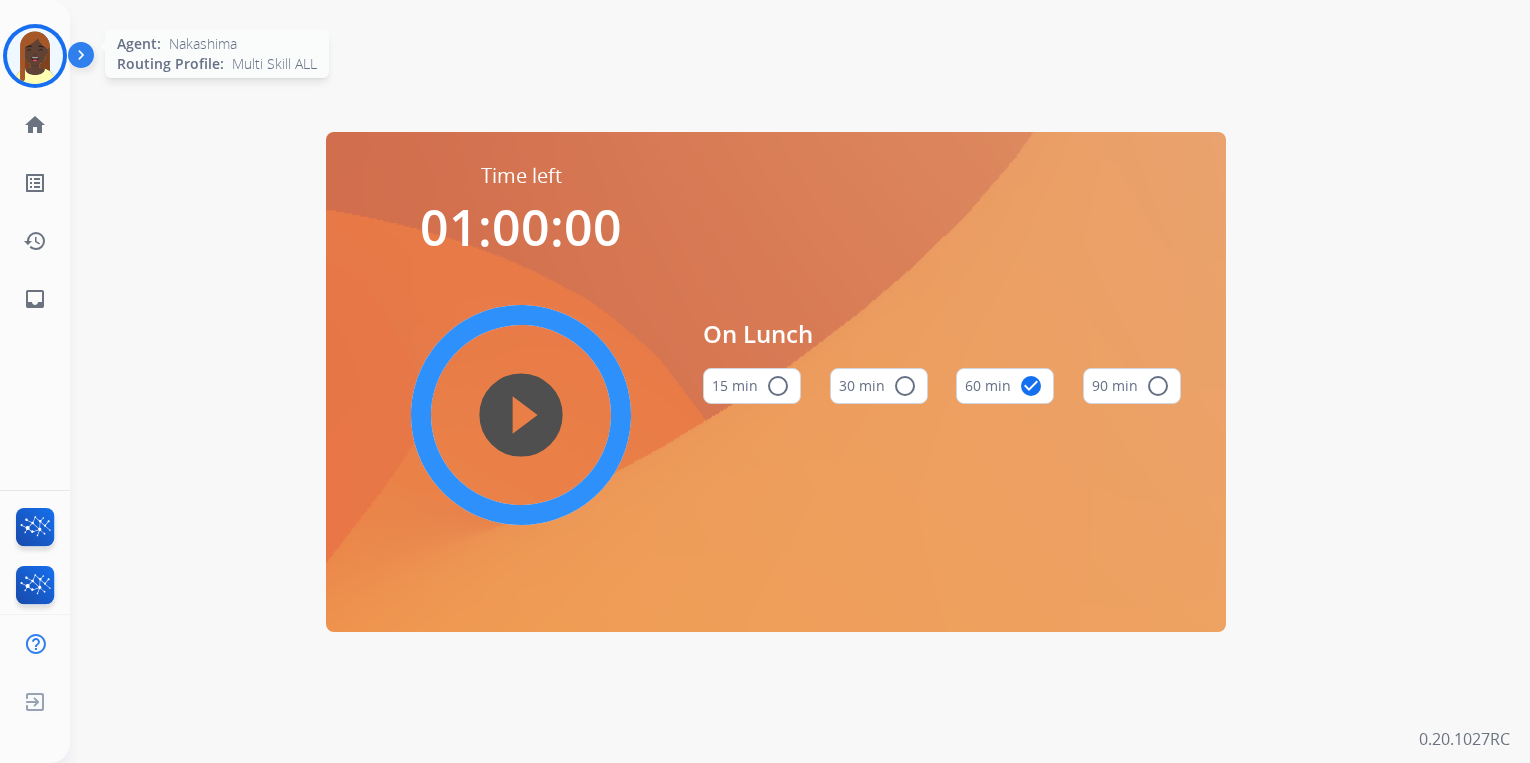 scroll, scrollTop: 0, scrollLeft: 0, axis: both 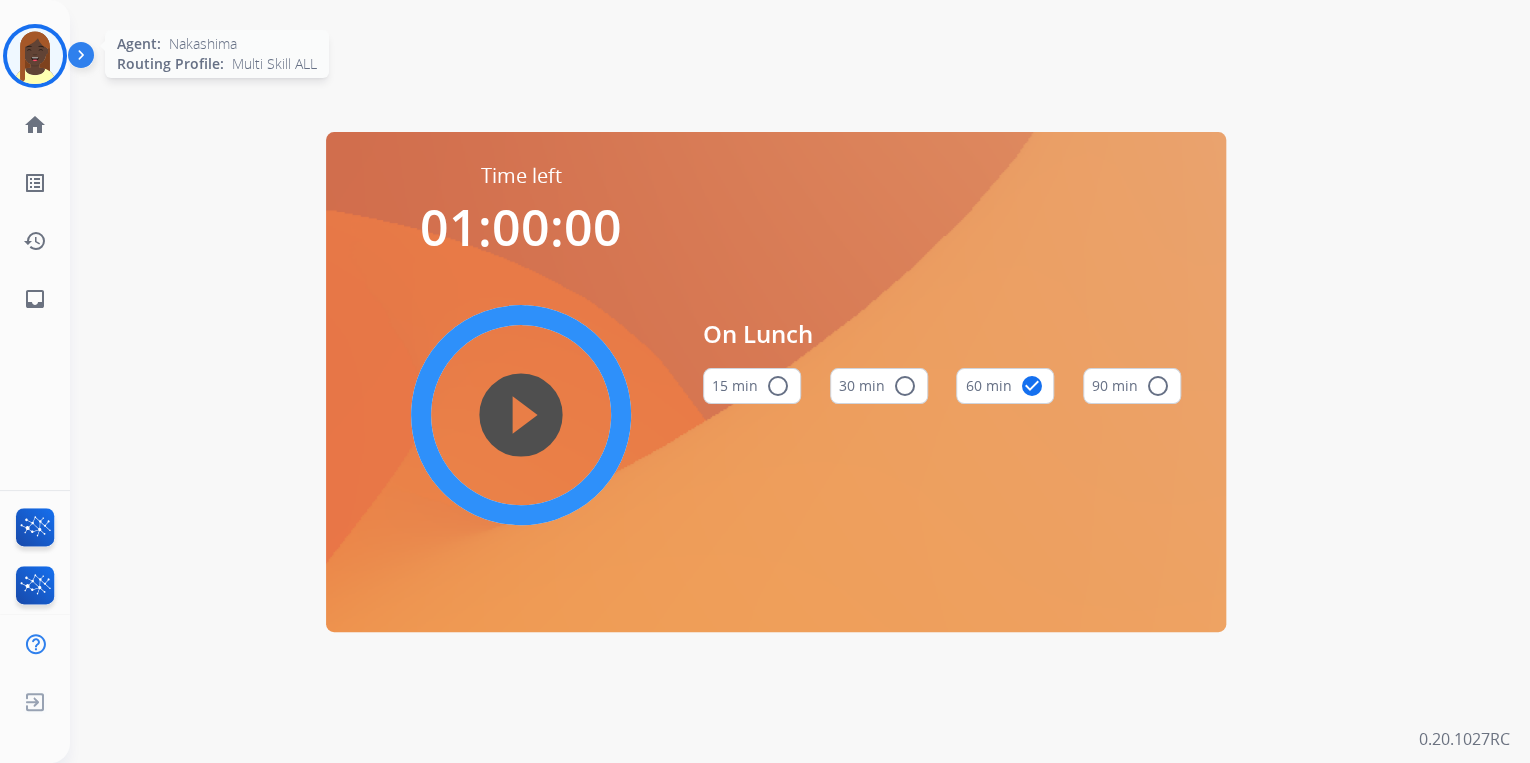 click at bounding box center (35, 56) 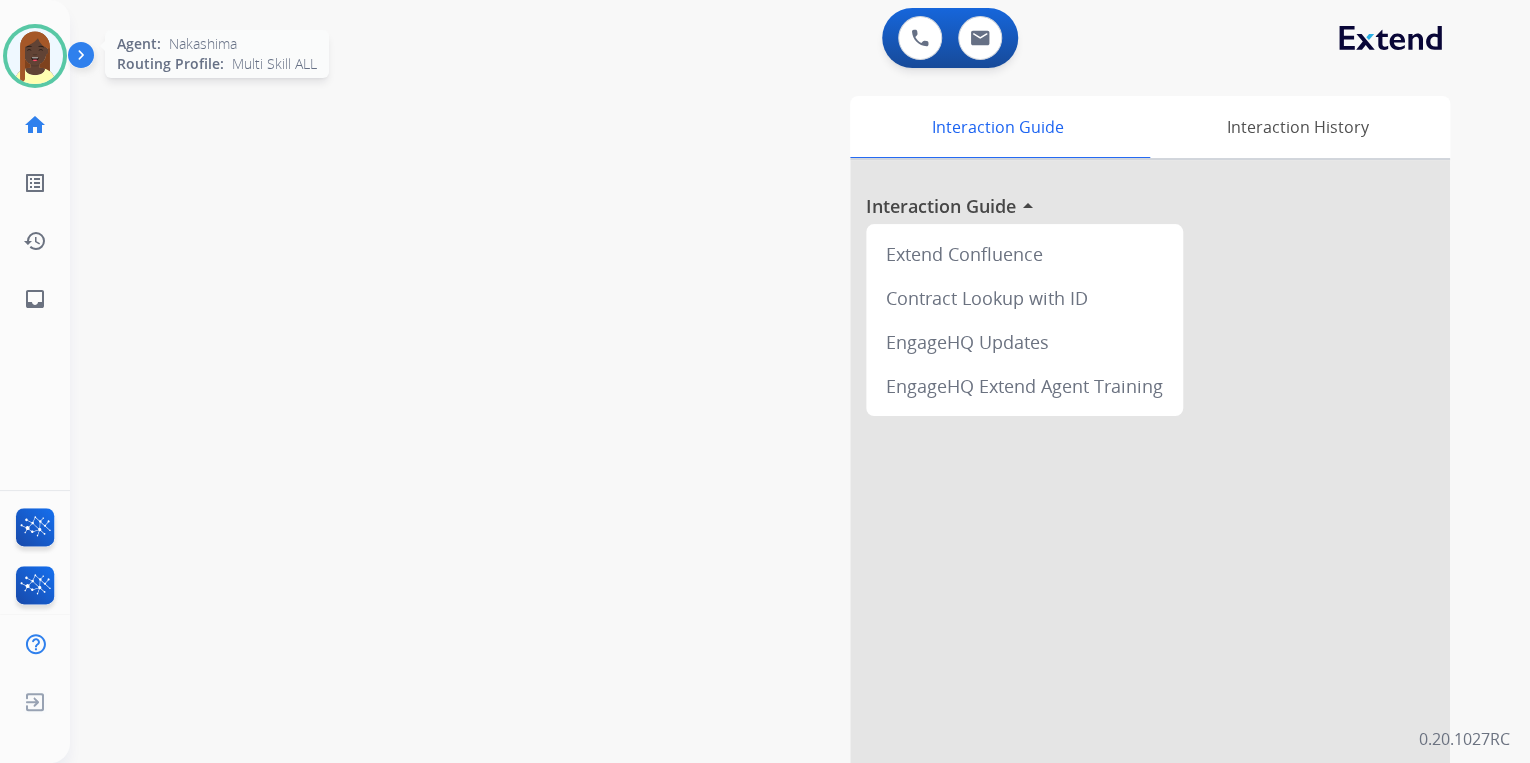 click at bounding box center [35, 56] 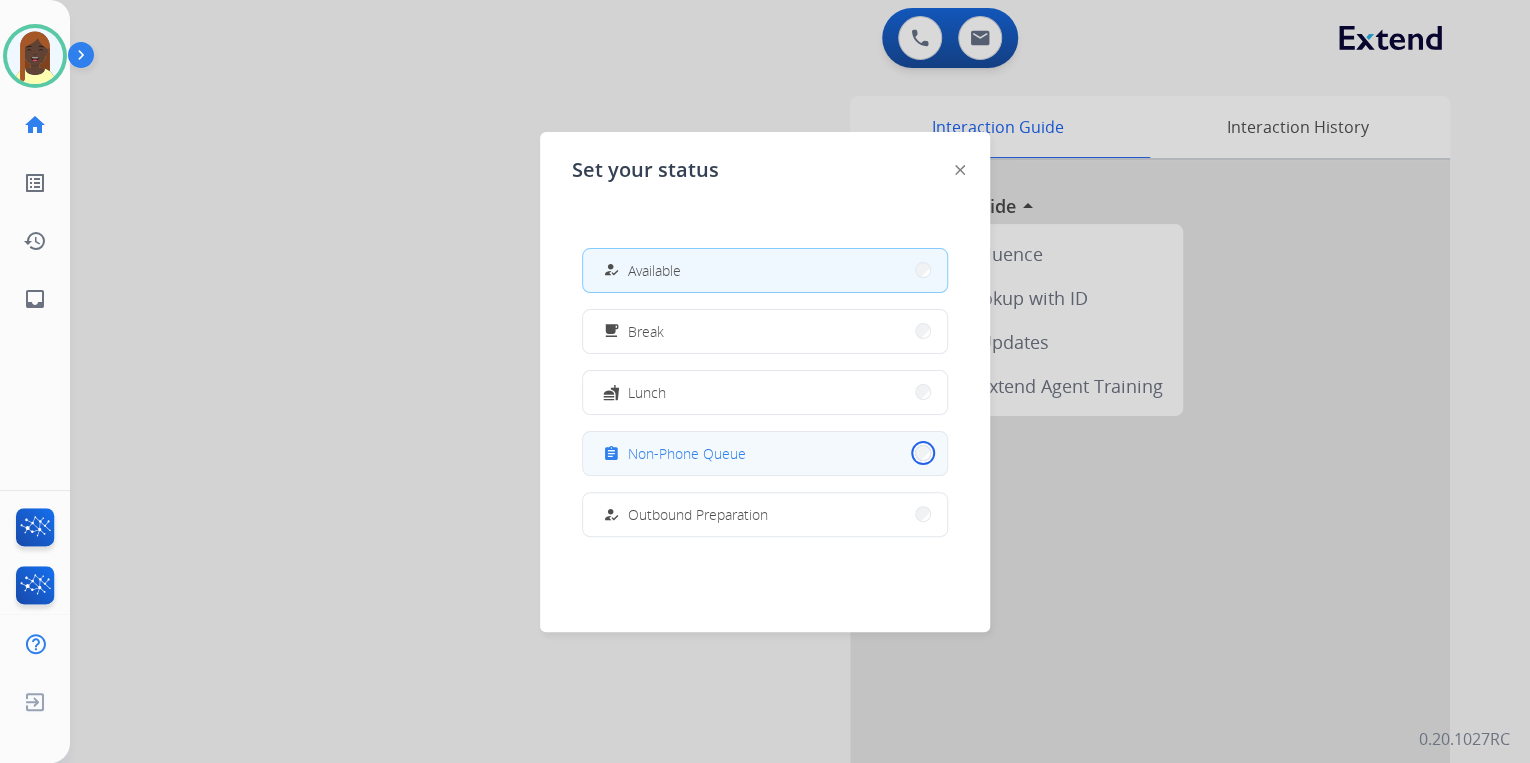 click on "assignment Non-Phone Queue" at bounding box center (765, 453) 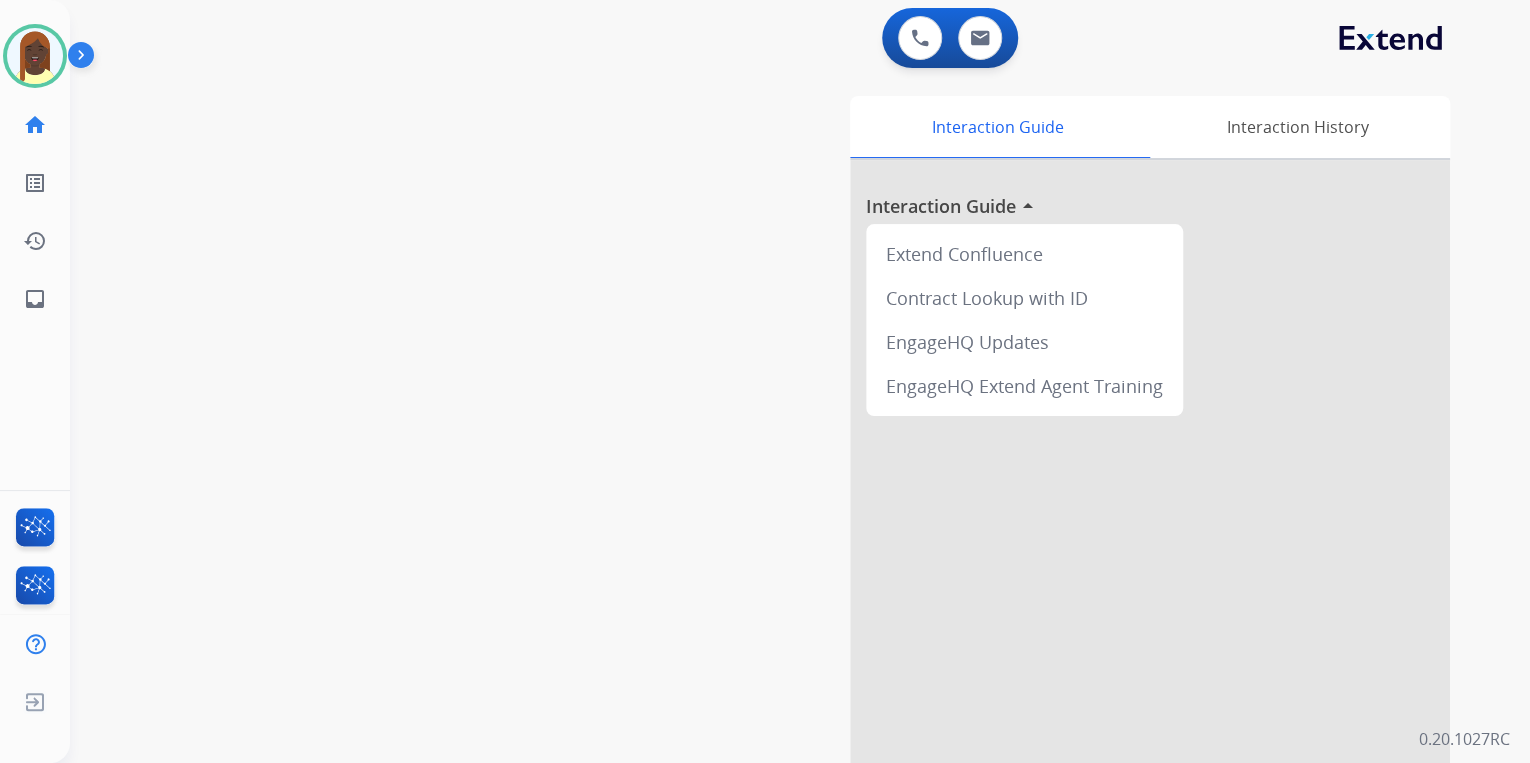 drag, startPoint x: 45, startPoint y: 60, endPoint x: 82, endPoint y: 76, distance: 40.311287 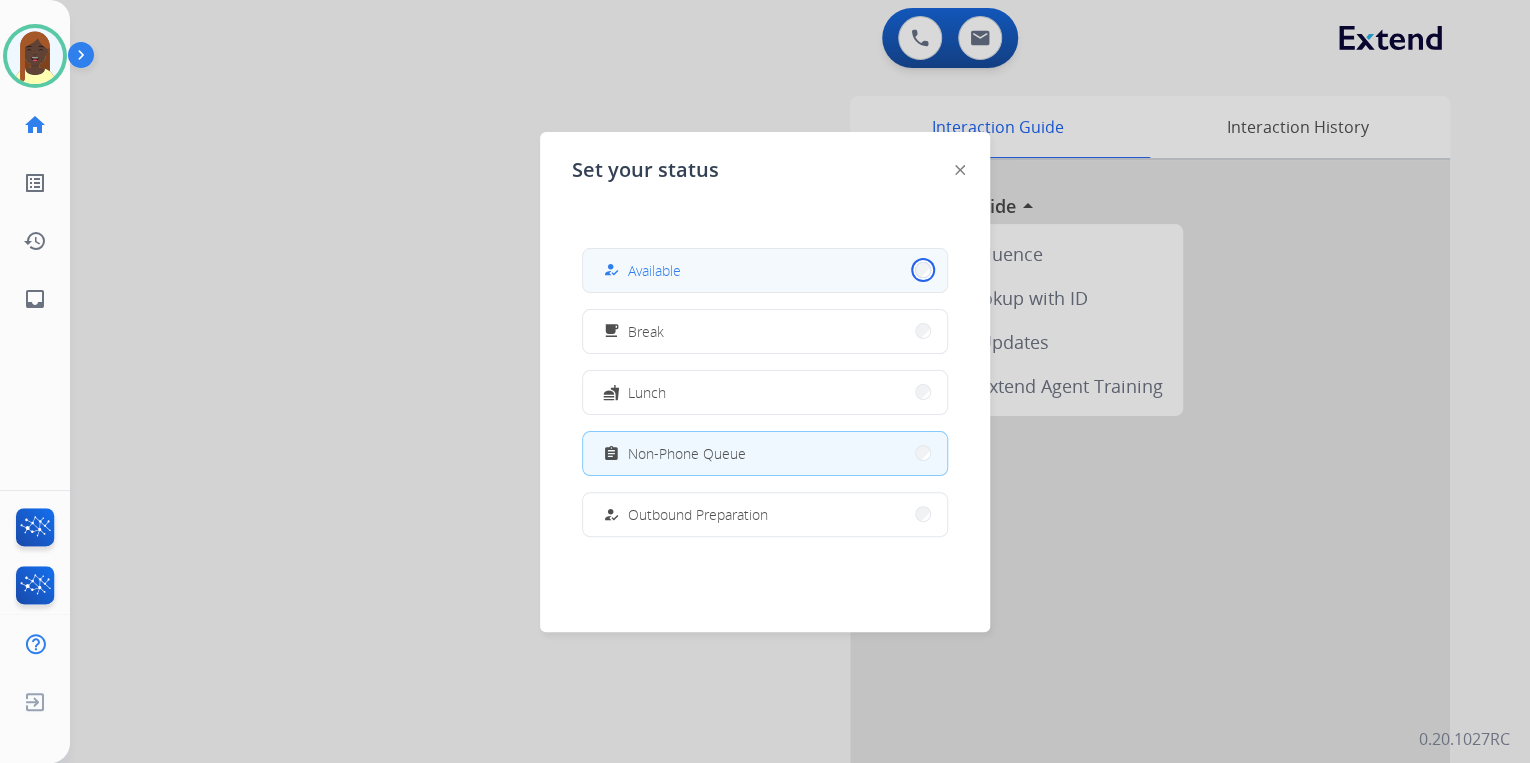 click on "how_to_reg Available" at bounding box center [765, 270] 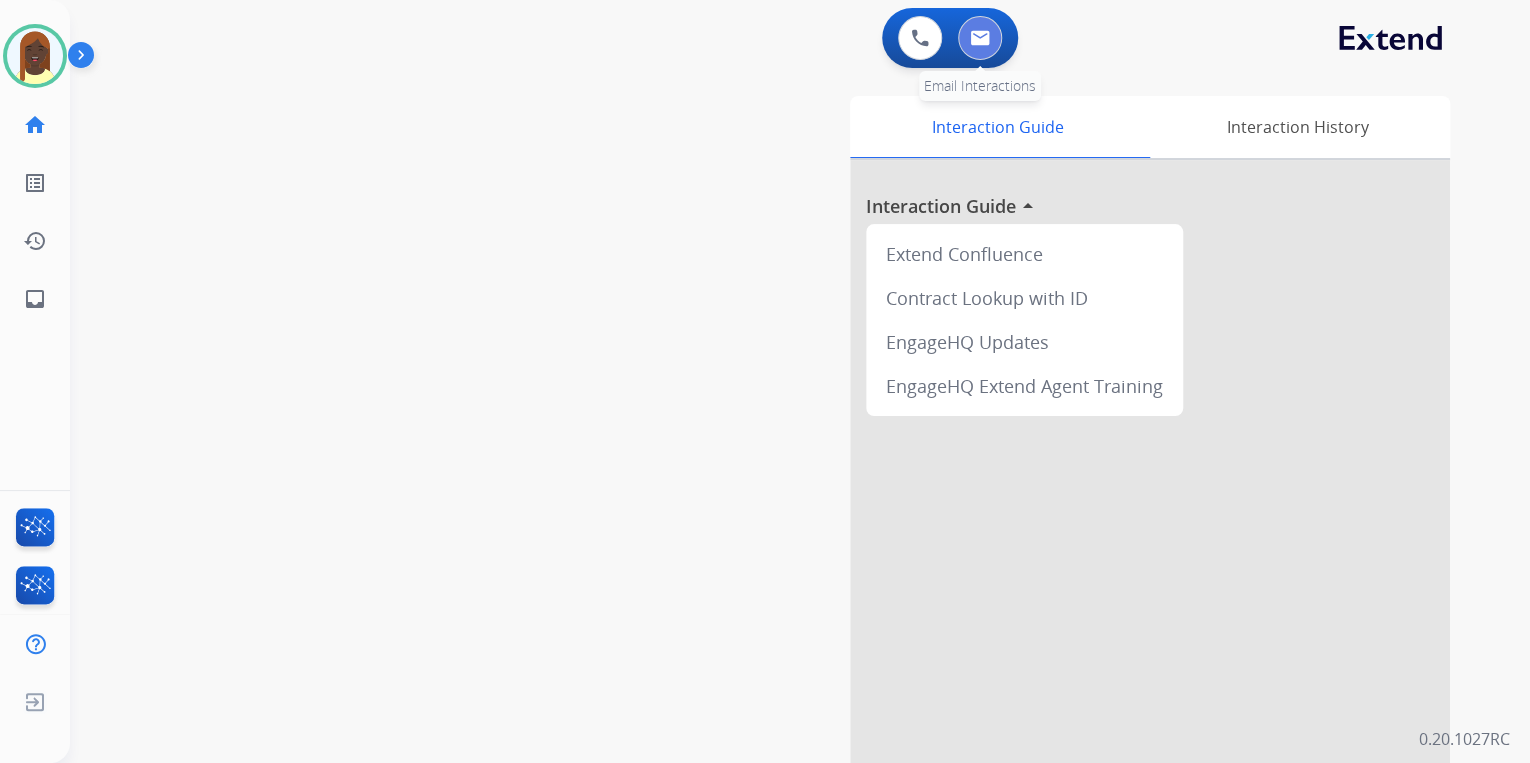 click at bounding box center (980, 38) 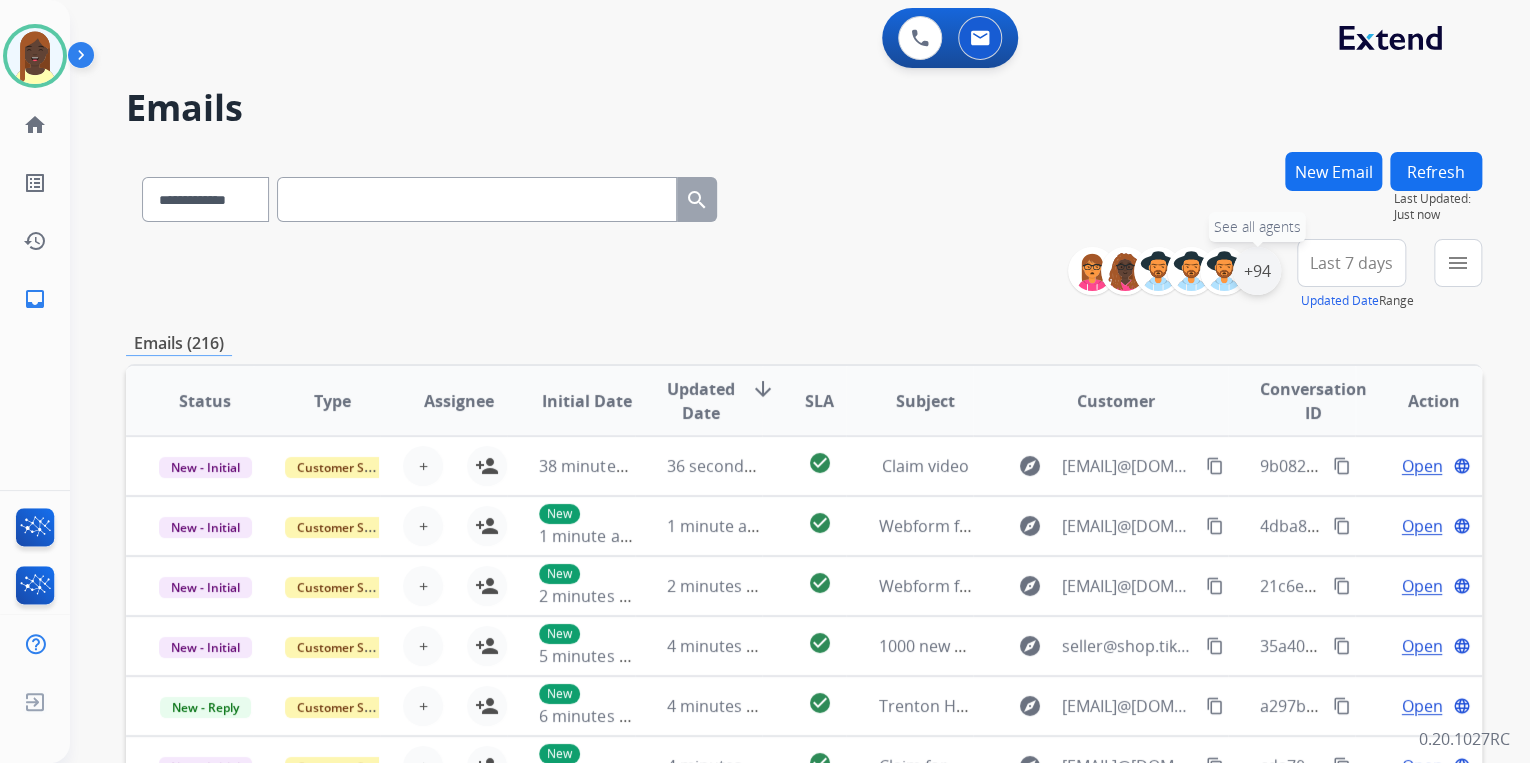 click on "+94" at bounding box center [1257, 271] 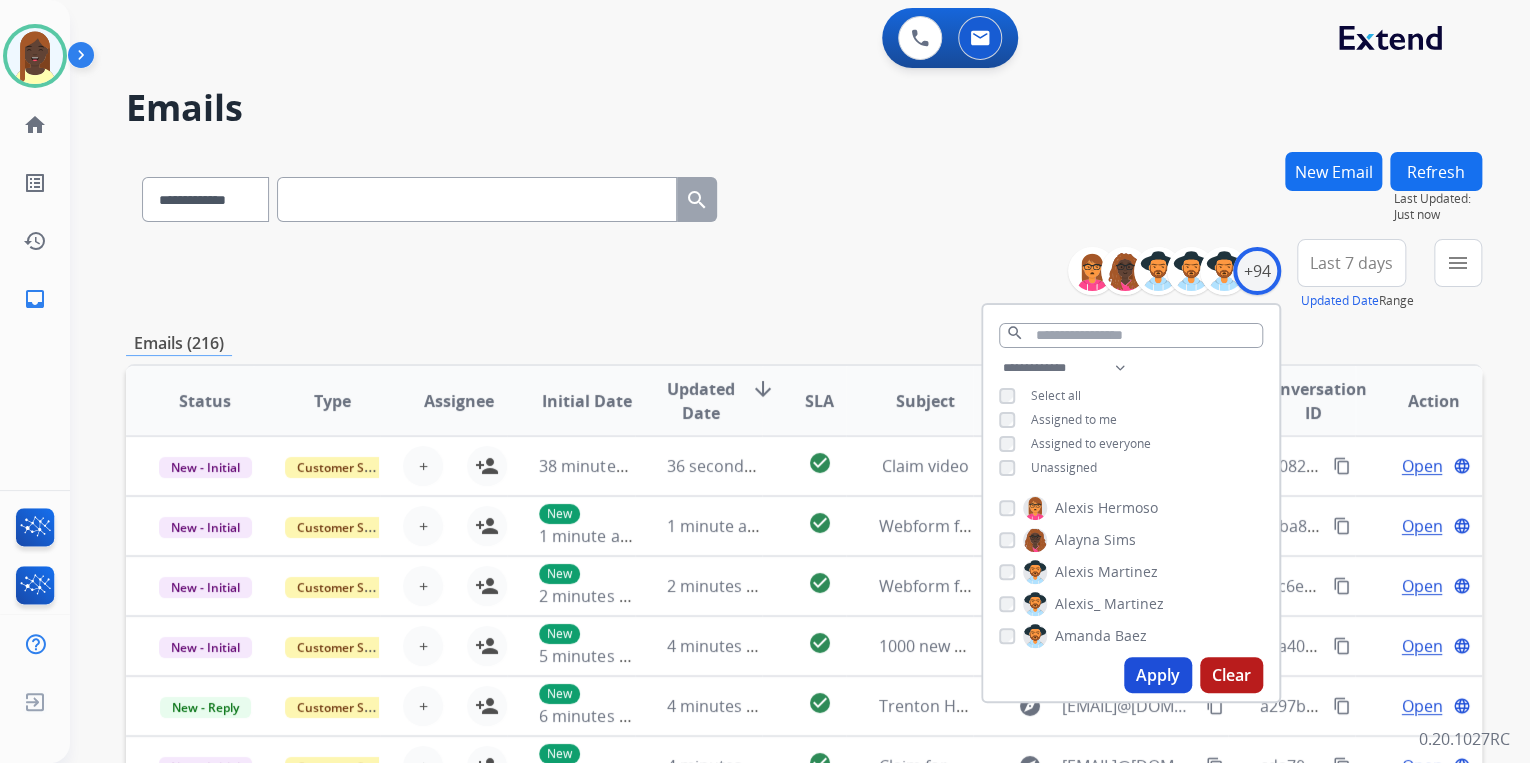 drag, startPoint x: 1165, startPoint y: 671, endPoint x: 1092, endPoint y: 563, distance: 130.35721 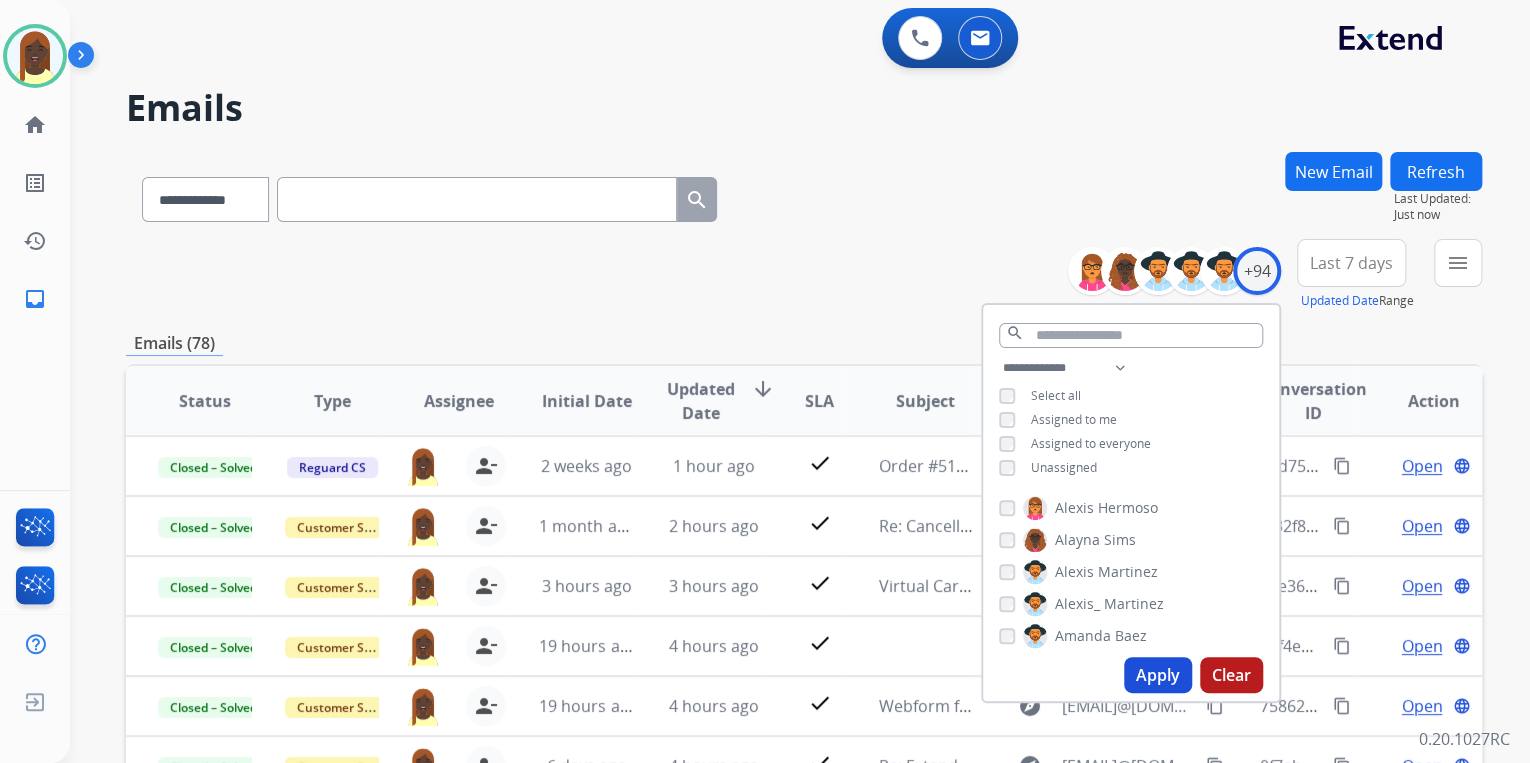click on "**********" at bounding box center [804, 275] 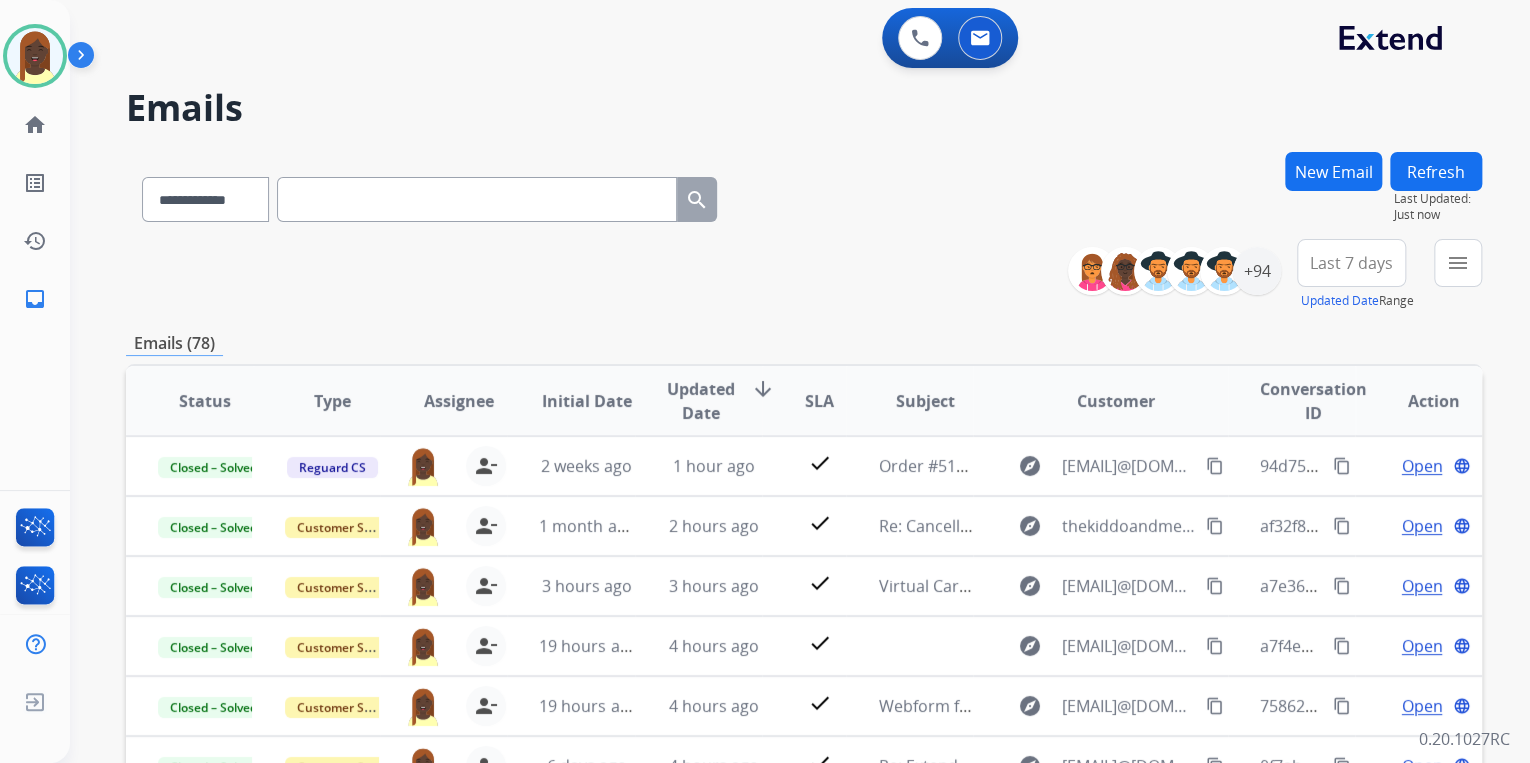 click at bounding box center [477, 199] 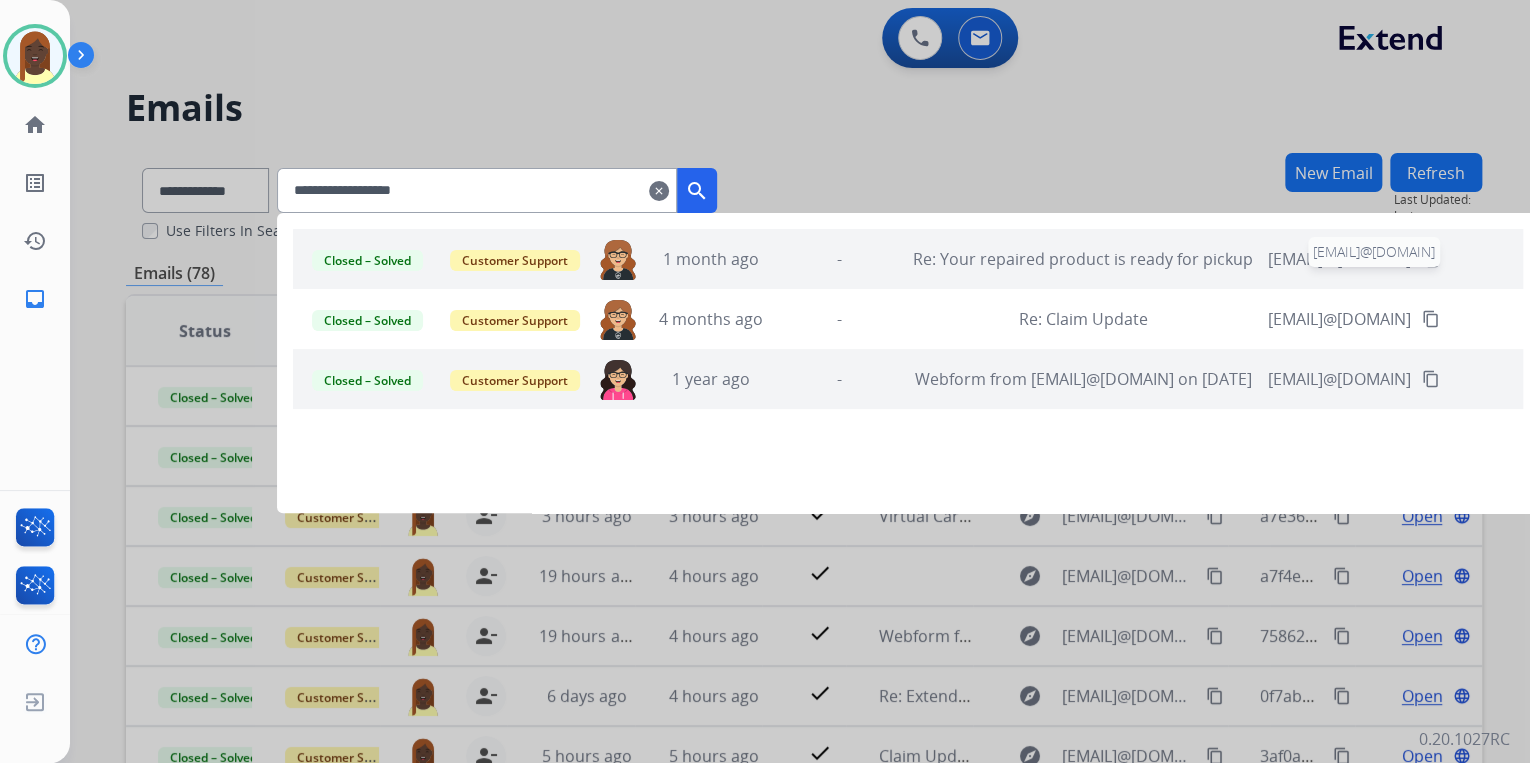 type on "**********" 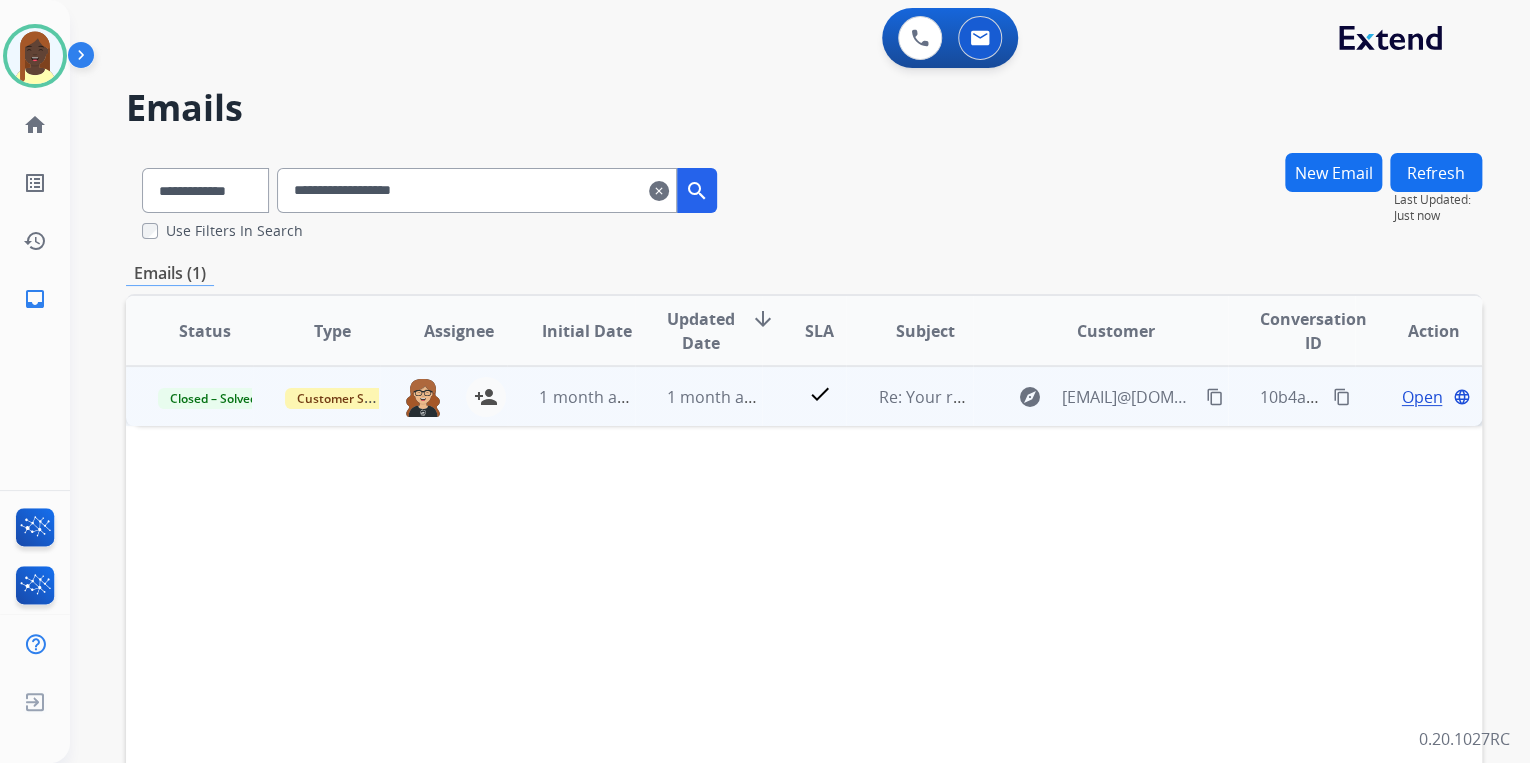 click on "Open" at bounding box center [1421, 397] 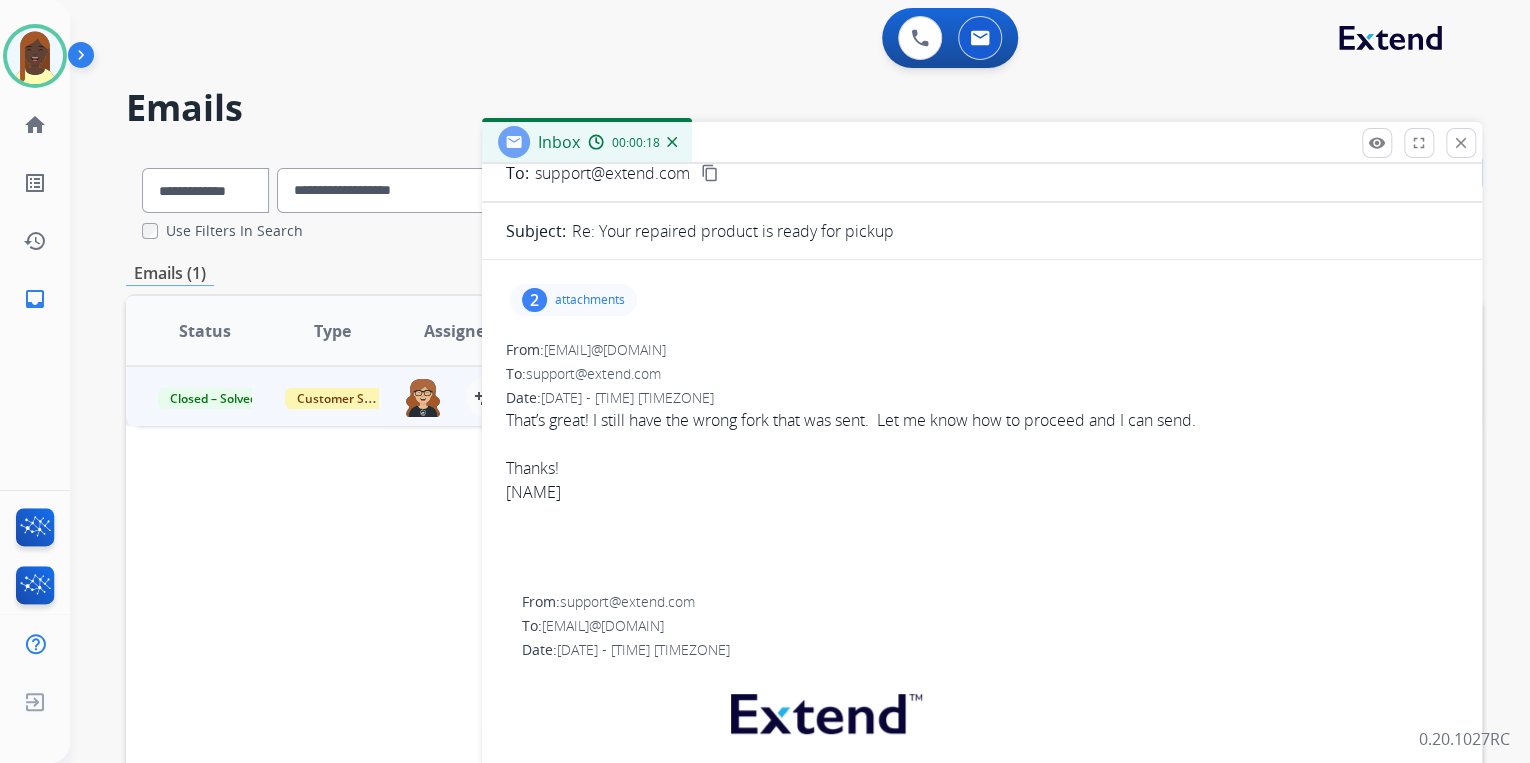 scroll, scrollTop: 0, scrollLeft: 0, axis: both 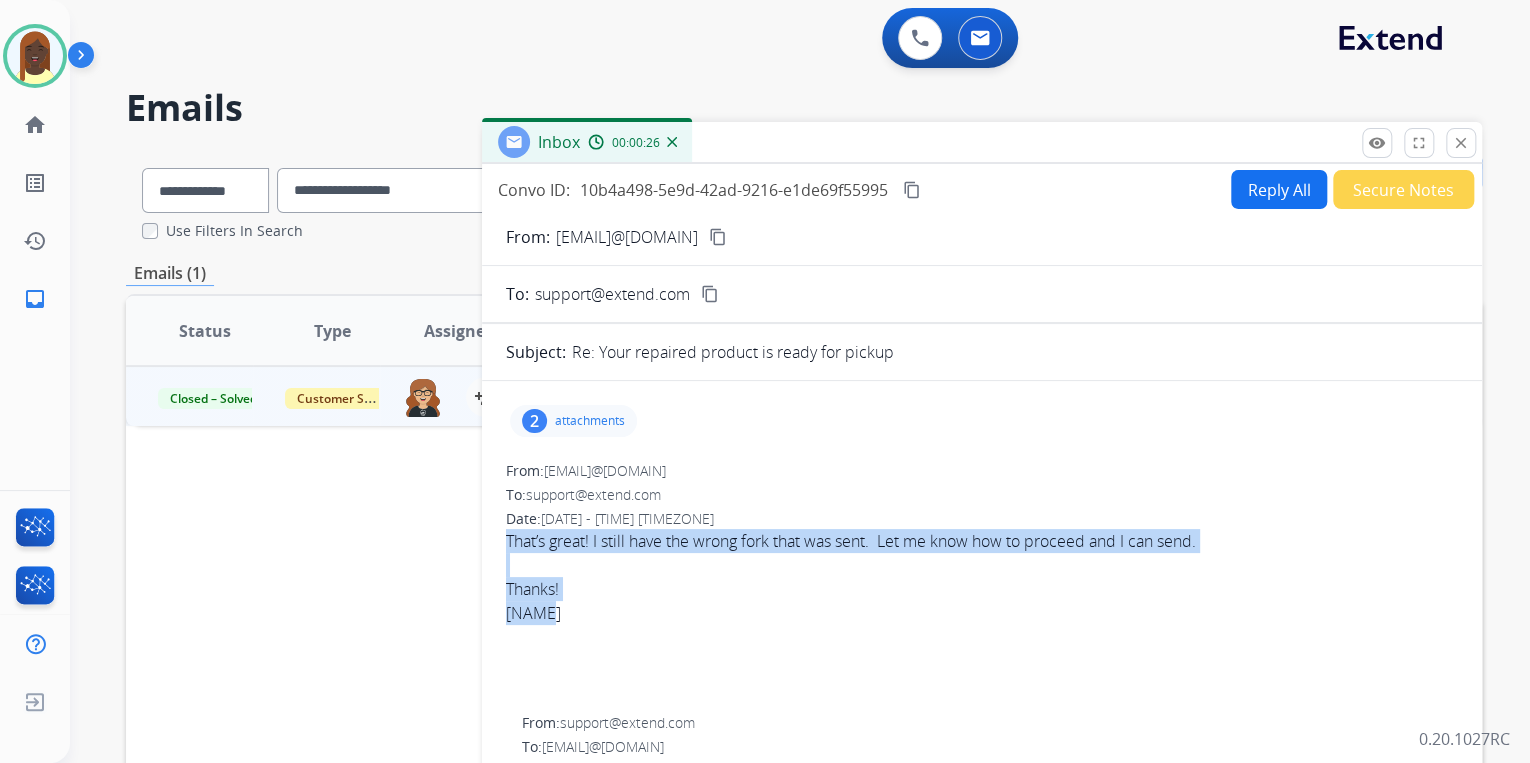 drag, startPoint x: 505, startPoint y: 536, endPoint x: 540, endPoint y: 607, distance: 79.15807 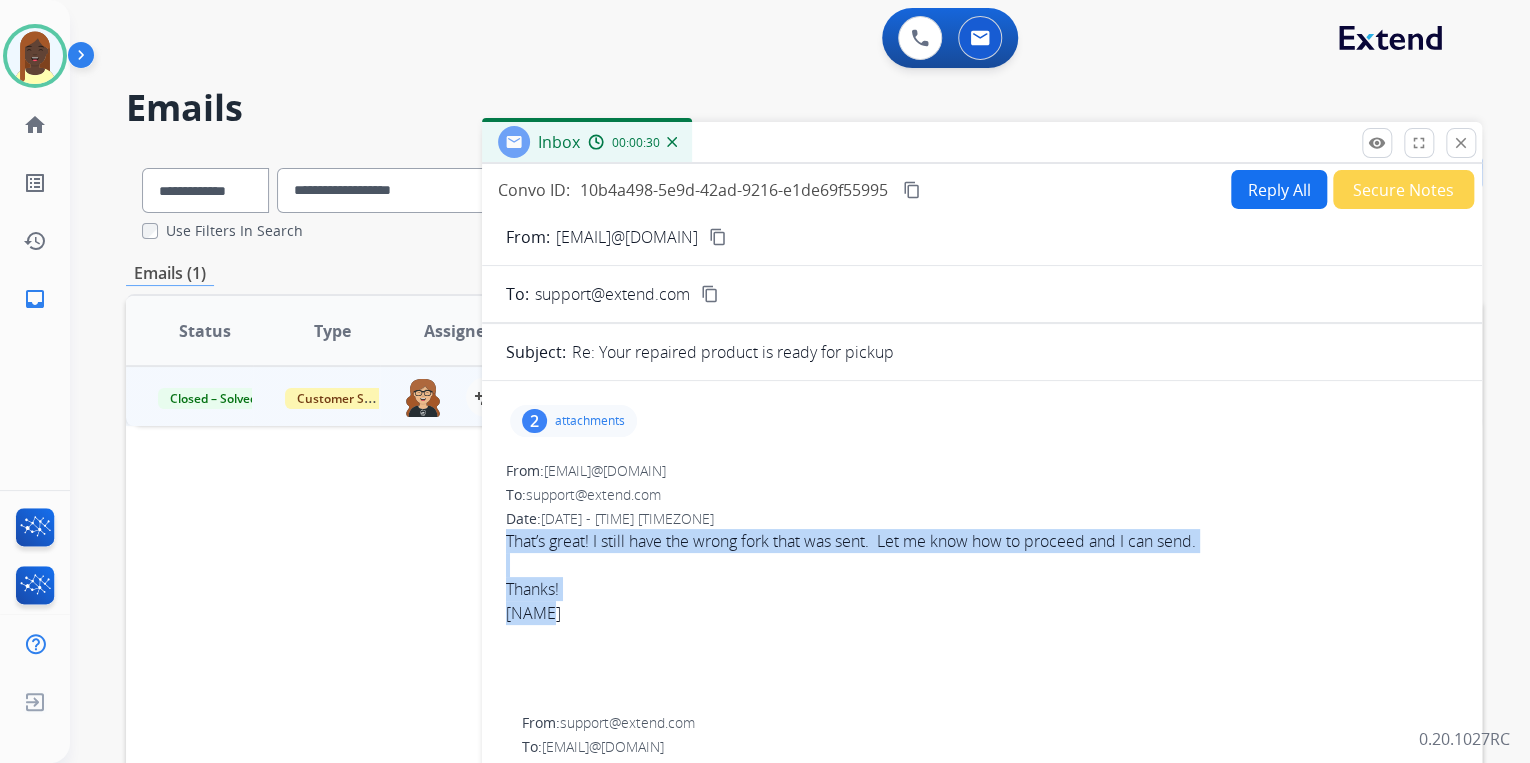 copy on "That’s great! I still have the wrong fork that was sent. Let me know how to proceed and I can send. Thanks! [NAME]" 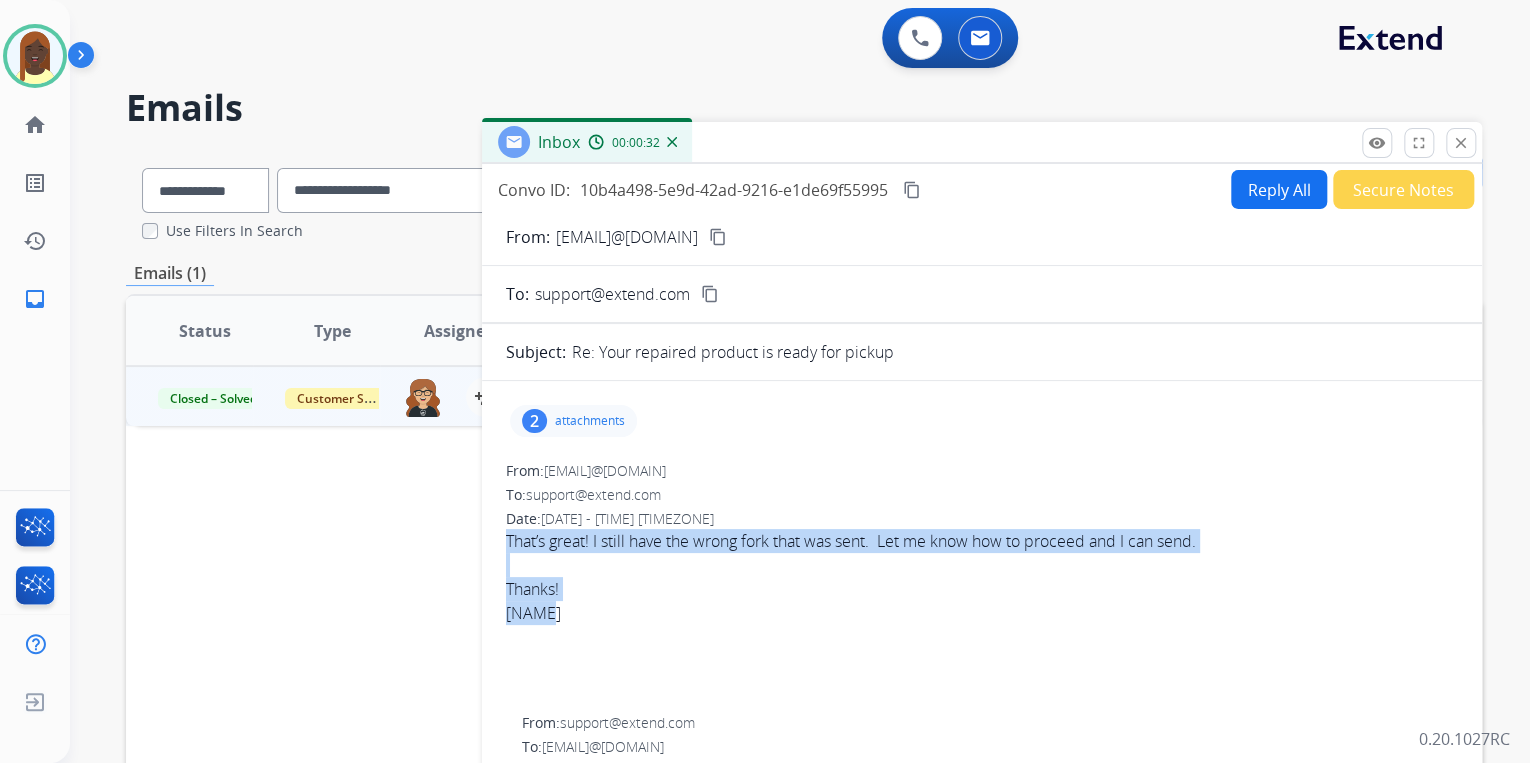 drag, startPoint x: 1462, startPoint y: 147, endPoint x: 986, endPoint y: 71, distance: 482.02905 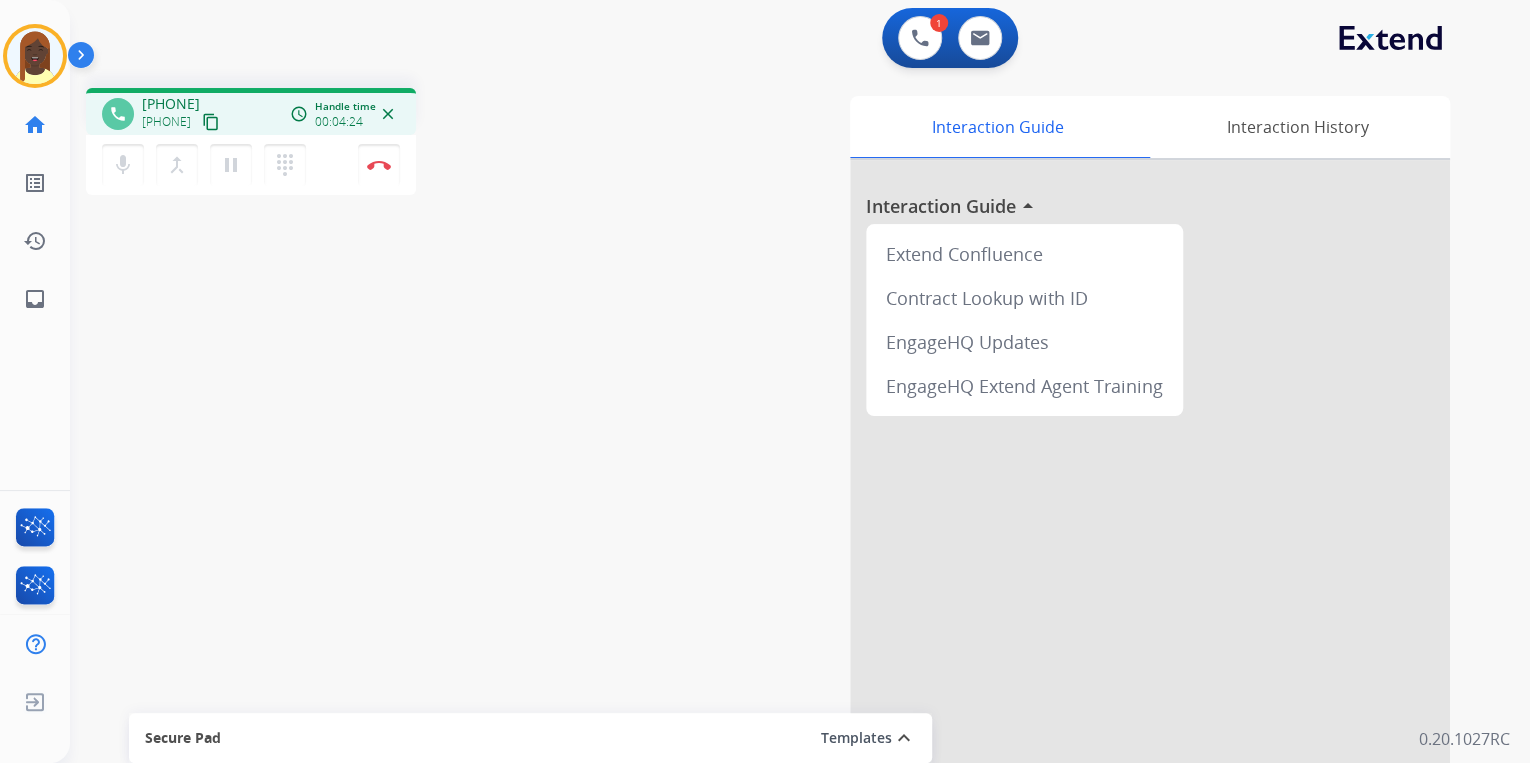 drag, startPoint x: 232, startPoint y: 170, endPoint x: 228, endPoint y: 188, distance: 18.439089 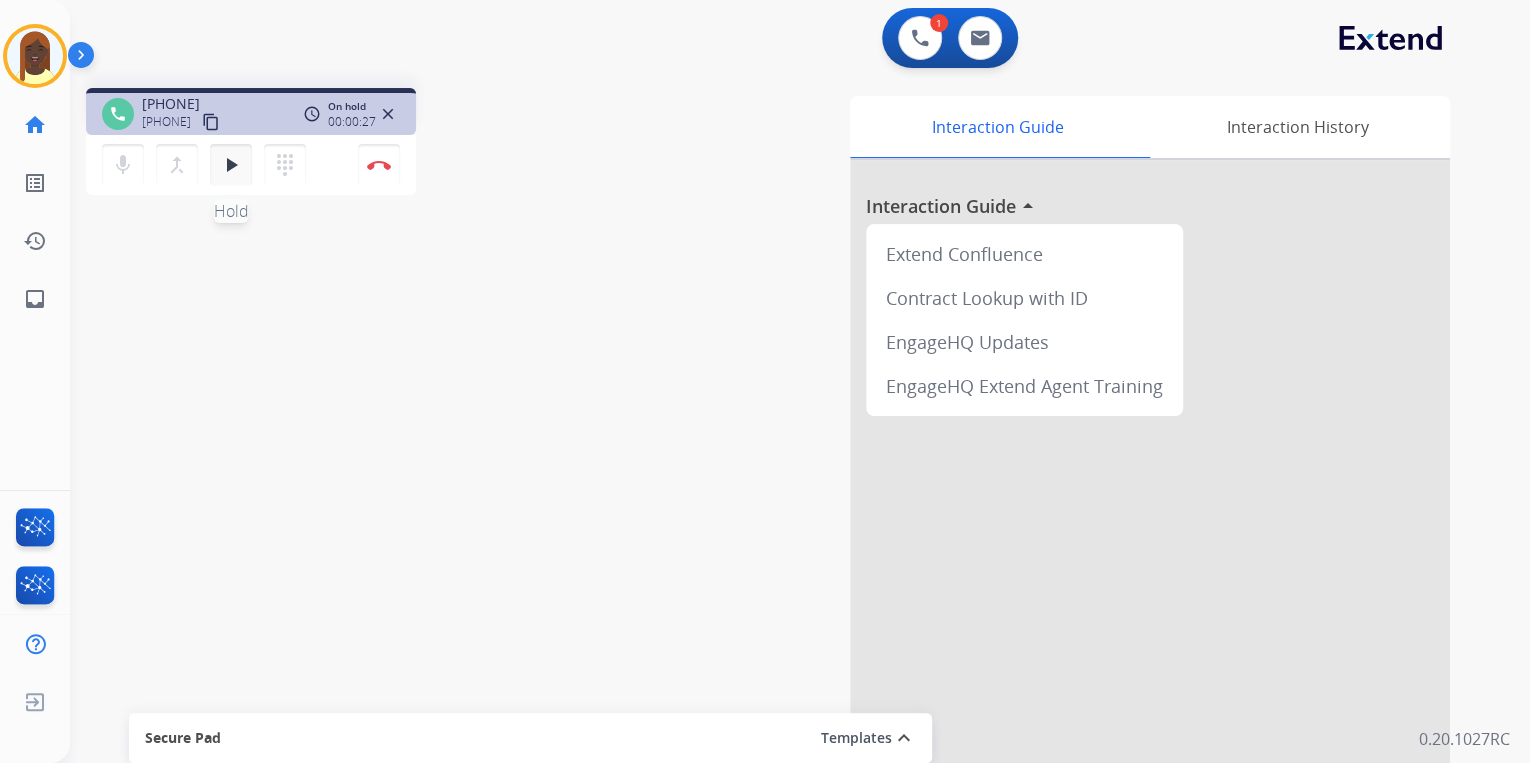 click on "play_arrow" at bounding box center [231, 165] 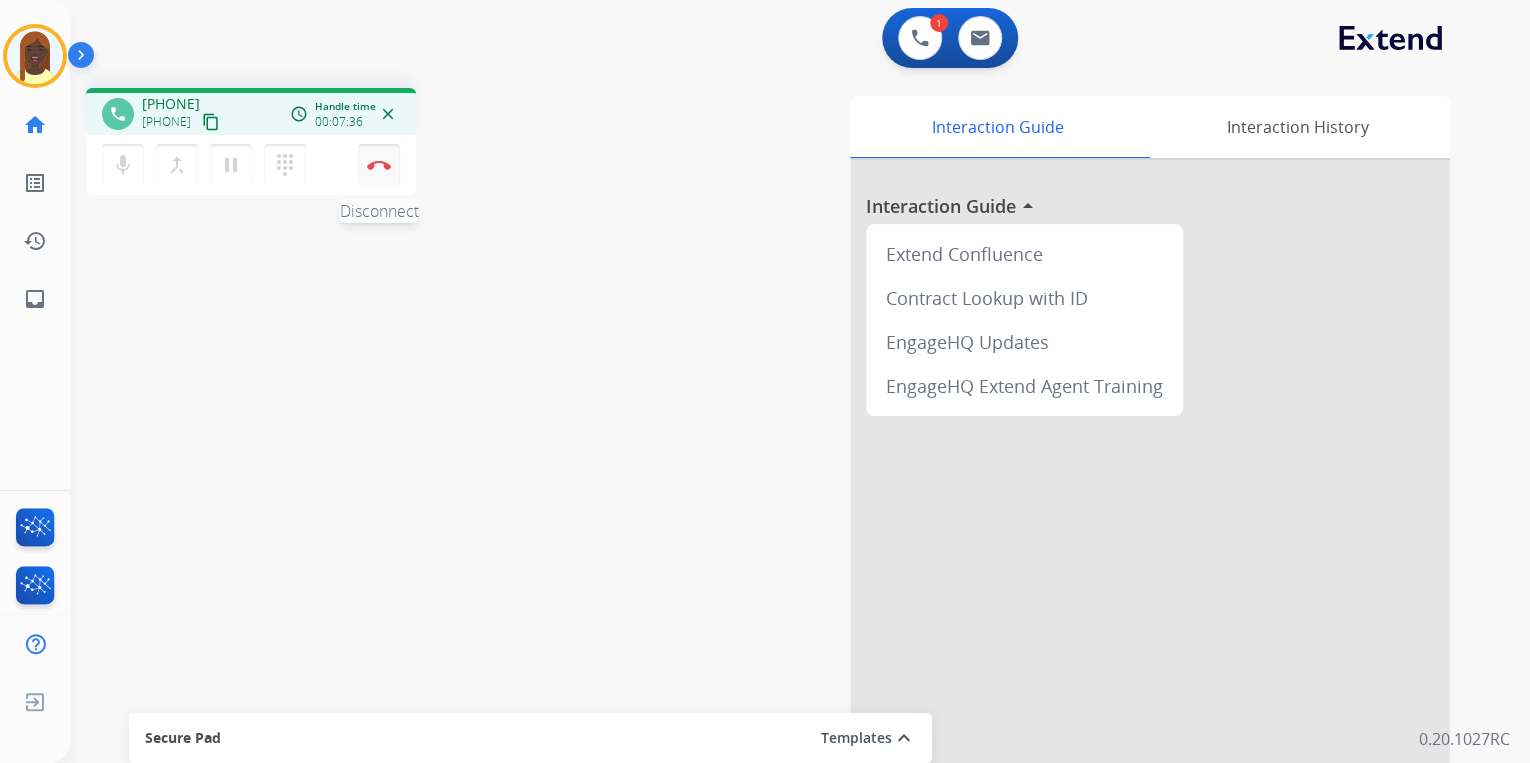 click at bounding box center (379, 165) 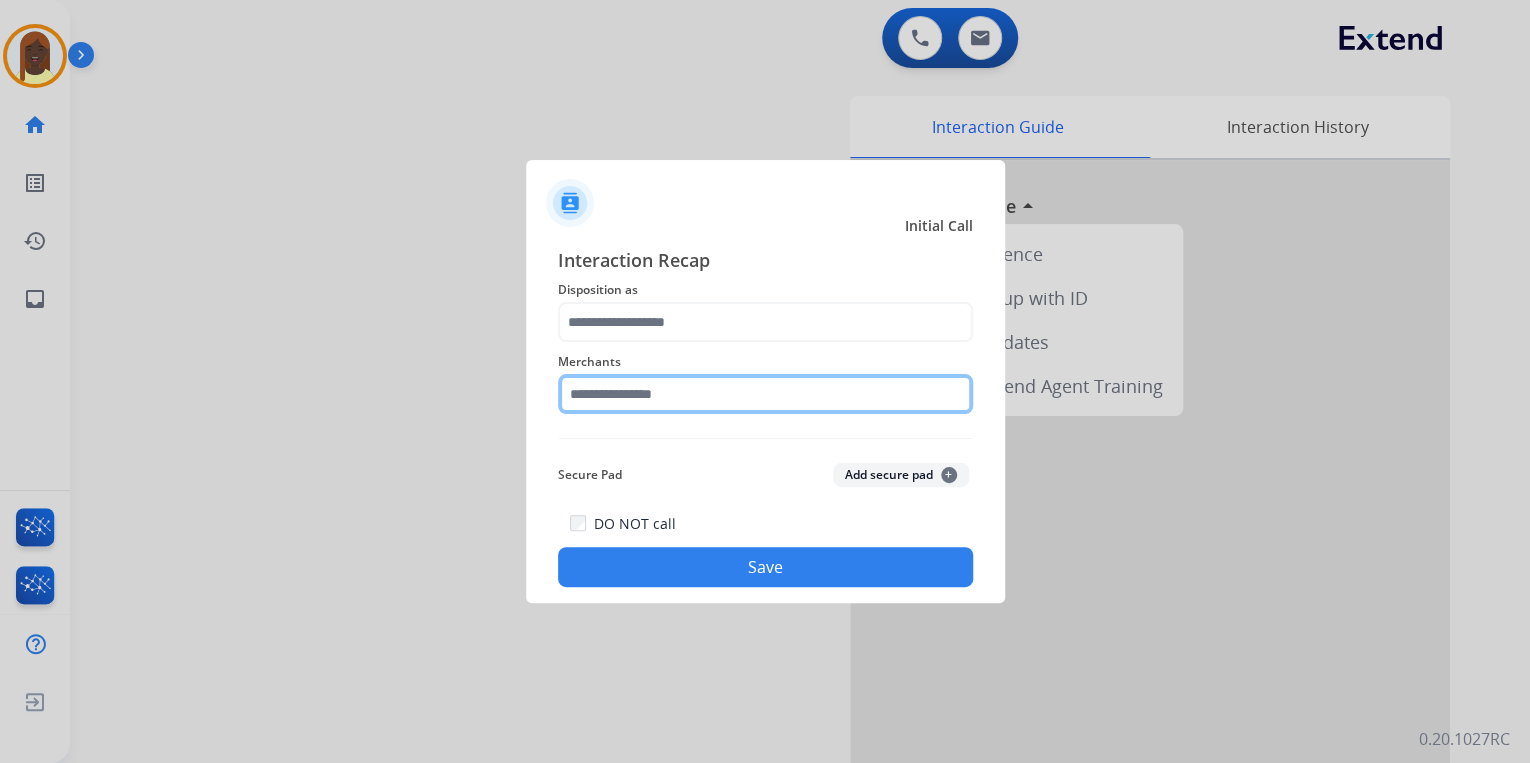 drag, startPoint x: 588, startPoint y: 403, endPoint x: 588, endPoint y: 390, distance: 13 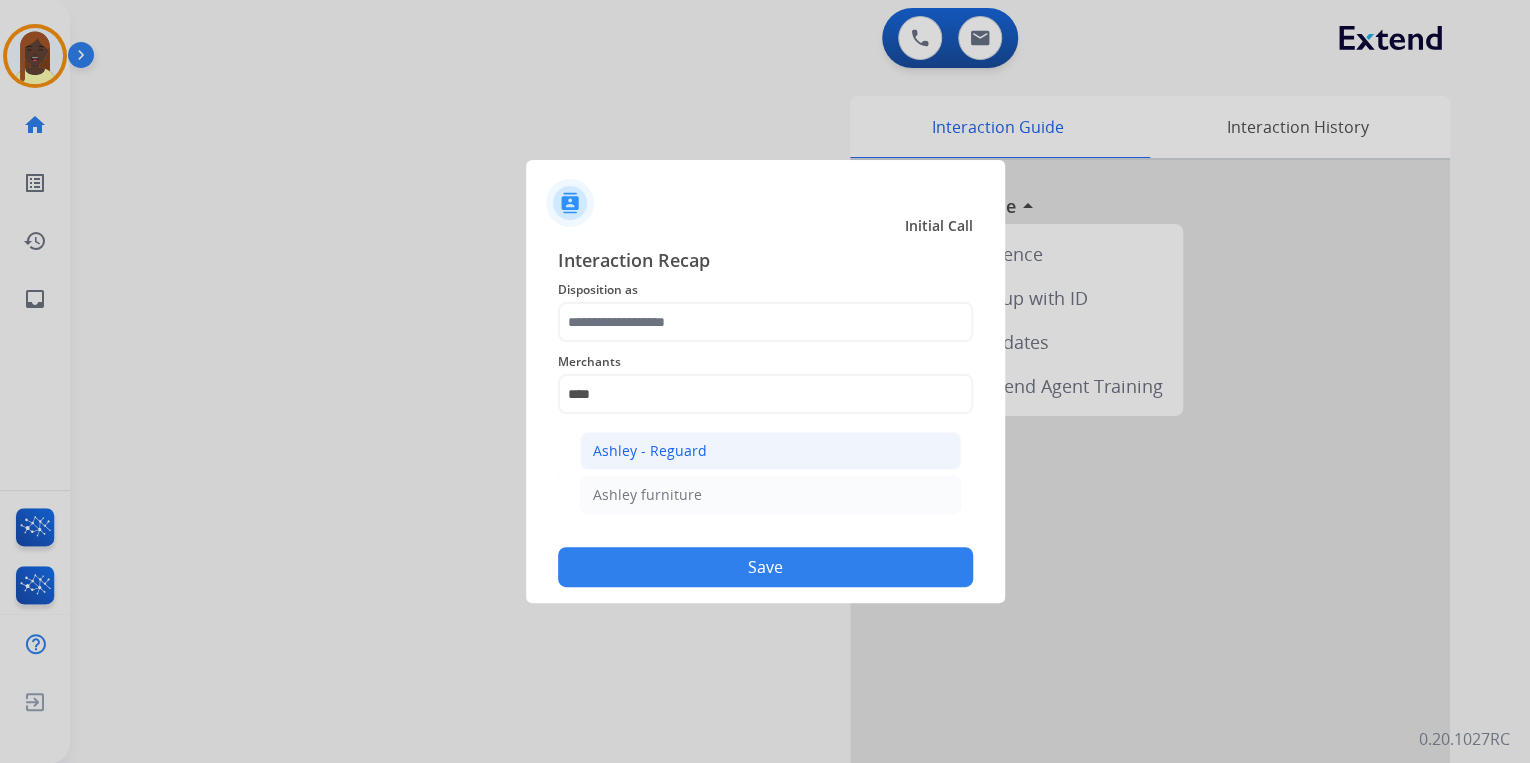 click on "Ashley - Reguard" 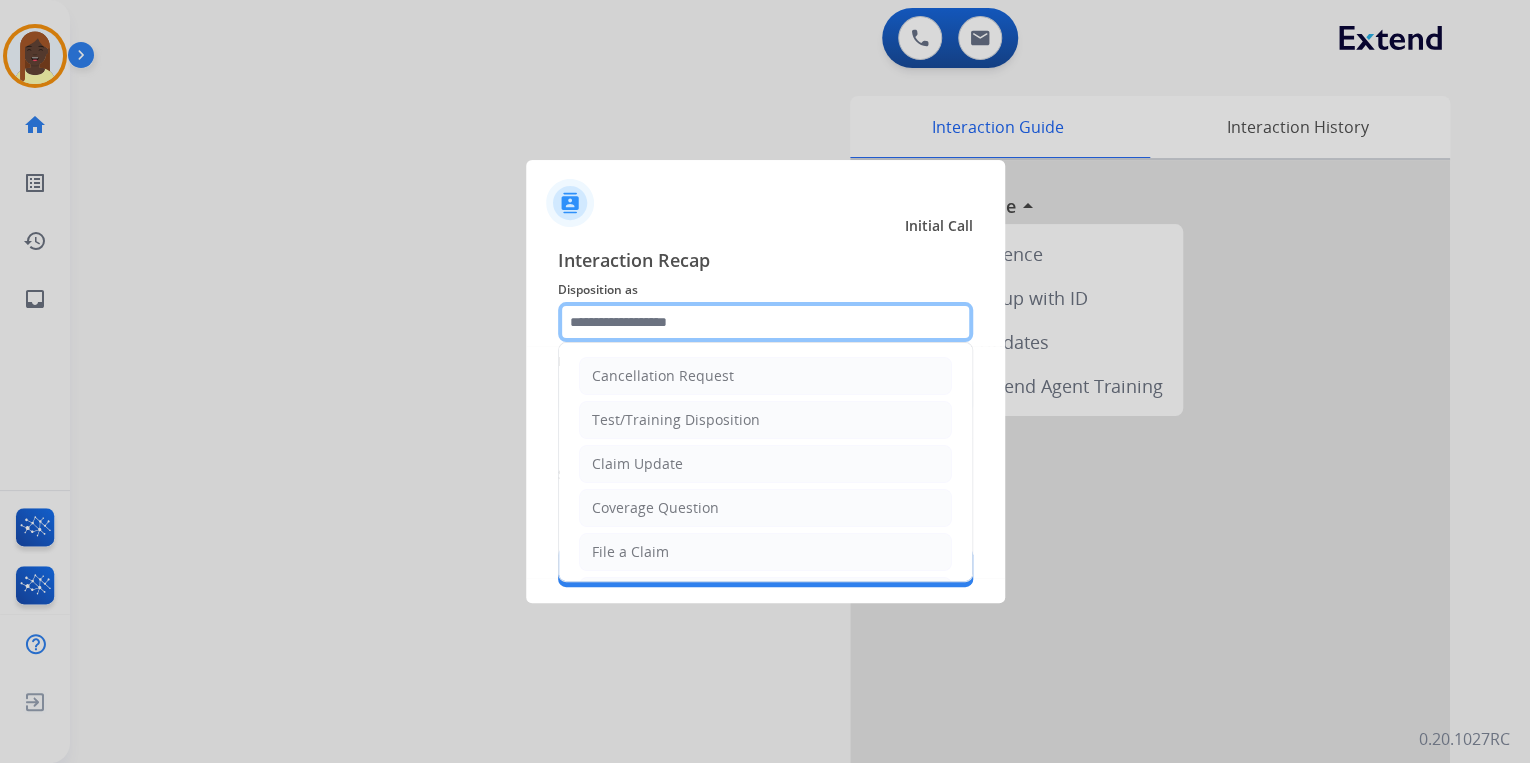 click 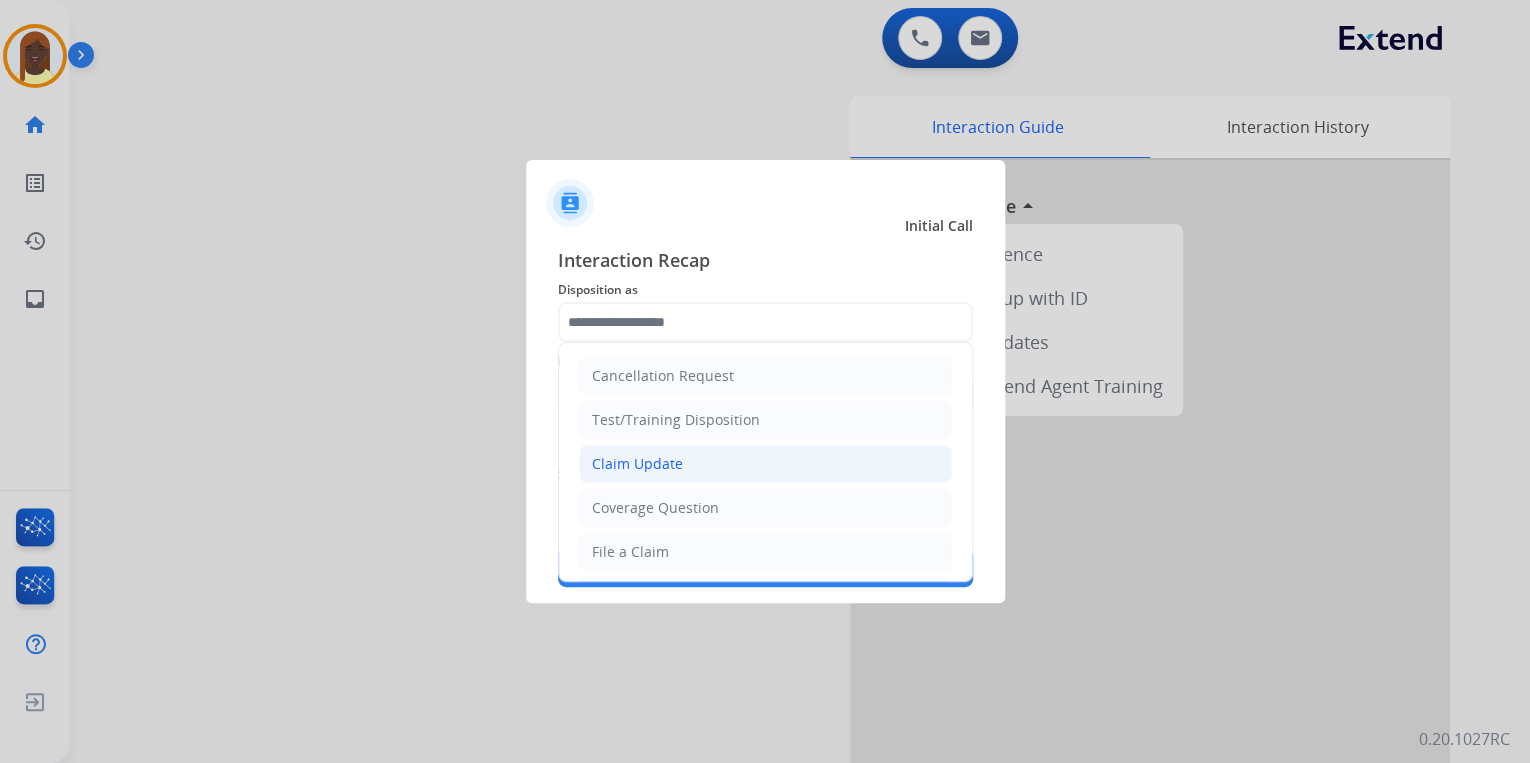 click on "Claim Update" 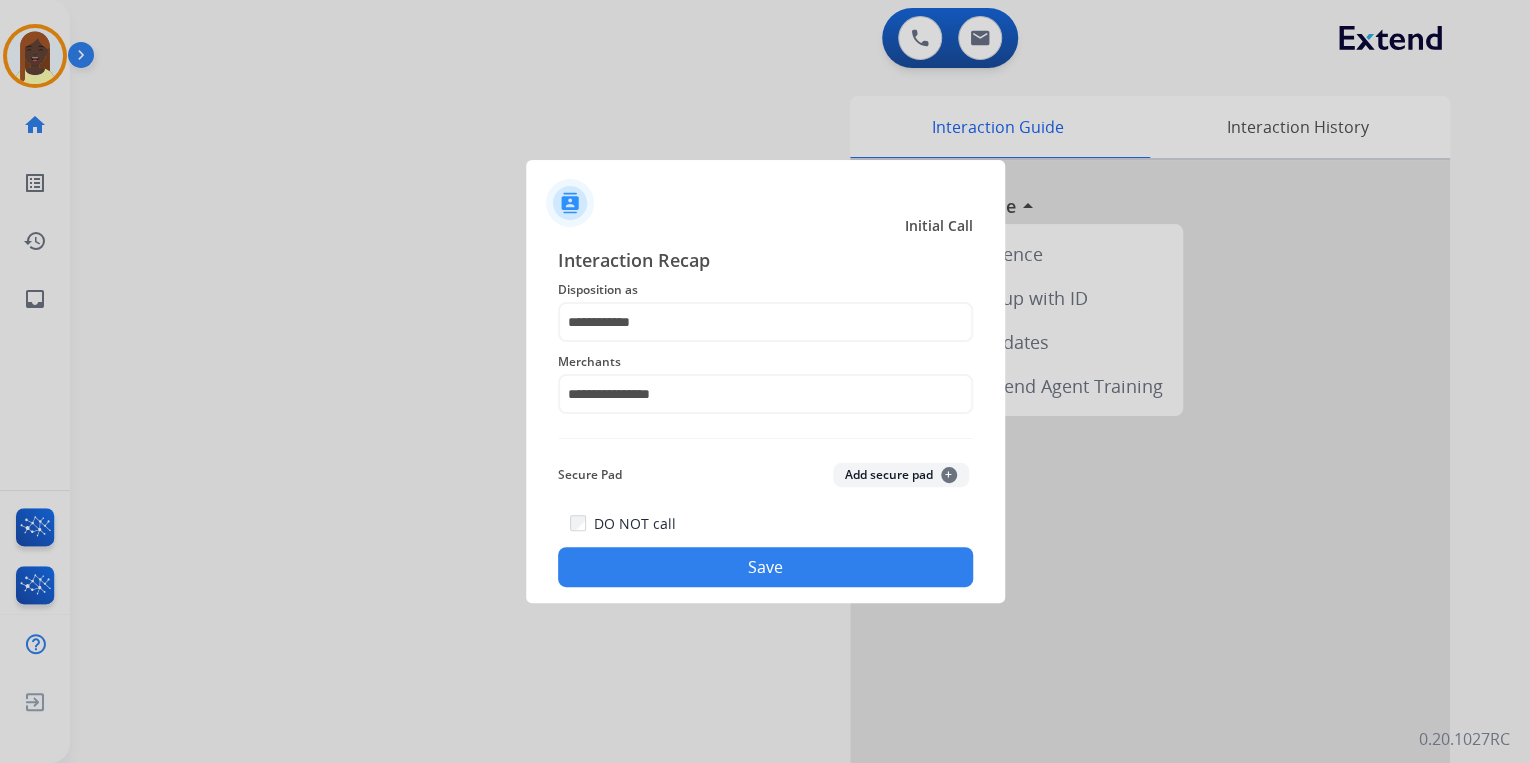 click on "Save" 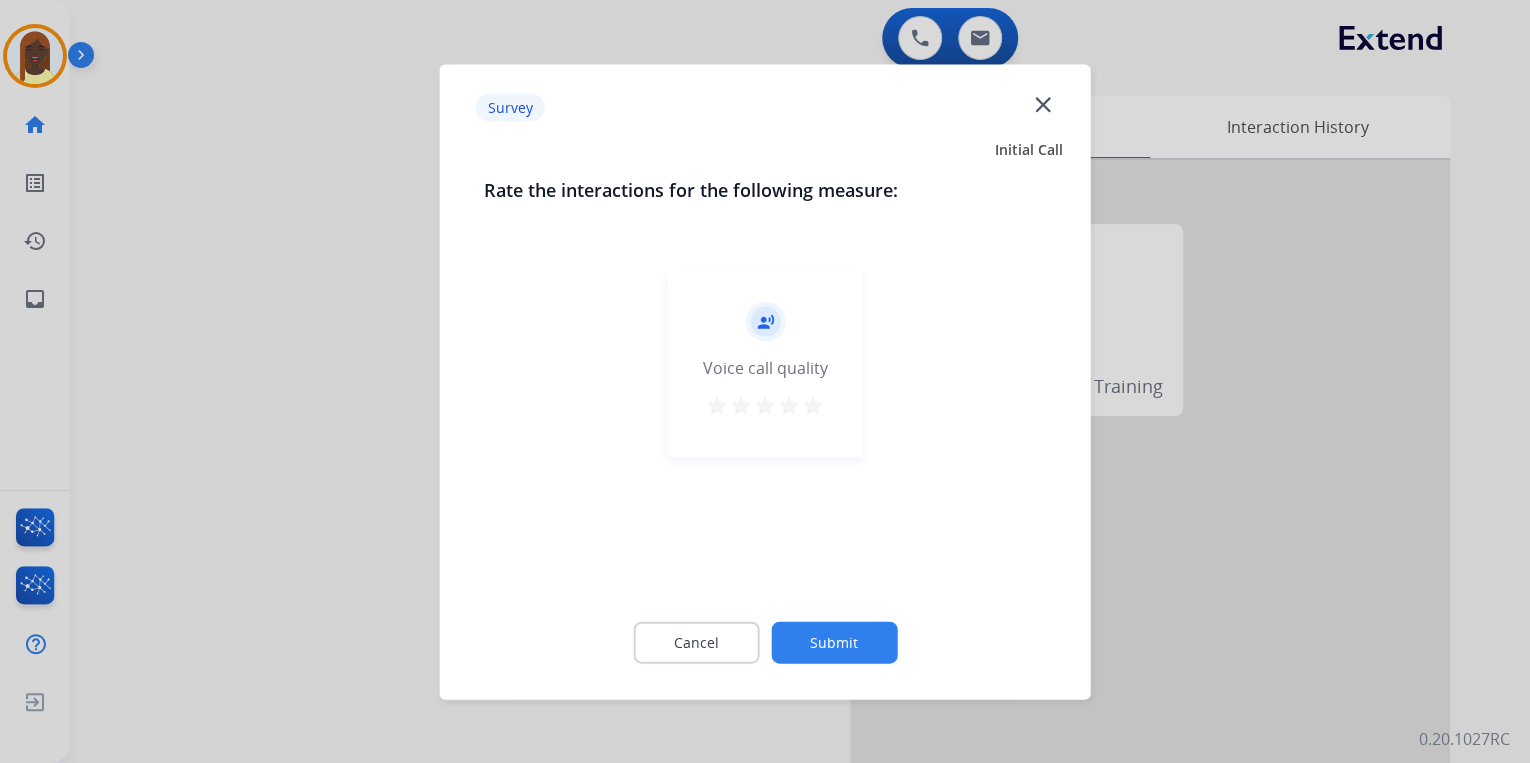 drag, startPoint x: 814, startPoint y: 407, endPoint x: 819, endPoint y: 440, distance: 33.37664 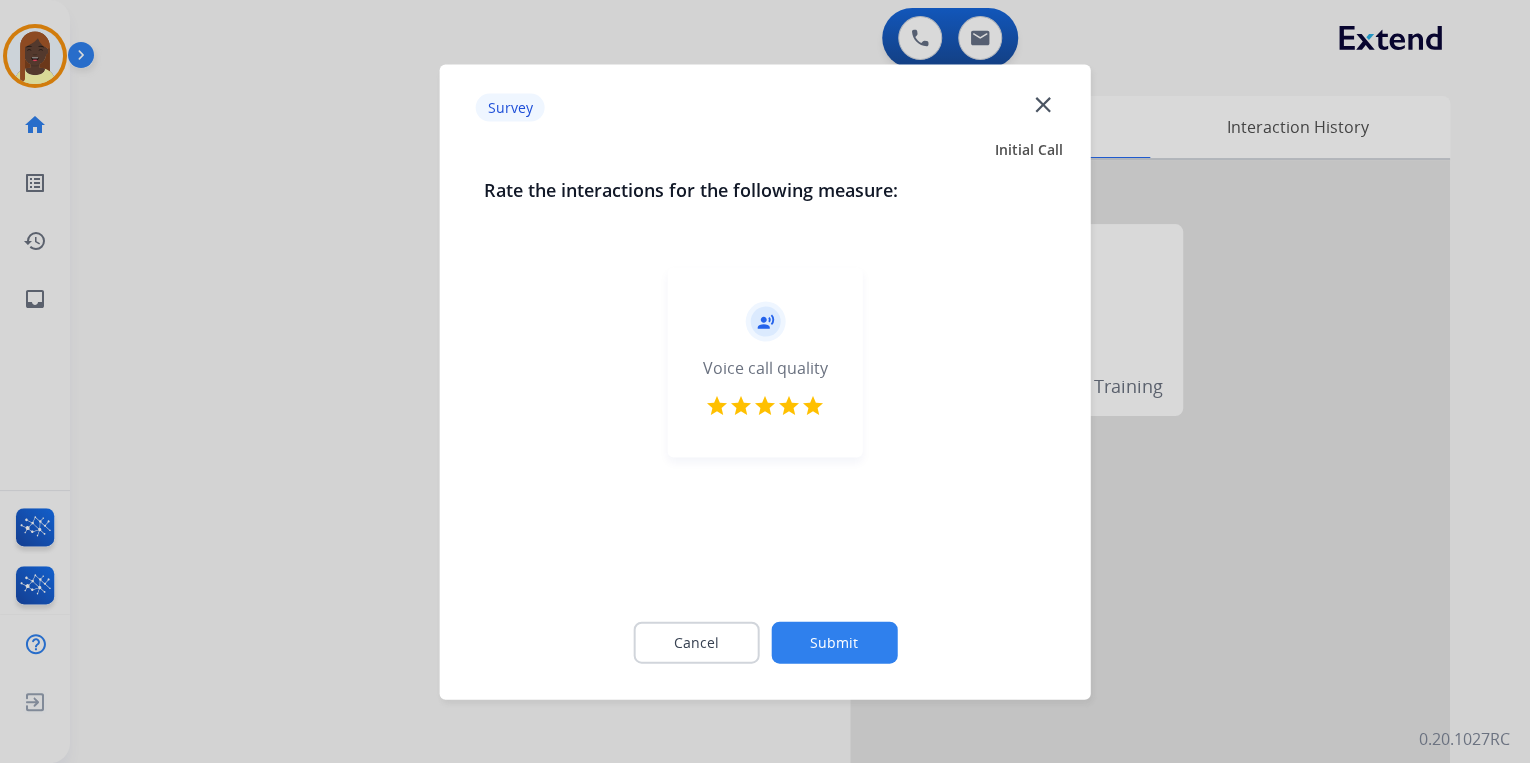 click on "Submit" 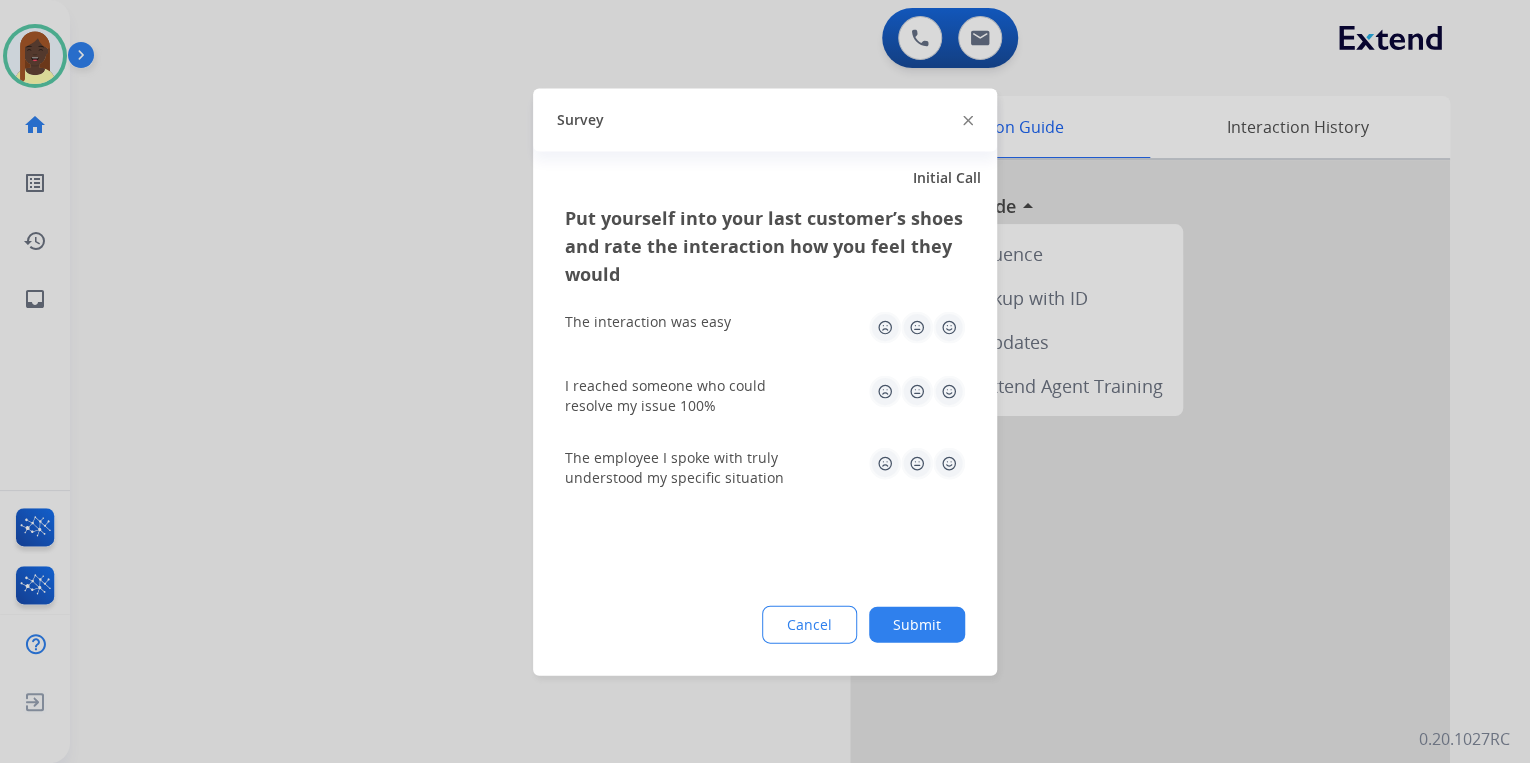 click 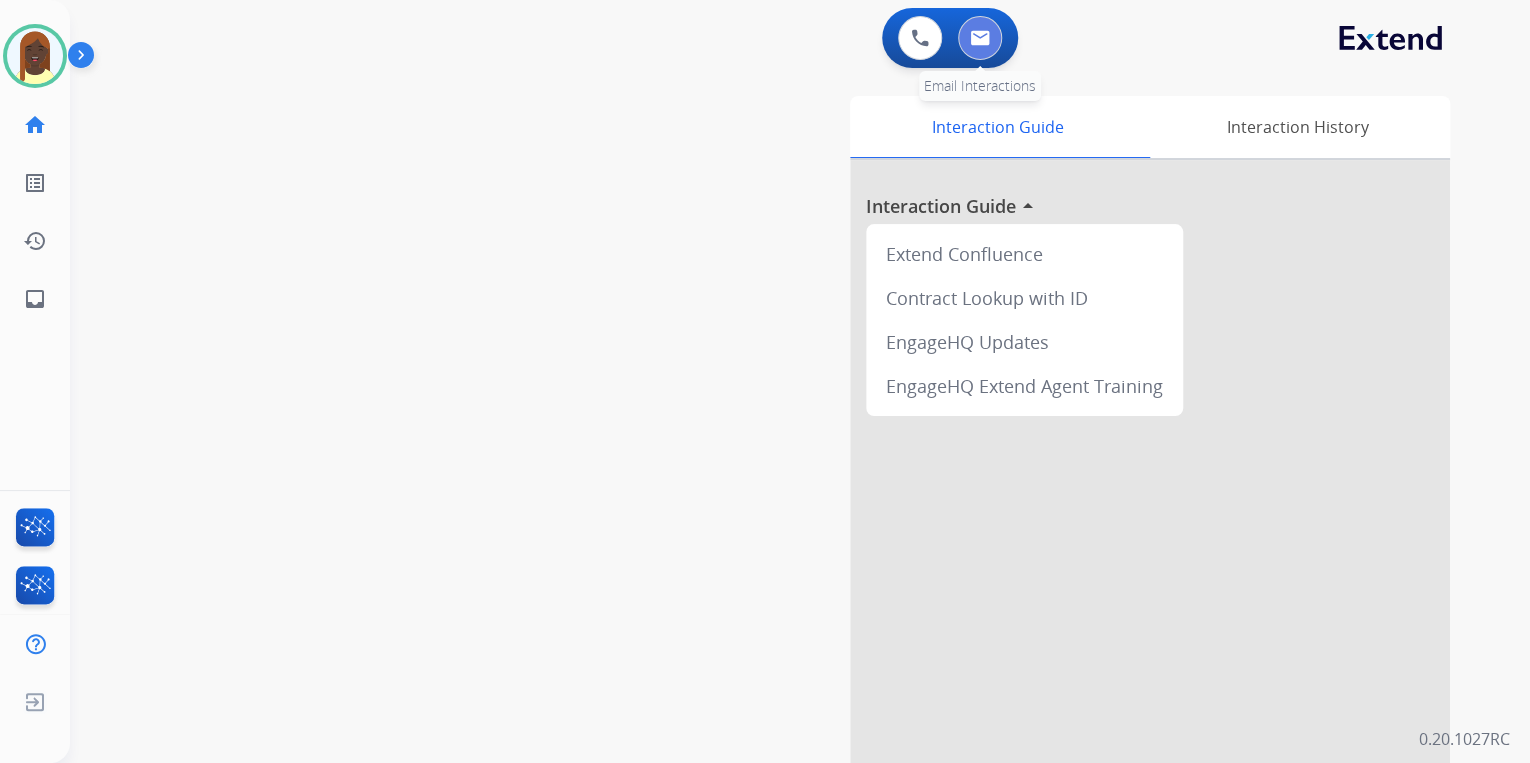 click at bounding box center (980, 38) 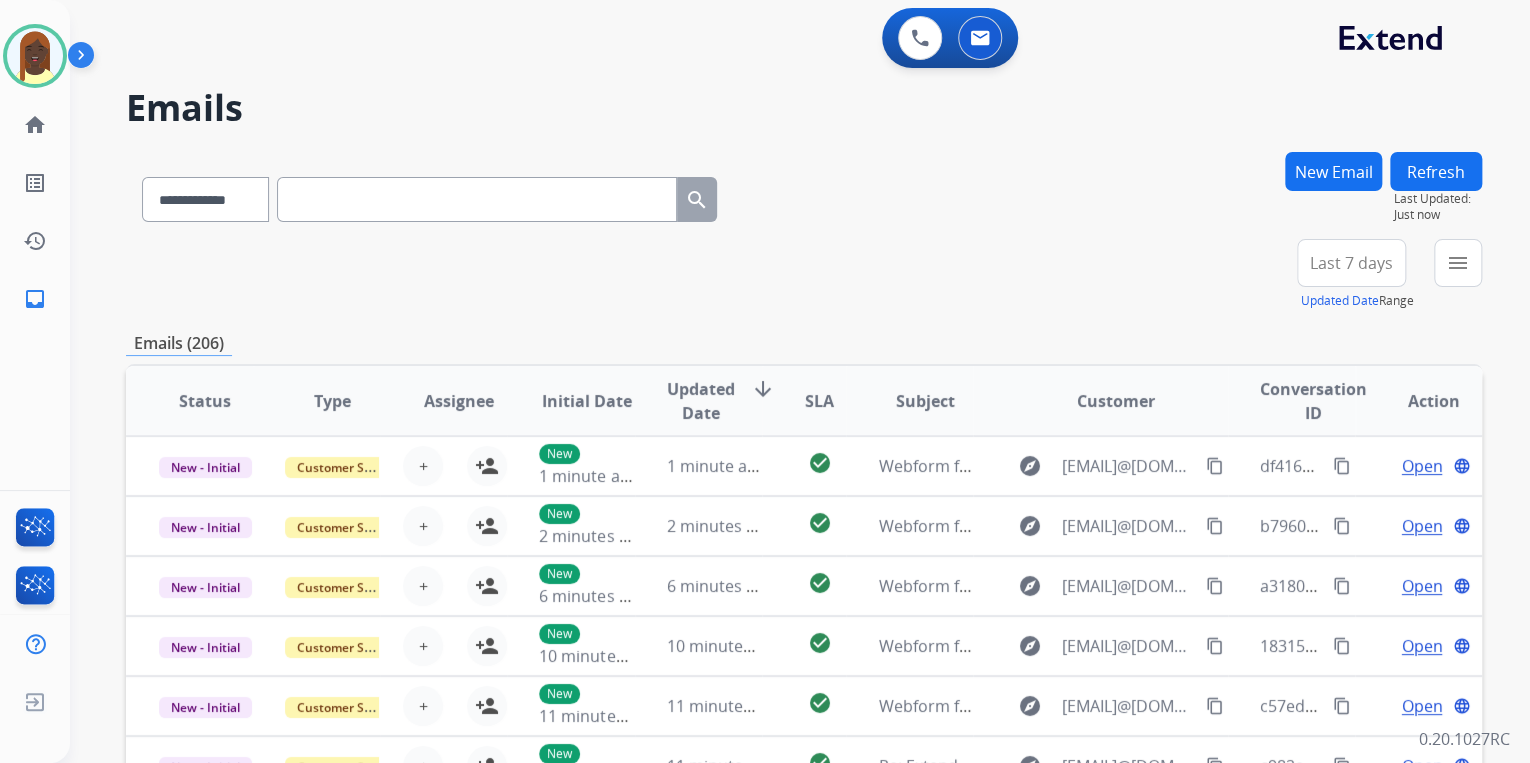click on "New Email" at bounding box center (1333, 171) 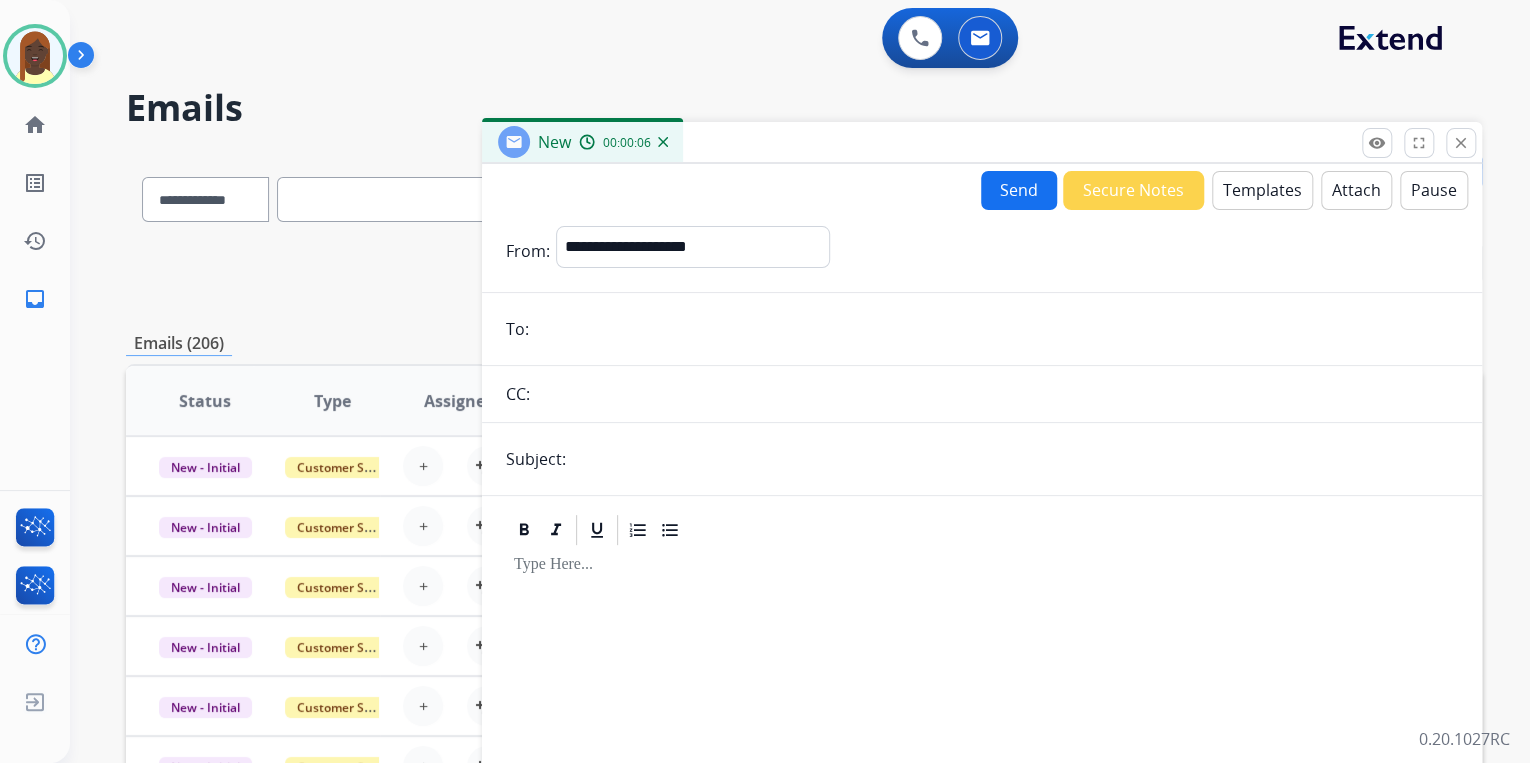click on "Templates" at bounding box center [1262, 190] 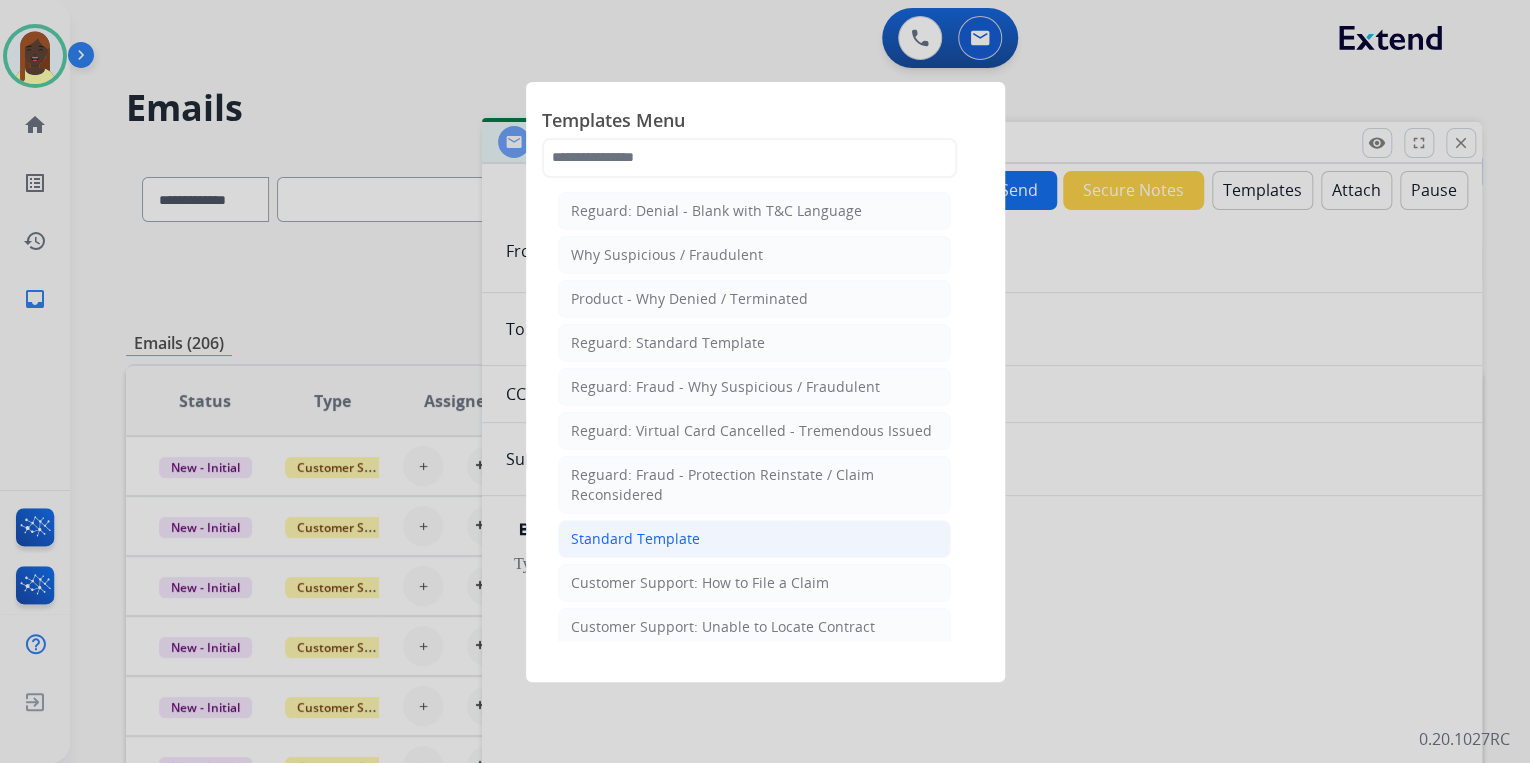 click on "Standard Template" 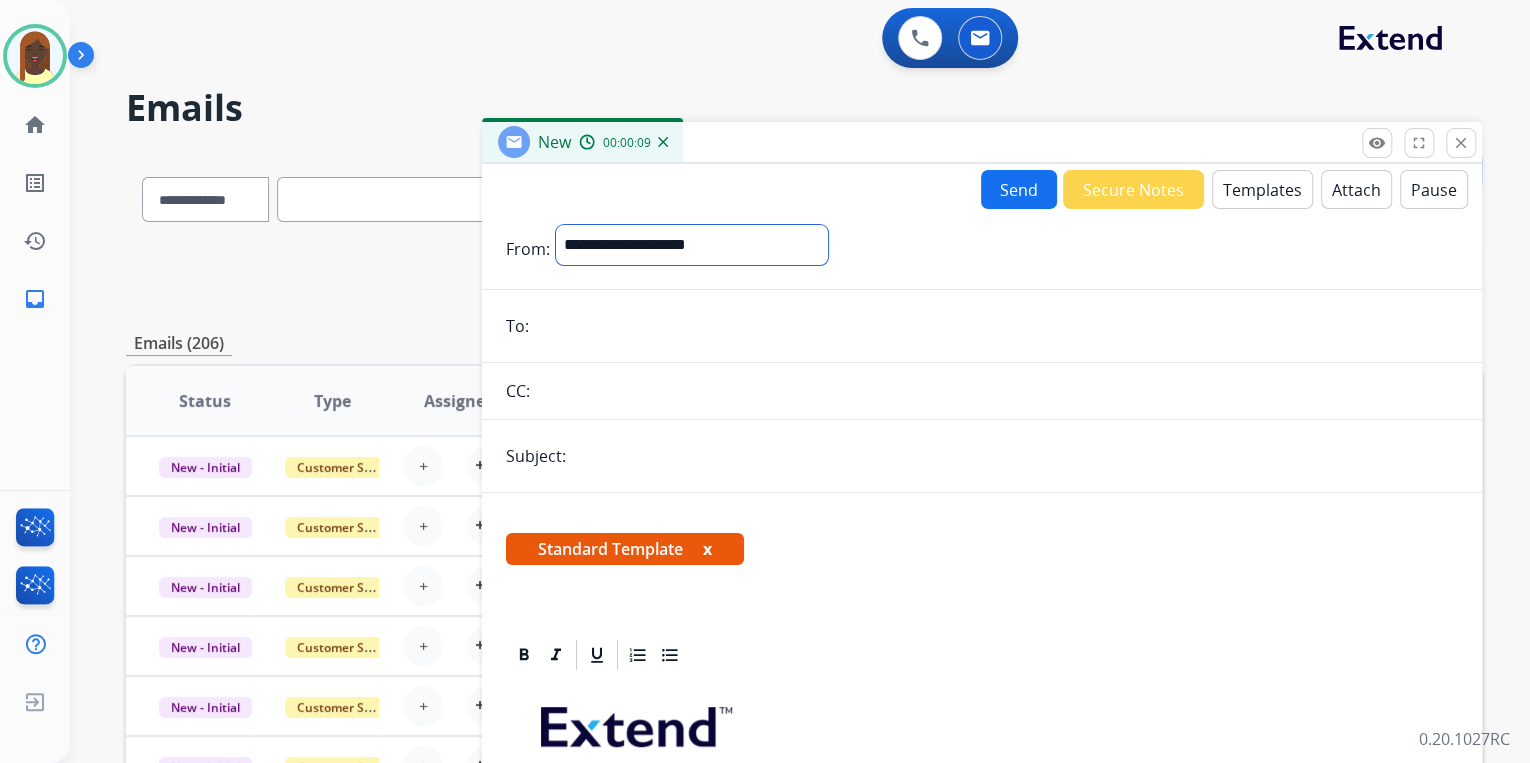 click on "**********" at bounding box center [692, 245] 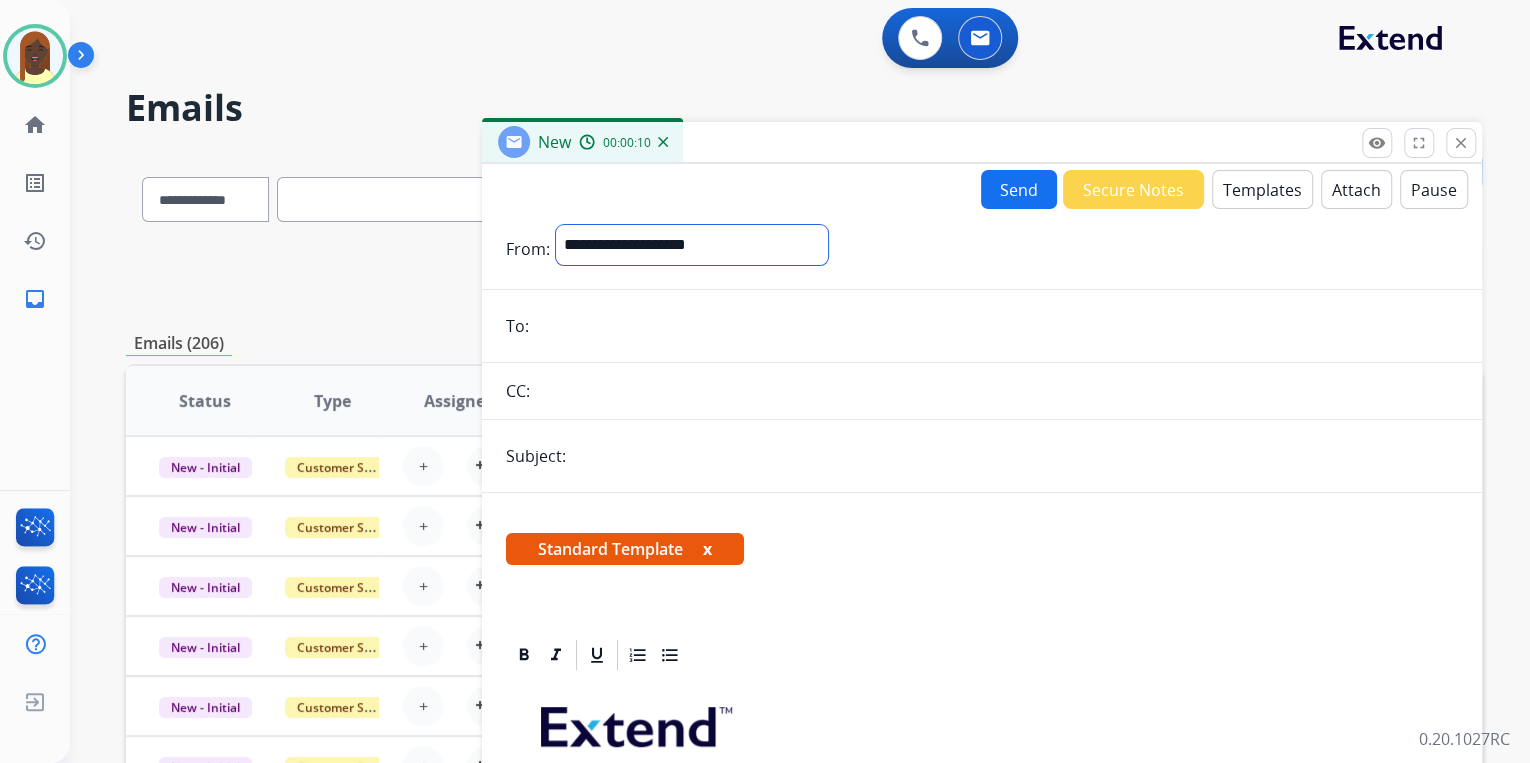 select on "**********" 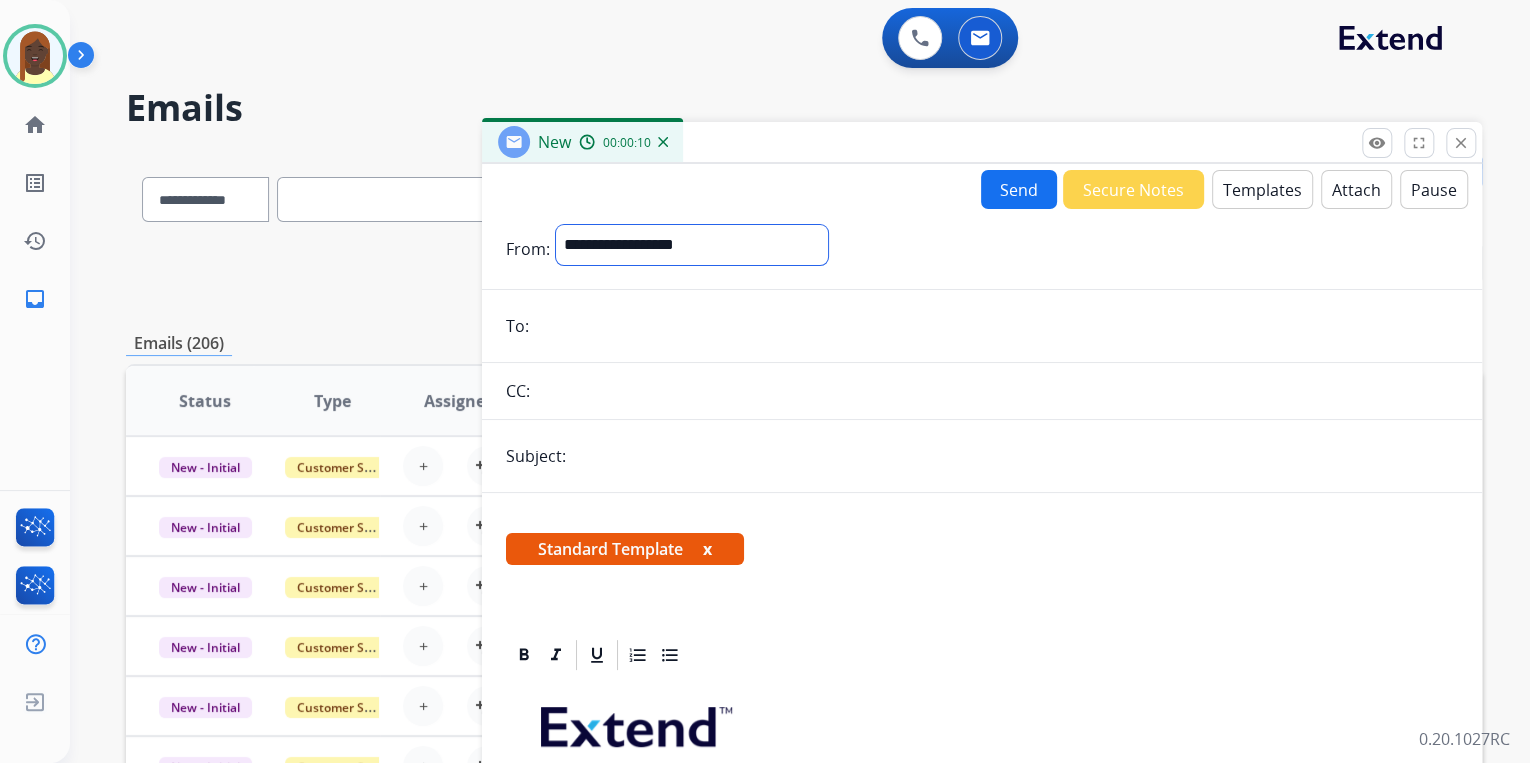 click on "**********" at bounding box center [692, 245] 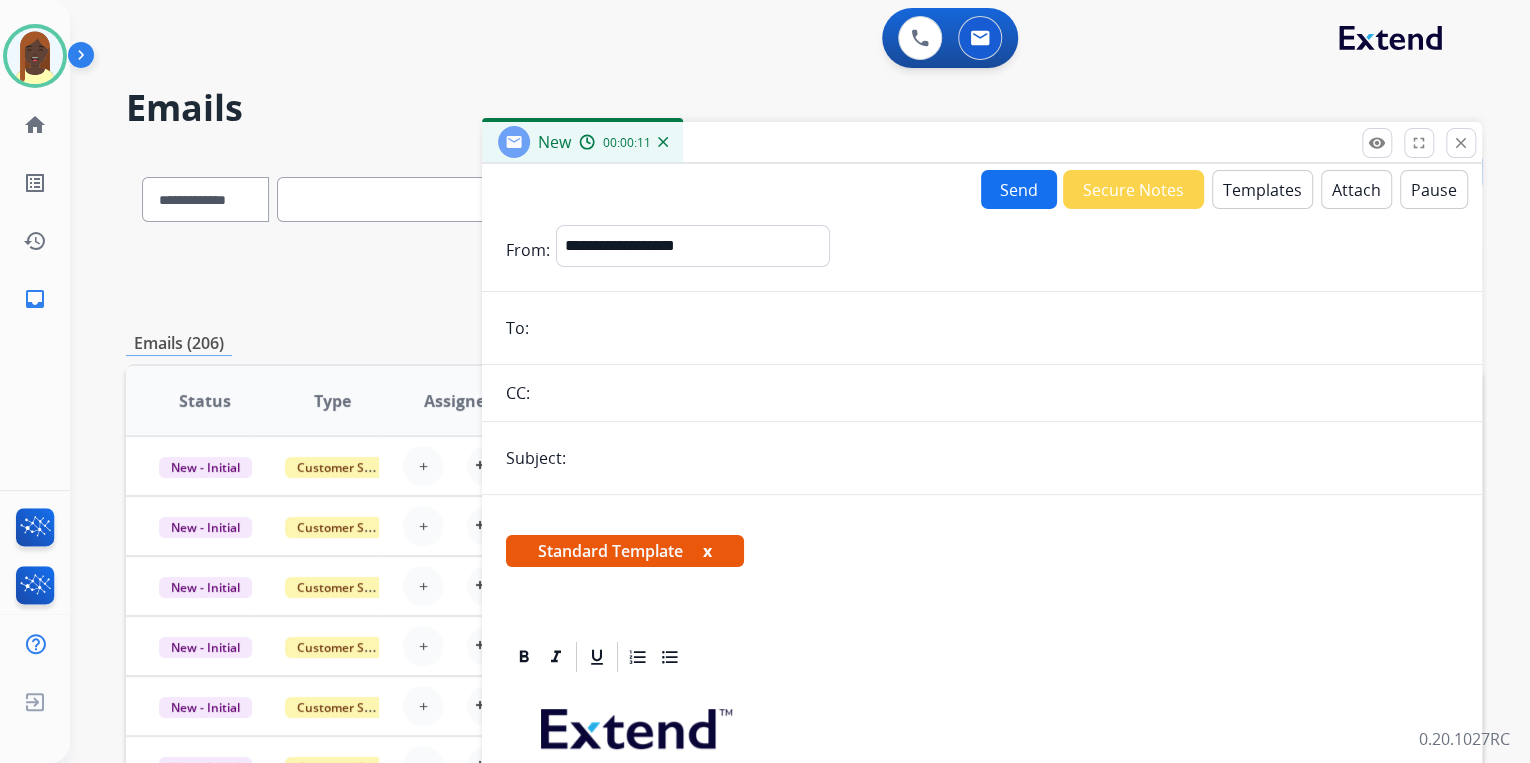 click at bounding box center [996, 328] 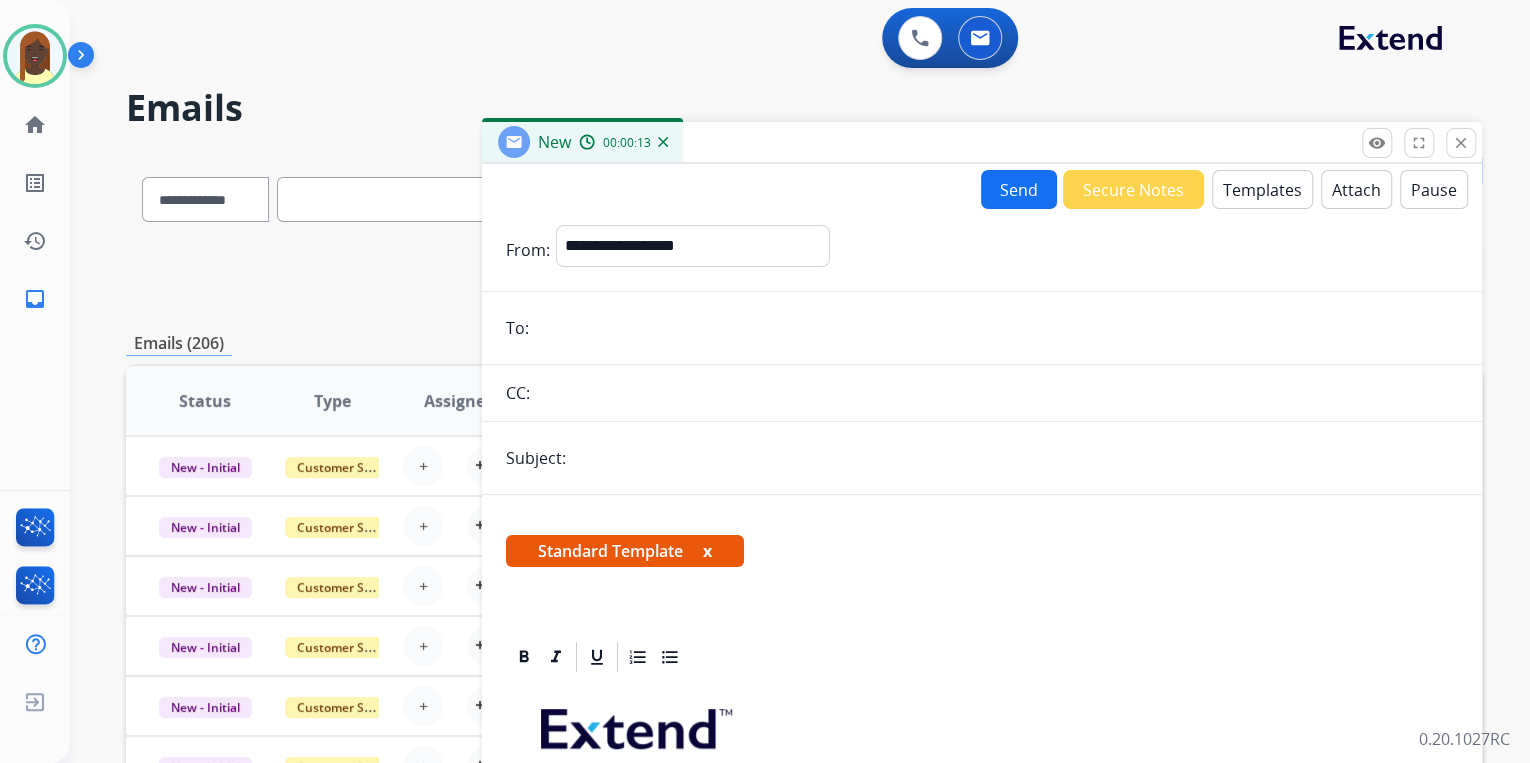 paste on "**********" 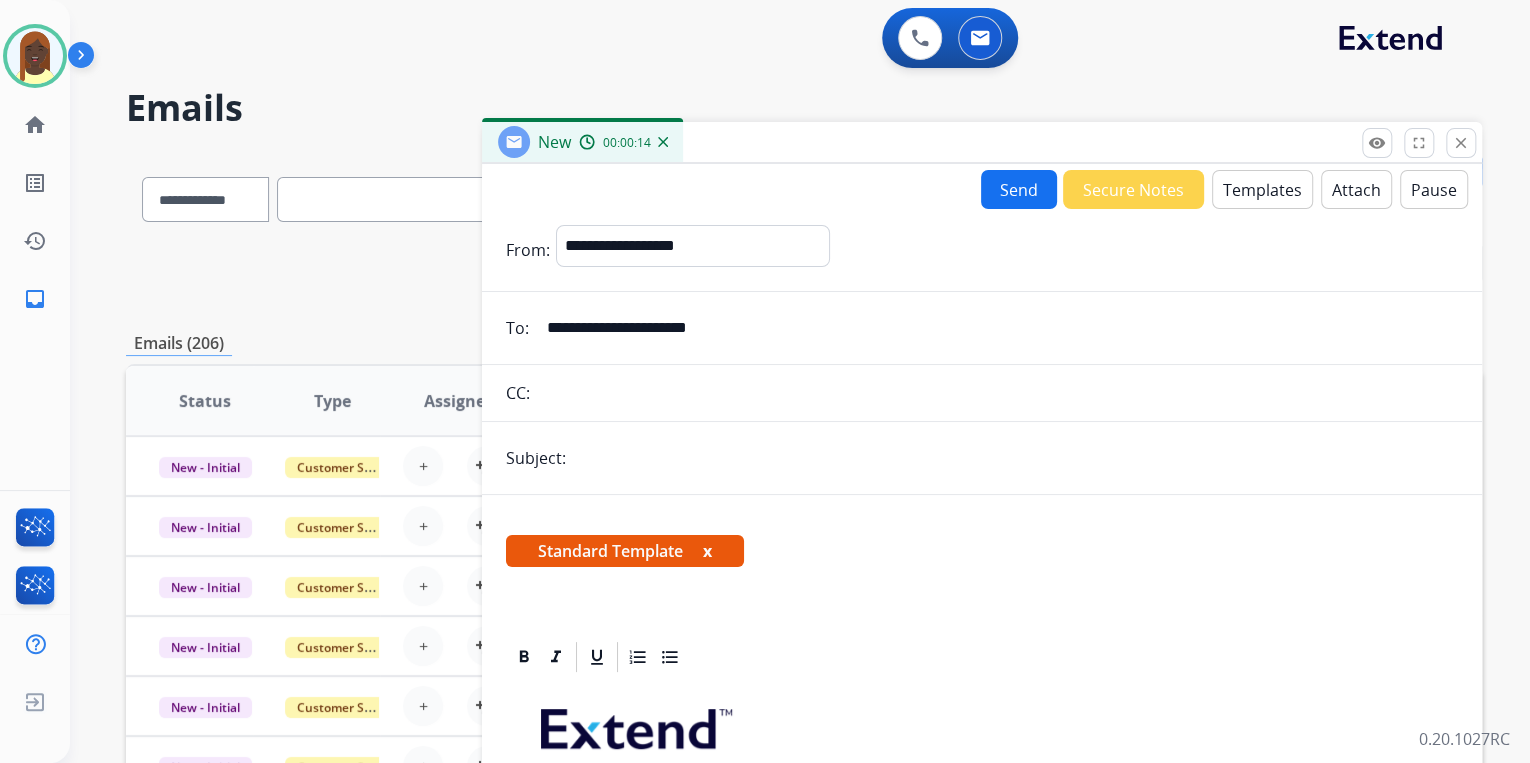 type on "**********" 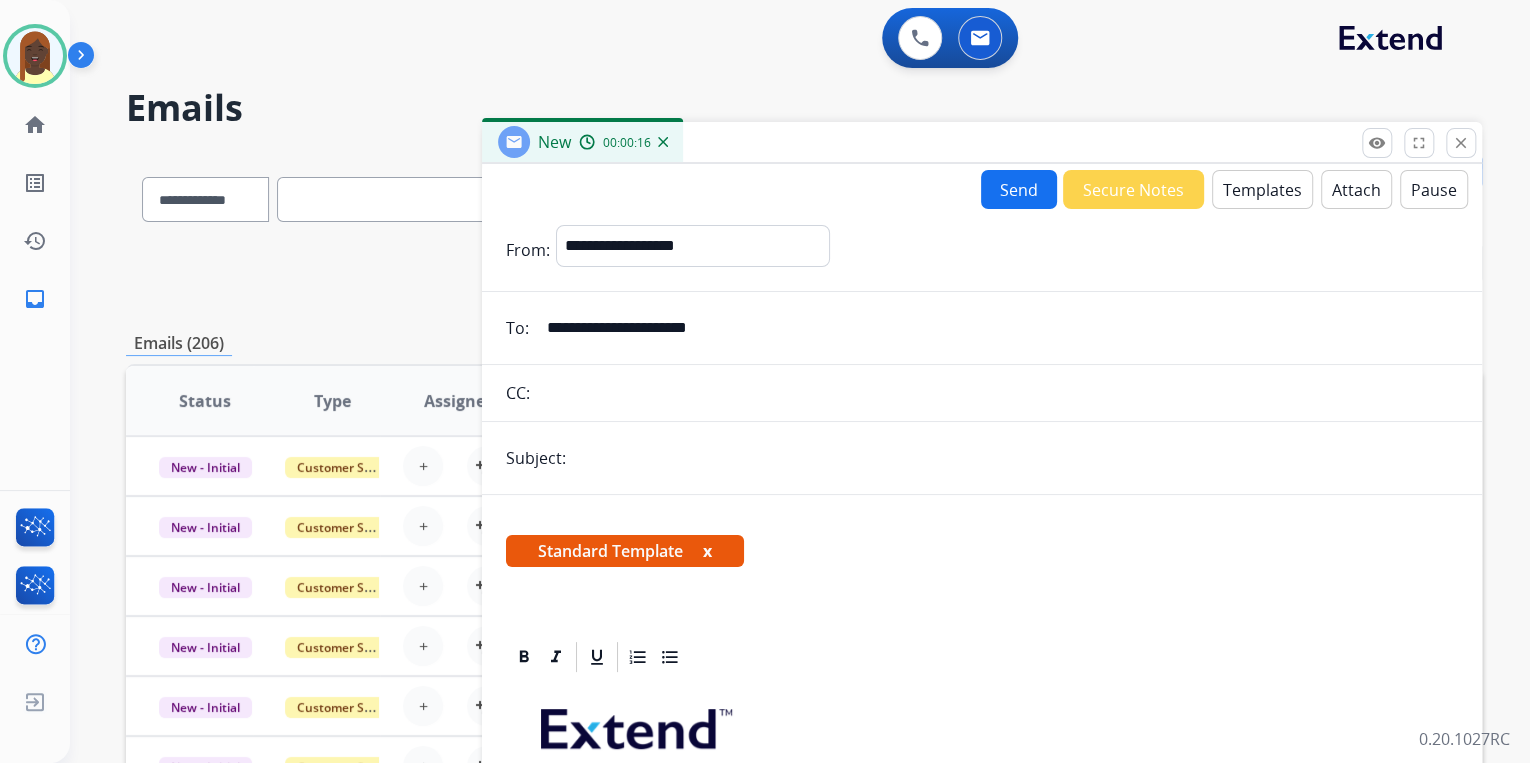 type on "**********" 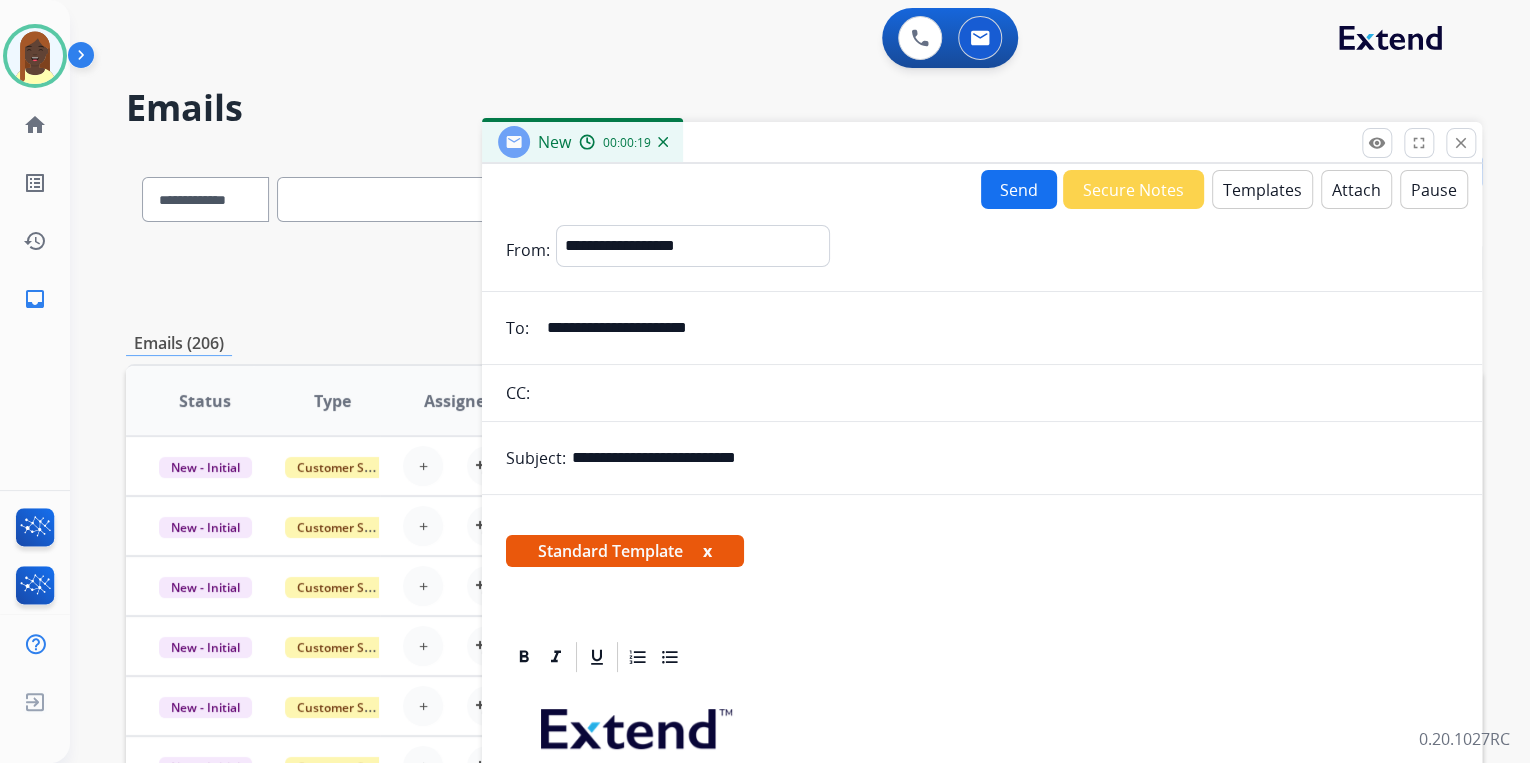 click on "x" at bounding box center [707, 551] 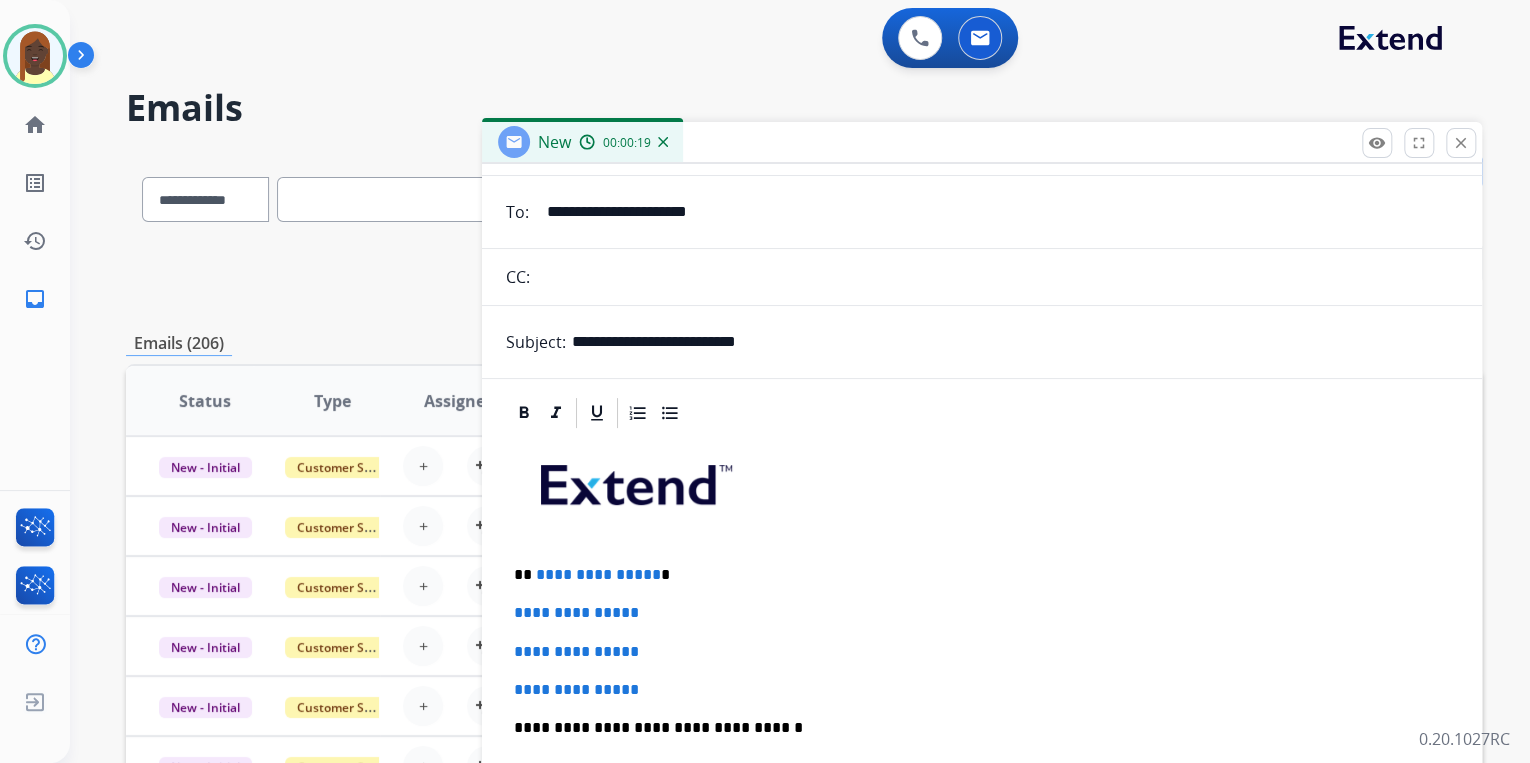 scroll, scrollTop: 320, scrollLeft: 0, axis: vertical 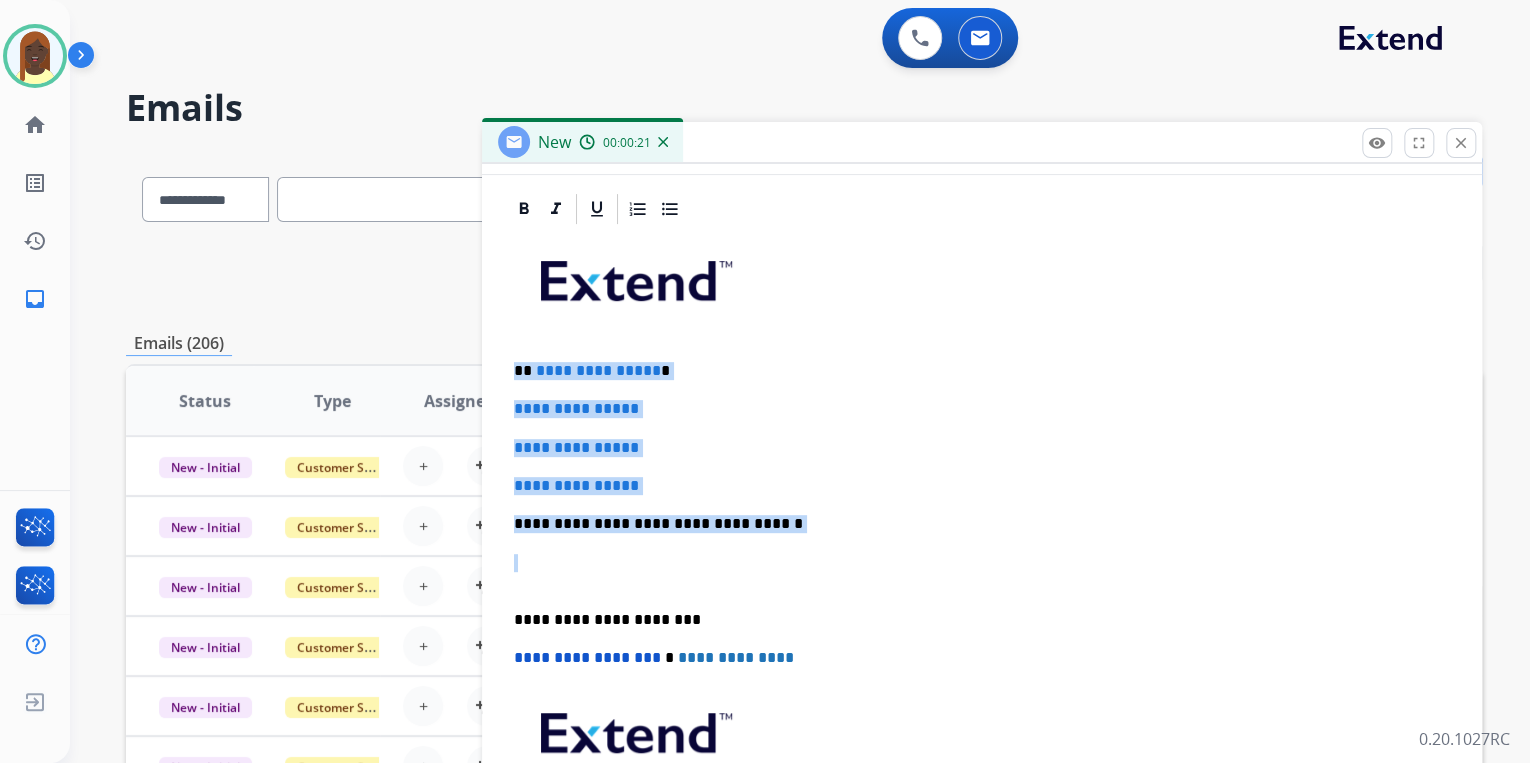 drag, startPoint x: 516, startPoint y: 364, endPoint x: 849, endPoint y: 533, distance: 373.43005 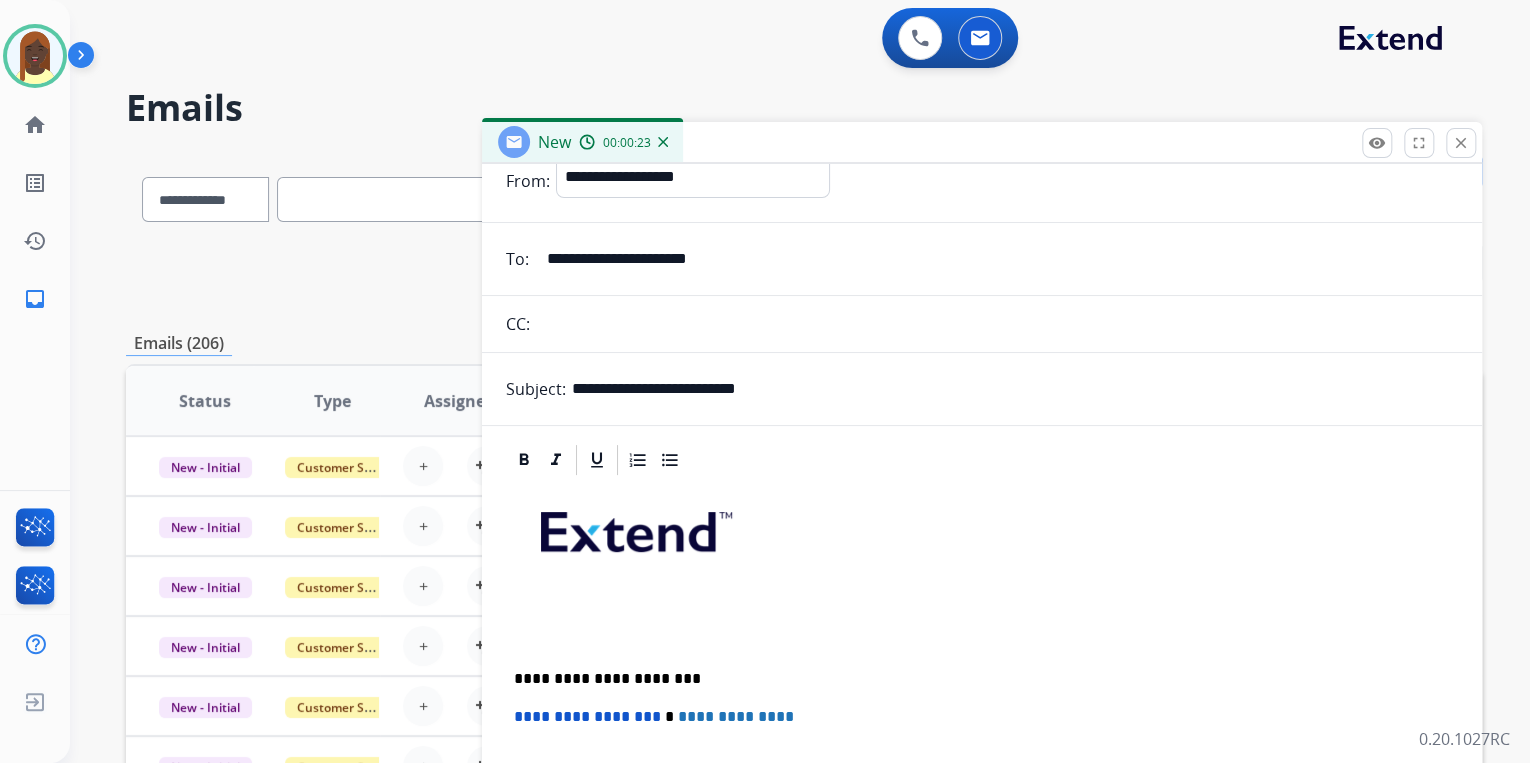 scroll, scrollTop: 0, scrollLeft: 0, axis: both 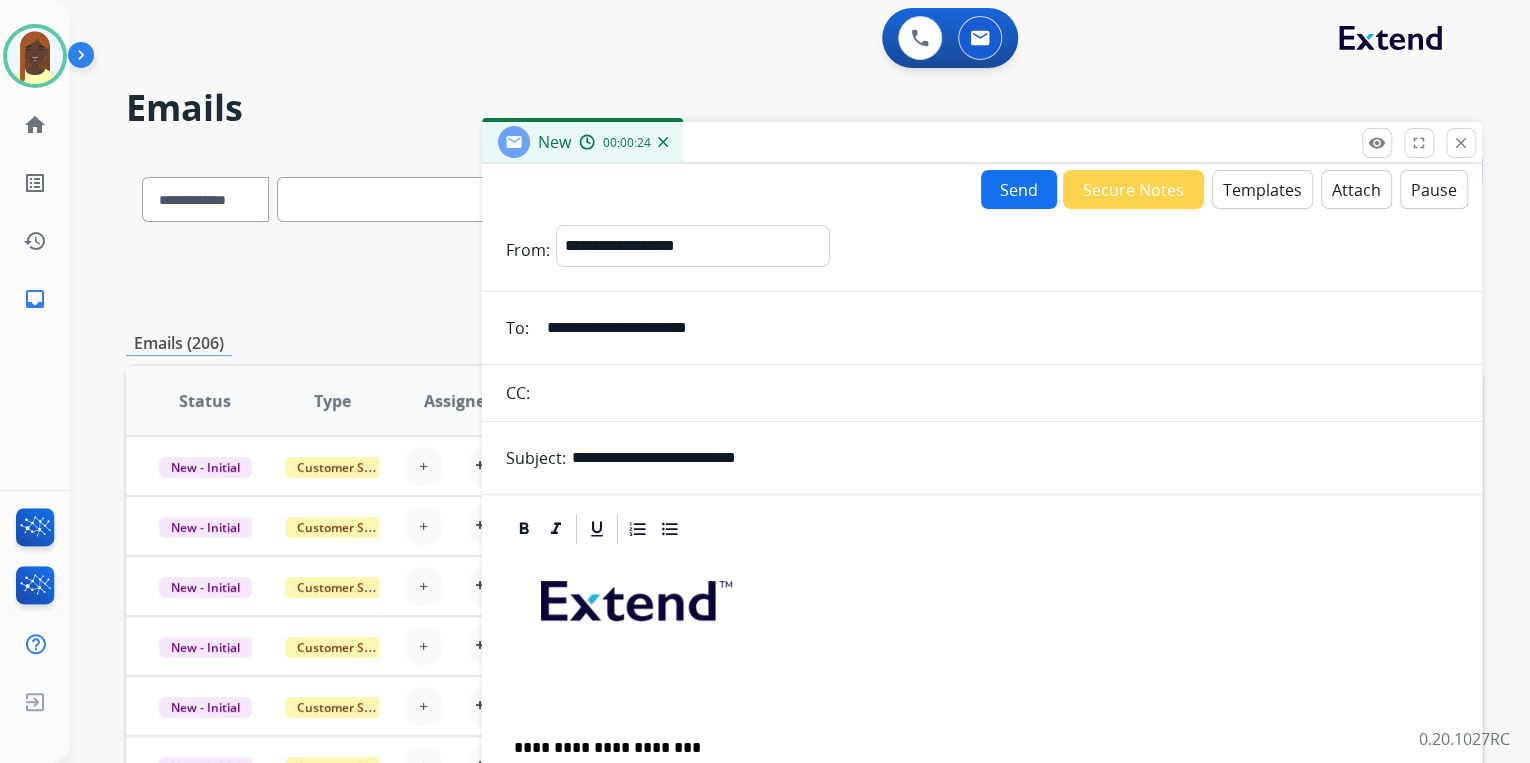 click on "Templates" at bounding box center (1262, 189) 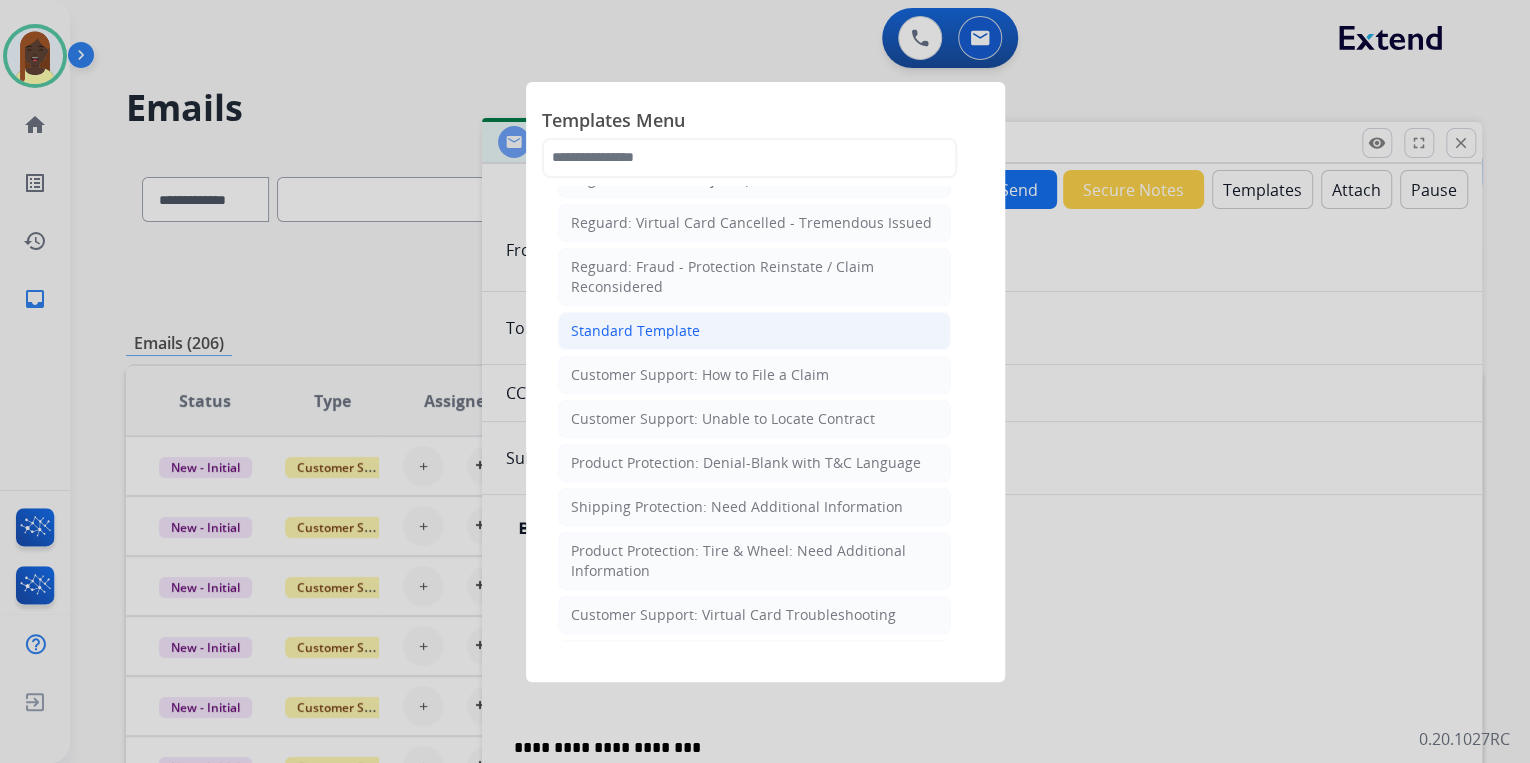 scroll, scrollTop: 240, scrollLeft: 0, axis: vertical 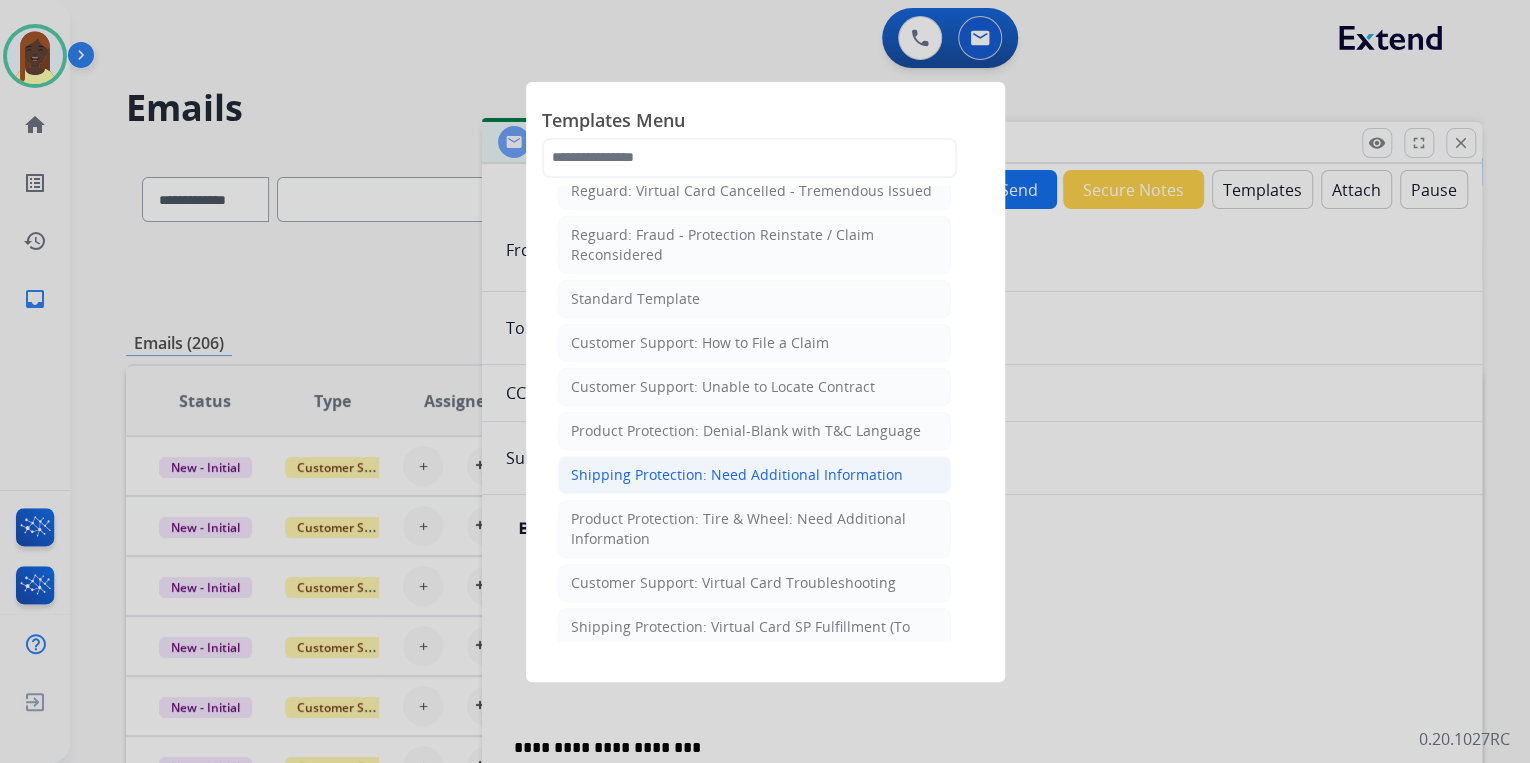click on "Shipping Protection: Need Additional Information" 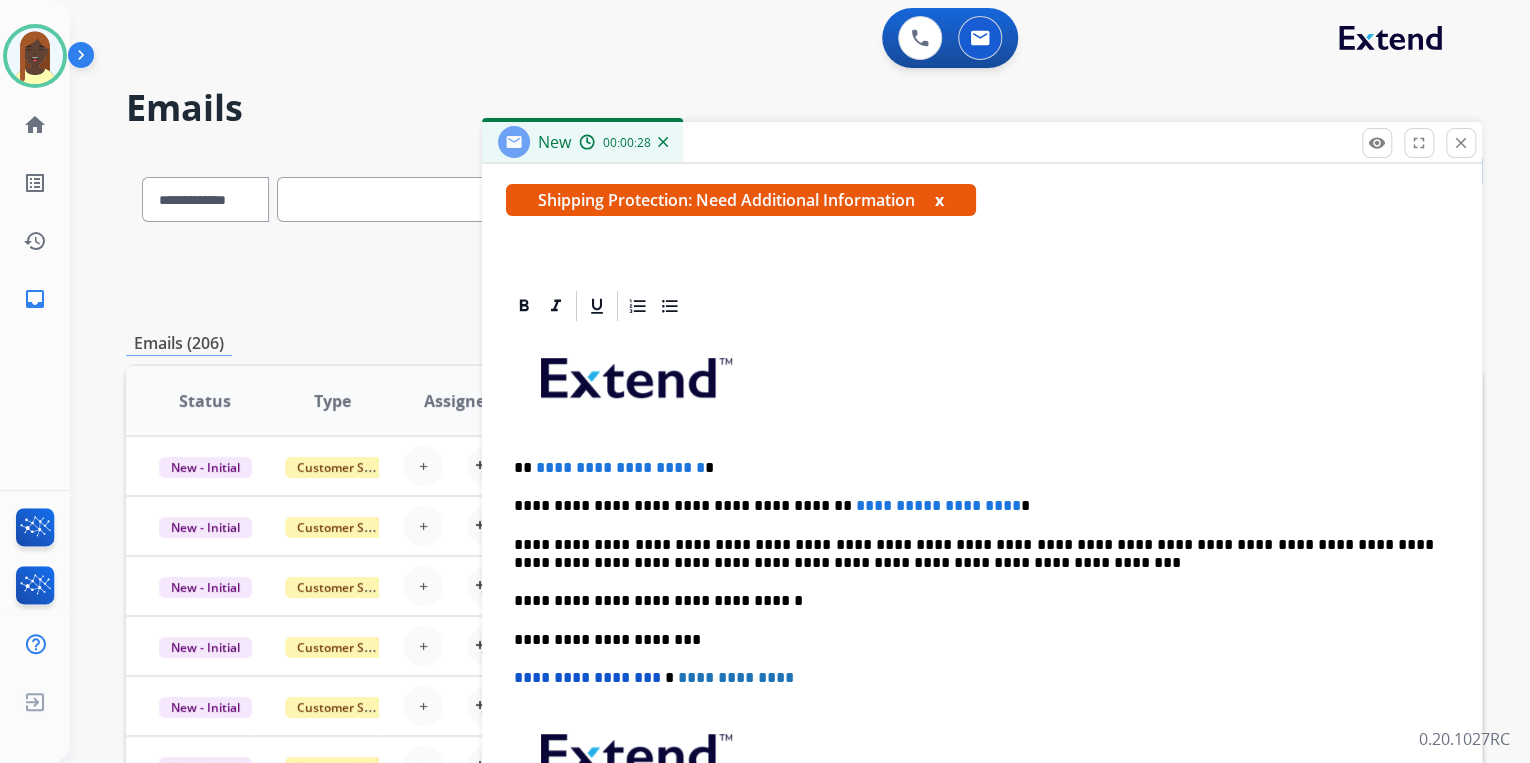 scroll, scrollTop: 383, scrollLeft: 0, axis: vertical 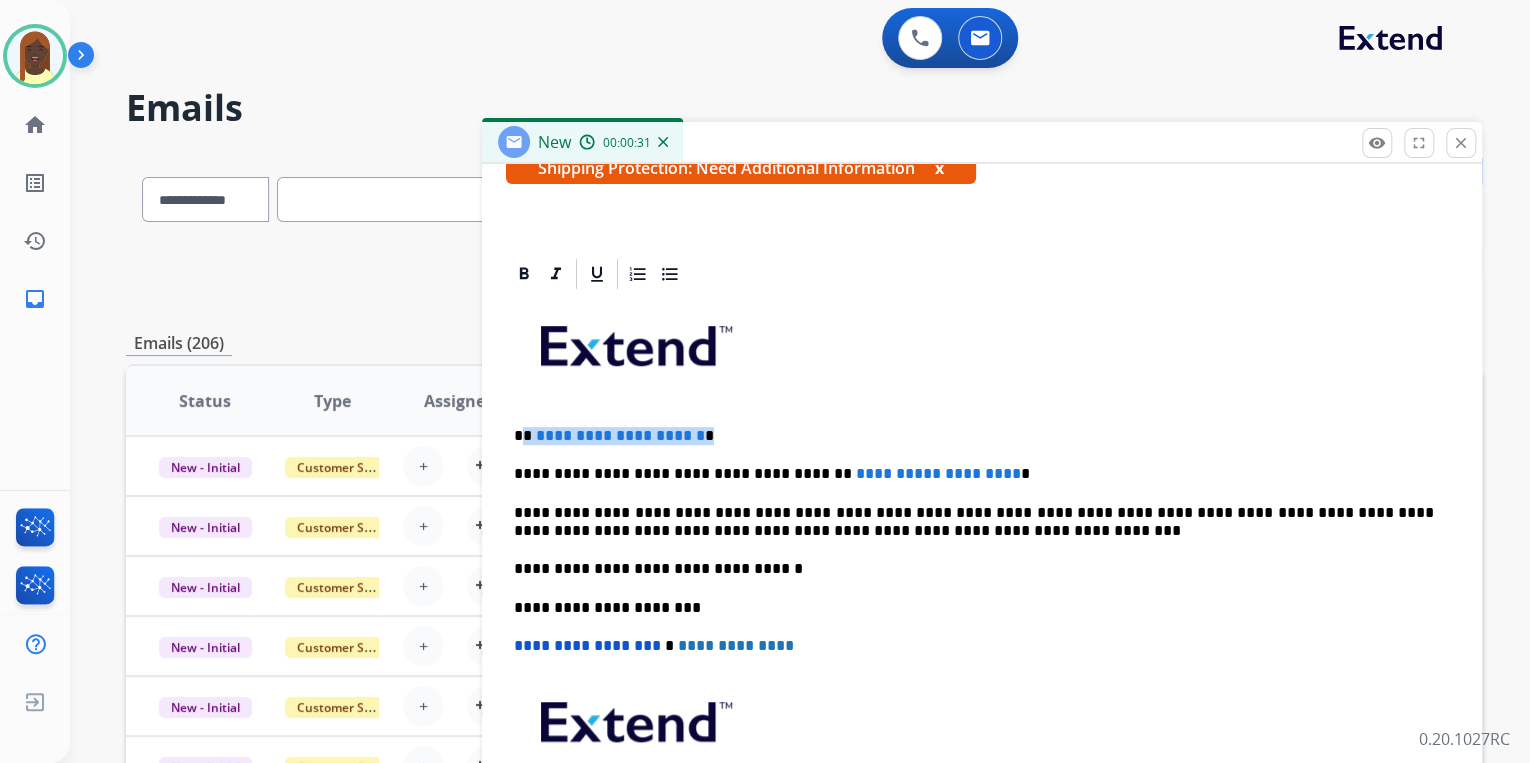 drag, startPoint x: 524, startPoint y: 430, endPoint x: 723, endPoint y: 442, distance: 199.36148 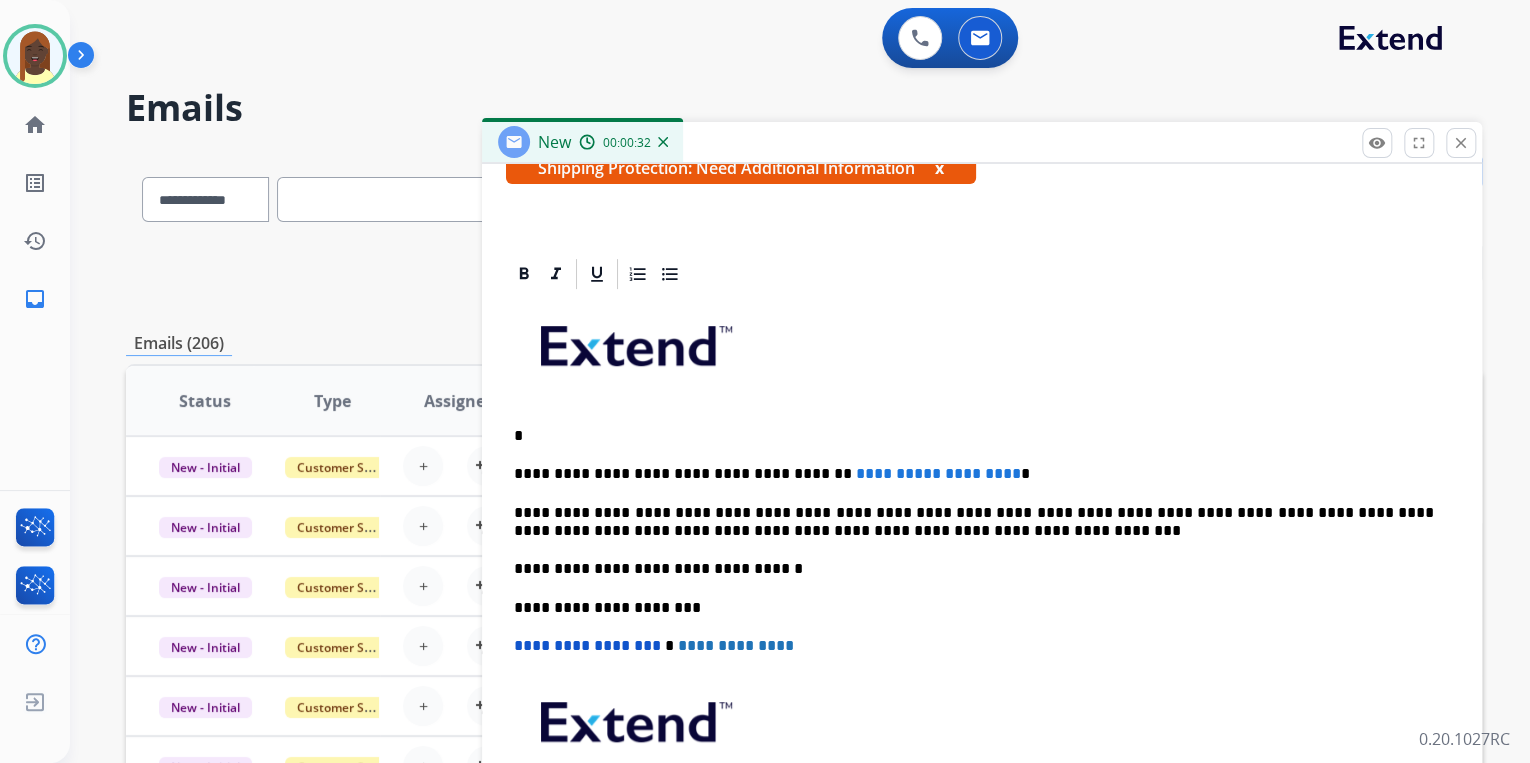 type 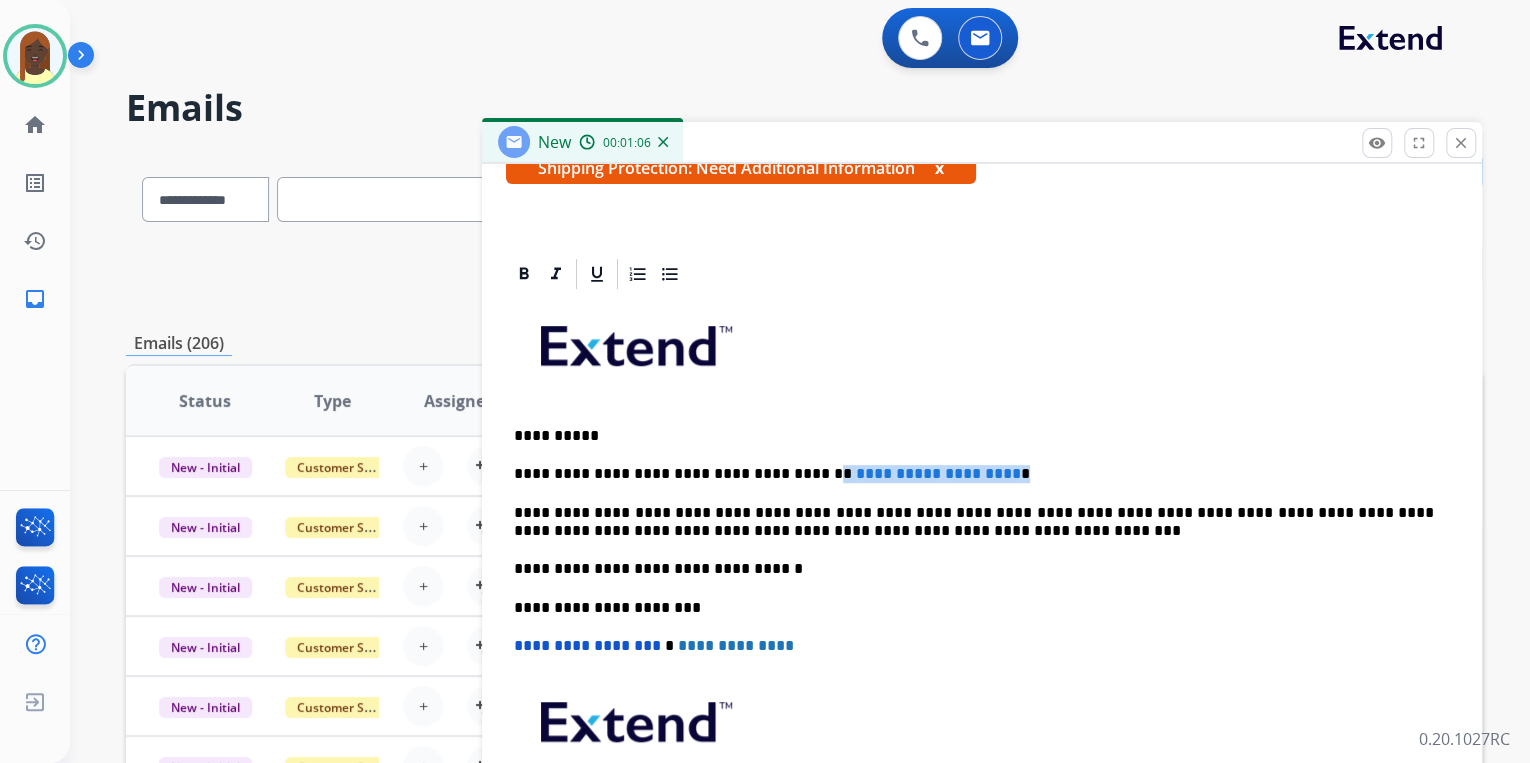 drag, startPoint x: 792, startPoint y: 472, endPoint x: 1027, endPoint y: 477, distance: 235.05319 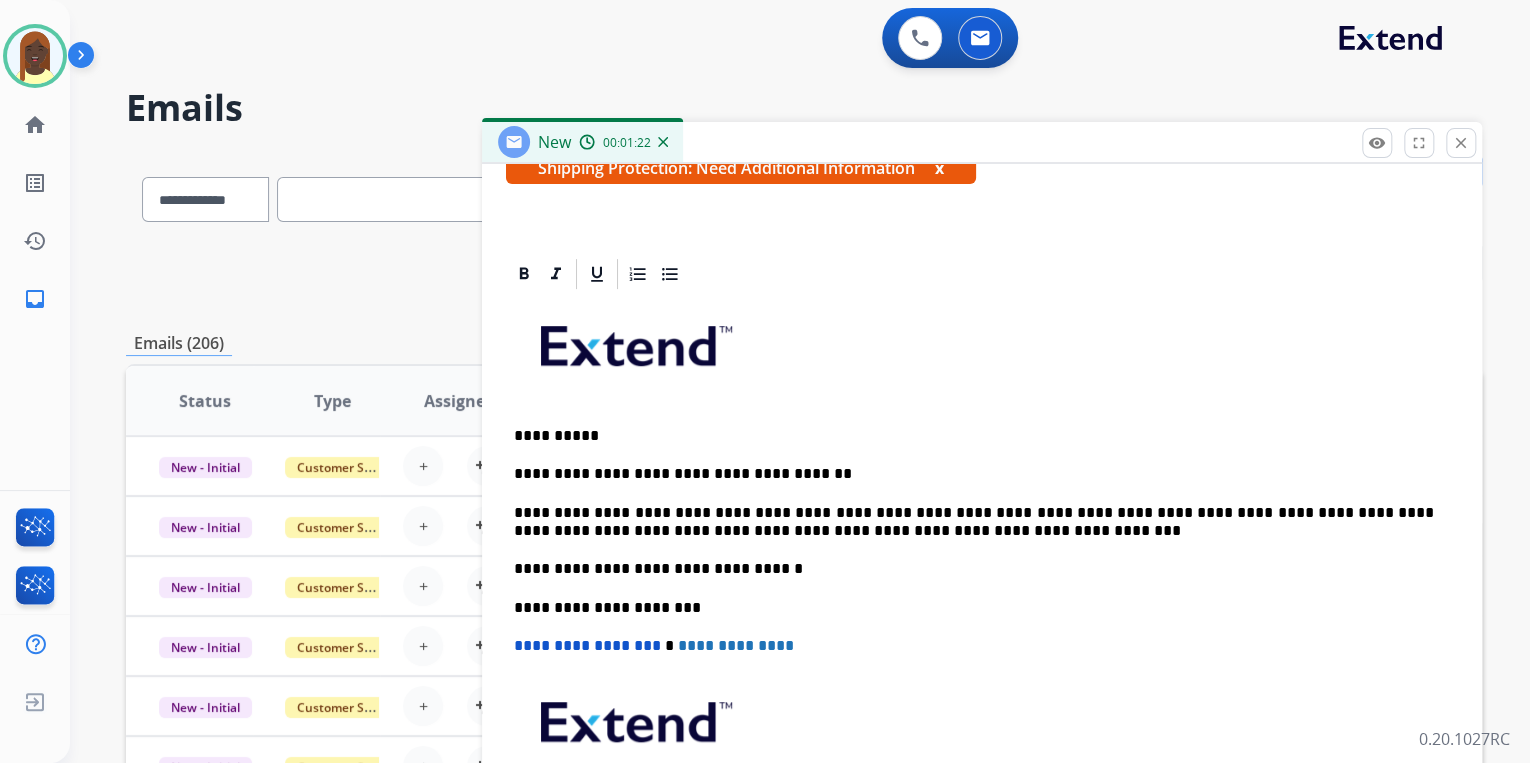 click on "**********" at bounding box center (974, 474) 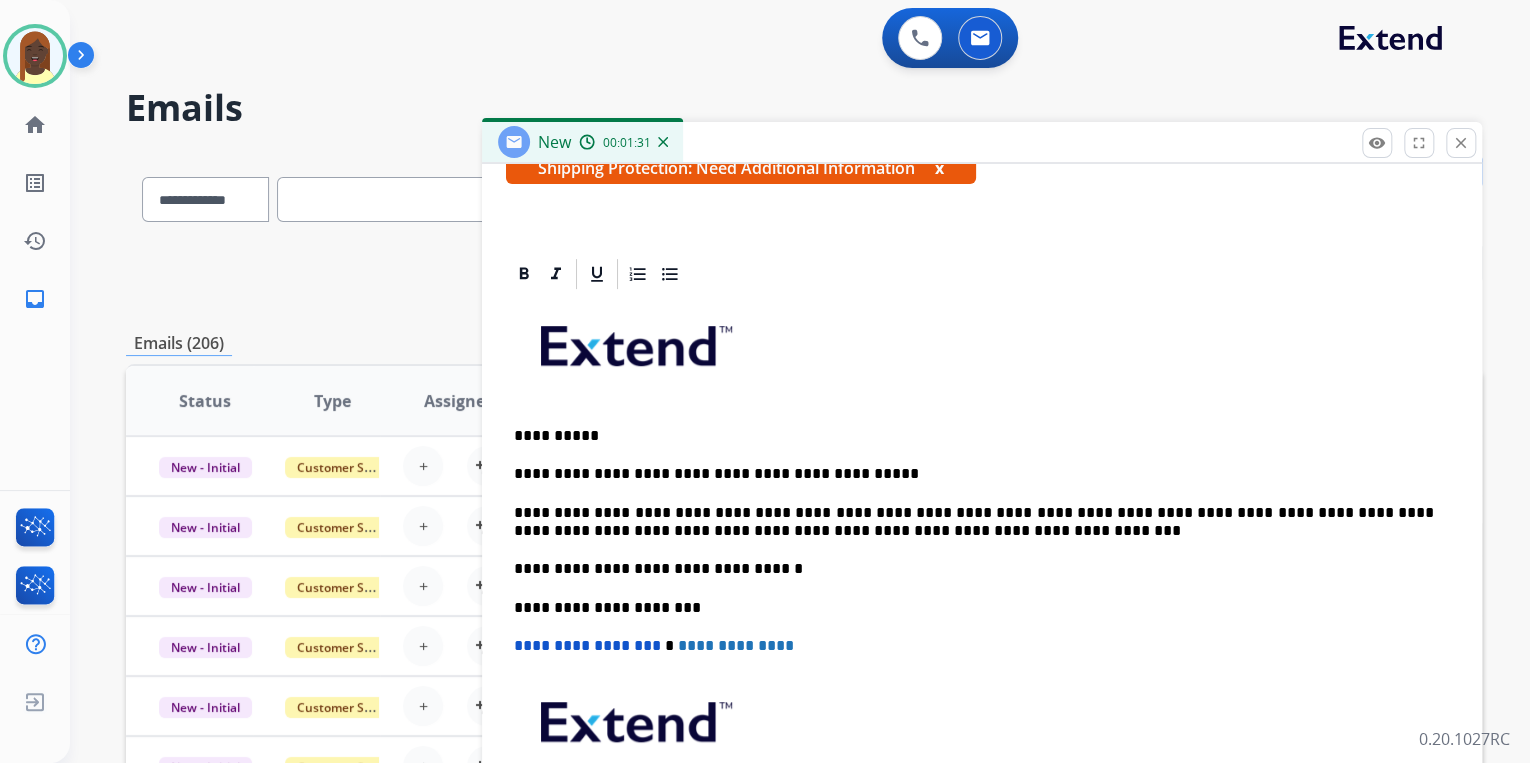 click on "**********" at bounding box center (974, 474) 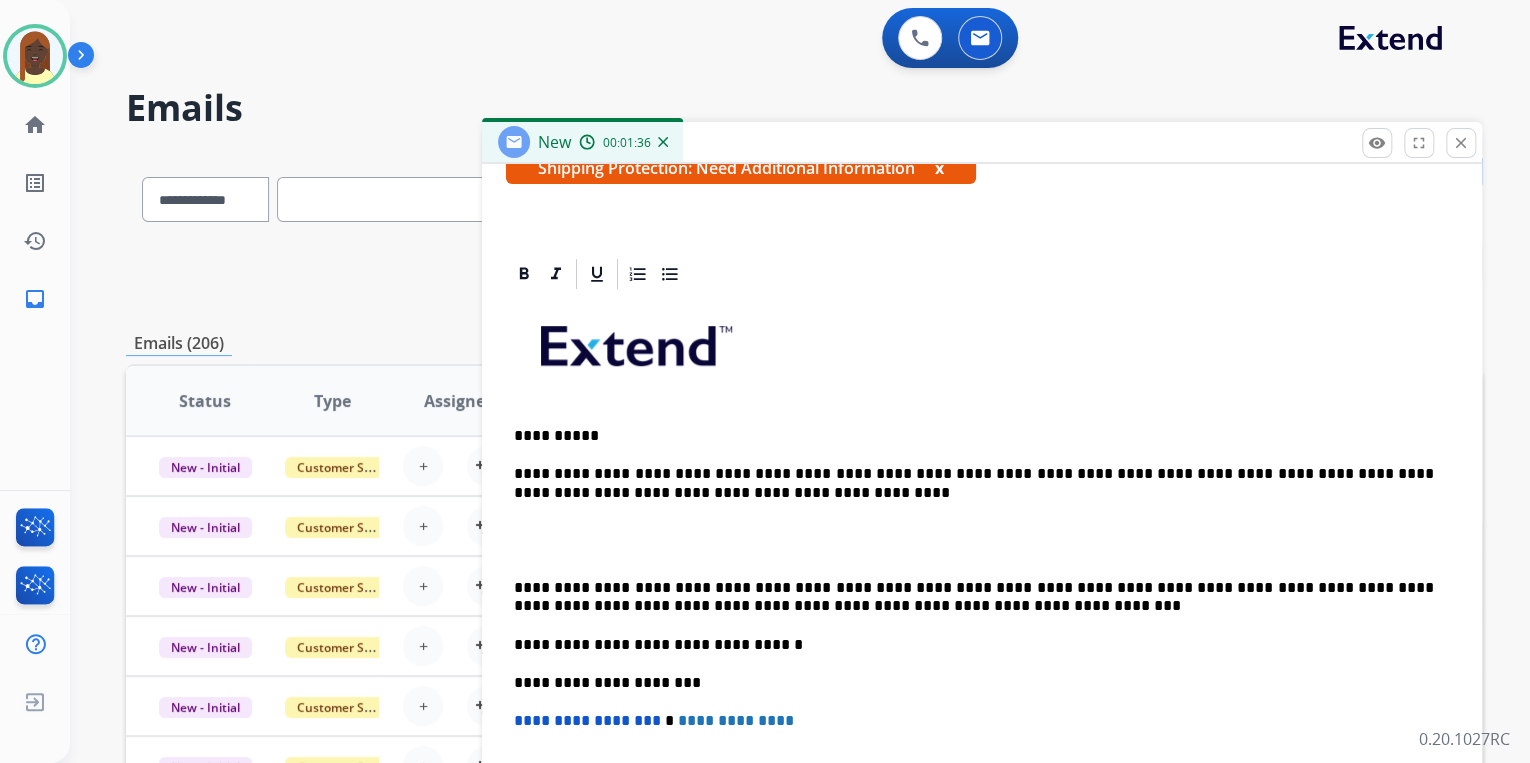 click on "**********" at bounding box center (974, 483) 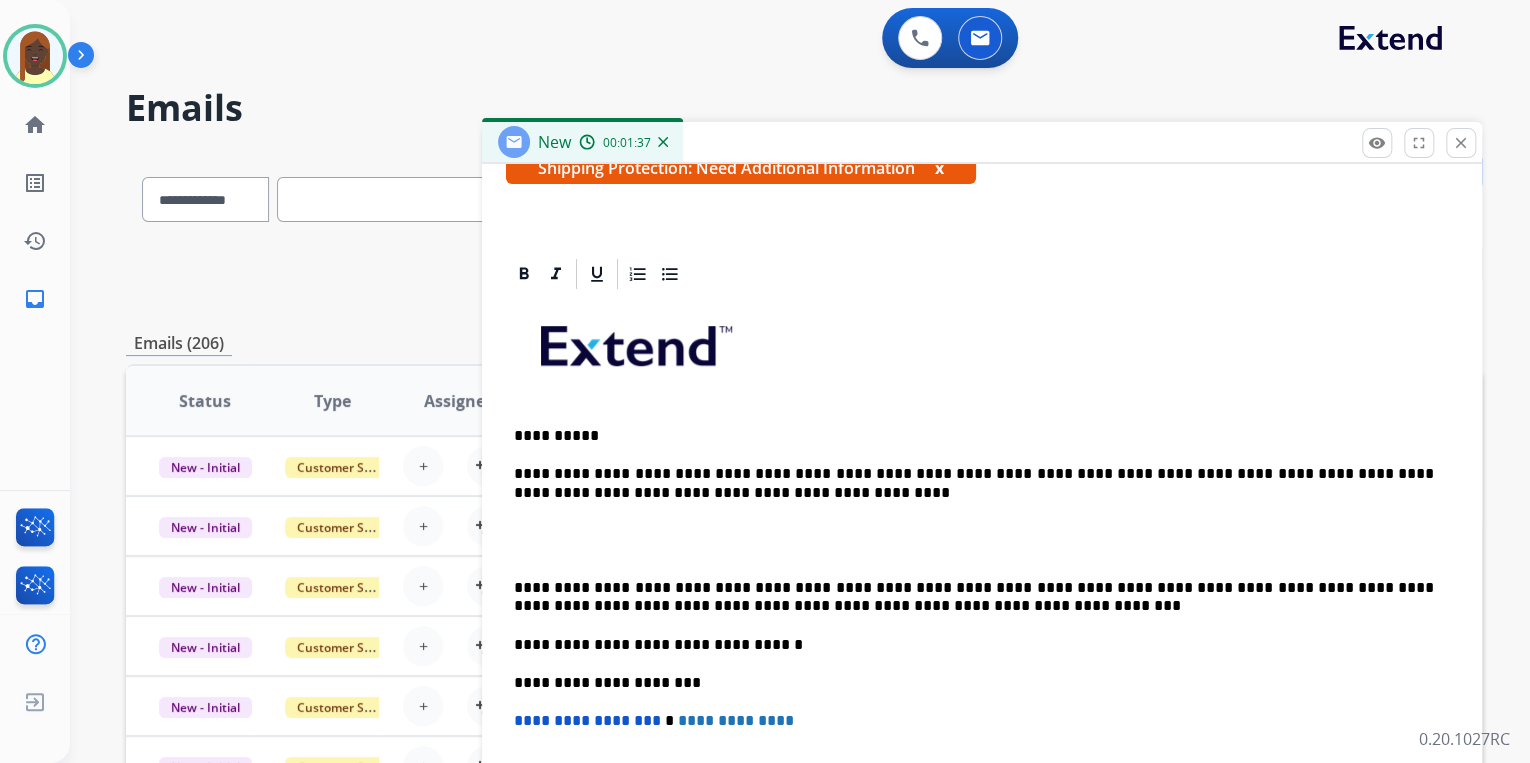 click on "**********" at bounding box center [982, 635] 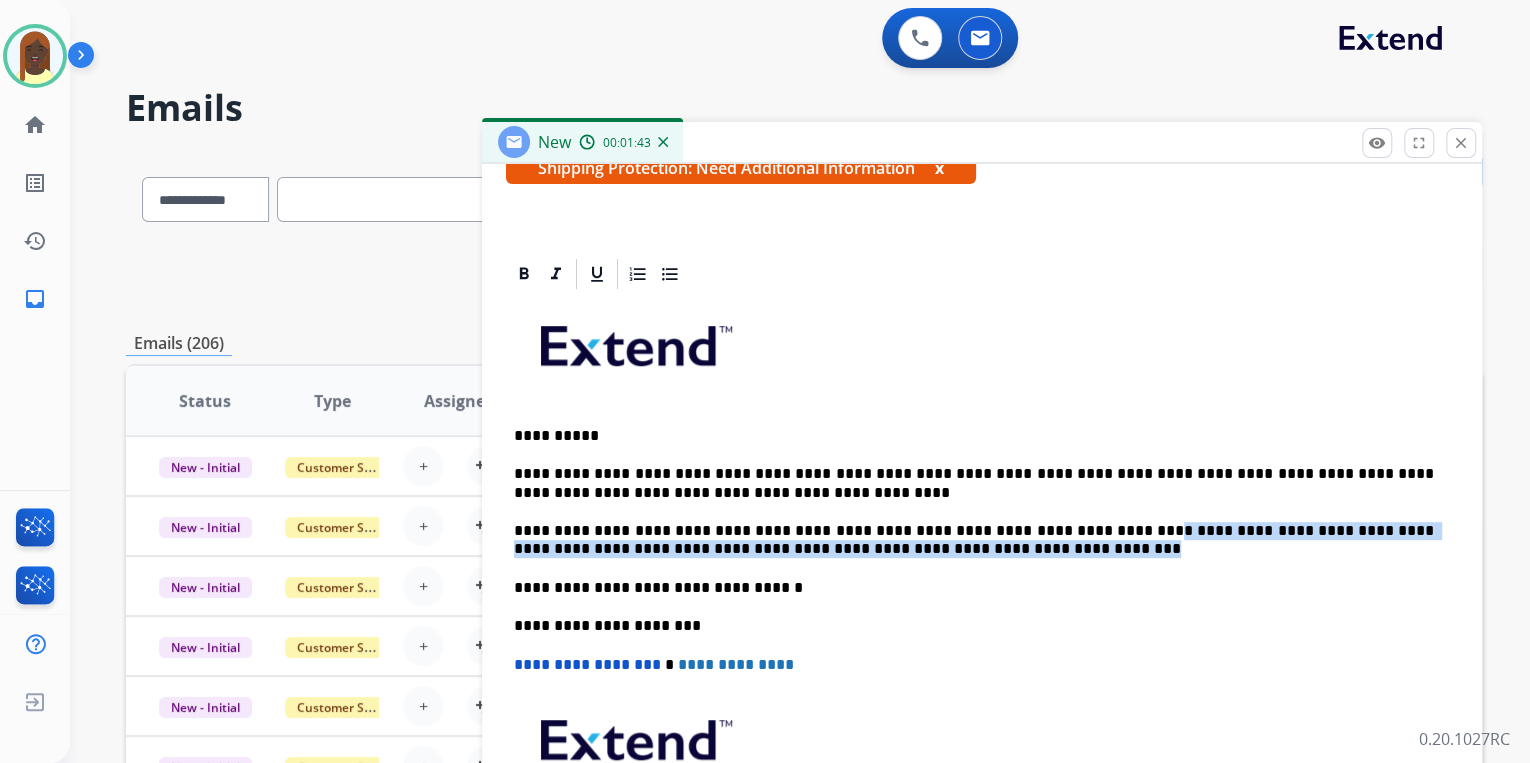 drag, startPoint x: 1074, startPoint y: 533, endPoint x: 1152, endPoint y: 540, distance: 78.31347 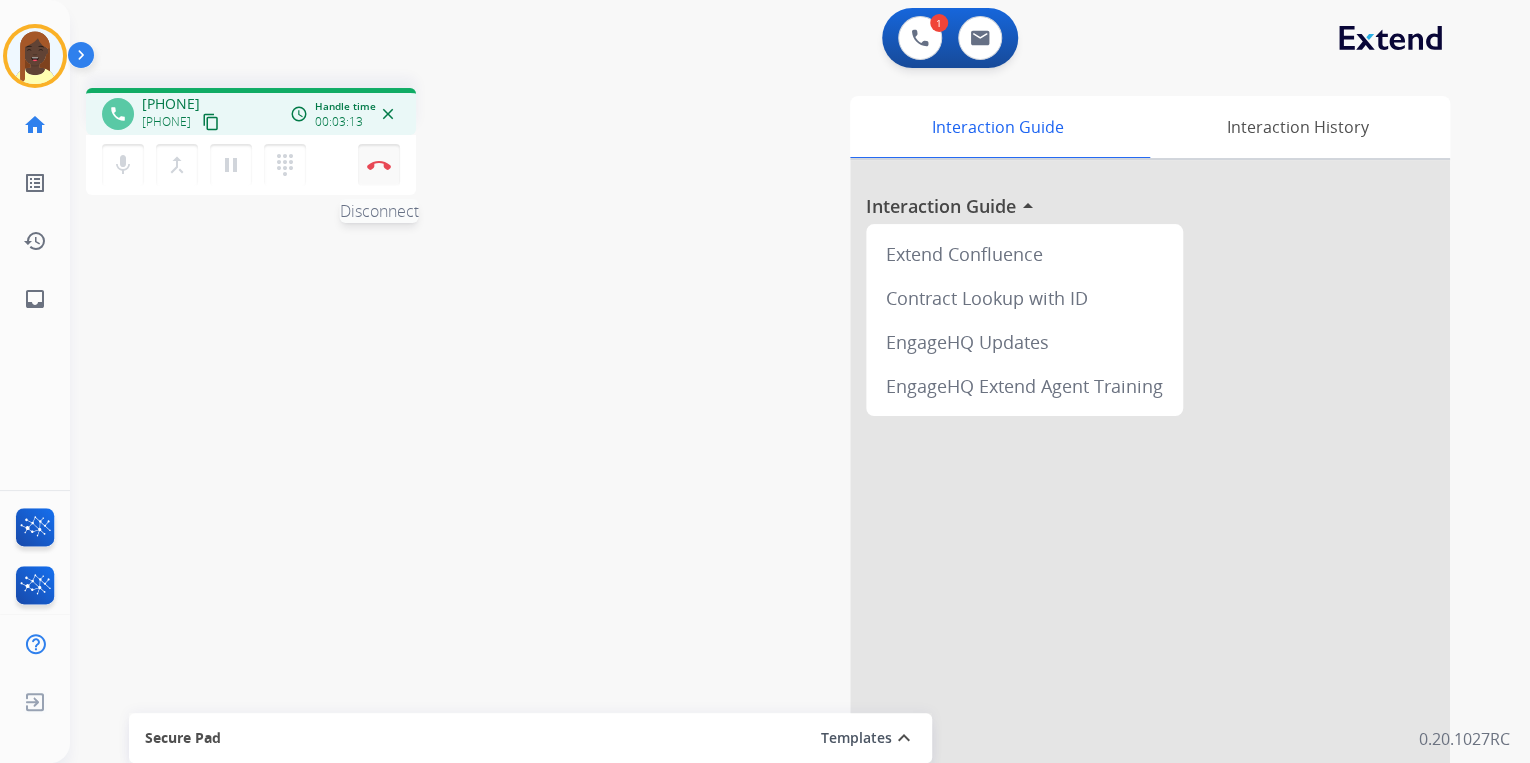 click at bounding box center [379, 165] 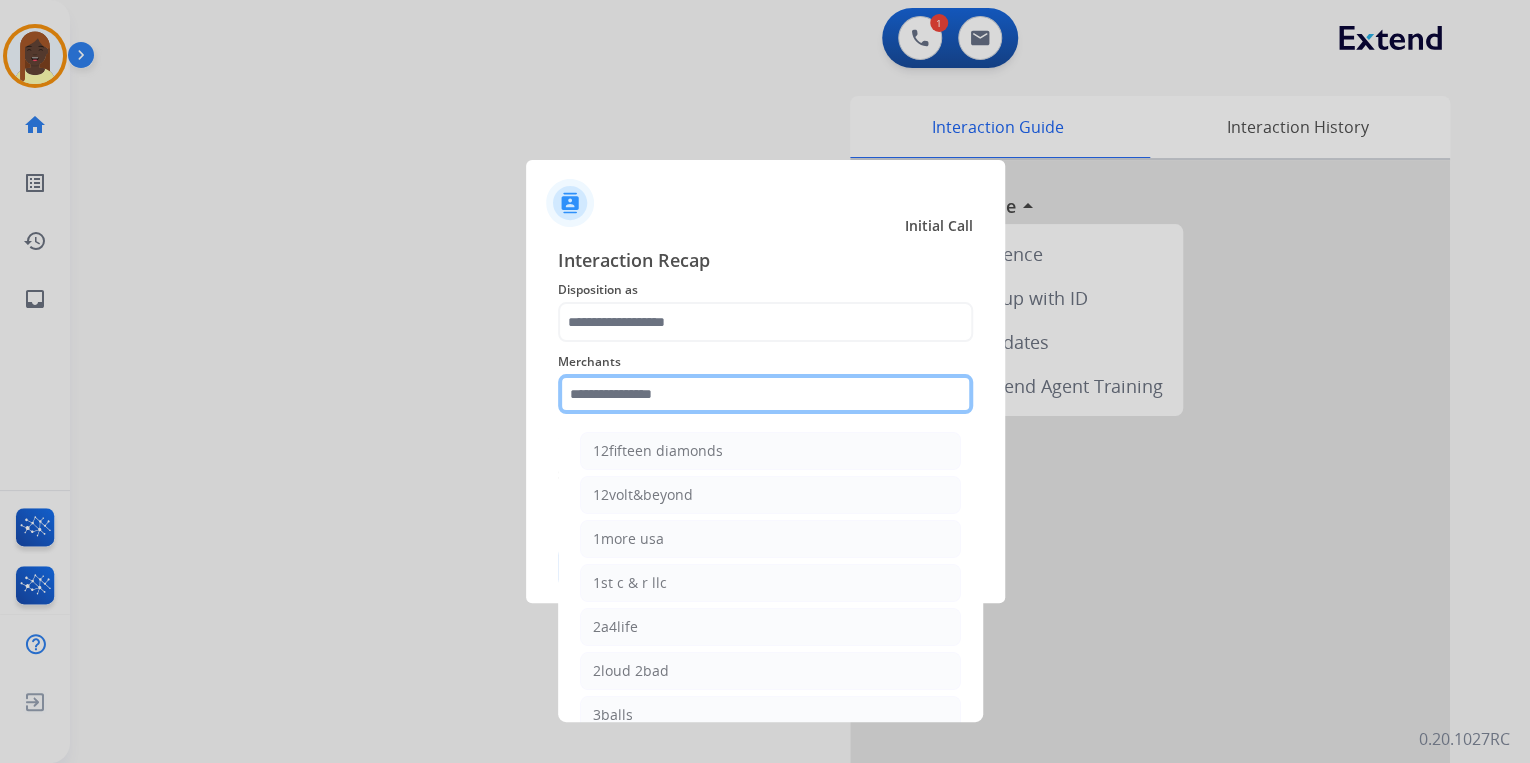 click 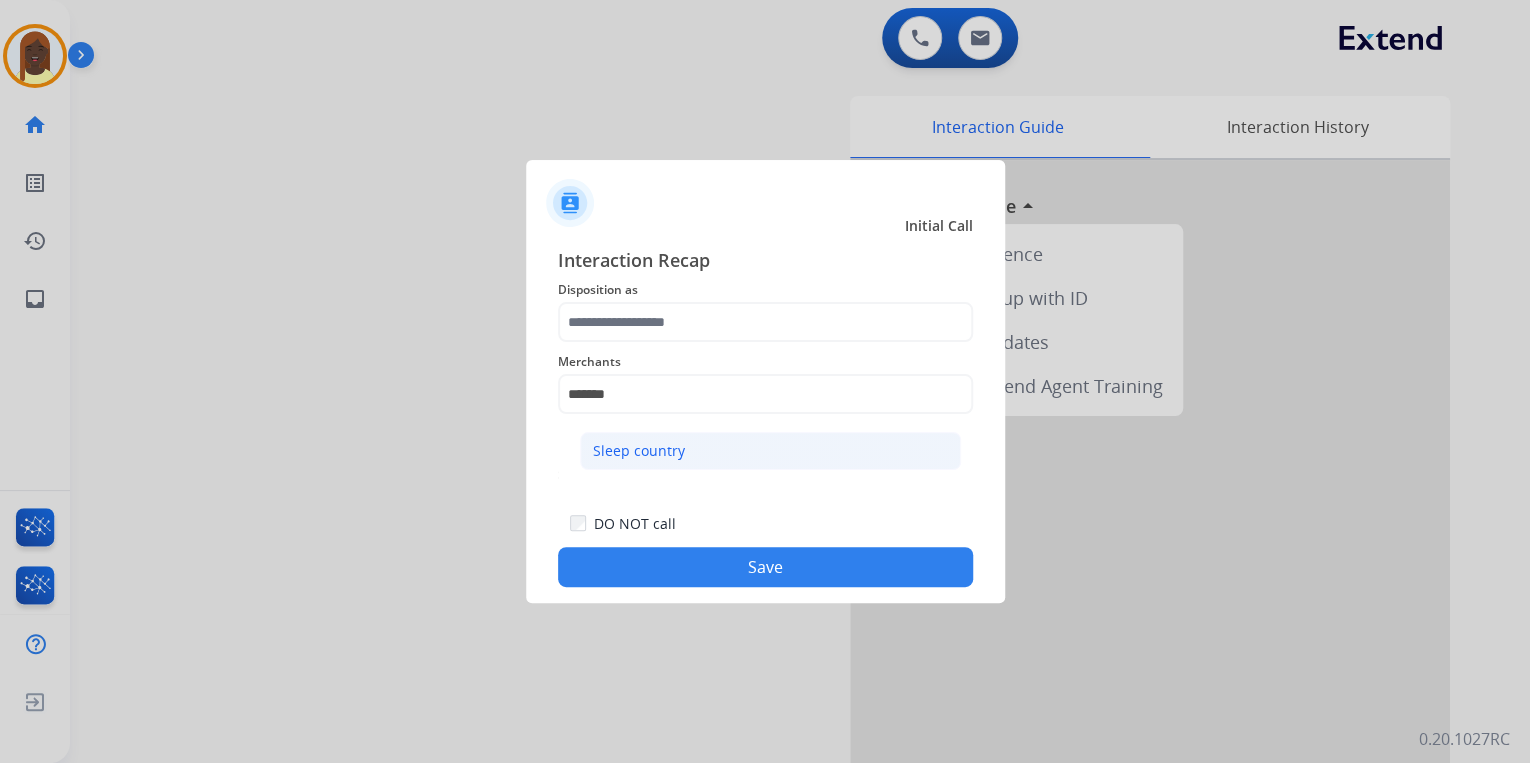 click on "Sleep country" 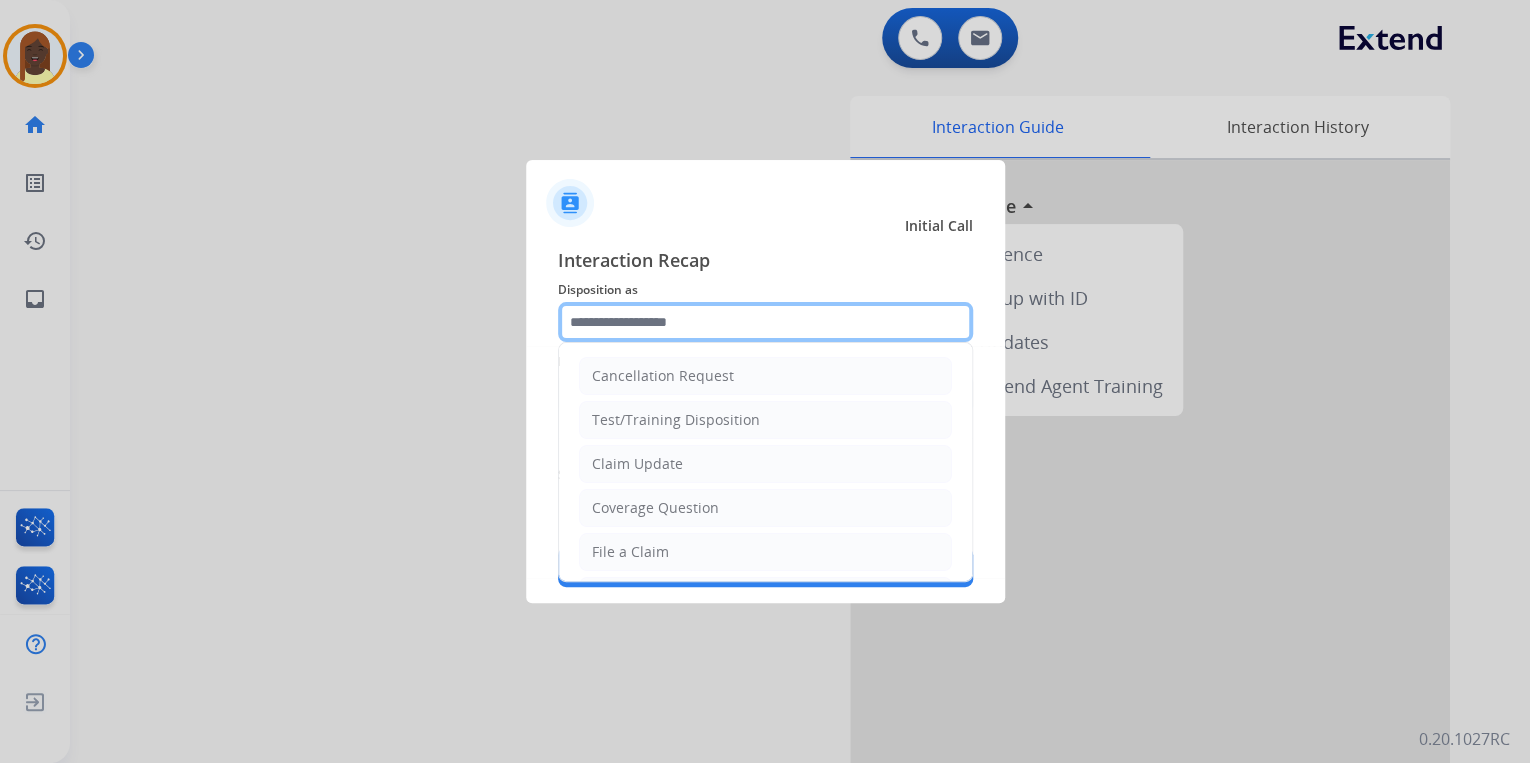 click 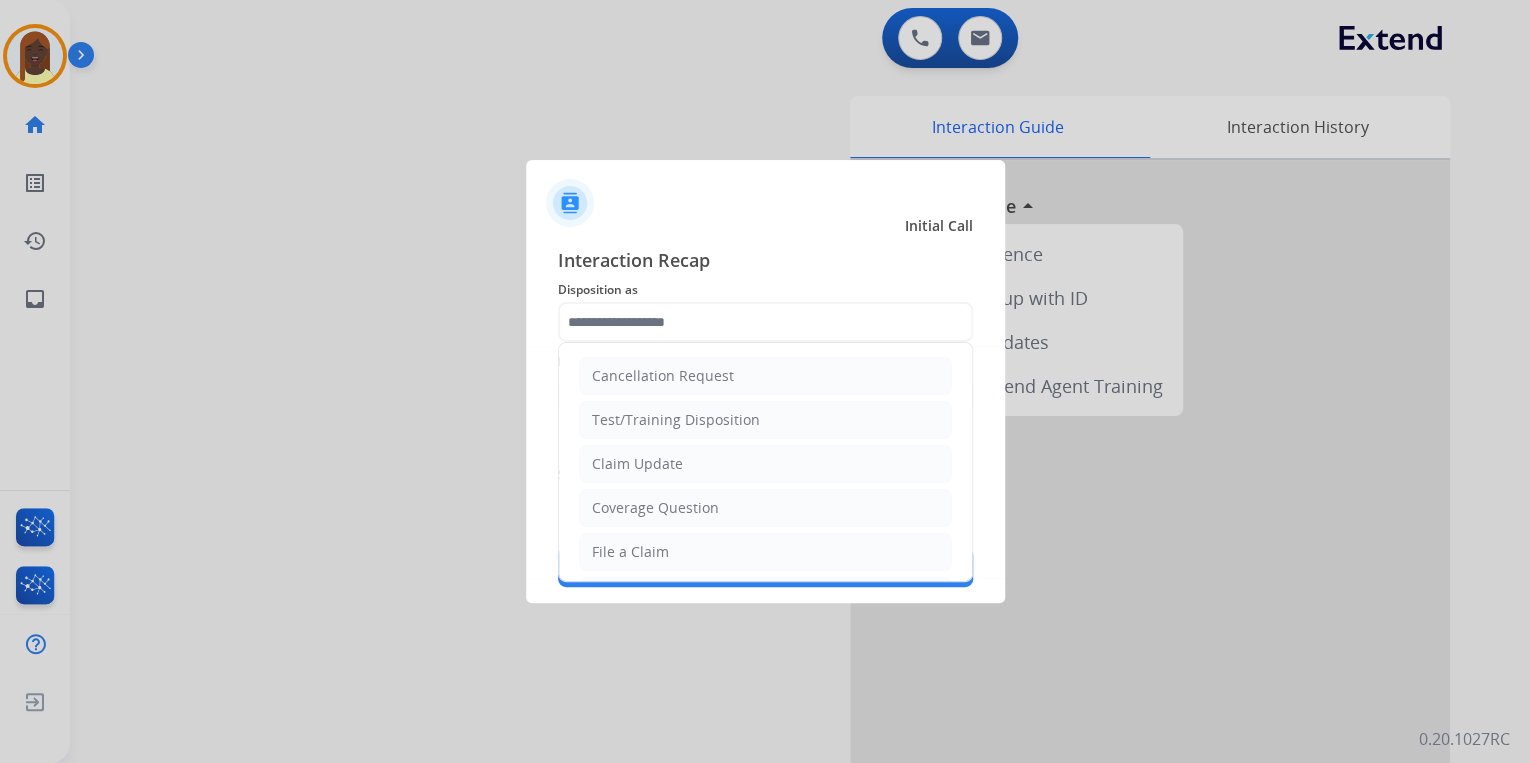 click on "Coverage Question" 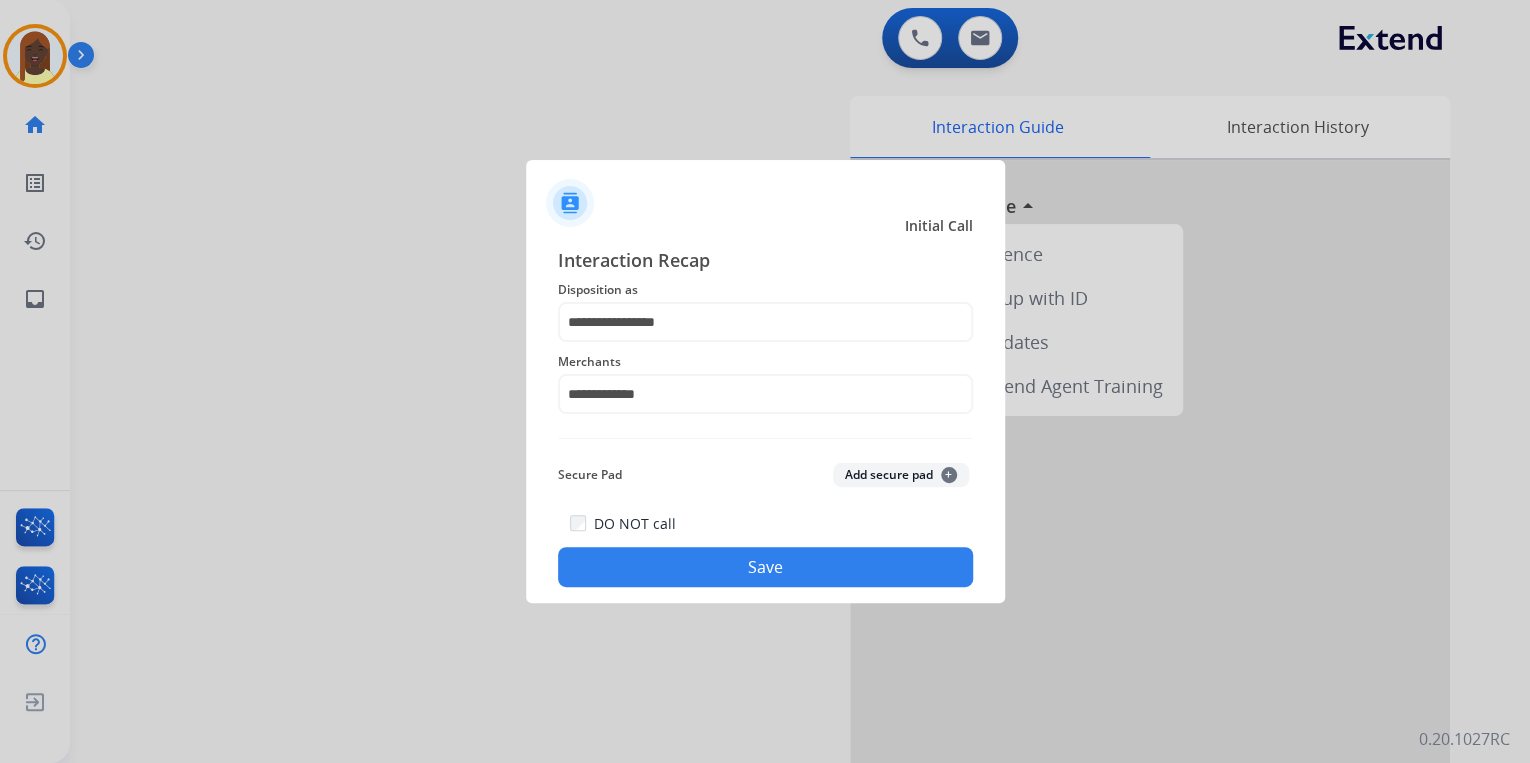 click on "Save" 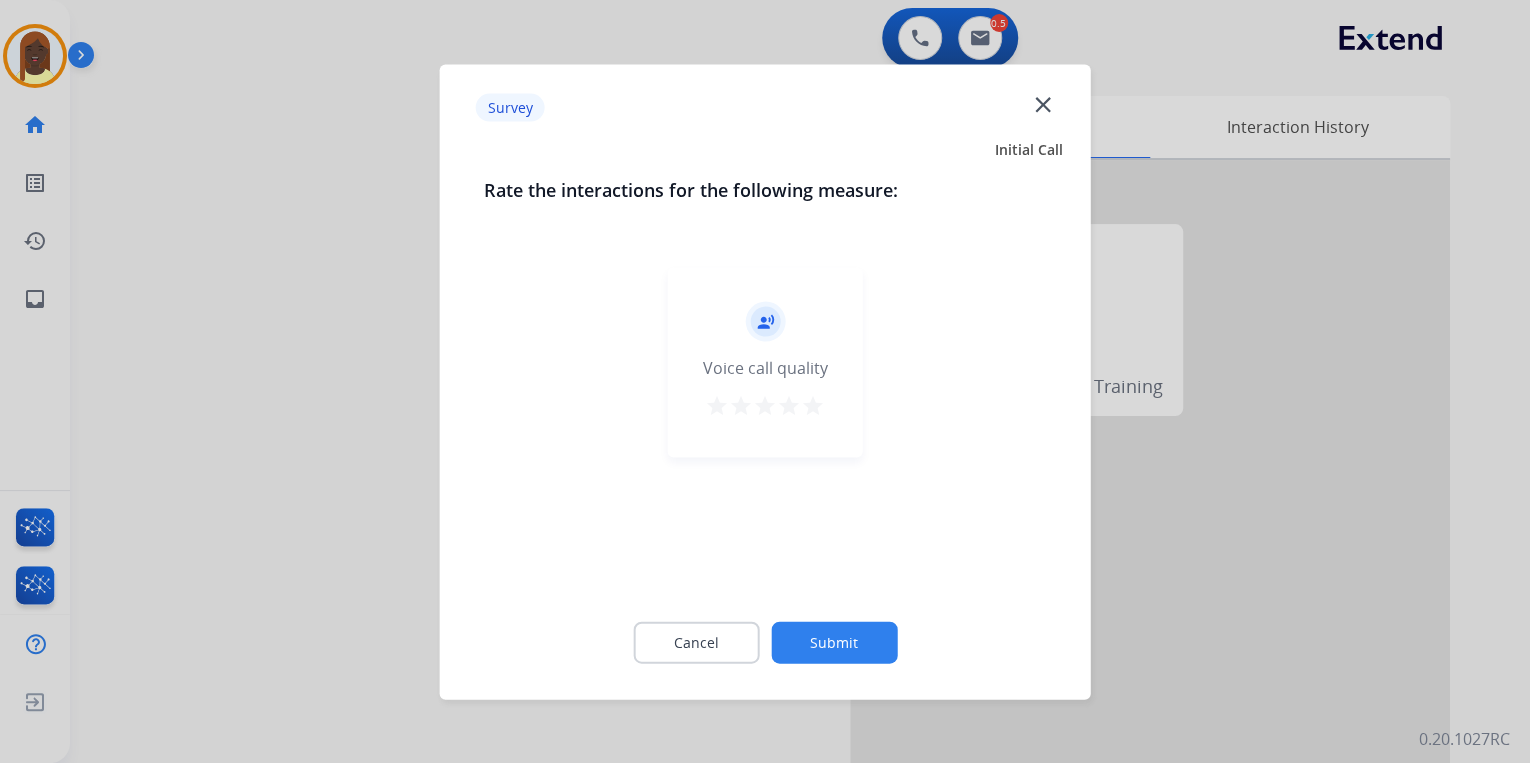 drag, startPoint x: 808, startPoint y: 398, endPoint x: 818, endPoint y: 483, distance: 85.58621 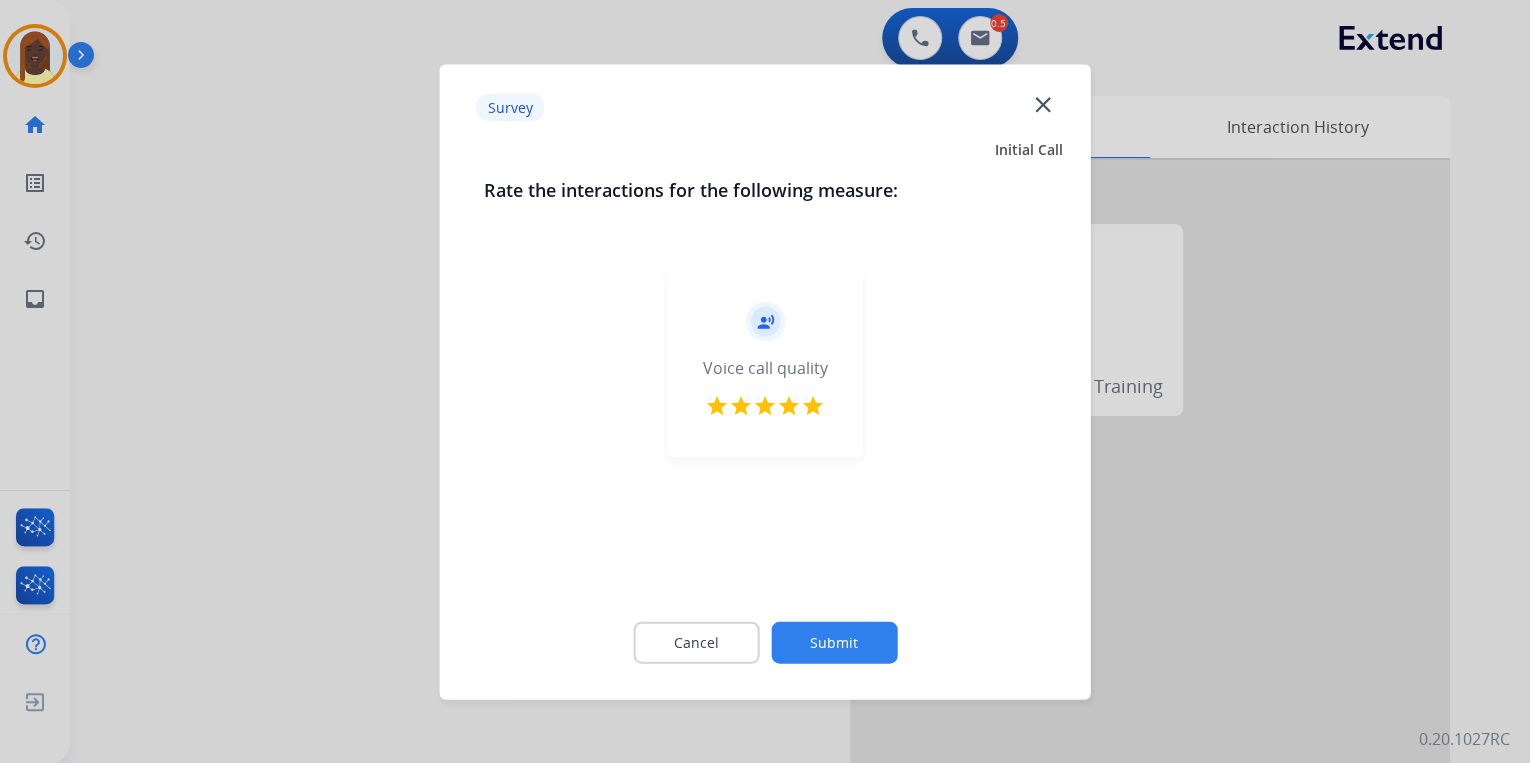 click on "Submit" 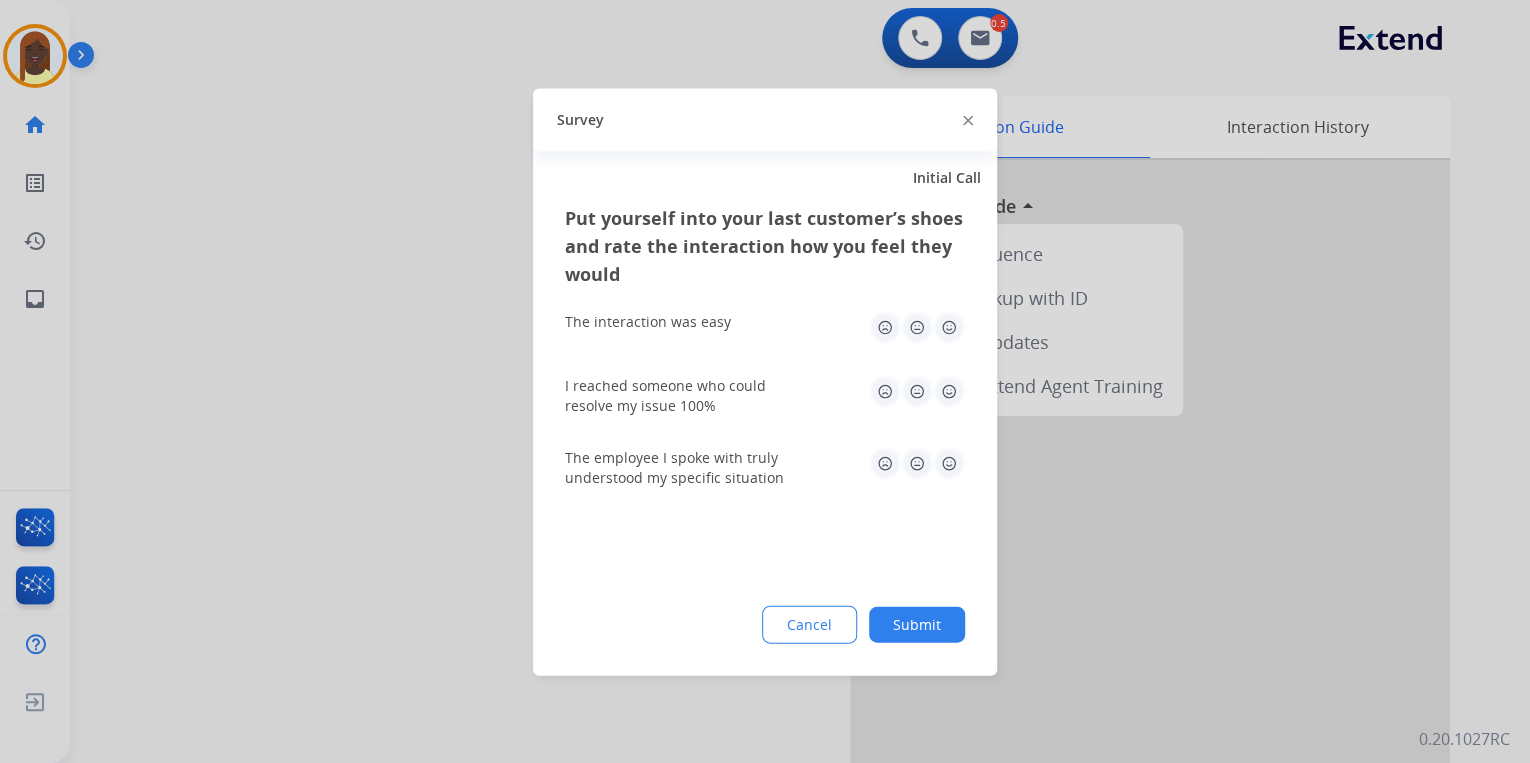 click 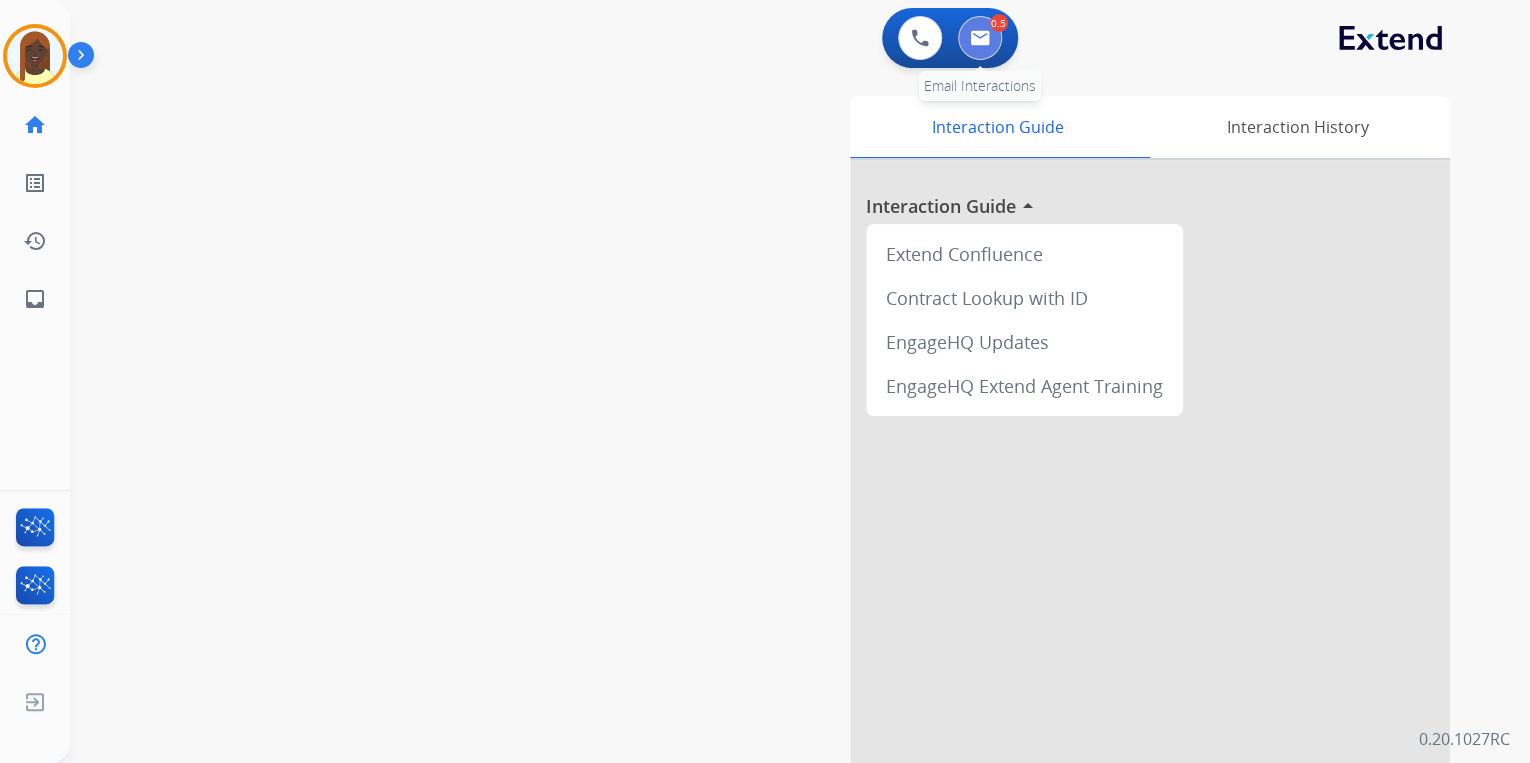 click at bounding box center (980, 38) 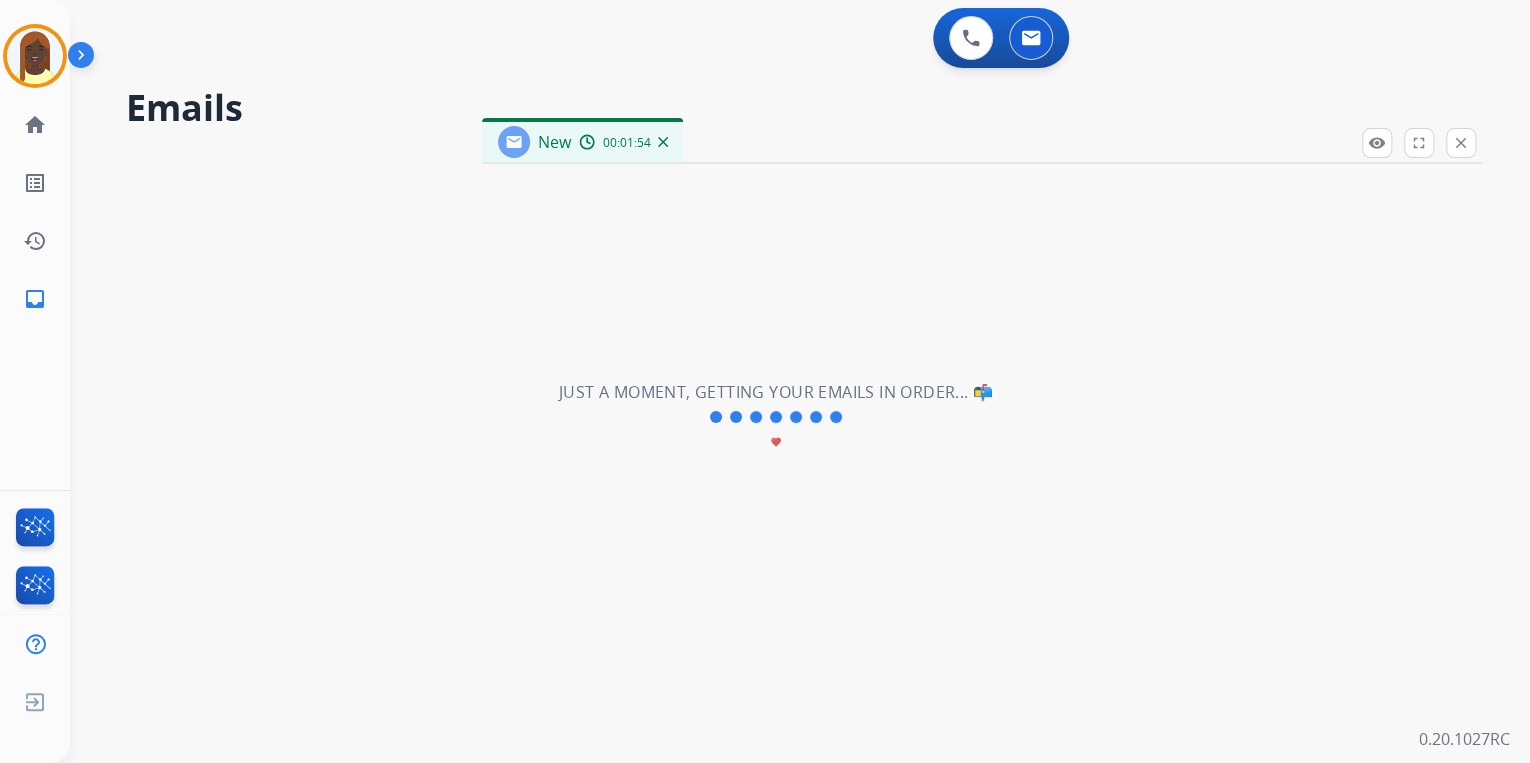 select on "**********" 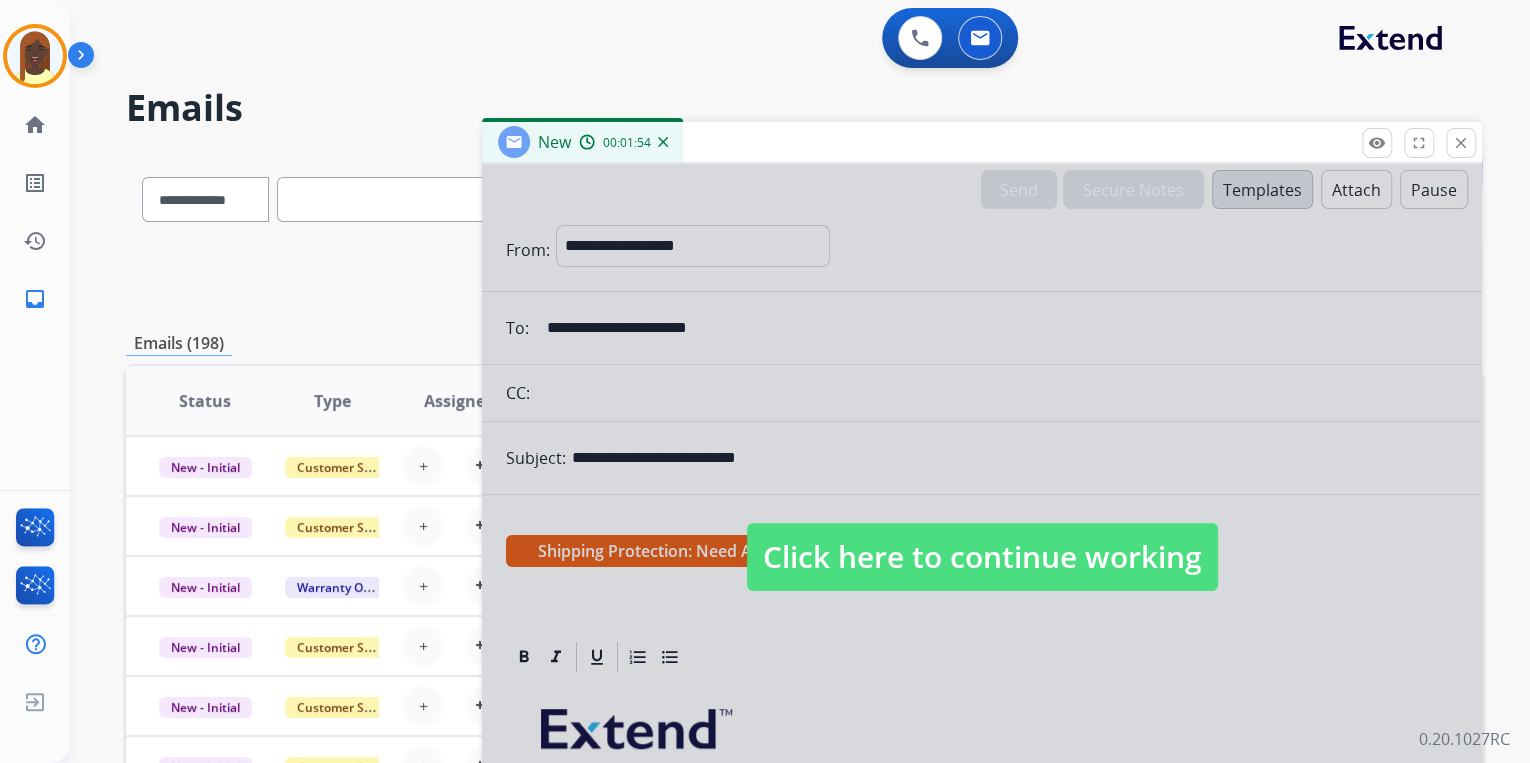 click on "Click here to continue working" at bounding box center (982, 557) 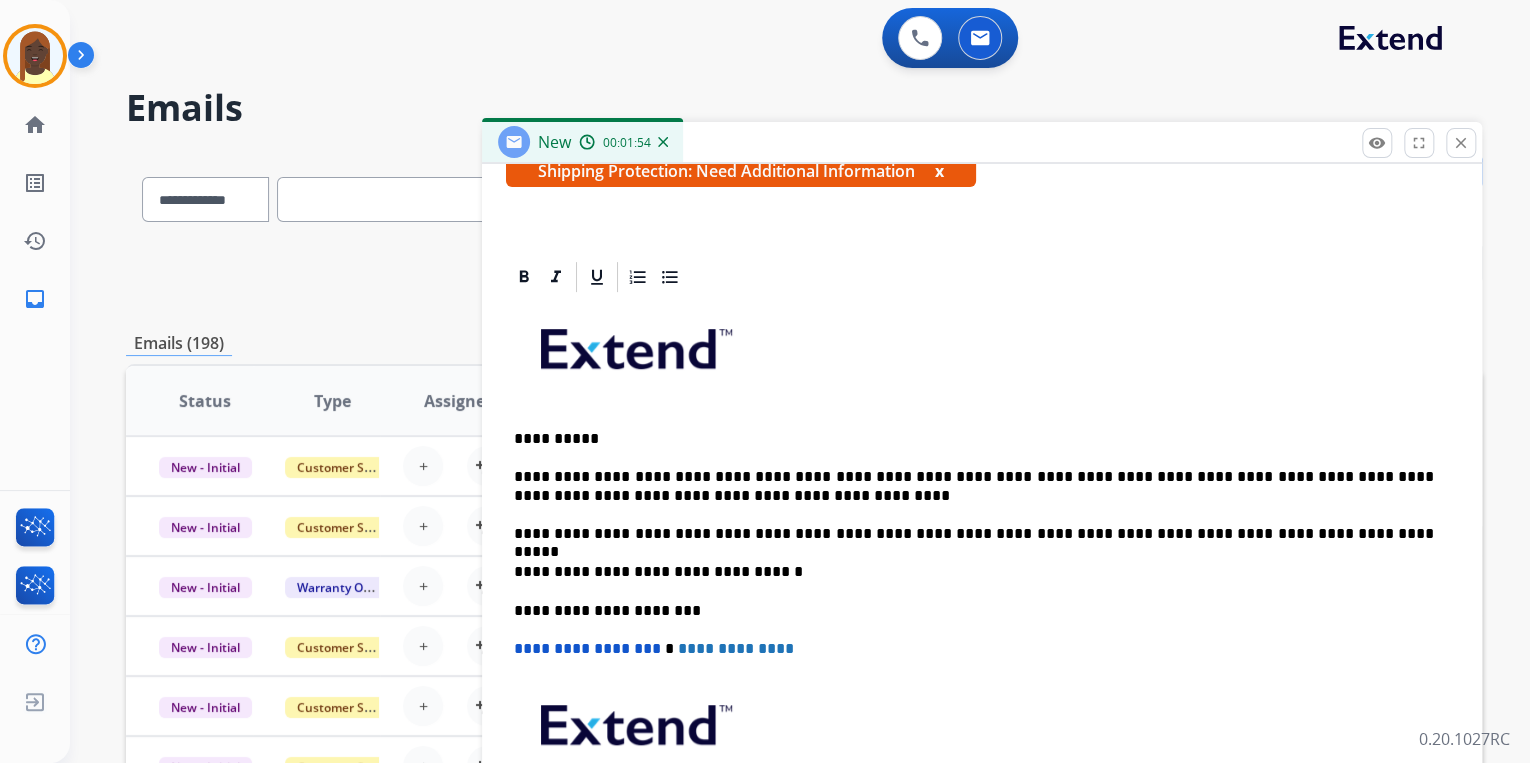 scroll, scrollTop: 383, scrollLeft: 0, axis: vertical 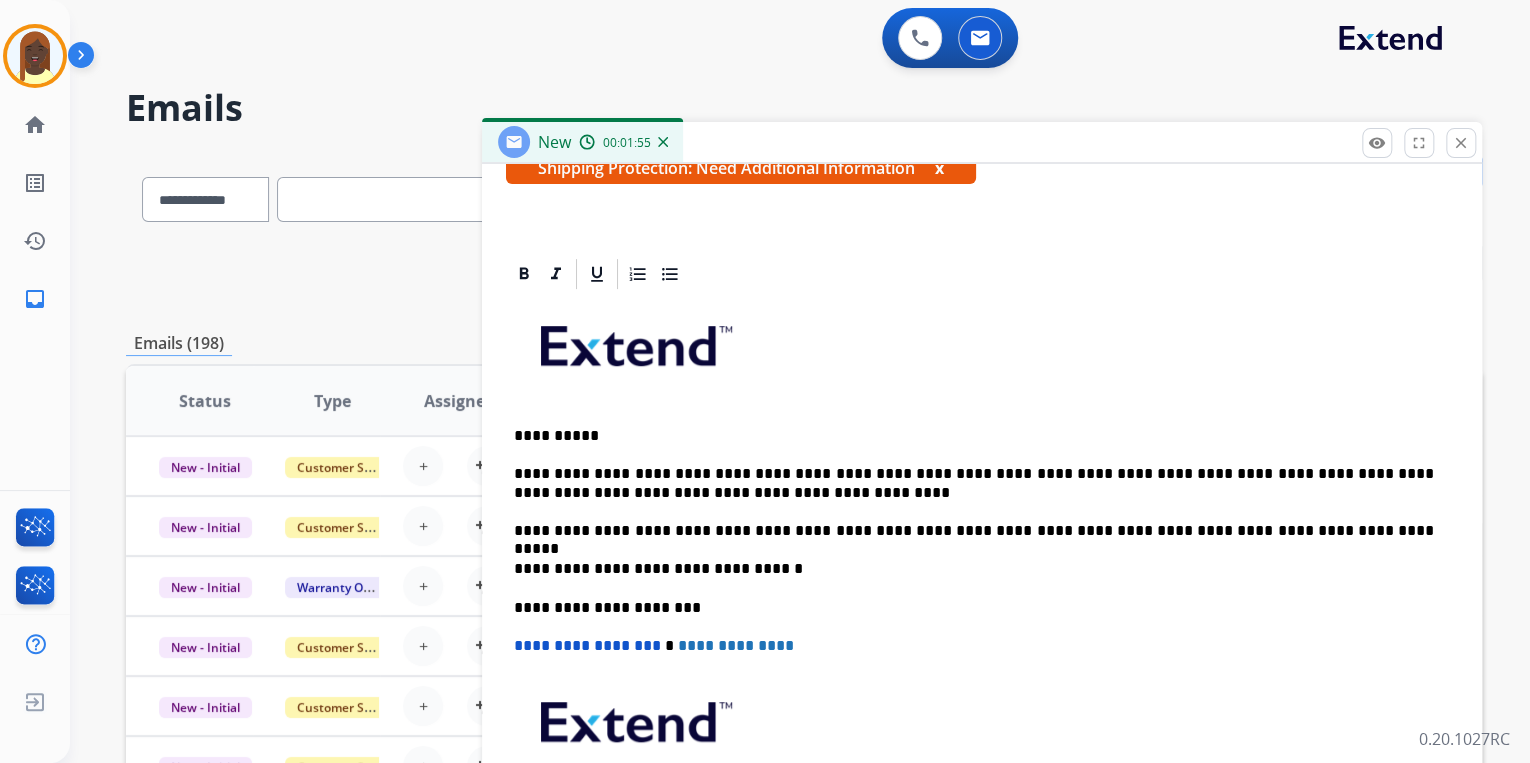 click on "**********" at bounding box center (974, 531) 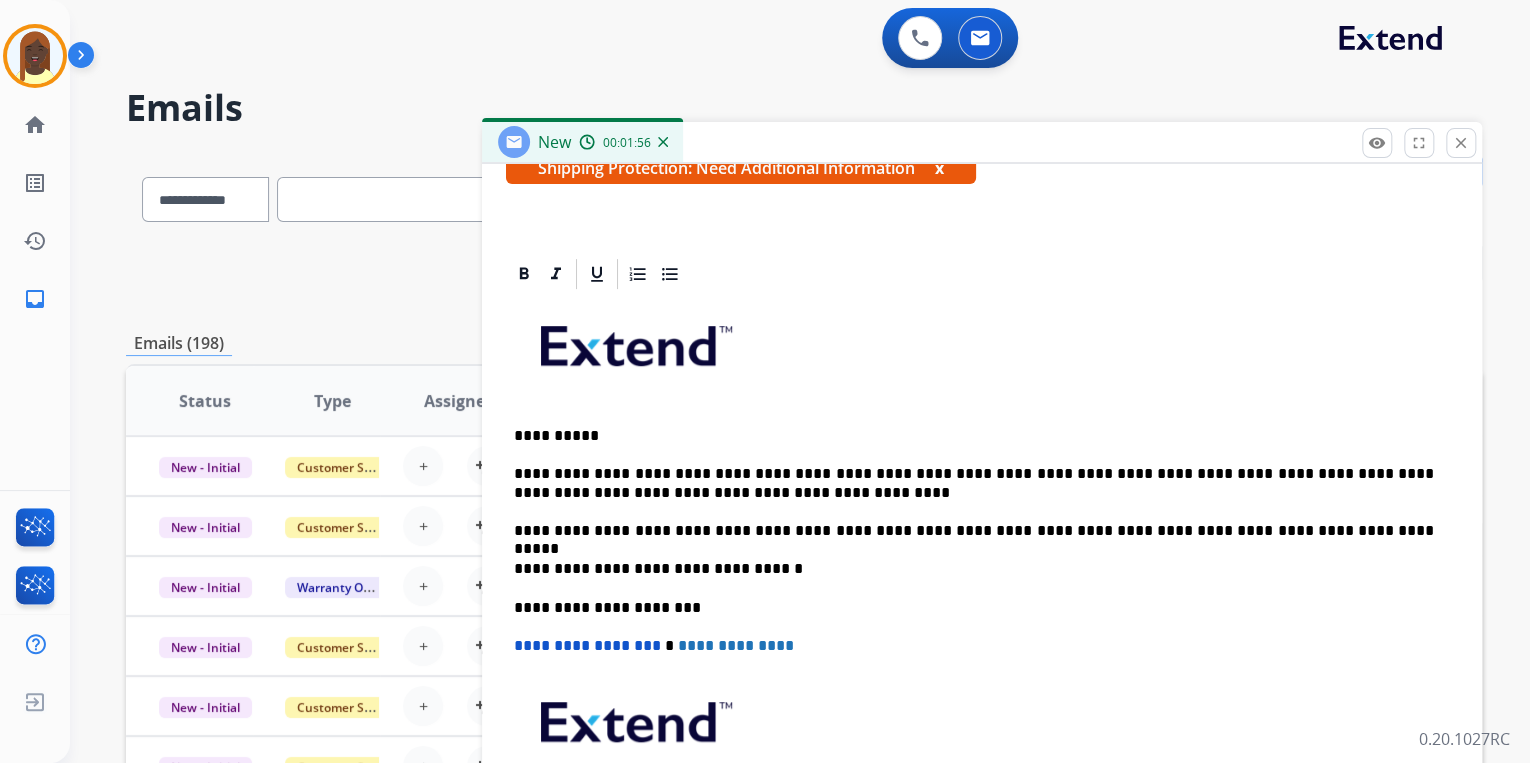 type 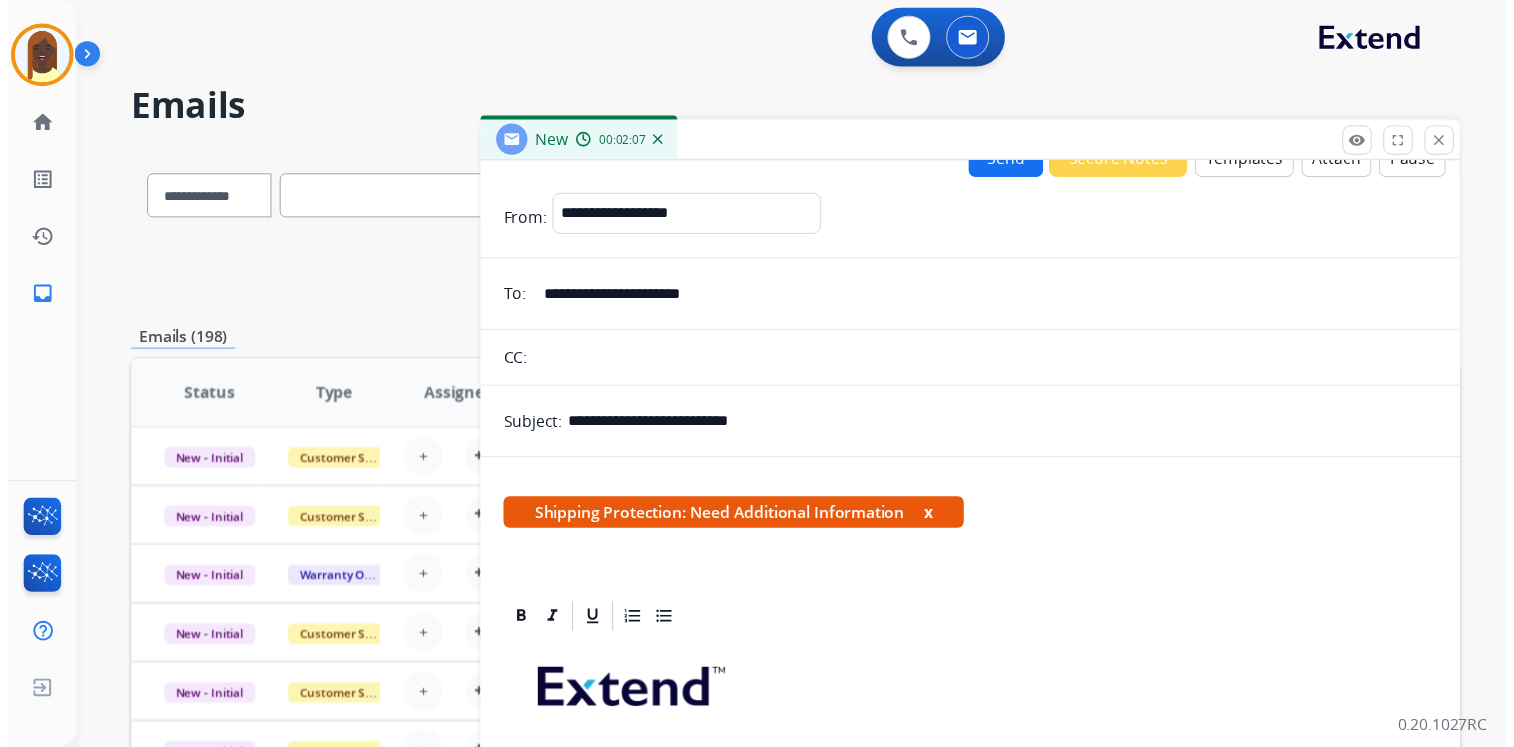 scroll, scrollTop: 0, scrollLeft: 0, axis: both 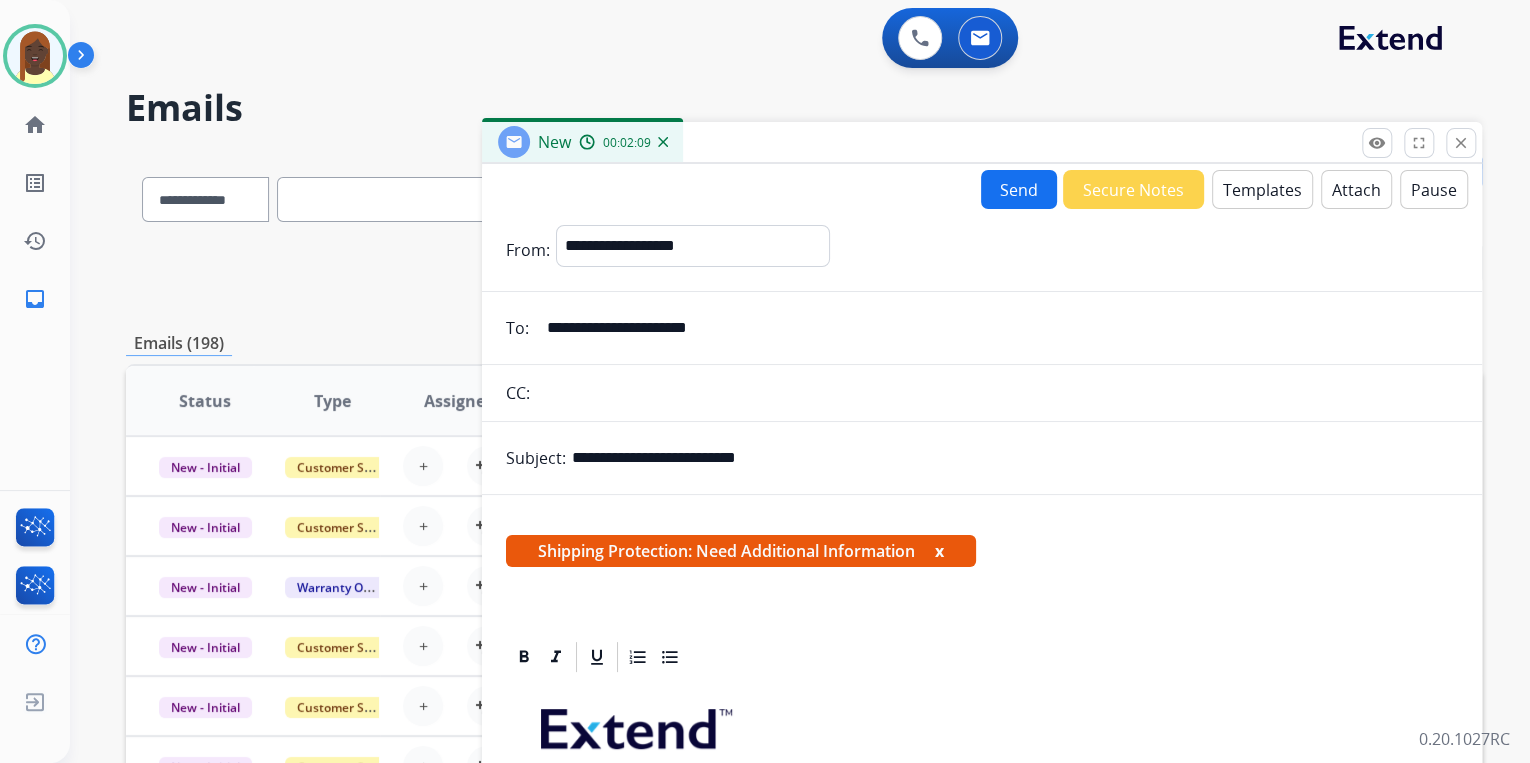 click on "Send" at bounding box center [1019, 189] 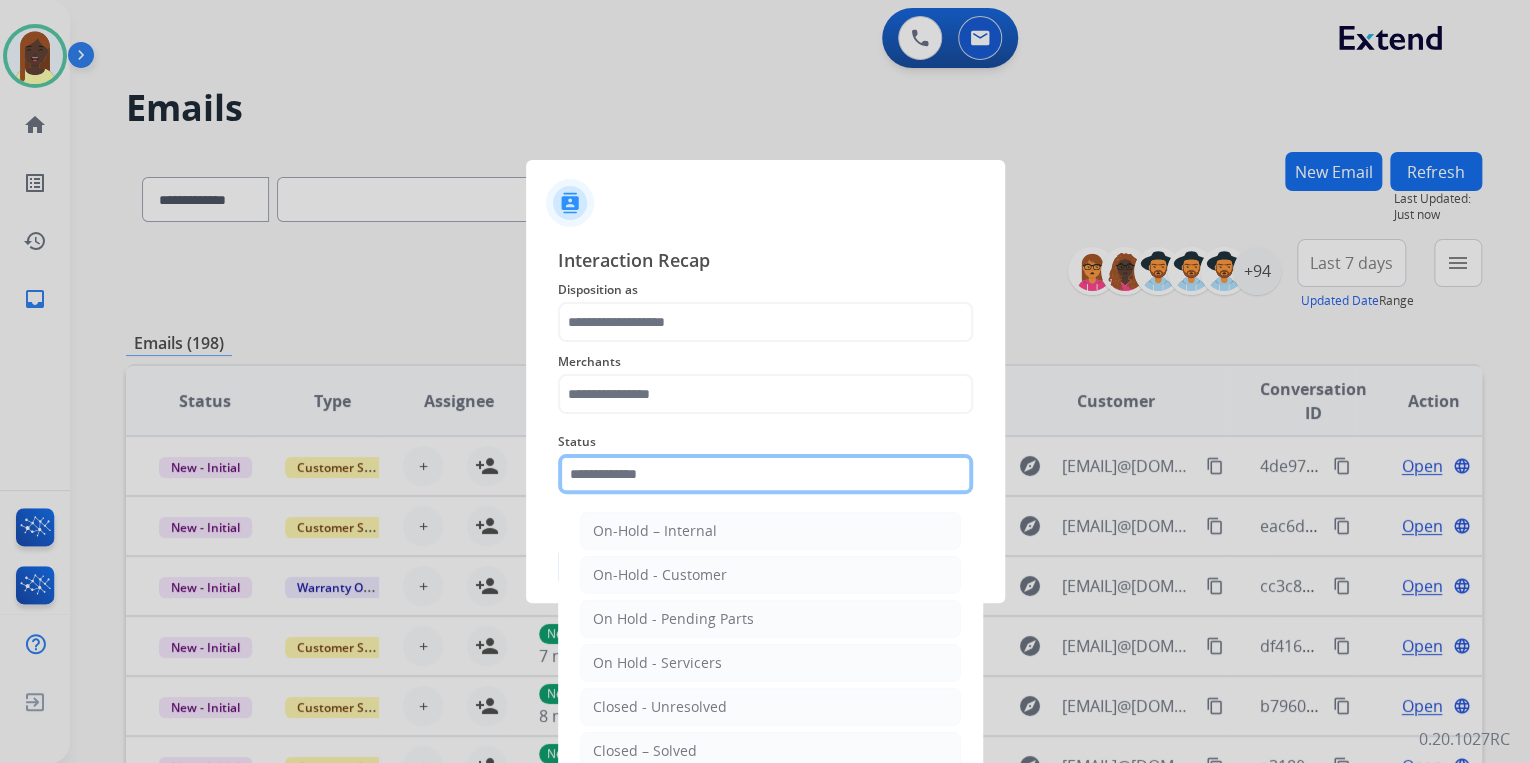 click 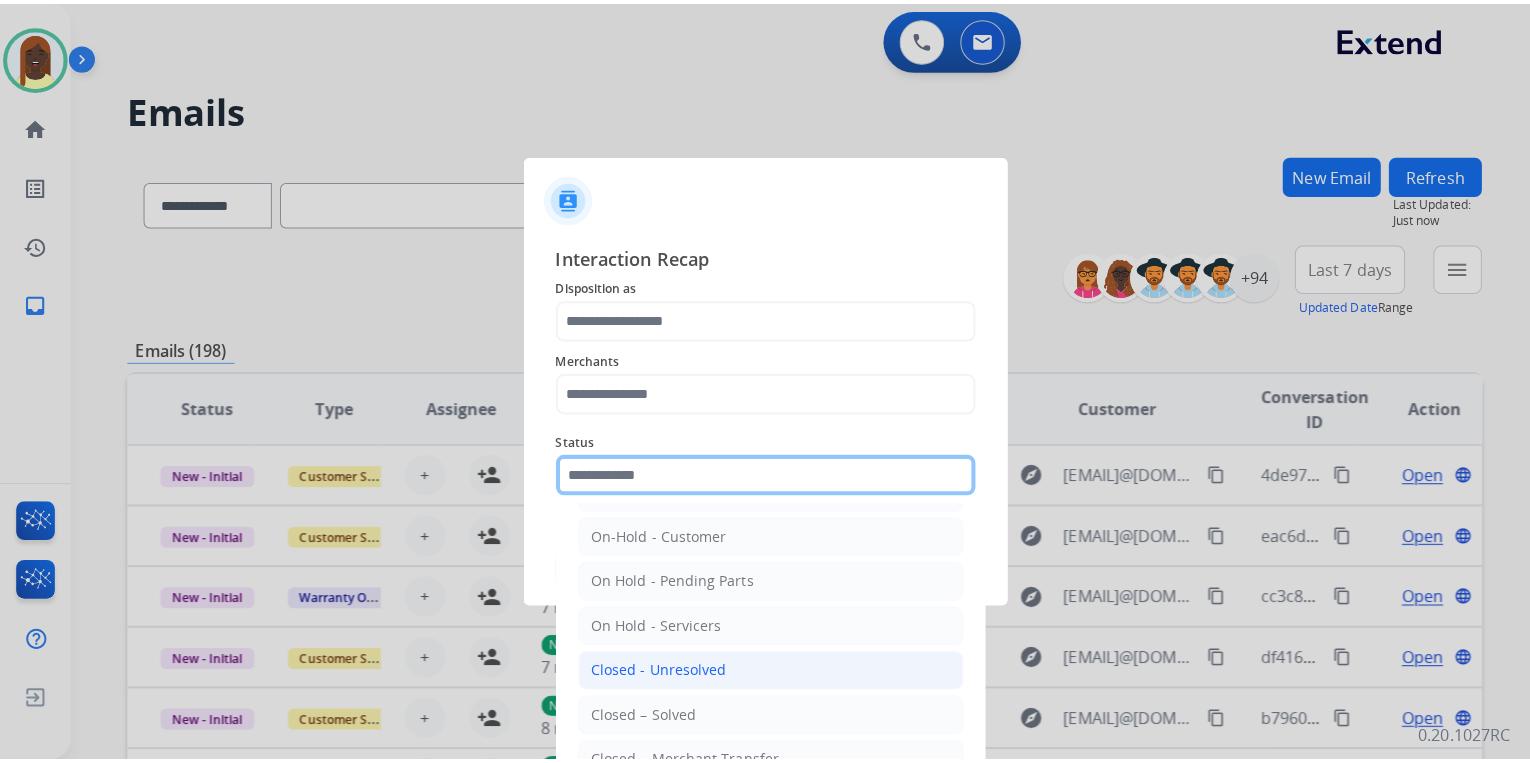 scroll, scrollTop: 116, scrollLeft: 0, axis: vertical 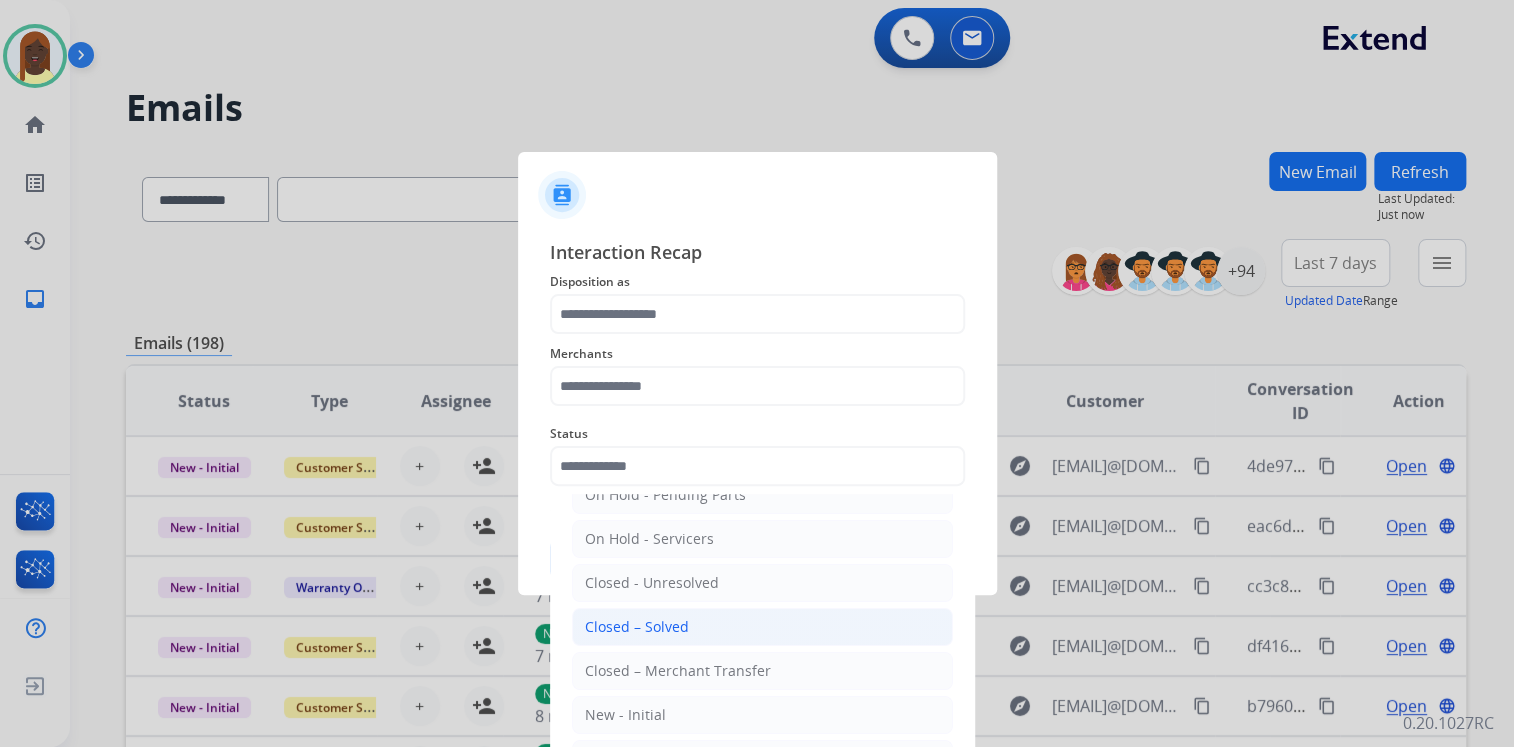 drag, startPoint x: 692, startPoint y: 618, endPoint x: 652, endPoint y: 480, distance: 143.6802 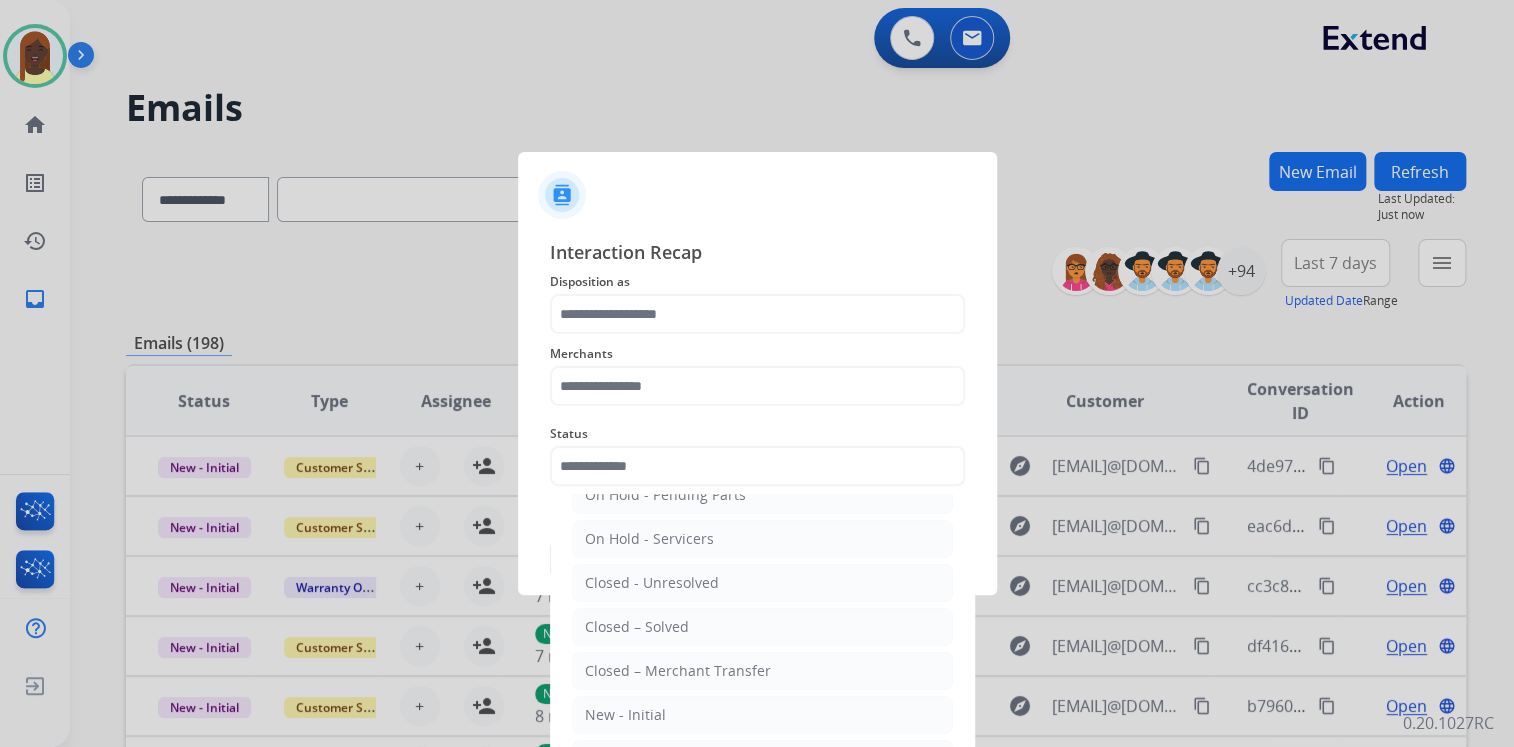 click on "Closed – Solved" 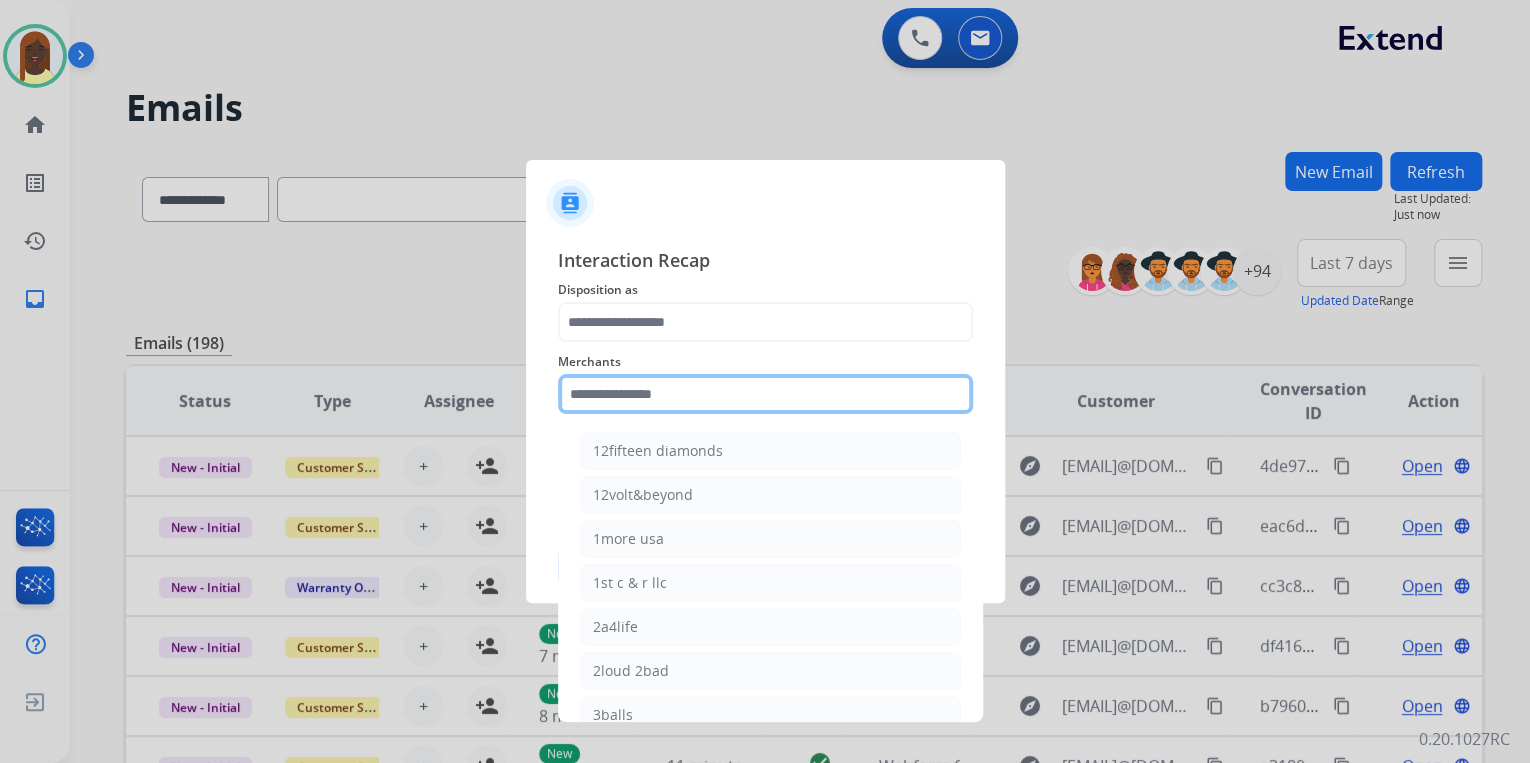 click 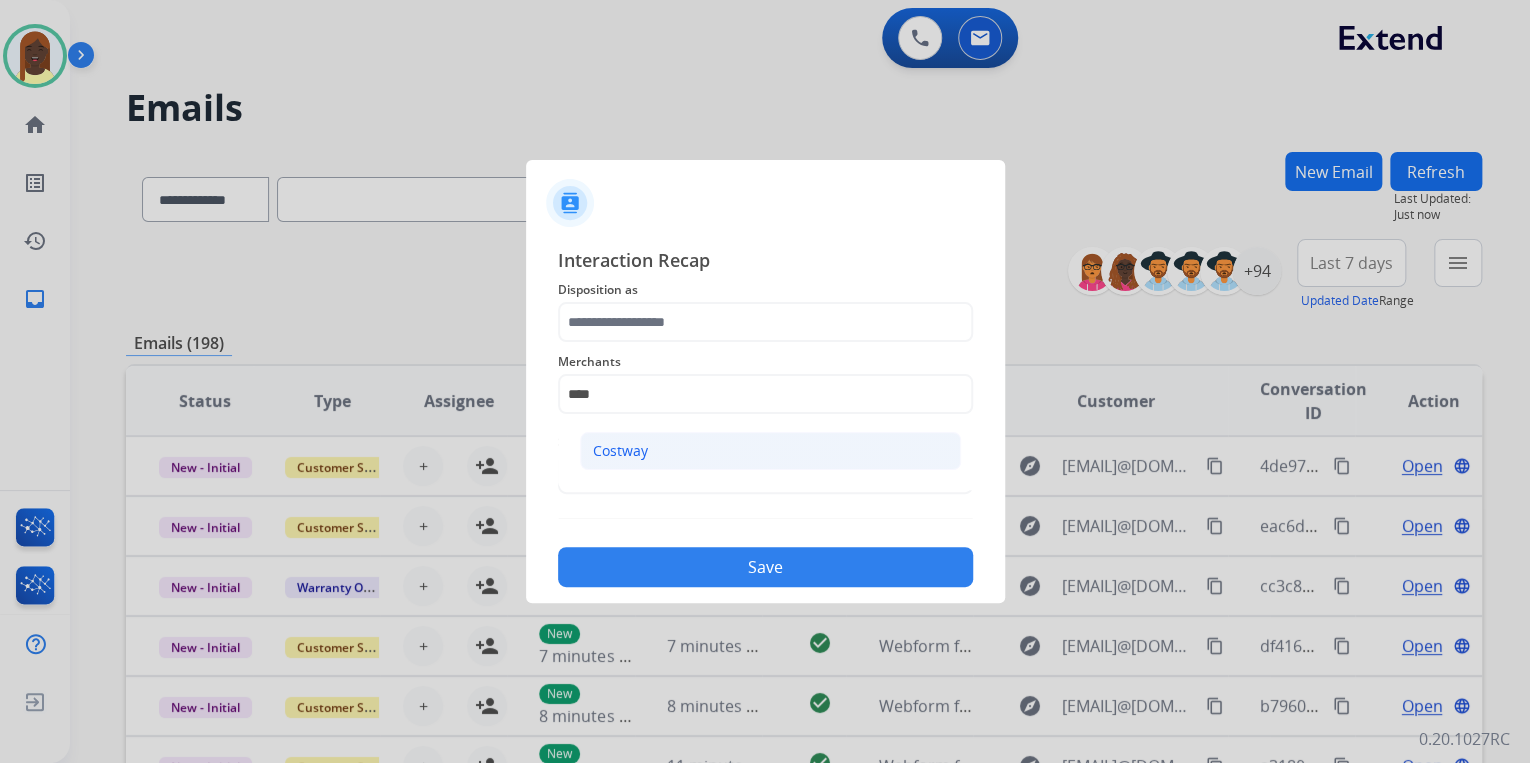 click on "Costway" 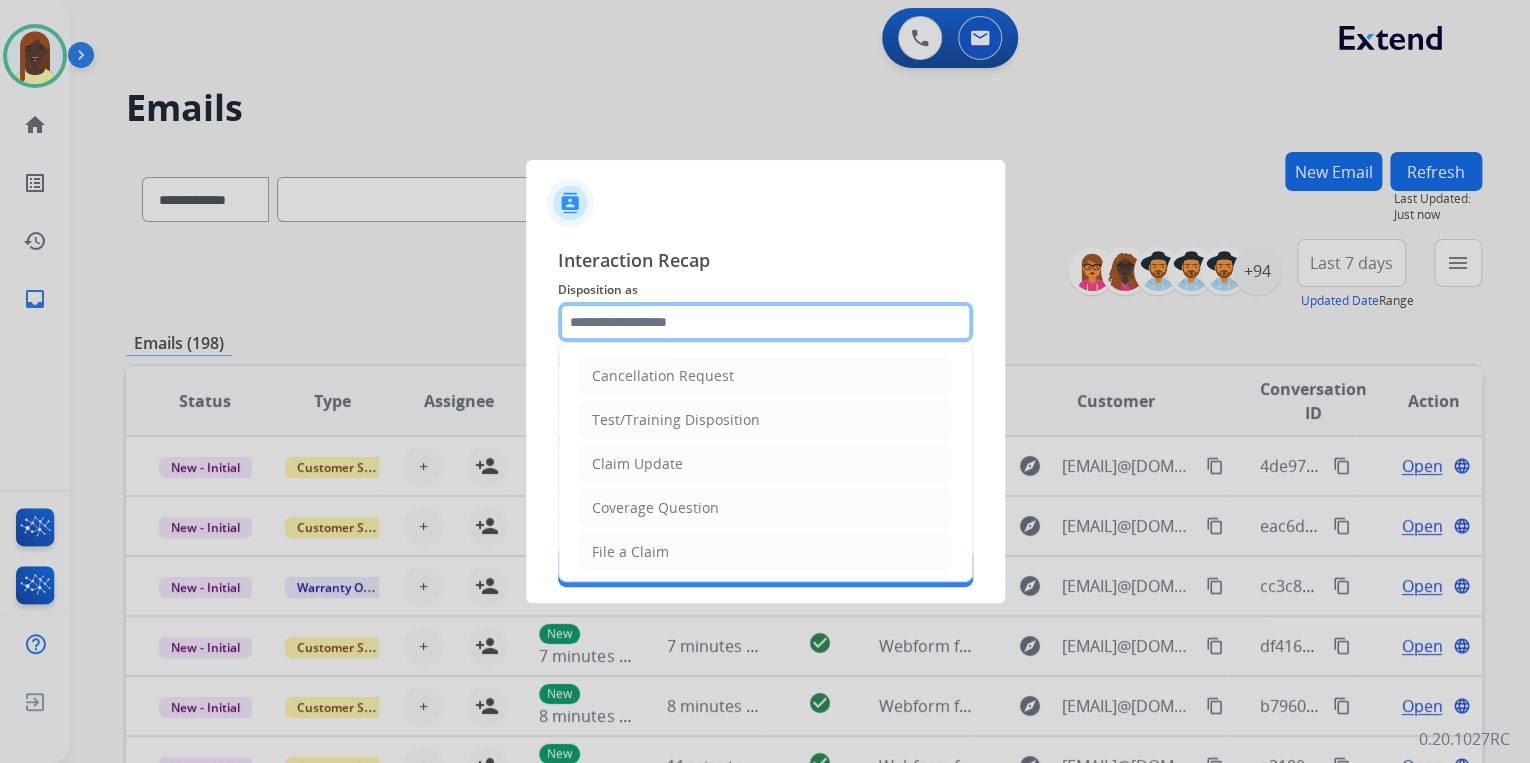 click 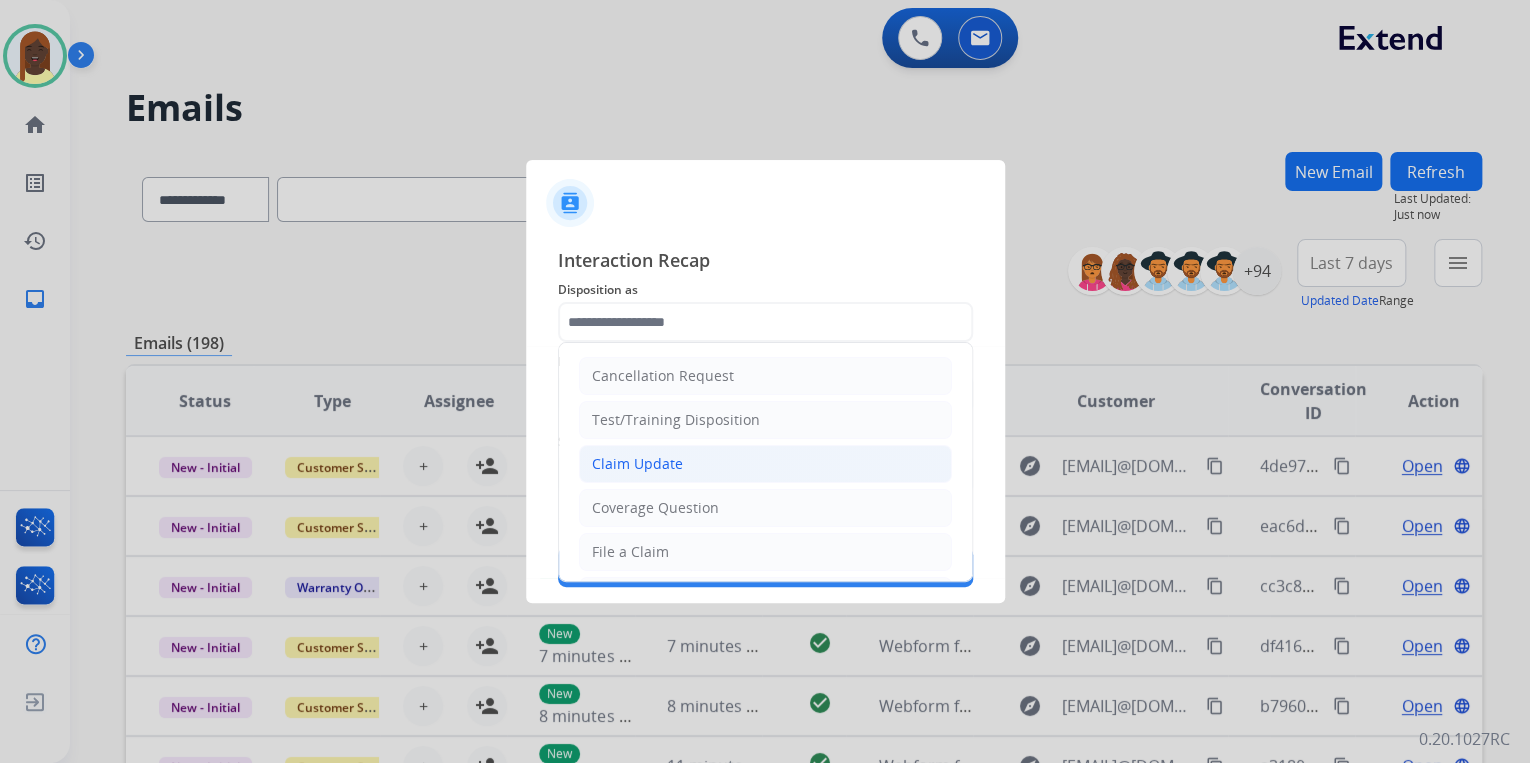 click on "Claim Update" 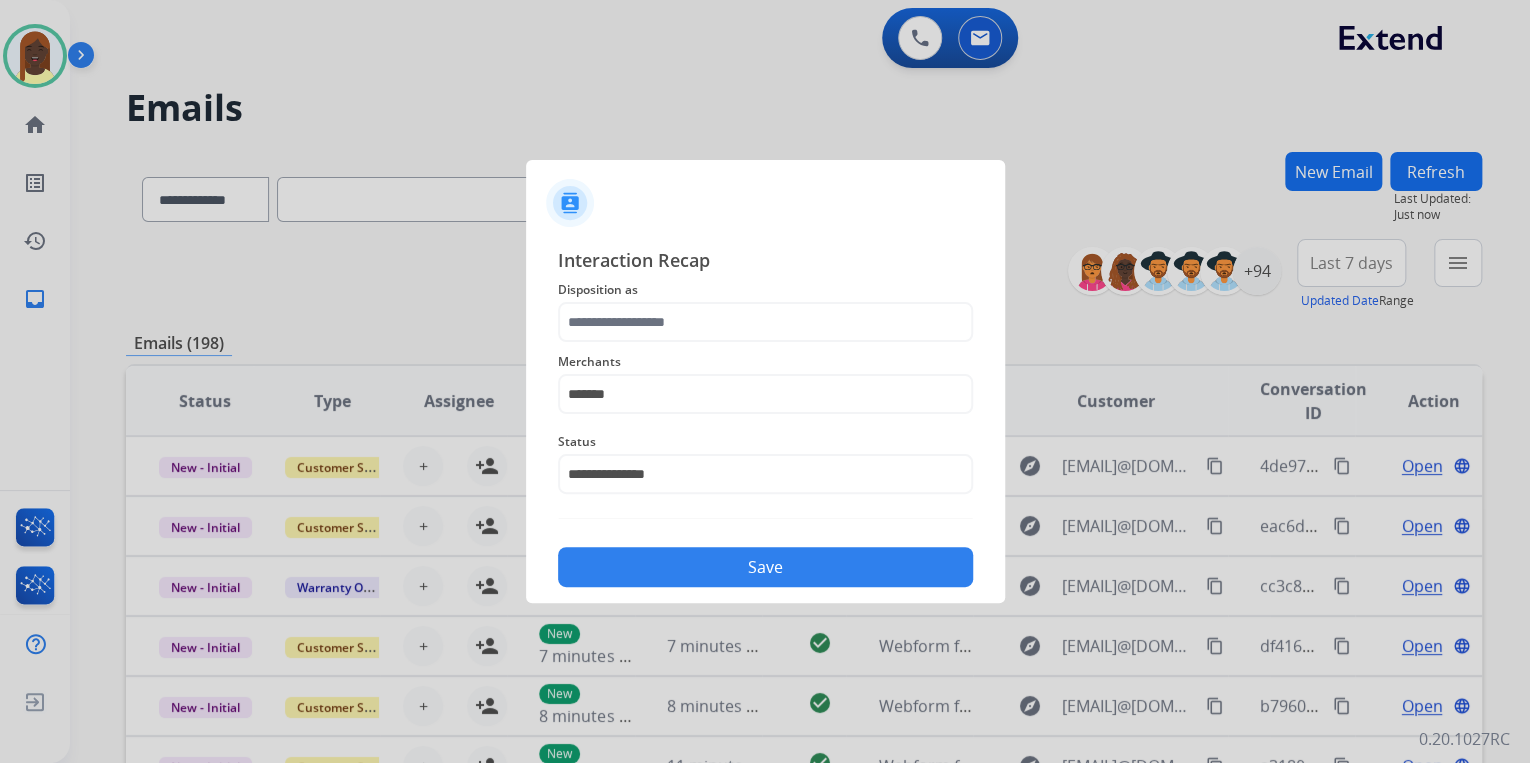 type on "**********" 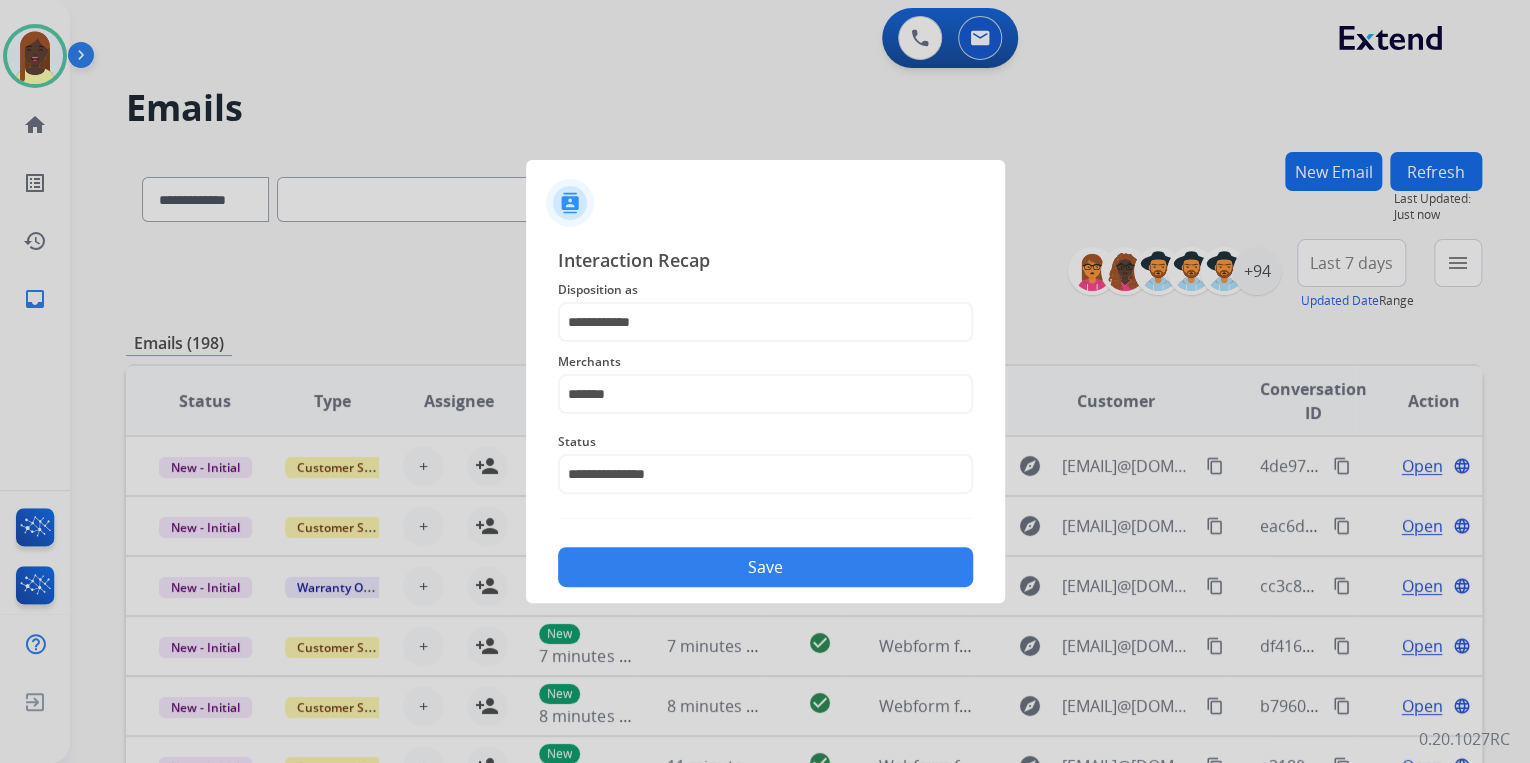click on "Save" 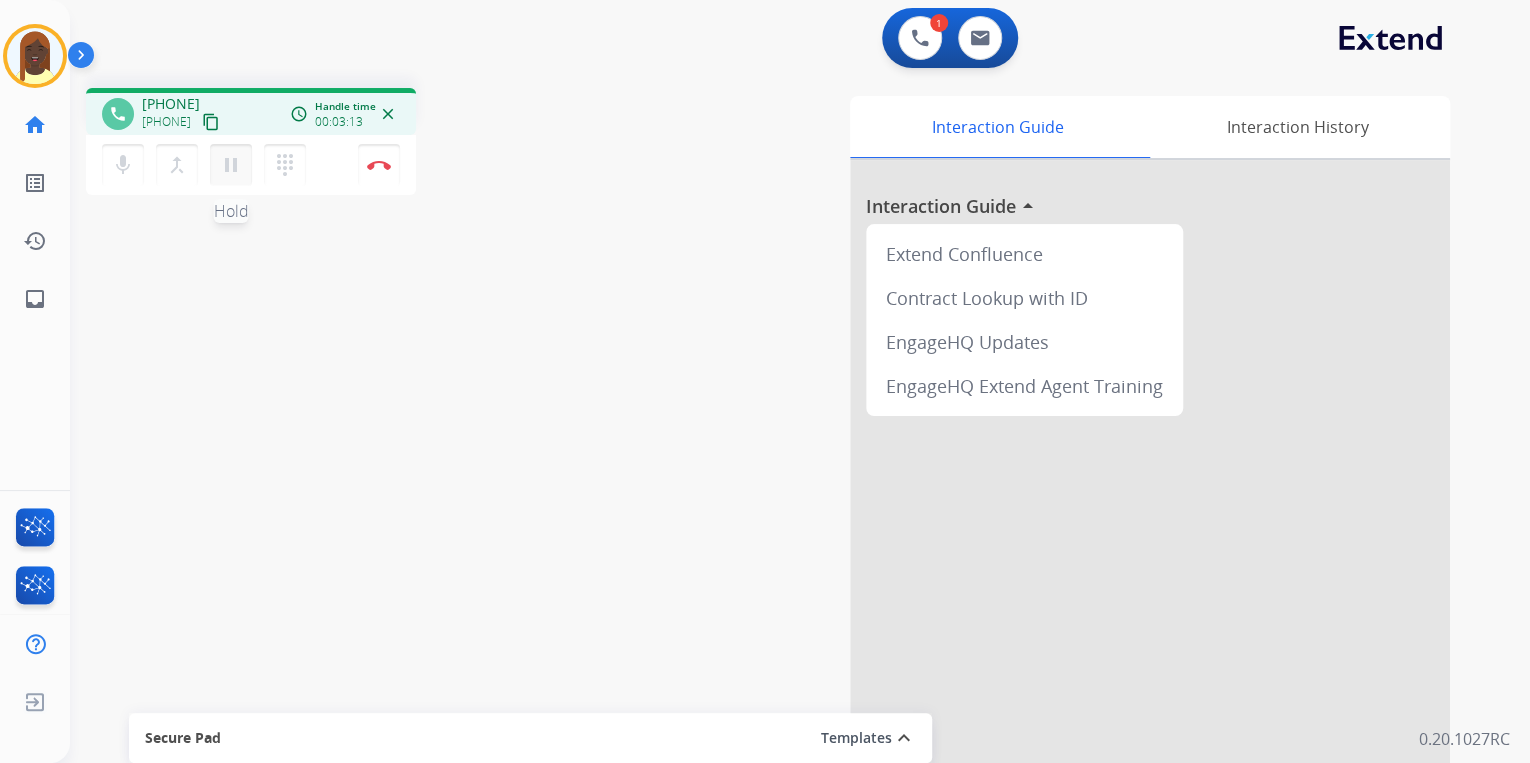 click on "pause" at bounding box center [231, 165] 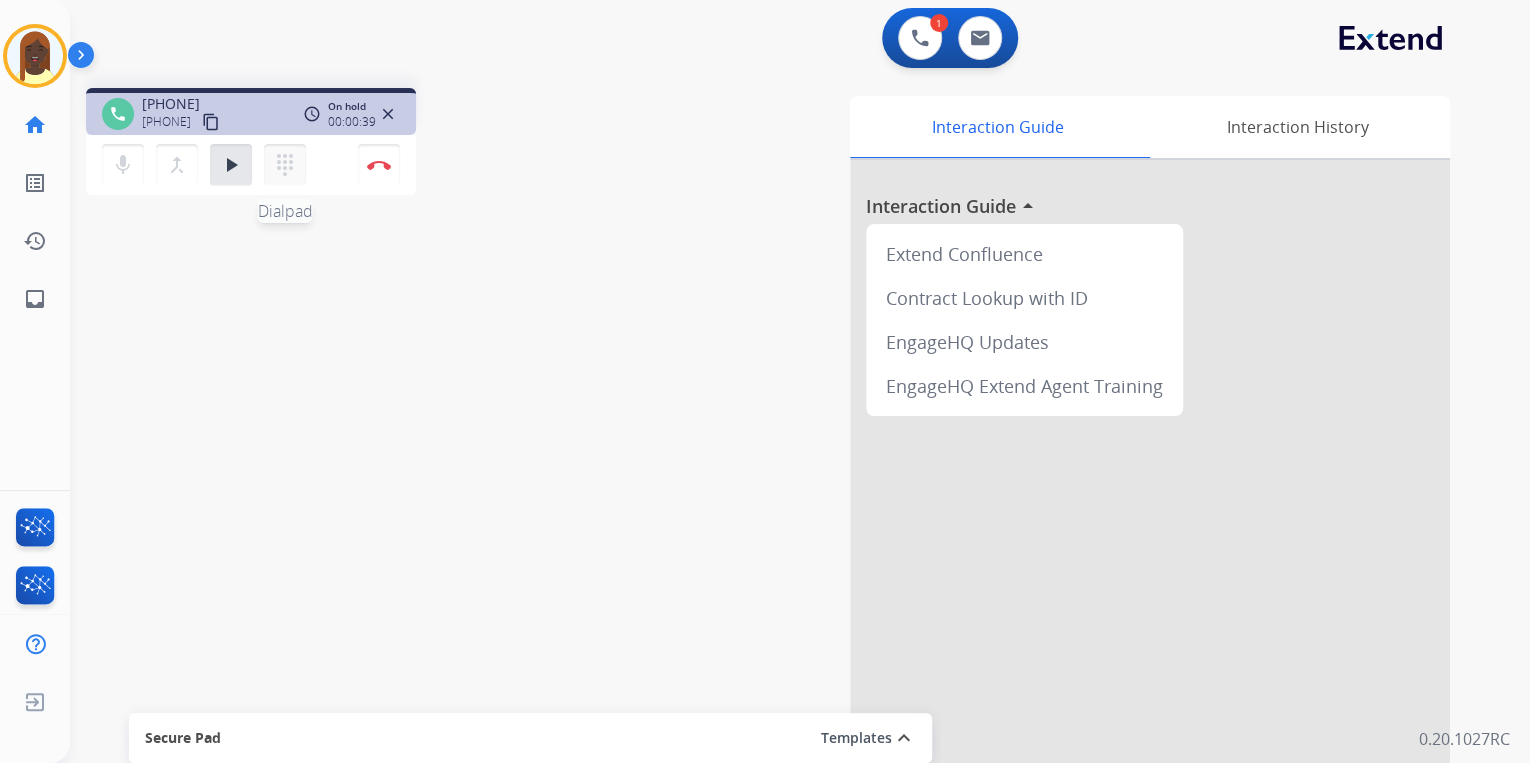 click on "dialpad" at bounding box center [285, 165] 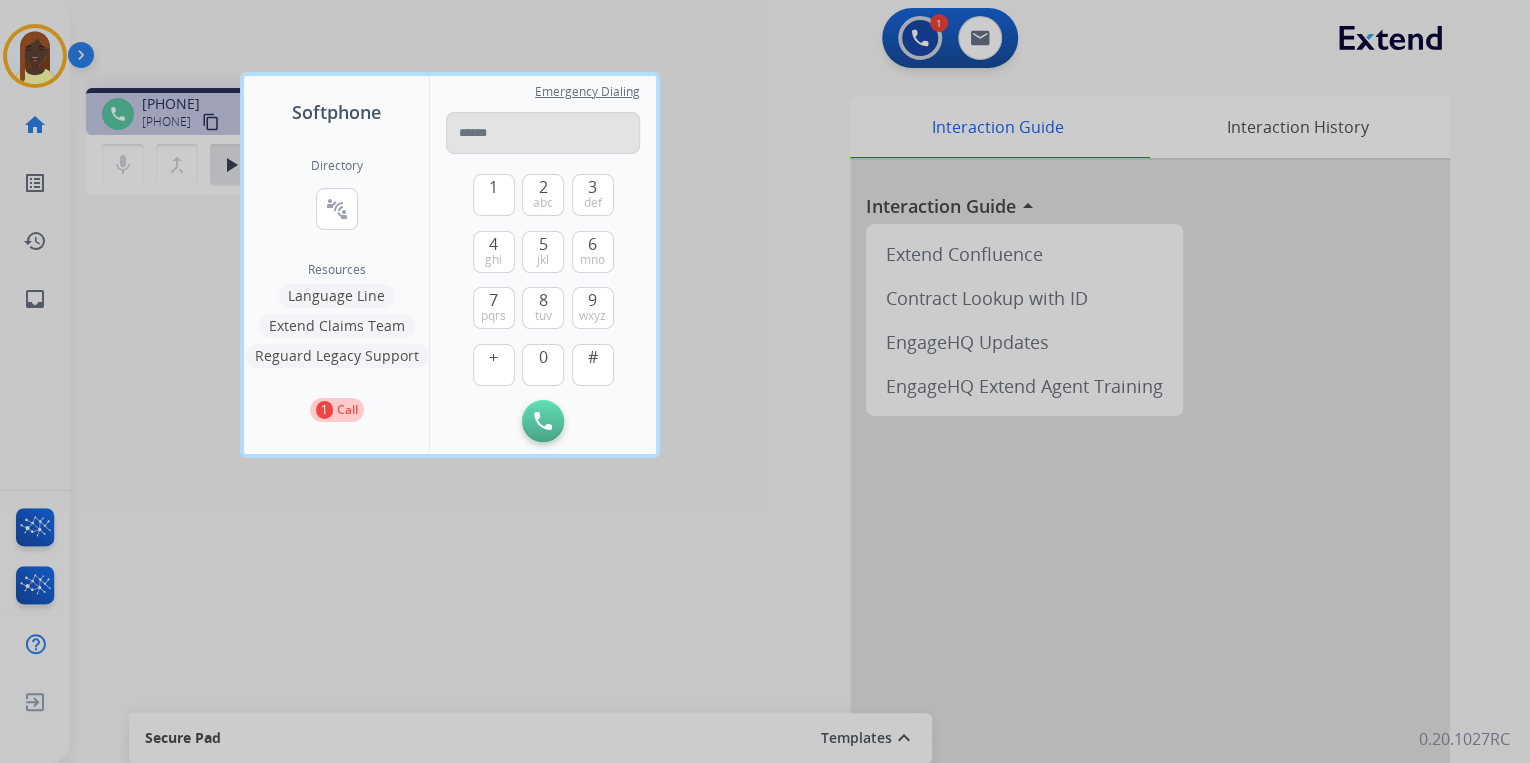 click at bounding box center (543, 133) 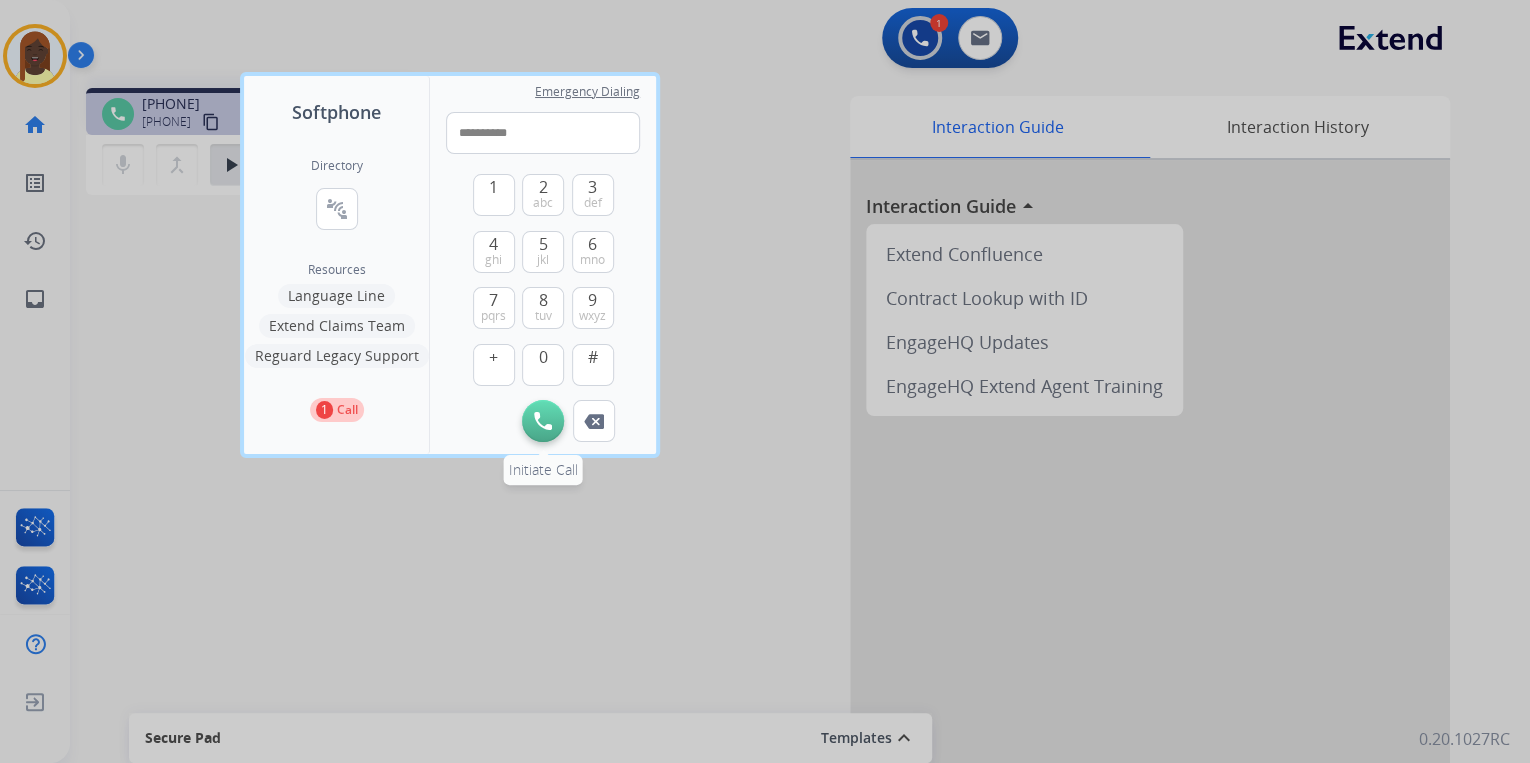 type on "**********" 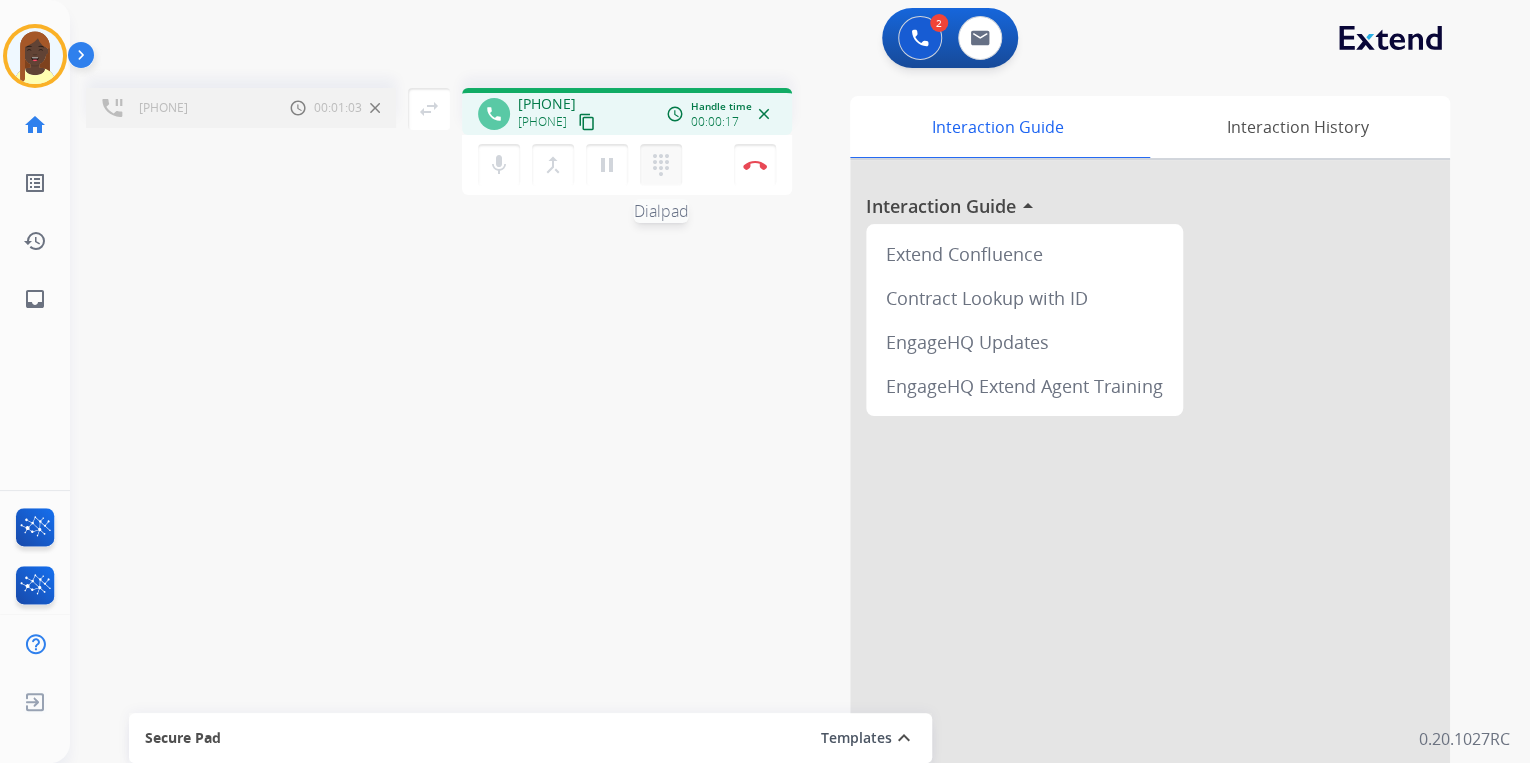 click on "dialpad" at bounding box center (661, 165) 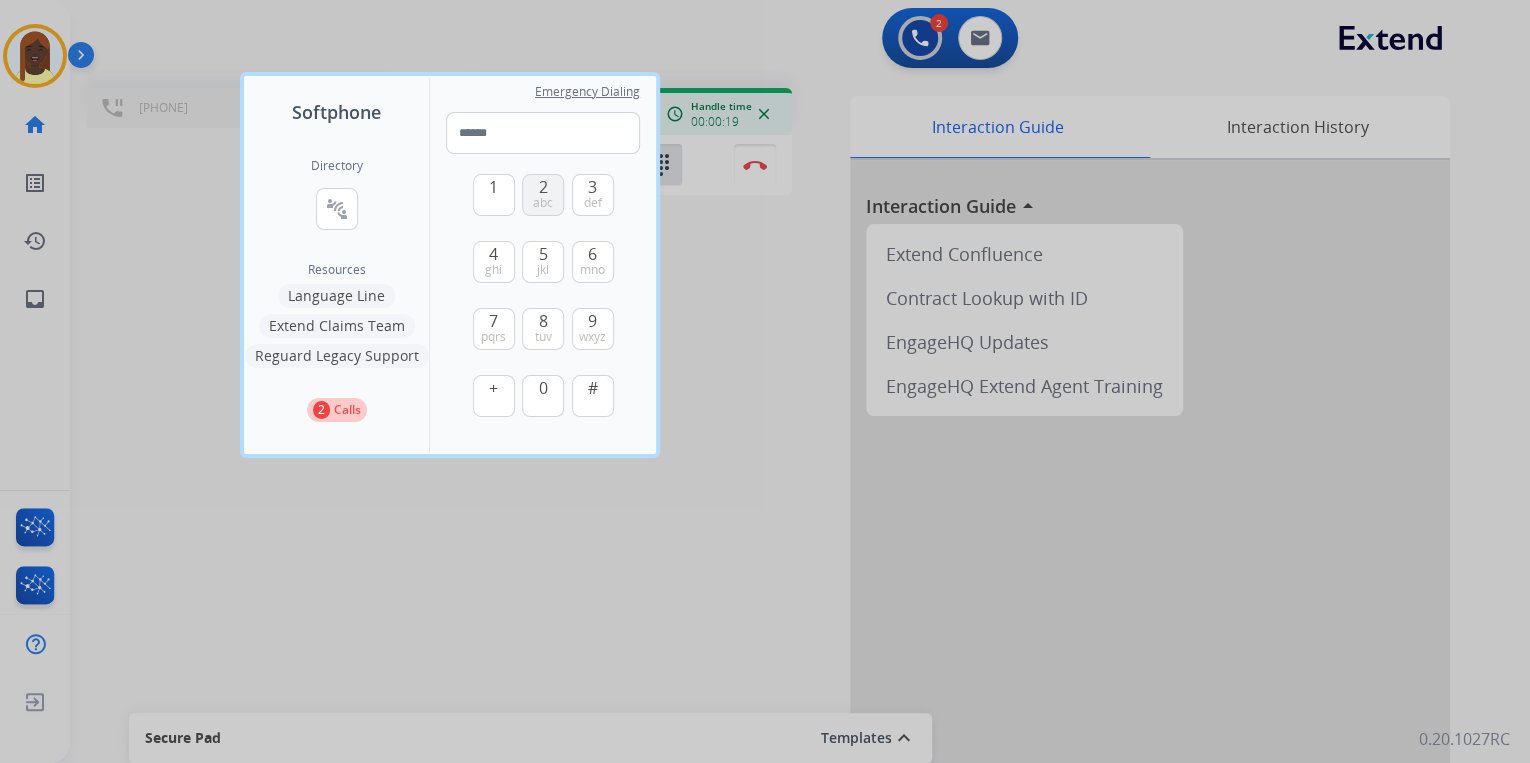 click on "abc" at bounding box center [543, 203] 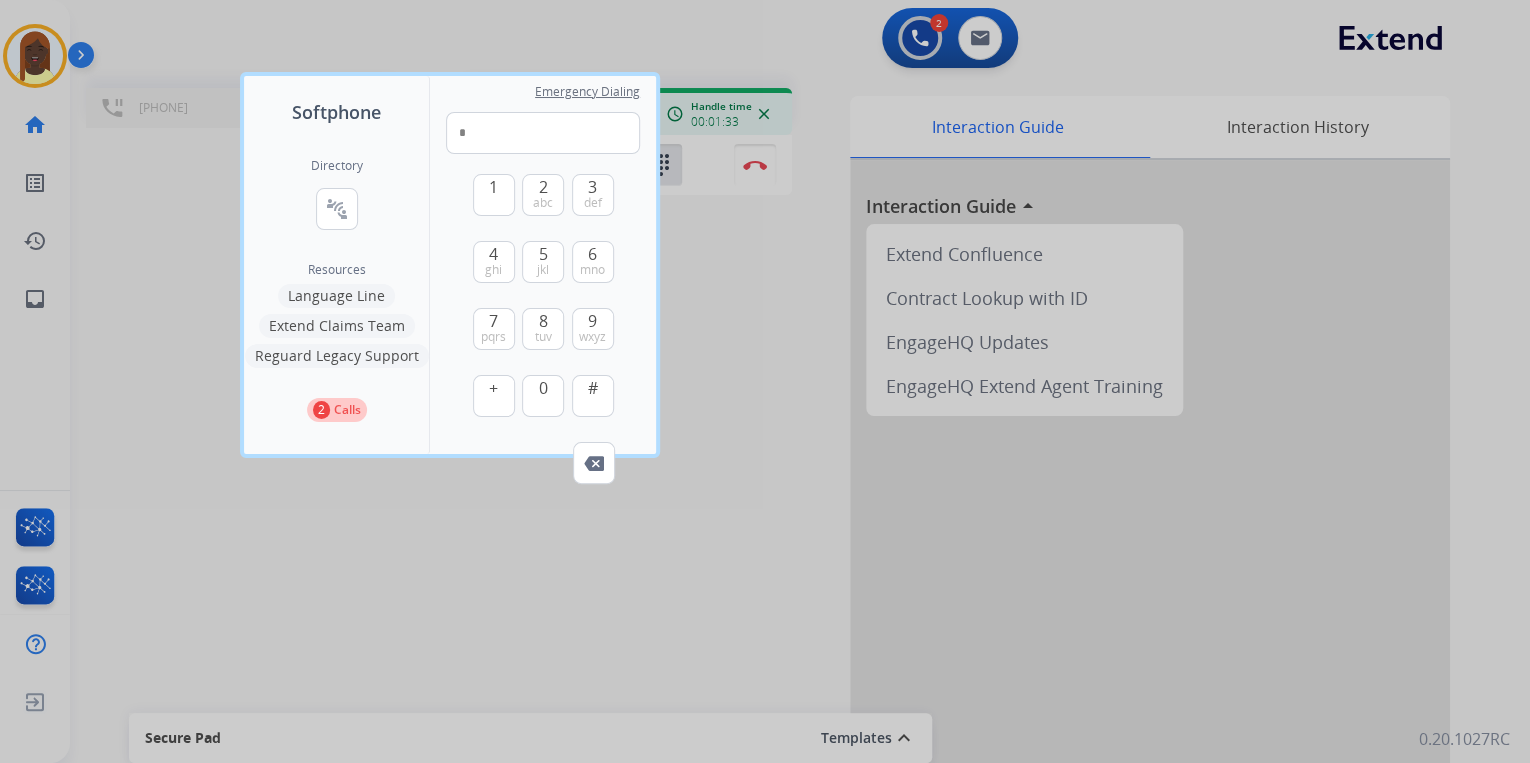 drag, startPoint x: 756, startPoint y: 587, endPoint x: 757, endPoint y: 571, distance: 16.03122 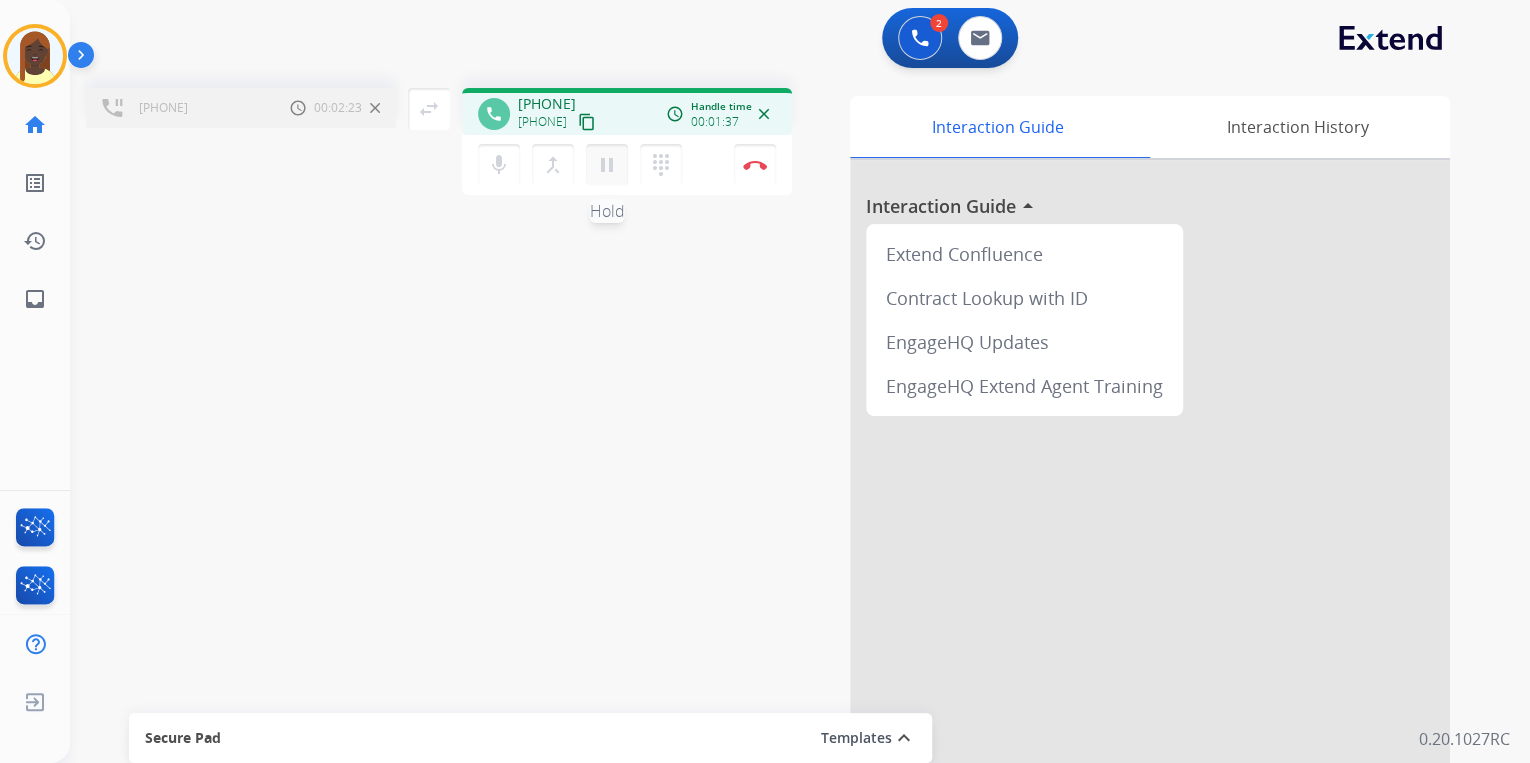 click on "pause" at bounding box center [607, 165] 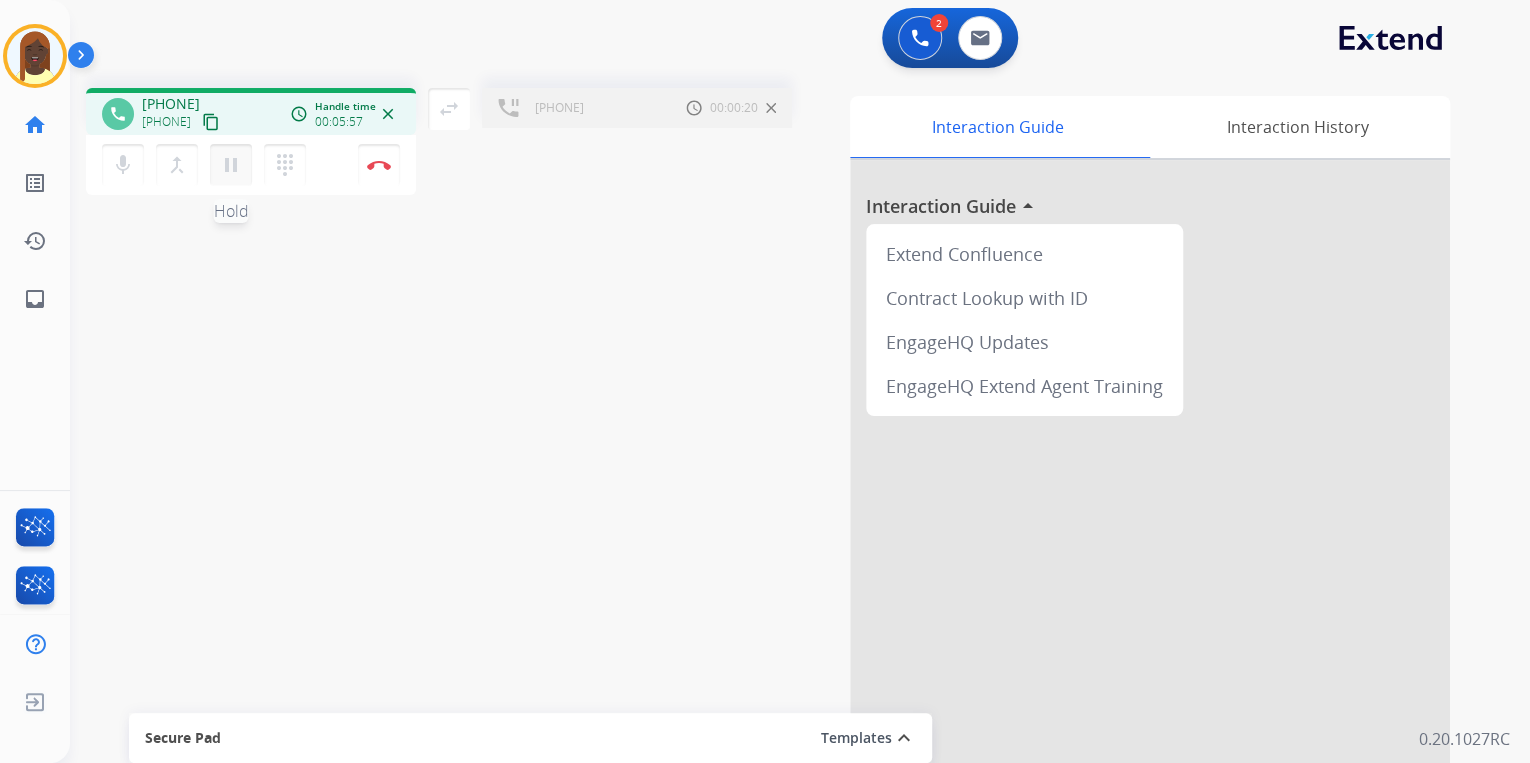 click on "pause" at bounding box center [231, 165] 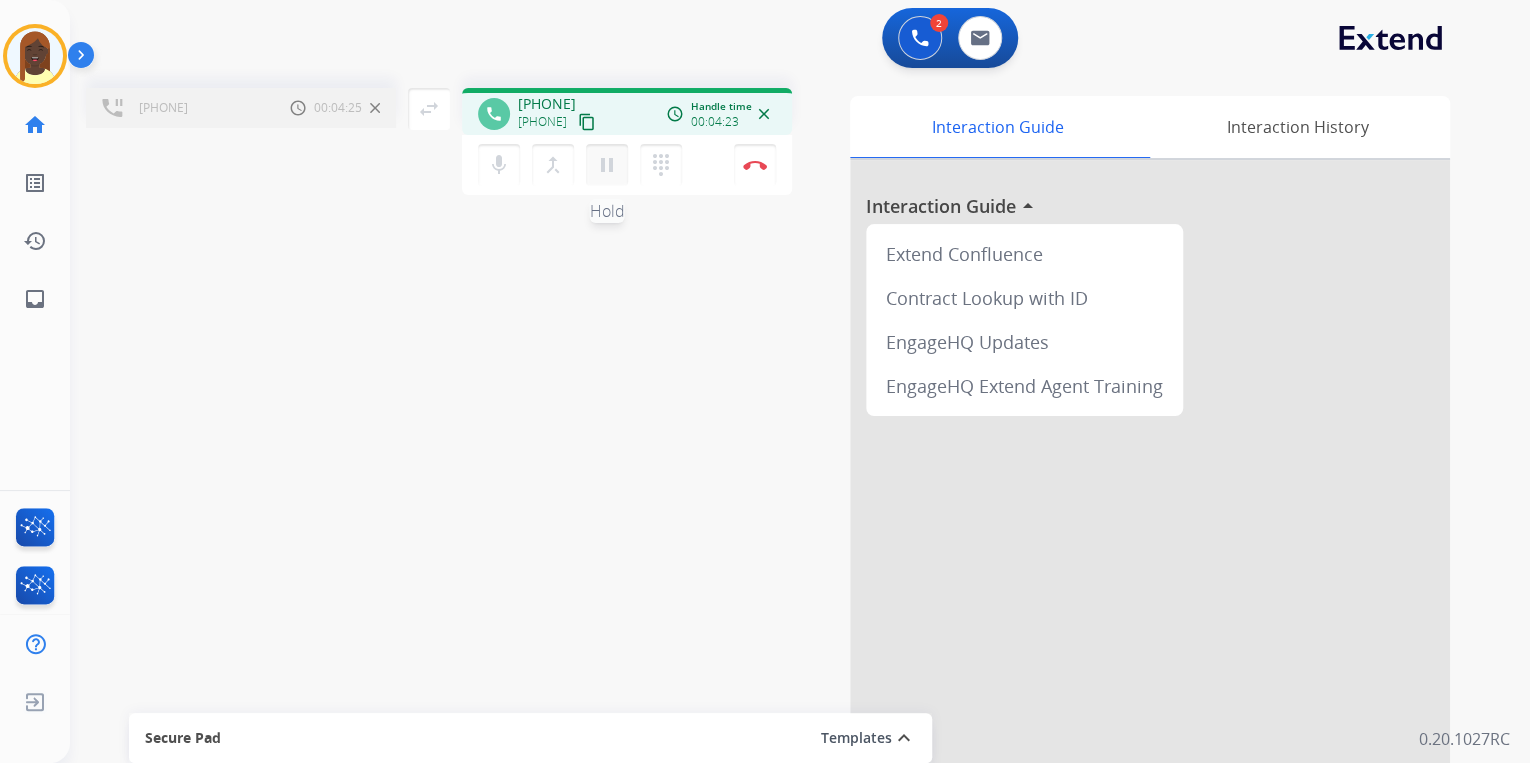 click on "pause" at bounding box center (607, 165) 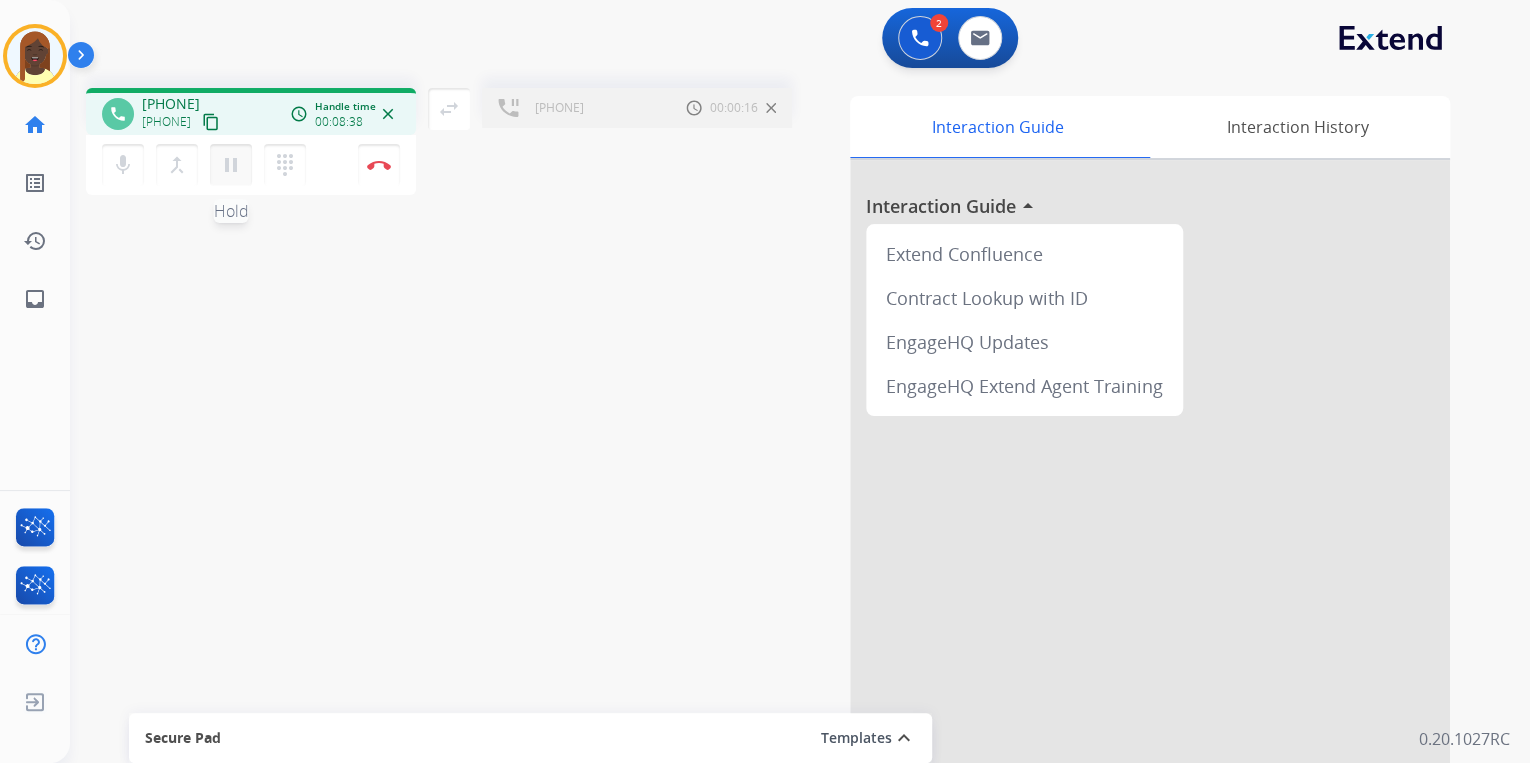click on "pause" at bounding box center [231, 165] 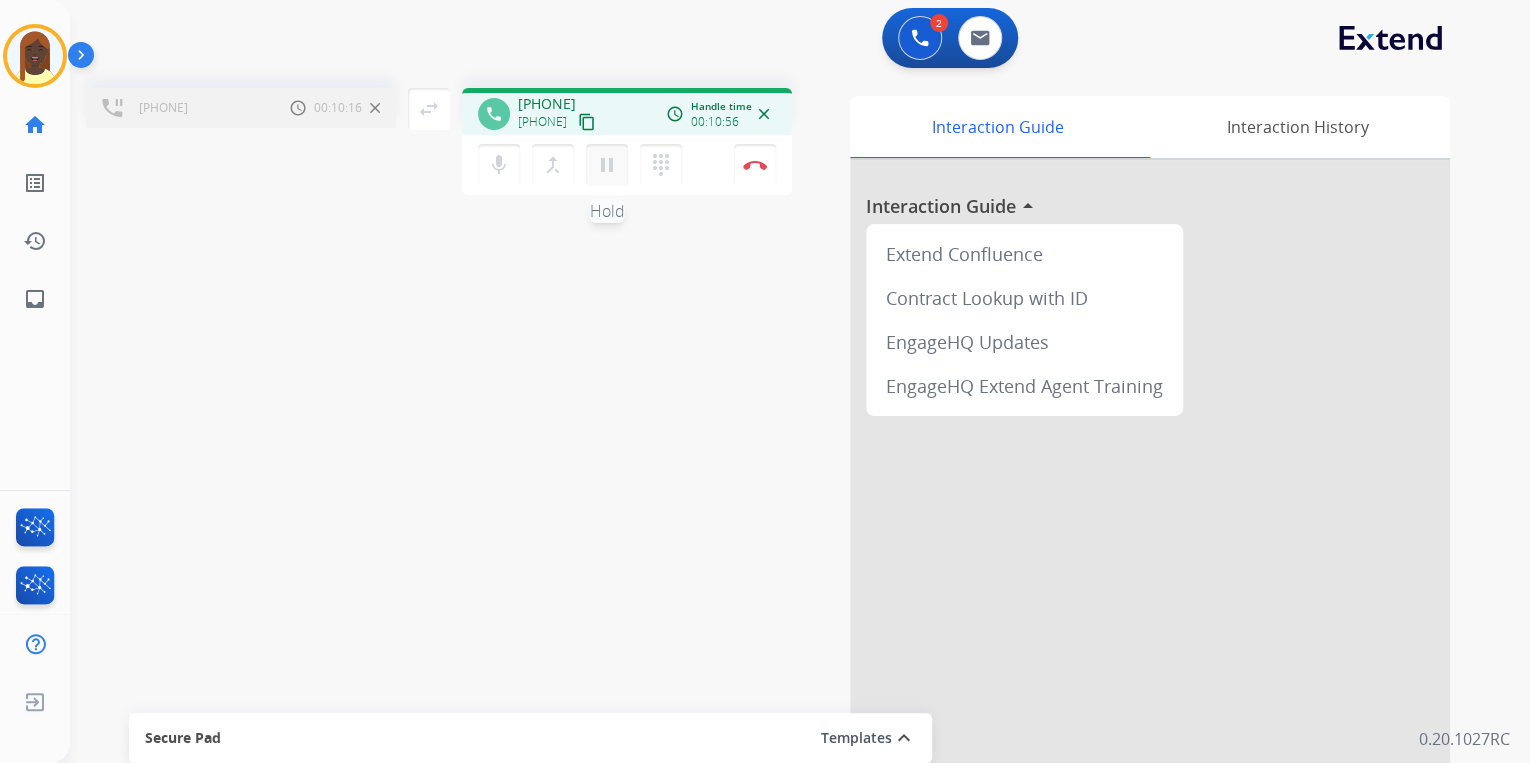 click on "pause" at bounding box center (607, 165) 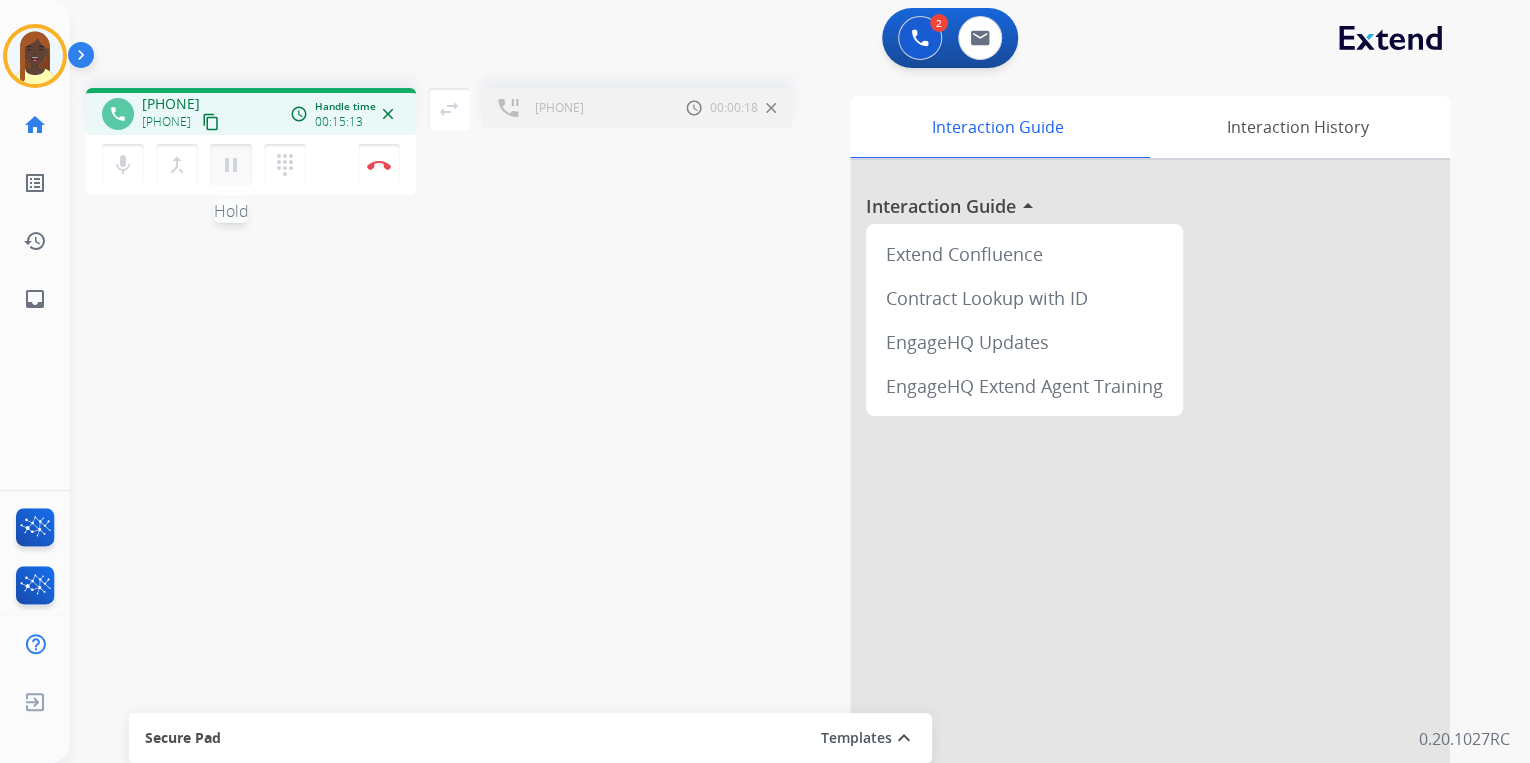 click on "pause" at bounding box center [231, 165] 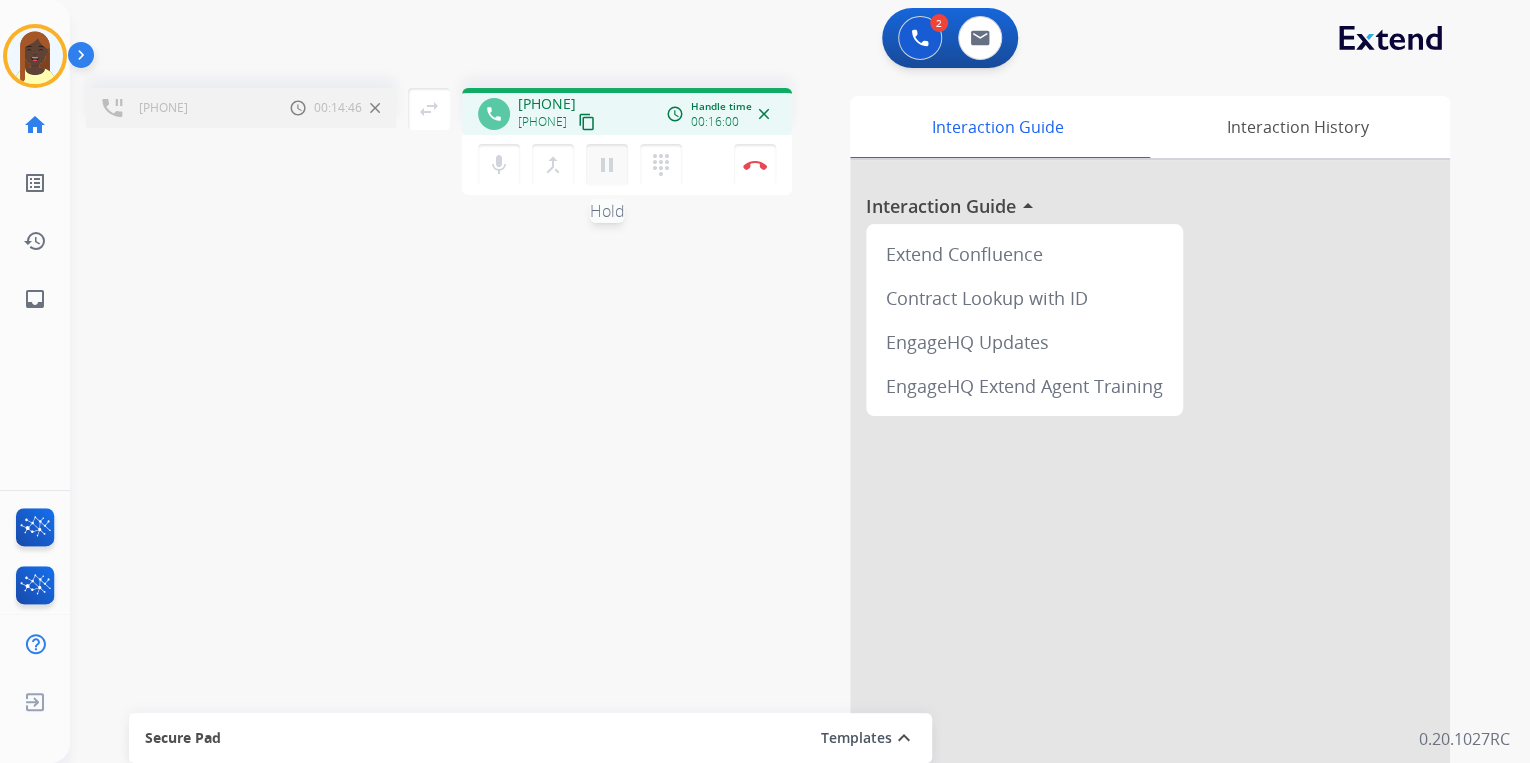 click on "pause" at bounding box center [607, 165] 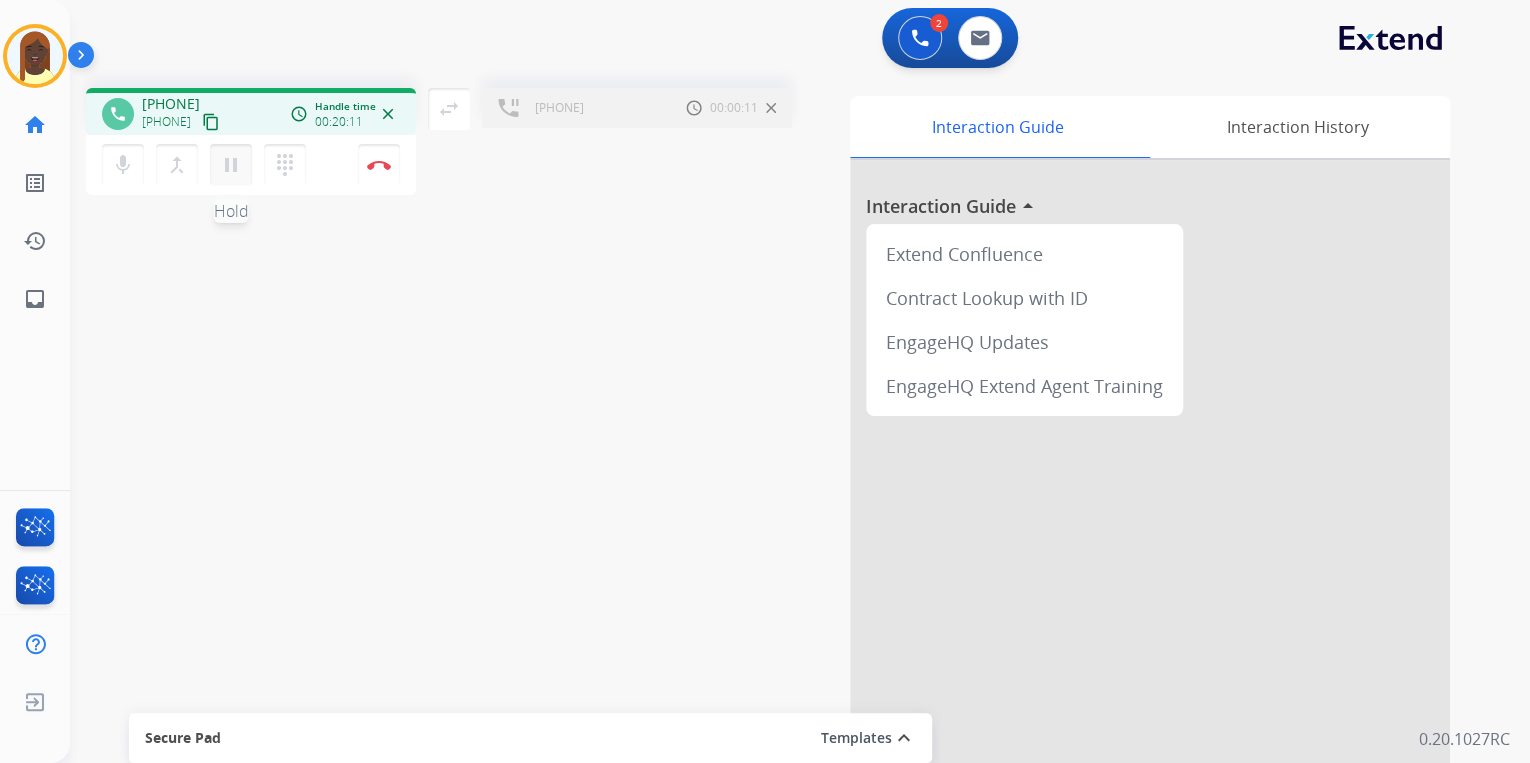 click on "pause" at bounding box center (231, 165) 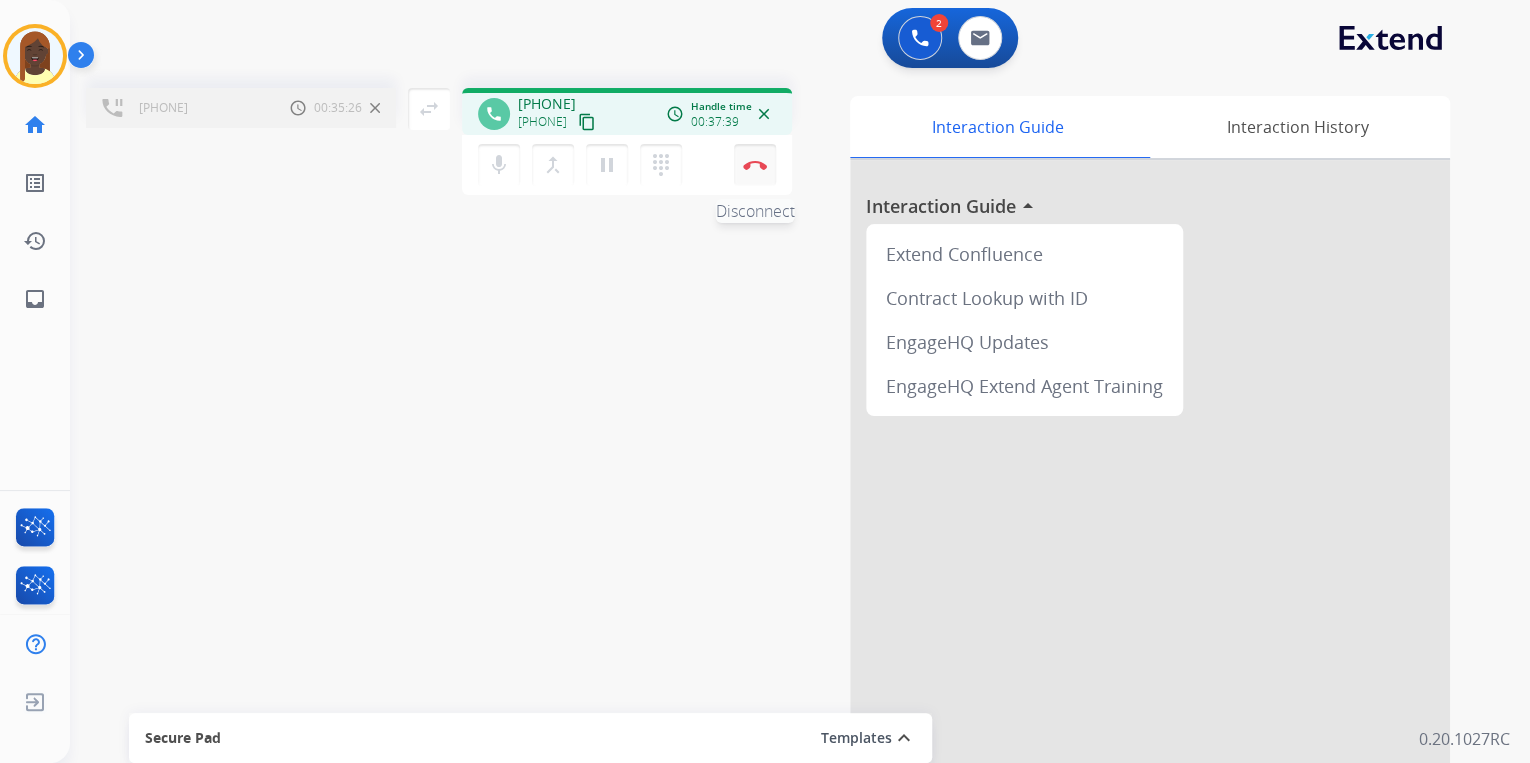 click at bounding box center [755, 165] 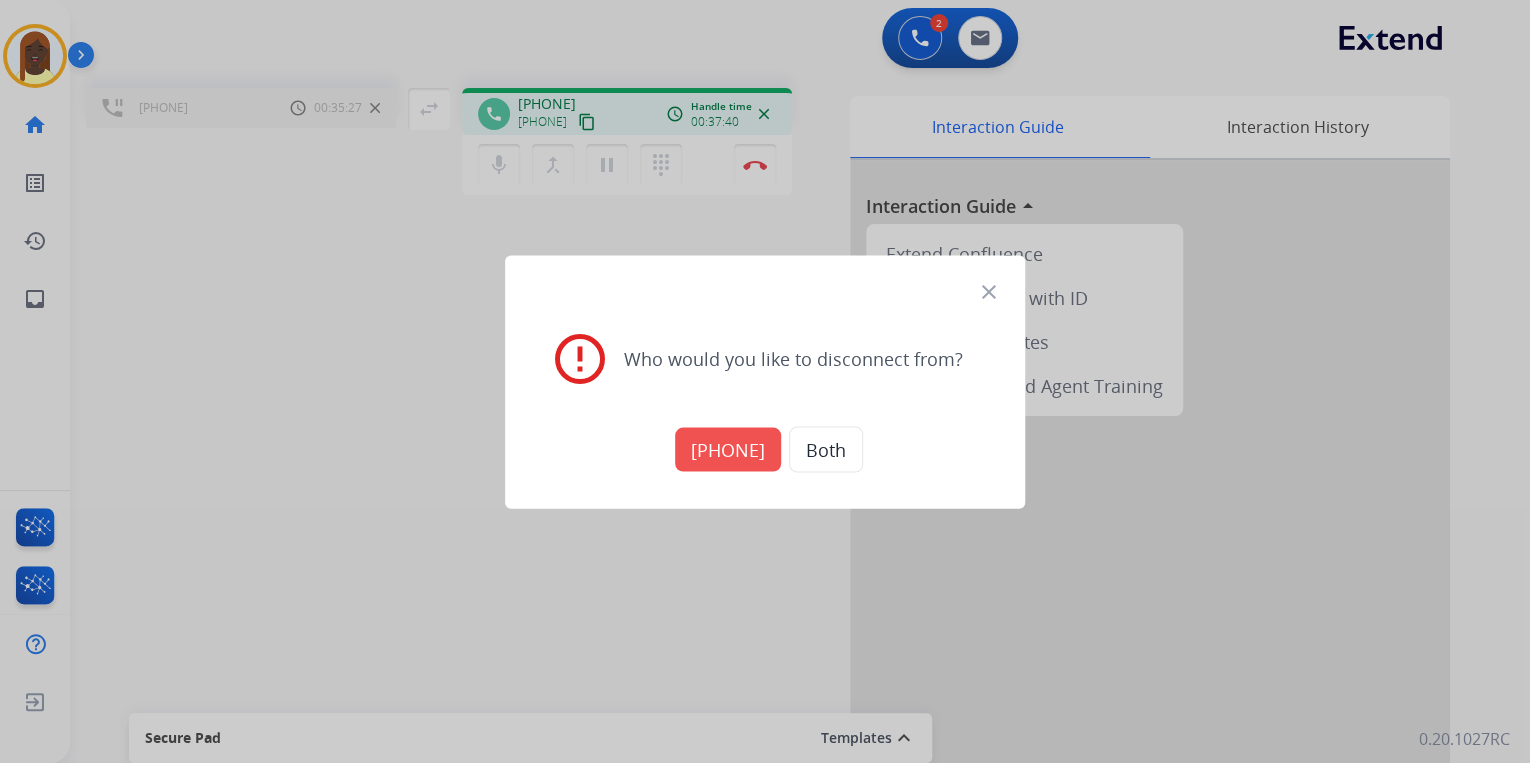 click on "[PHONE]" at bounding box center (728, 449) 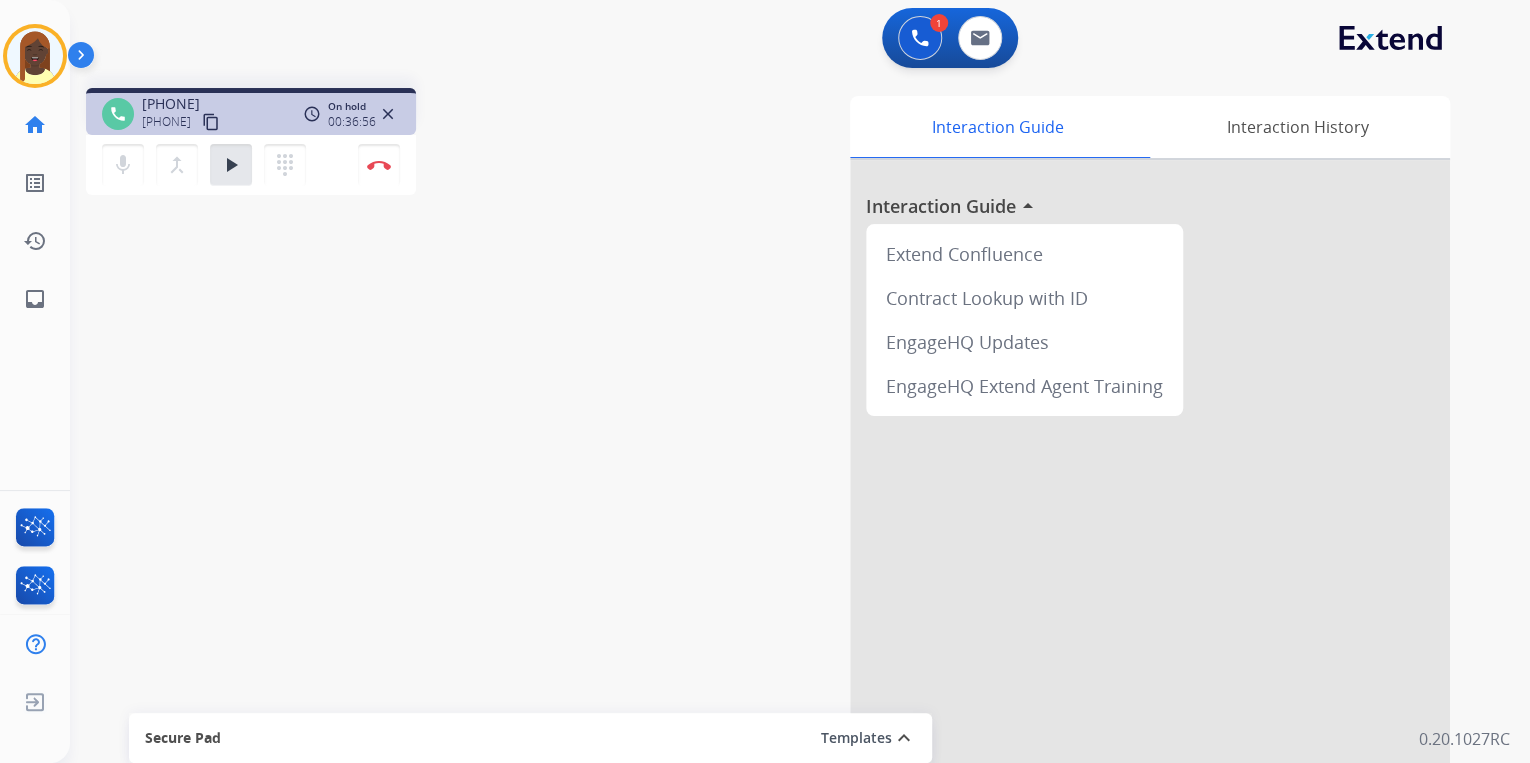 drag, startPoint x: 236, startPoint y: 166, endPoint x: 293, endPoint y: 207, distance: 70.21396 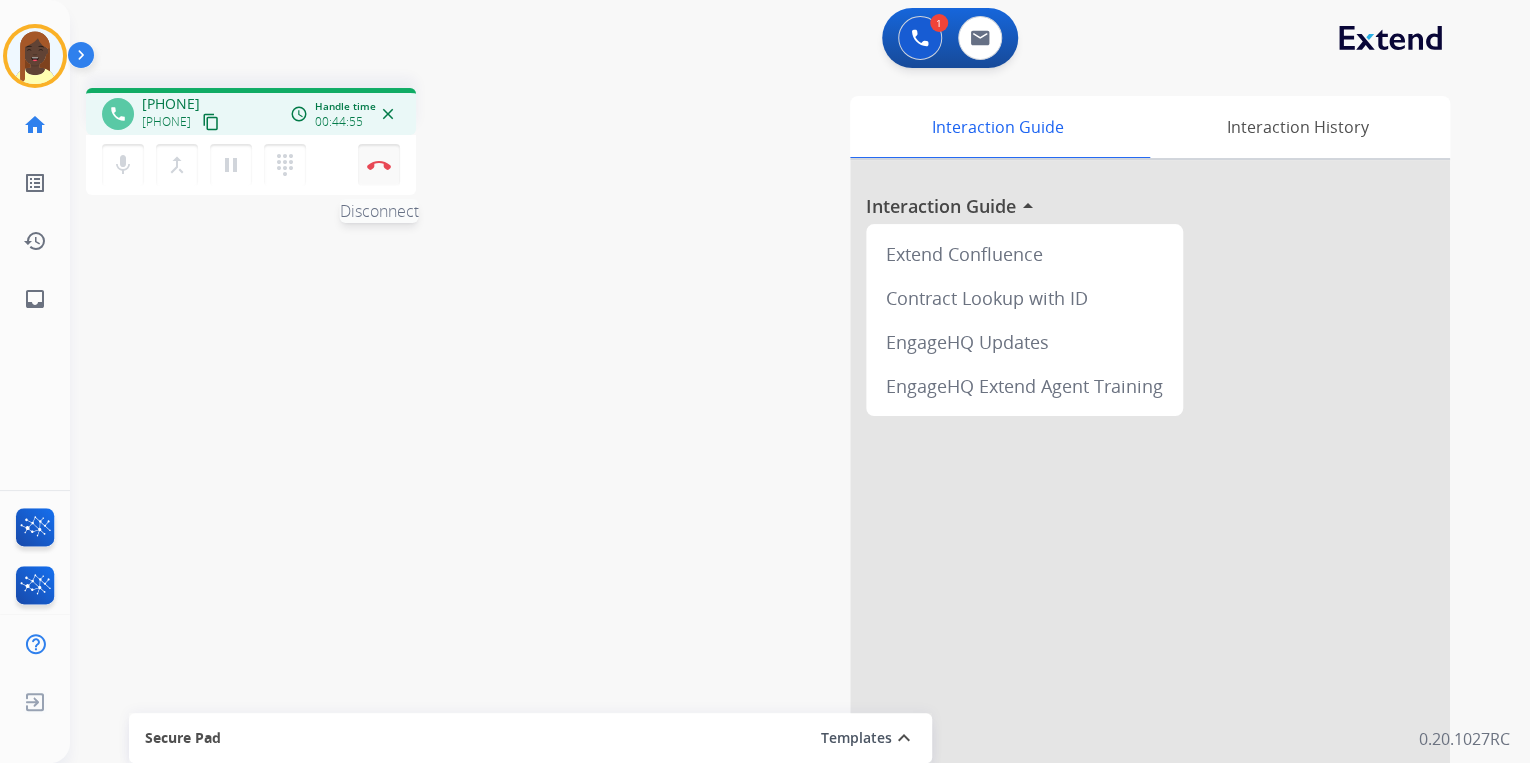 click at bounding box center [379, 165] 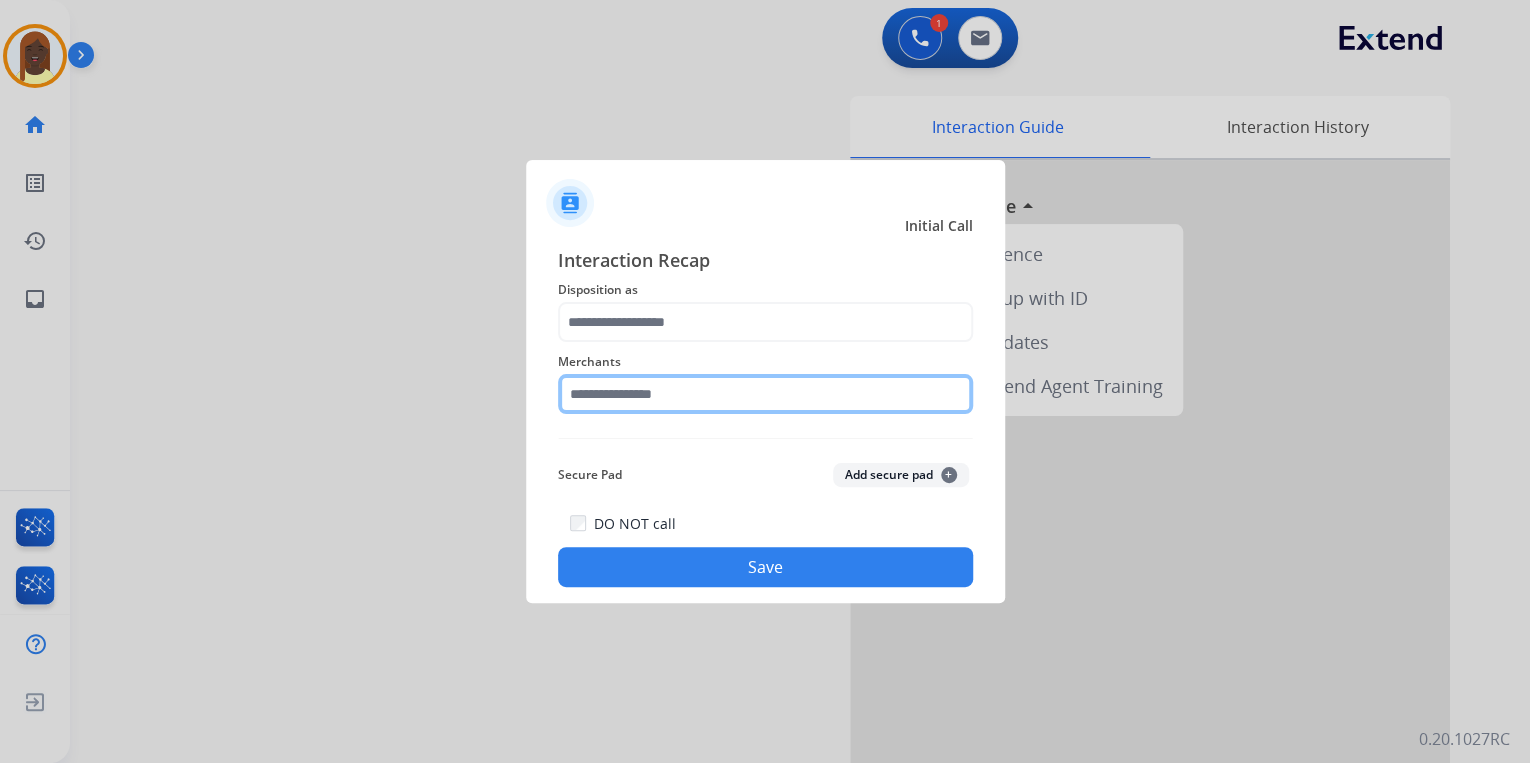 click 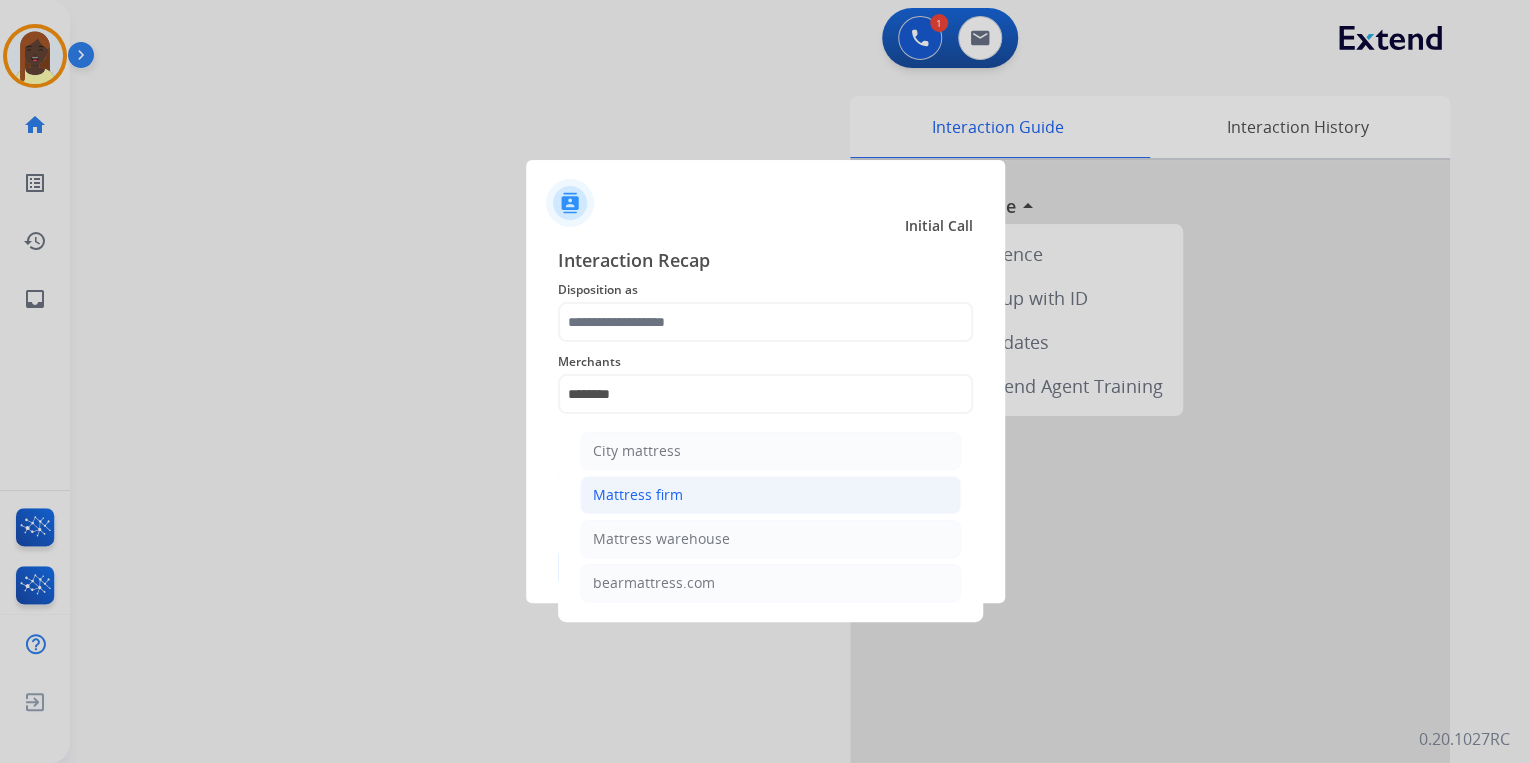 click on "Mattress firm" 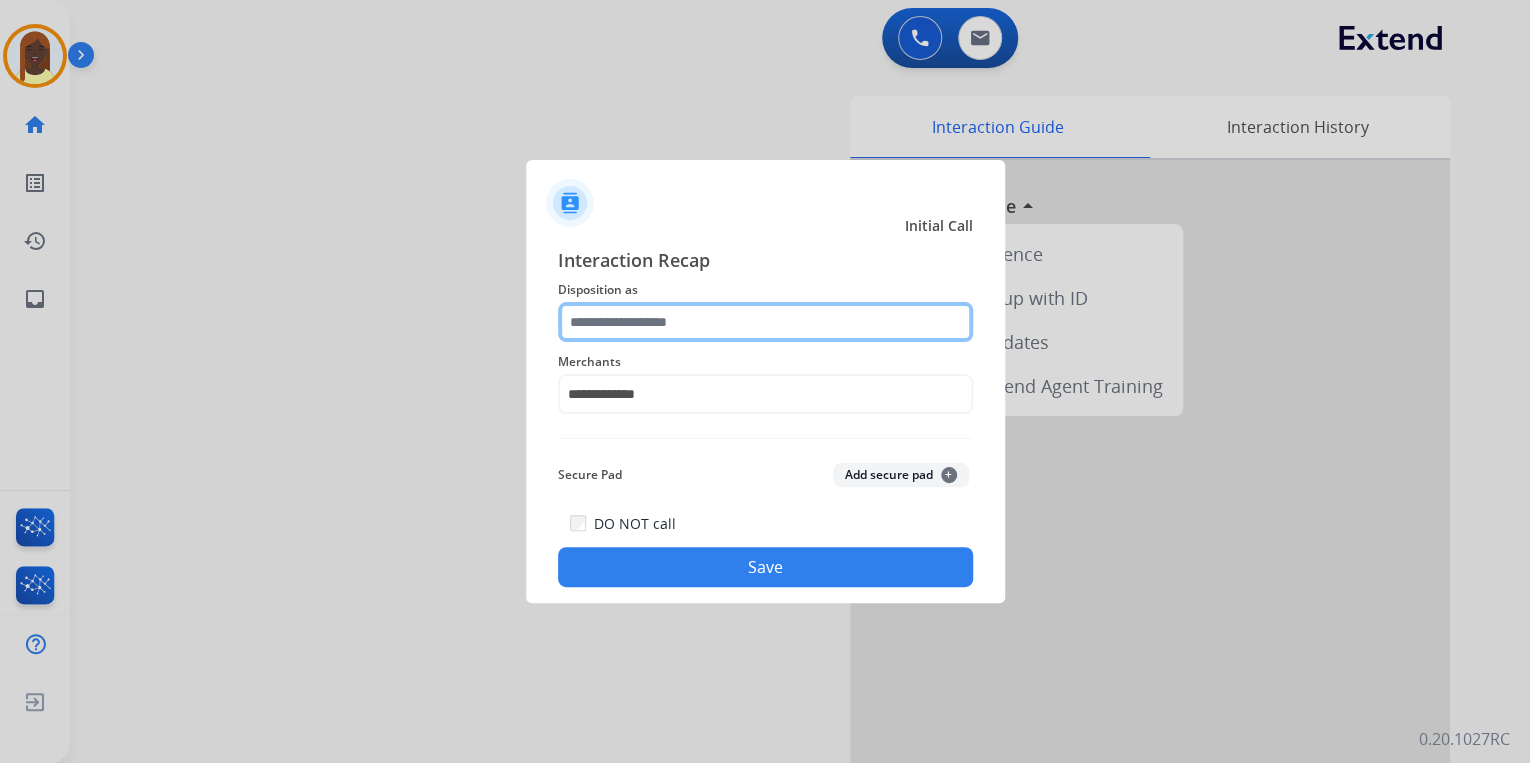 click 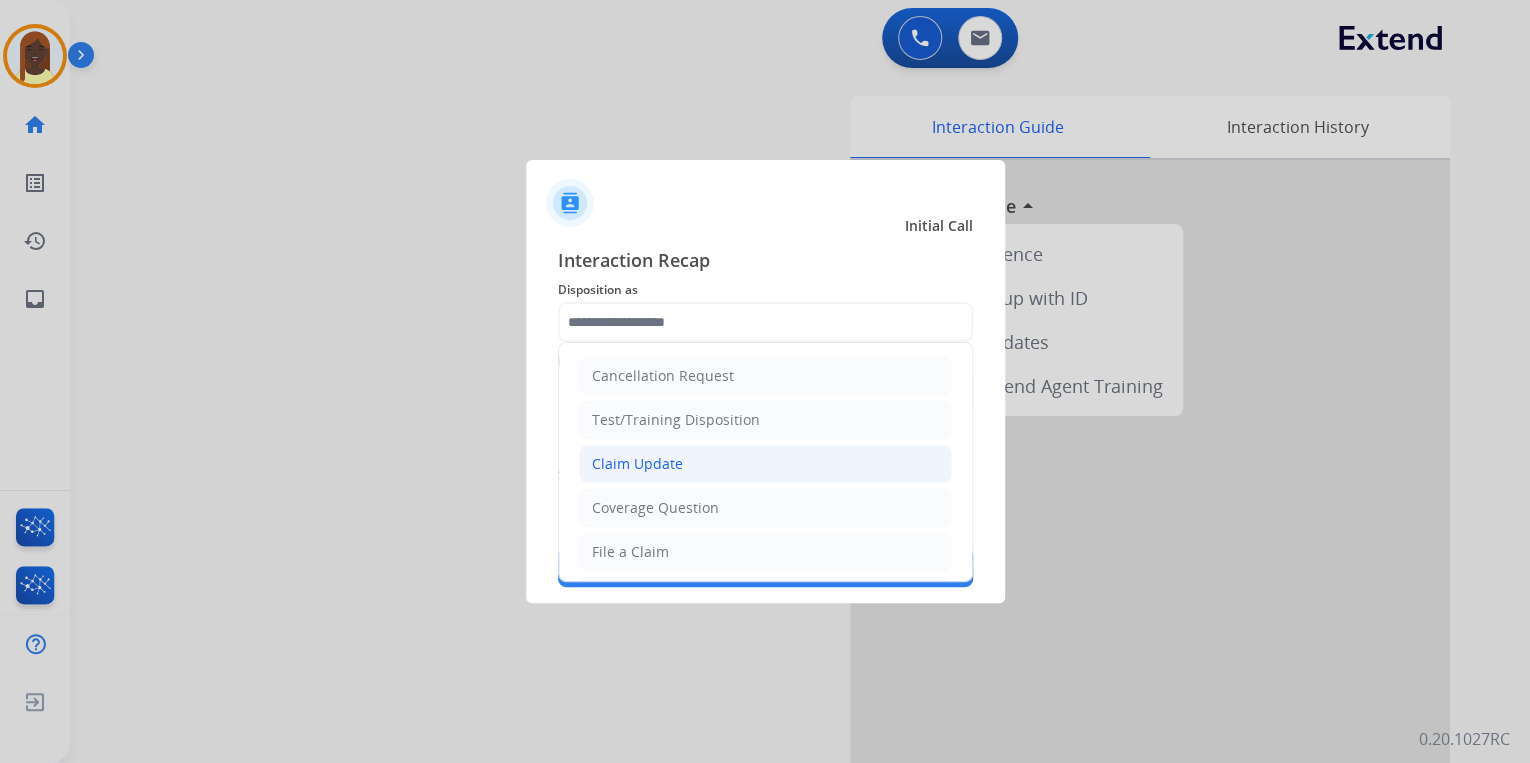 click on "Claim Update" 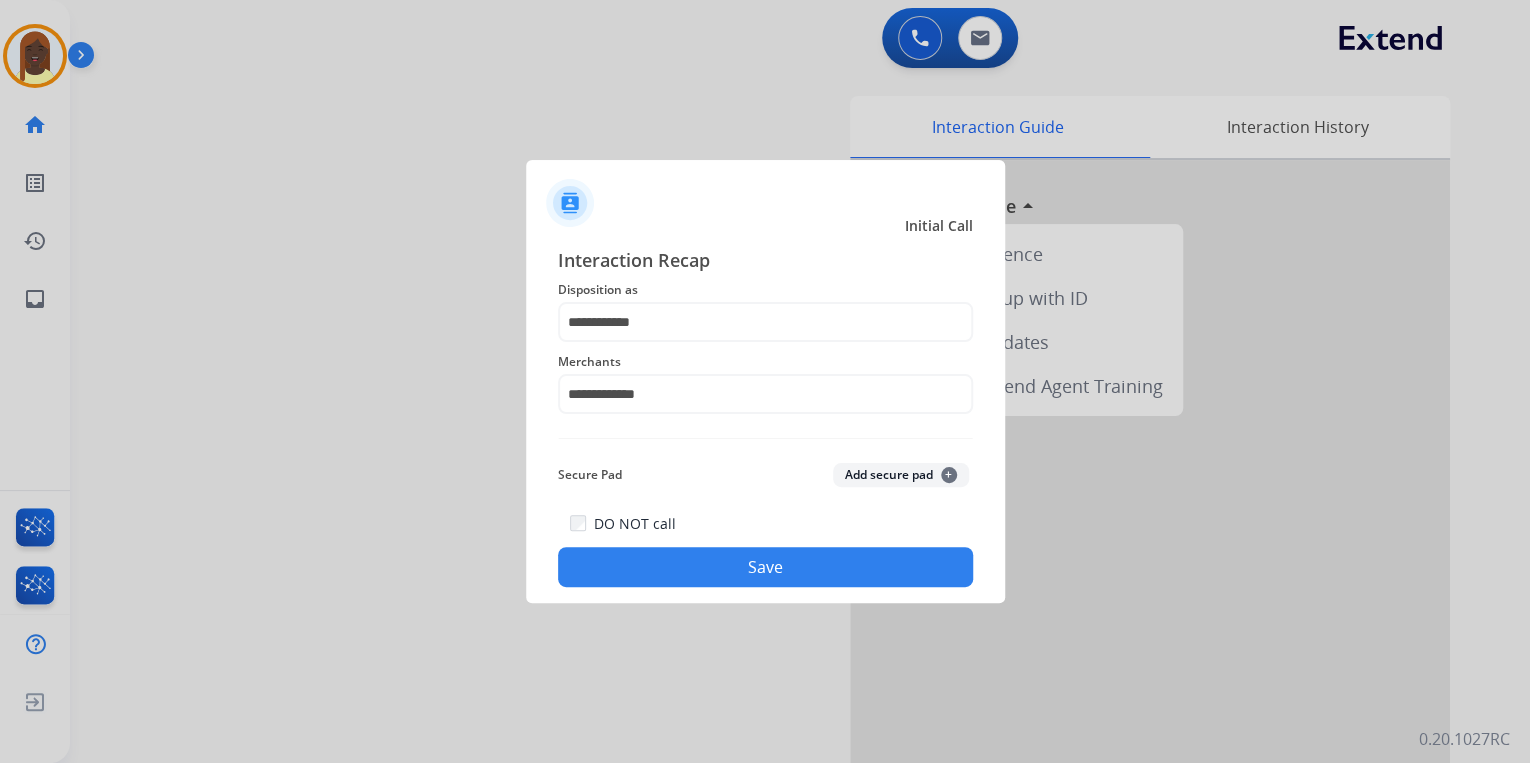 click on "Save" 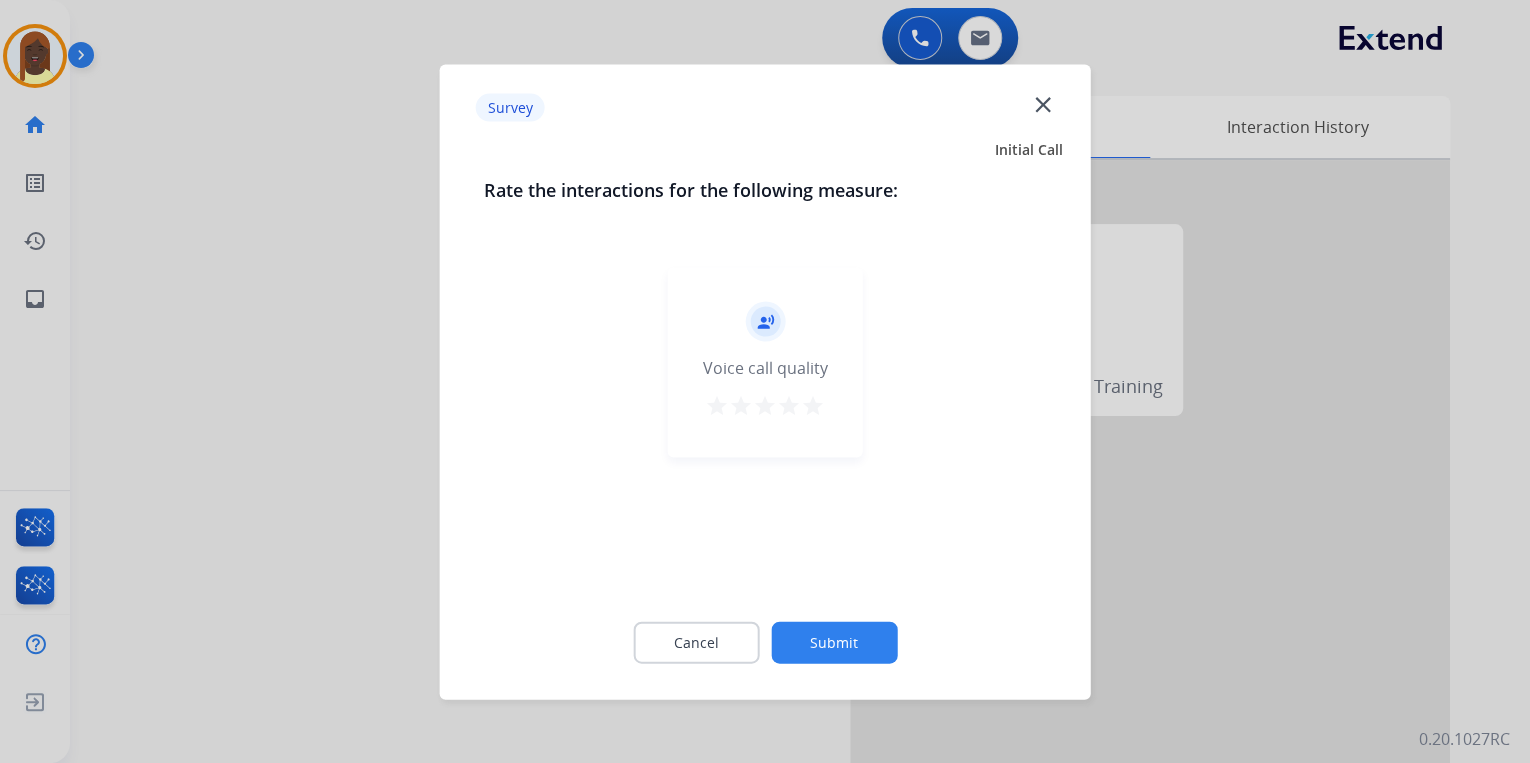 drag, startPoint x: 812, startPoint y: 404, endPoint x: 836, endPoint y: 553, distance: 150.9205 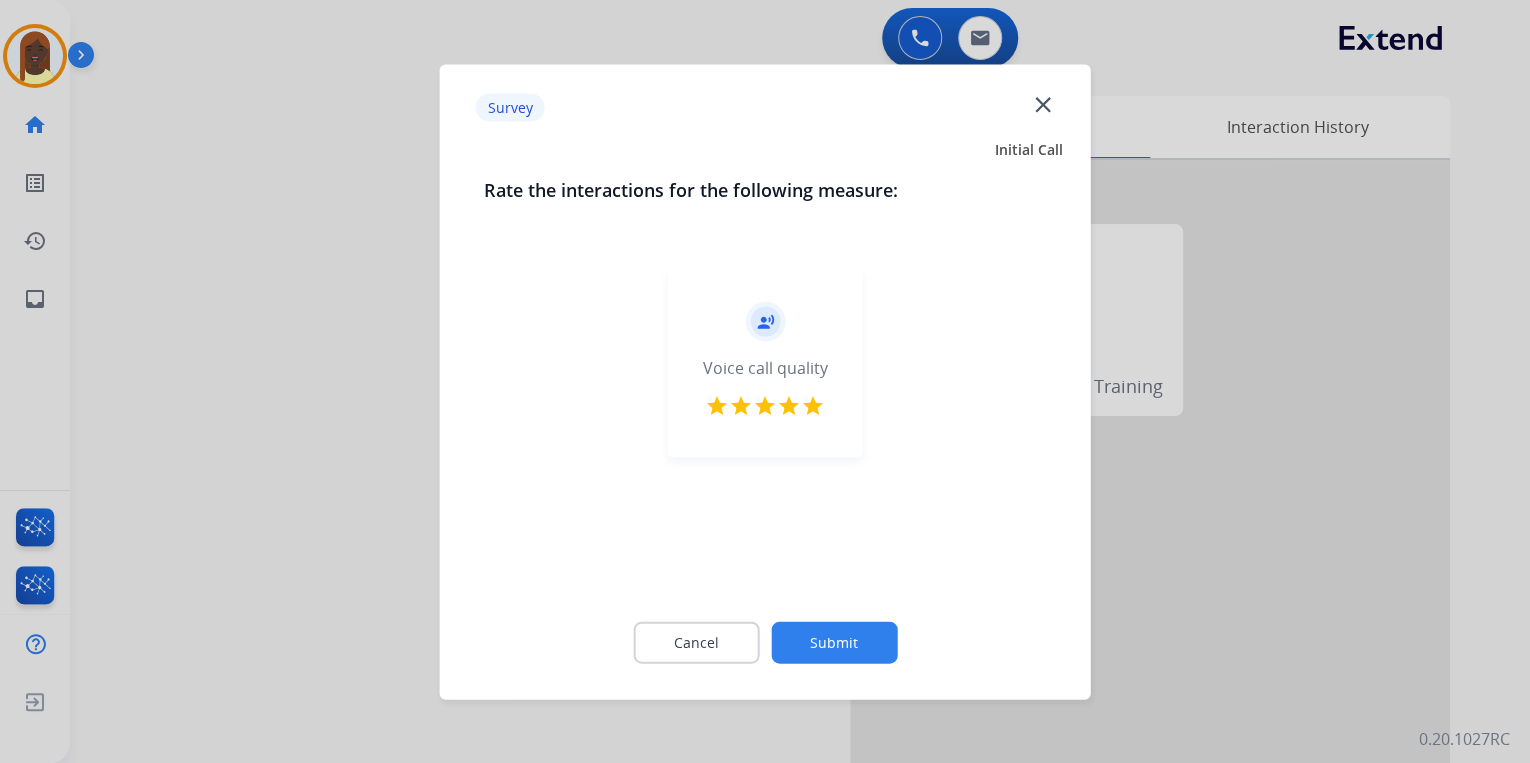 click on "Submit" 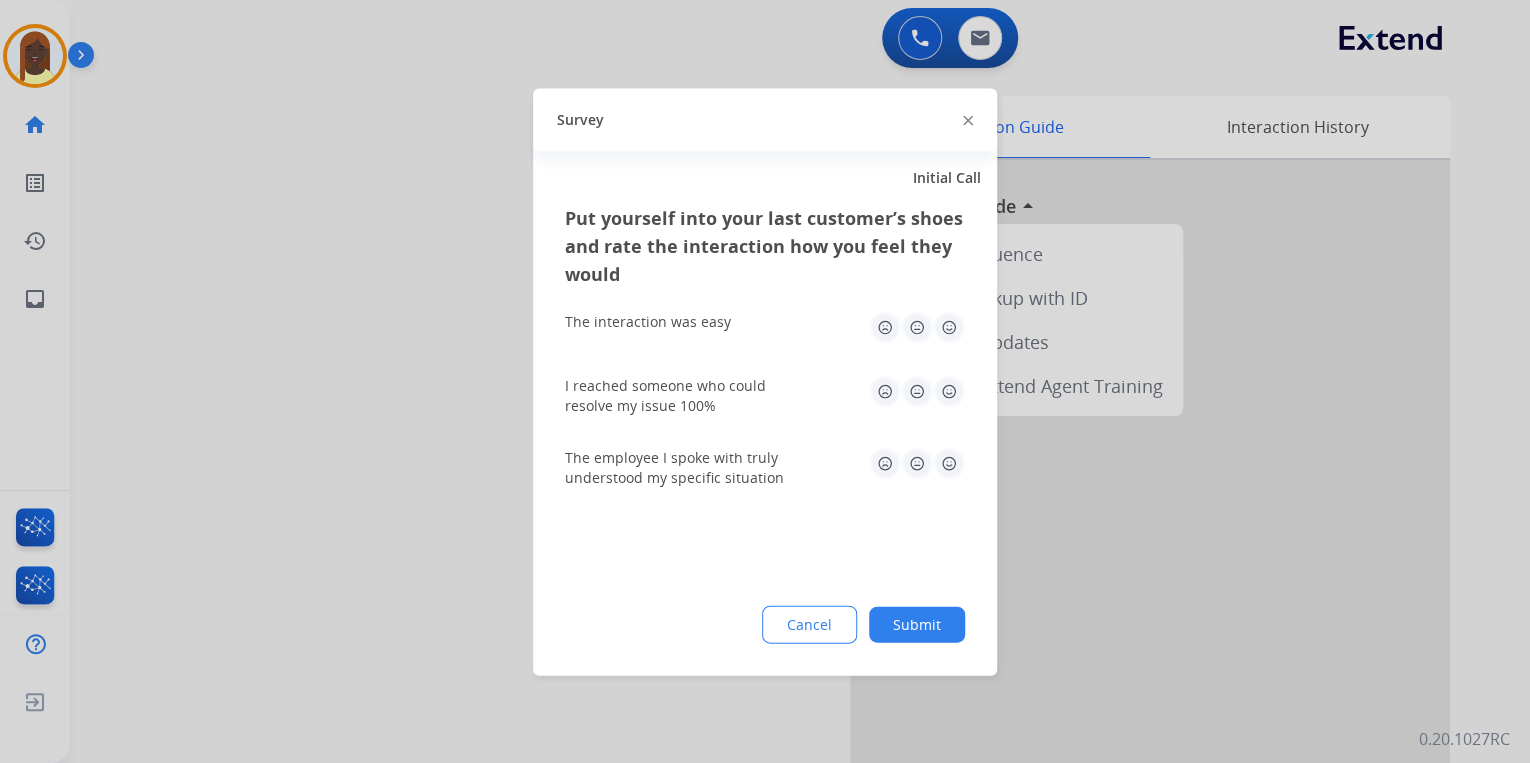 click 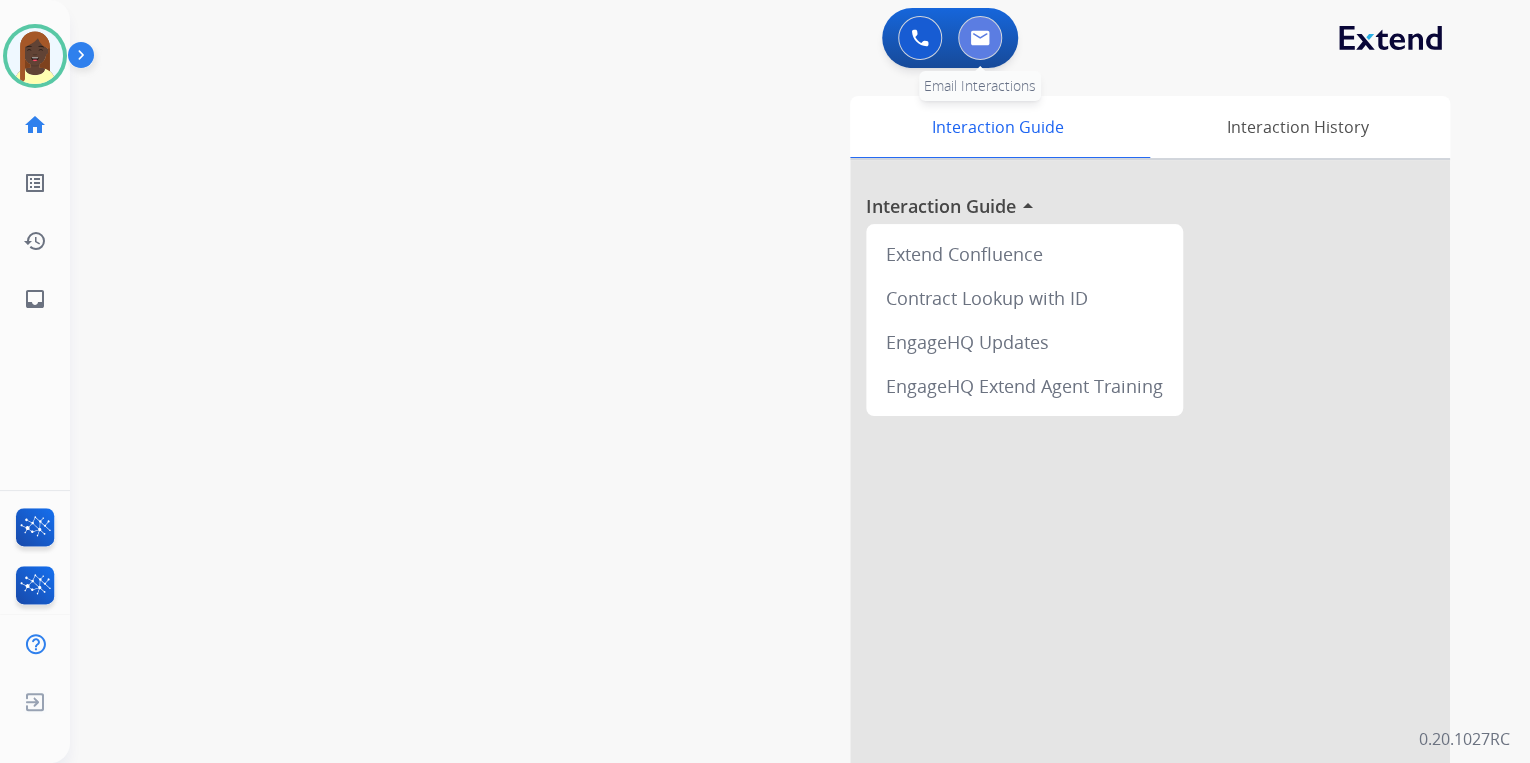 click at bounding box center (980, 38) 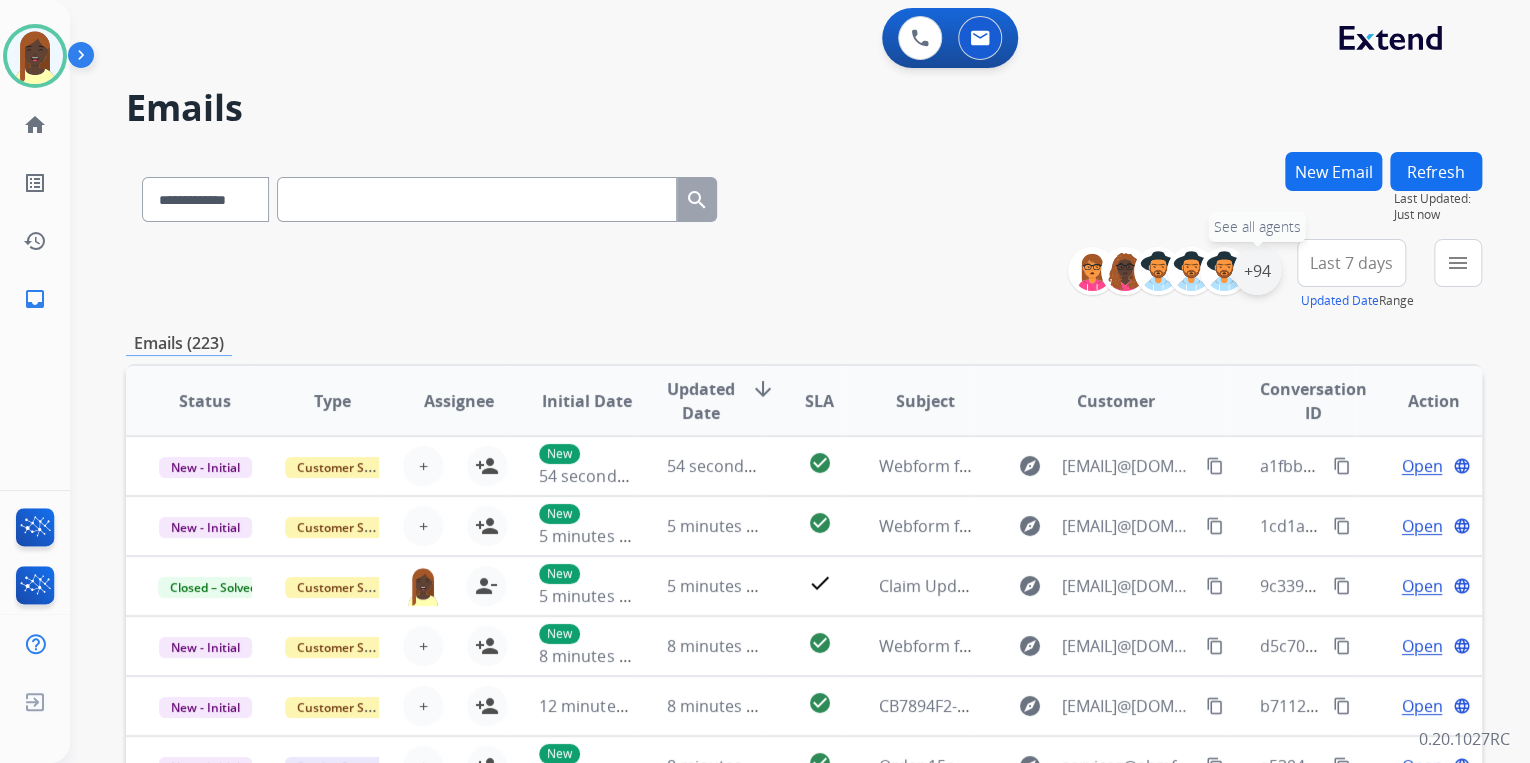 click on "+94" at bounding box center [1257, 271] 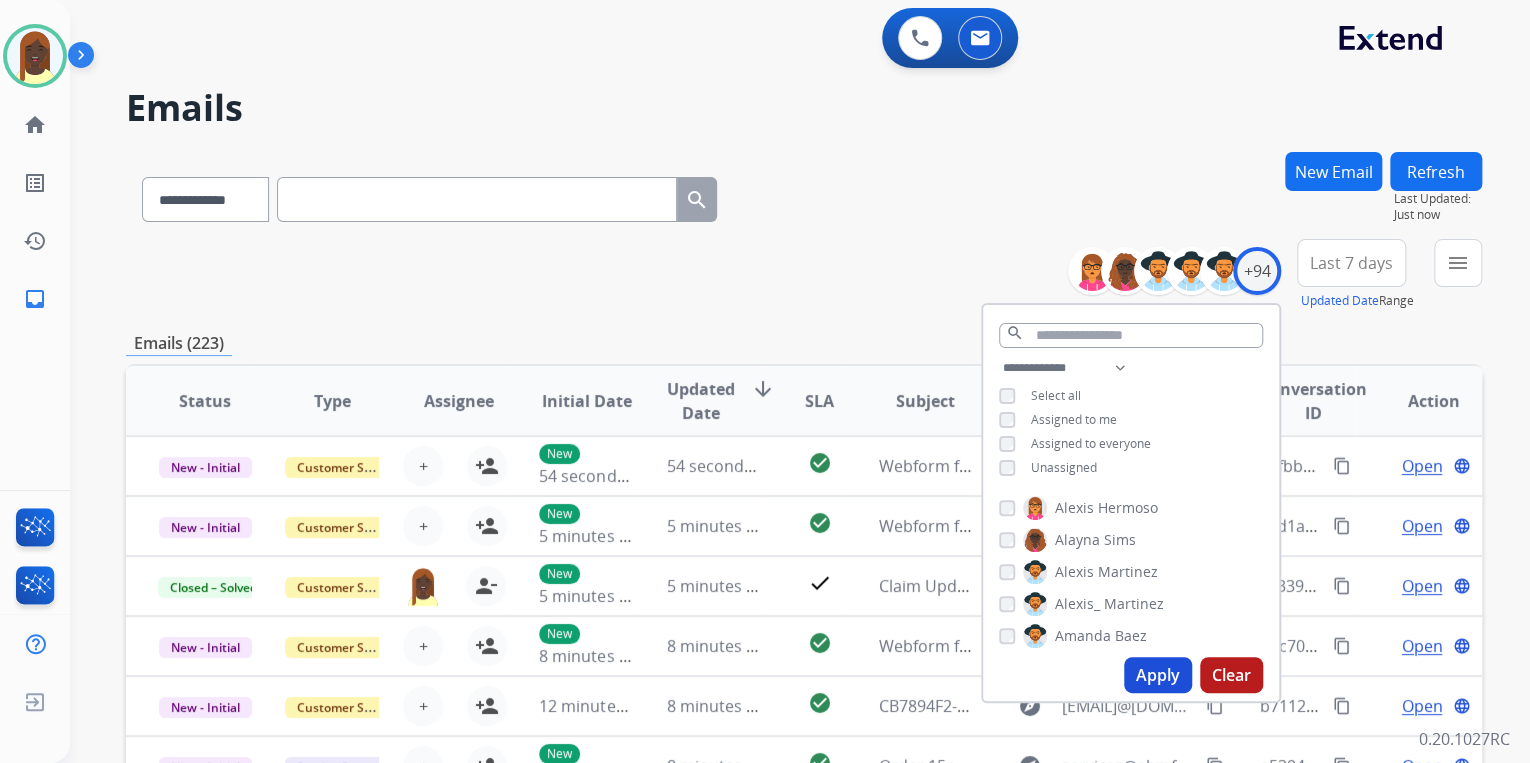 drag, startPoint x: 1152, startPoint y: 679, endPoint x: 998, endPoint y: 496, distance: 239.17567 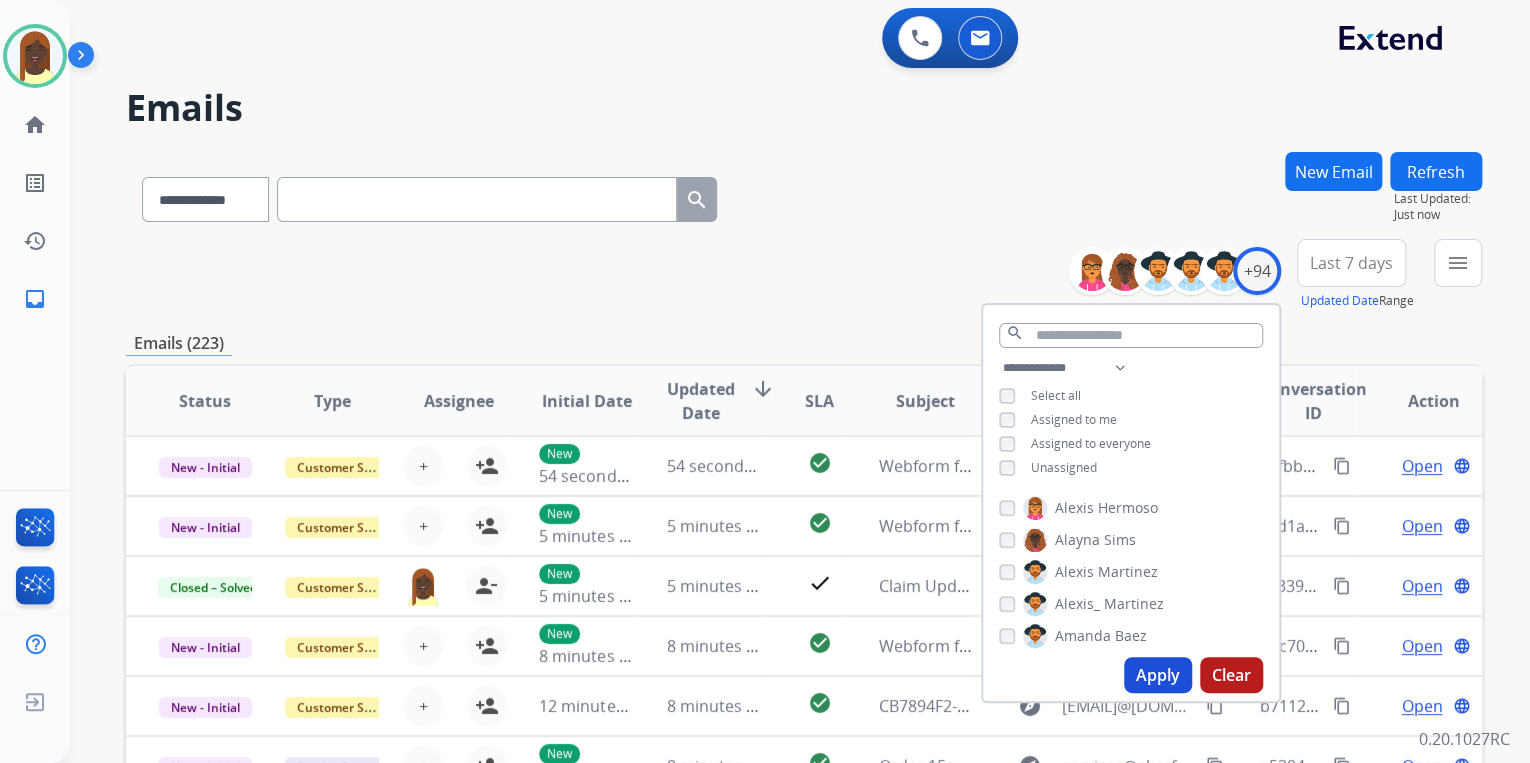 click on "Apply" at bounding box center (1158, 675) 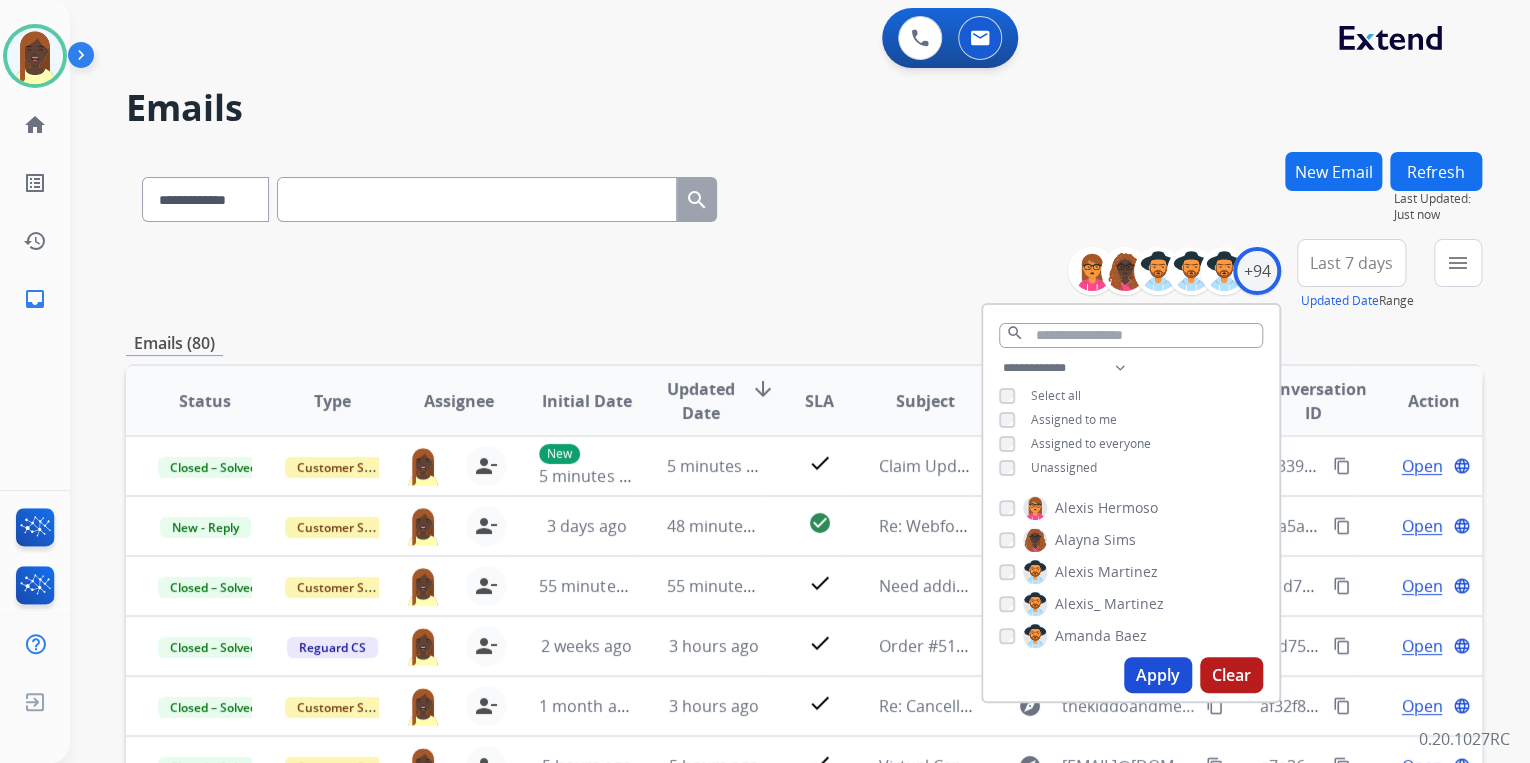 click on "**********" at bounding box center (804, 275) 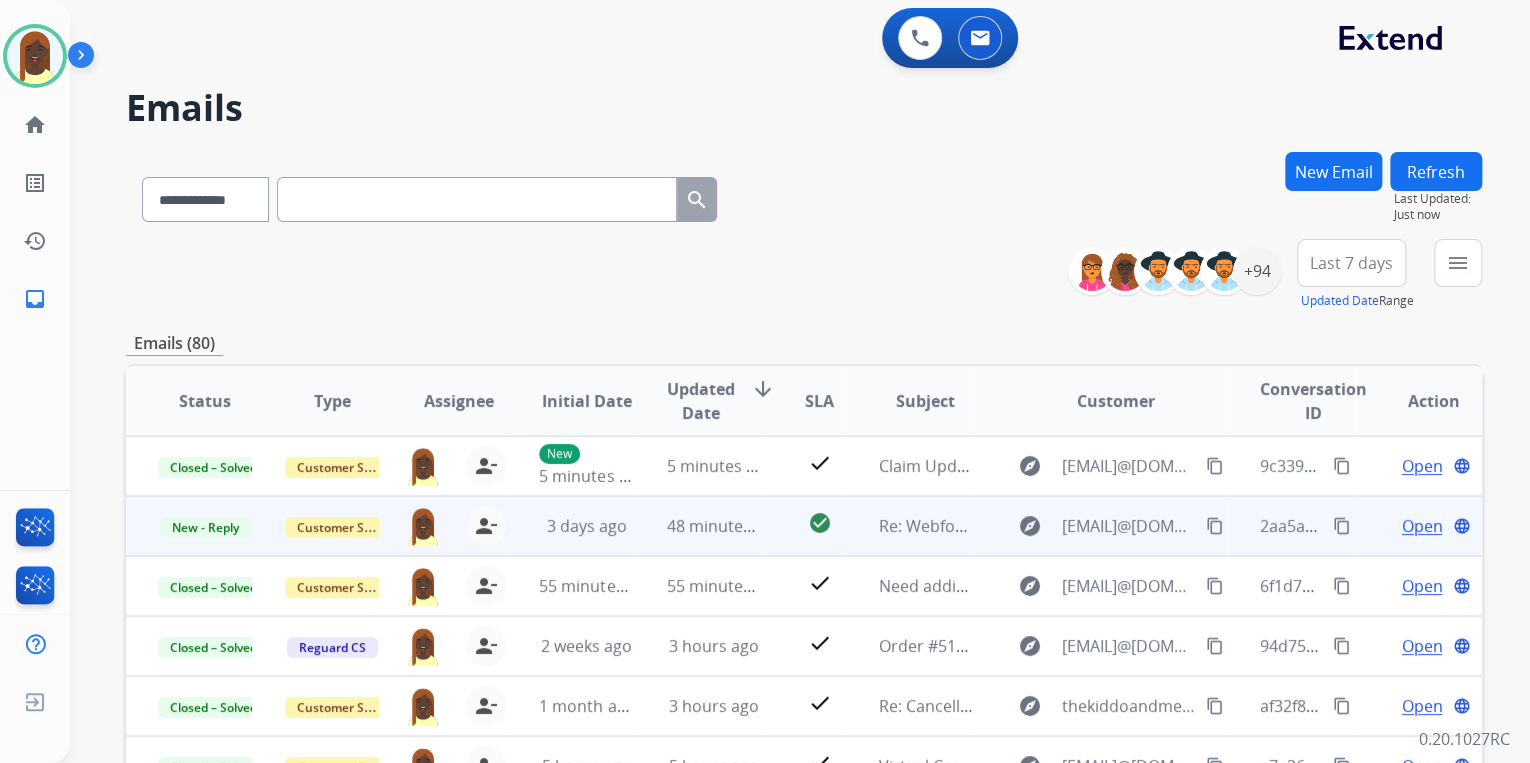click on "content_copy" at bounding box center (1342, 526) 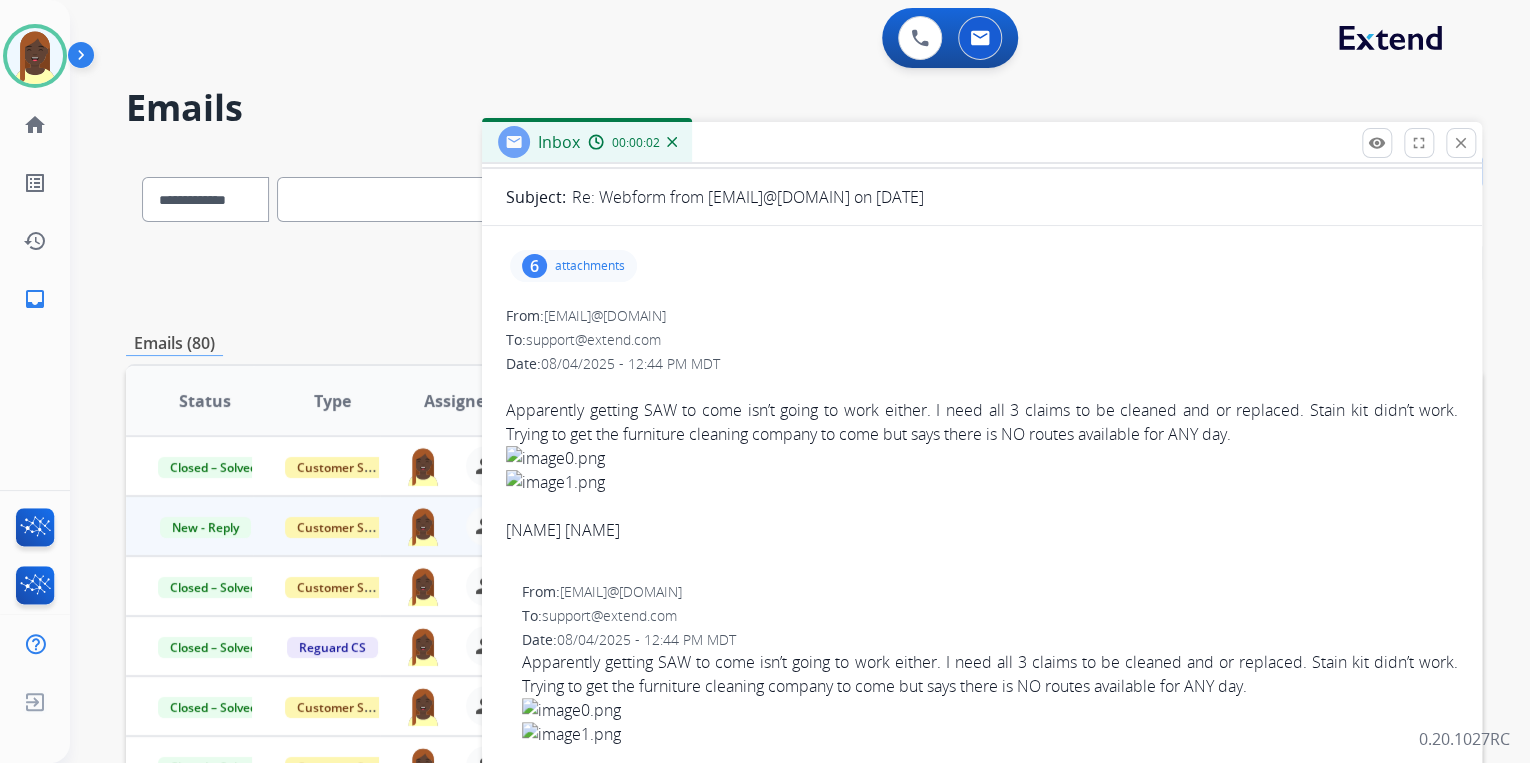 scroll, scrollTop: 160, scrollLeft: 0, axis: vertical 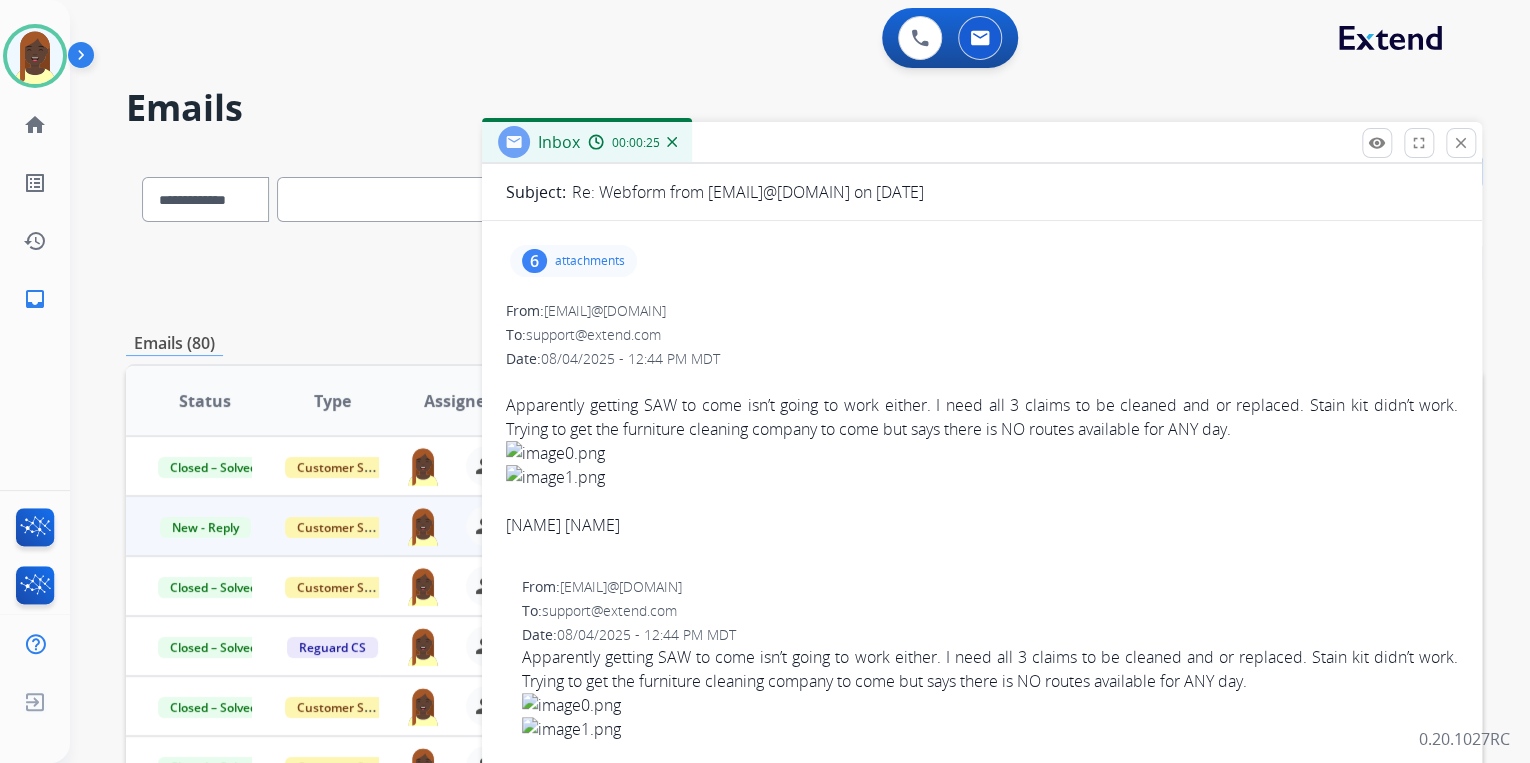 drag, startPoint x: 502, startPoint y: 401, endPoint x: 1251, endPoint y: 427, distance: 749.4511 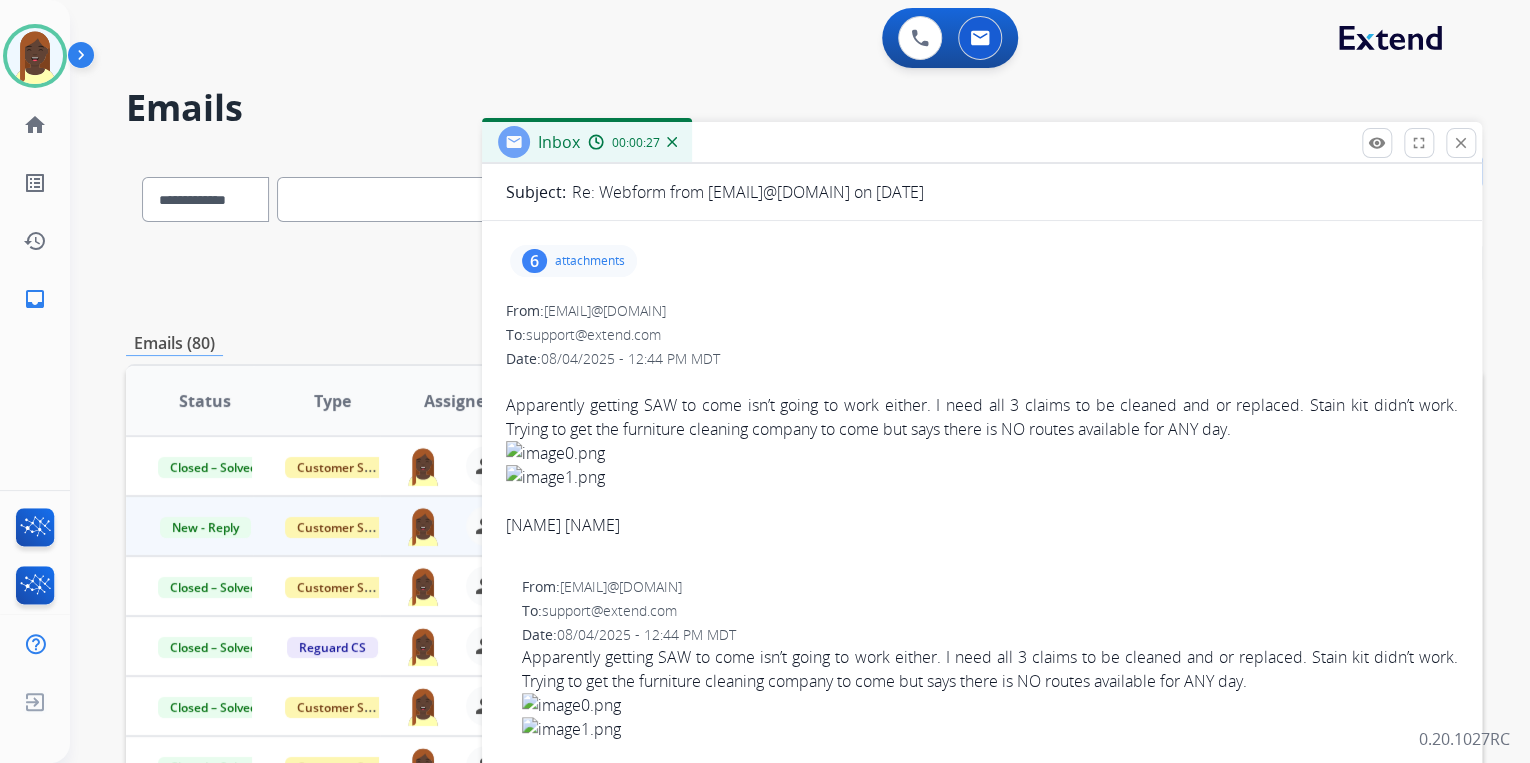 copy on "﻿ Apparently getting SAW to come isn’t going to work either. I need all 3 claims to be cleaned and or replaced. Stain kit didn’t work. Trying to get the furniture cleaning company to come but says there is NO routes available for ANY day." 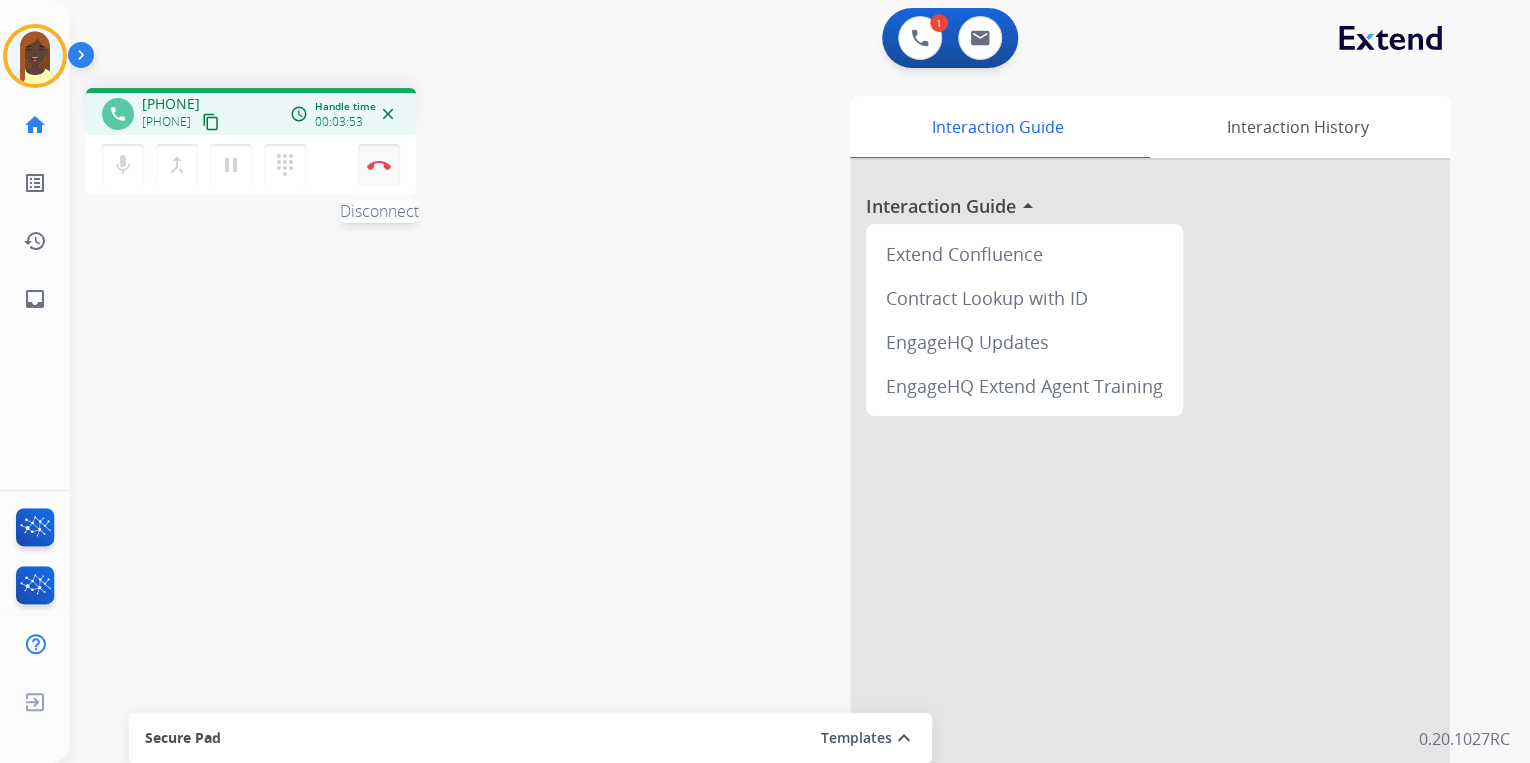 click at bounding box center [379, 165] 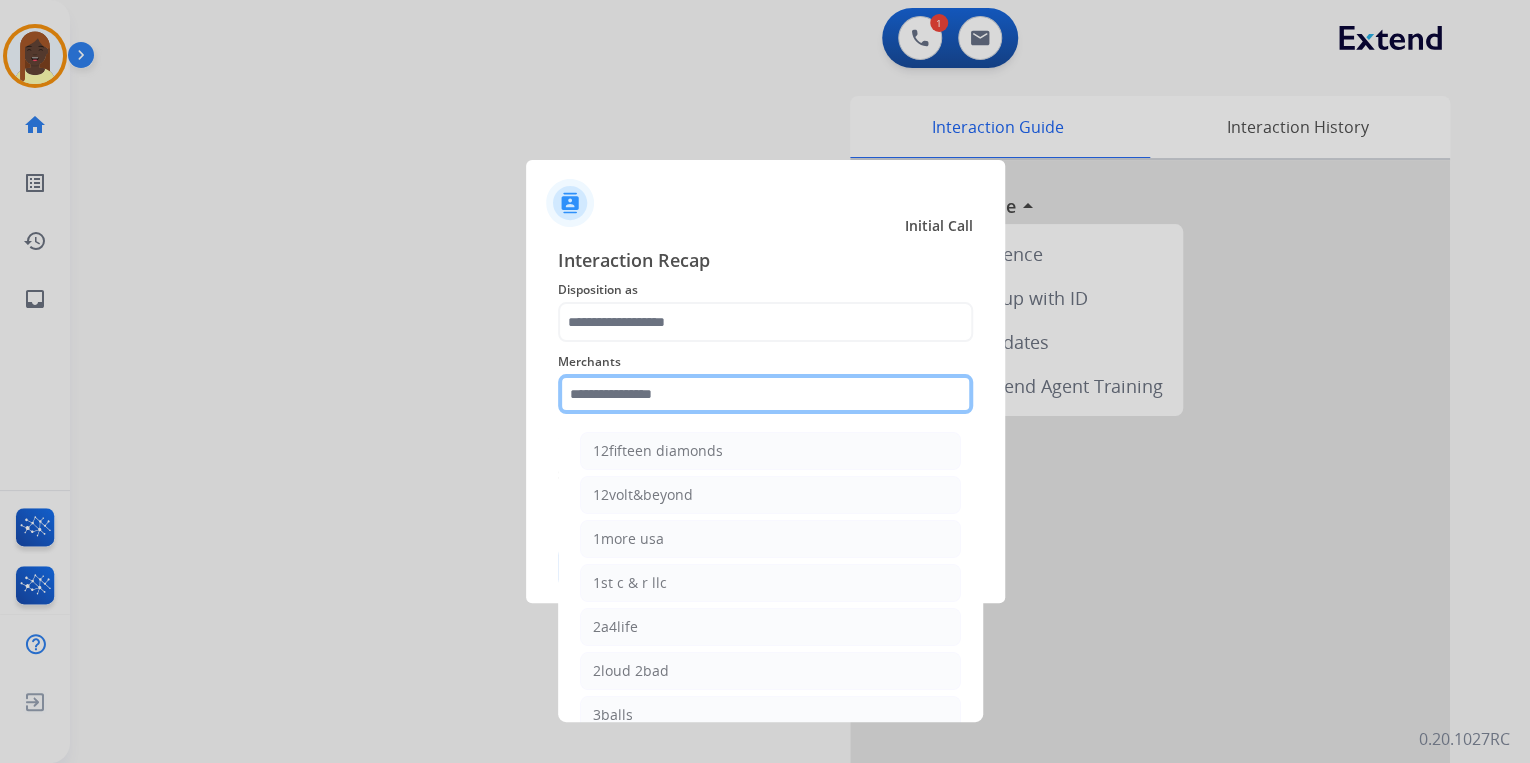 click 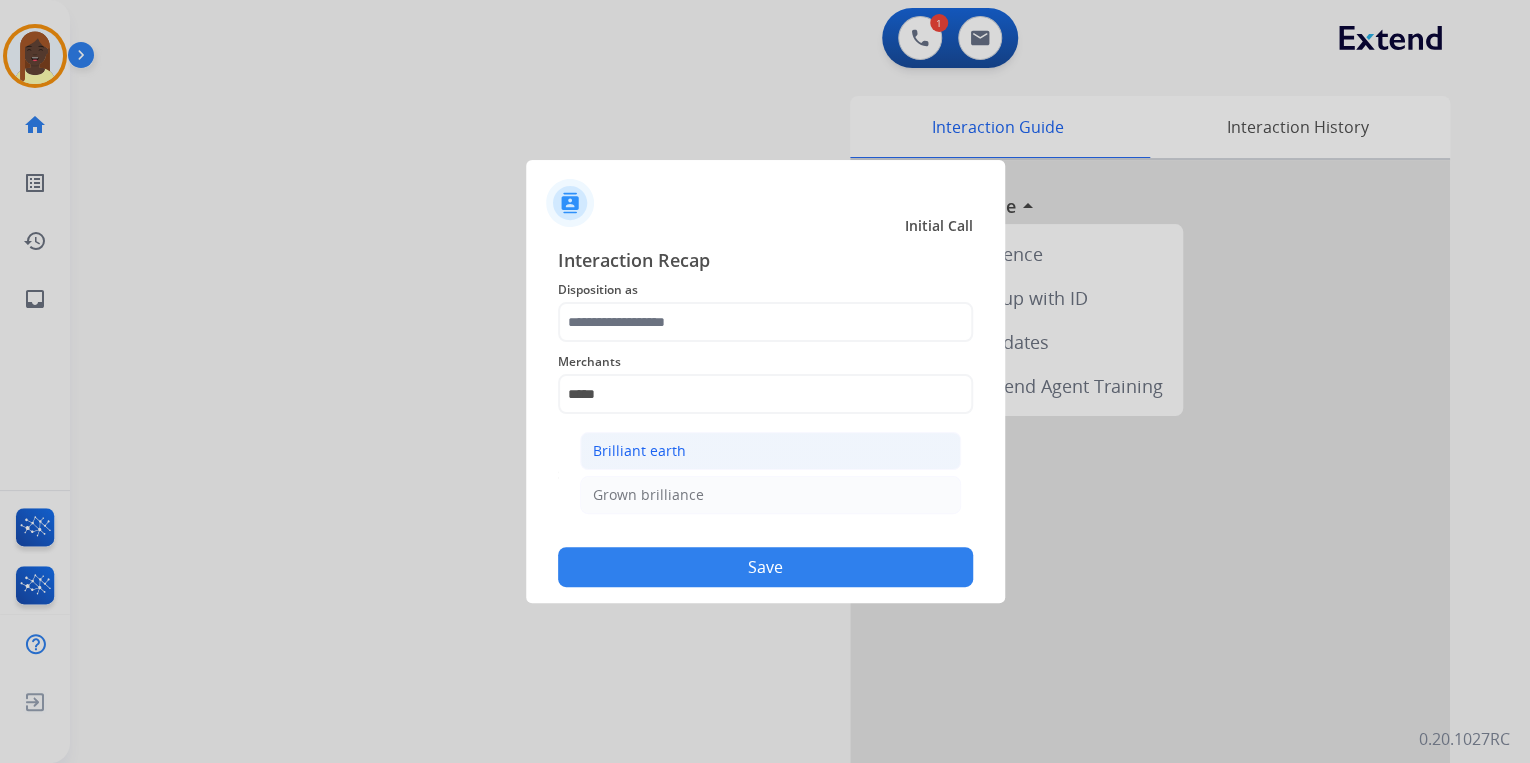 click on "Brilliant earth" 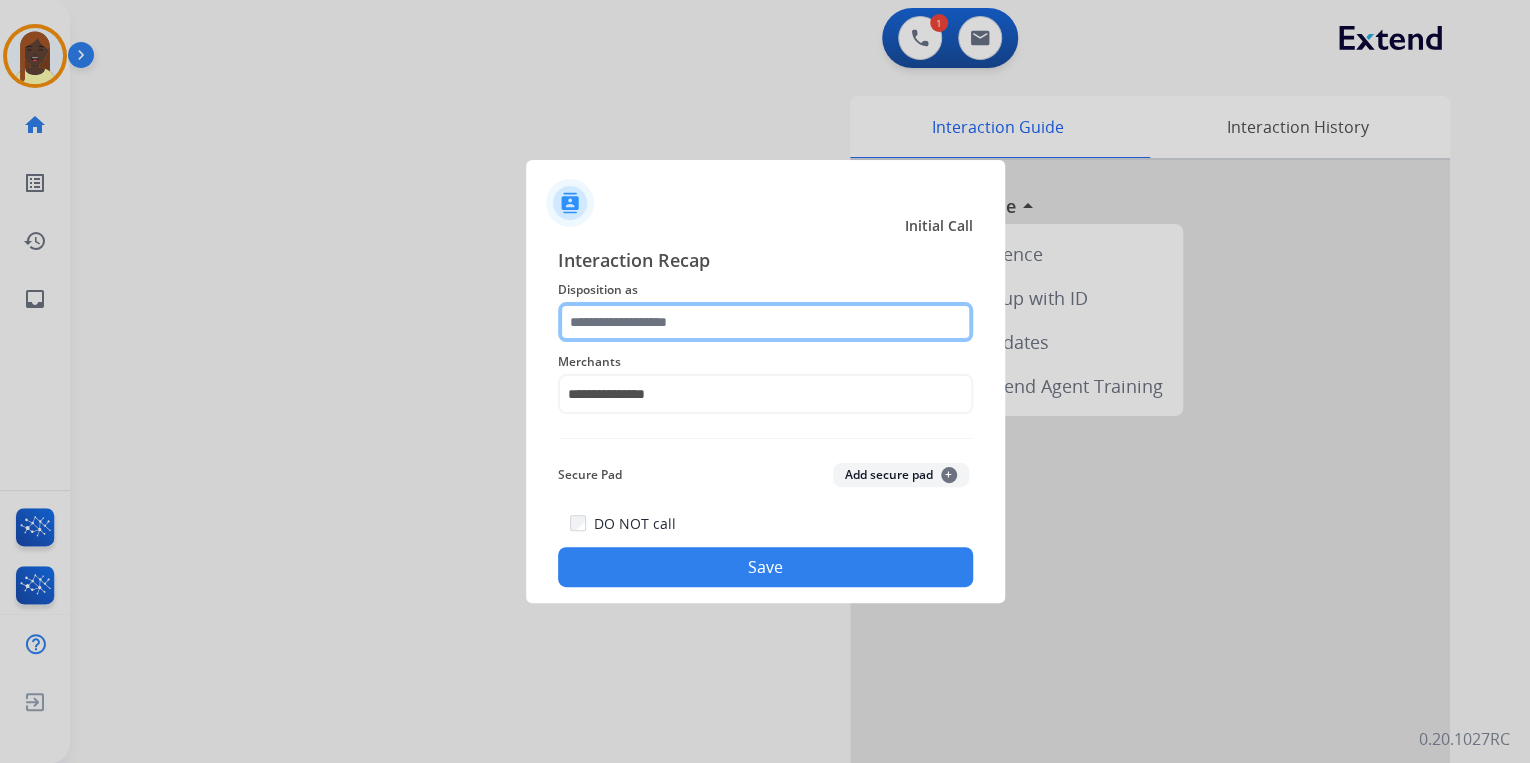 click 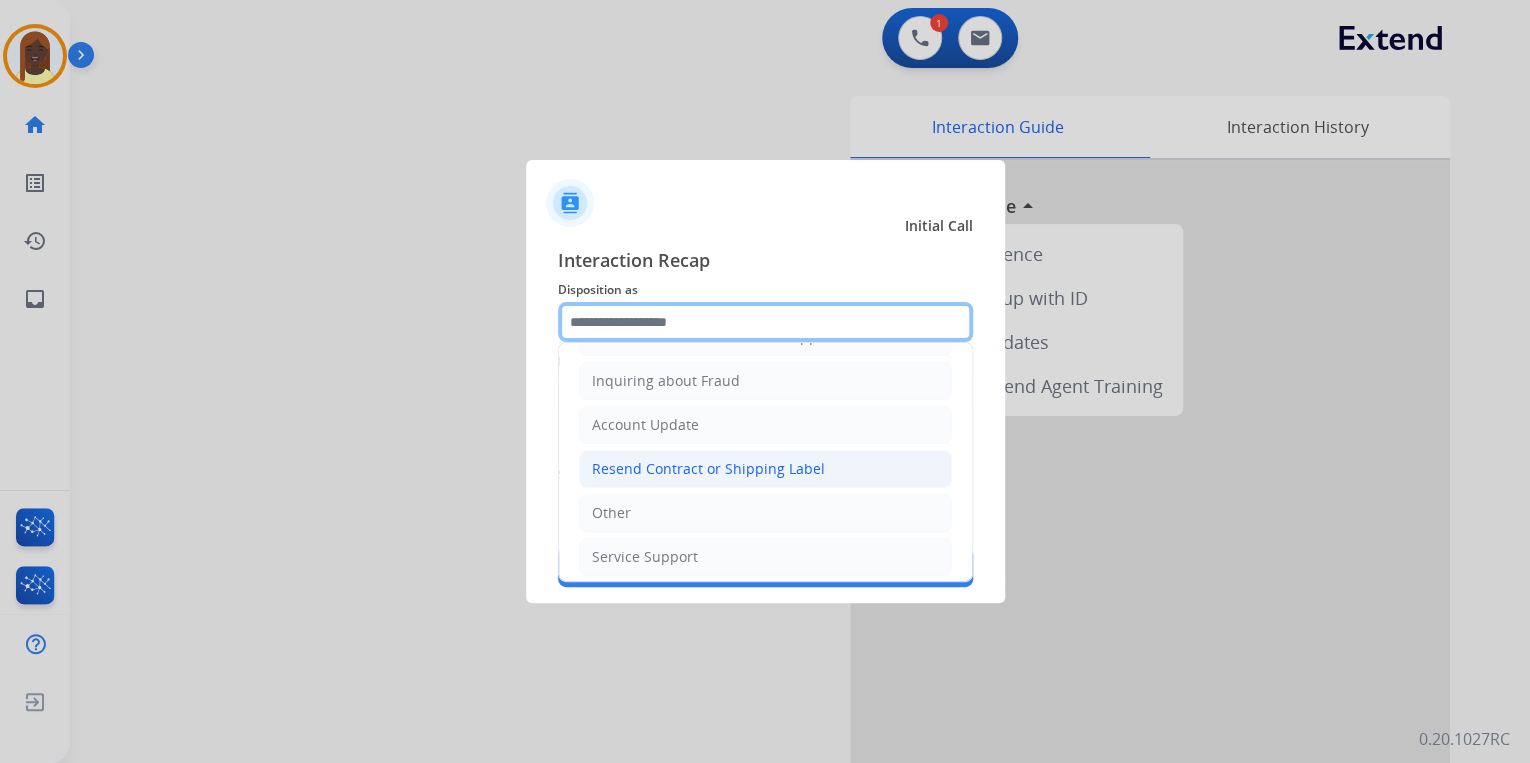 scroll, scrollTop: 306, scrollLeft: 0, axis: vertical 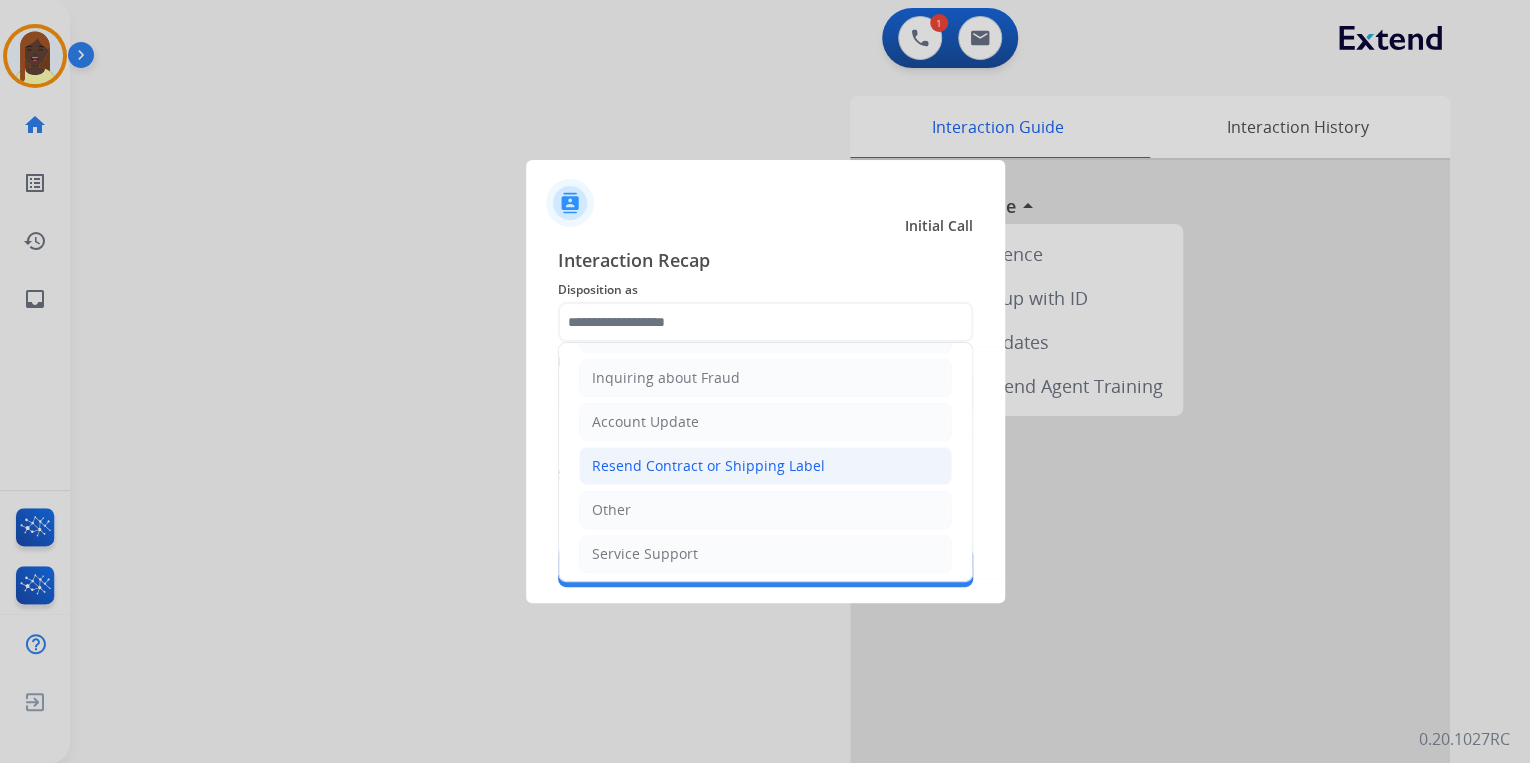 click on "Resend Contract or Shipping Label" 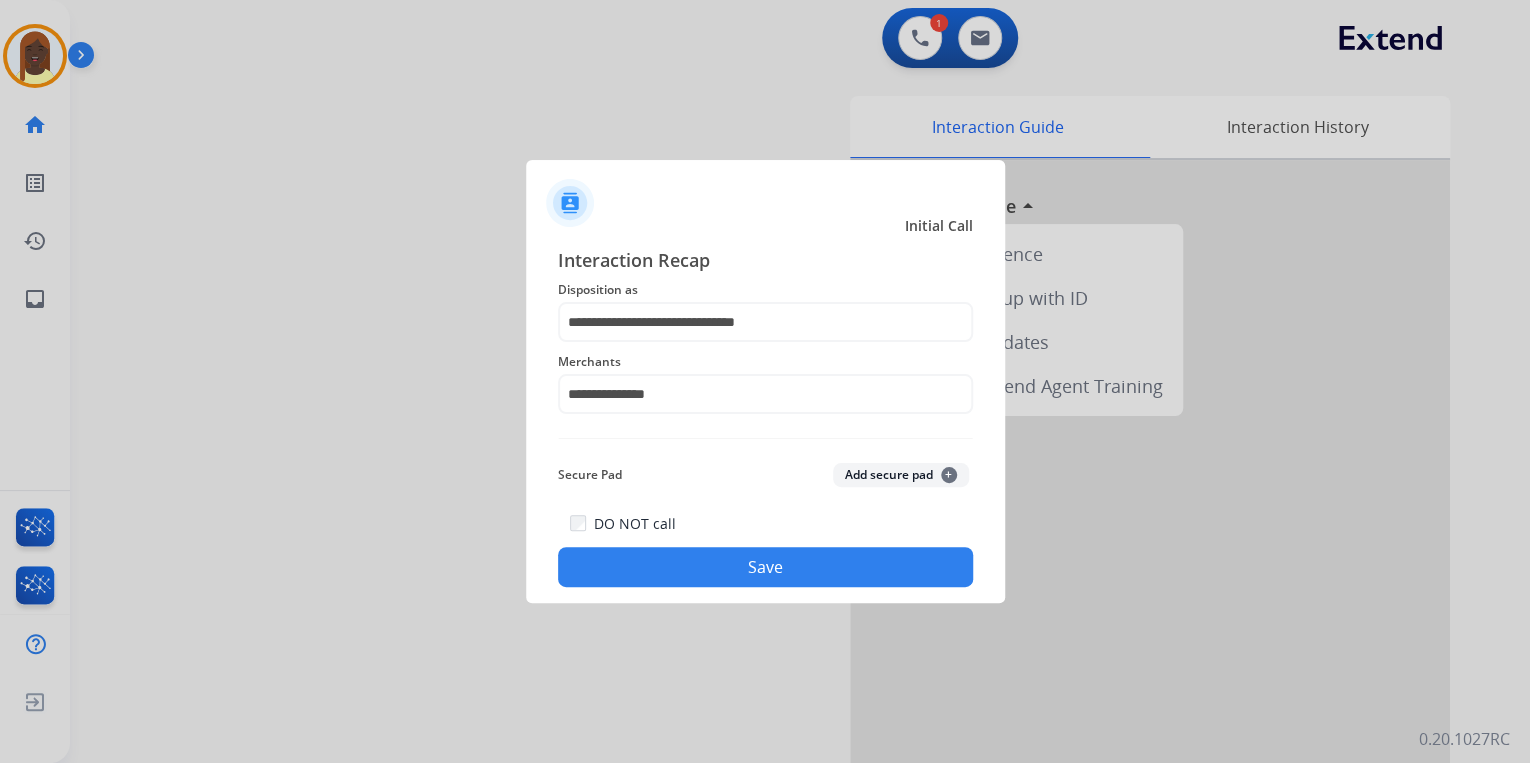 click on "Save" 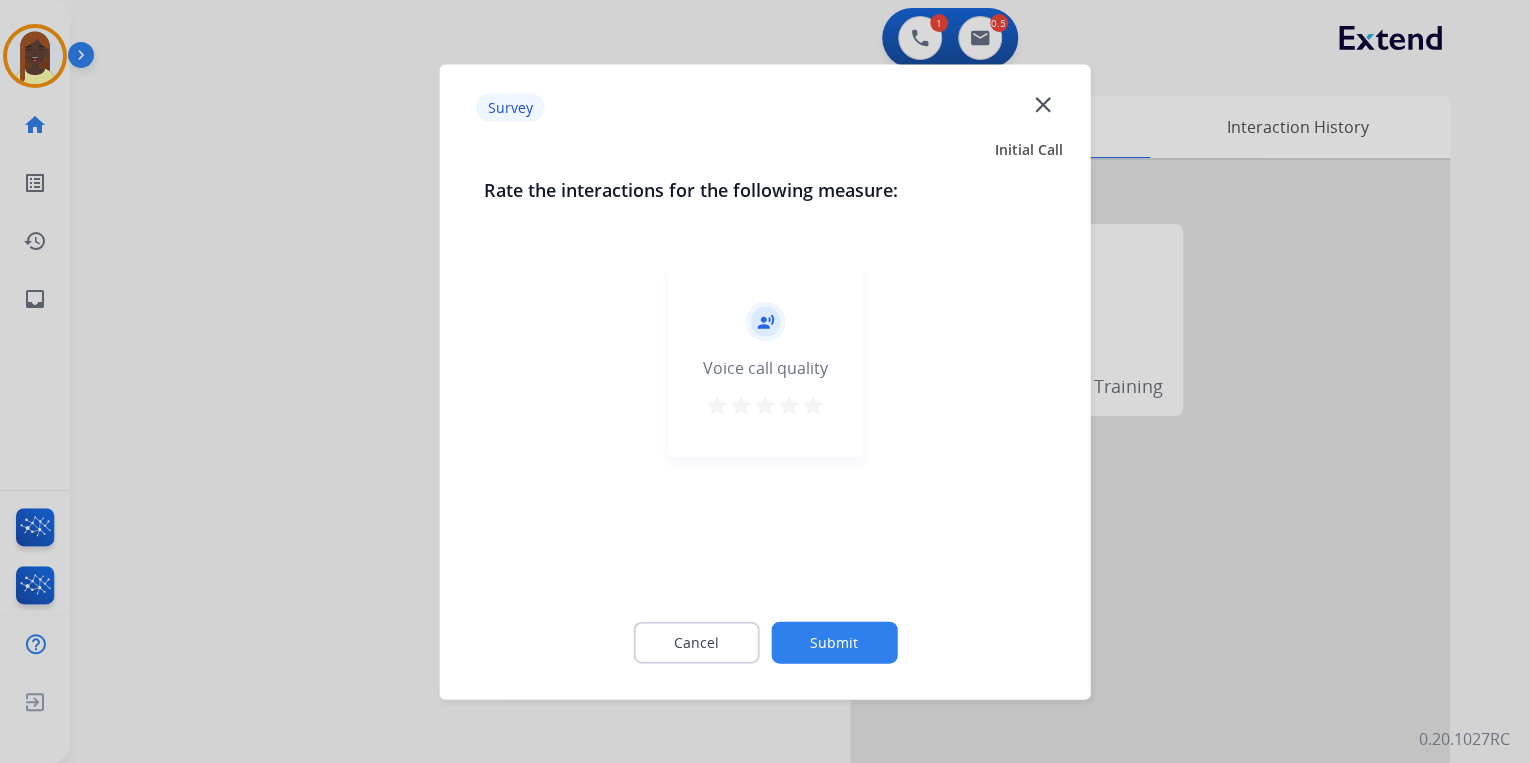 click on "star" at bounding box center [813, 405] 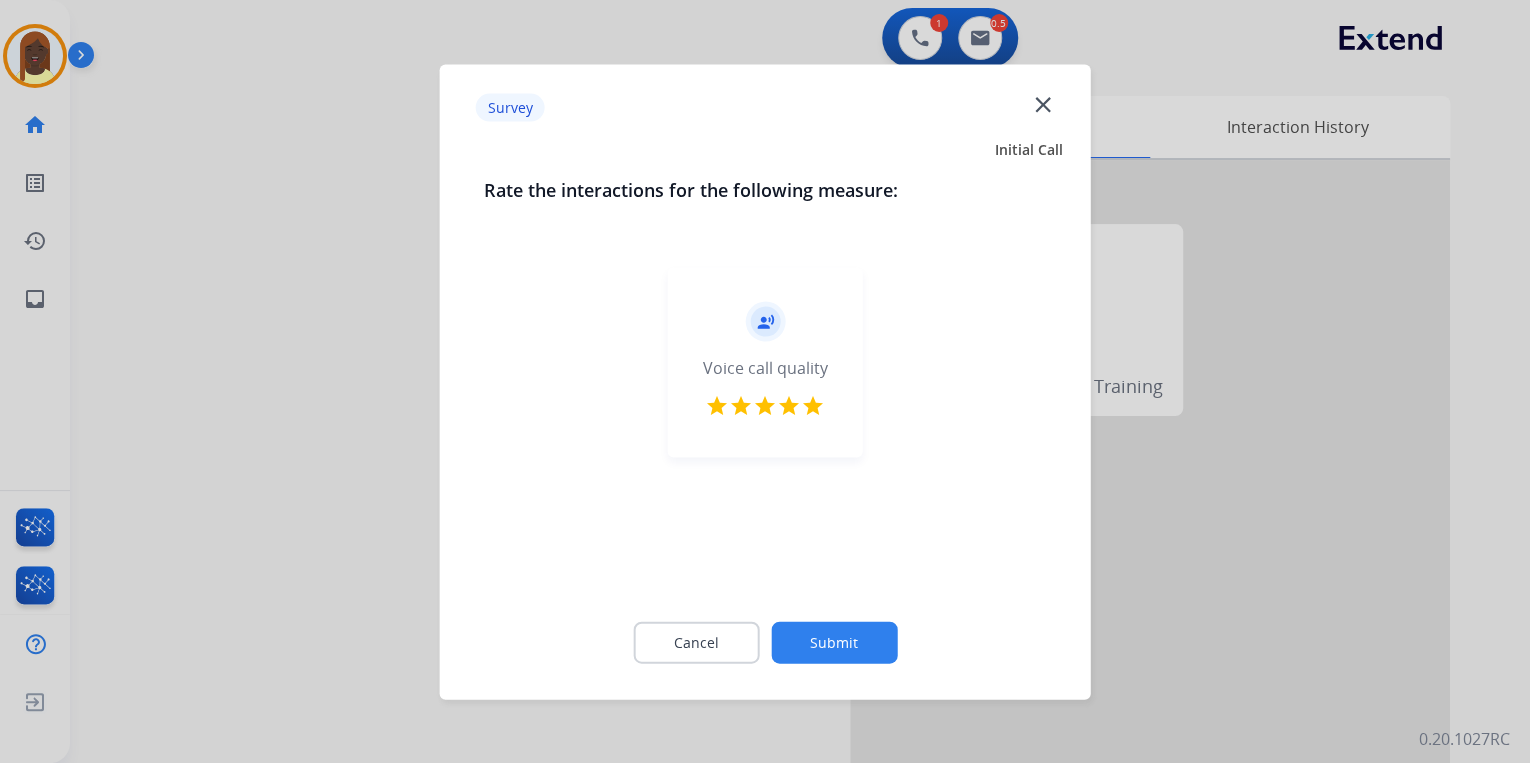 click on "Submit" 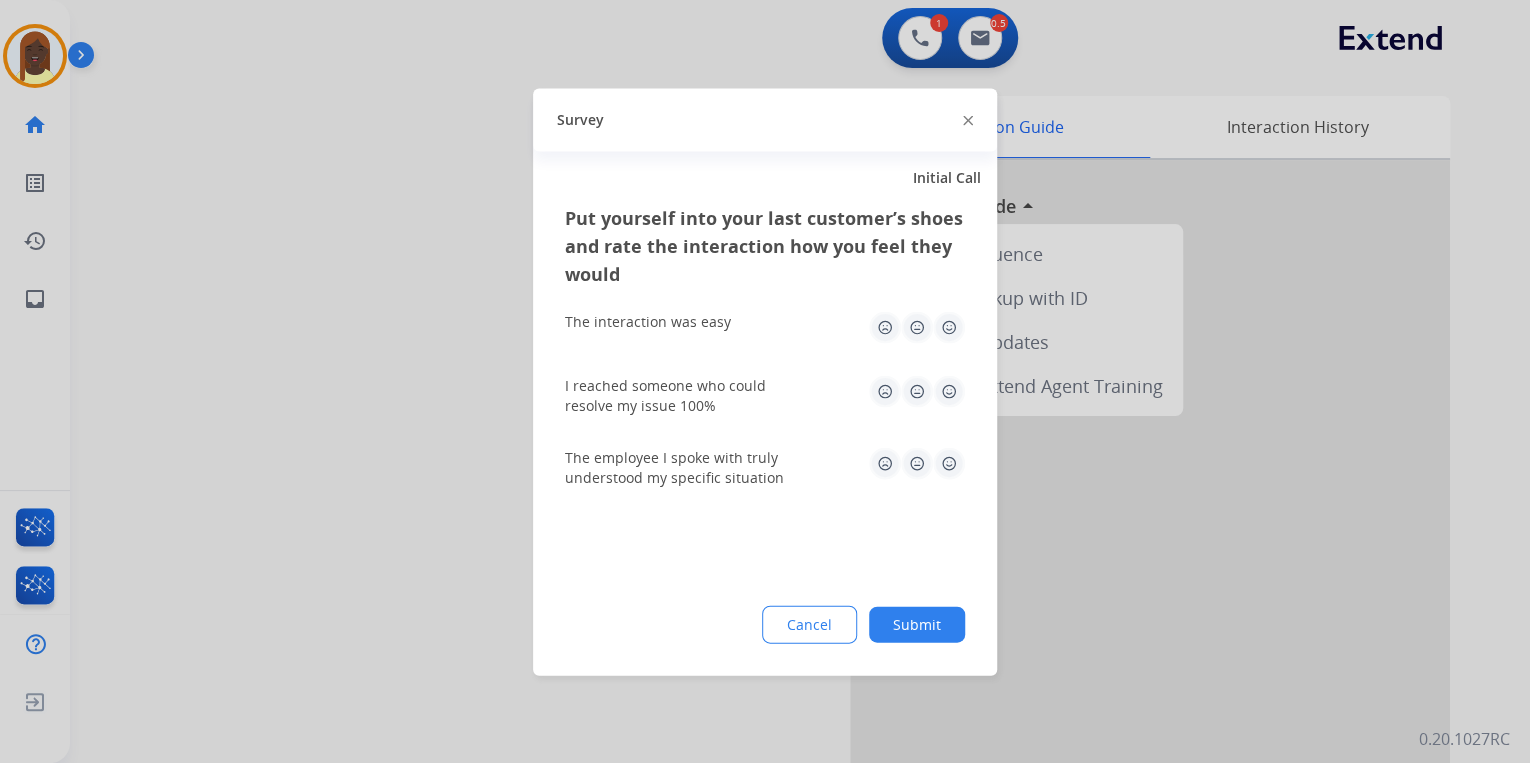 click 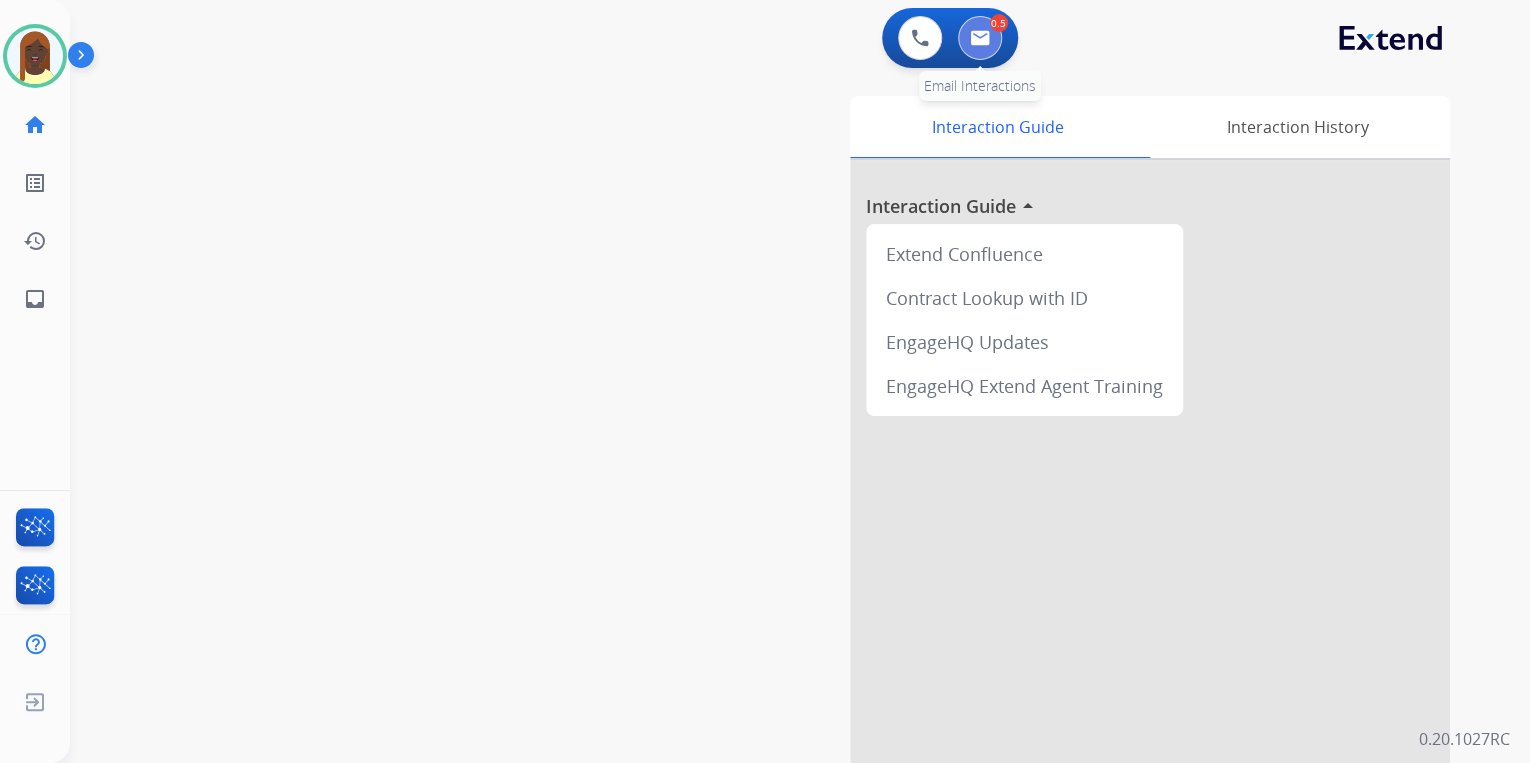 click at bounding box center [980, 38] 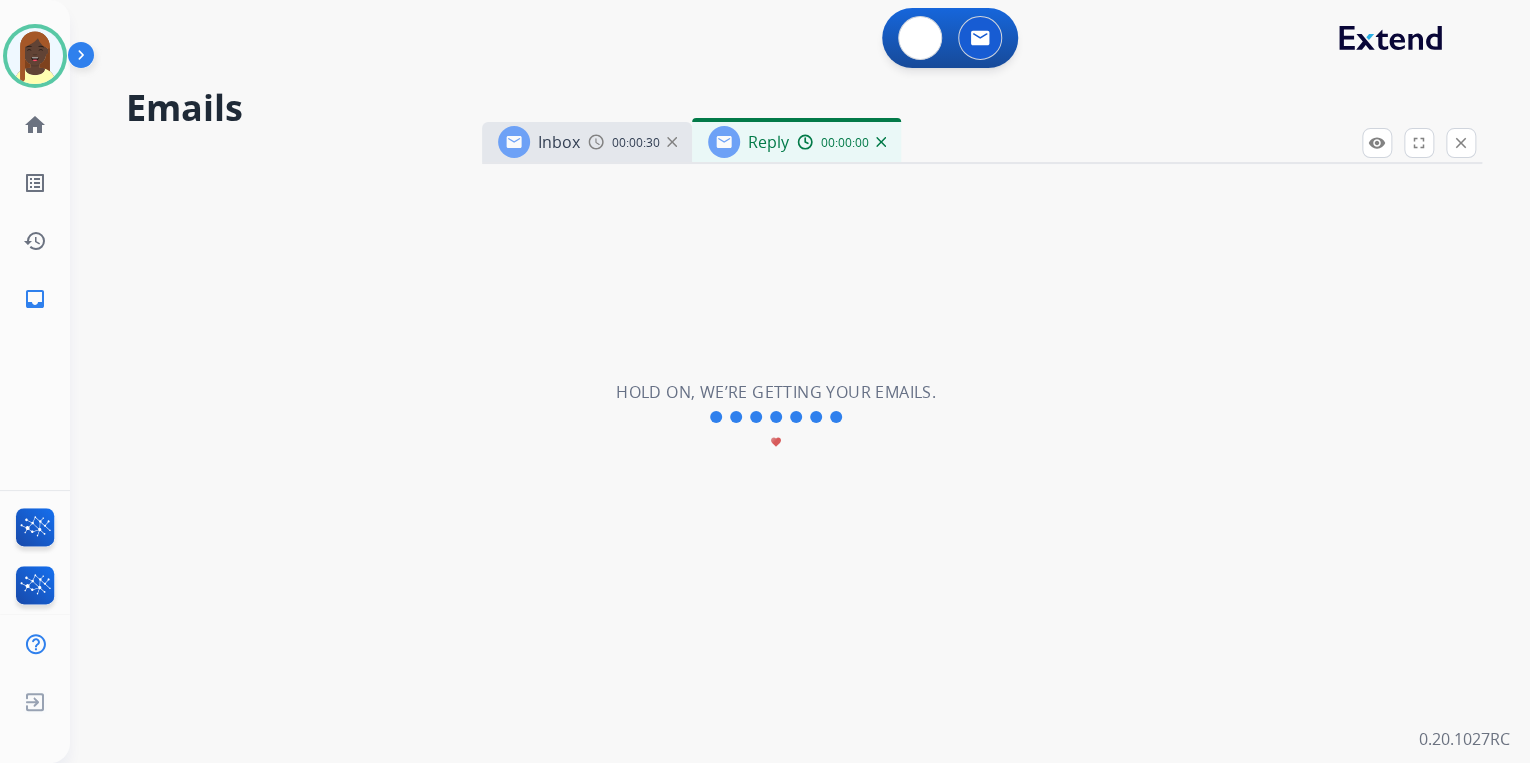 select on "**********" 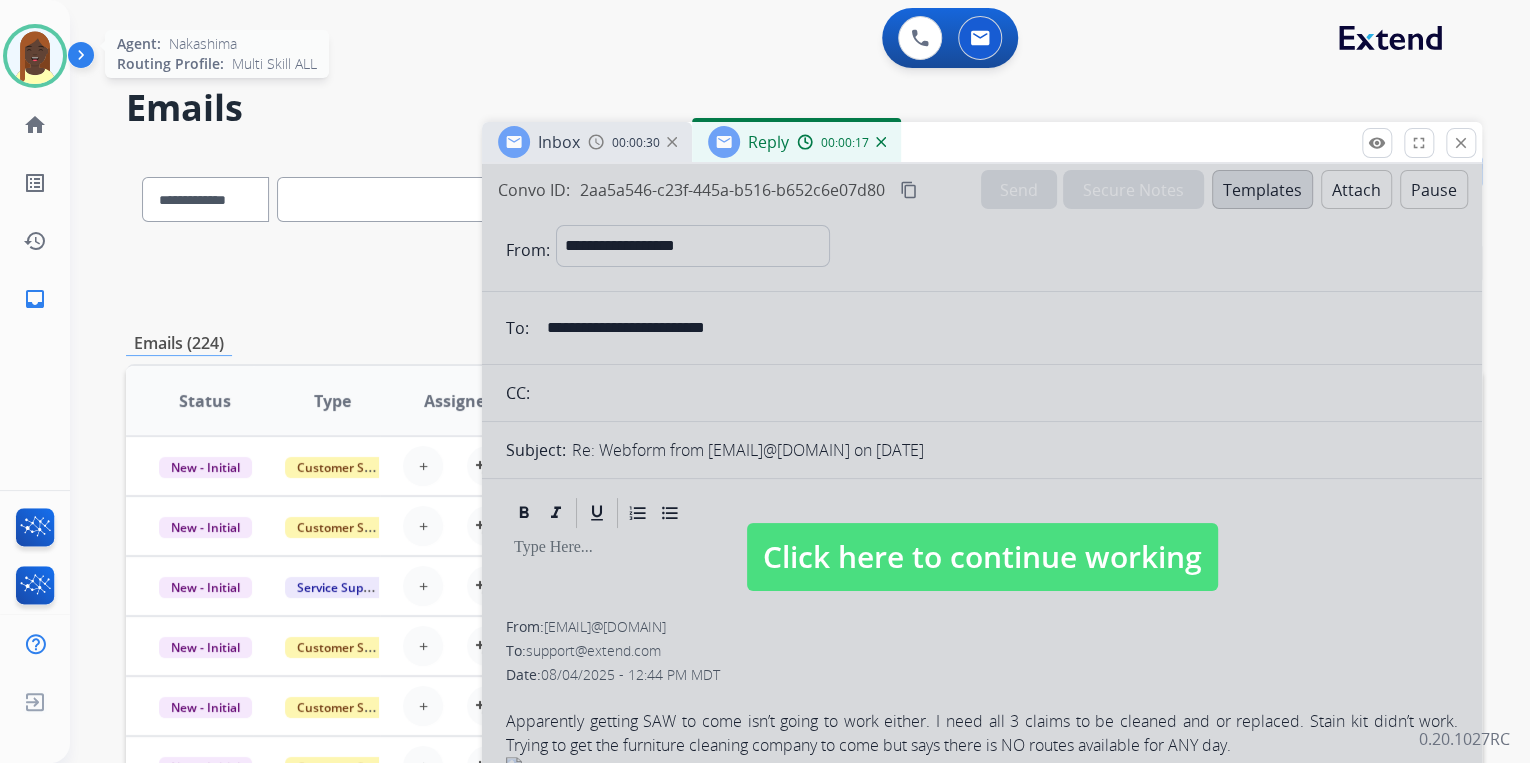 click at bounding box center [35, 56] 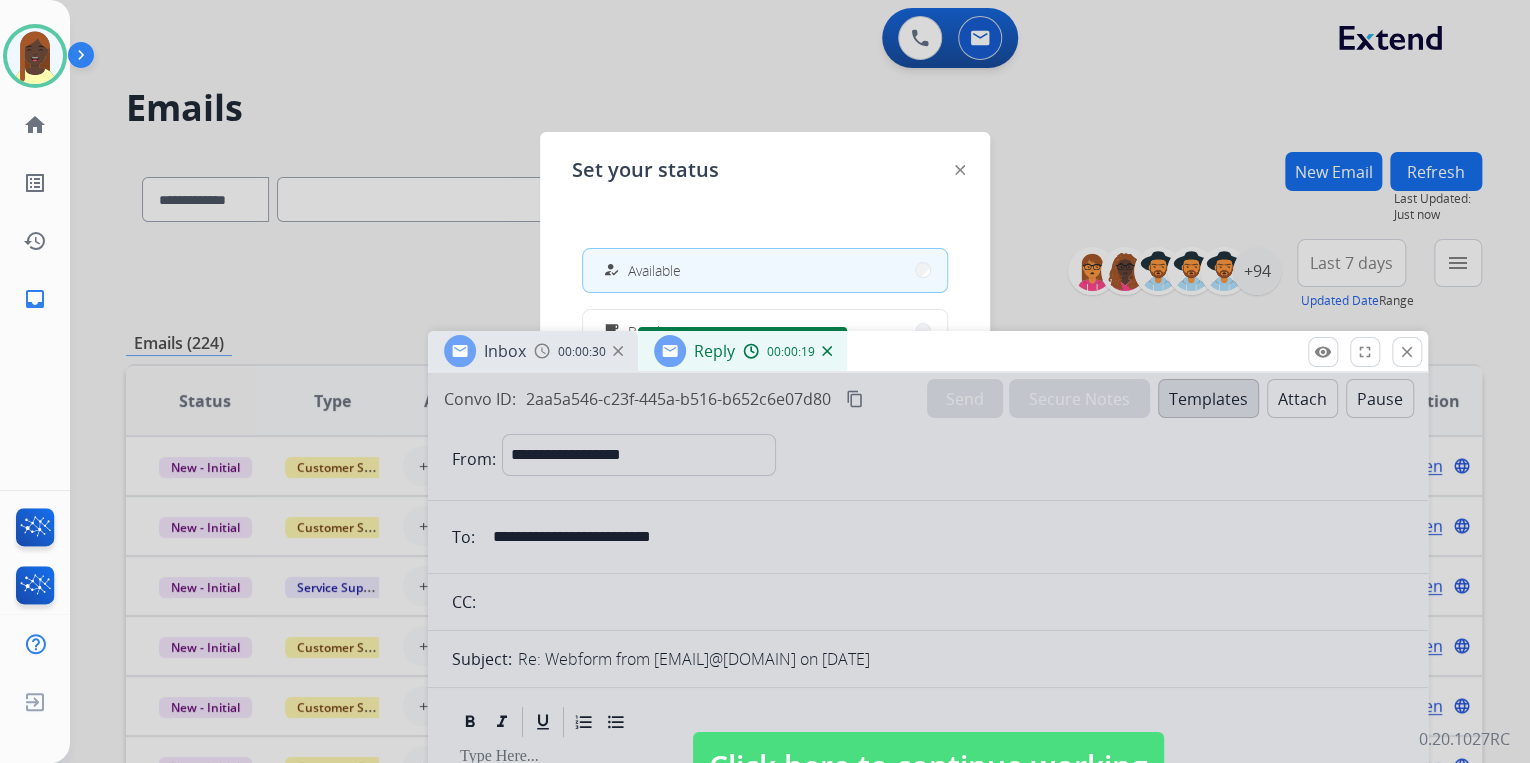 drag, startPoint x: 972, startPoint y: 143, endPoint x: 917, endPoint y: 430, distance: 292.2225 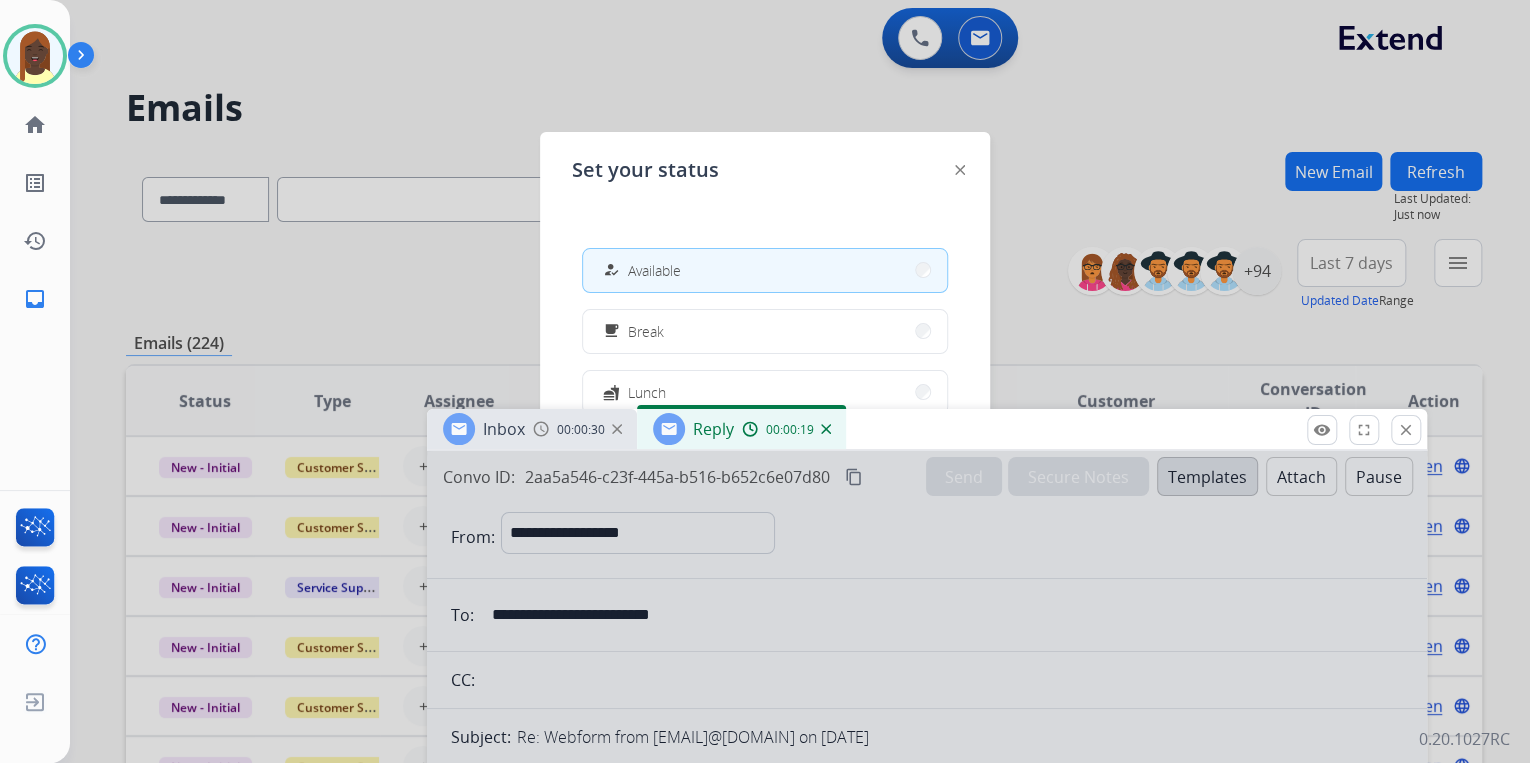 drag, startPoint x: 918, startPoint y: 430, endPoint x: 928, endPoint y: 436, distance: 11.661903 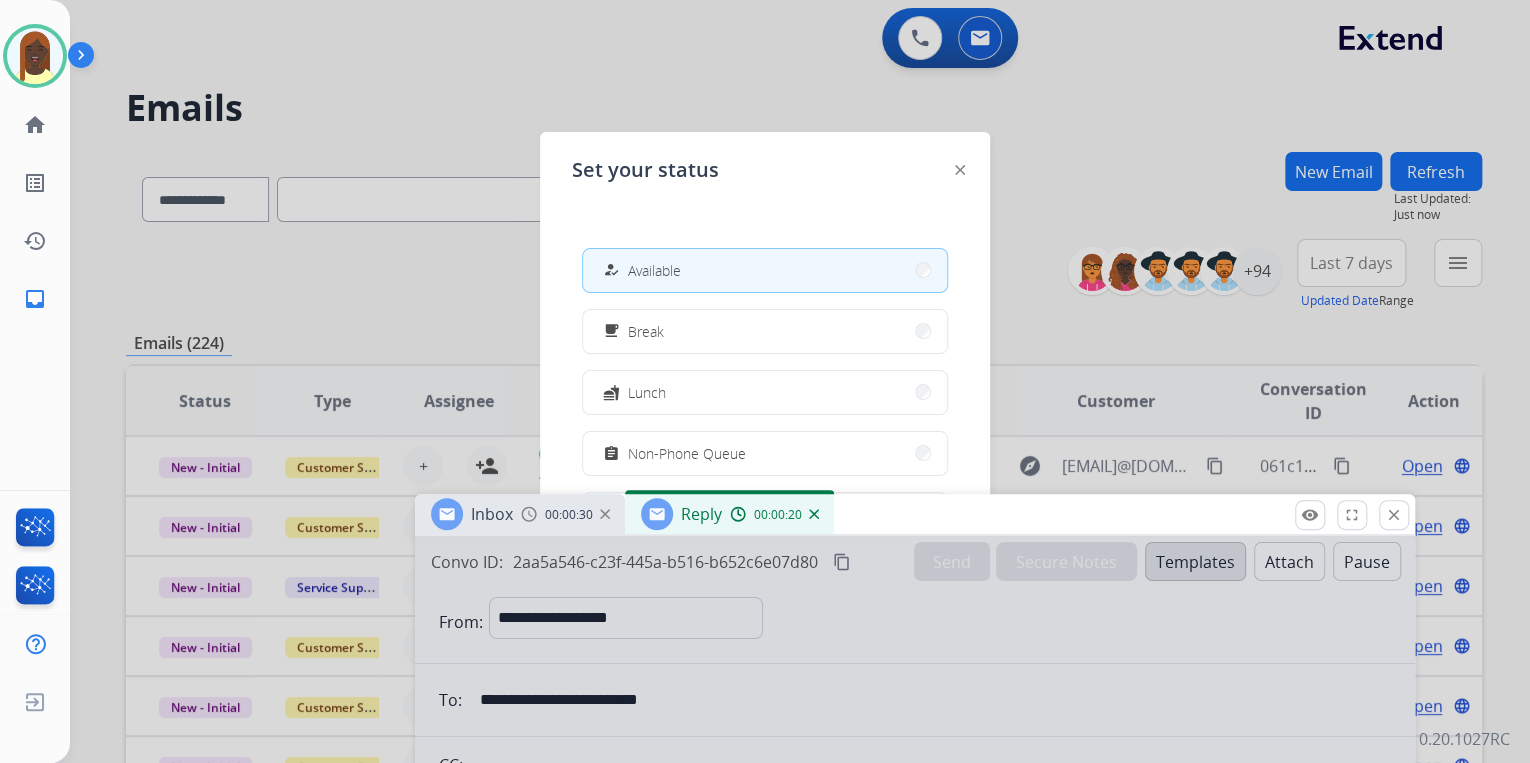 drag, startPoint x: 937, startPoint y: 442, endPoint x: 920, endPoint y: 522, distance: 81.78631 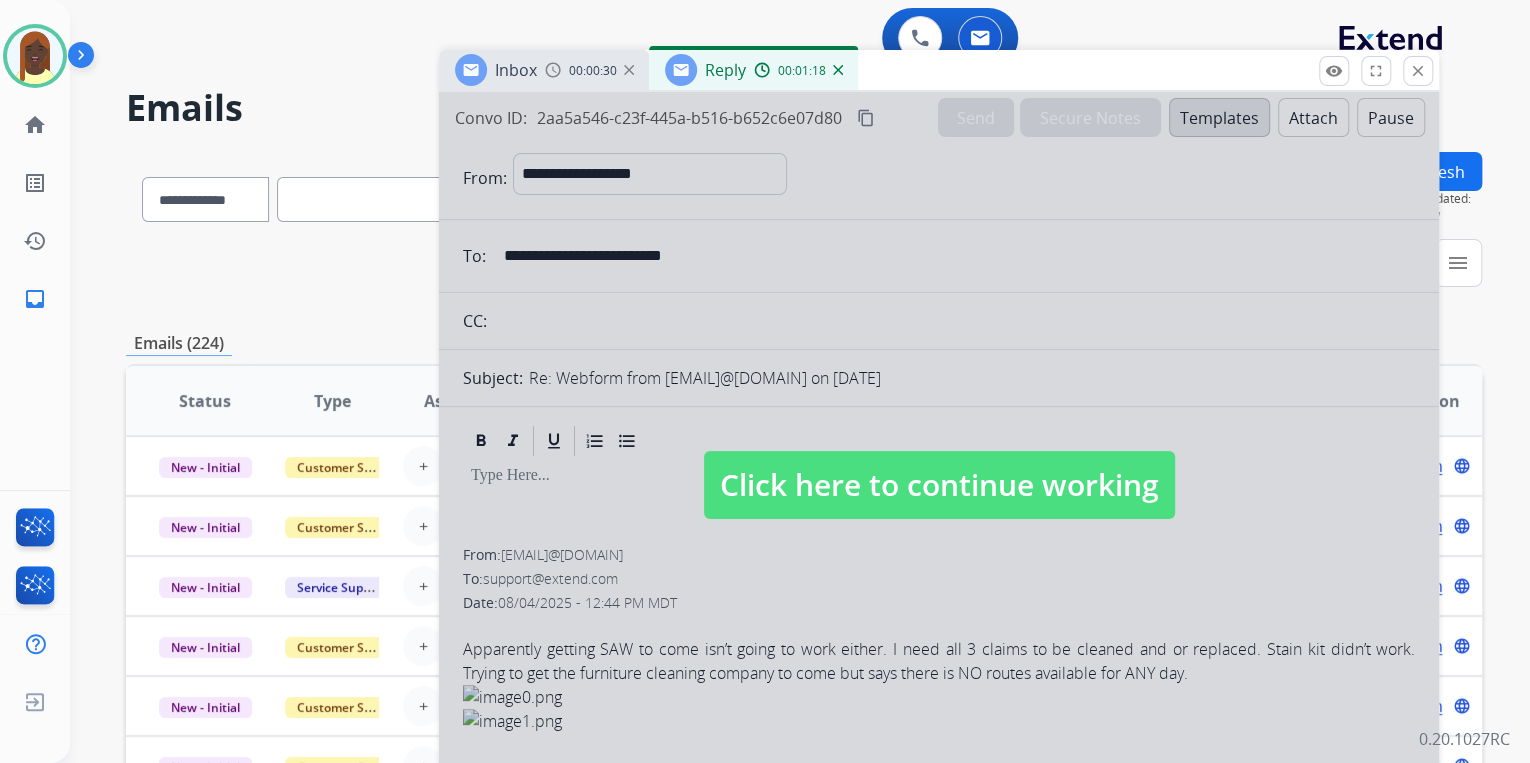 drag, startPoint x: 887, startPoint y: 523, endPoint x: 968, endPoint y: 324, distance: 214.85344 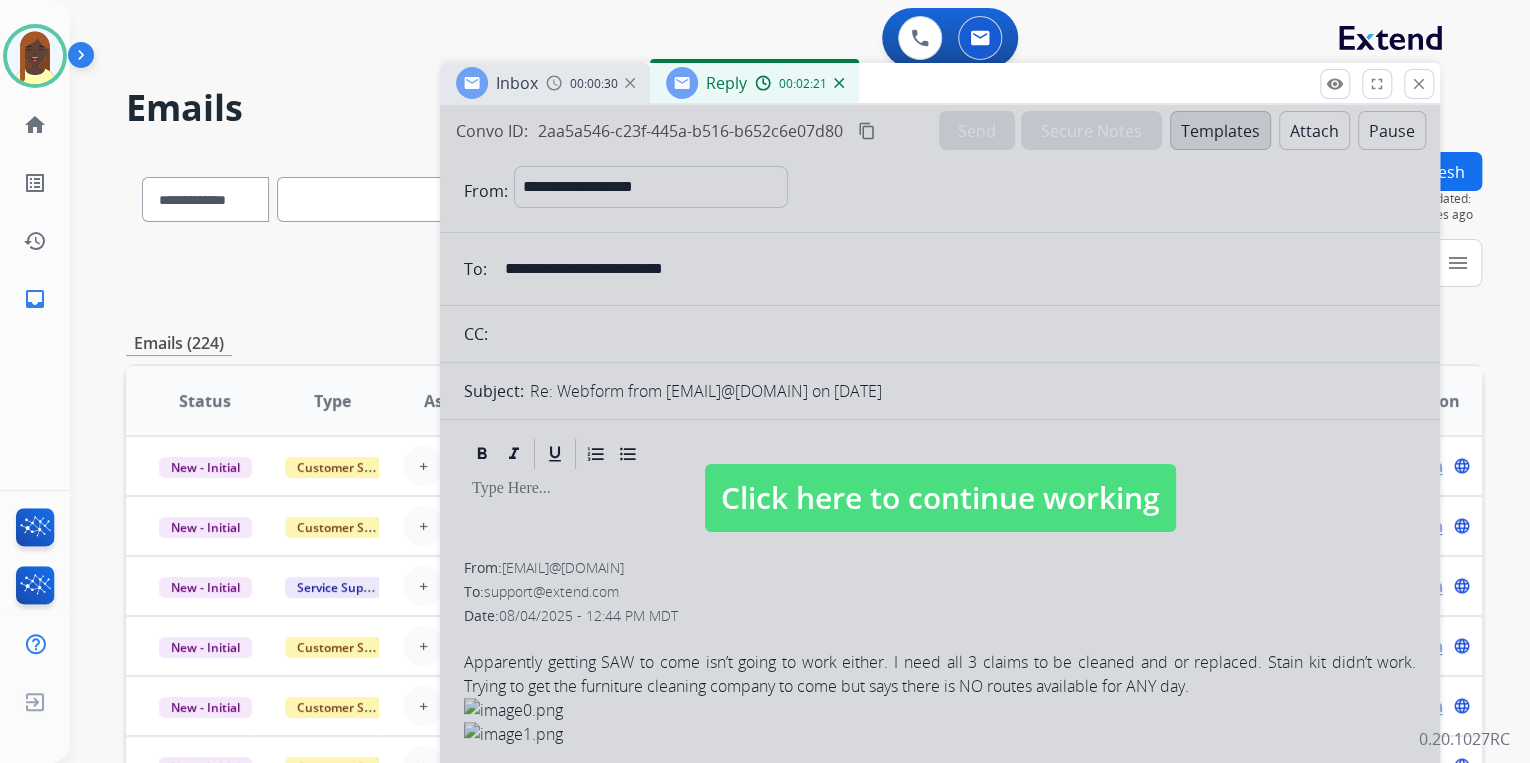 click at bounding box center (940, 478) 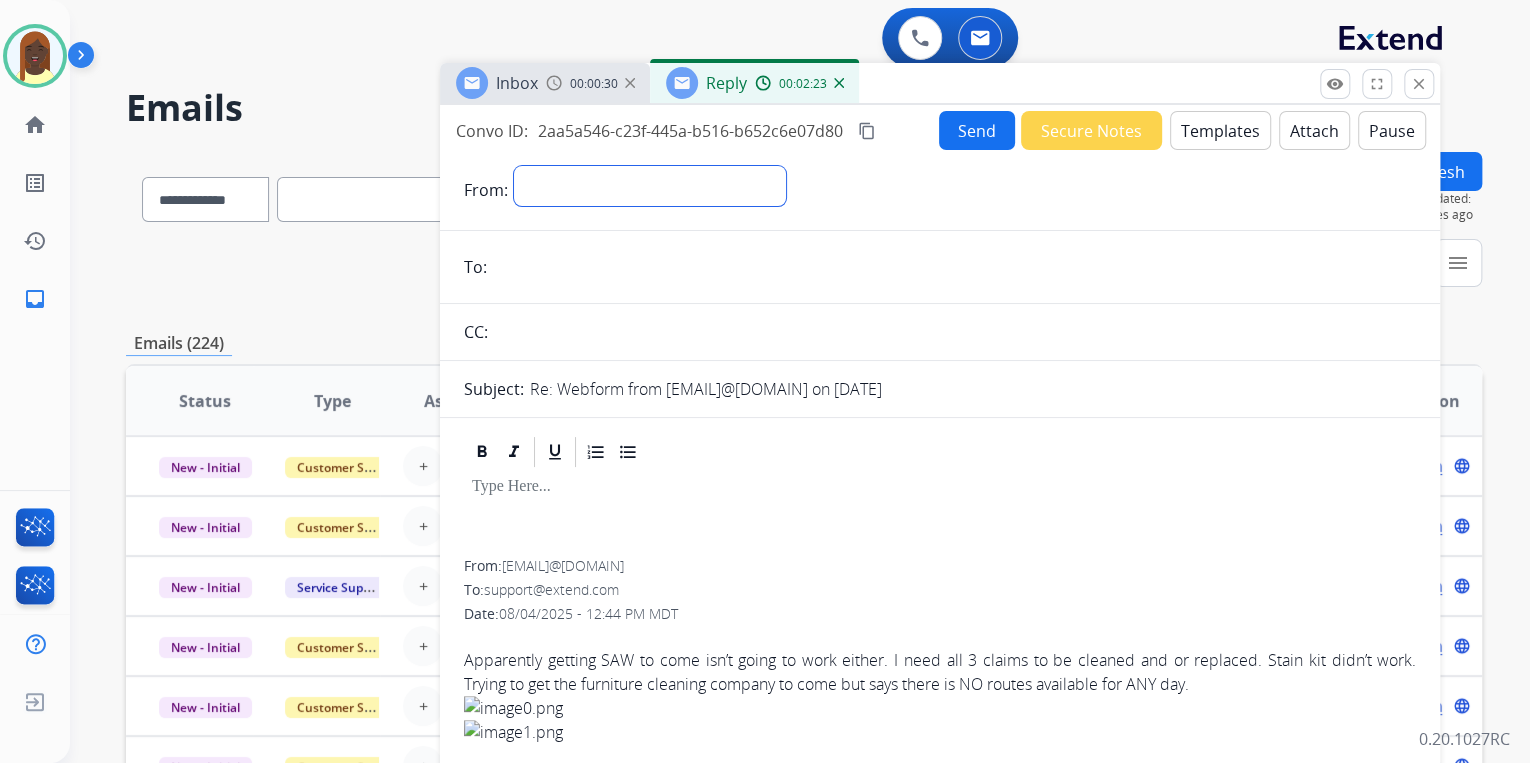 click on "**********" at bounding box center (650, 186) 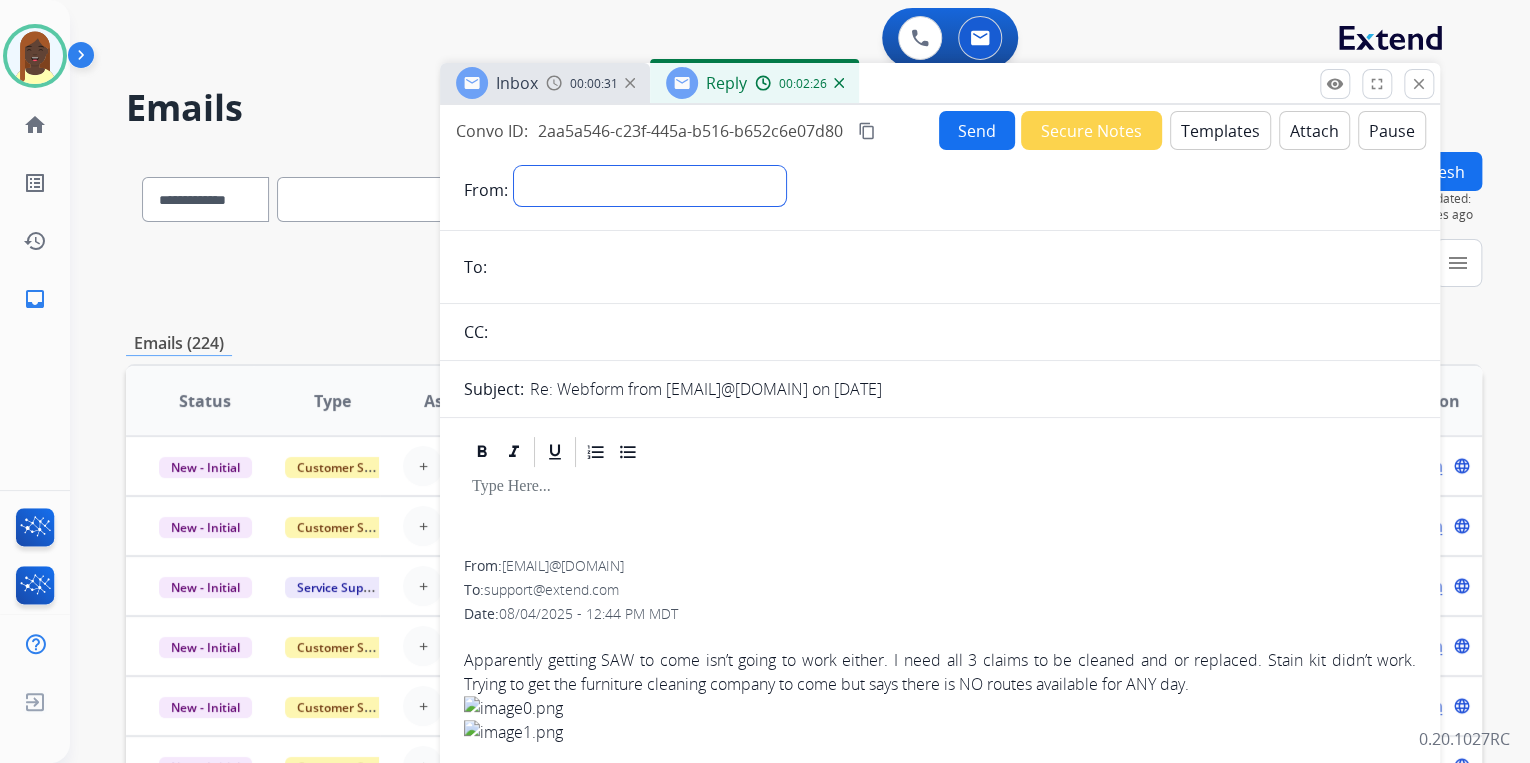 select on "**********" 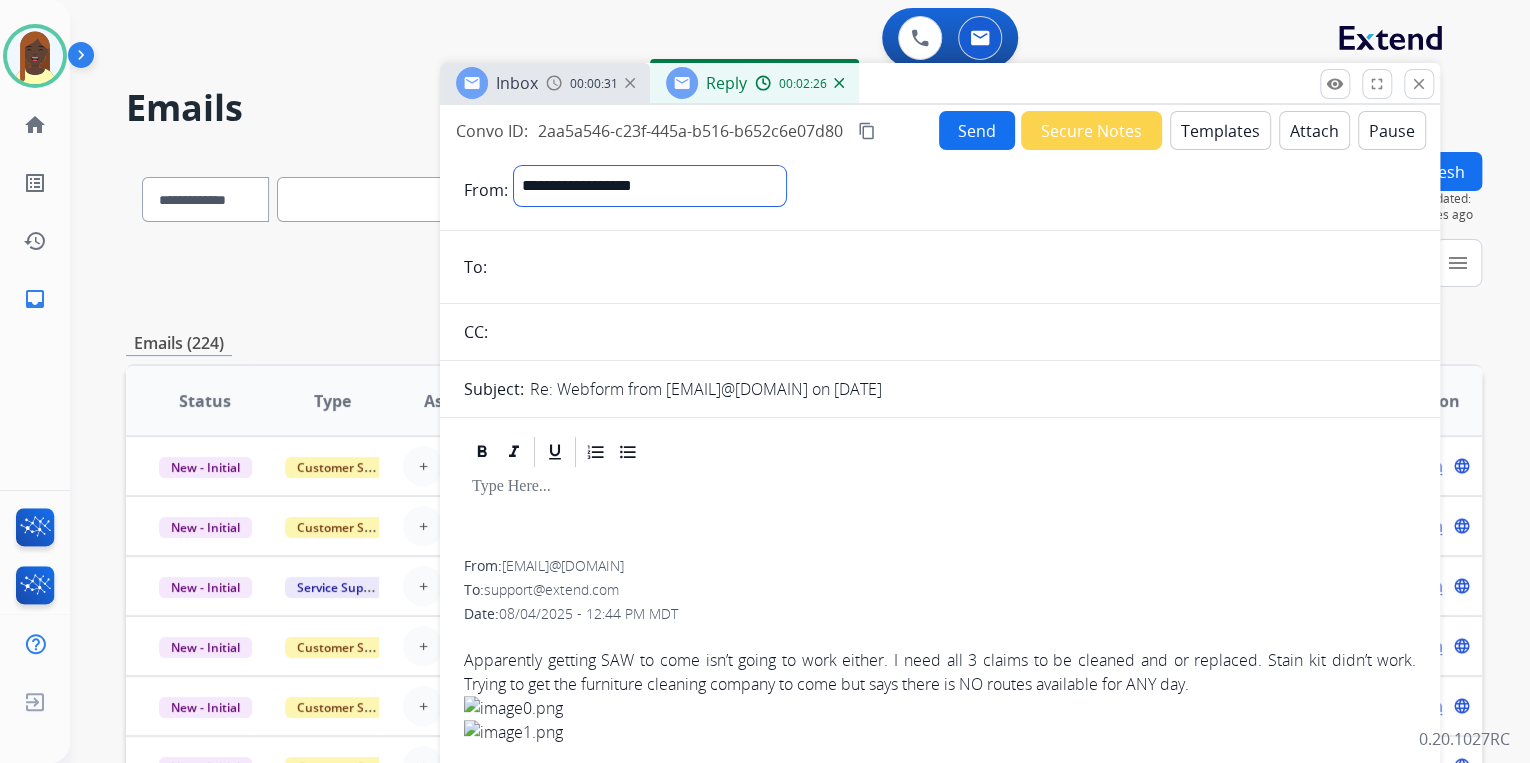 click on "**********" at bounding box center [650, 186] 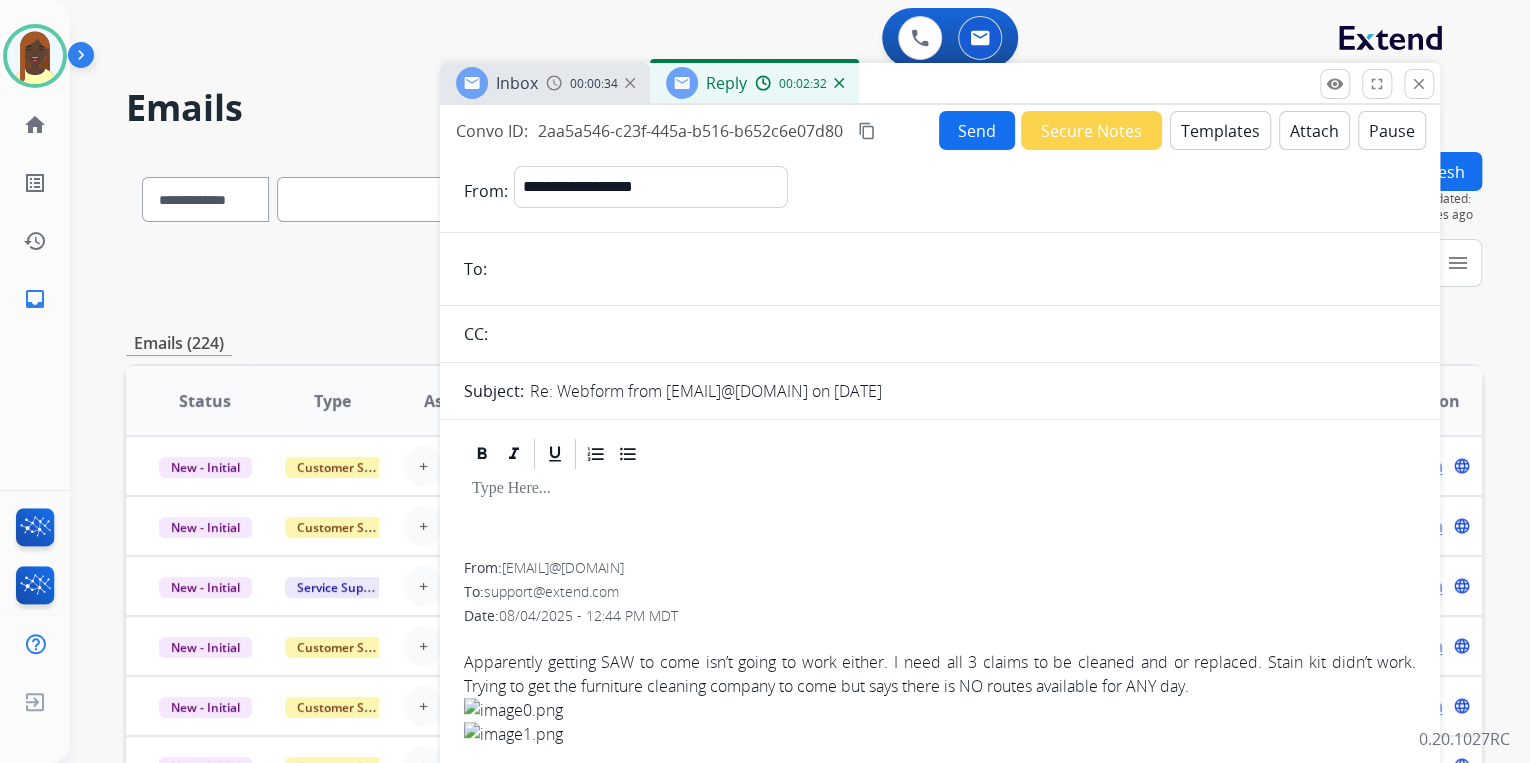 drag, startPoint x: 700, startPoint y: 568, endPoint x: 508, endPoint y: 568, distance: 192 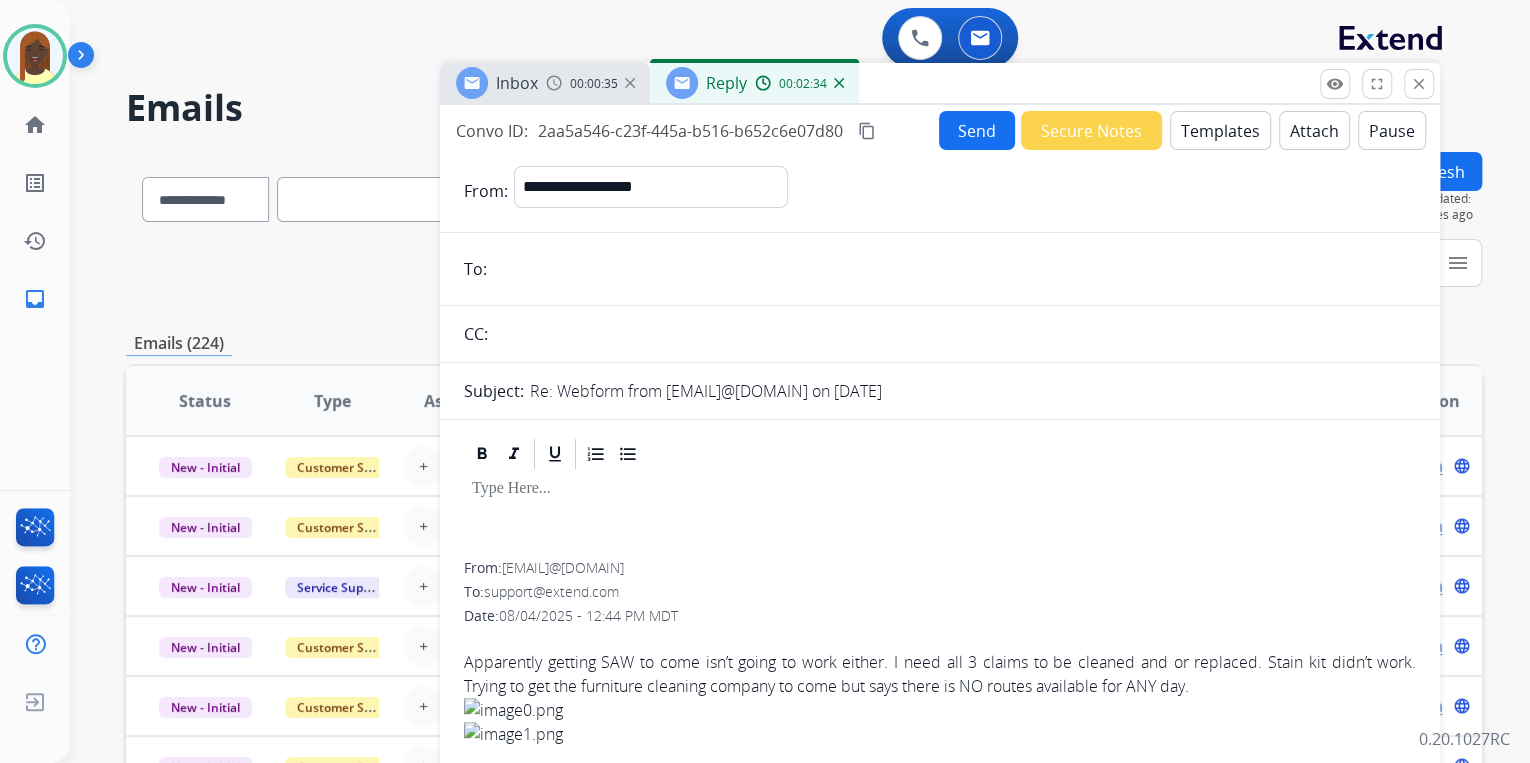 drag, startPoint x: 508, startPoint y: 568, endPoint x: 532, endPoint y: 563, distance: 24.5153 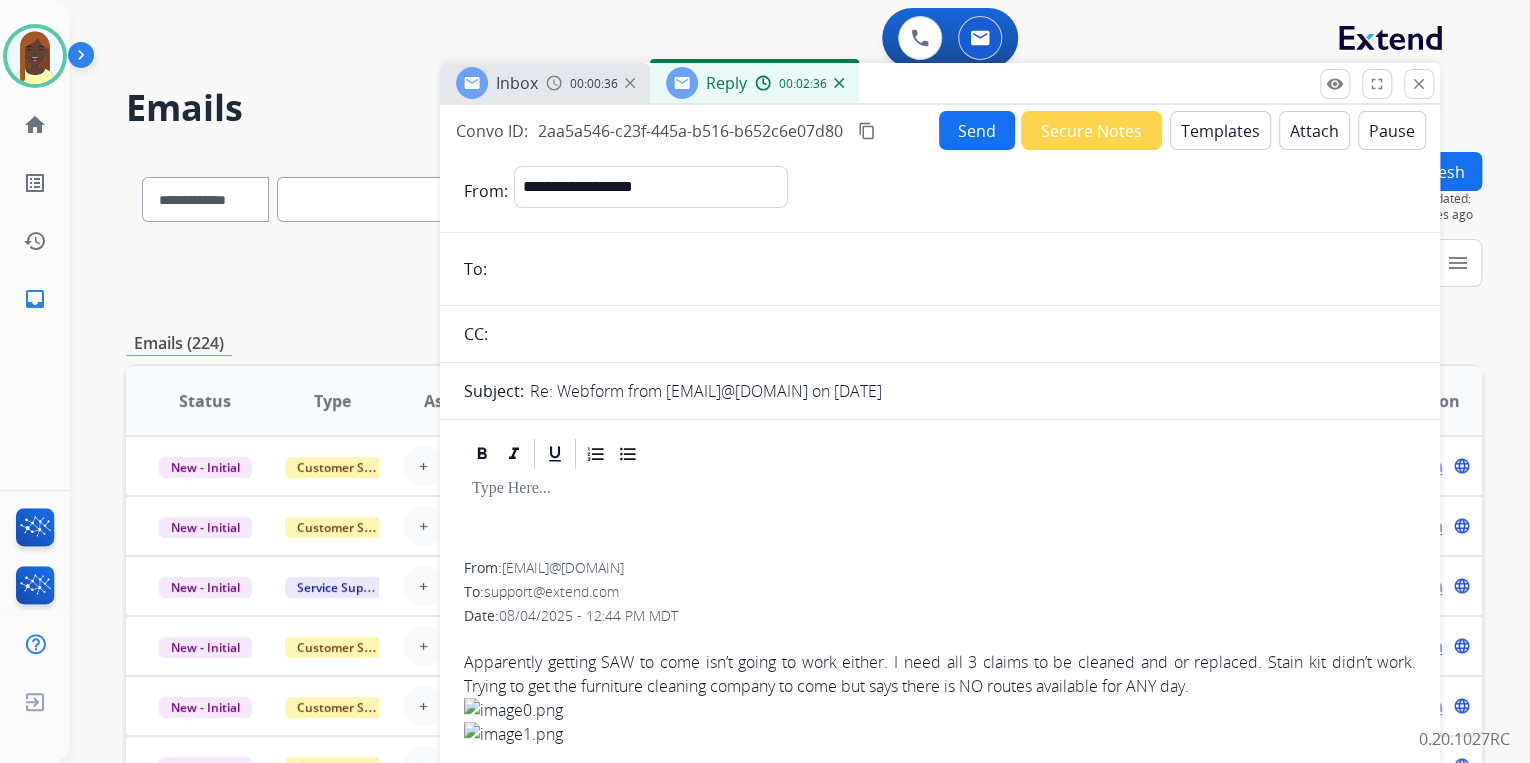 copy on "[EMAIL]@[DOMAIN]" 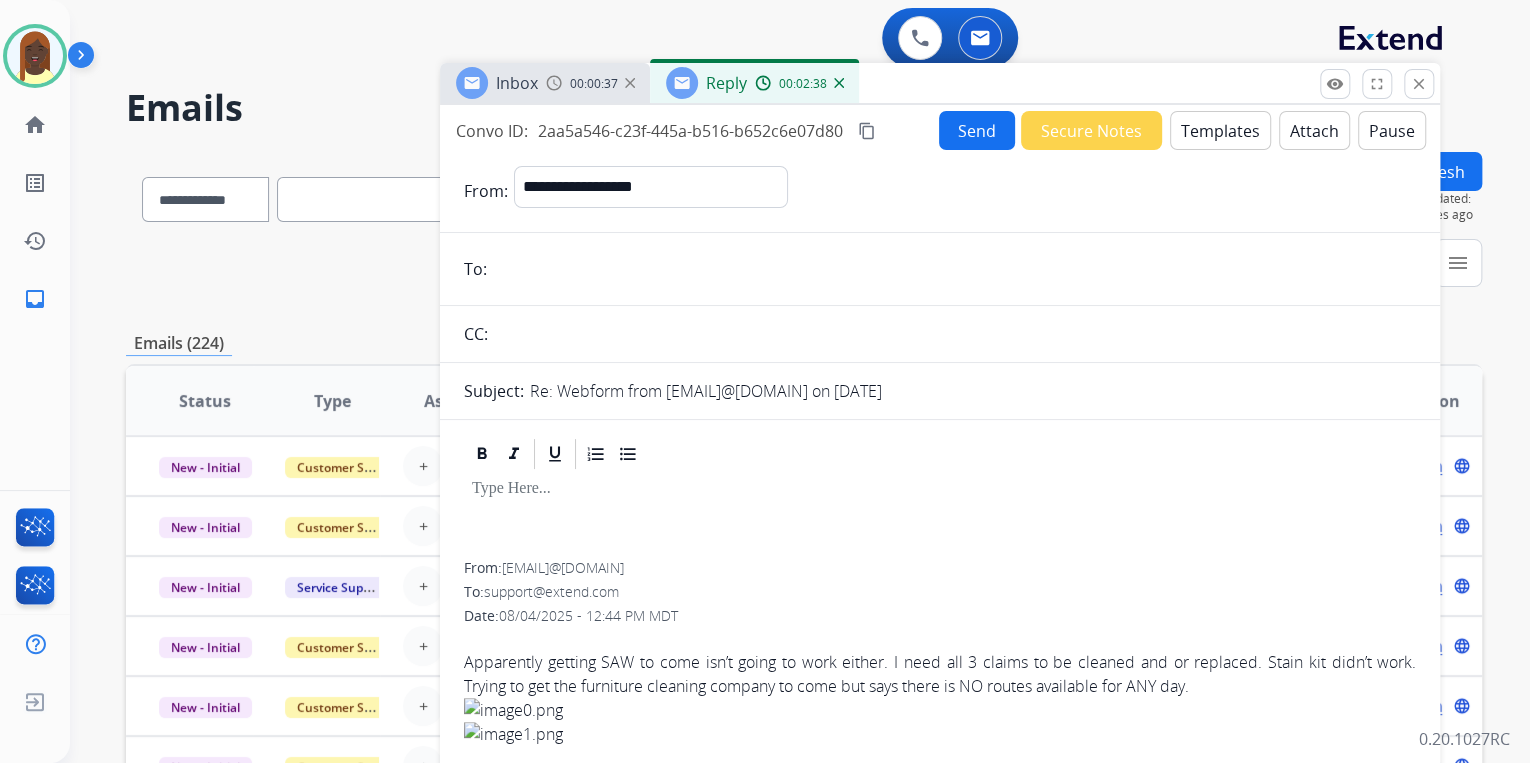 click at bounding box center (954, 269) 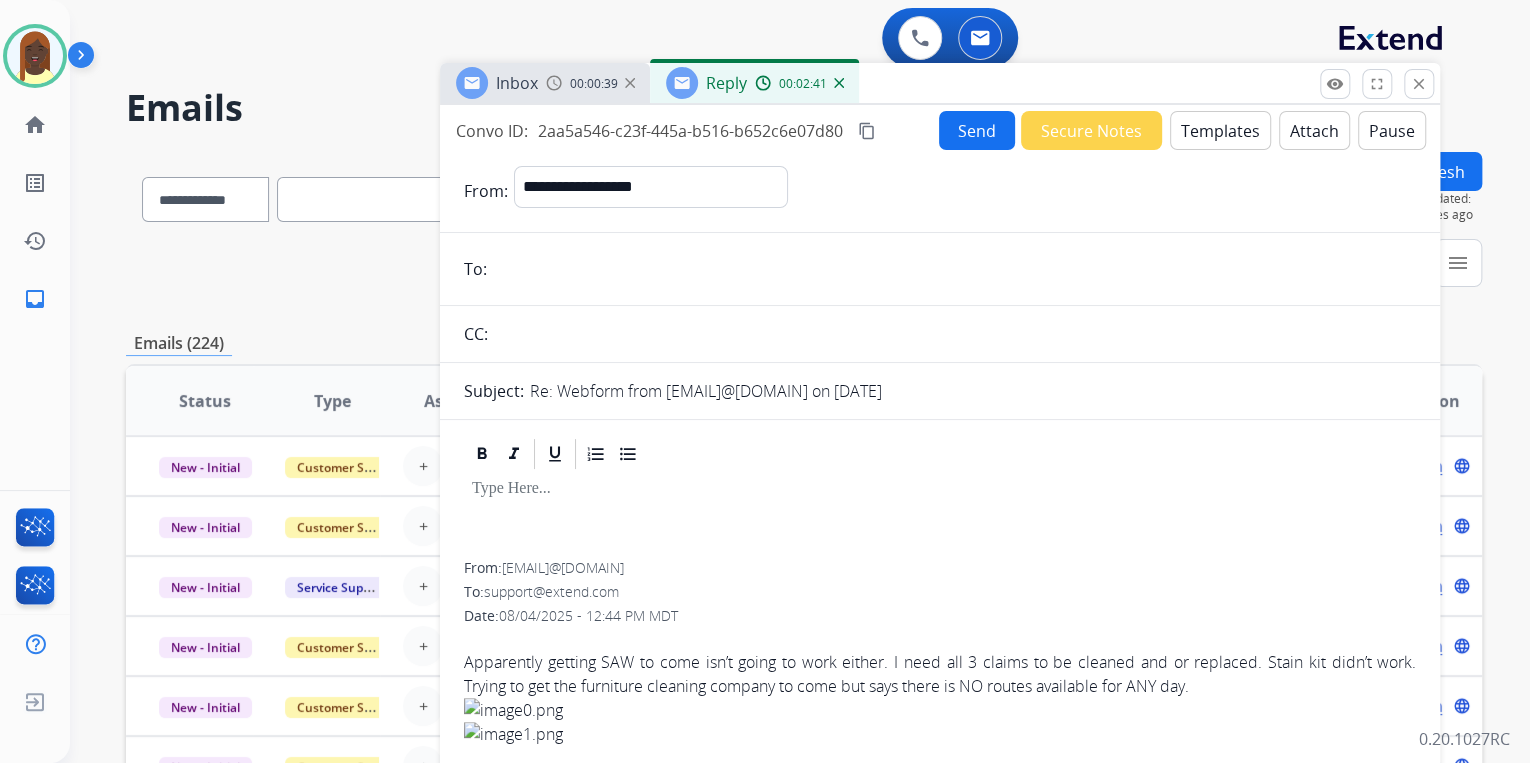 paste on "**********" 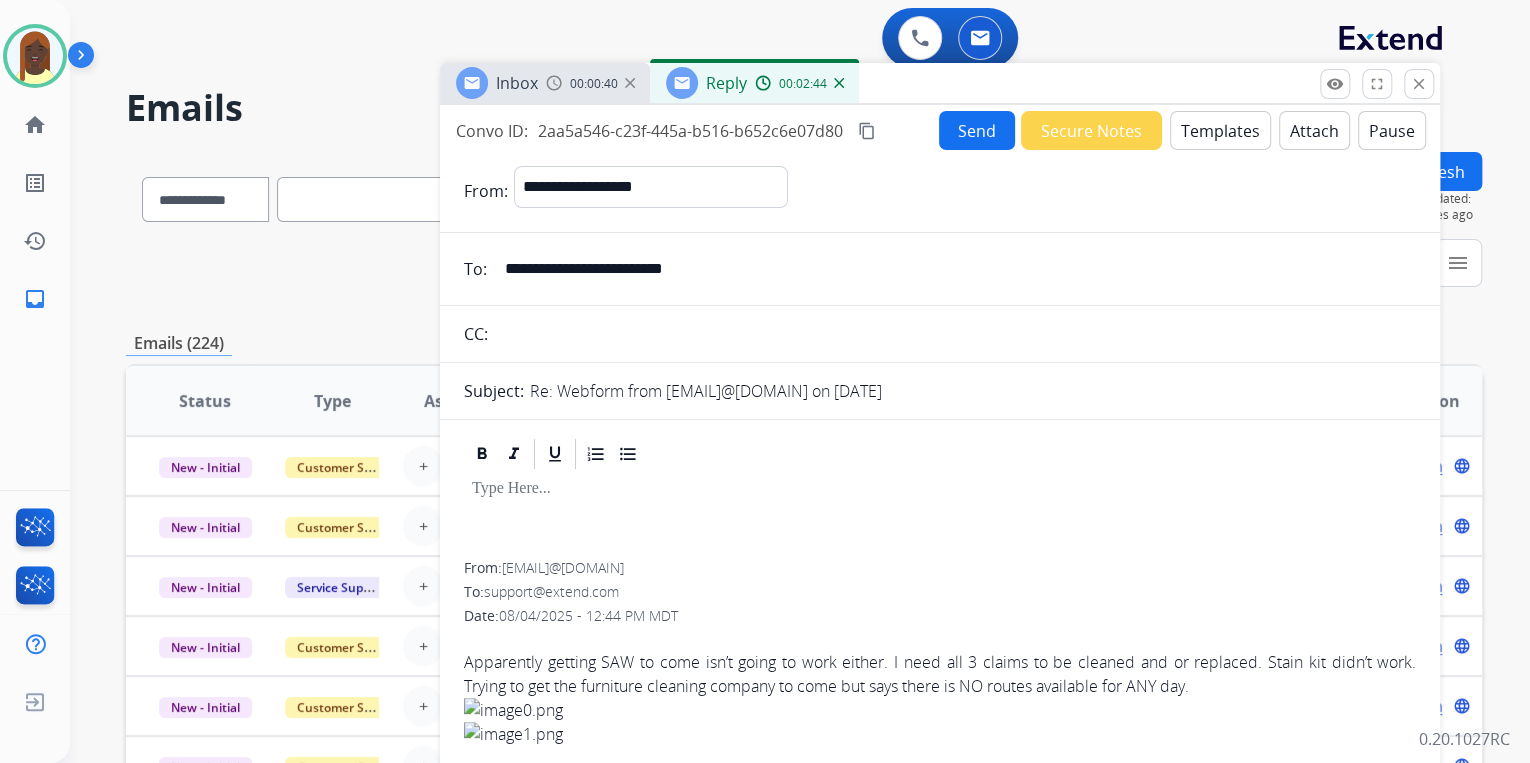 type on "**********" 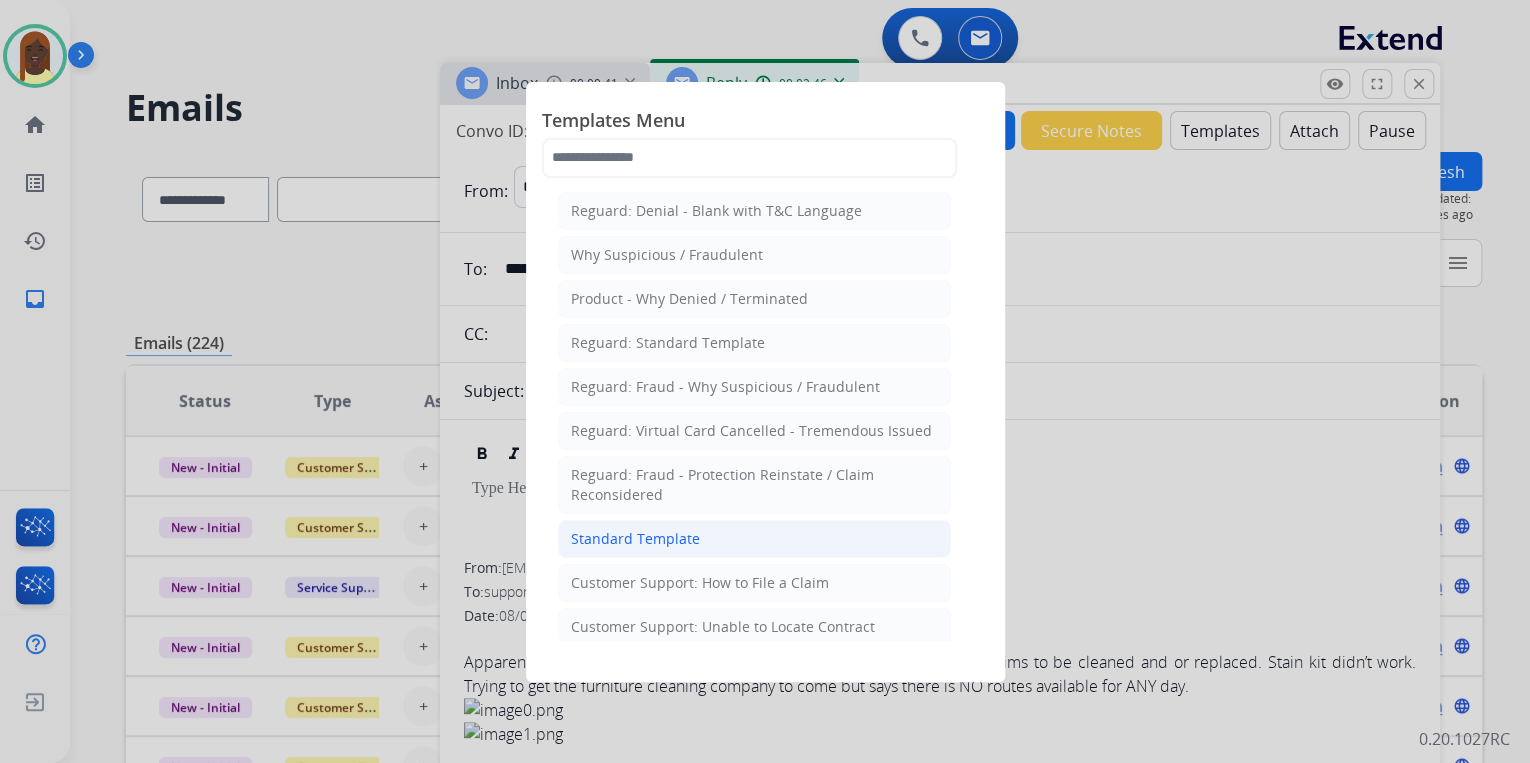 drag, startPoint x: 668, startPoint y: 539, endPoint x: 719, endPoint y: 531, distance: 51.62364 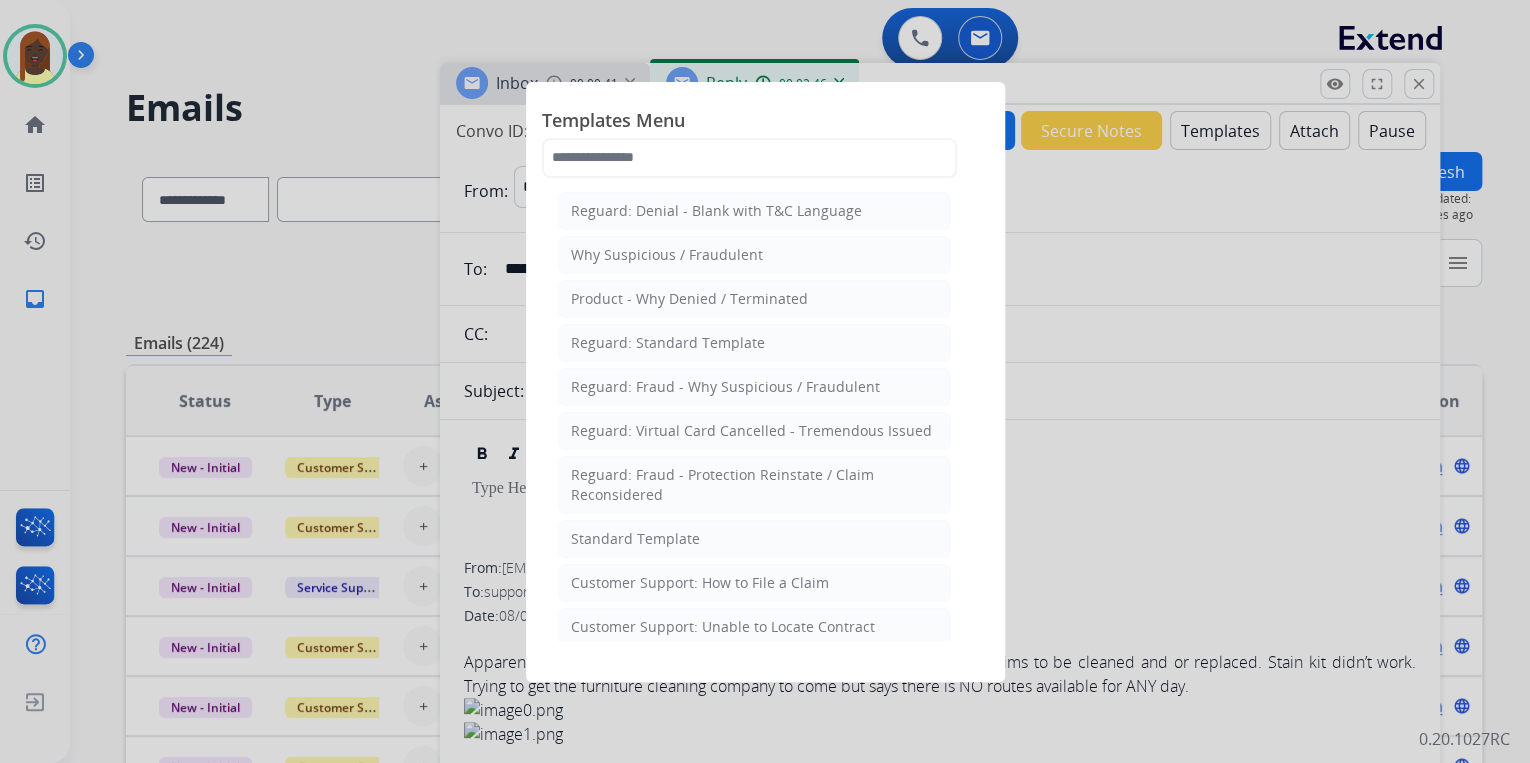 click on "Standard Template" 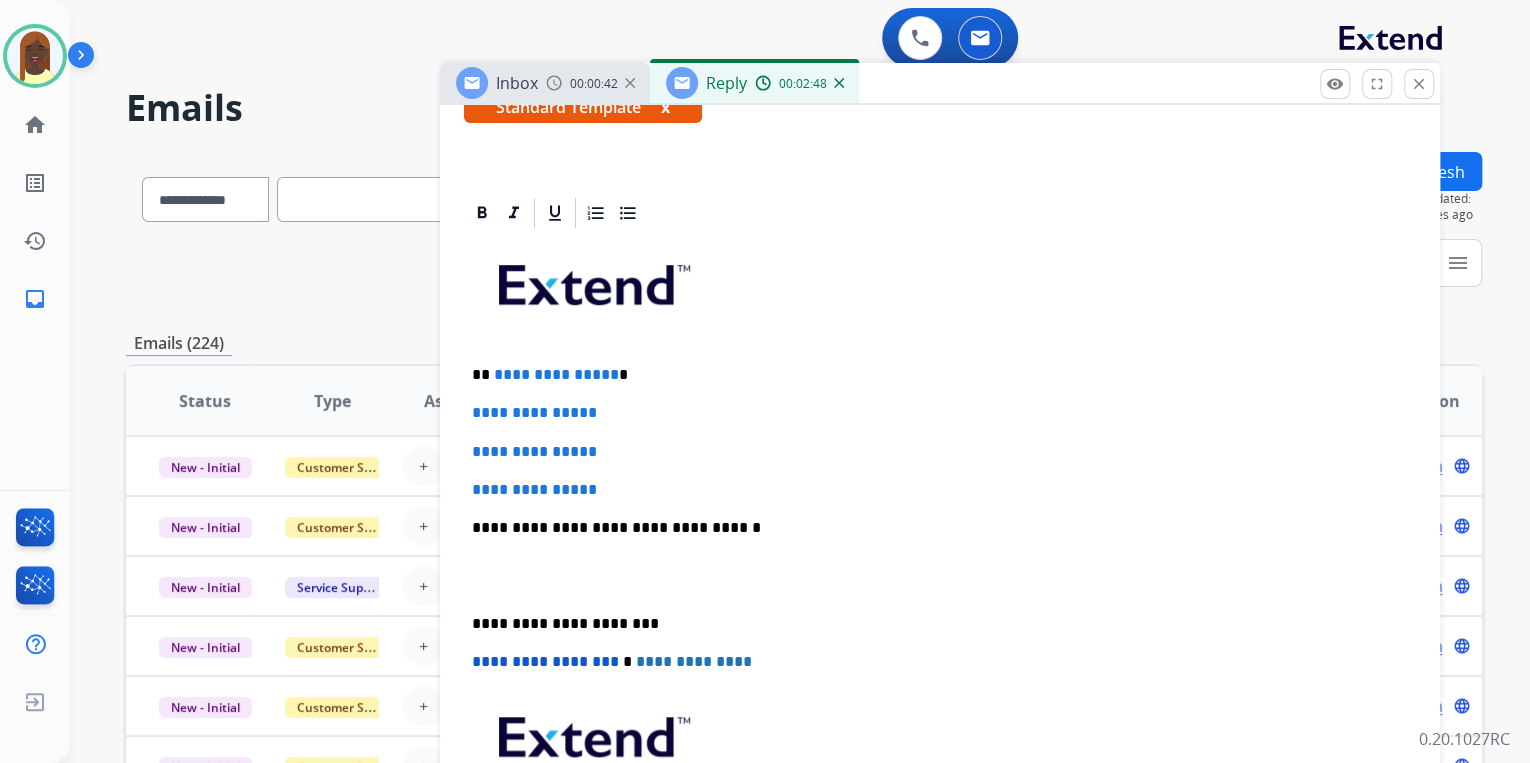 scroll, scrollTop: 400, scrollLeft: 0, axis: vertical 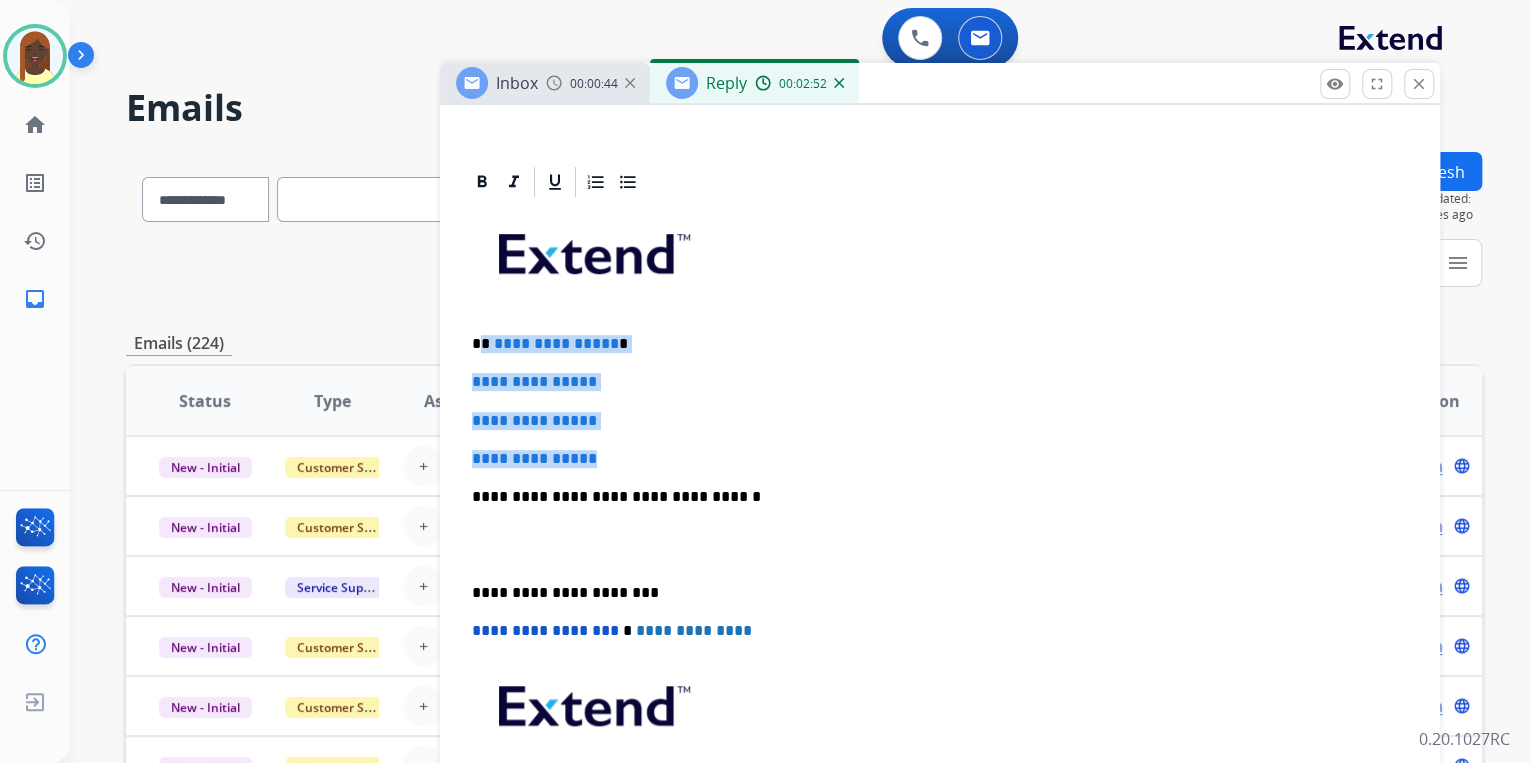 drag, startPoint x: 482, startPoint y: 338, endPoint x: 628, endPoint y: 431, distance: 173.10402 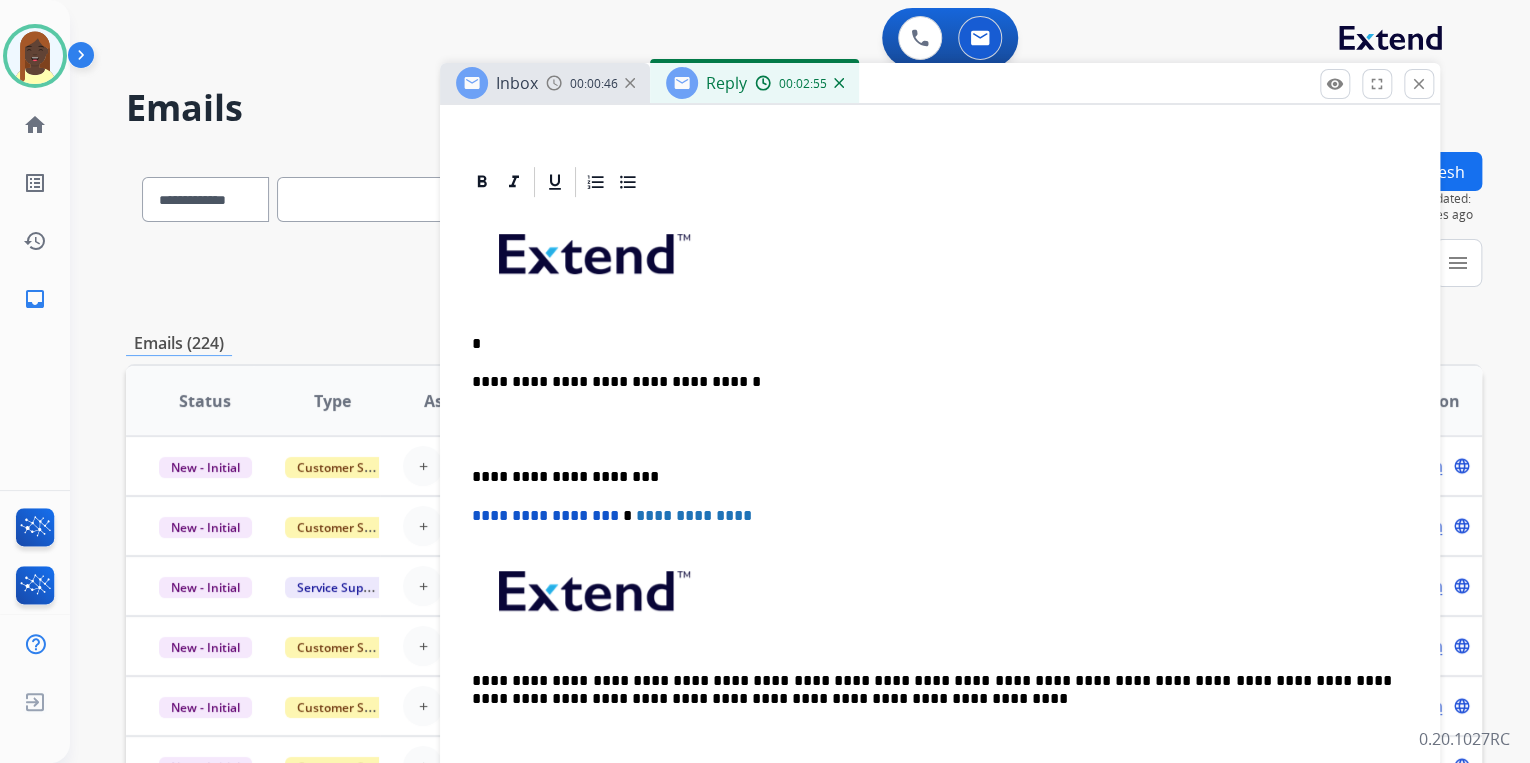 type 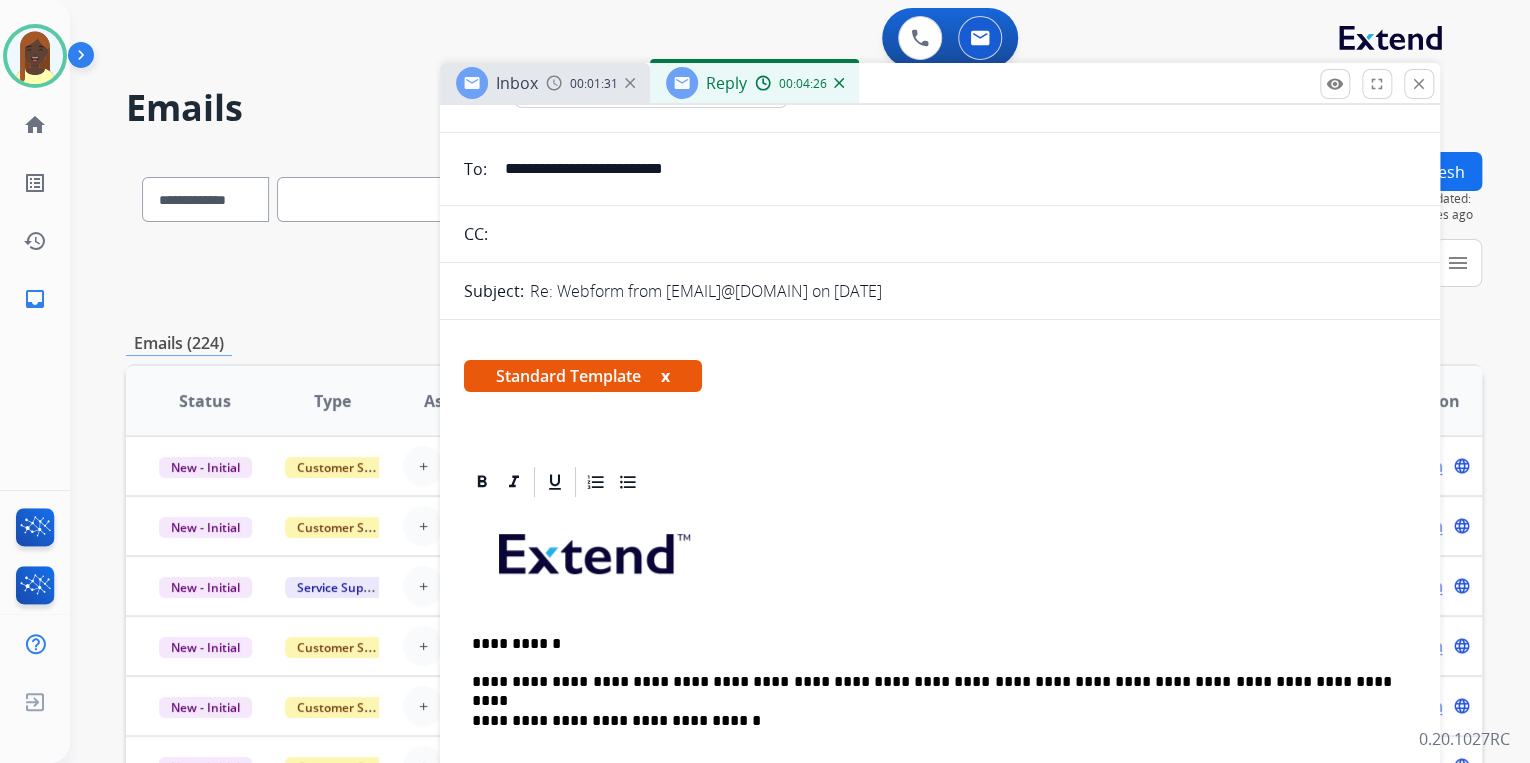 scroll, scrollTop: 0, scrollLeft: 0, axis: both 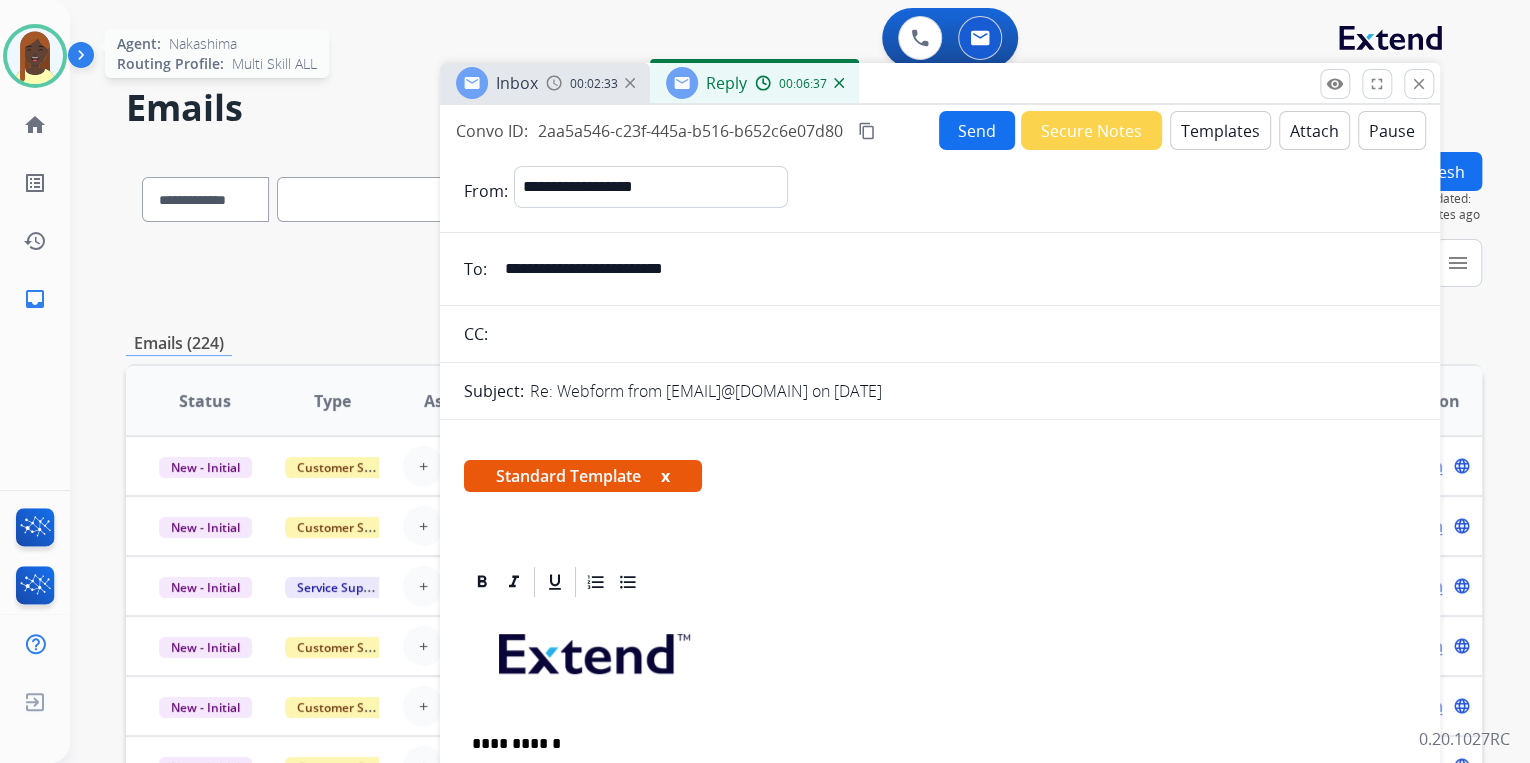click at bounding box center (35, 56) 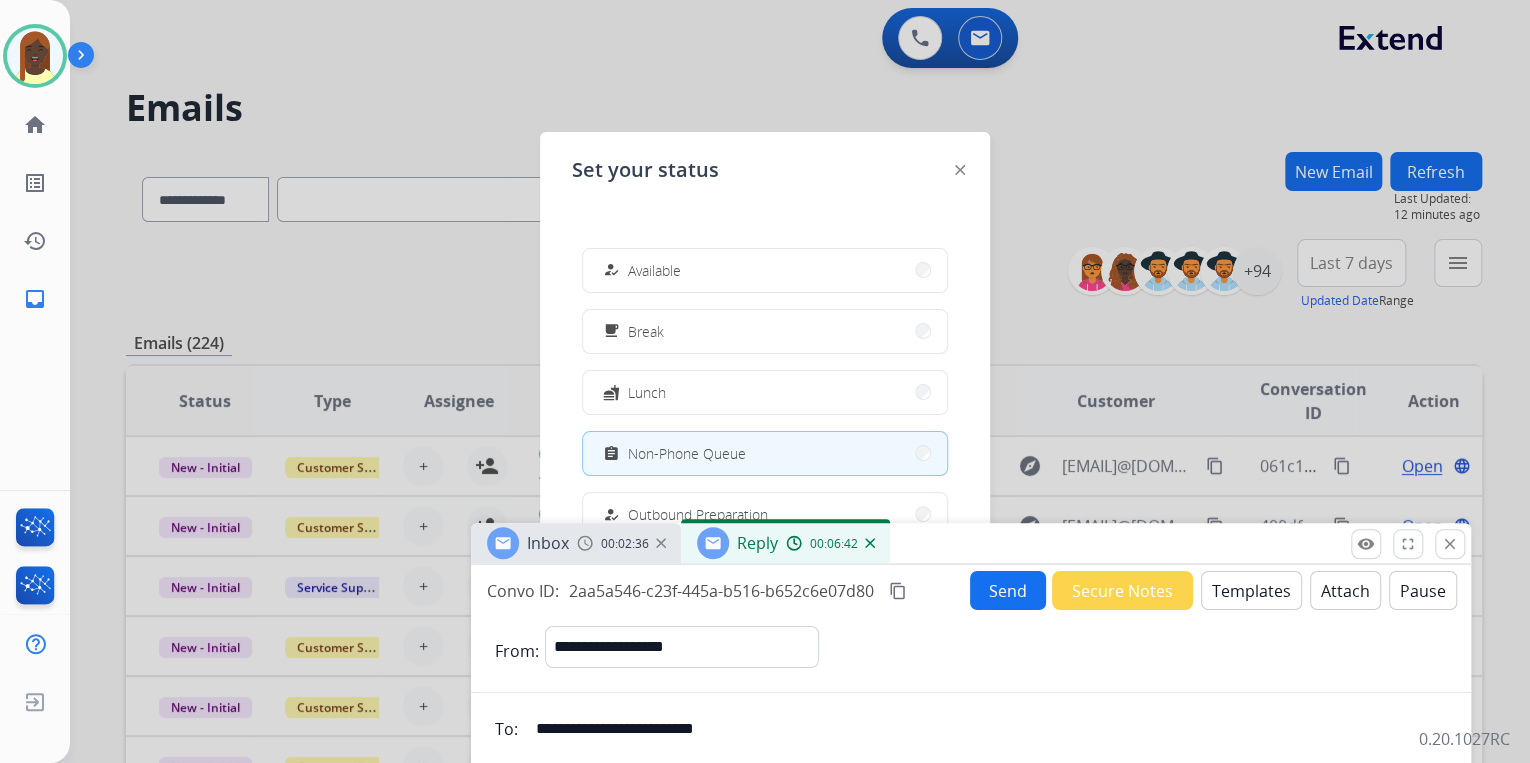drag, startPoint x: 959, startPoint y: 88, endPoint x: 990, endPoint y: 539, distance: 452.06415 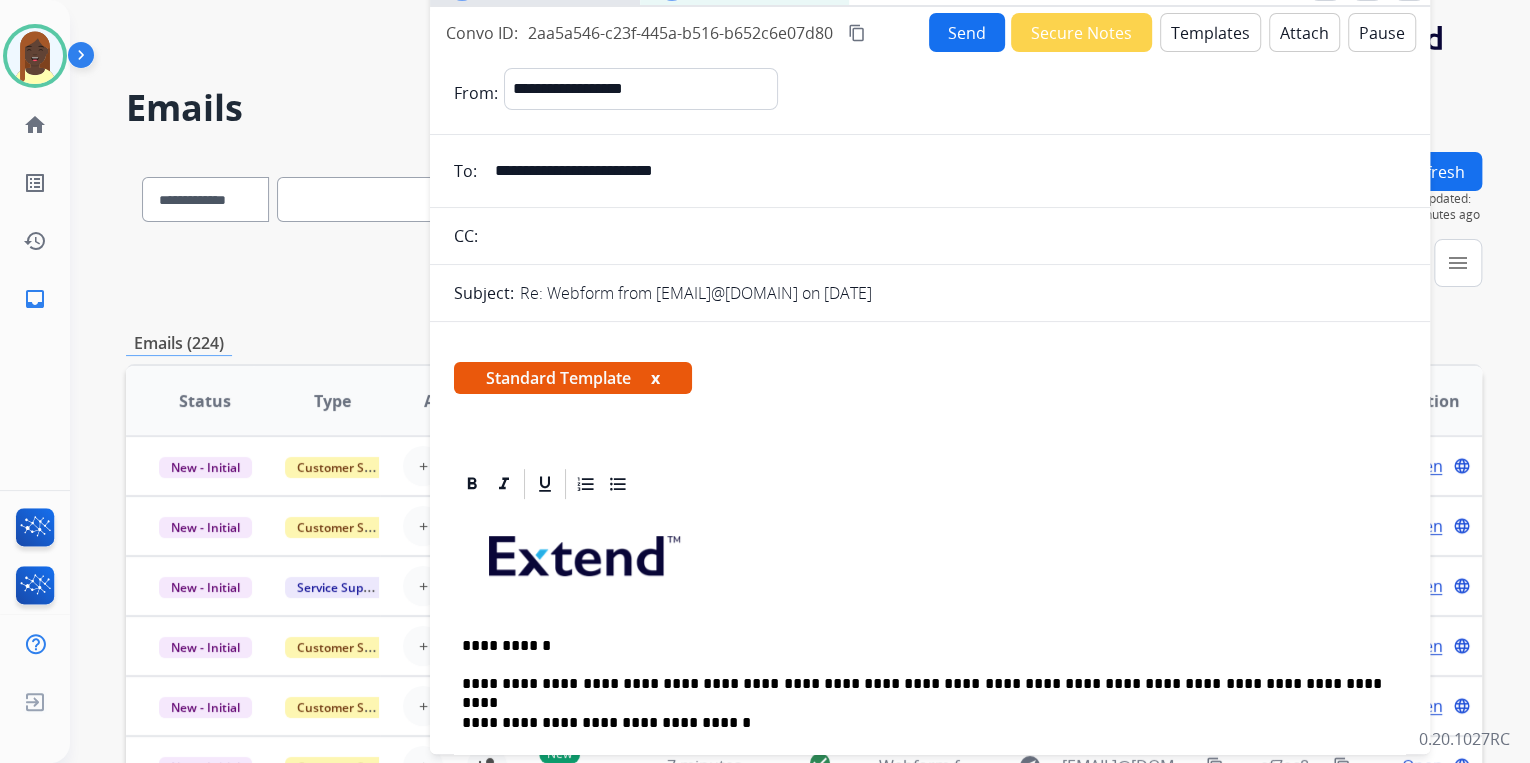 drag, startPoint x: 992, startPoint y: 535, endPoint x: 955, endPoint y: 8, distance: 528.29724 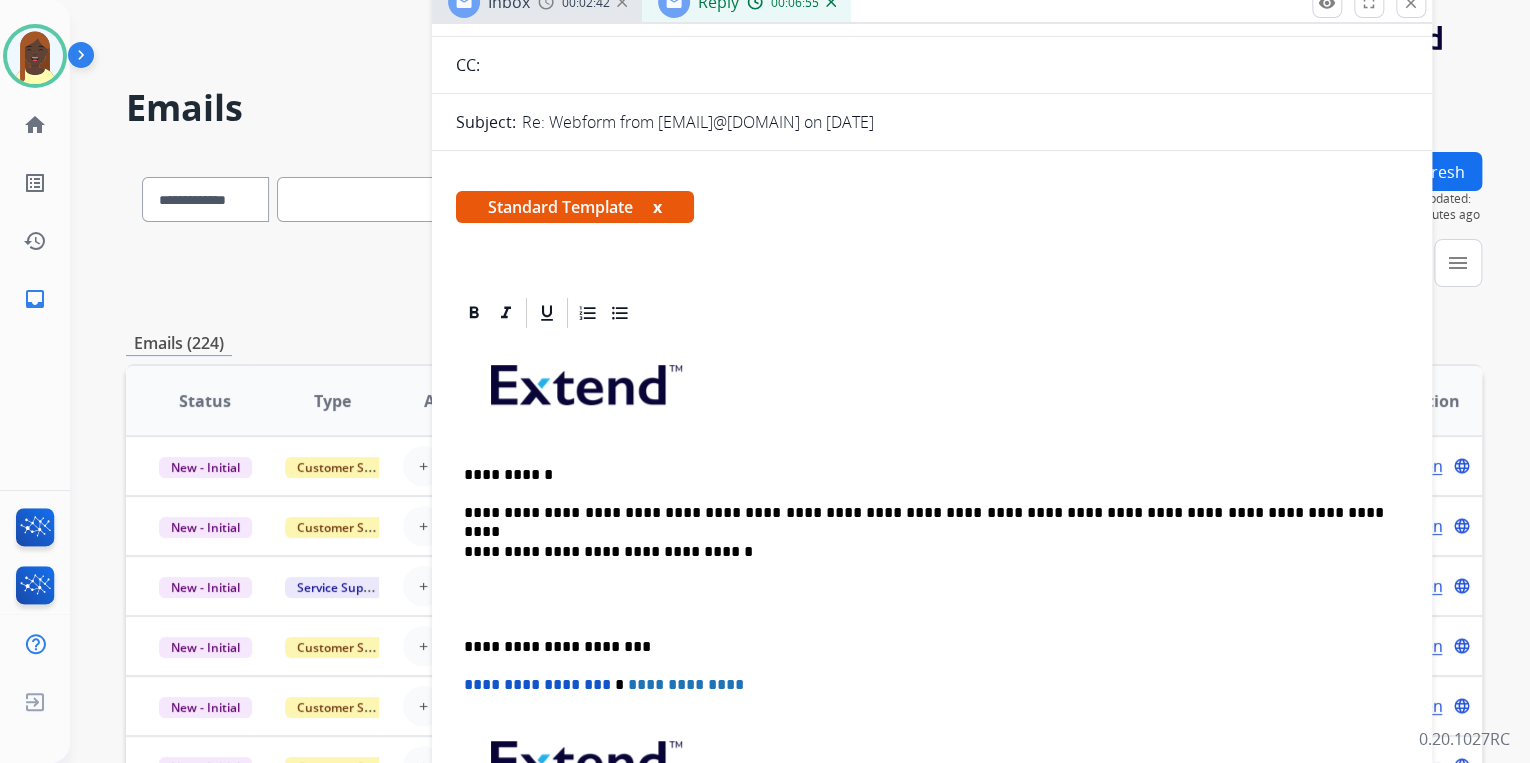 scroll, scrollTop: 240, scrollLeft: 0, axis: vertical 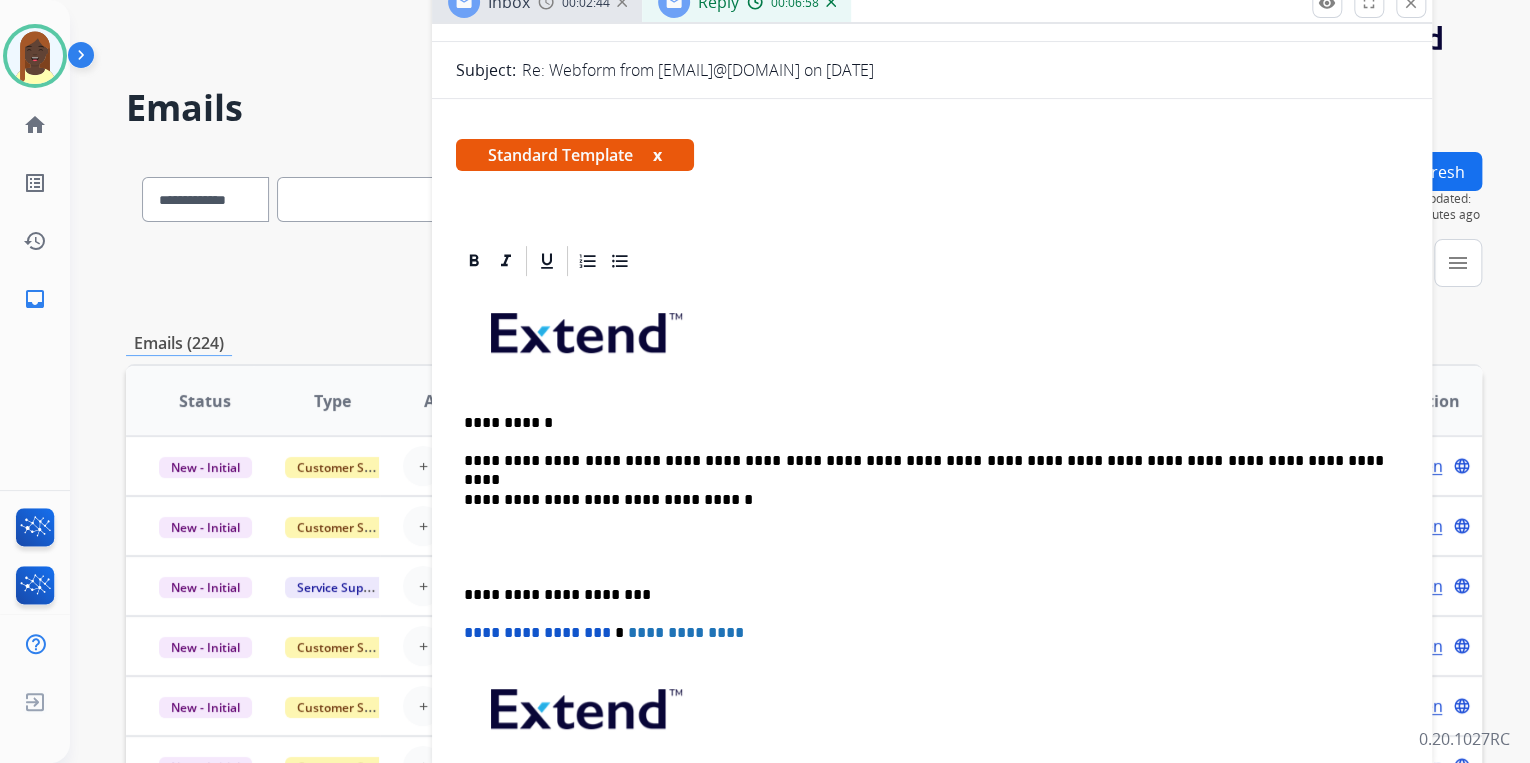 click on "**********" at bounding box center (924, 461) 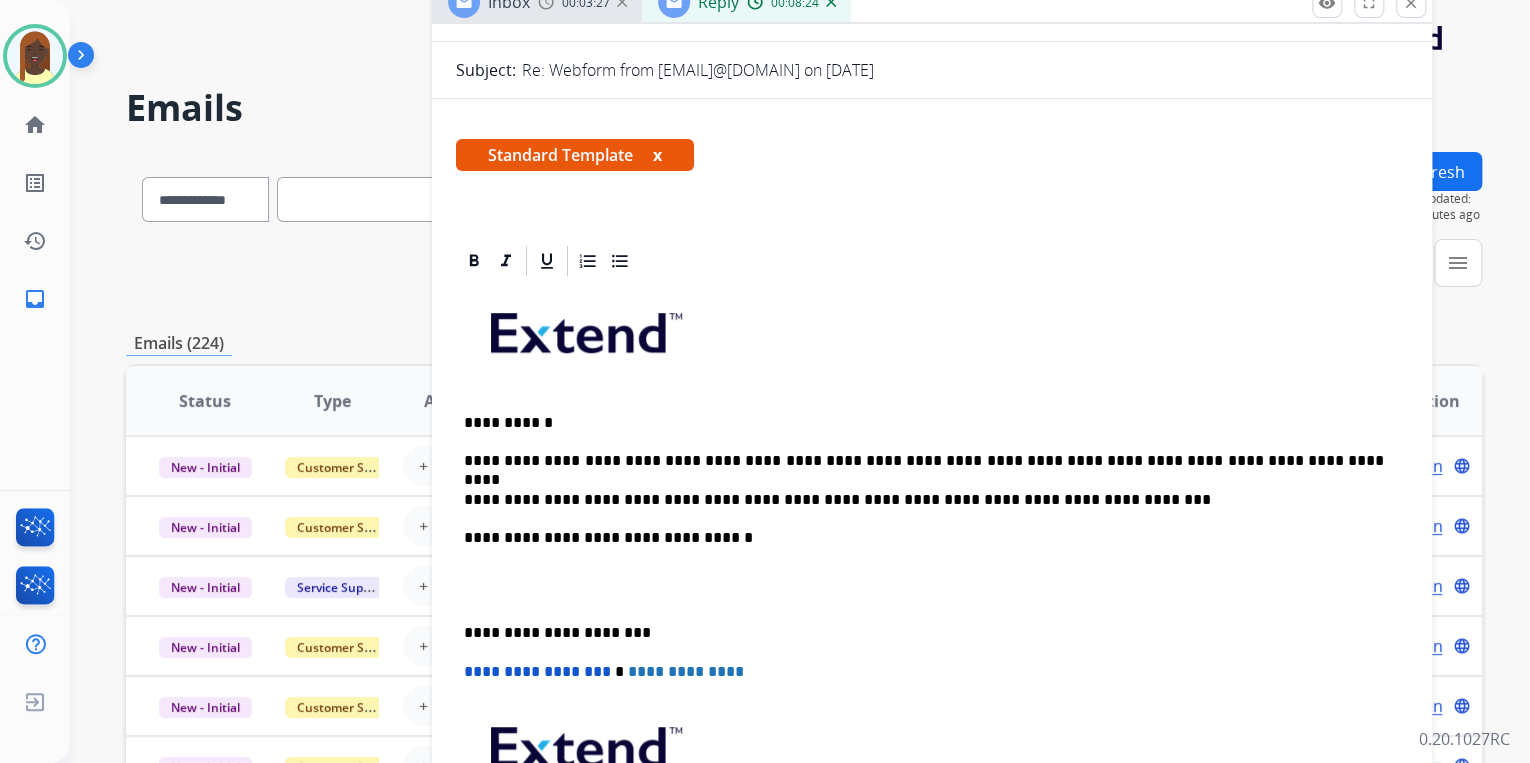 click on "**********" at bounding box center [924, 500] 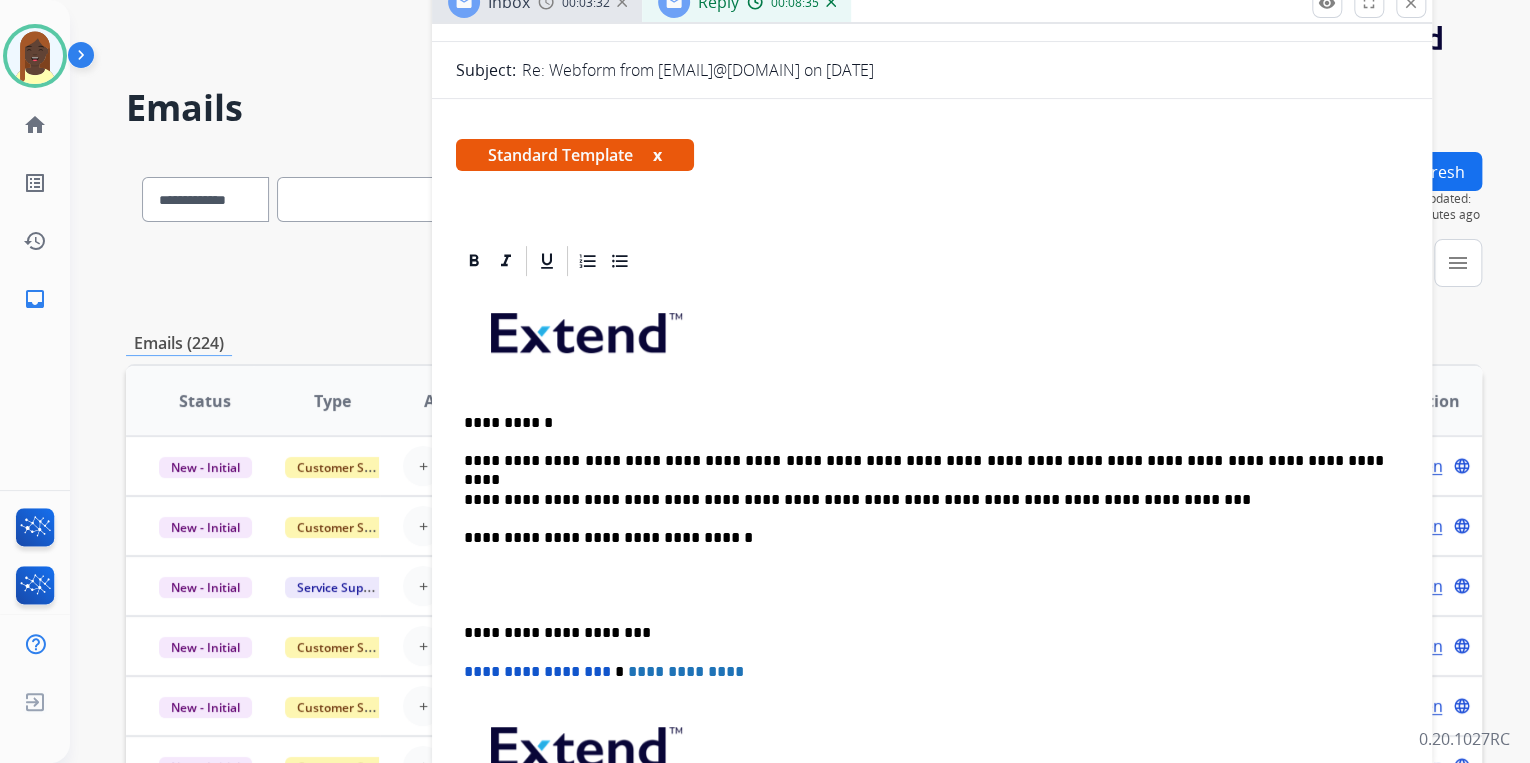 click on "**********" at bounding box center [924, 500] 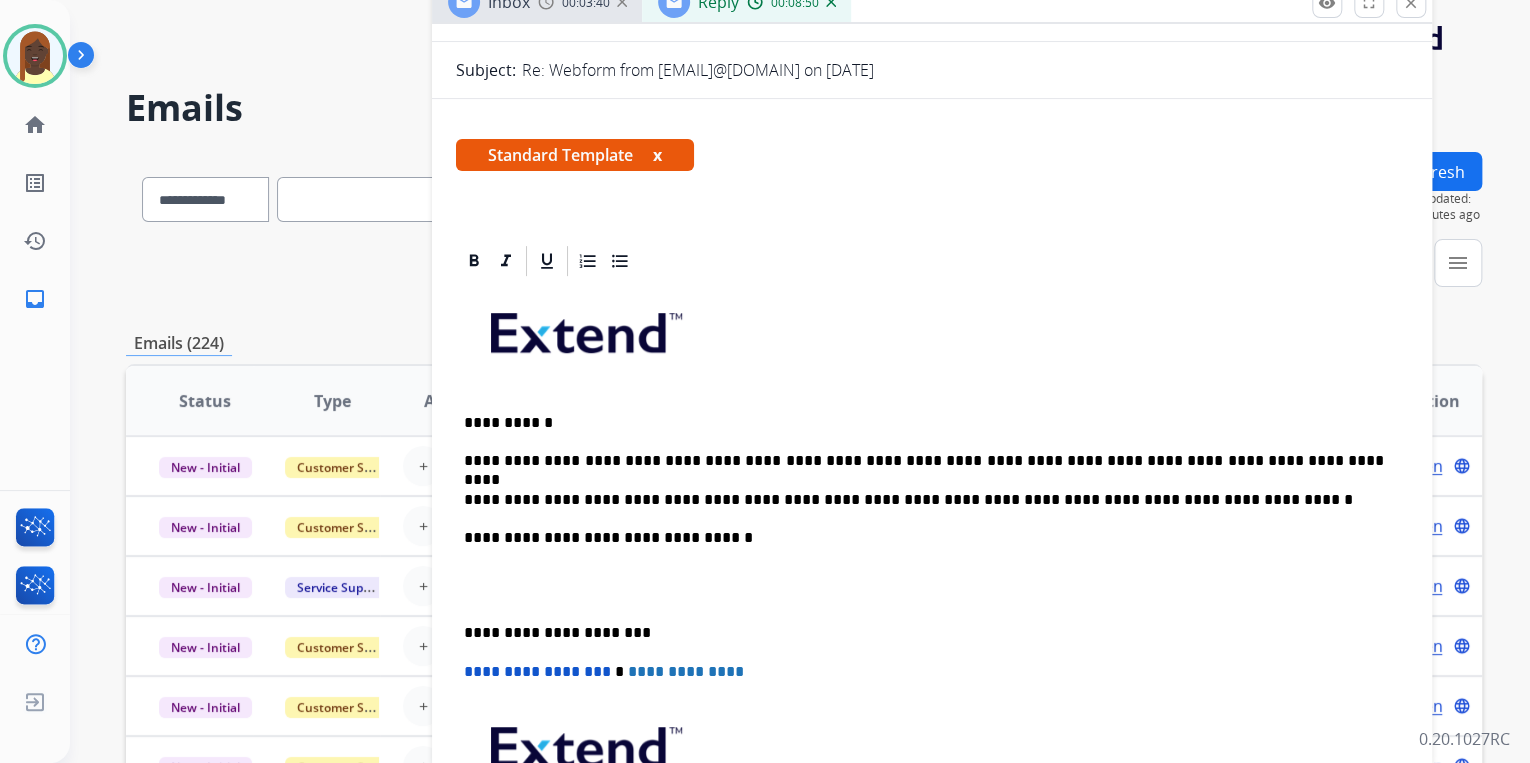 click on "**********" at bounding box center [924, 500] 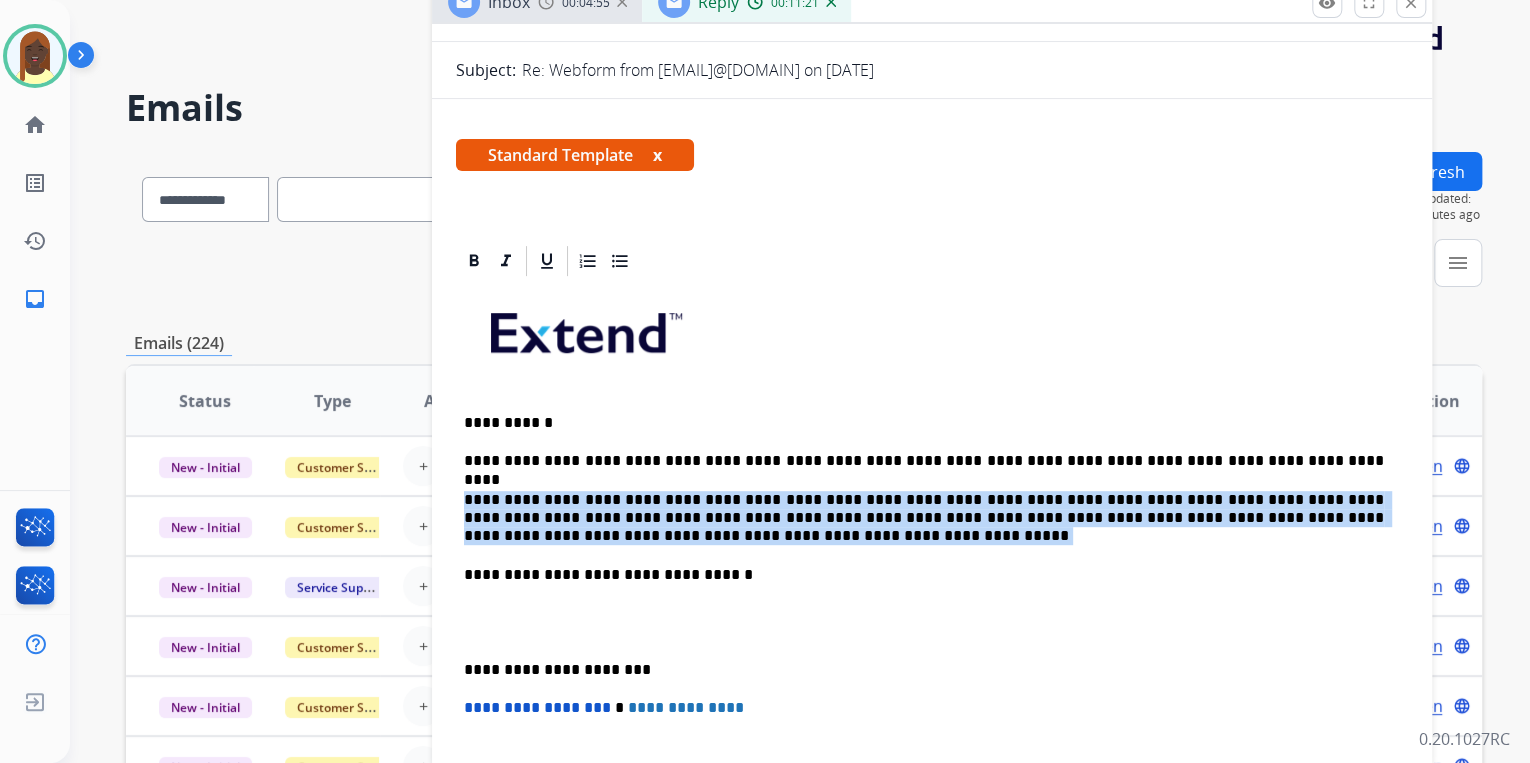 drag, startPoint x: 460, startPoint y: 495, endPoint x: 620, endPoint y: 536, distance: 165.16962 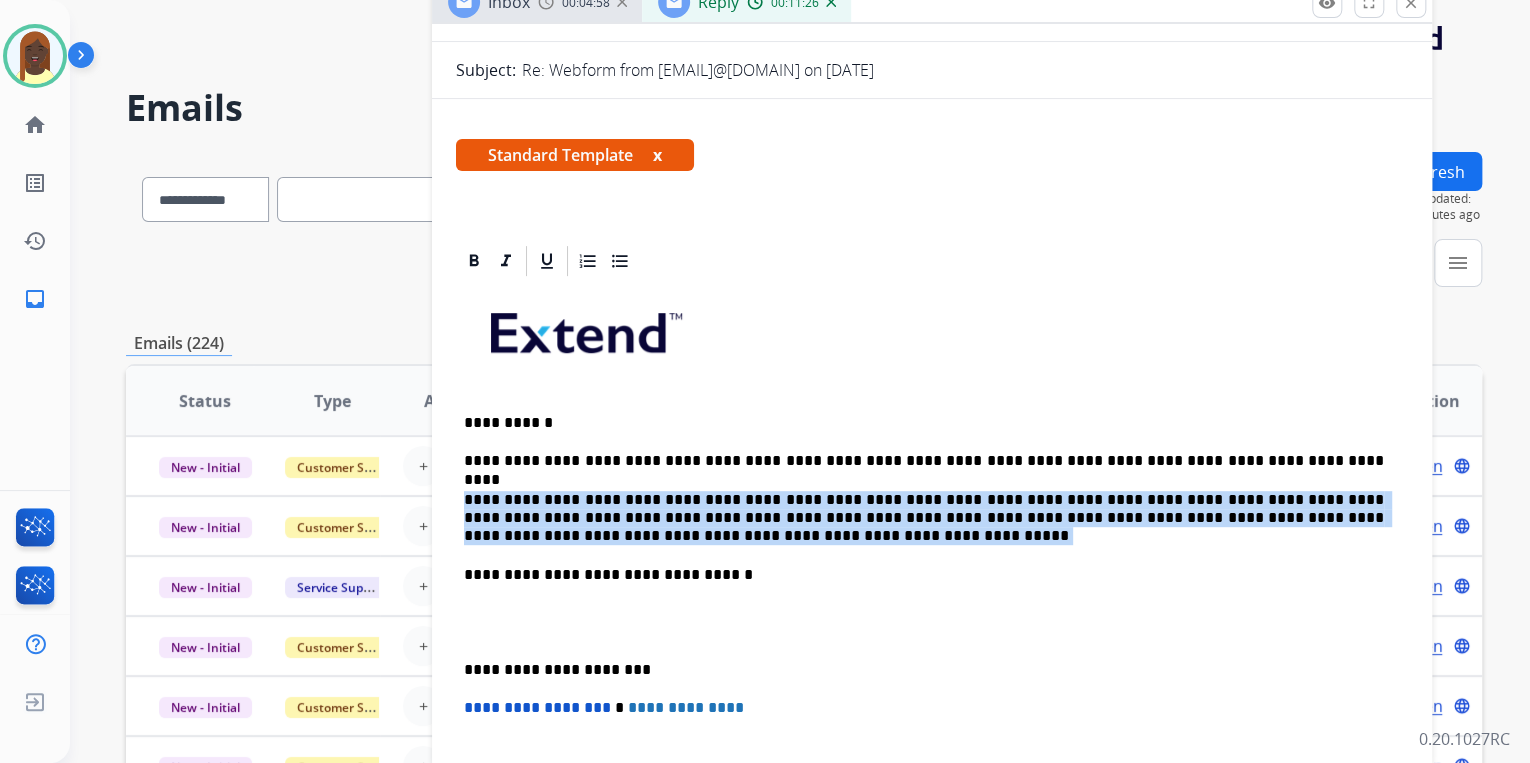 copy on "**********" 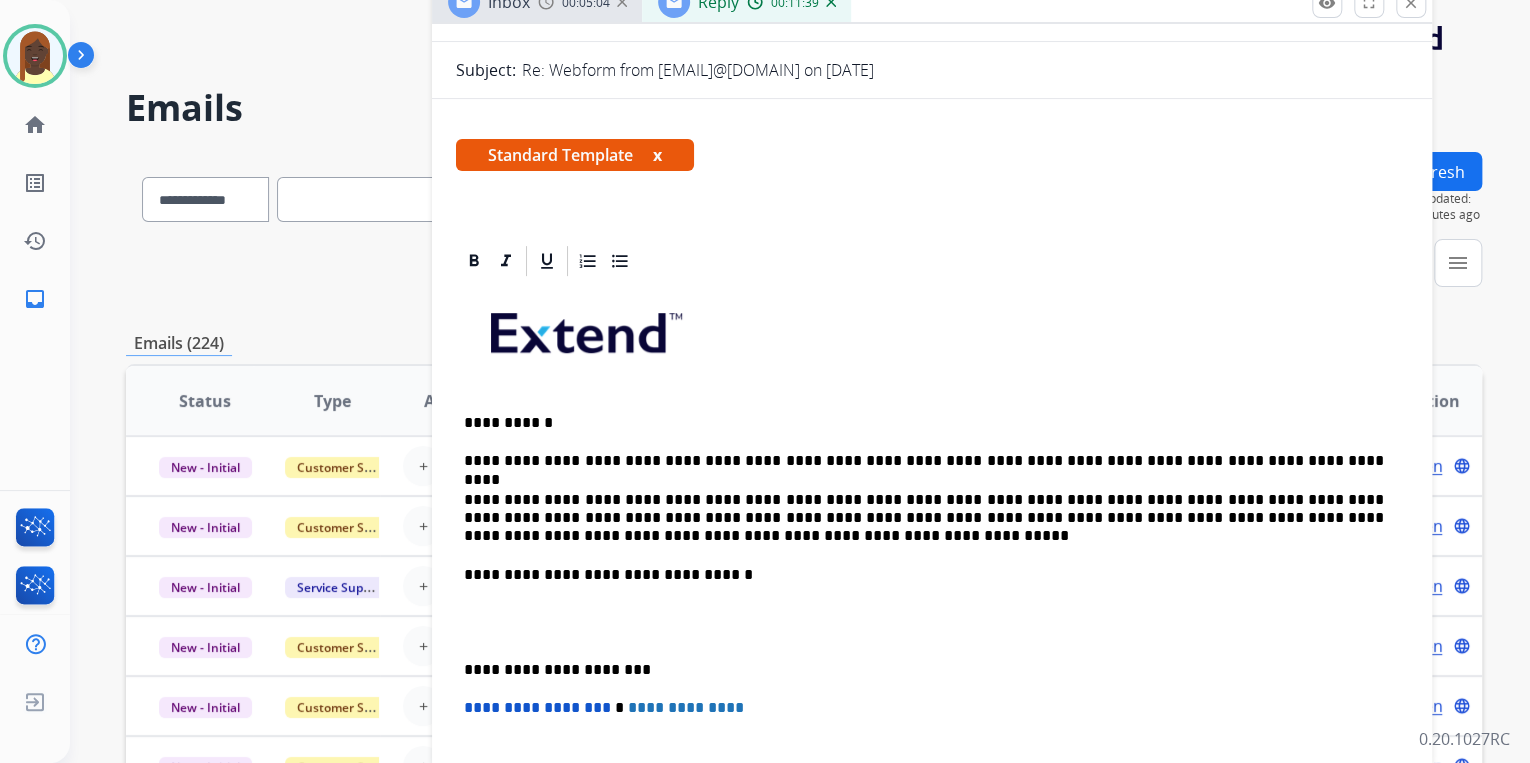 click on "**********" at bounding box center [932, 622] 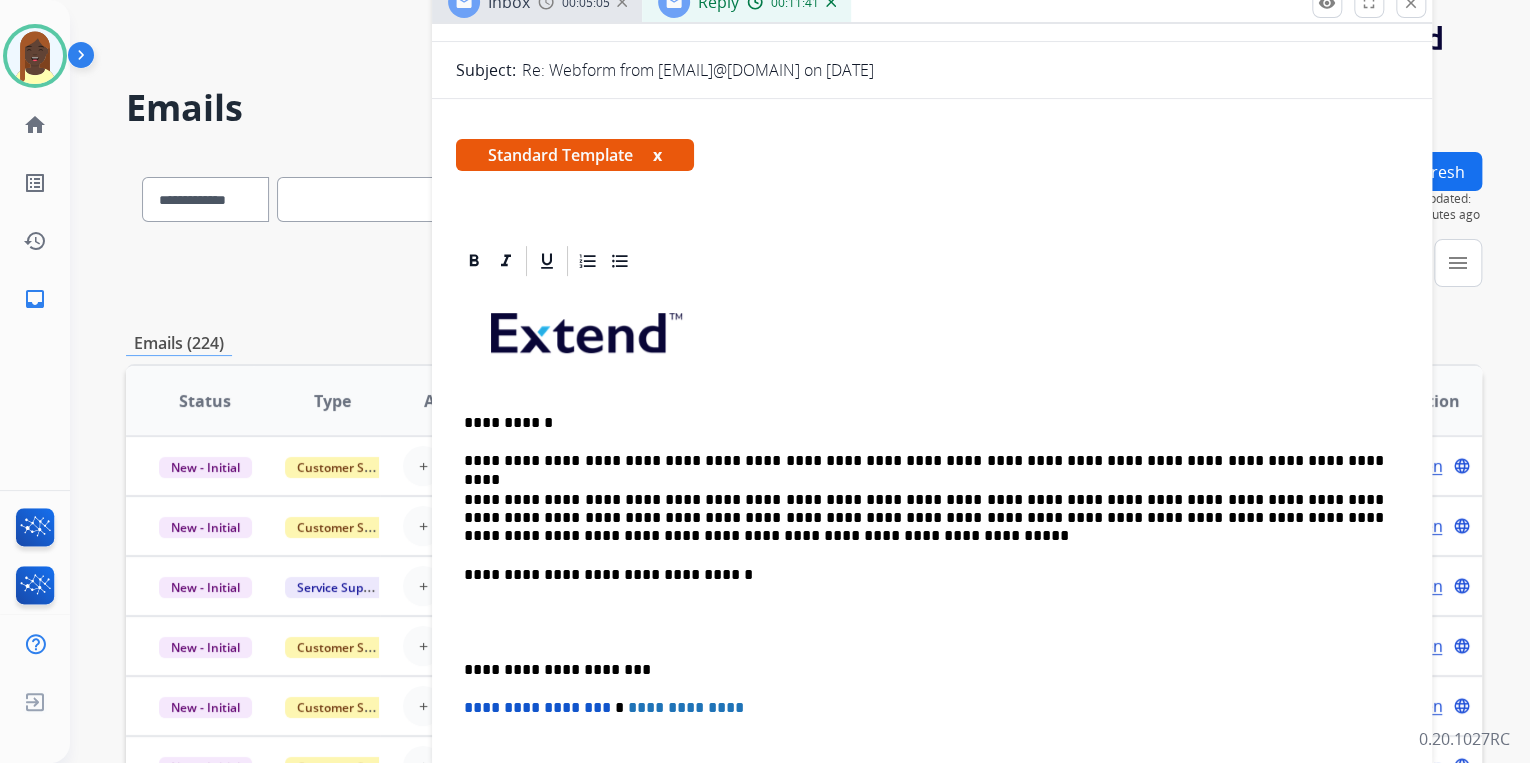 click on "**********" at bounding box center (924, 518) 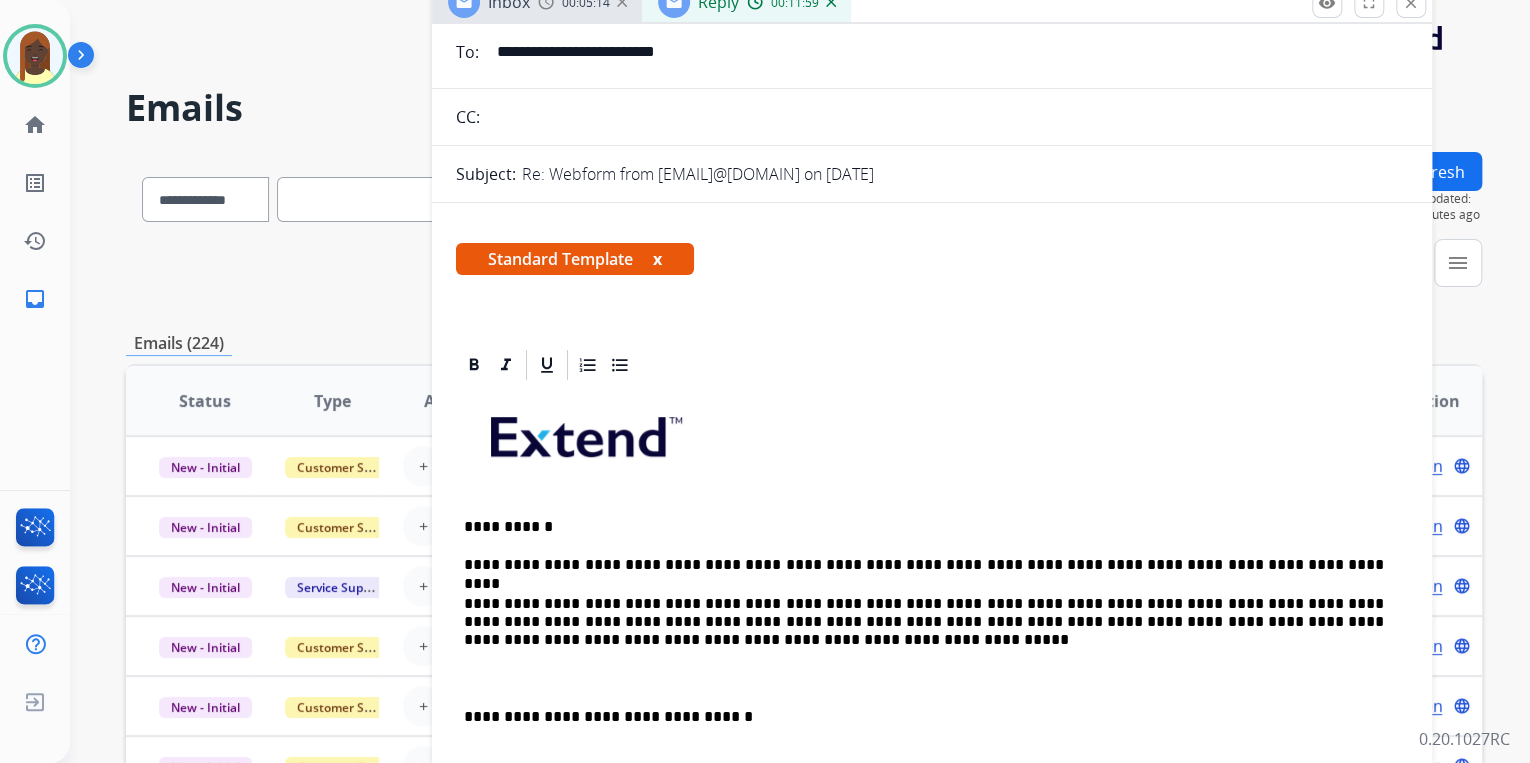 scroll, scrollTop: 0, scrollLeft: 0, axis: both 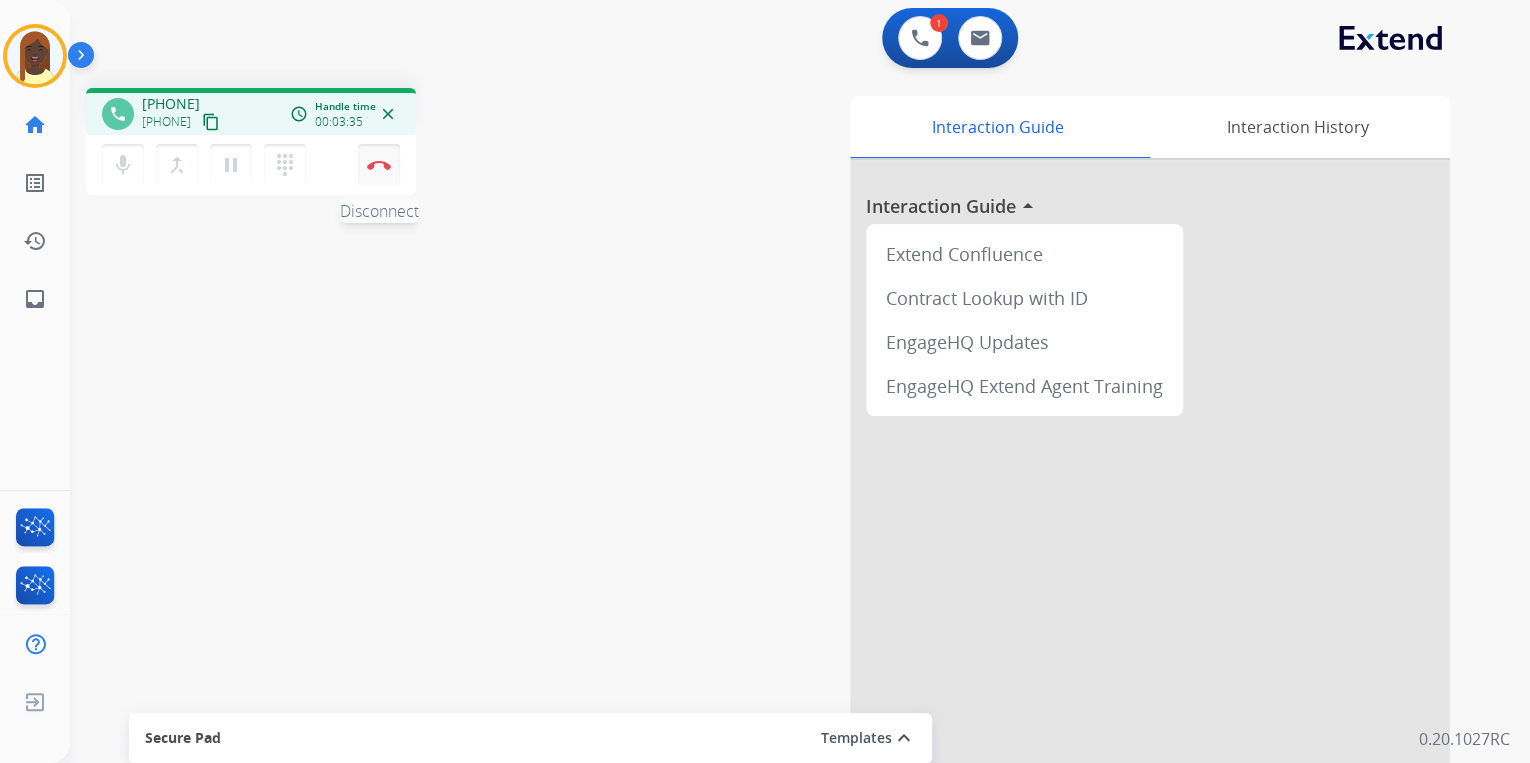 click at bounding box center (379, 165) 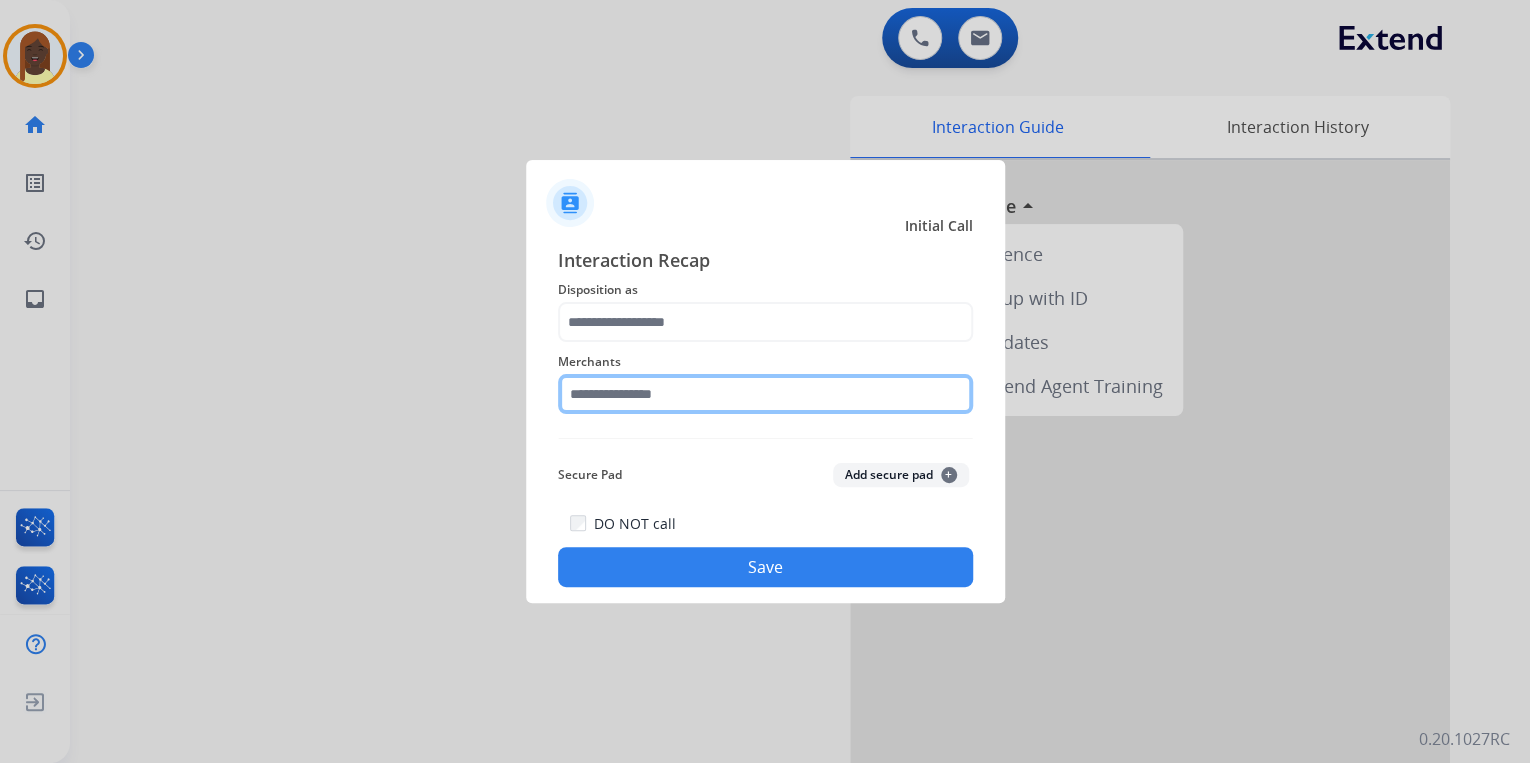 click 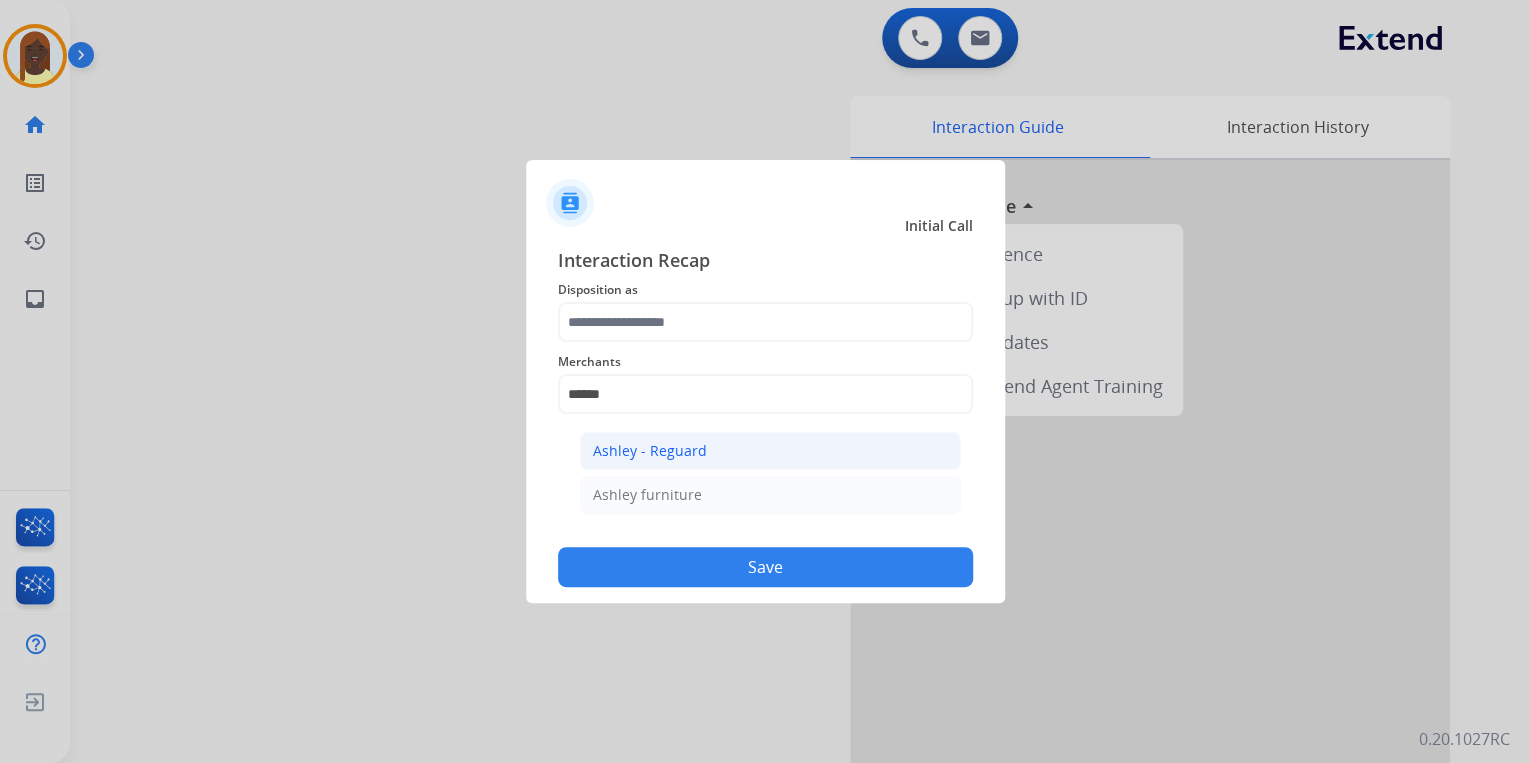 click on "Ashley - Reguard" 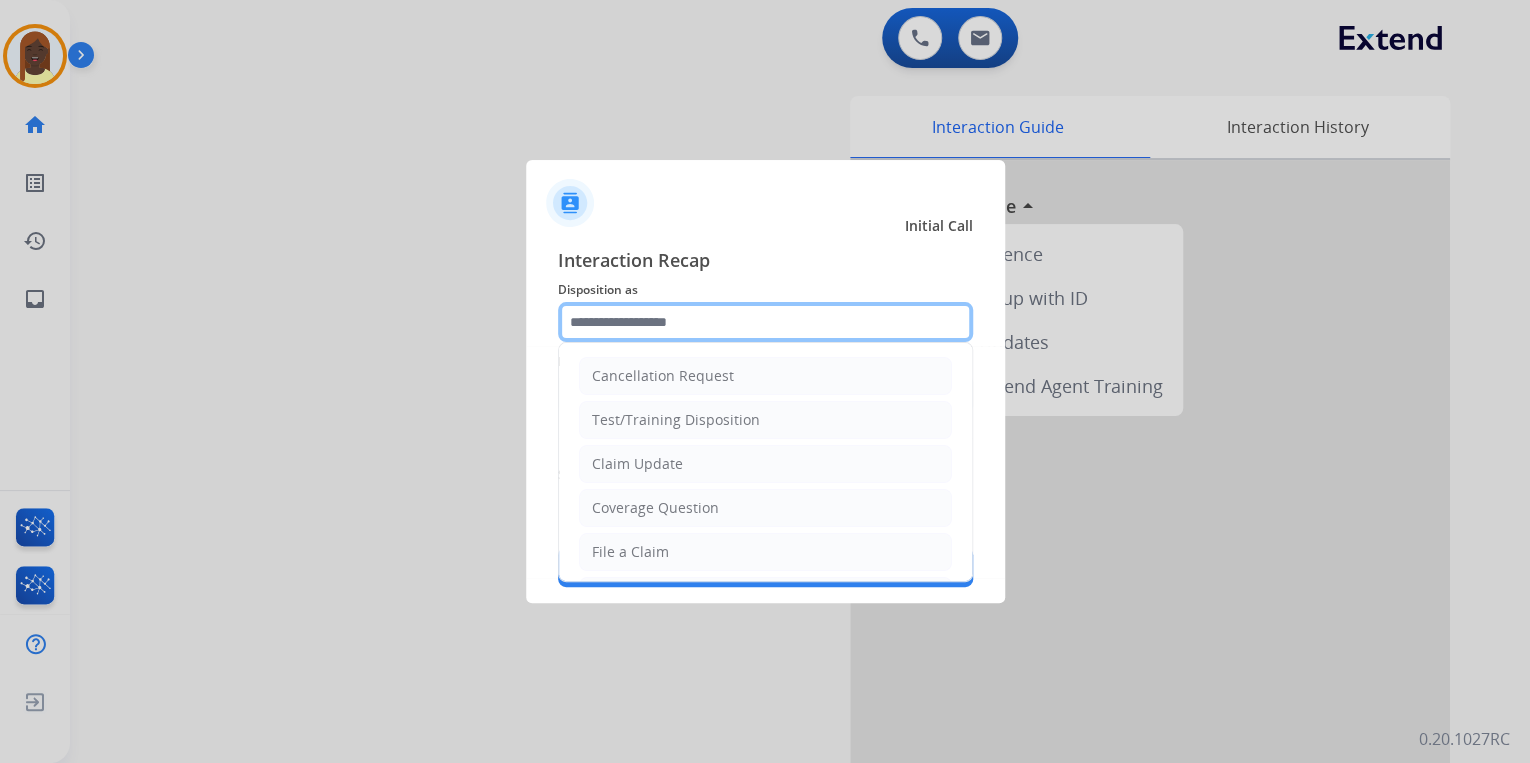 click 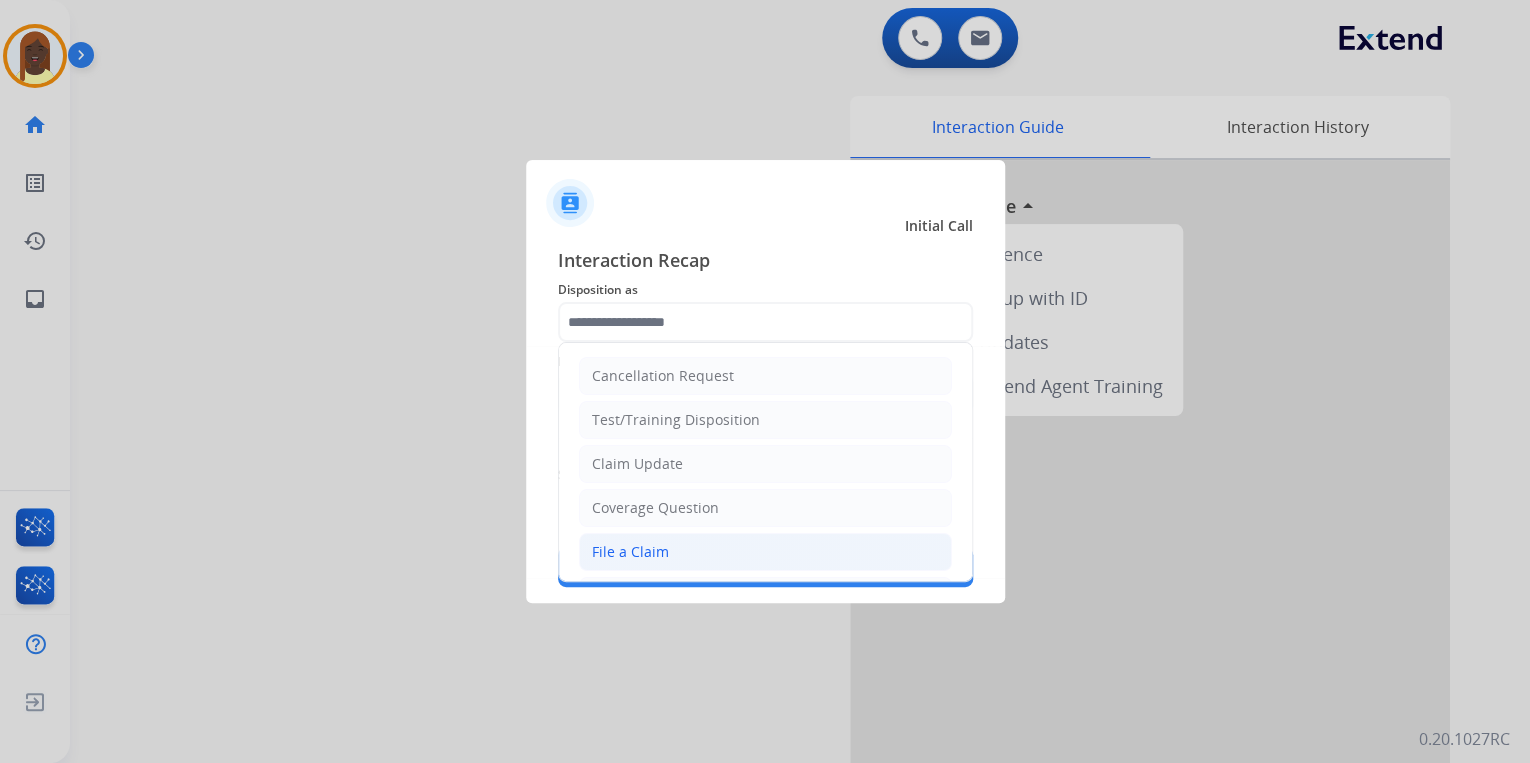 click on "File a Claim" 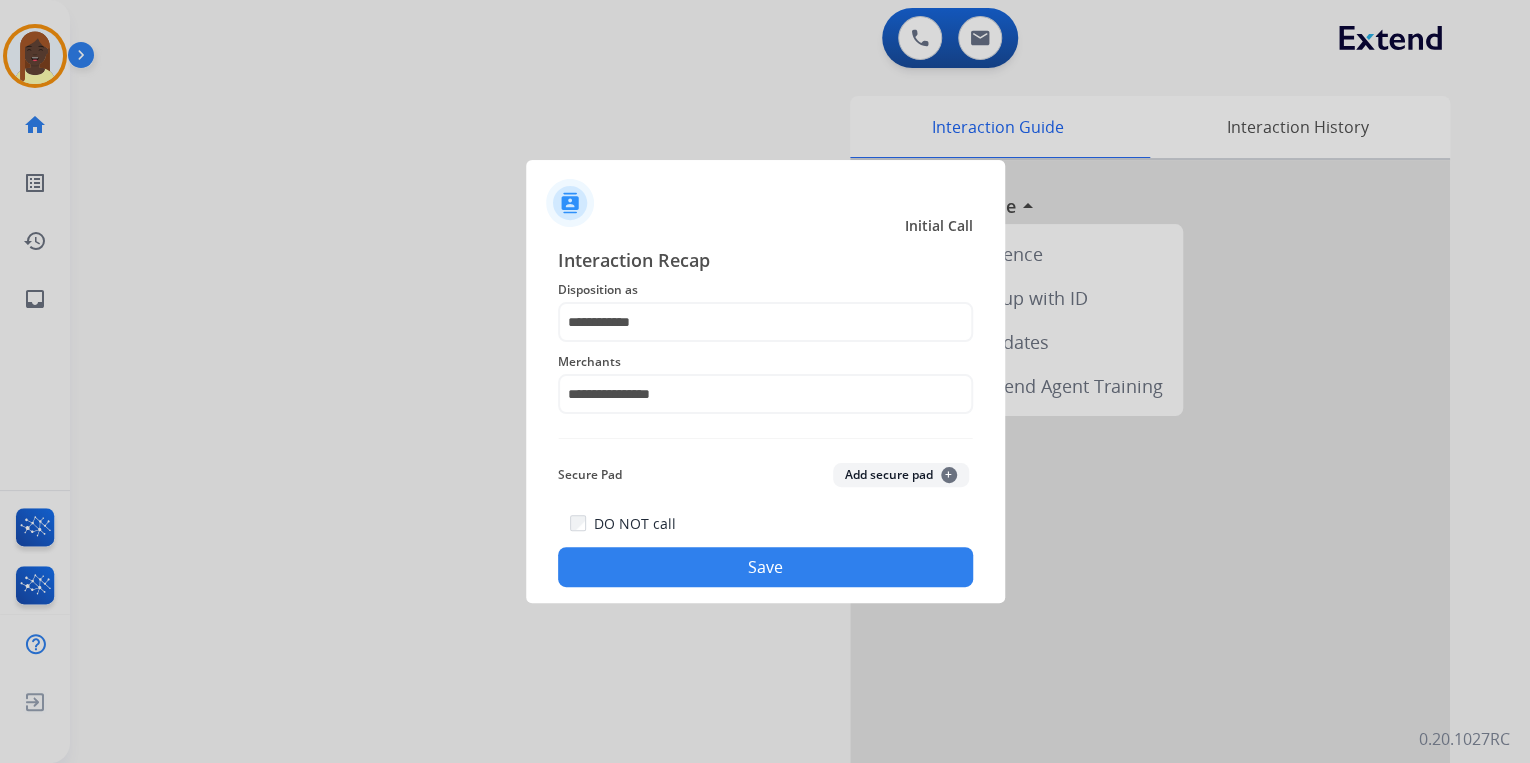 click on "Save" 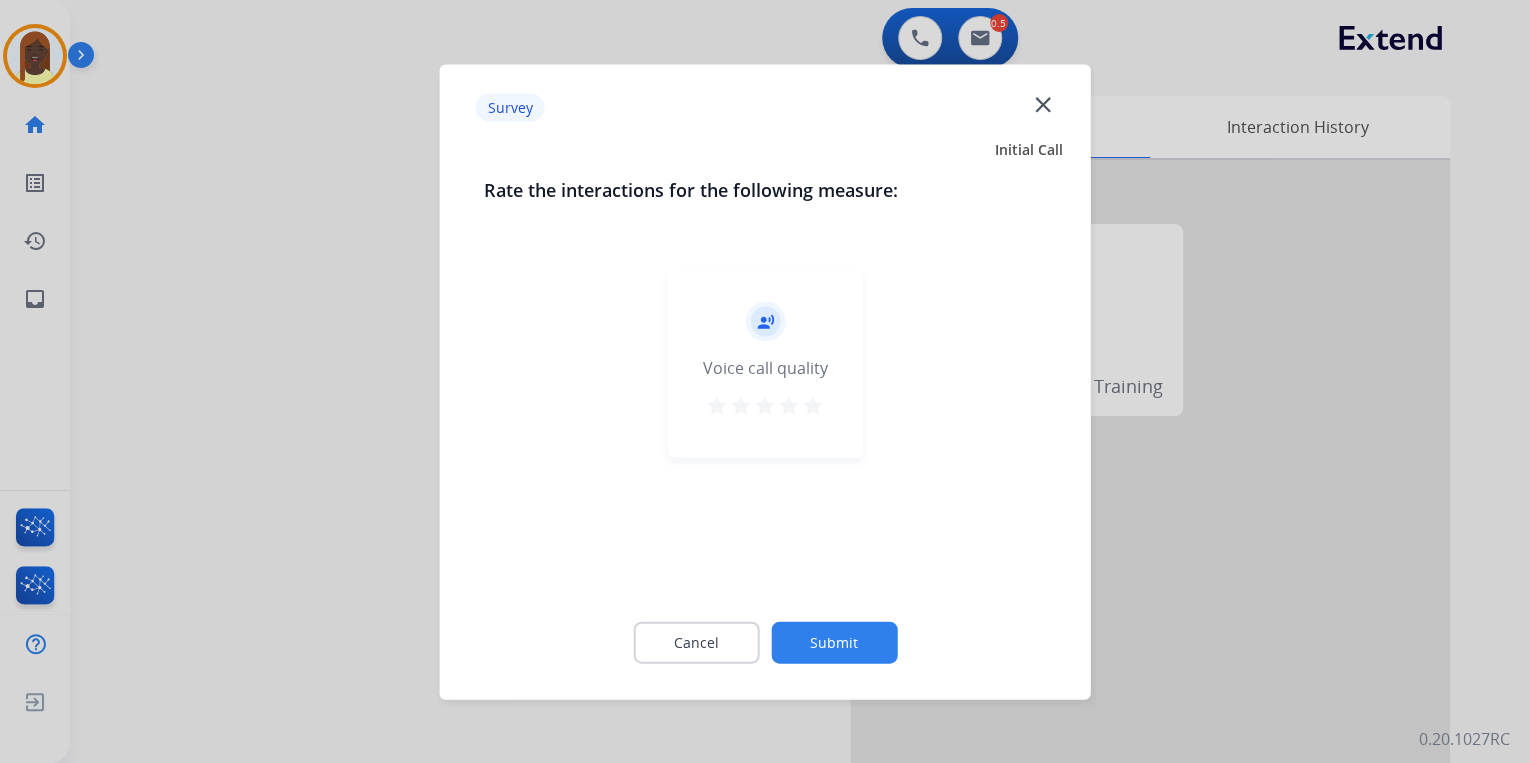 click on "star" at bounding box center (813, 405) 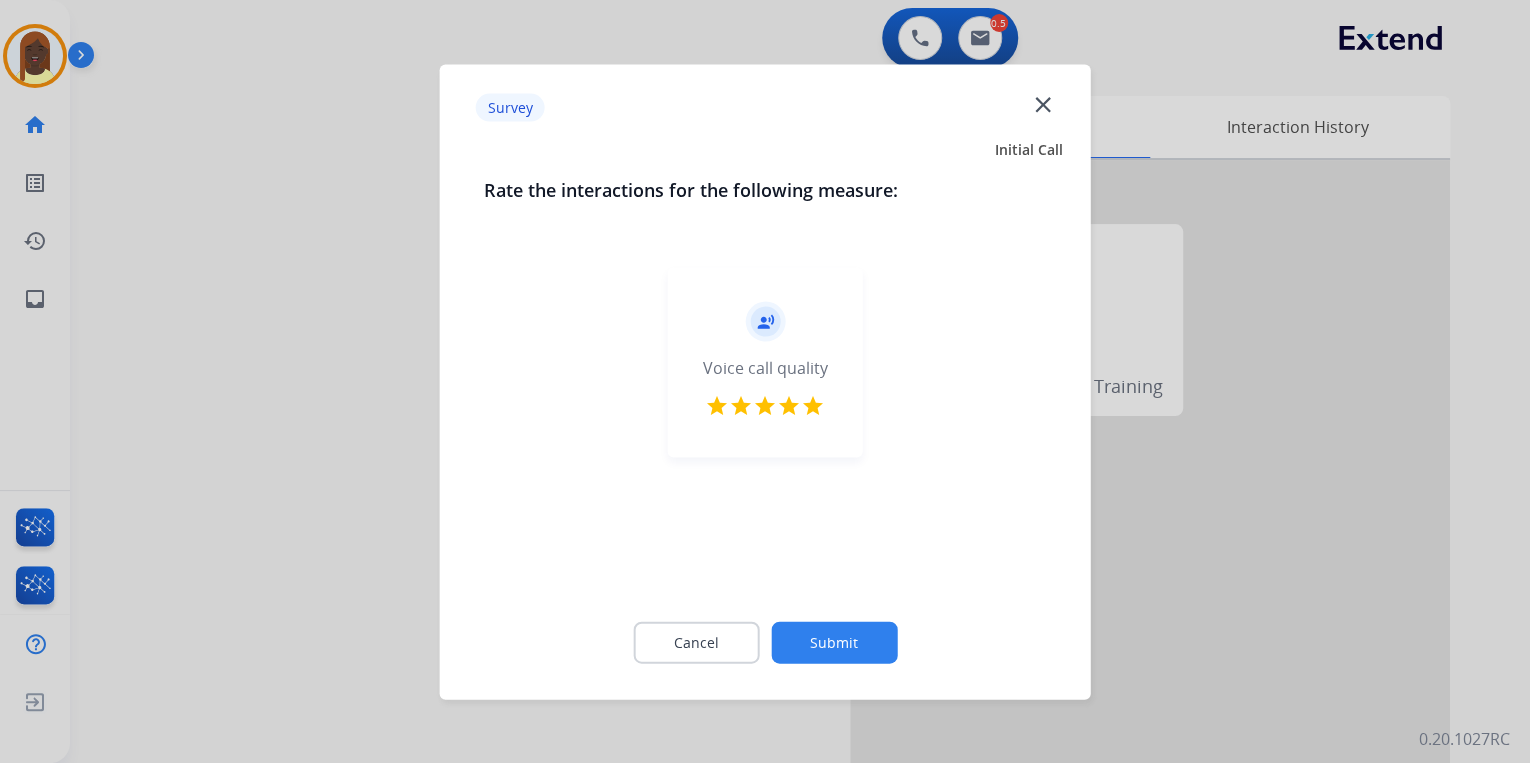click on "Submit" 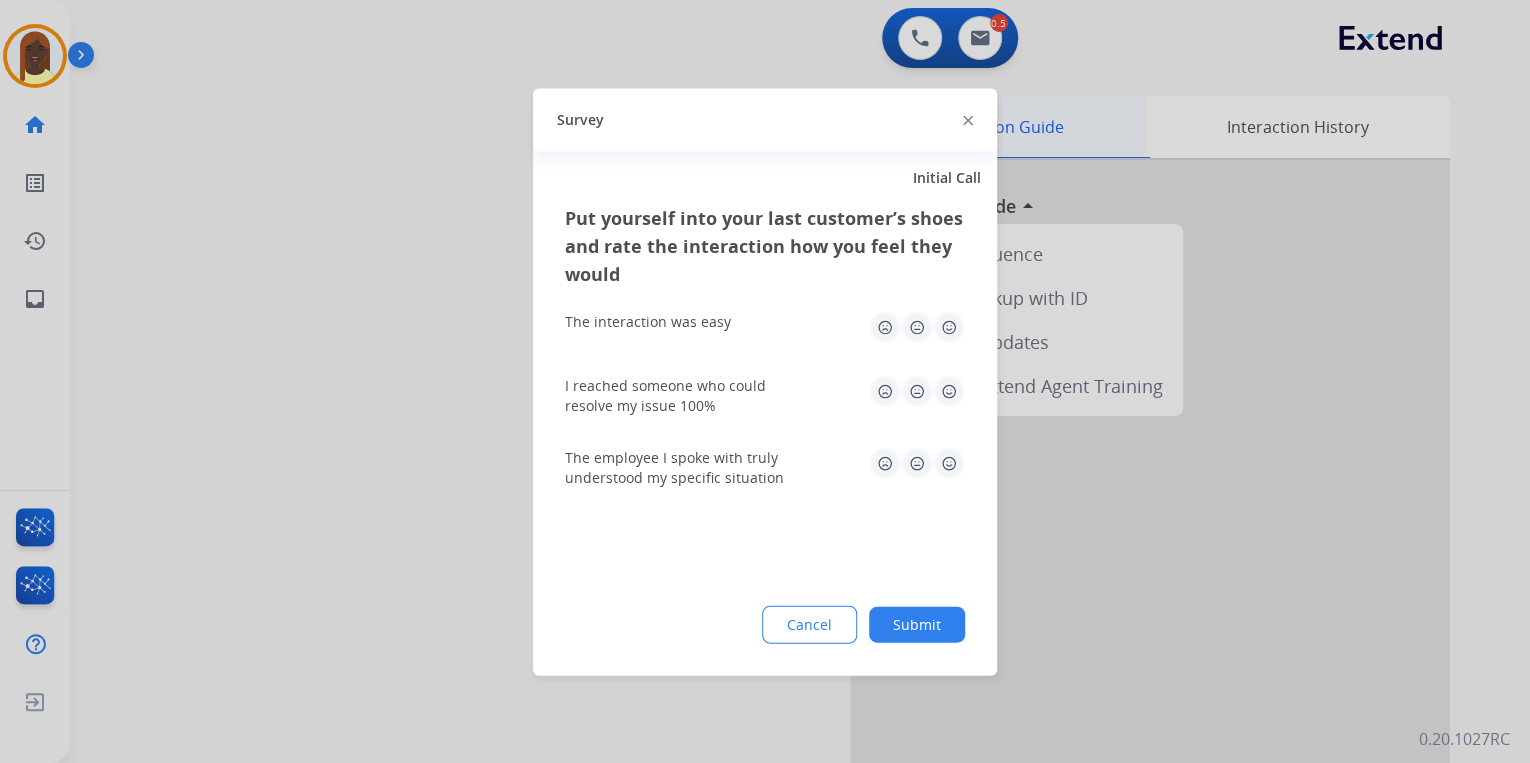 click 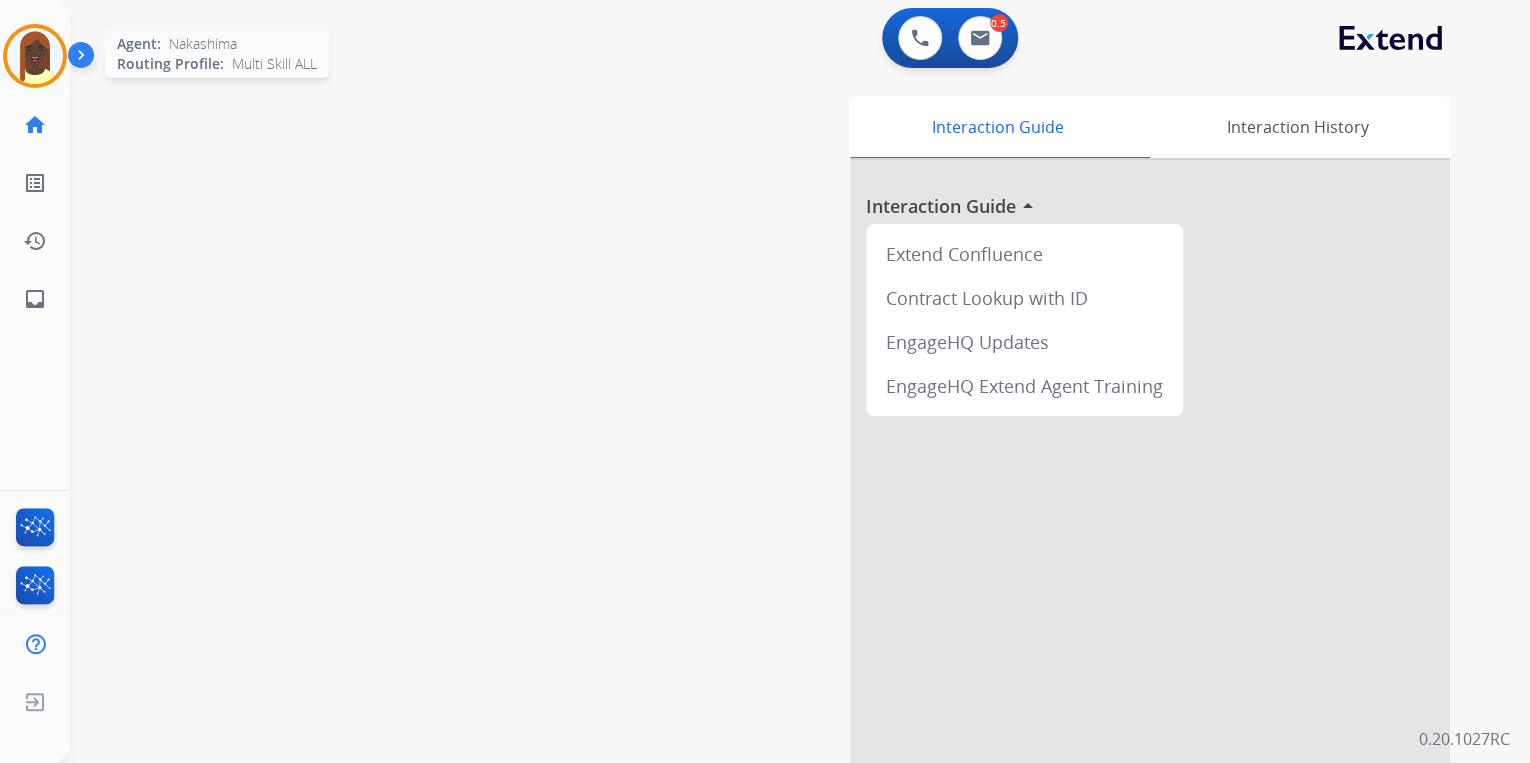 click at bounding box center (35, 56) 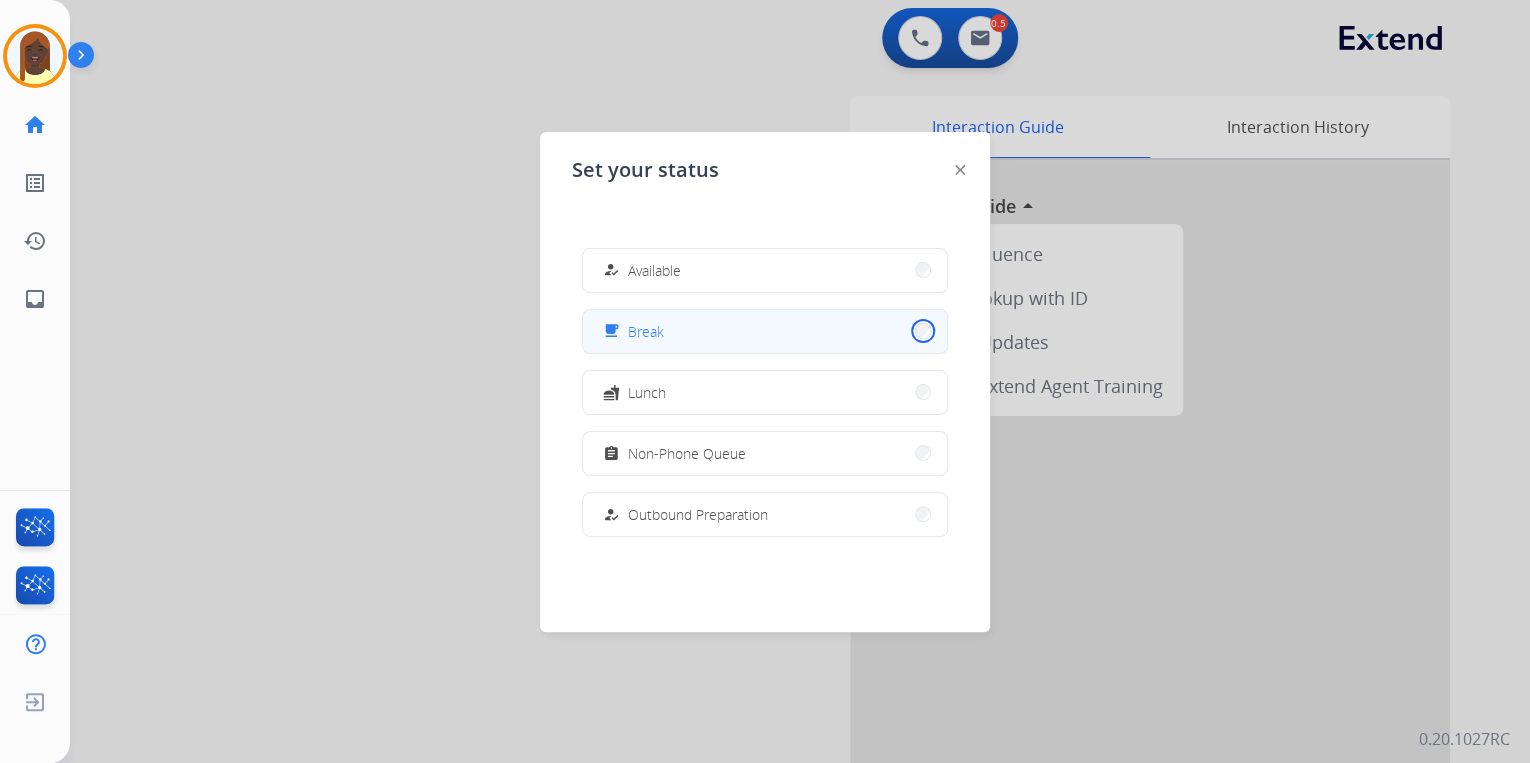 click on "free_breakfast Break" at bounding box center (765, 331) 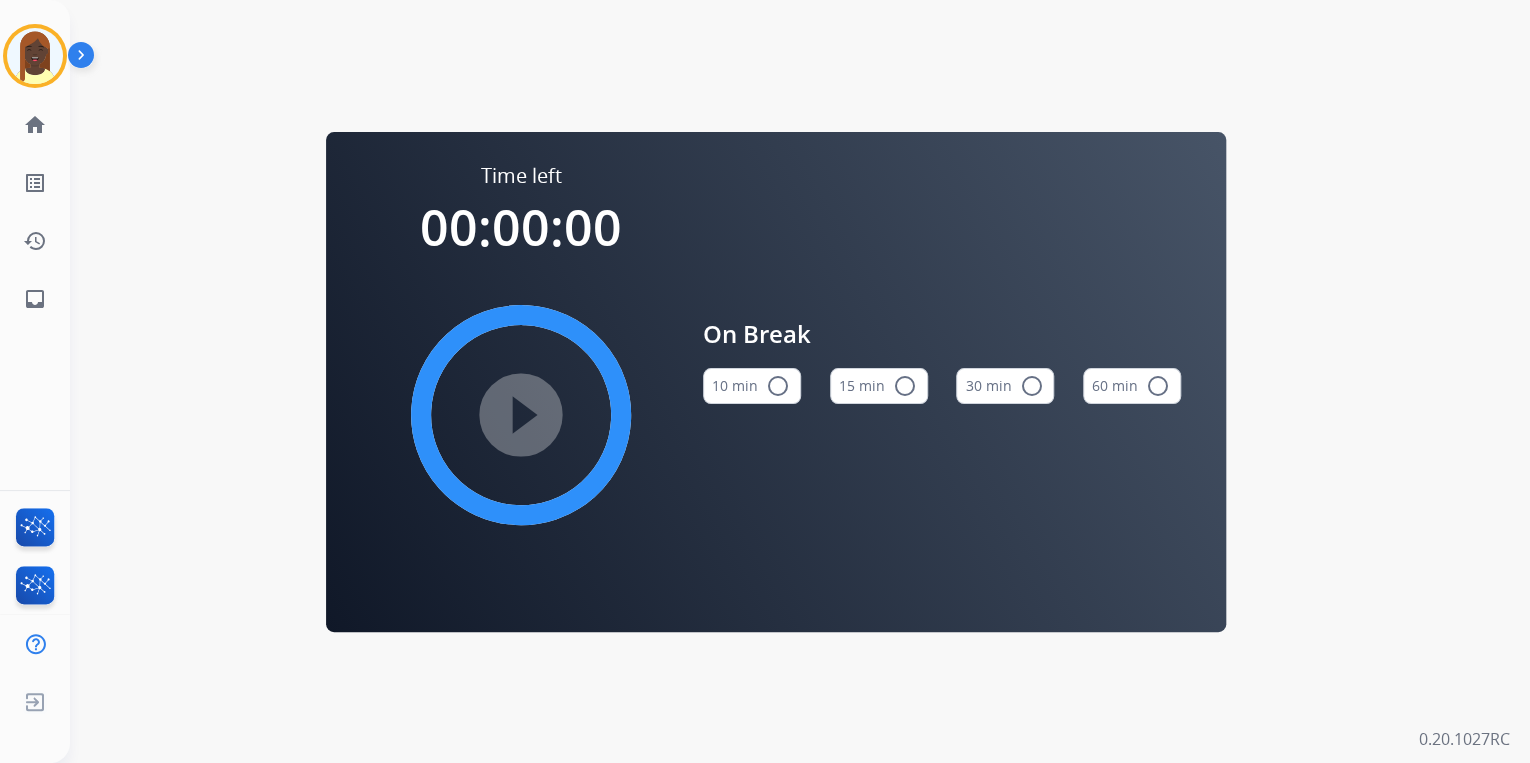 click on "radio_button_unchecked" at bounding box center (905, 386) 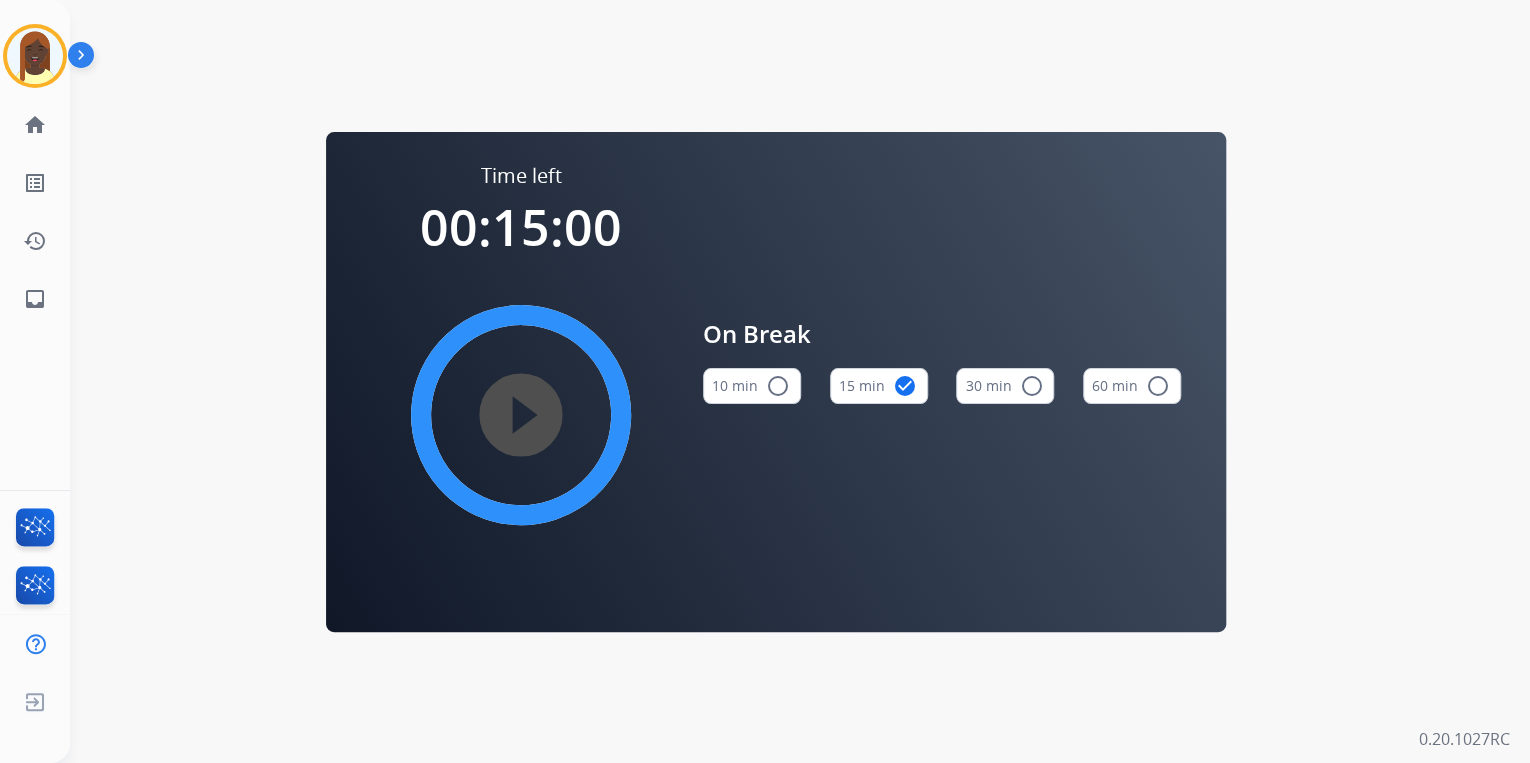 click on "play_circle_filled" at bounding box center [521, 415] 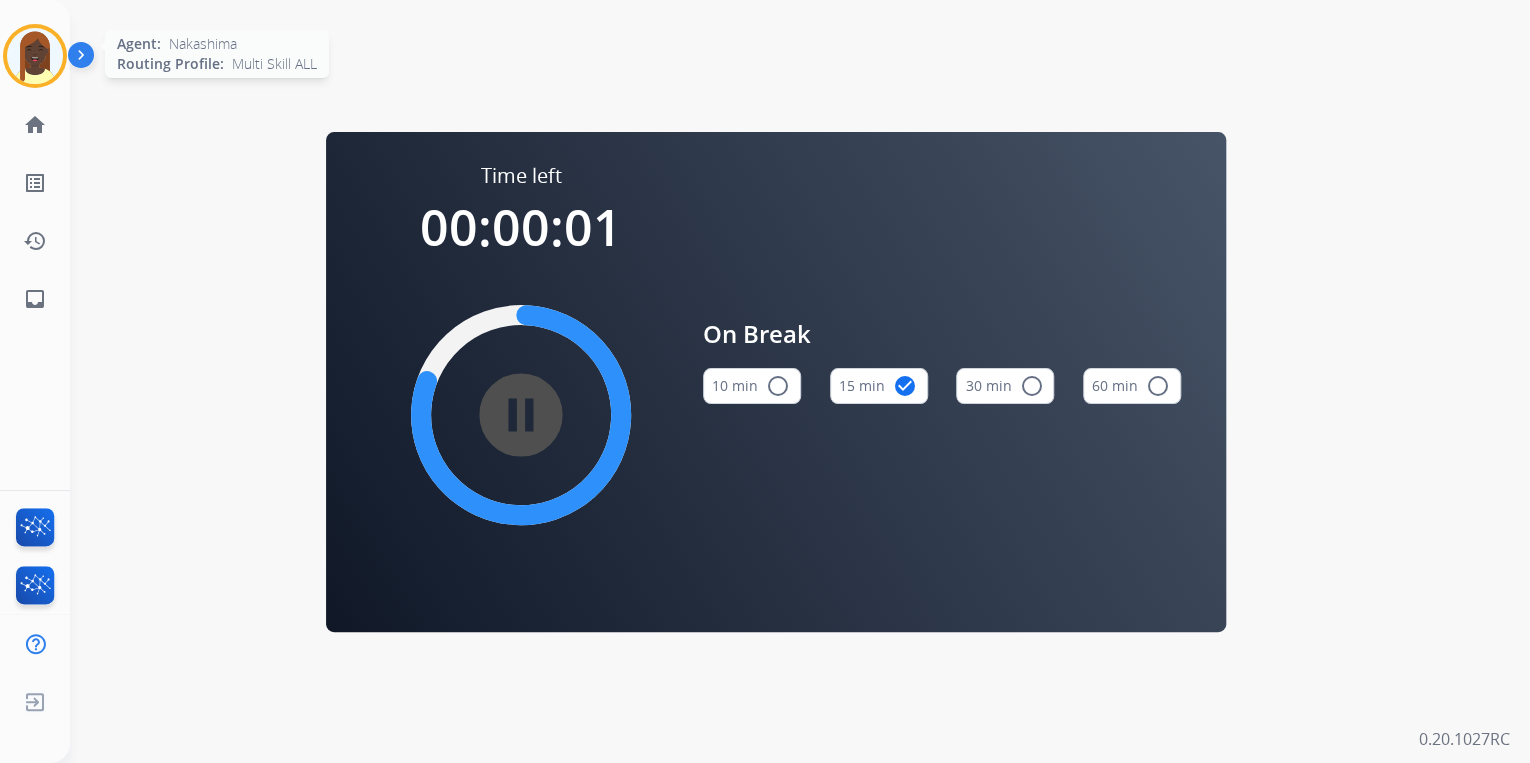 click at bounding box center (35, 56) 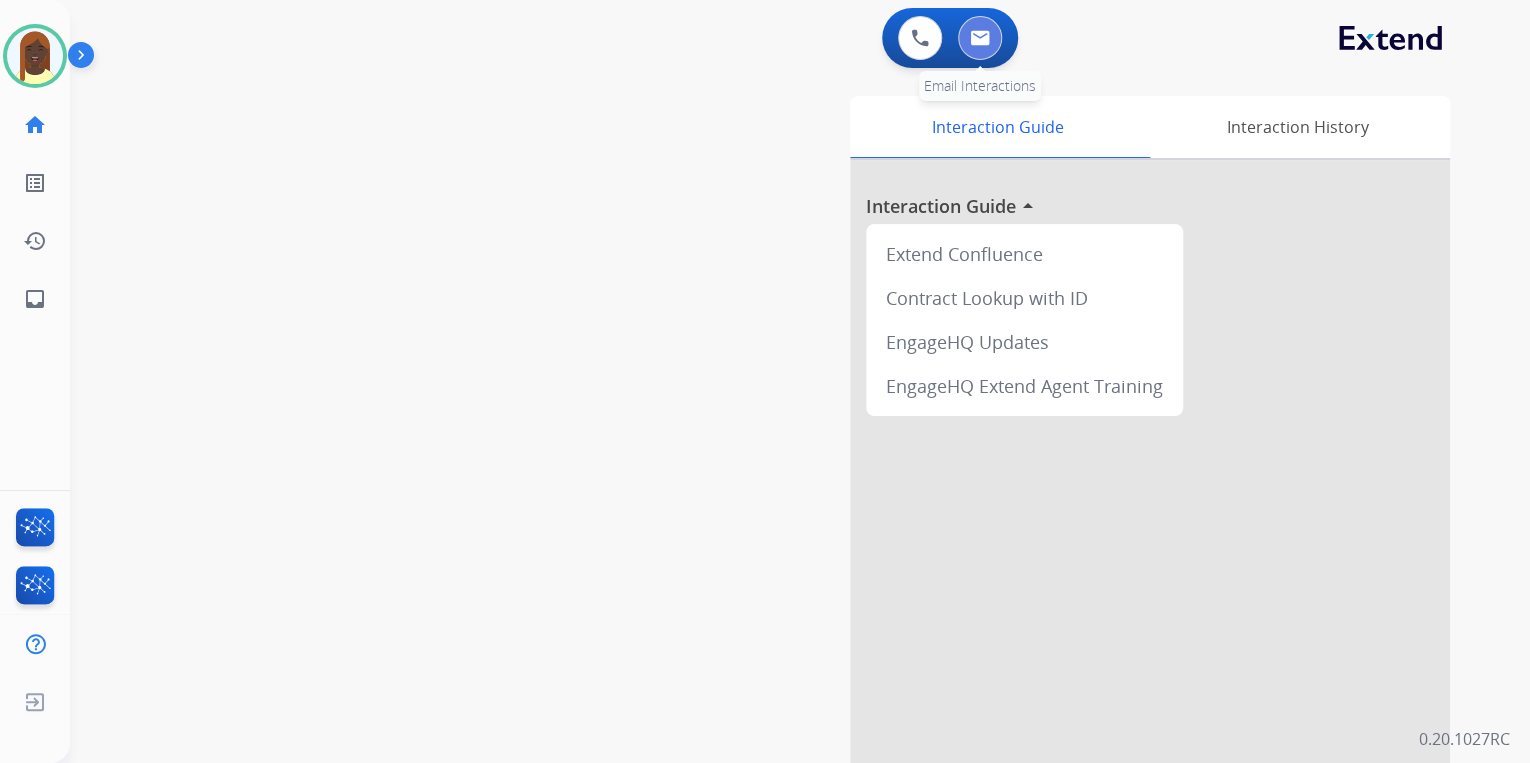 click at bounding box center (980, 38) 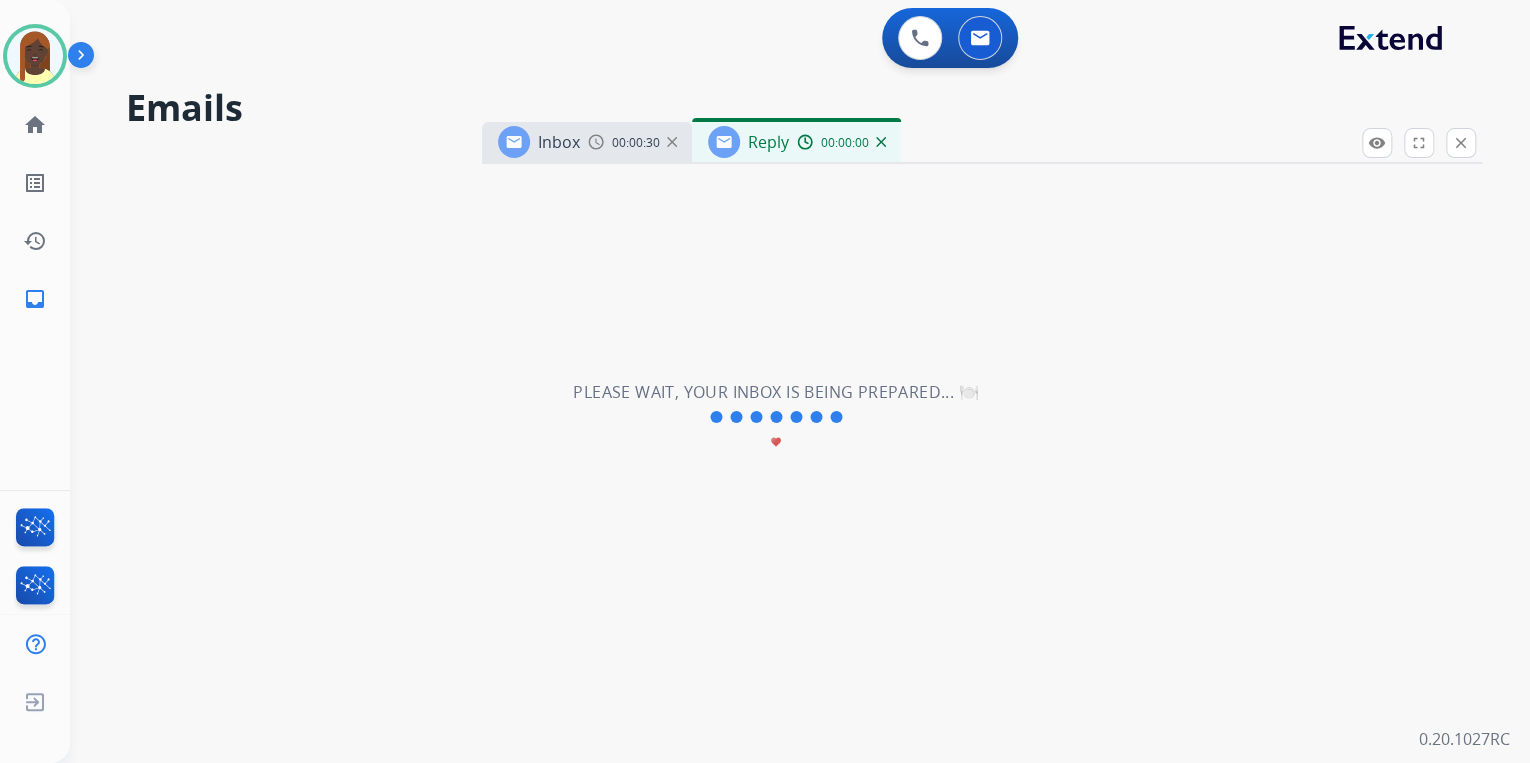 select on "**********" 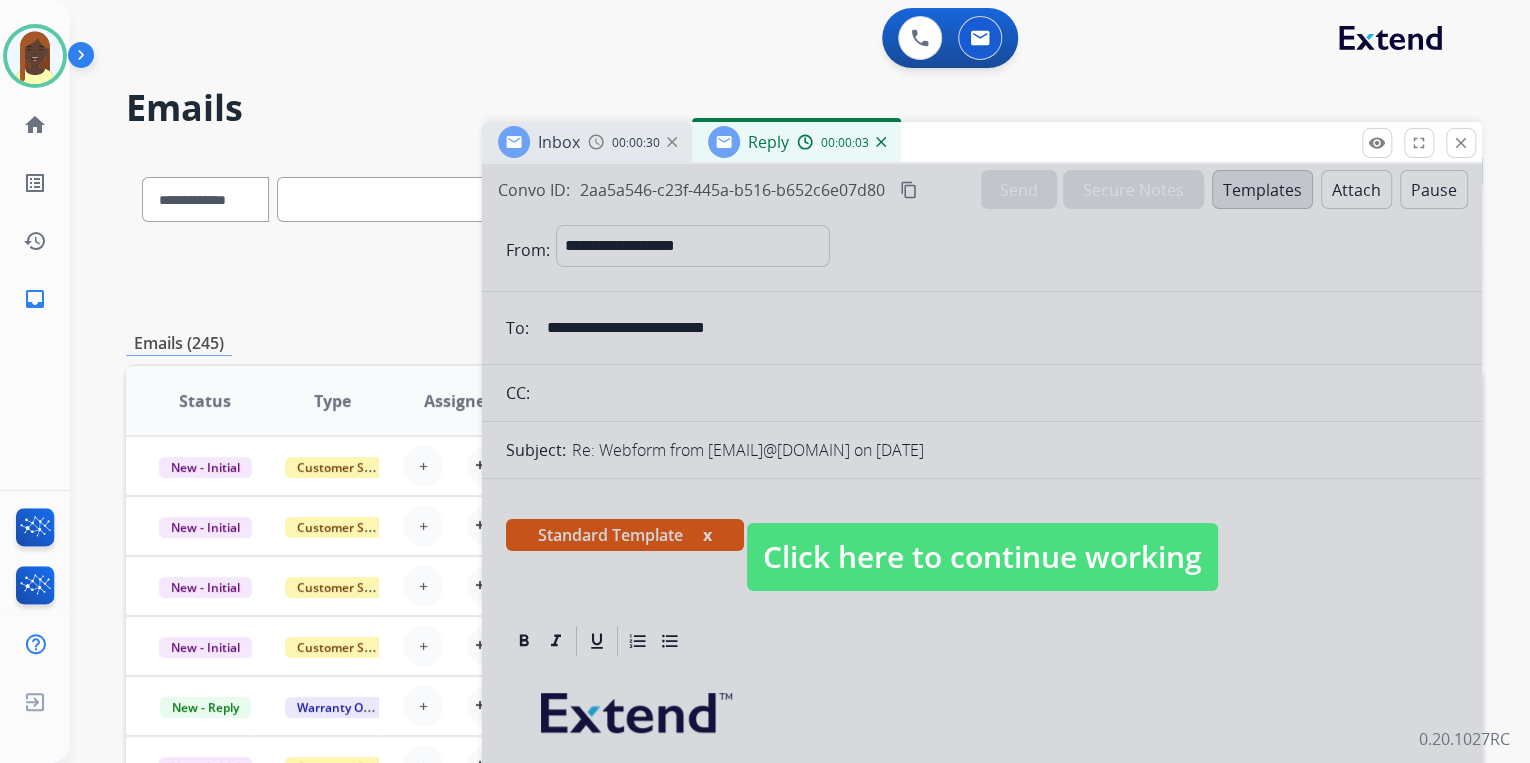 click on "Click here to continue working" at bounding box center [982, 557] 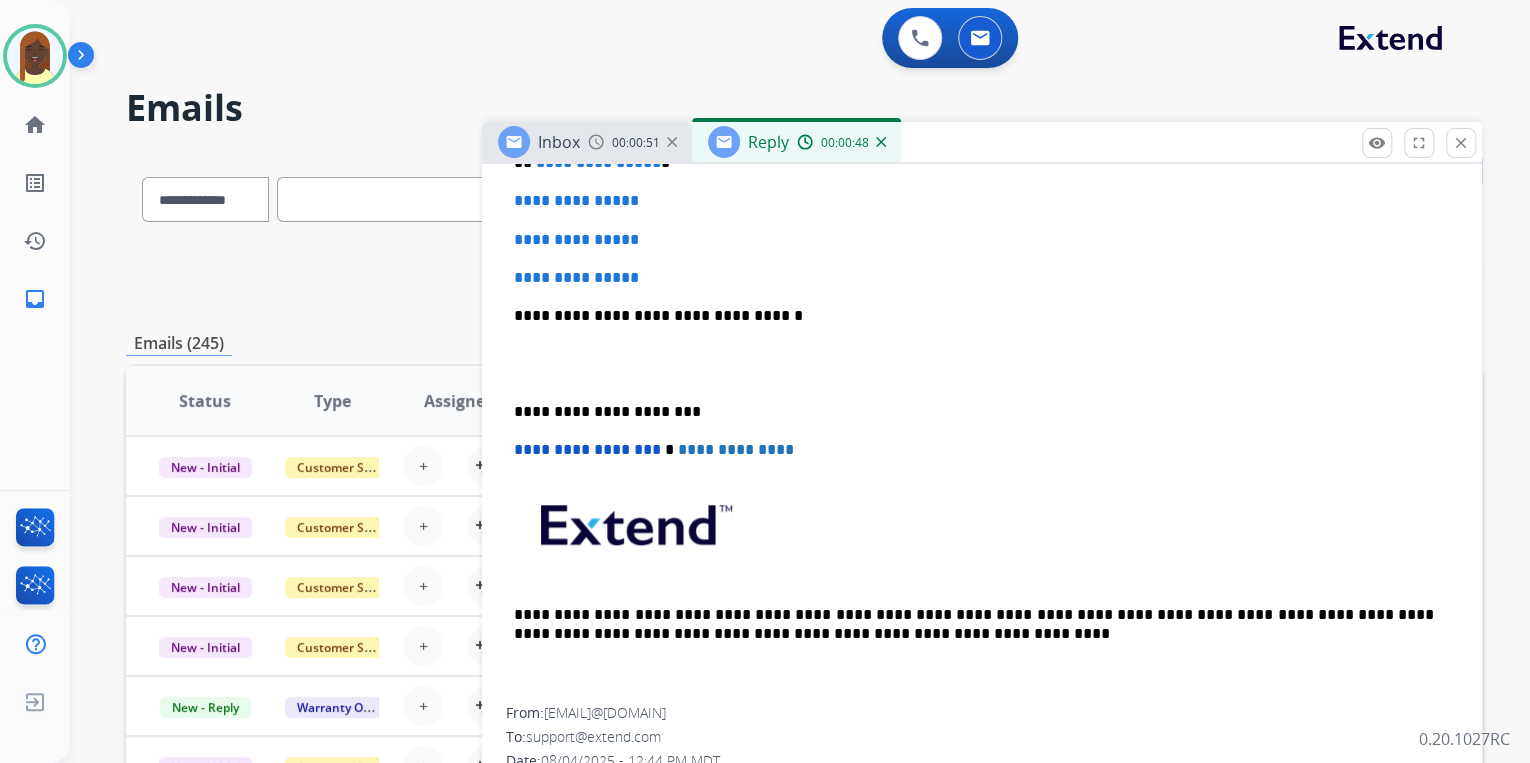 scroll, scrollTop: 480, scrollLeft: 0, axis: vertical 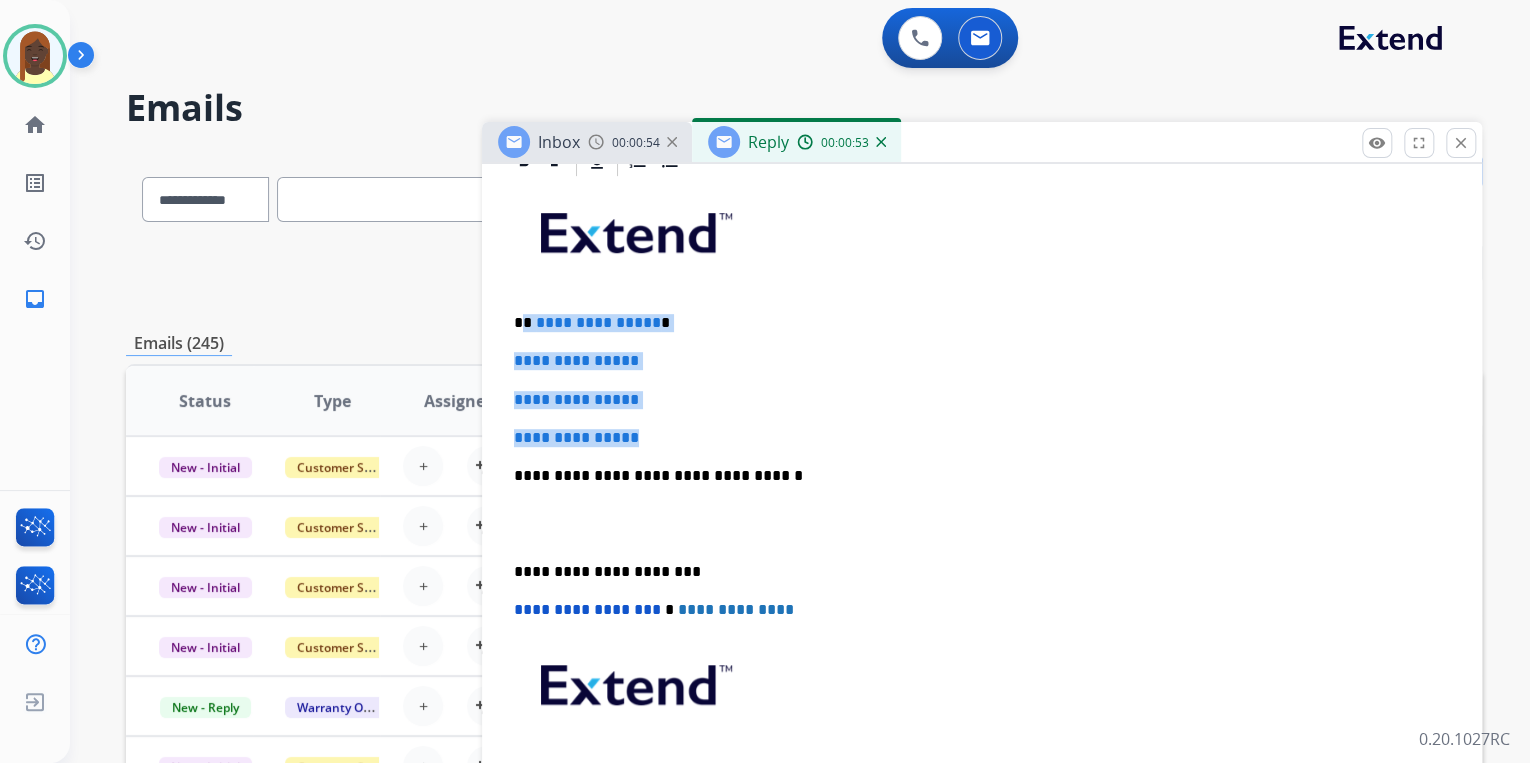 drag, startPoint x: 522, startPoint y: 316, endPoint x: 689, endPoint y: 420, distance: 196.73587 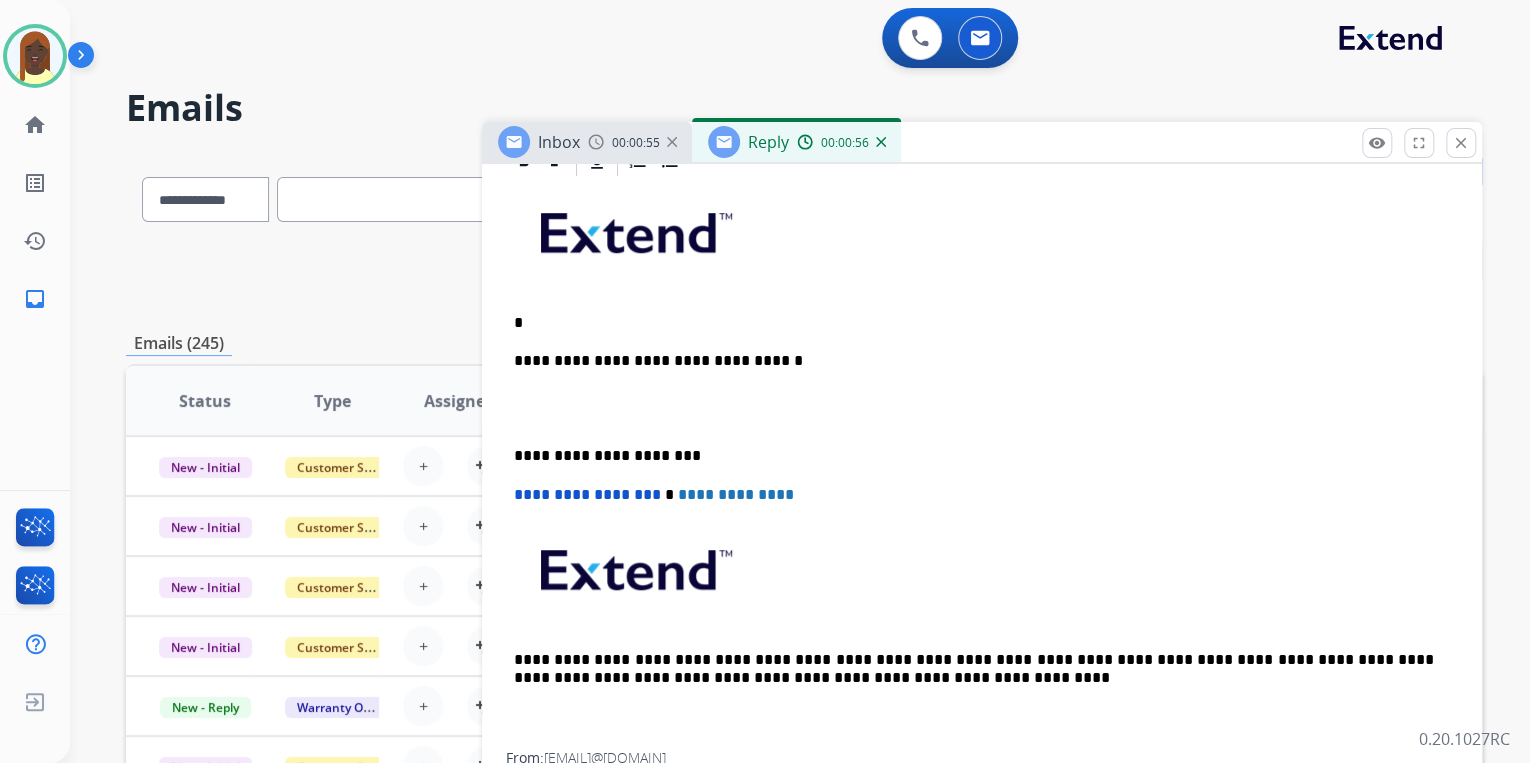 type 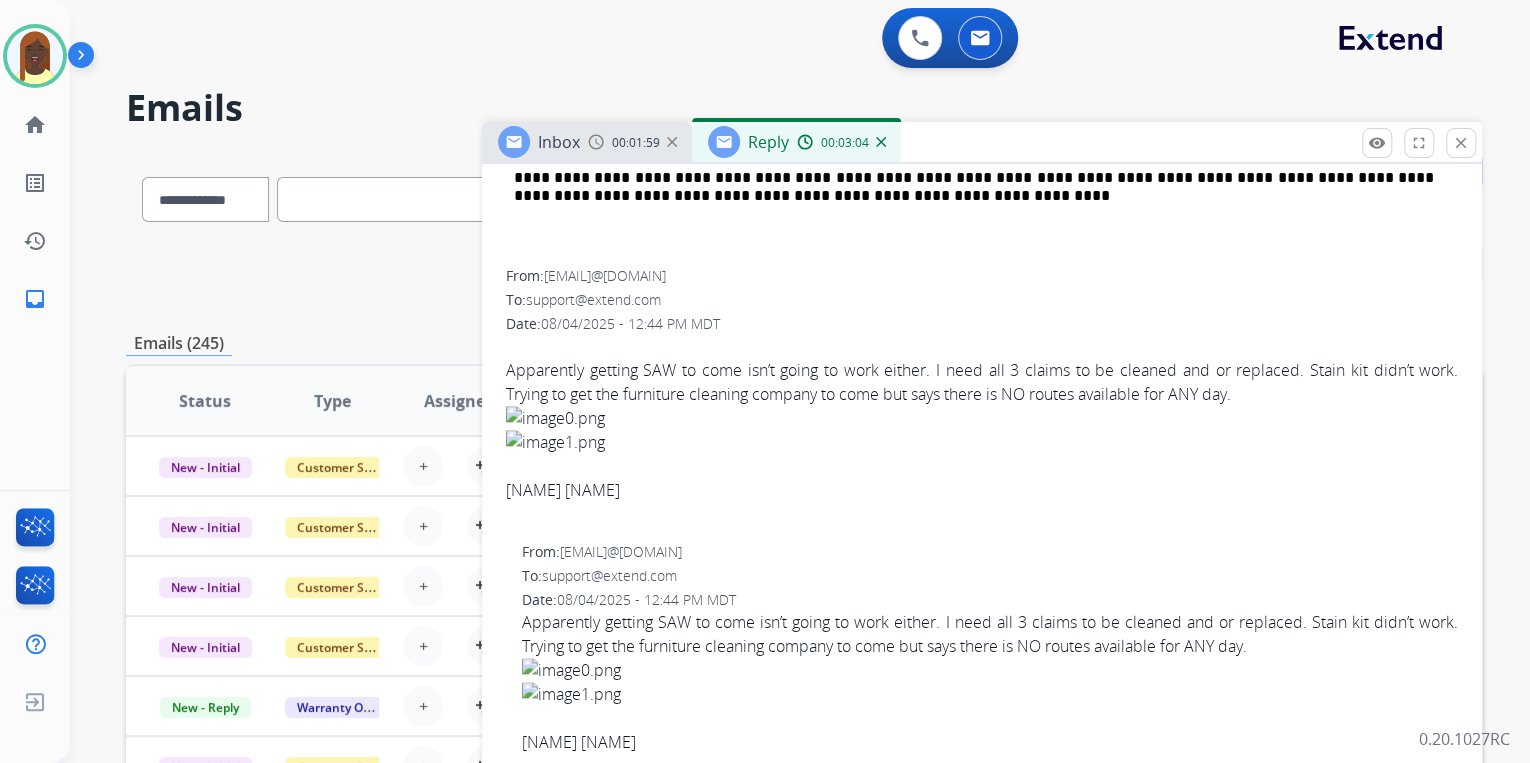 scroll, scrollTop: 1040, scrollLeft: 0, axis: vertical 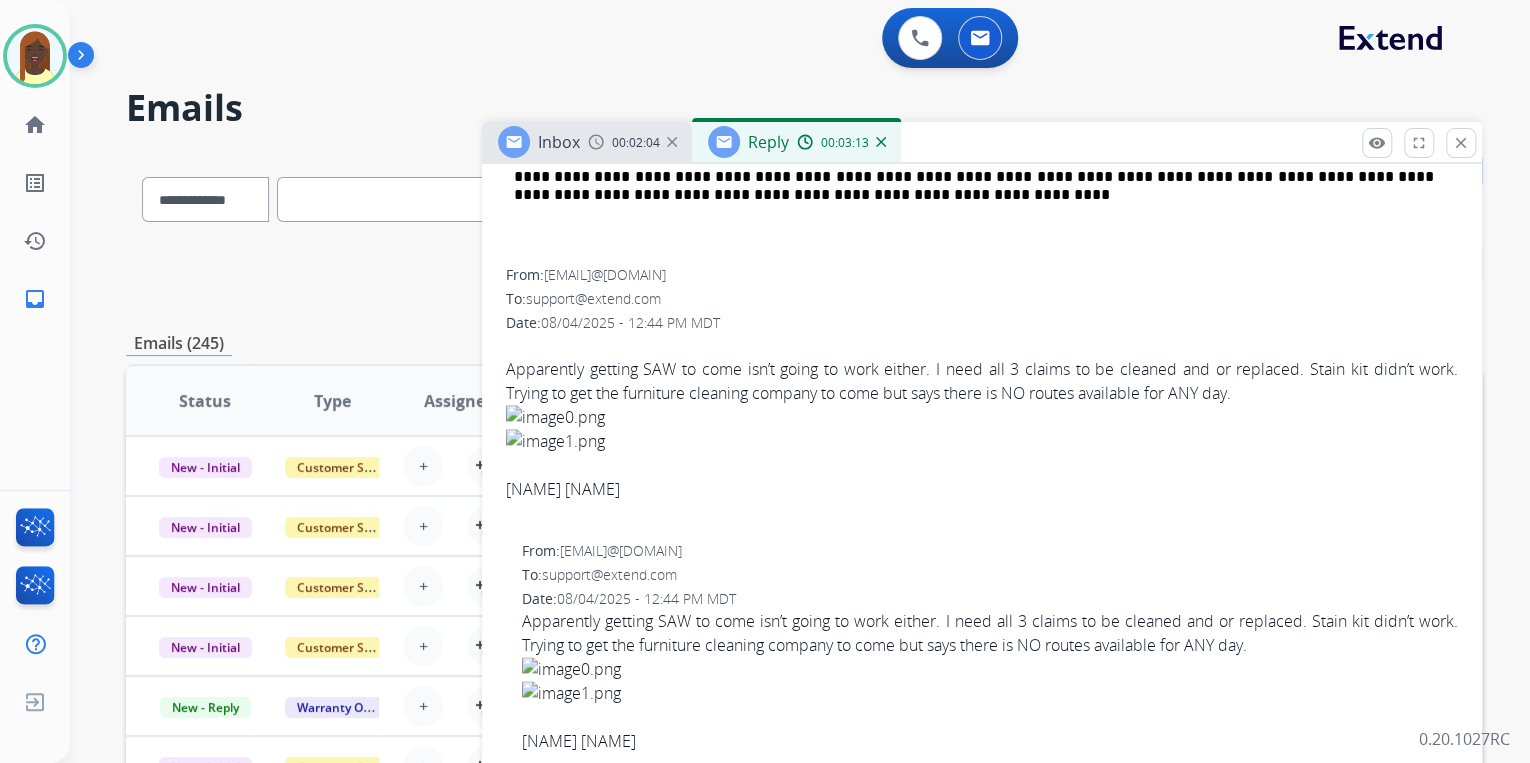 drag, startPoint x: 728, startPoint y: 271, endPoint x: 551, endPoint y: 273, distance: 177.01129 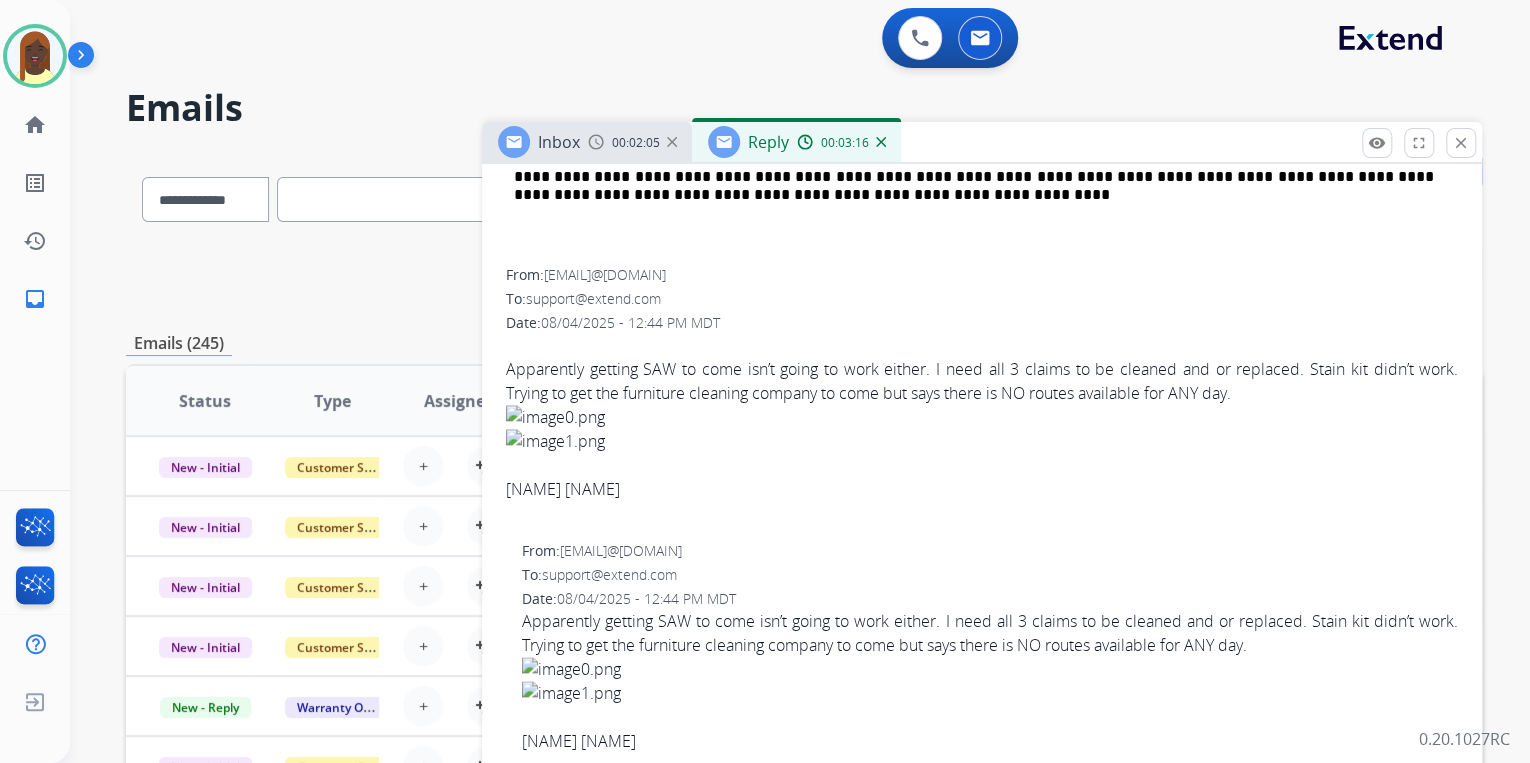drag, startPoint x: 551, startPoint y: 273, endPoint x: 604, endPoint y: 272, distance: 53.009434 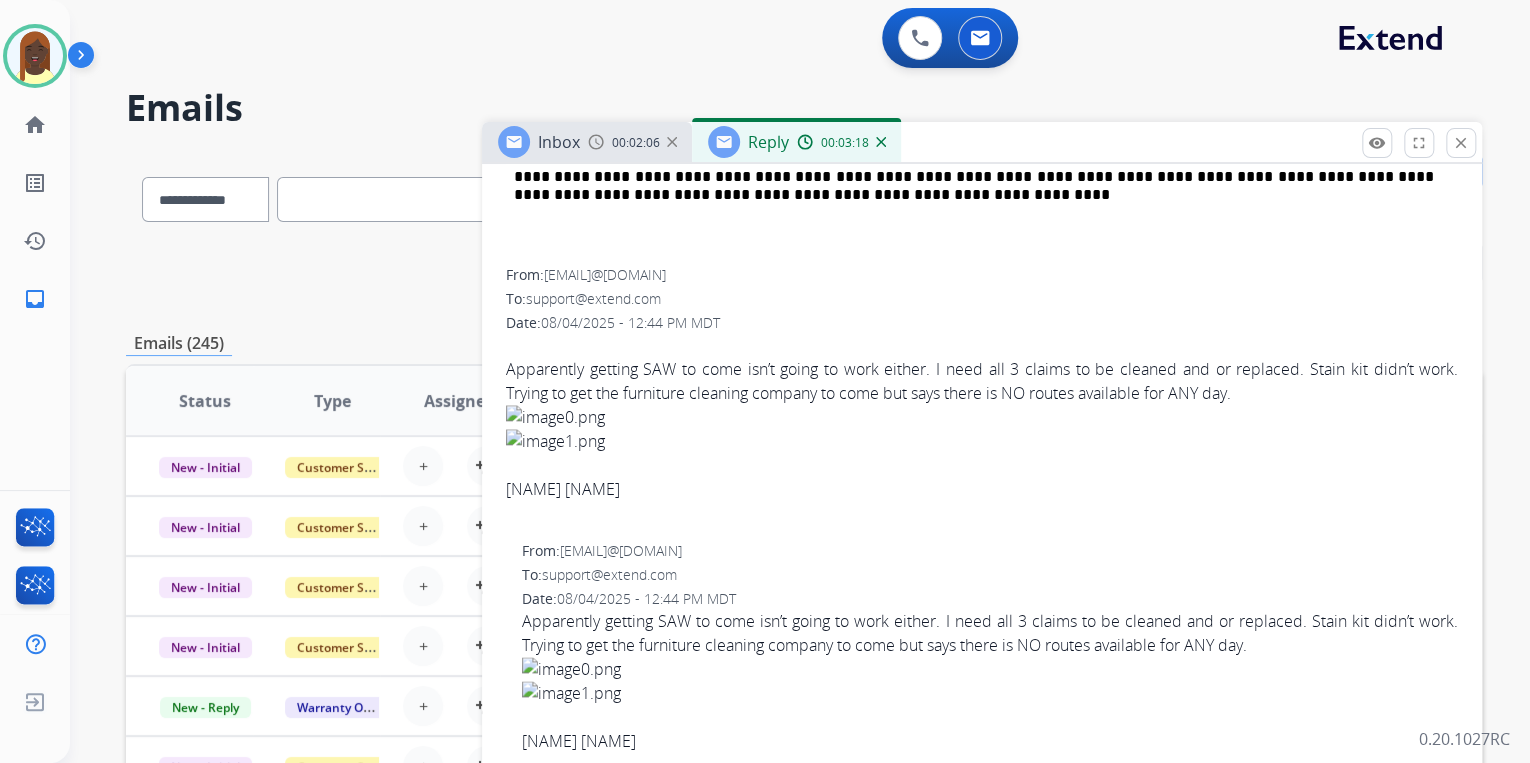 copy on "[EMAIL]@[DOMAIN]" 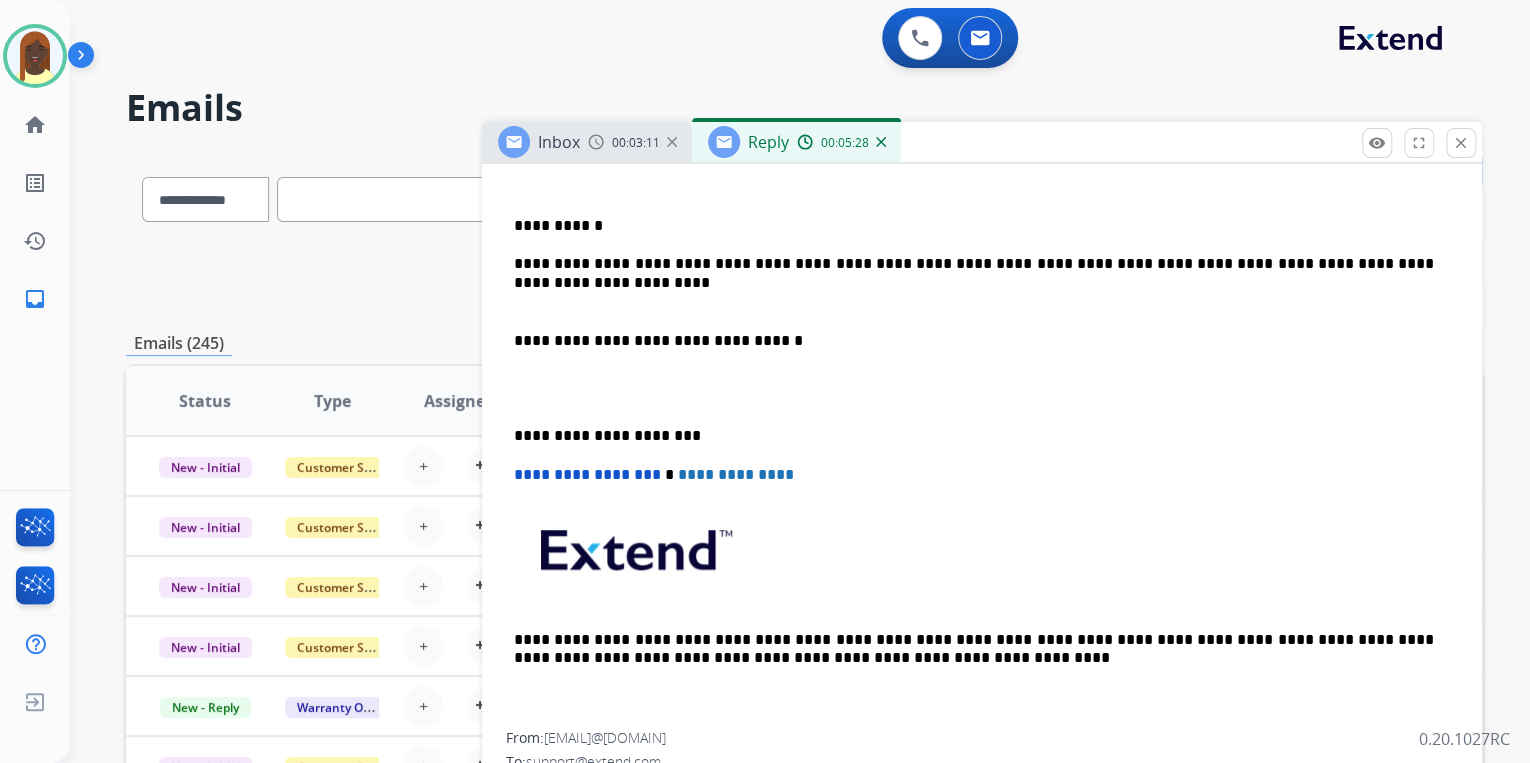 scroll, scrollTop: 560, scrollLeft: 0, axis: vertical 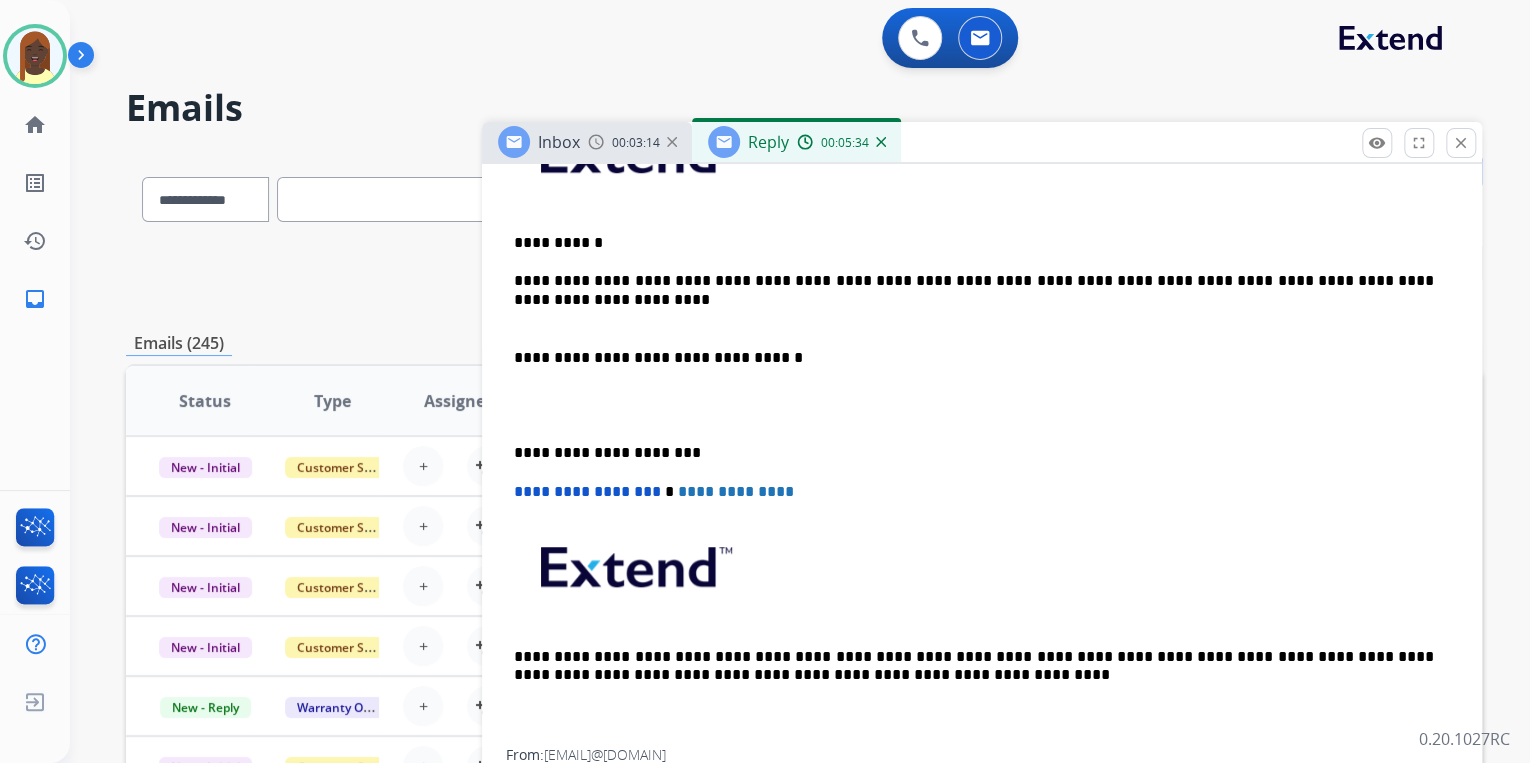 click at bounding box center [982, 320] 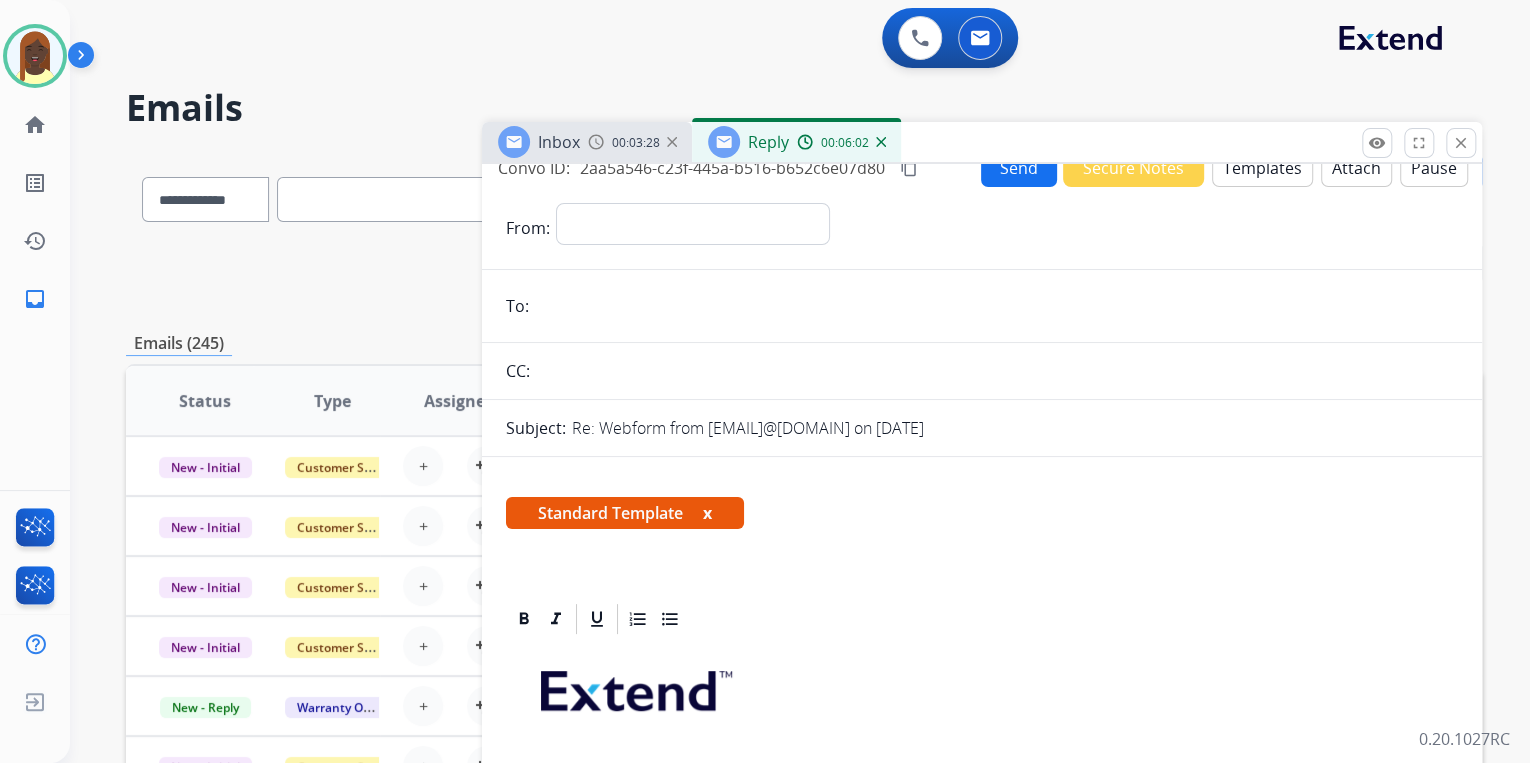 scroll, scrollTop: 0, scrollLeft: 0, axis: both 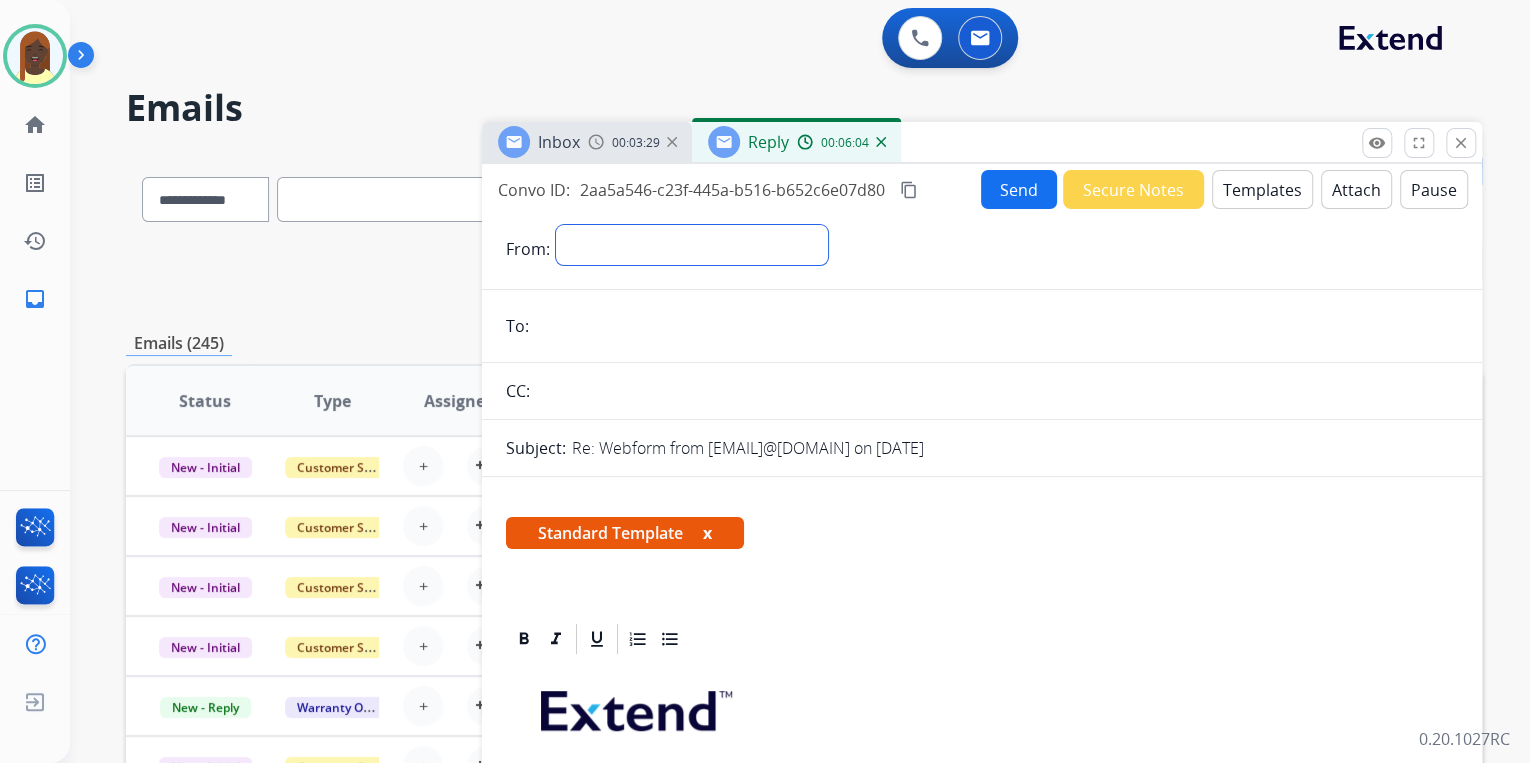 click on "**********" at bounding box center (692, 245) 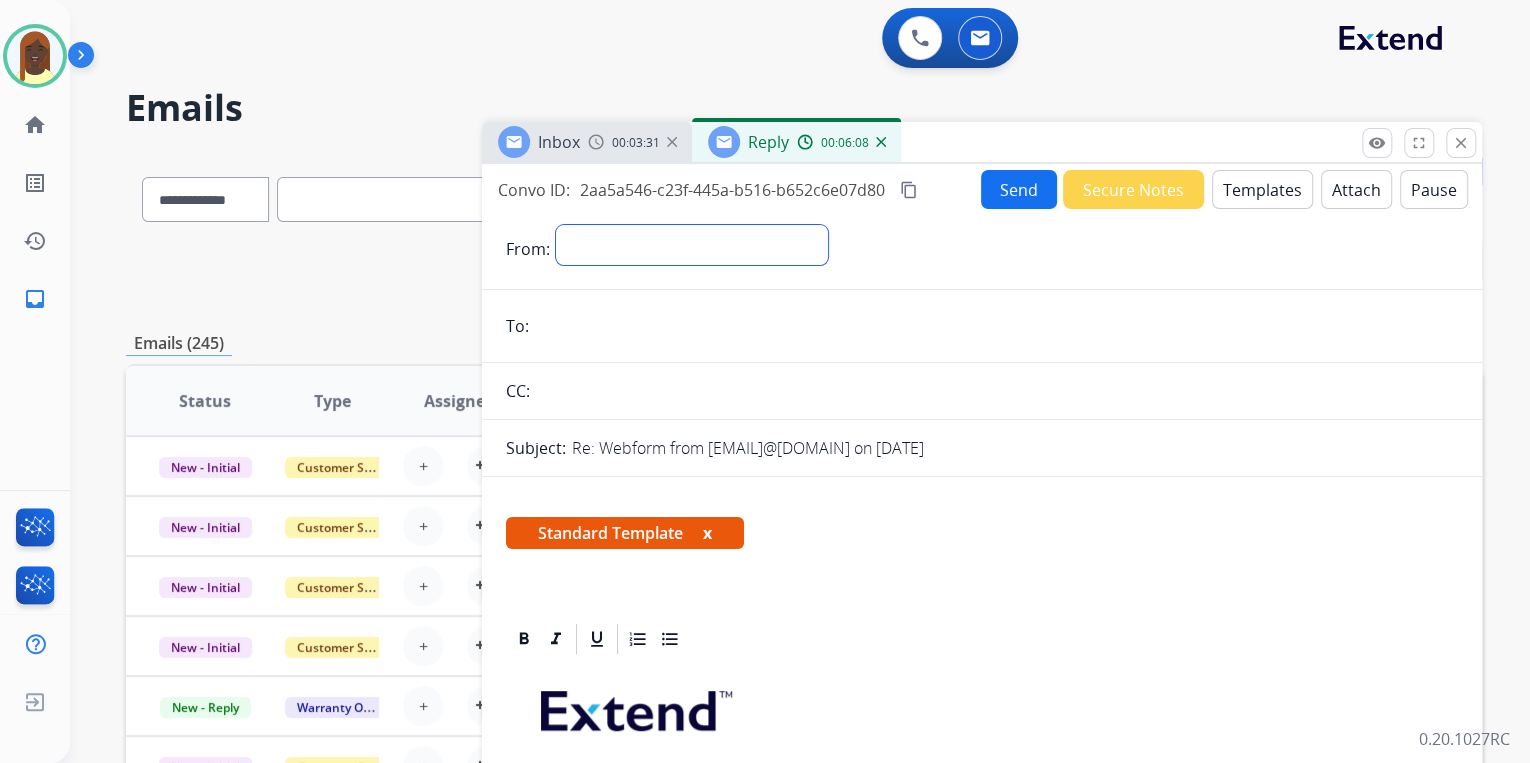 select on "**********" 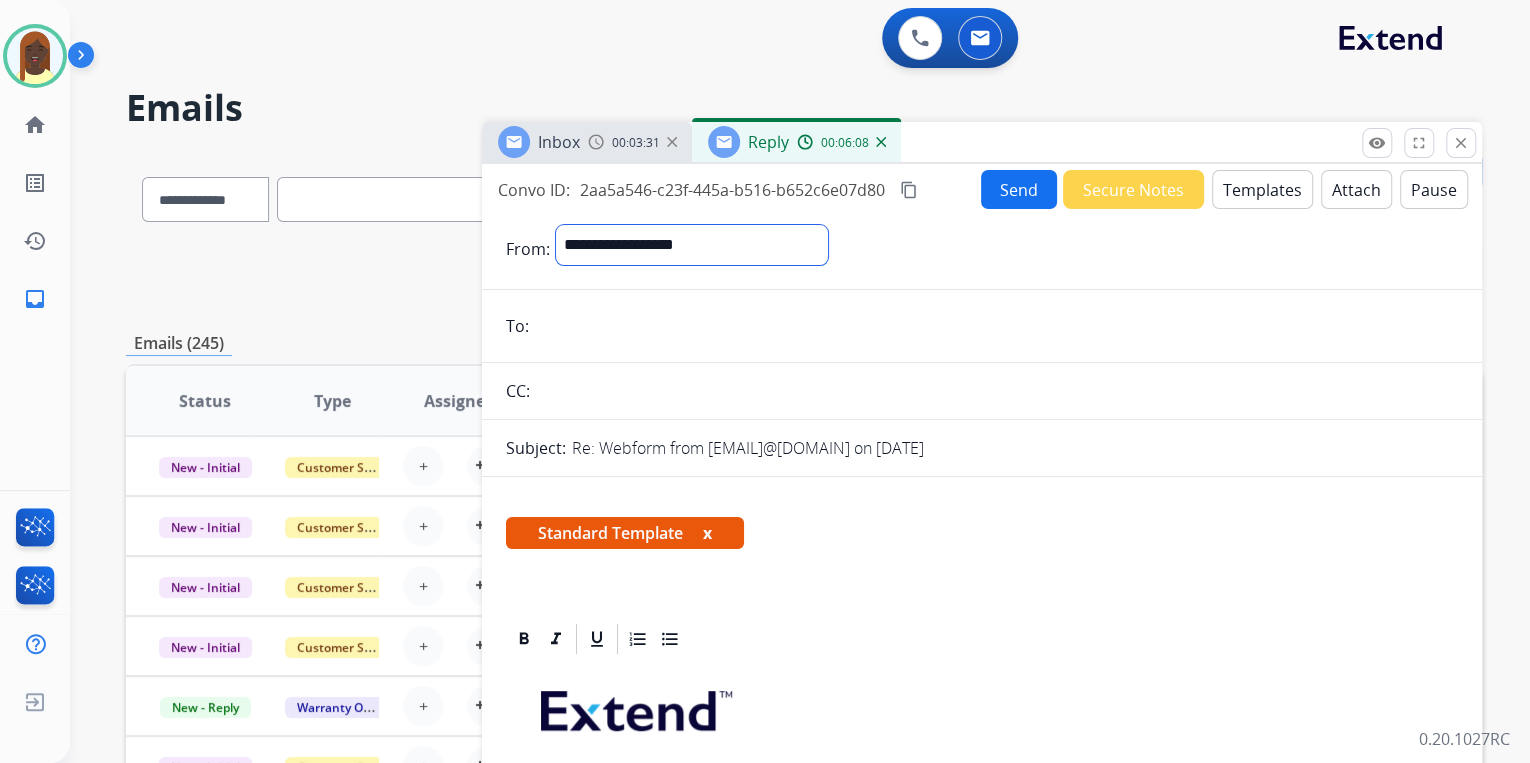 click on "**********" at bounding box center [692, 245] 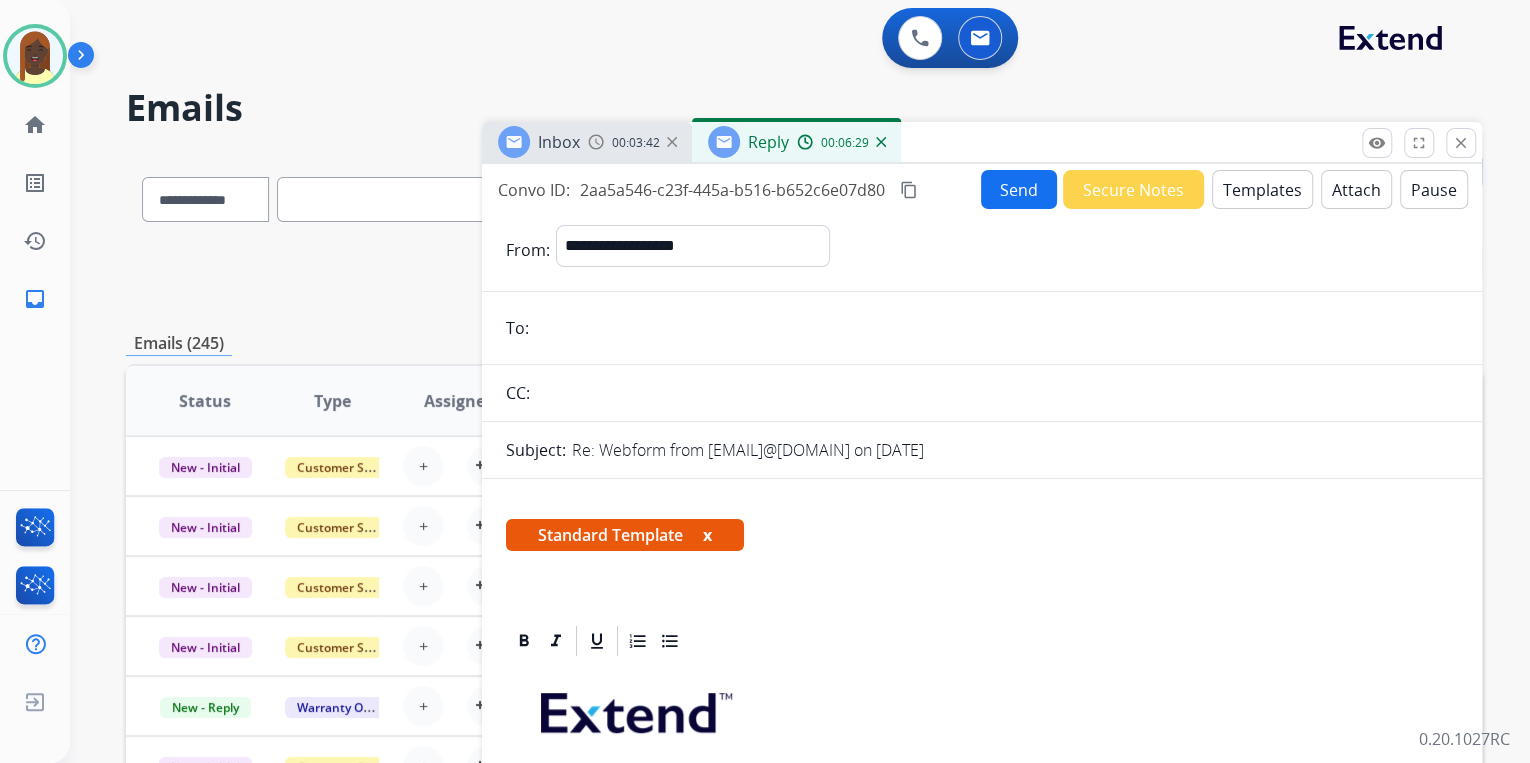 click at bounding box center [996, 328] 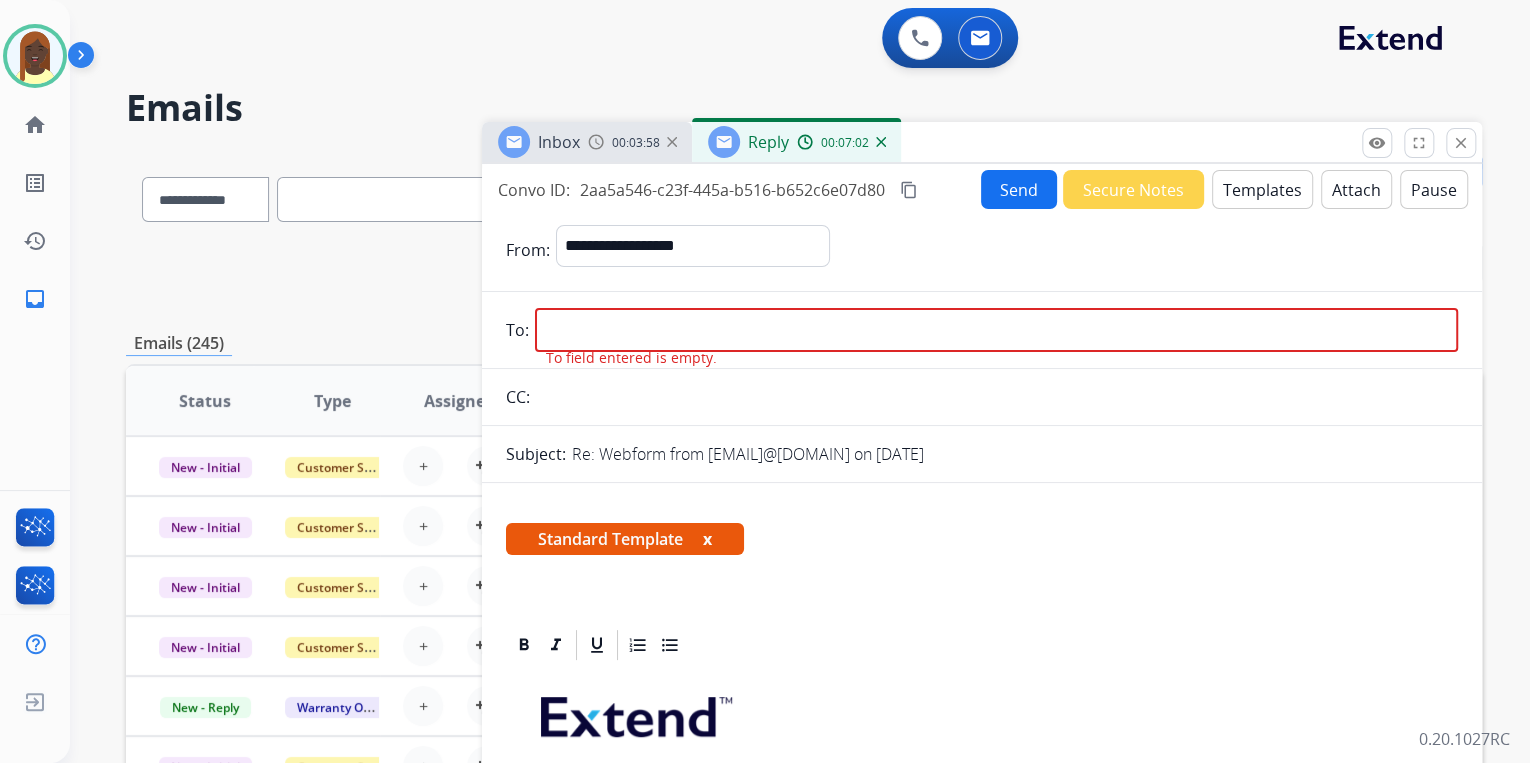 drag, startPoint x: 581, startPoint y: 316, endPoint x: 600, endPoint y: 316, distance: 19 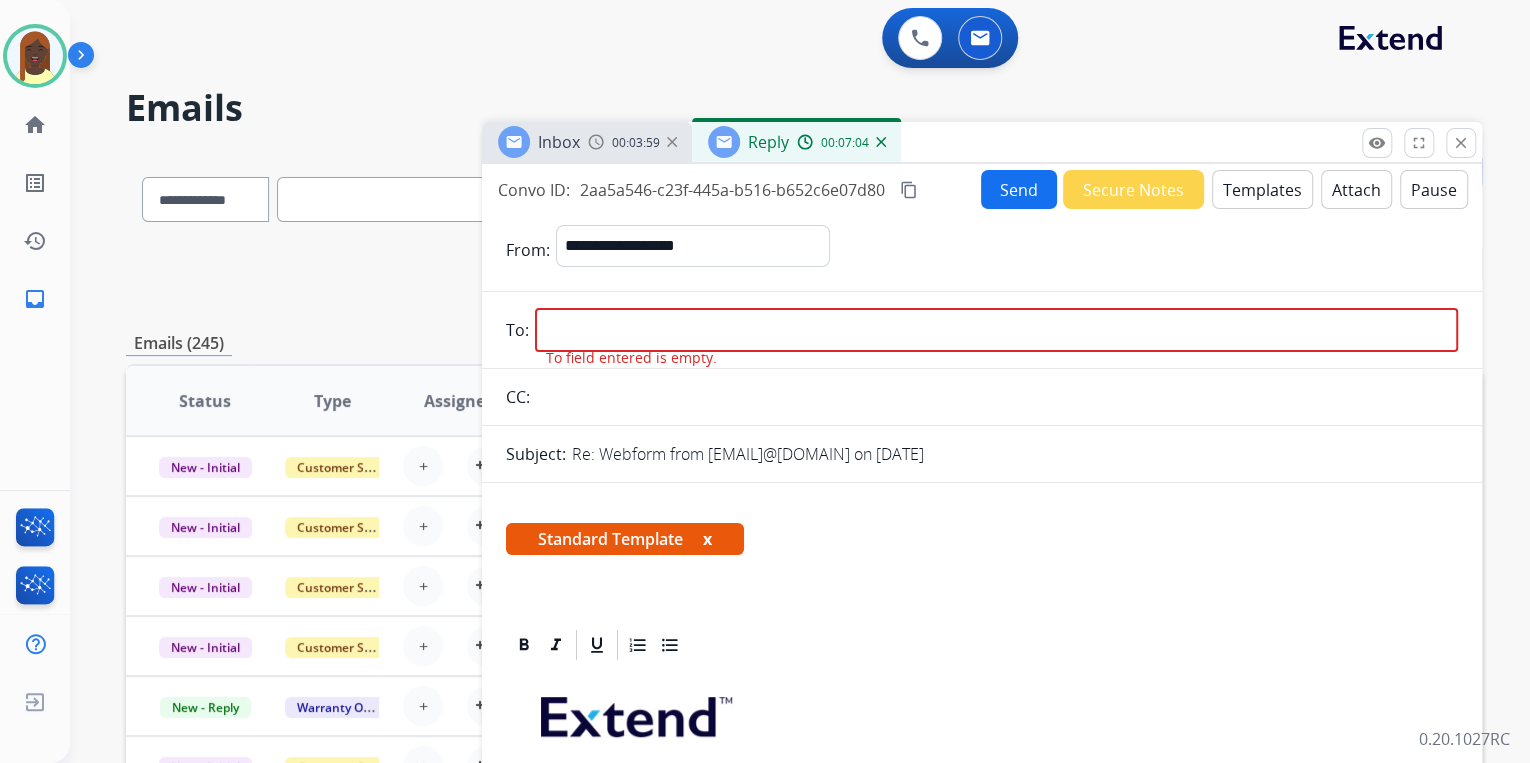 paste on "**********" 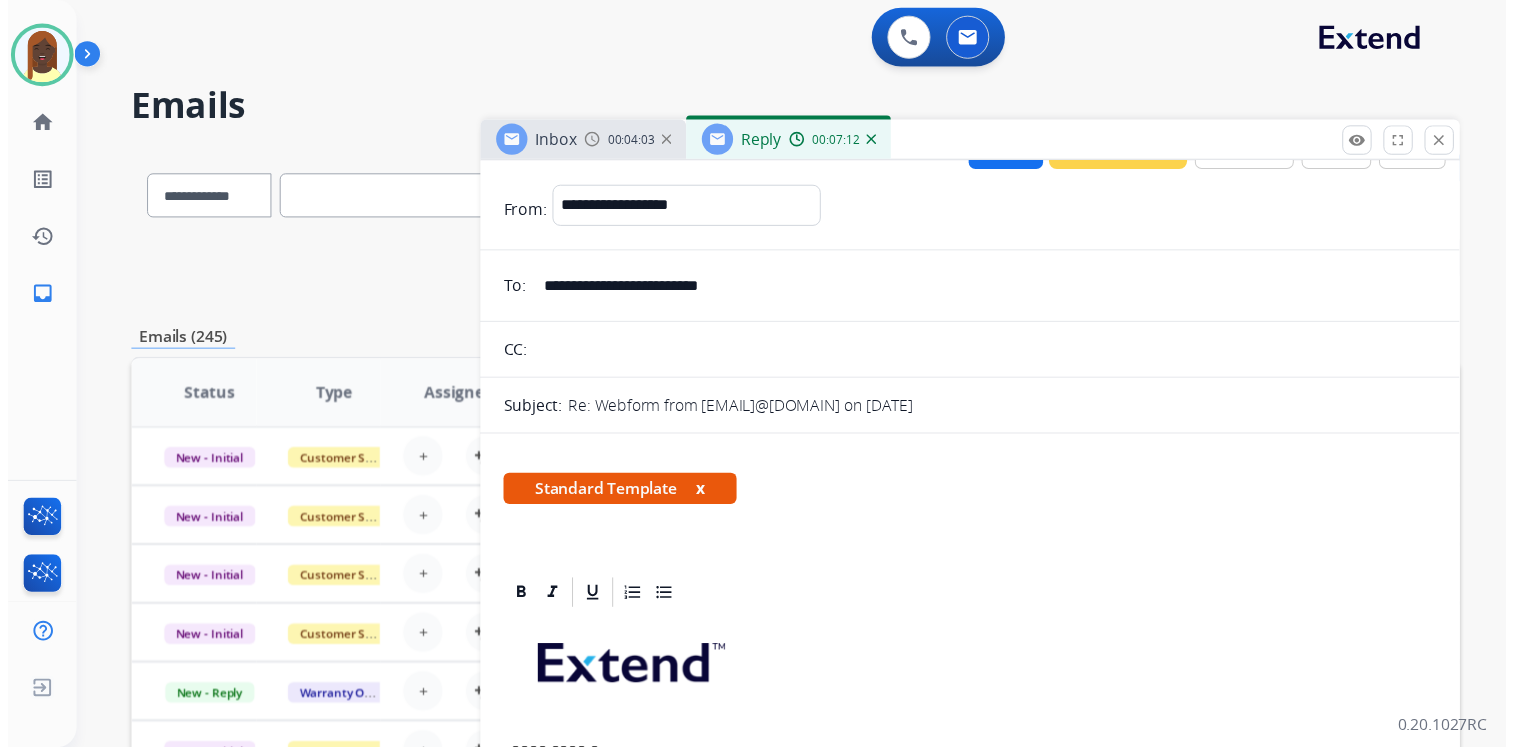scroll, scrollTop: 0, scrollLeft: 0, axis: both 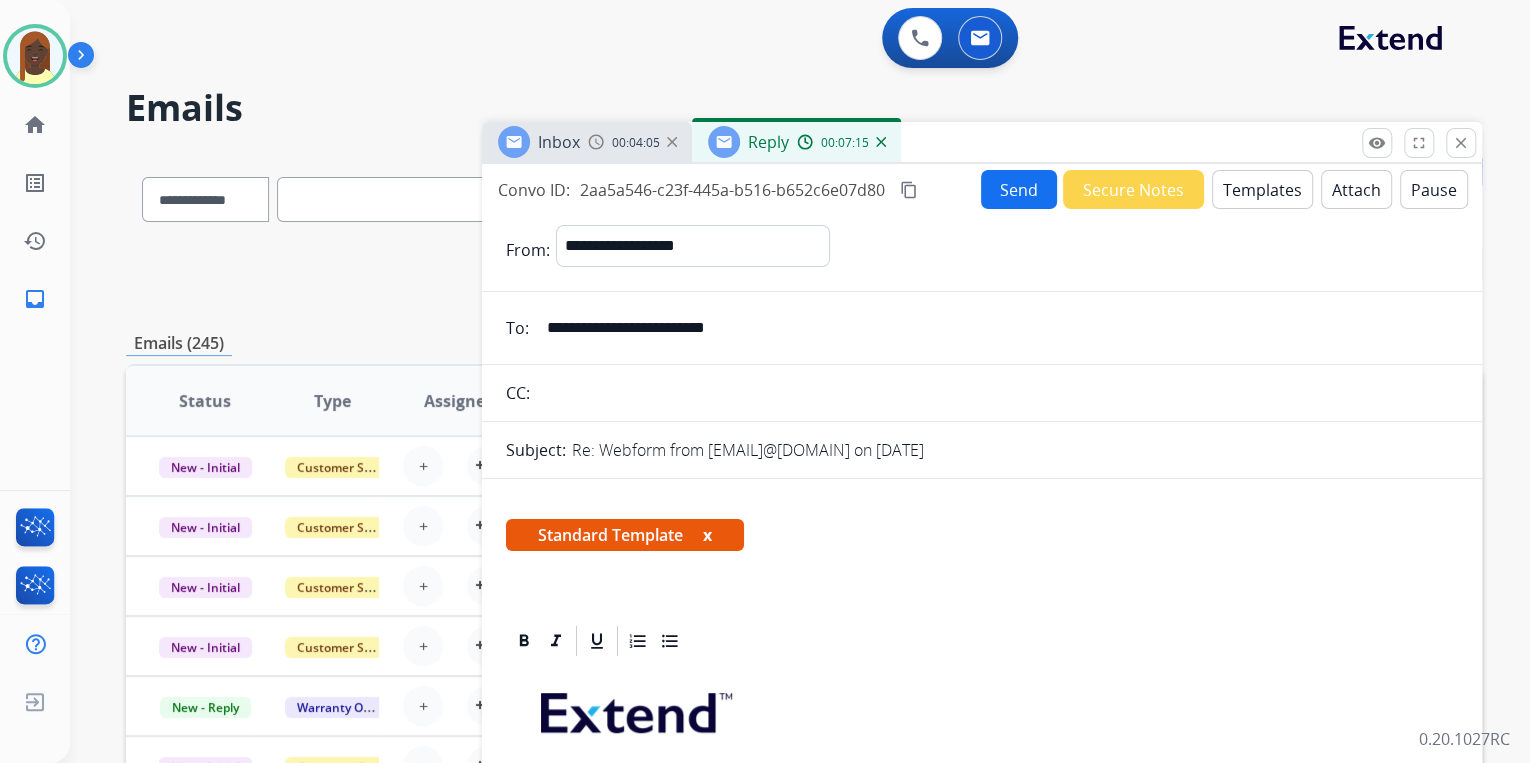 type on "**********" 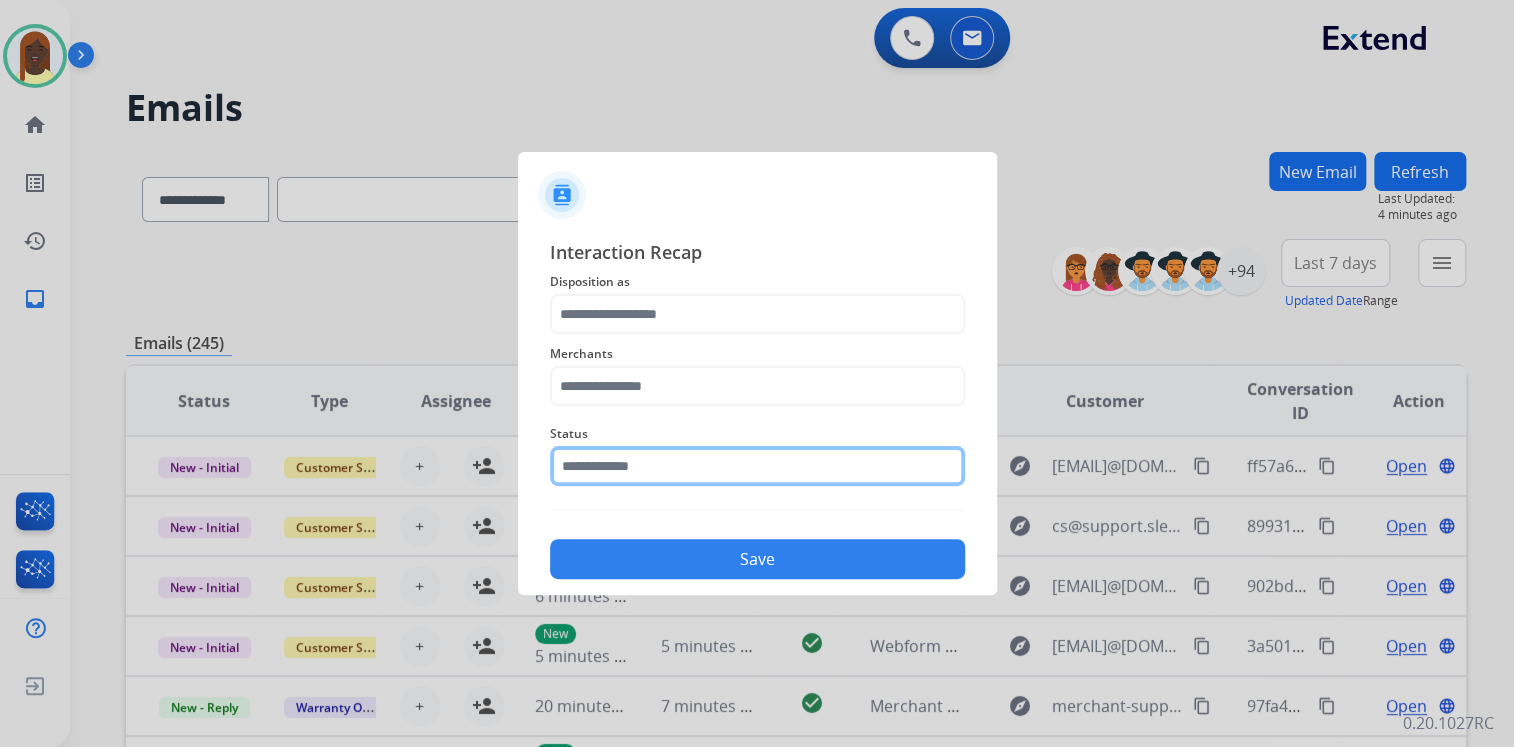click 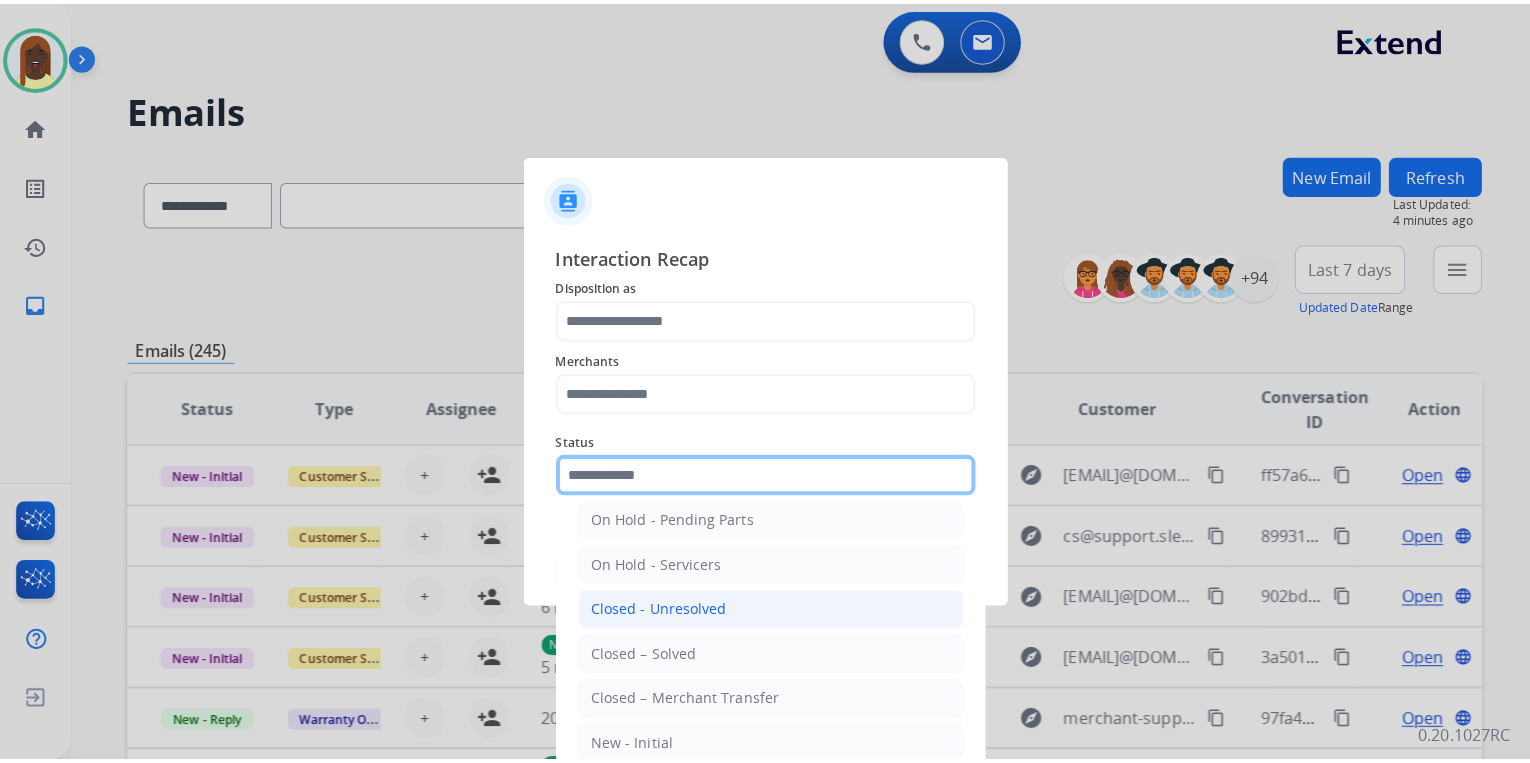 scroll, scrollTop: 116, scrollLeft: 0, axis: vertical 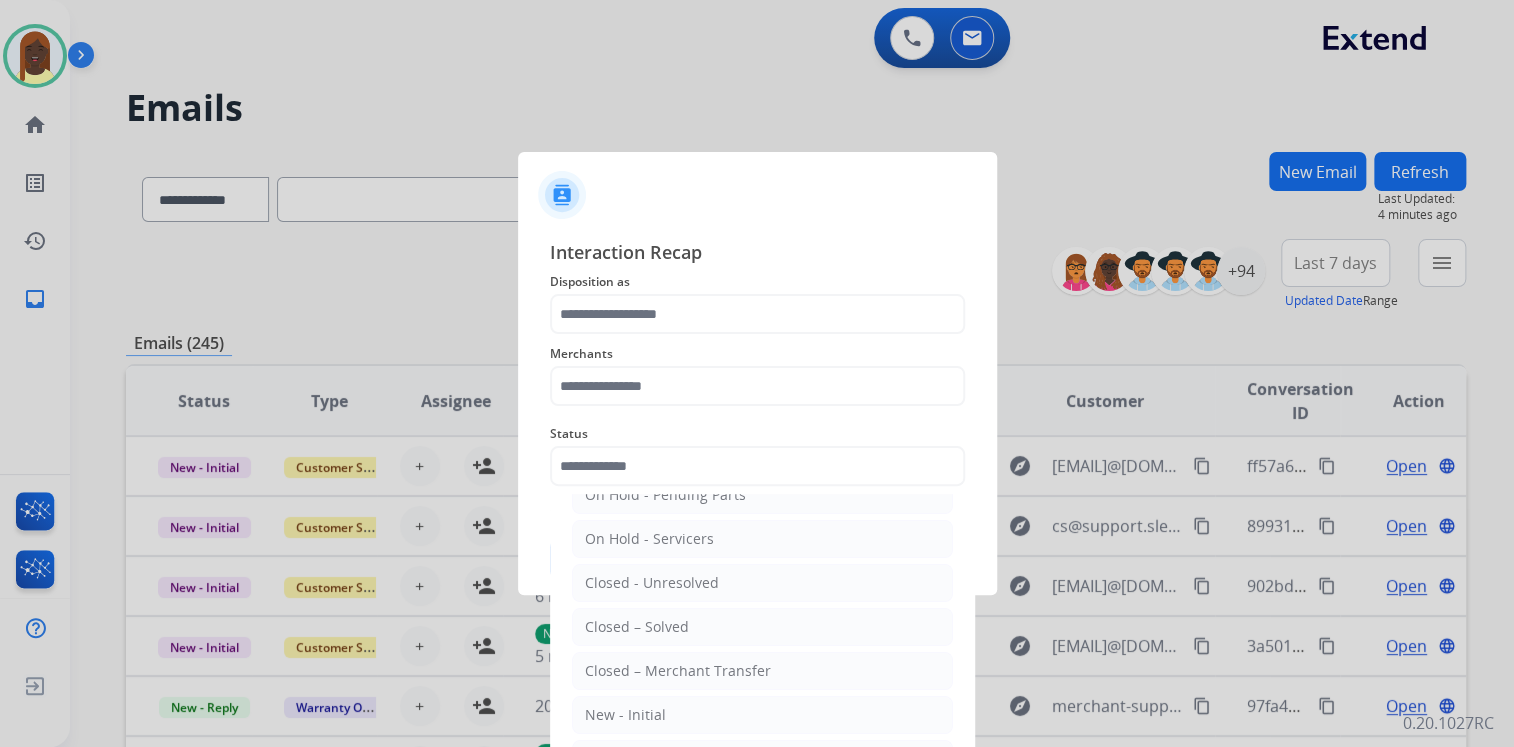 drag, startPoint x: 648, startPoint y: 626, endPoint x: 650, endPoint y: 612, distance: 14.142136 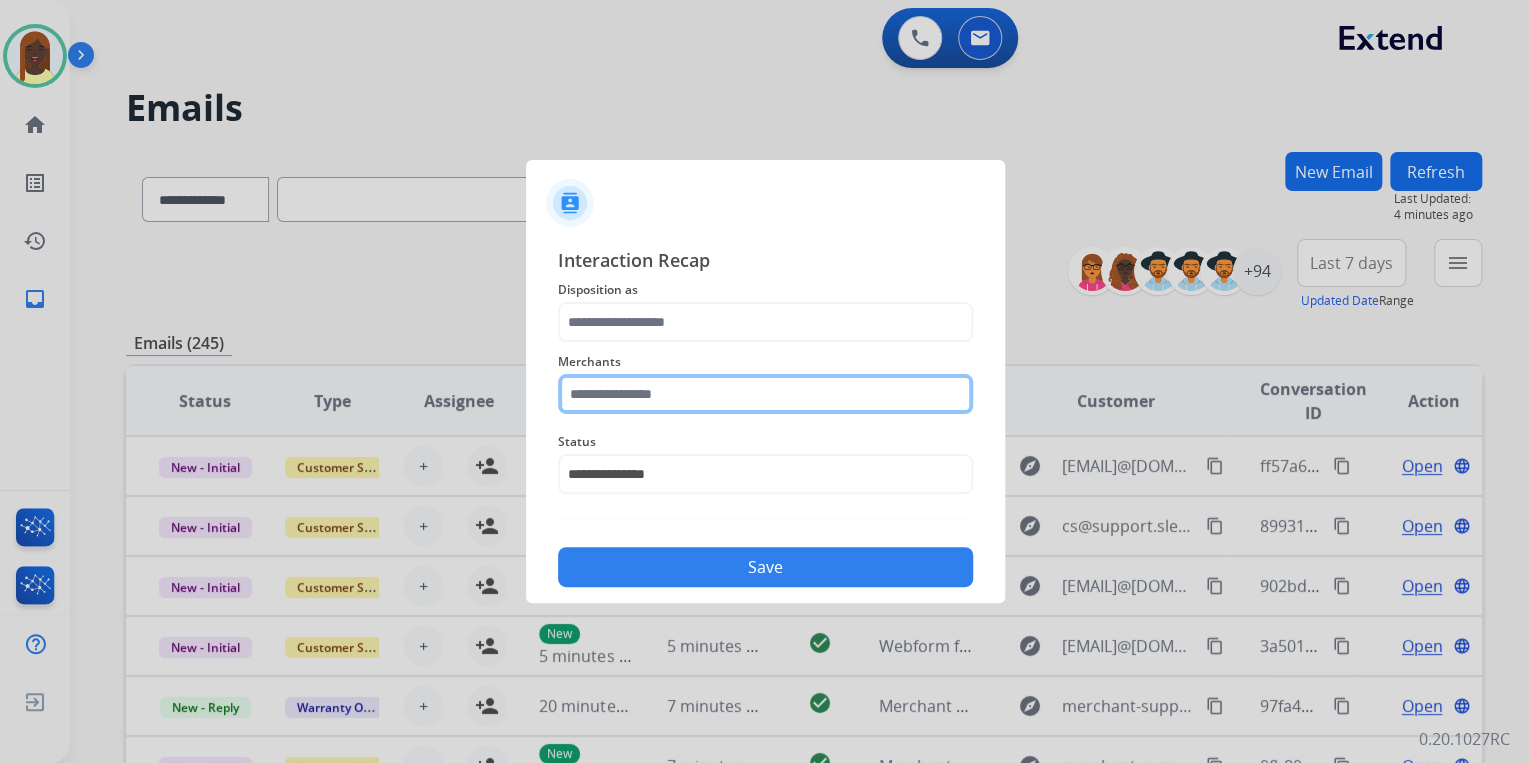 click 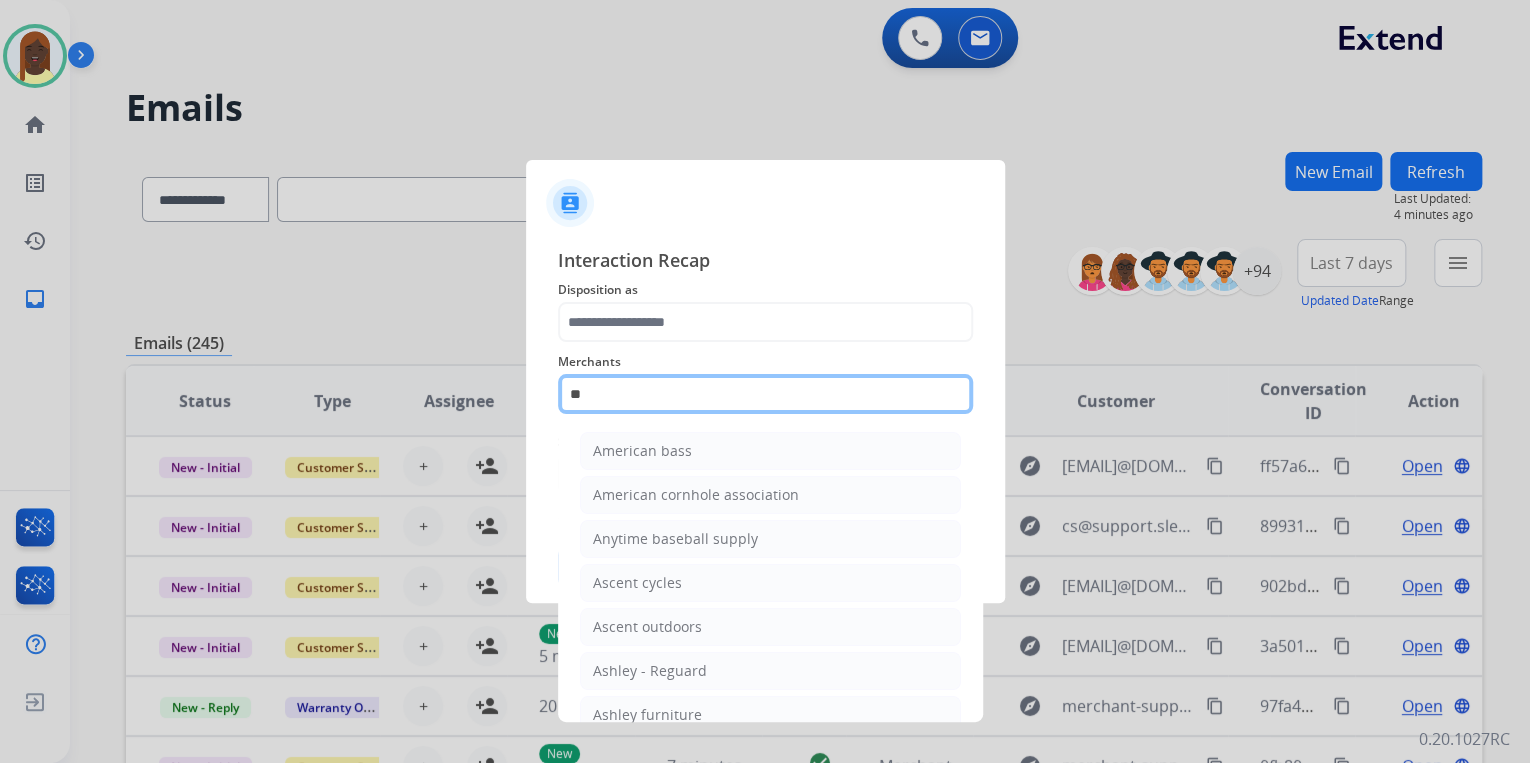 type on "***" 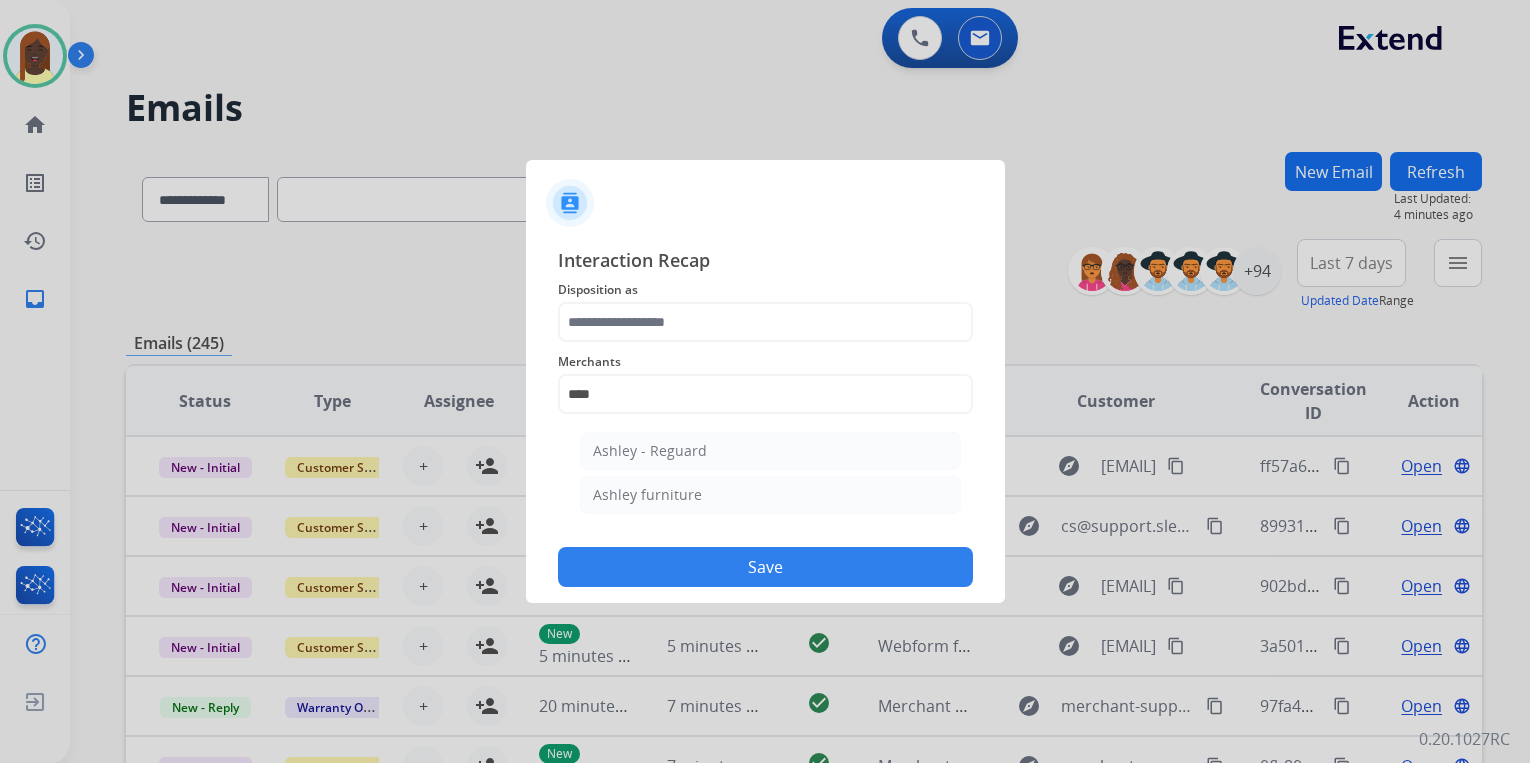 scroll, scrollTop: 0, scrollLeft: 0, axis: both 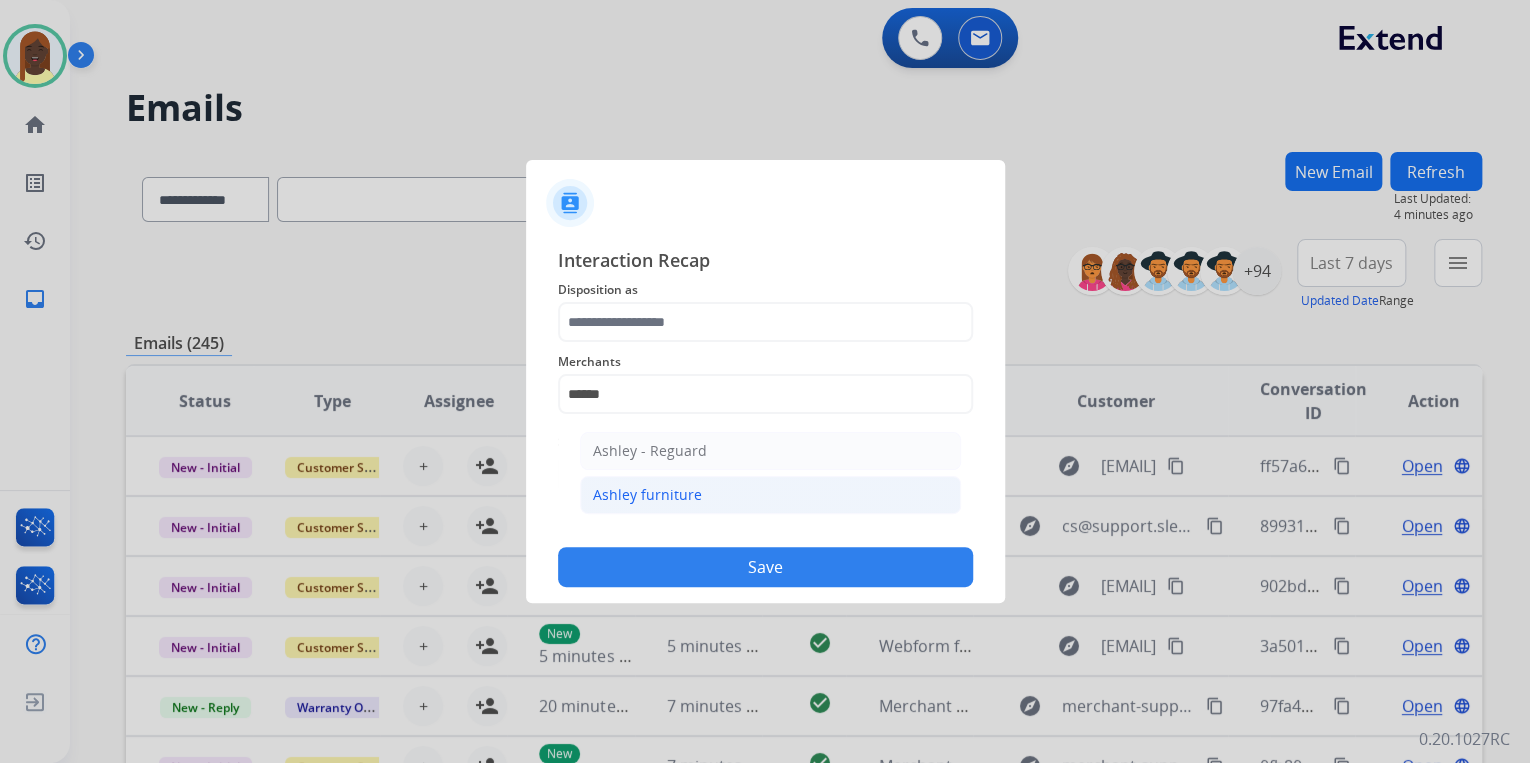 click on "Ashley furniture" 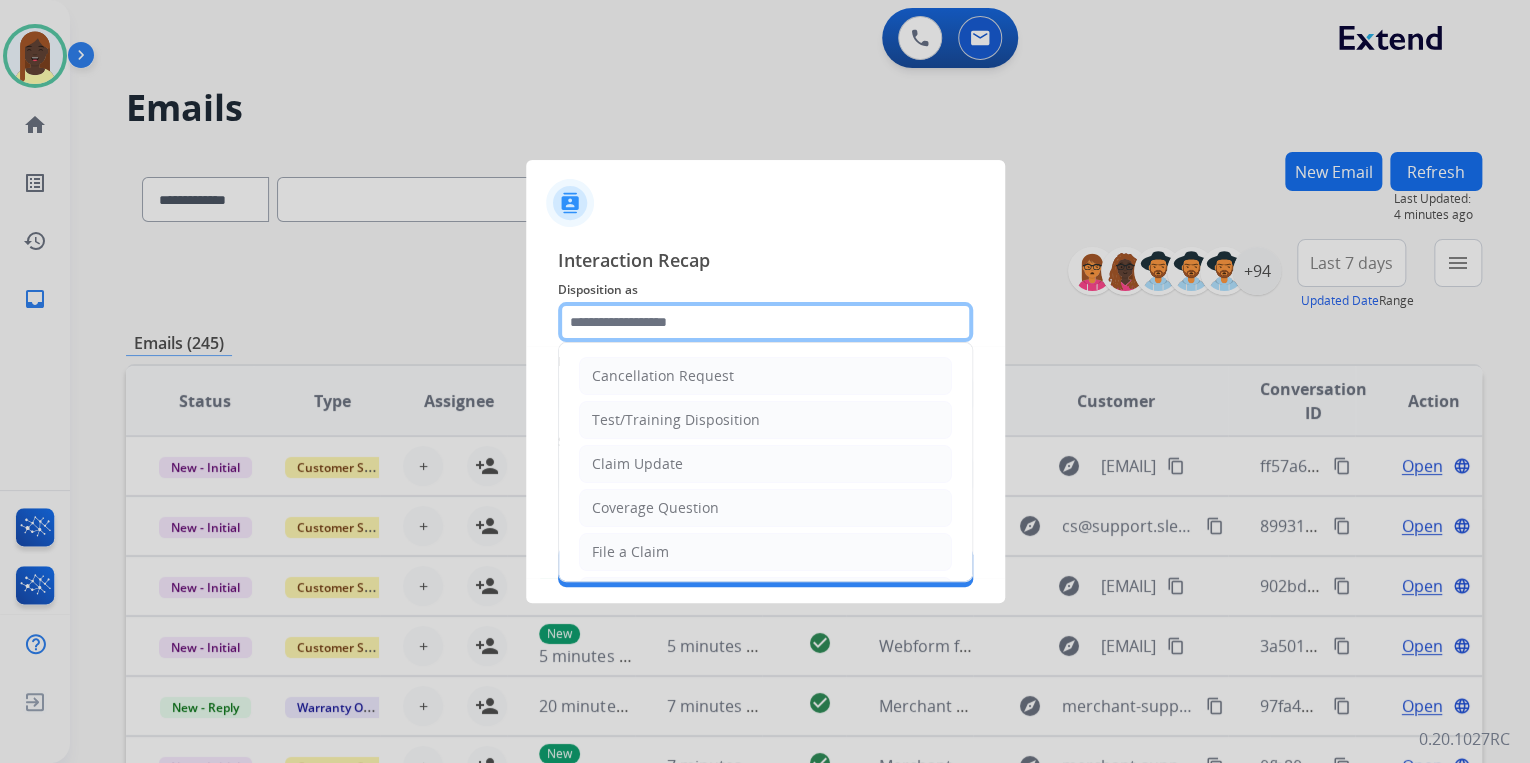 click 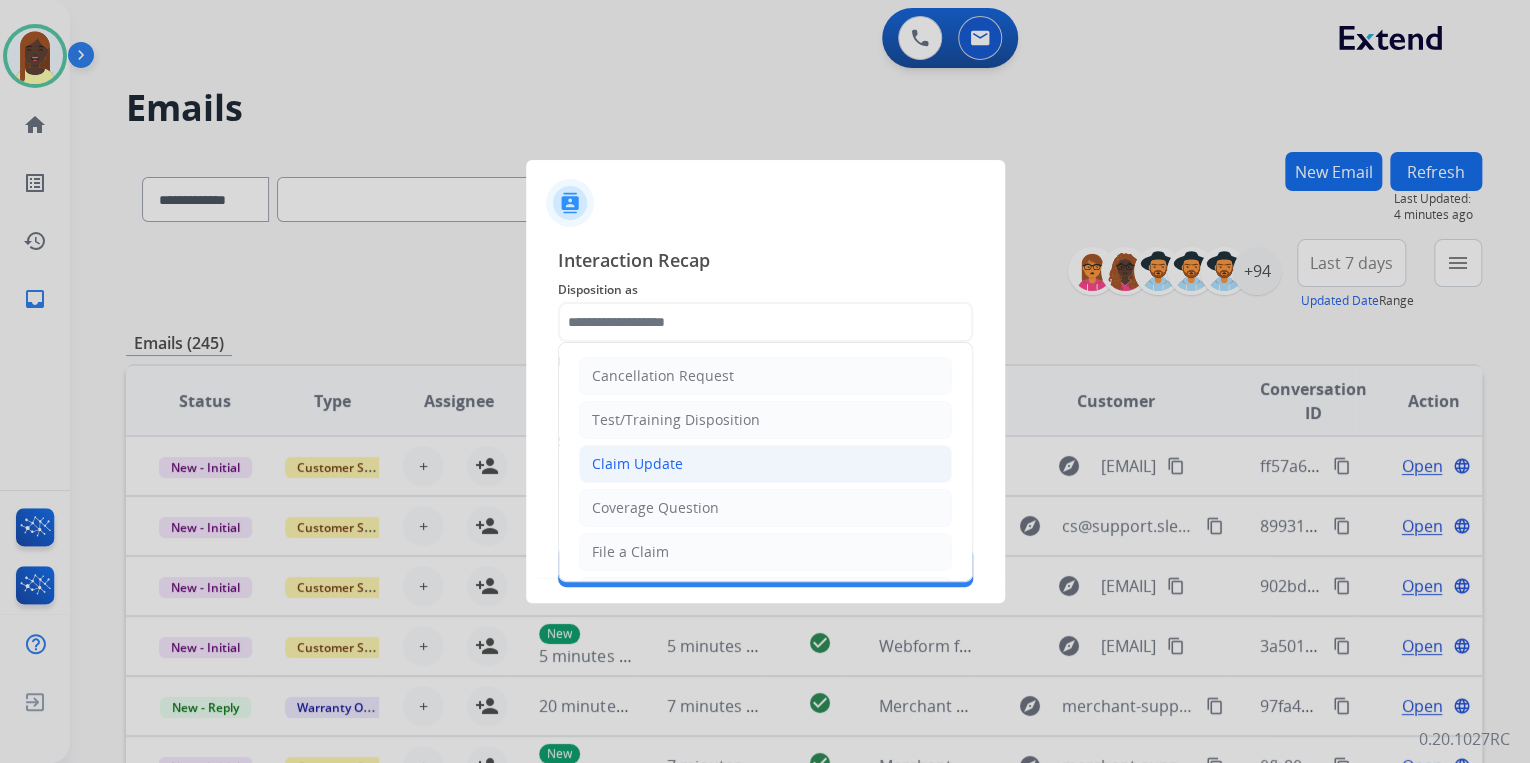 click on "Claim Update" 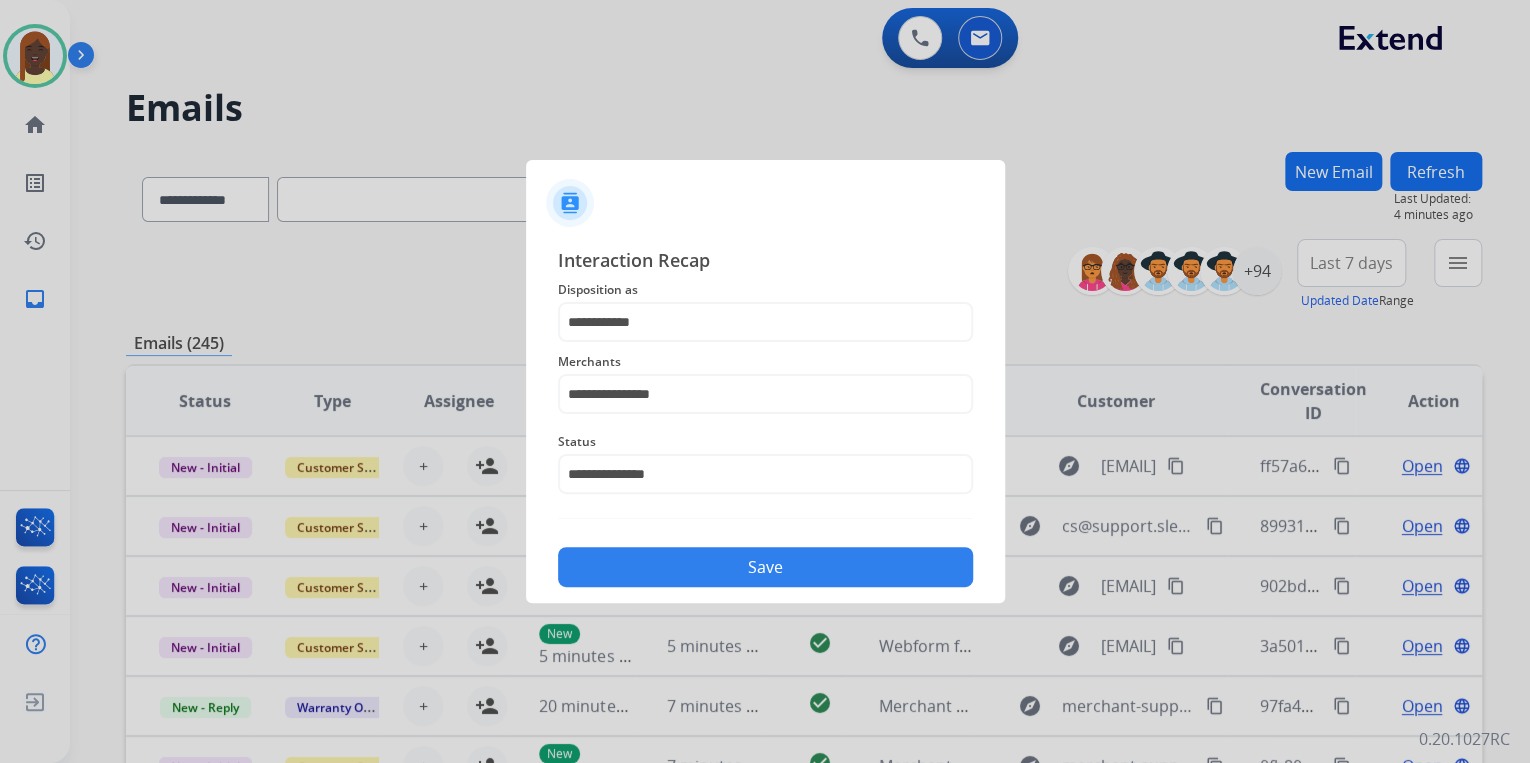 click on "Save" 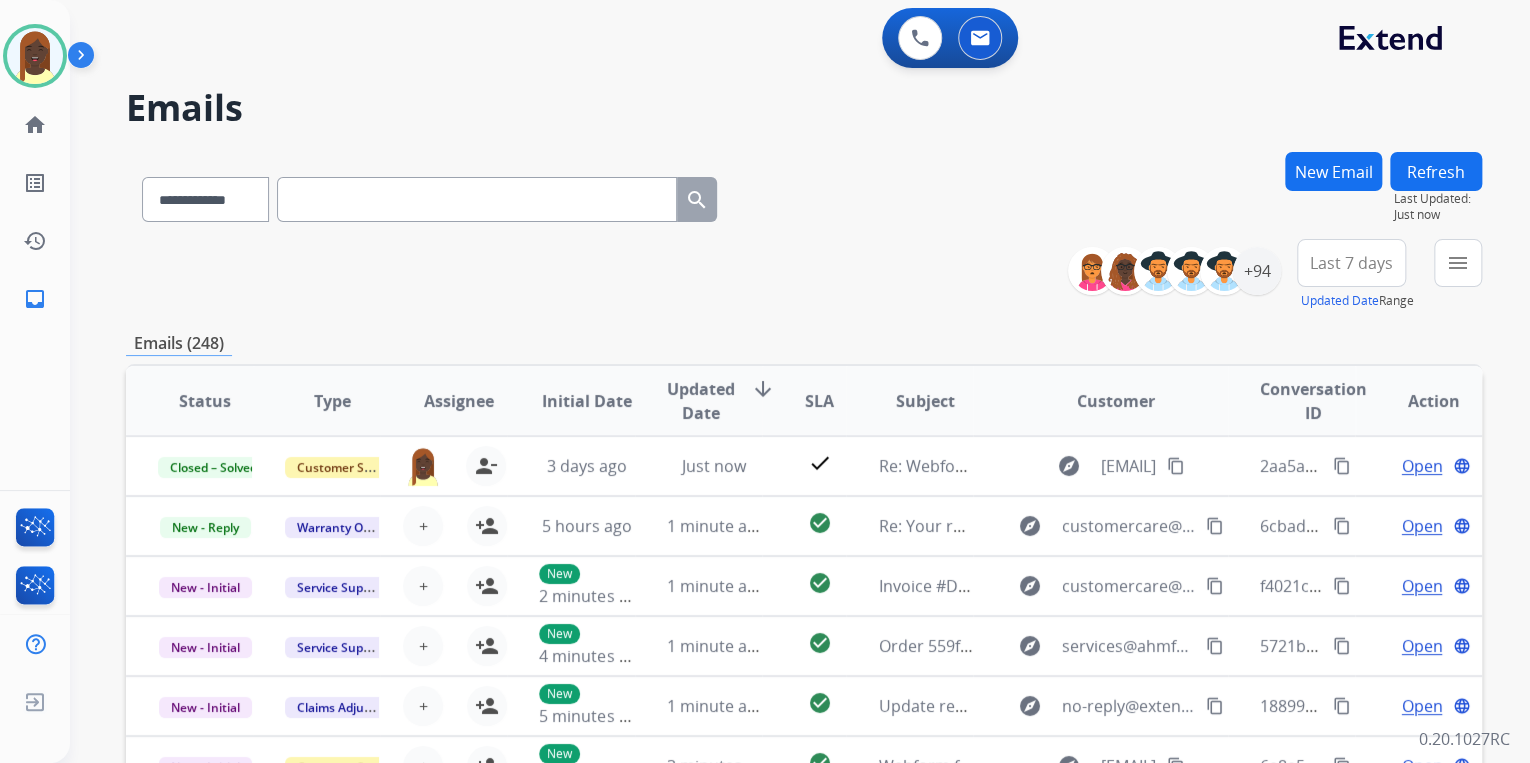 click on "Emails (248)" at bounding box center [804, 343] 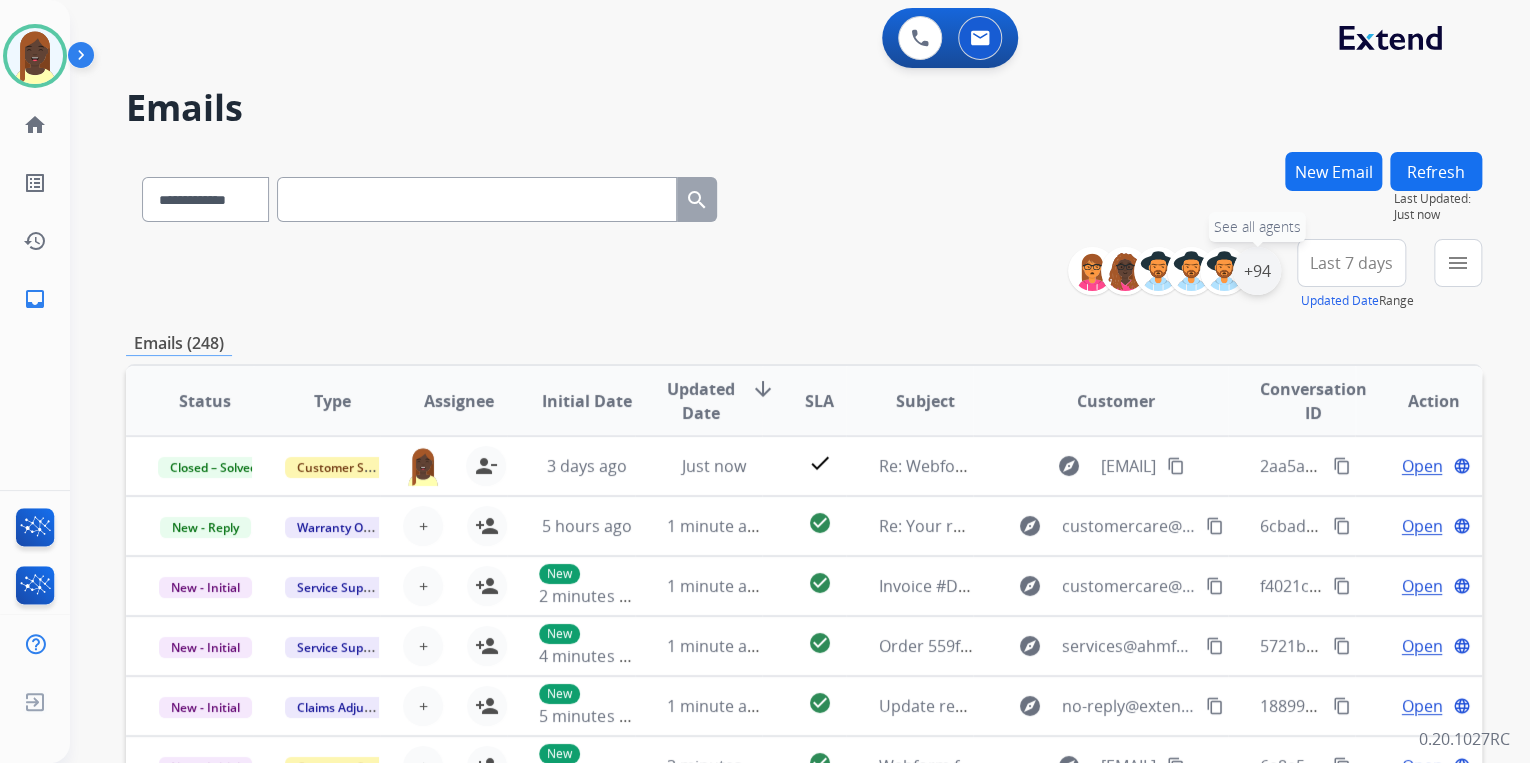 click on "+94" at bounding box center (1257, 271) 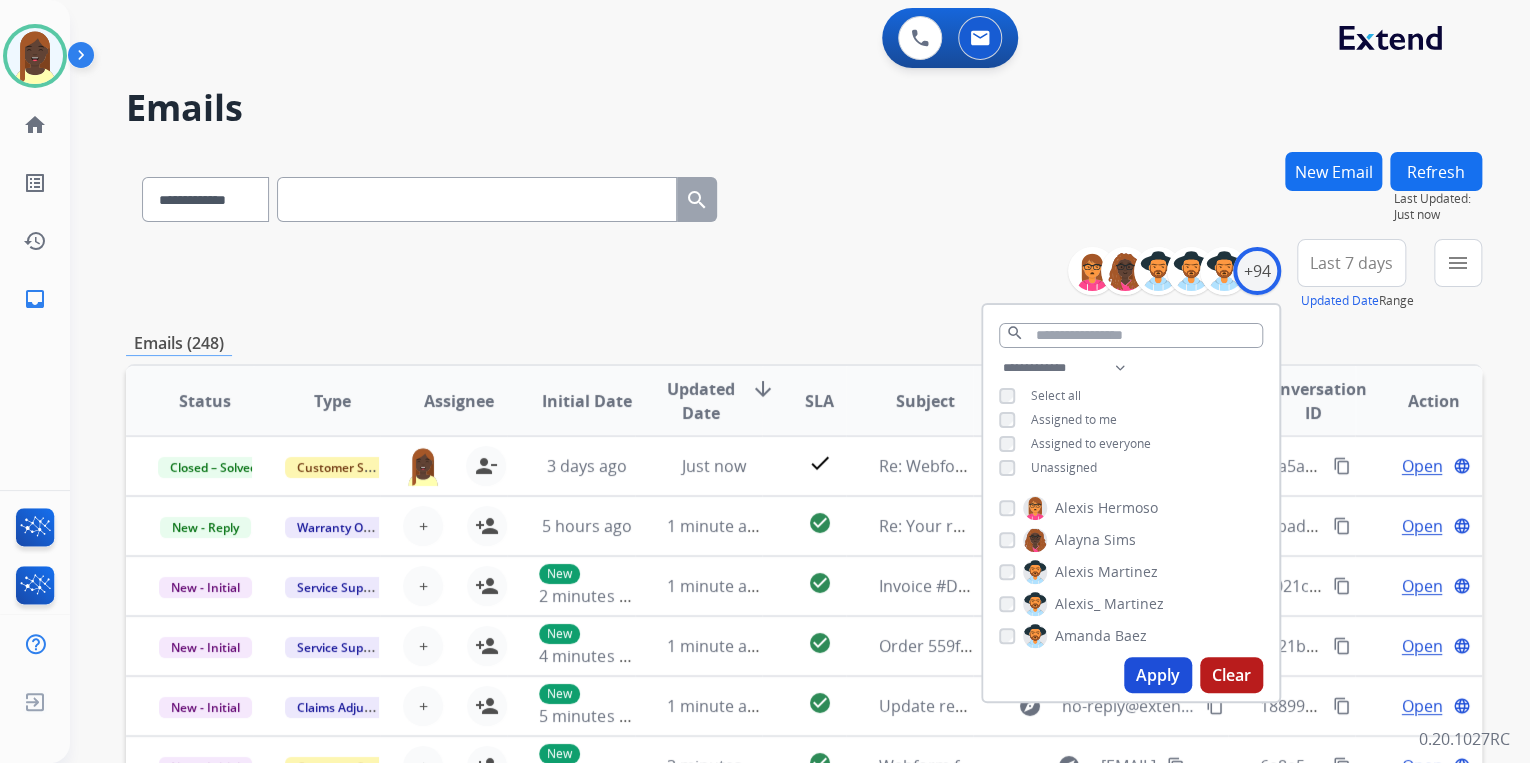 drag, startPoint x: 1150, startPoint y: 676, endPoint x: 1062, endPoint y: 556, distance: 148.80861 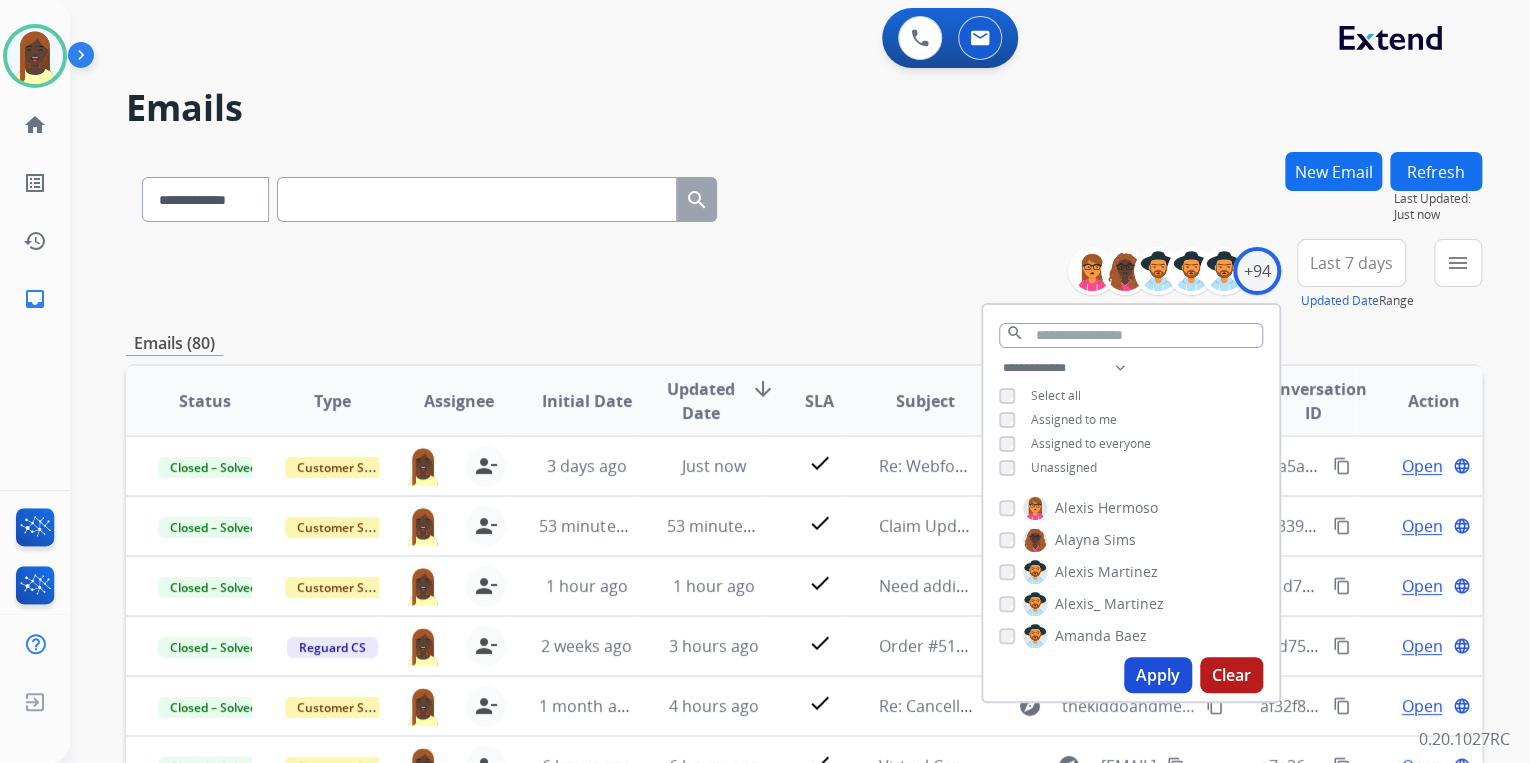 click on "**********" at bounding box center [804, 275] 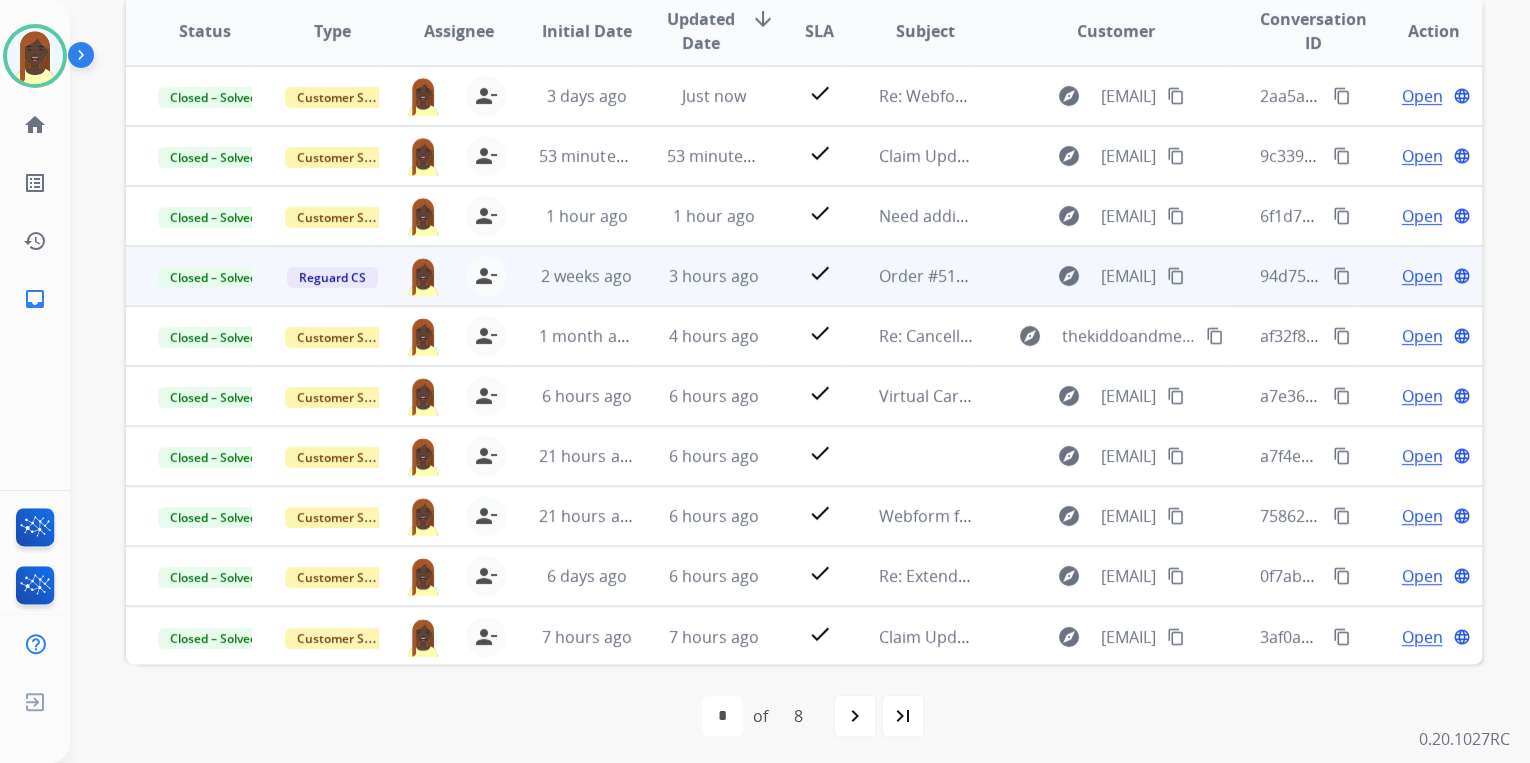 scroll, scrollTop: 374, scrollLeft: 0, axis: vertical 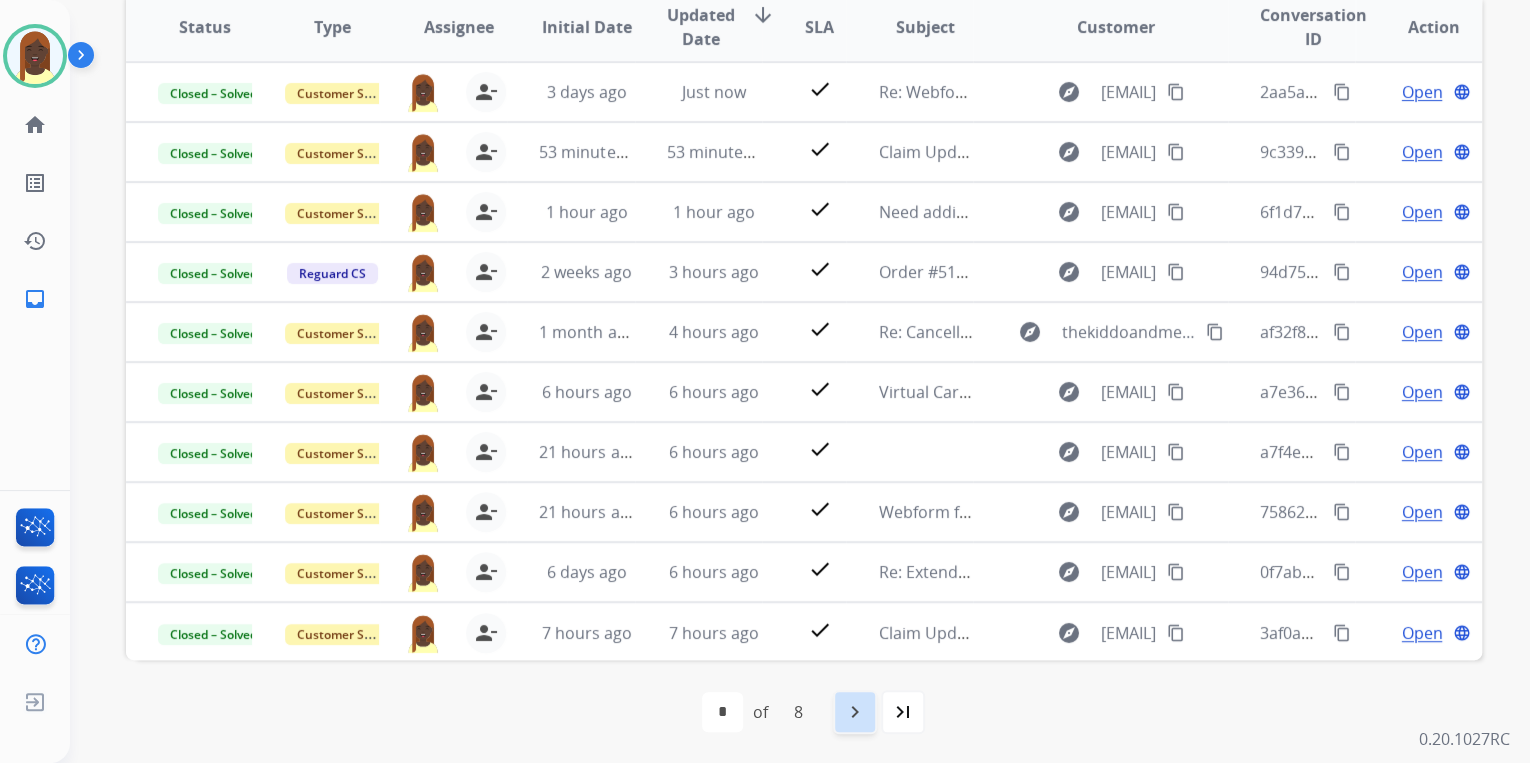 click on "navigate_next" at bounding box center [855, 712] 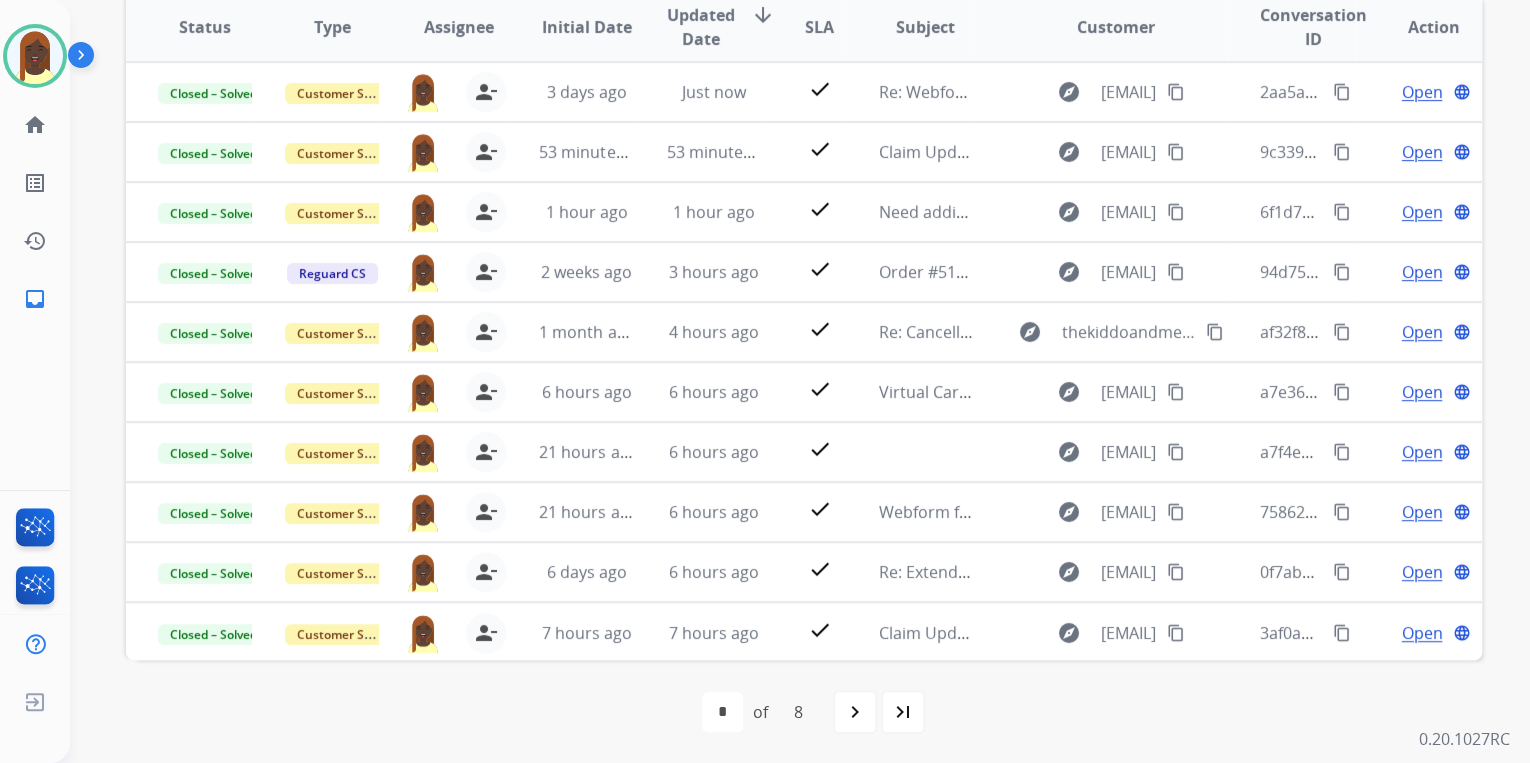 scroll, scrollTop: 0, scrollLeft: 0, axis: both 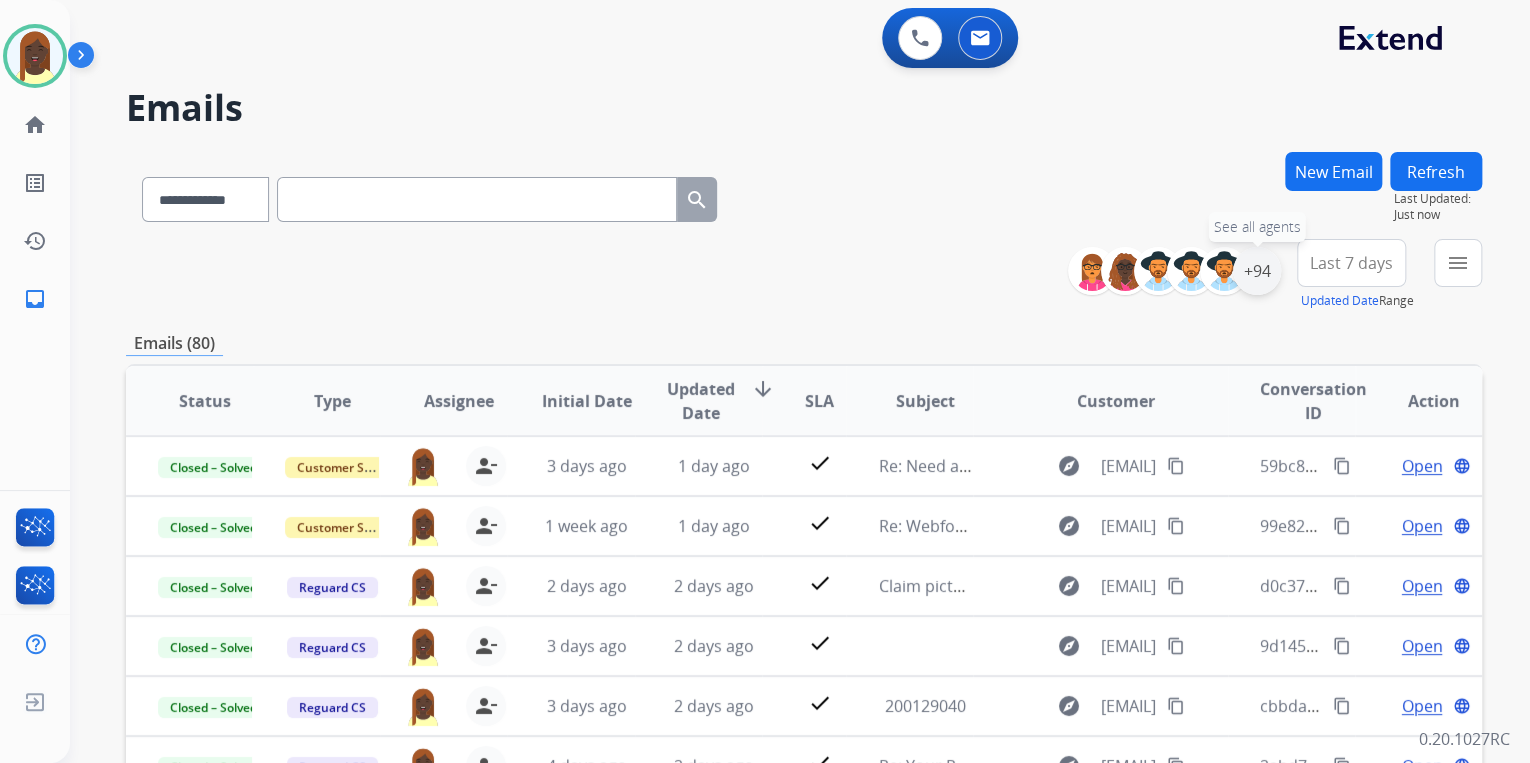 click on "+94" at bounding box center [1257, 271] 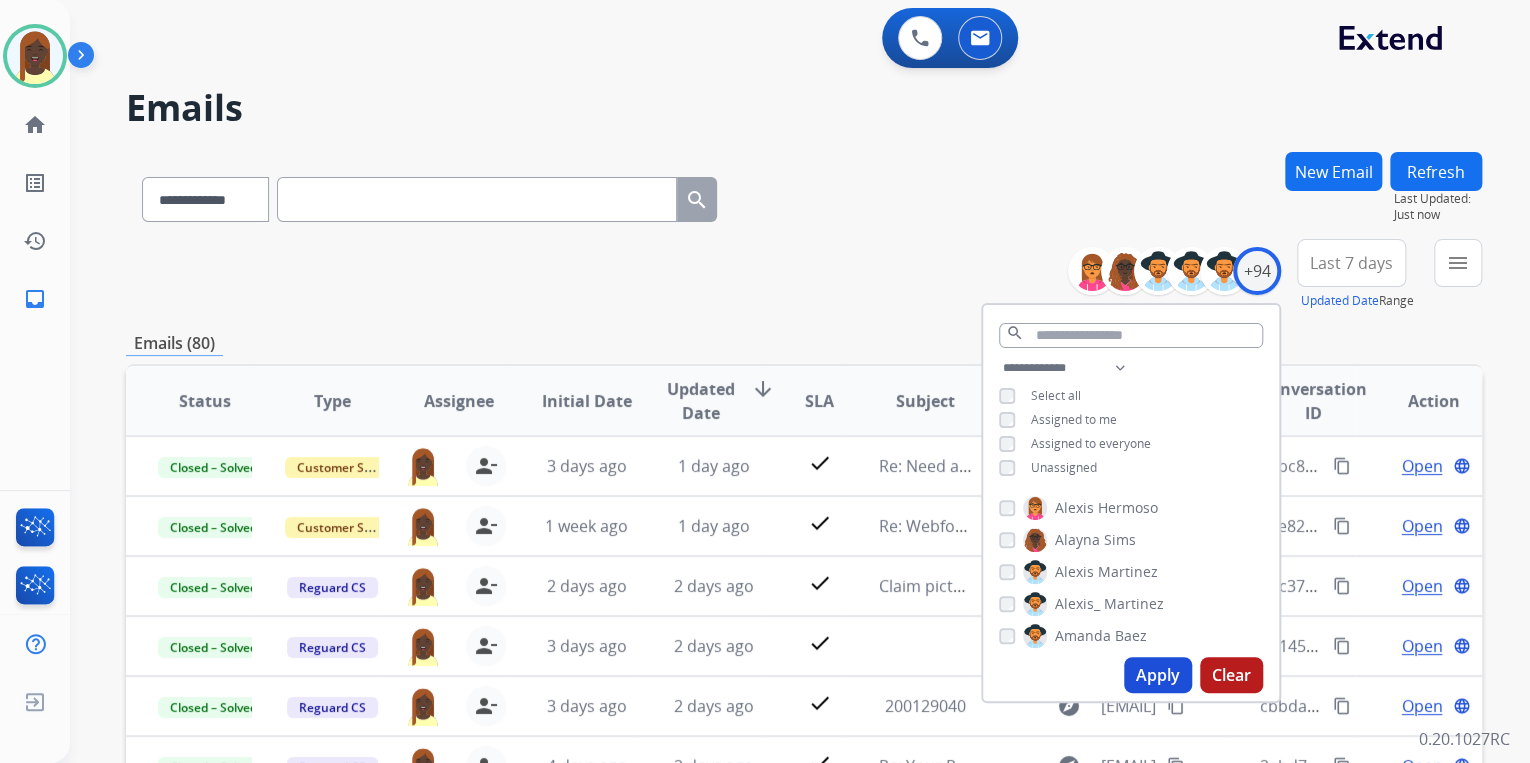 click on "Emails (80)" at bounding box center [804, 343] 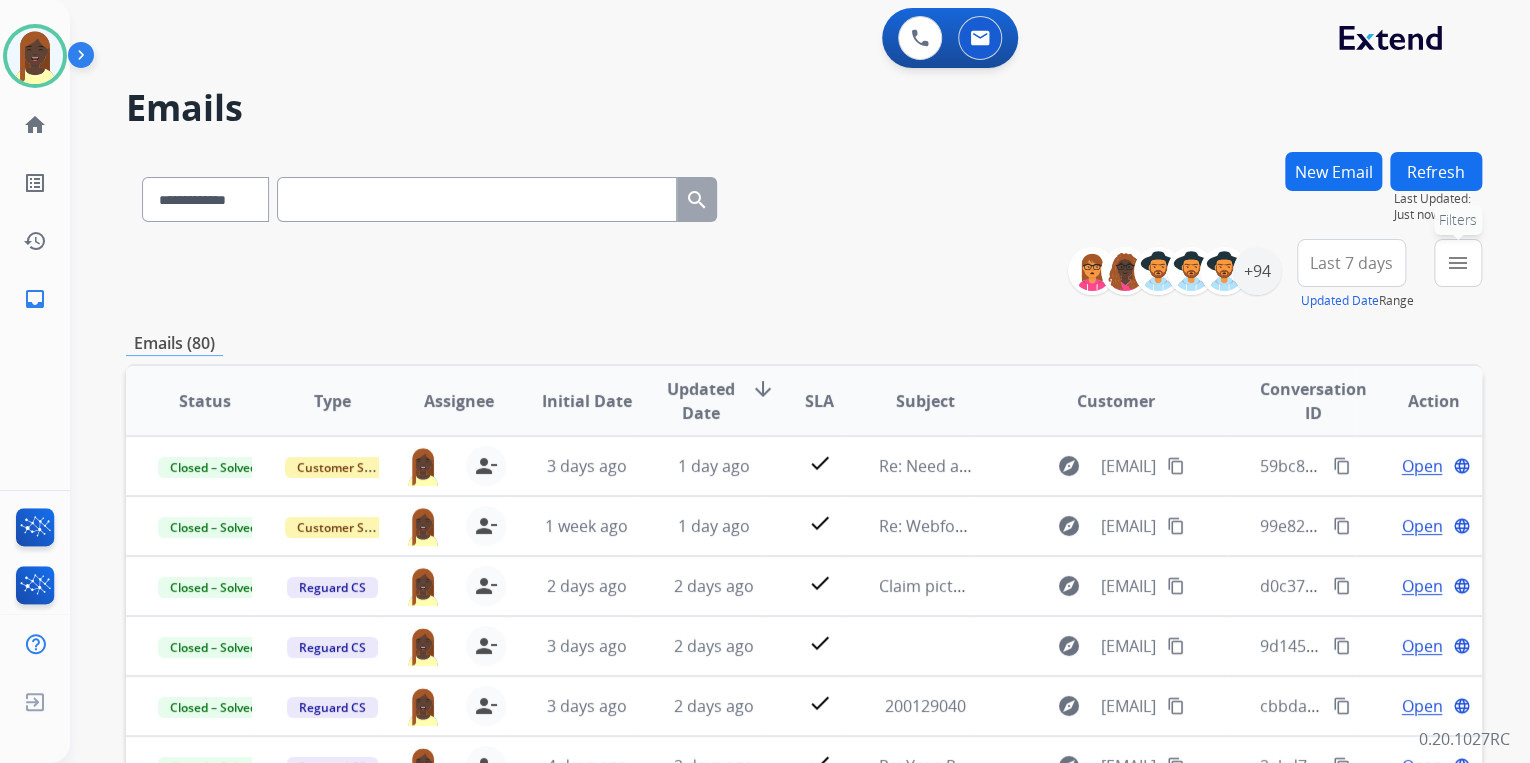 click on "menu" at bounding box center [1458, 263] 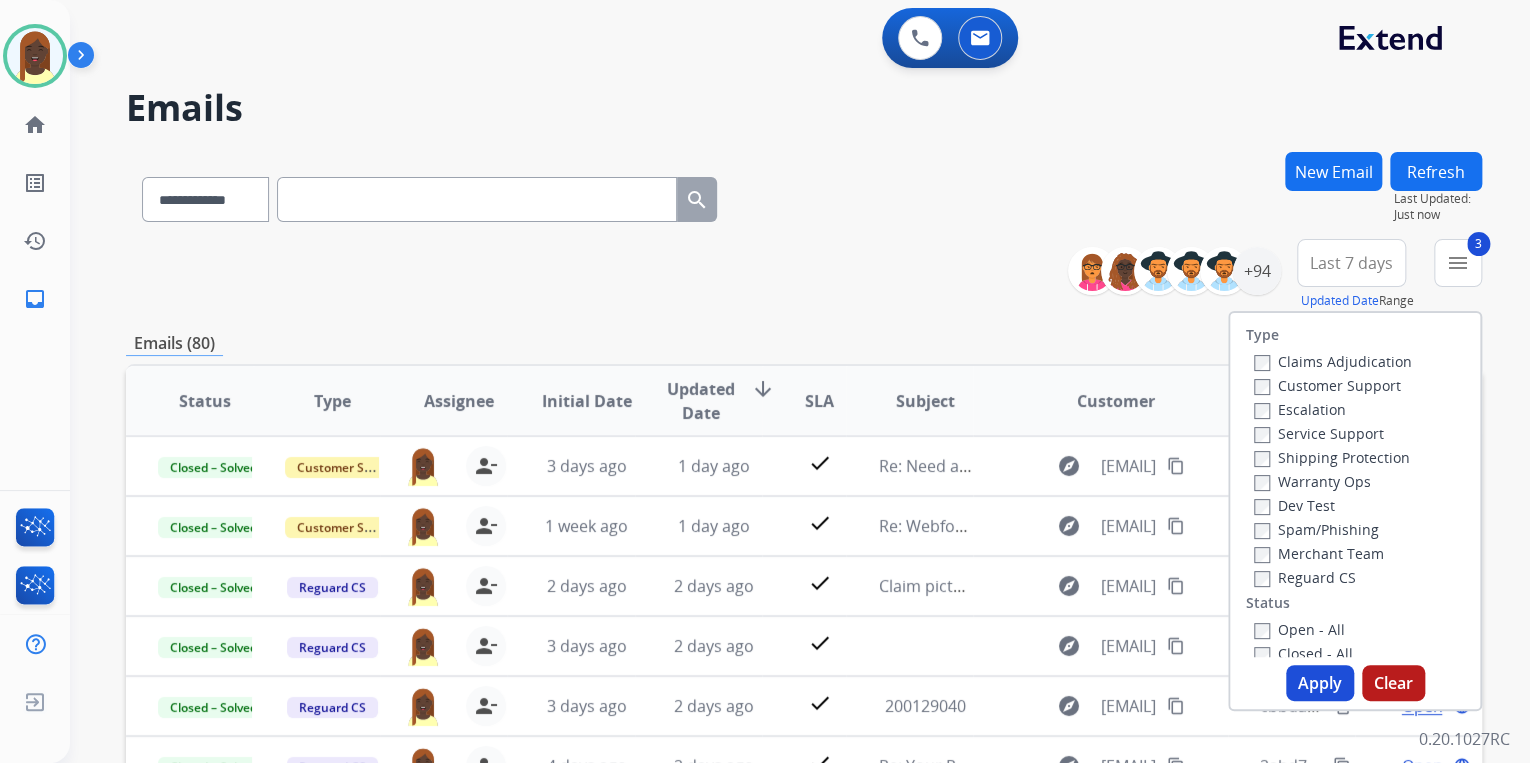 click on "Apply" at bounding box center [1320, 683] 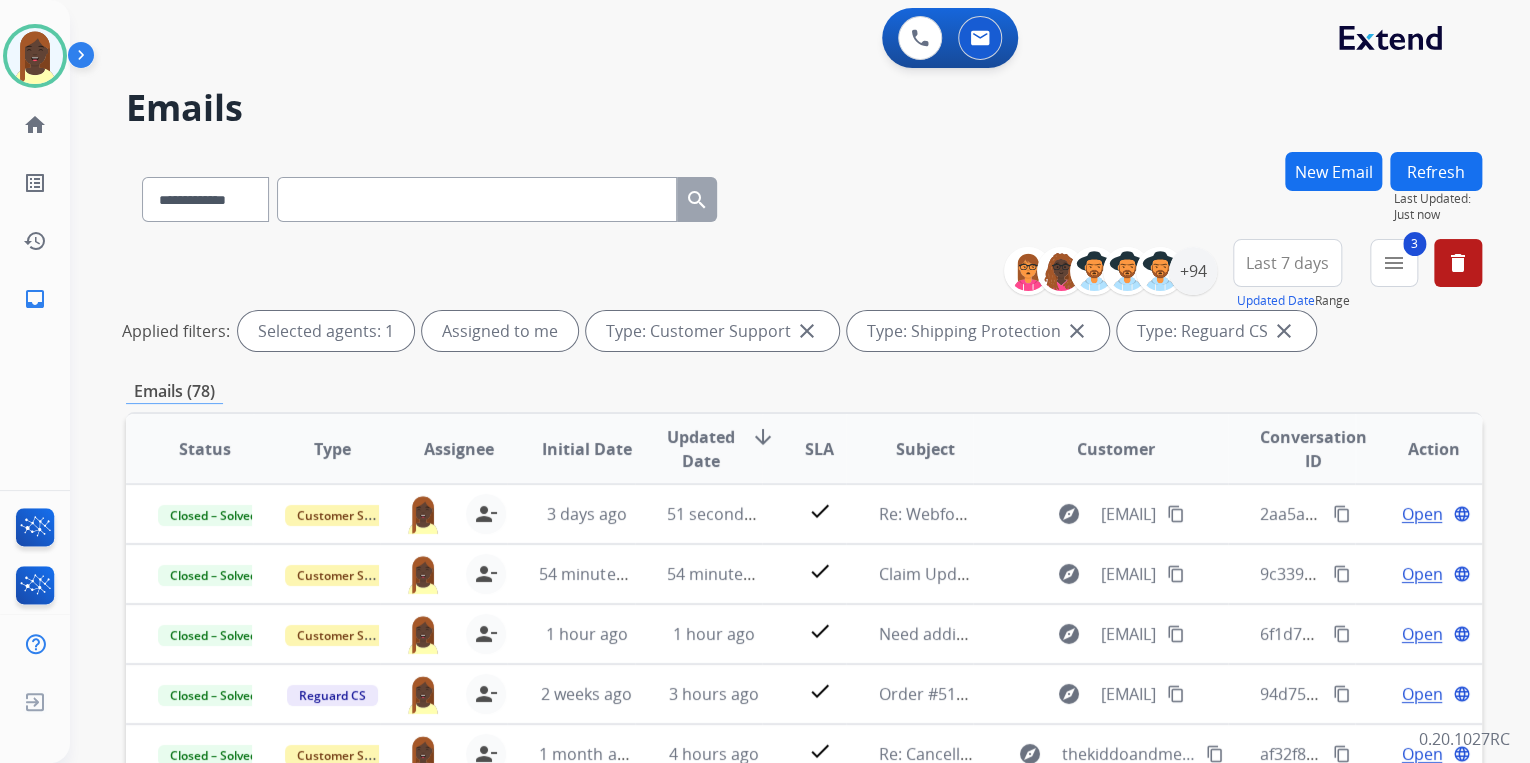 drag, startPoint x: 868, startPoint y: 212, endPoint x: 879, endPoint y: 211, distance: 11.045361 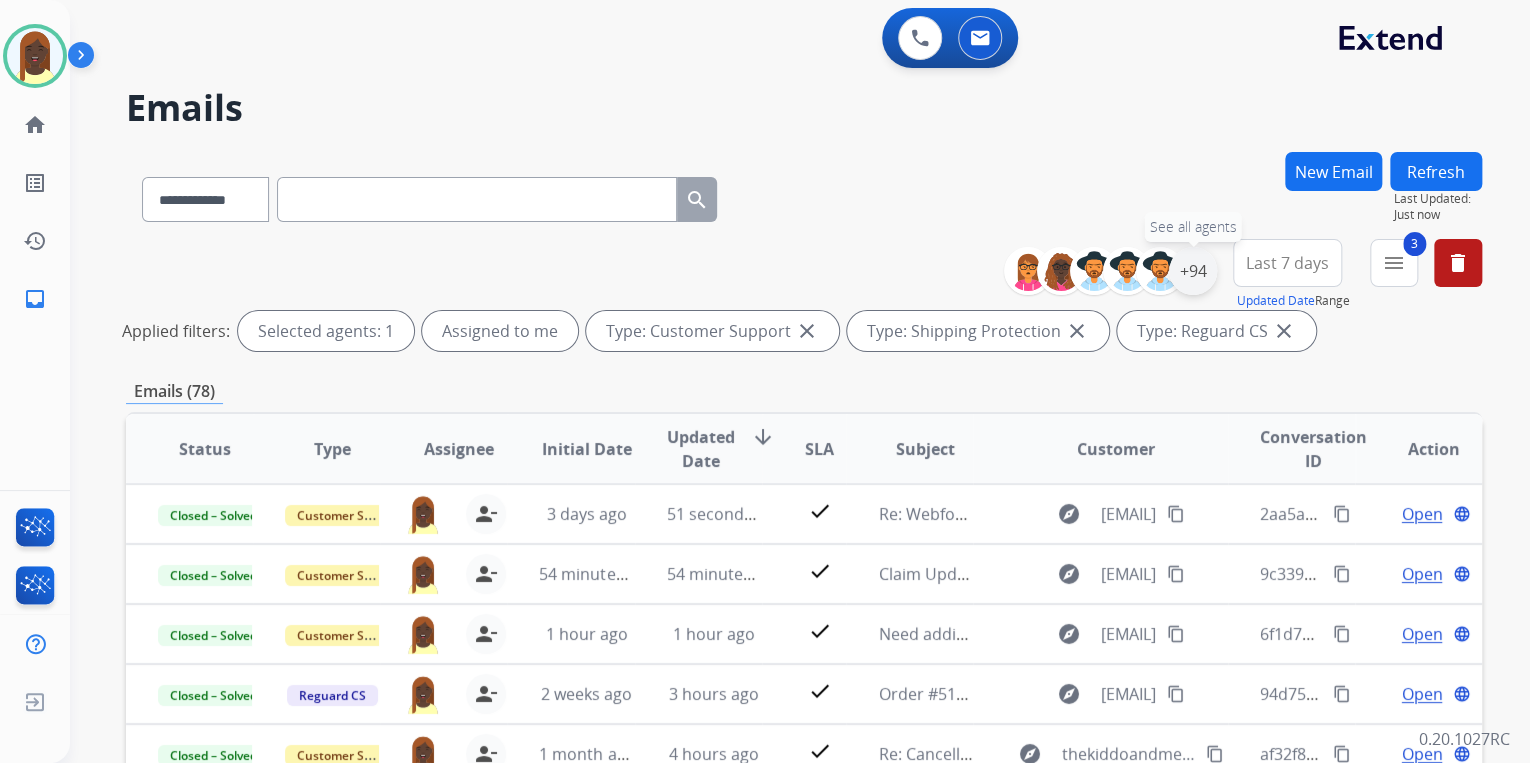 click on "+94" at bounding box center (1193, 271) 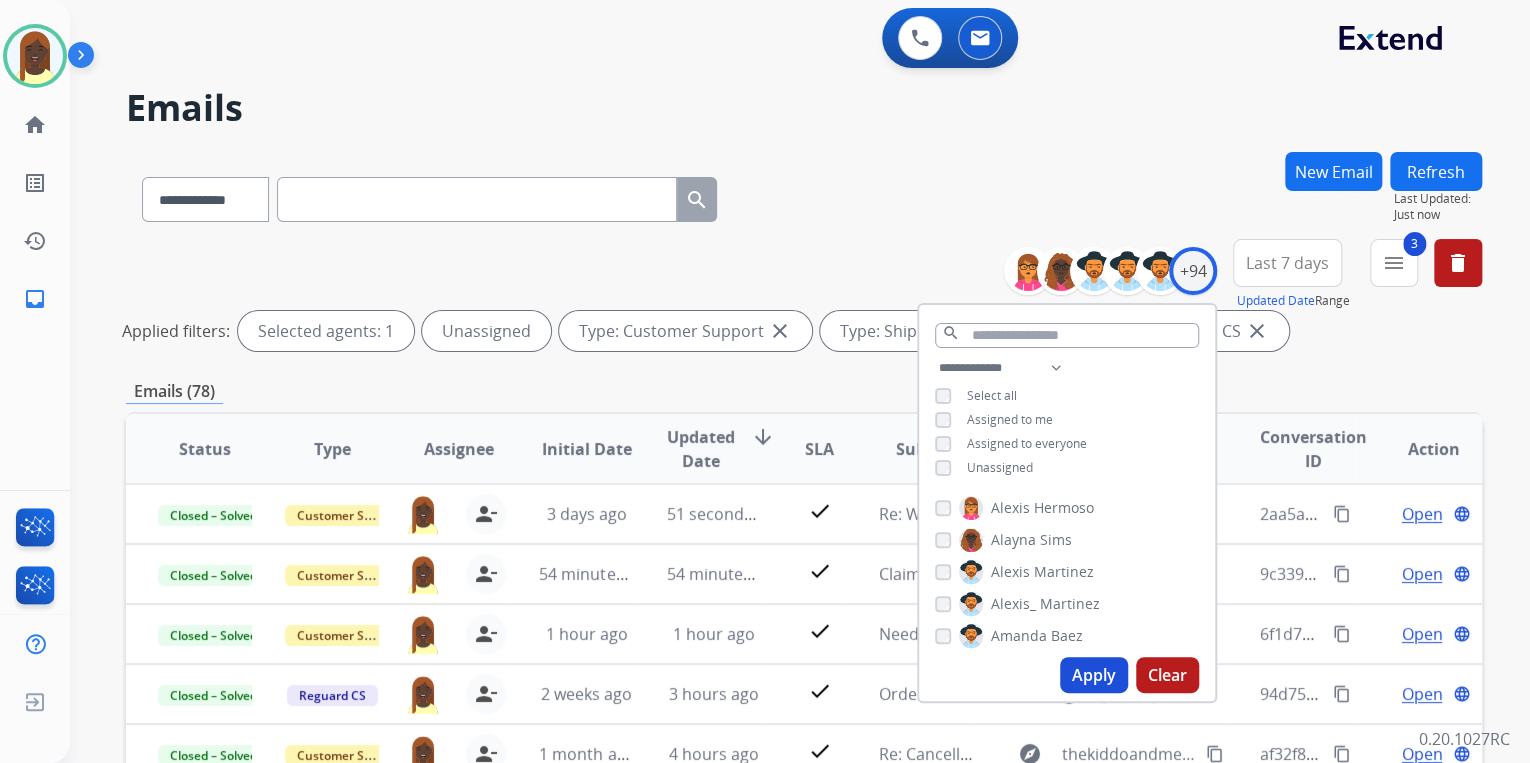 drag, startPoint x: 1083, startPoint y: 674, endPoint x: 1085, endPoint y: 662, distance: 12.165525 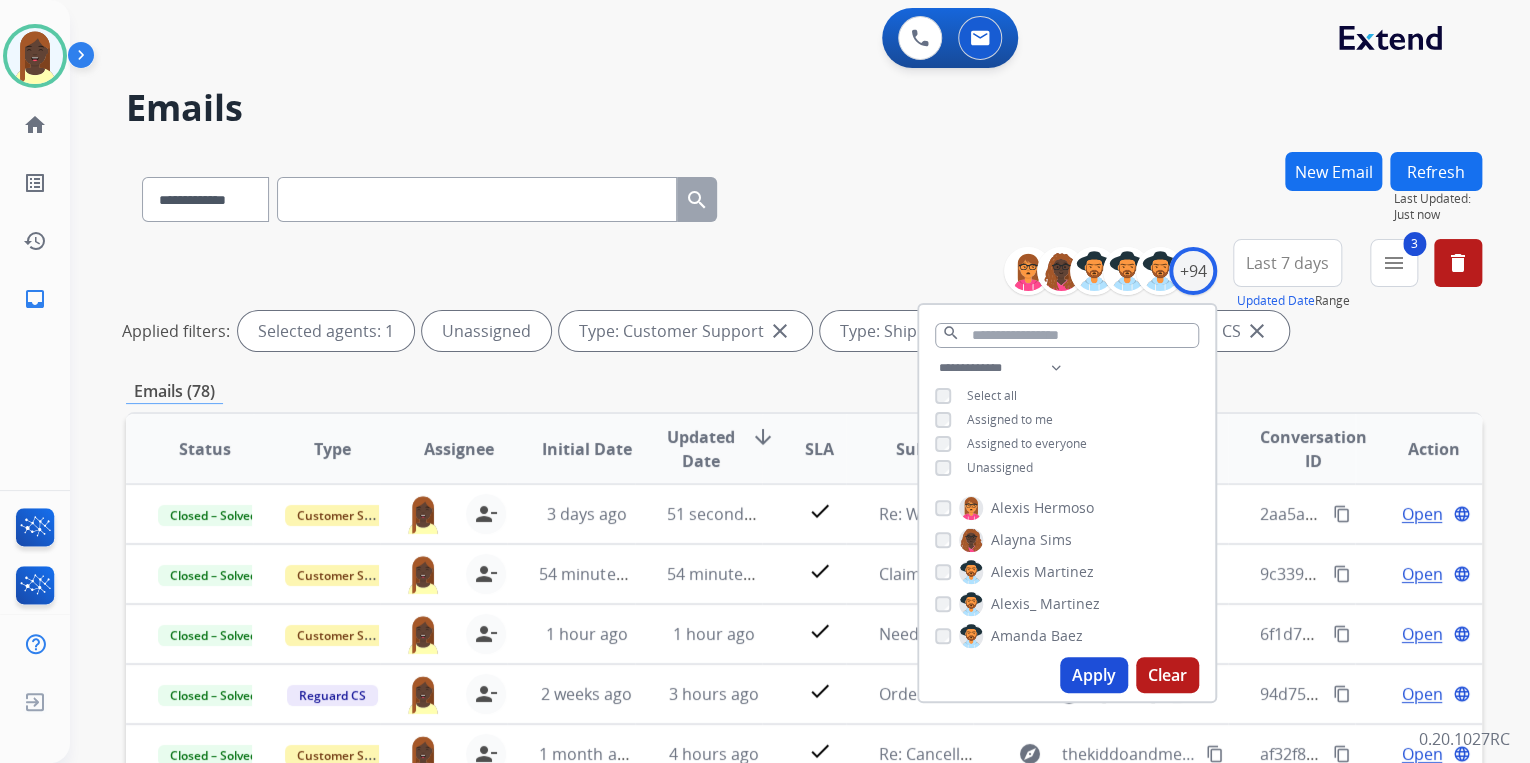 click on "Apply" at bounding box center [1094, 675] 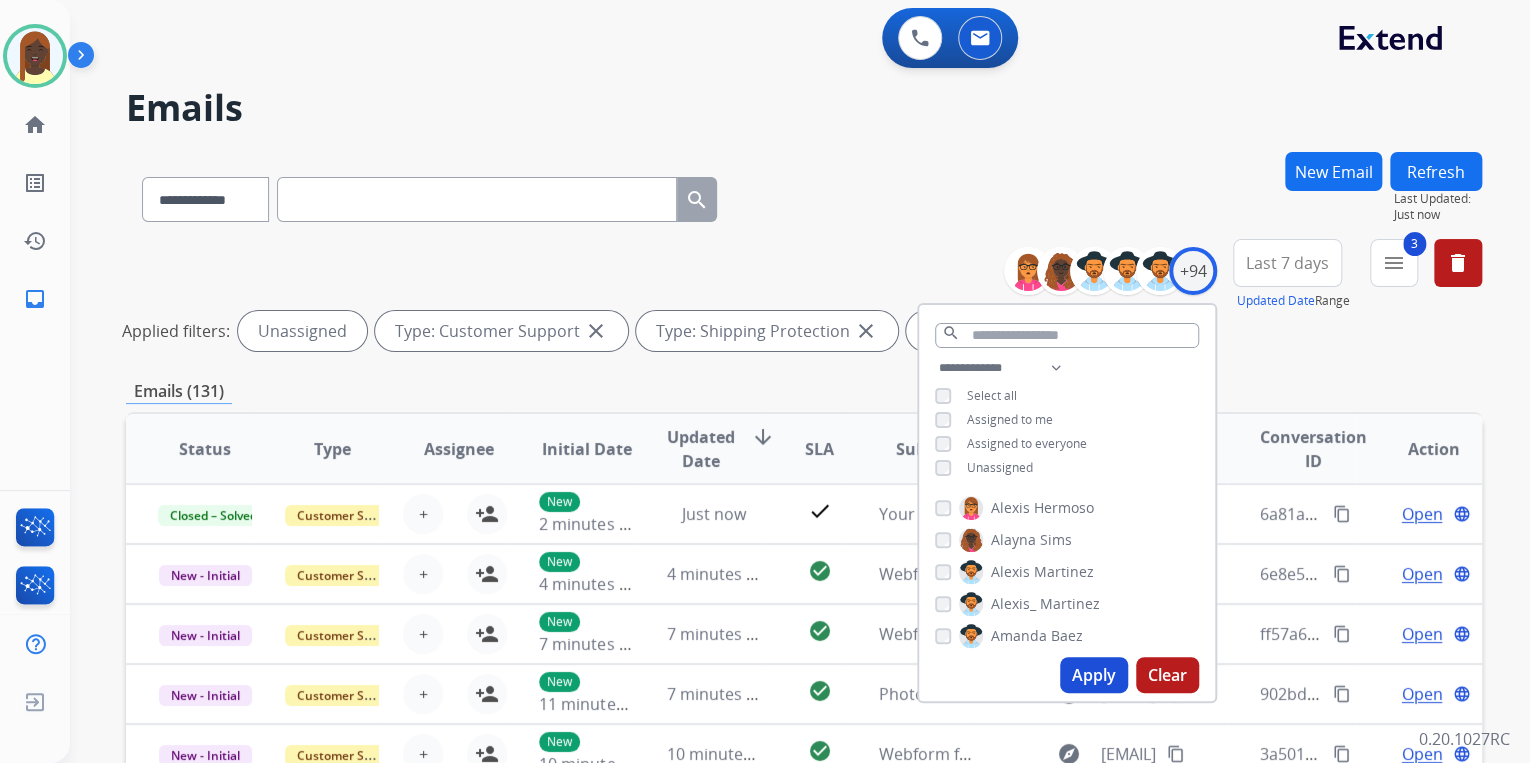 click on "**********" at bounding box center [804, 299] 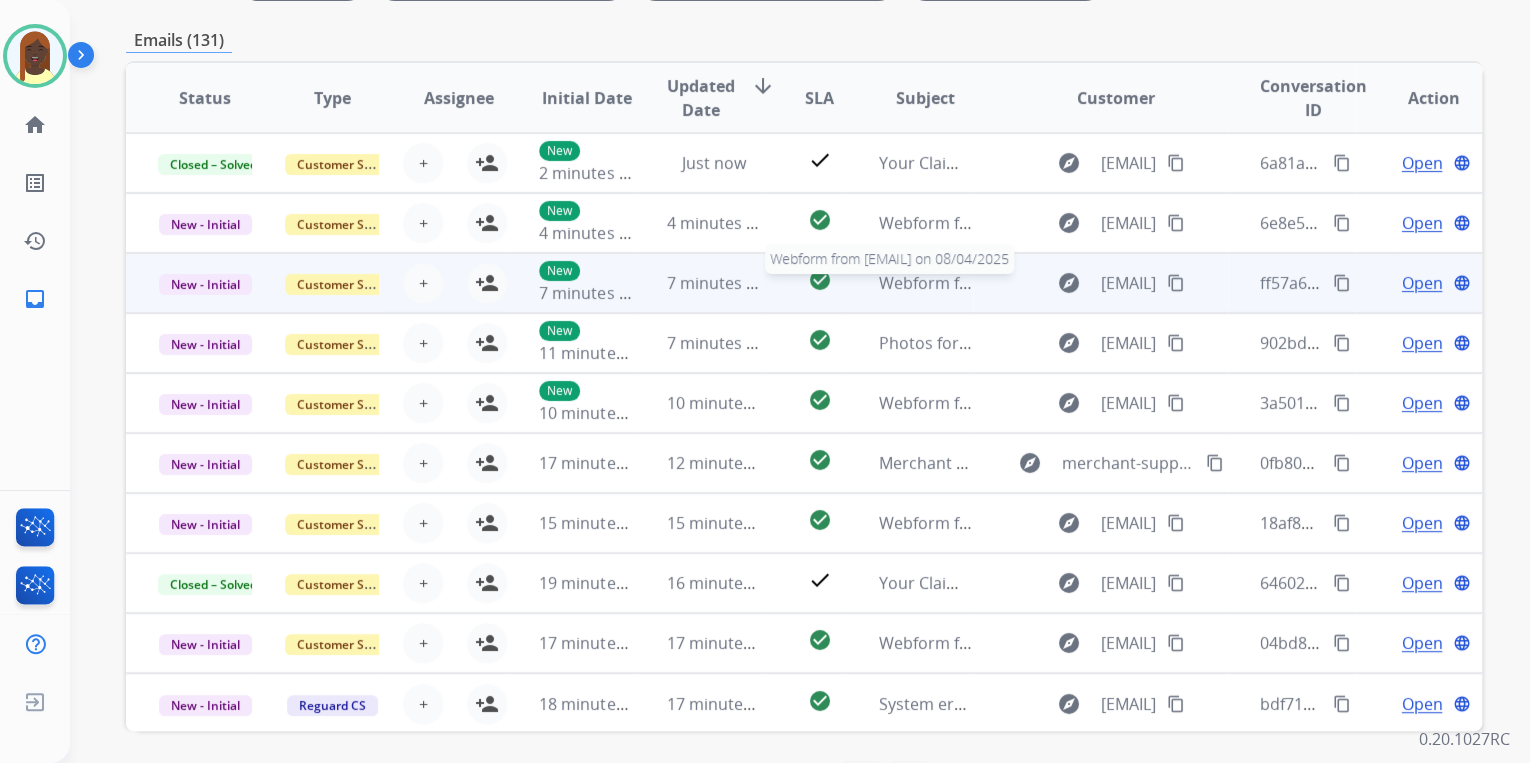 scroll, scrollTop: 400, scrollLeft: 0, axis: vertical 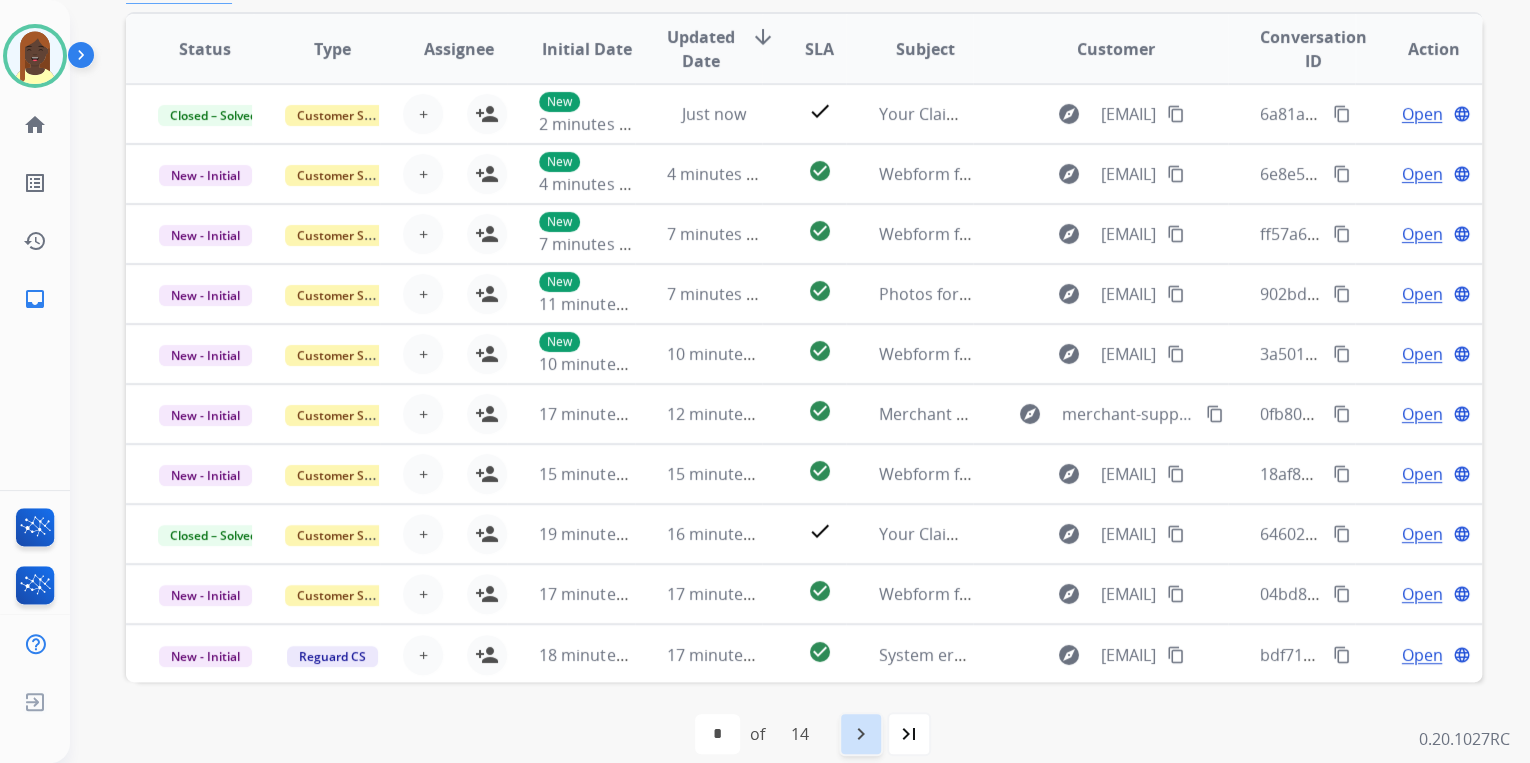 click on "navigate_next" at bounding box center [861, 734] 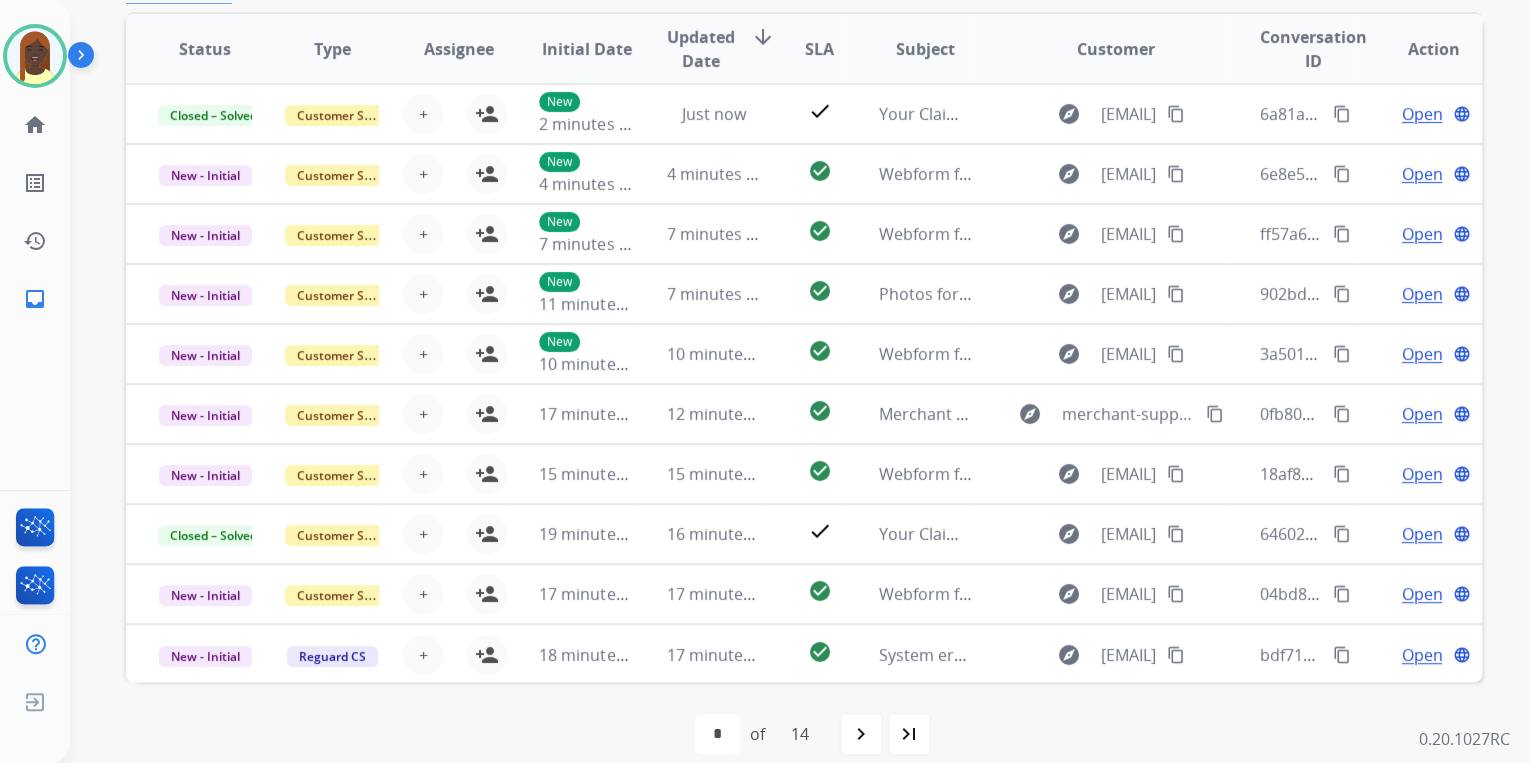 scroll, scrollTop: 0, scrollLeft: 0, axis: both 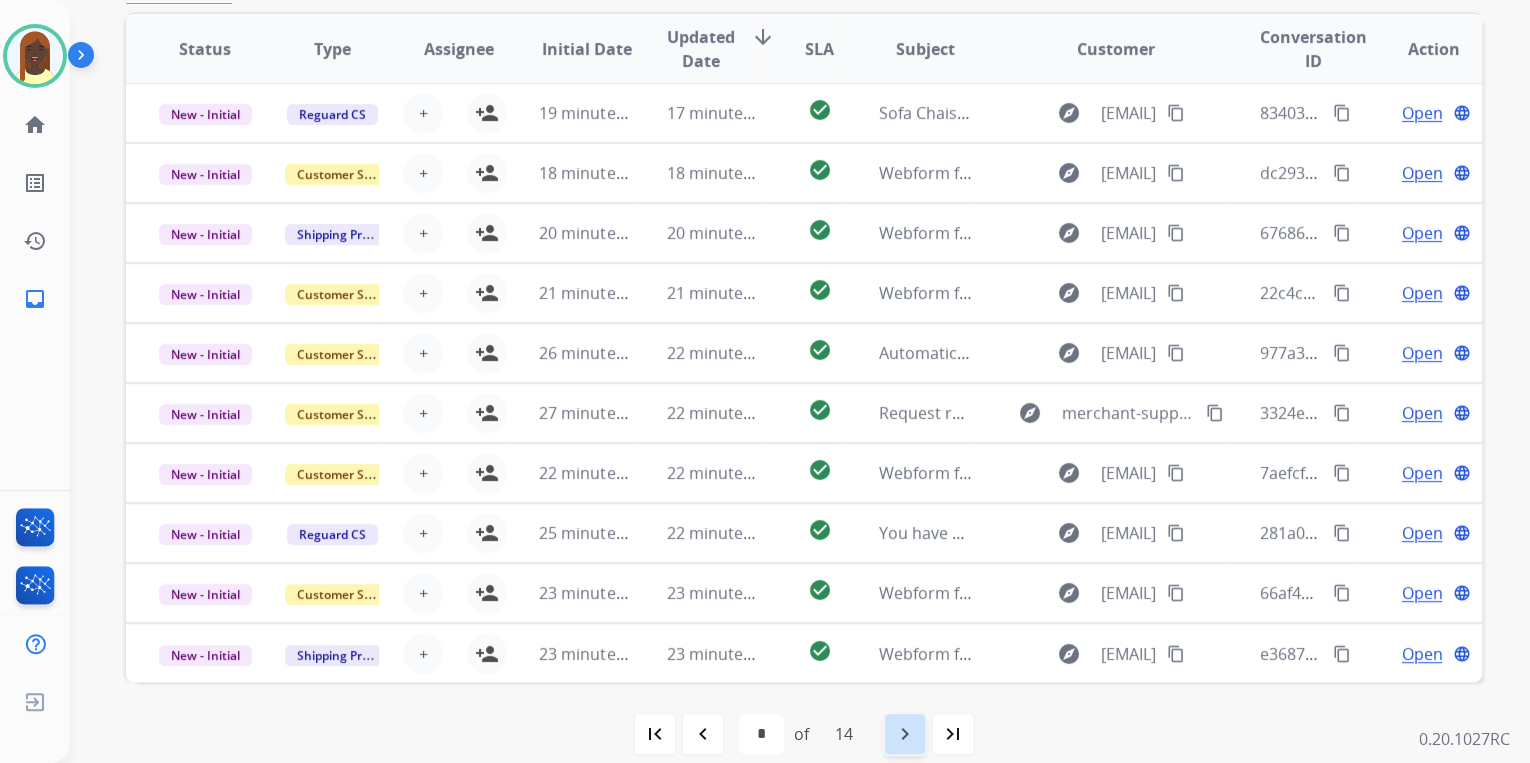 click on "navigate_next" at bounding box center [905, 734] 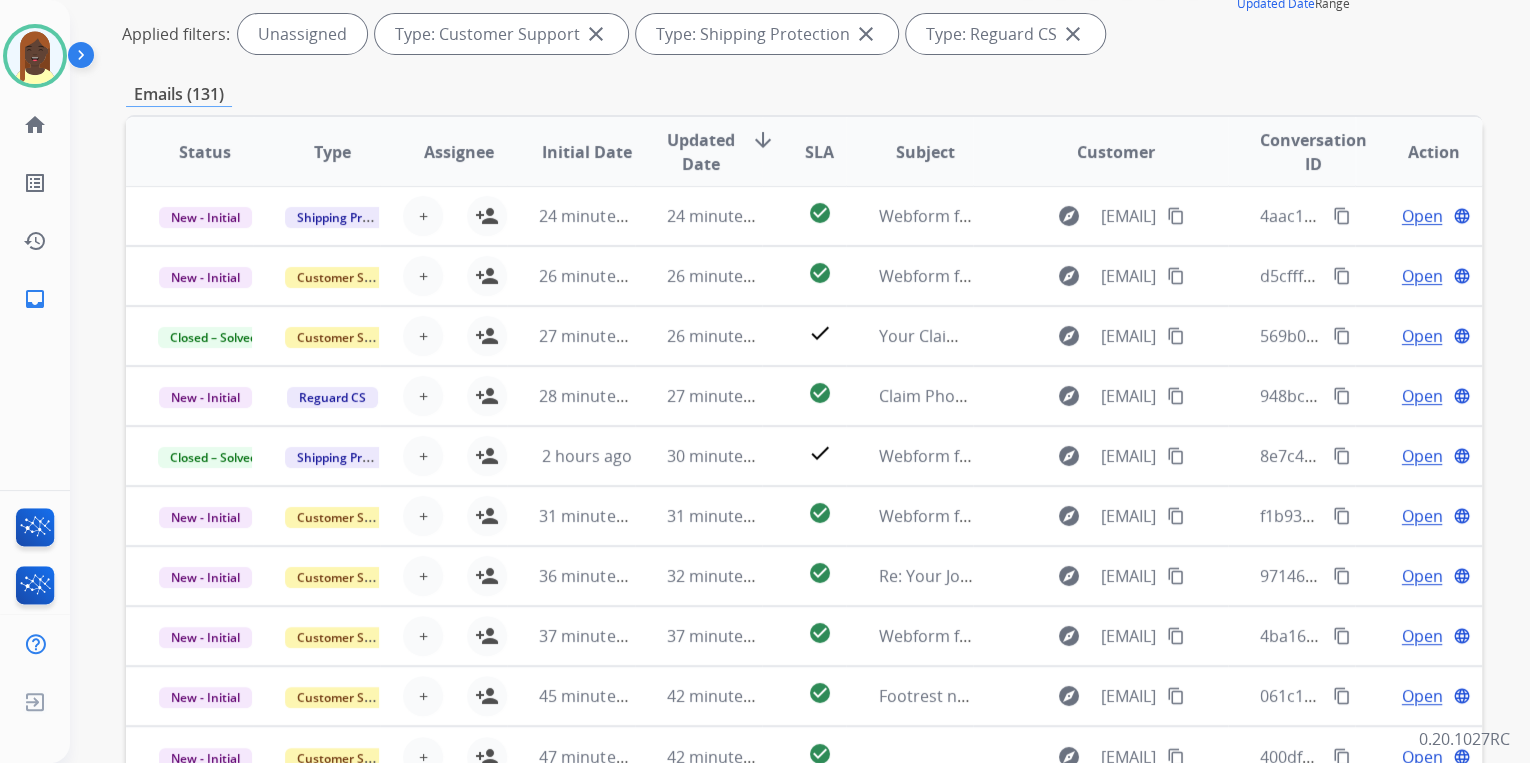 scroll, scrollTop: 400, scrollLeft: 0, axis: vertical 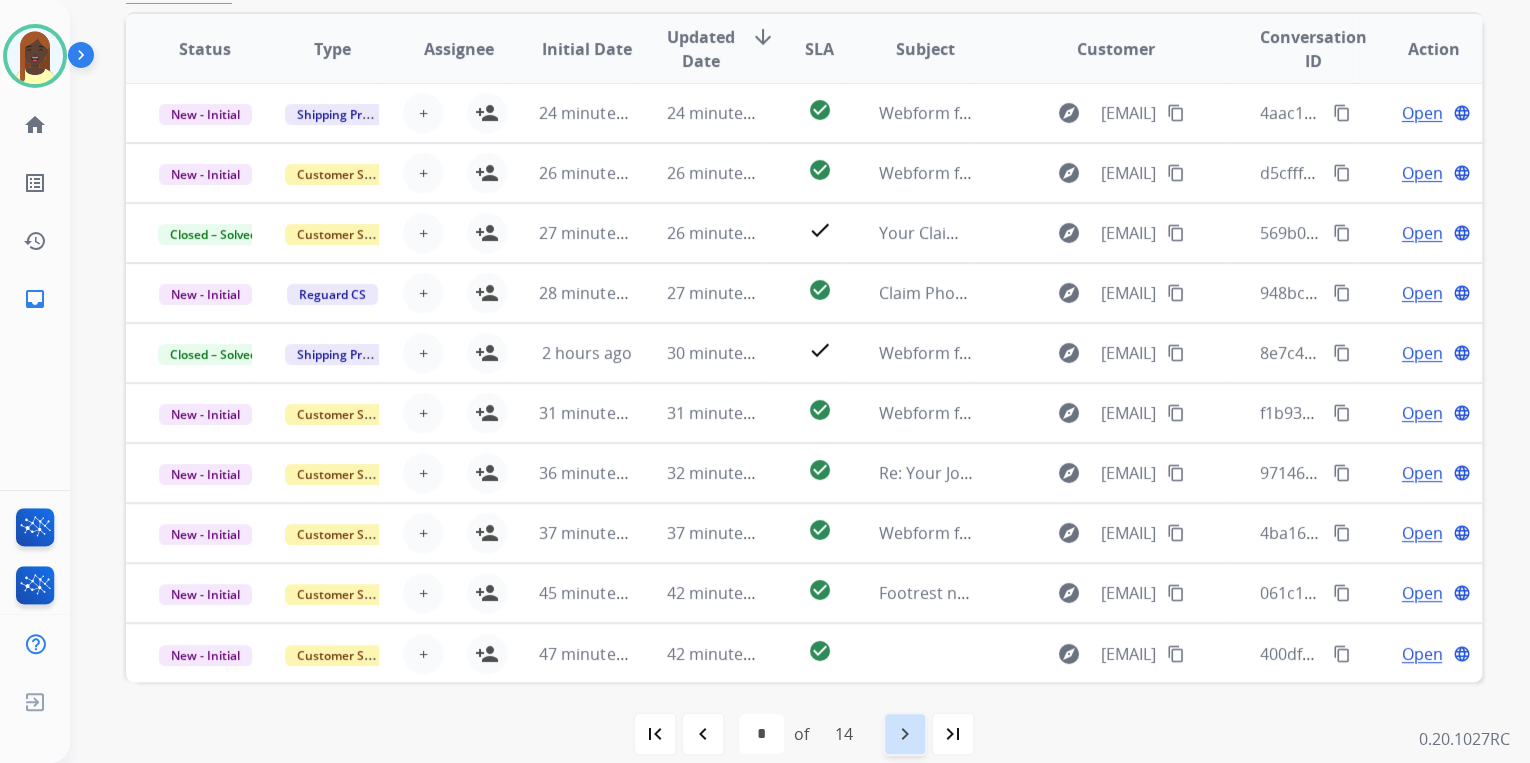click on "navigate_next" at bounding box center [905, 734] 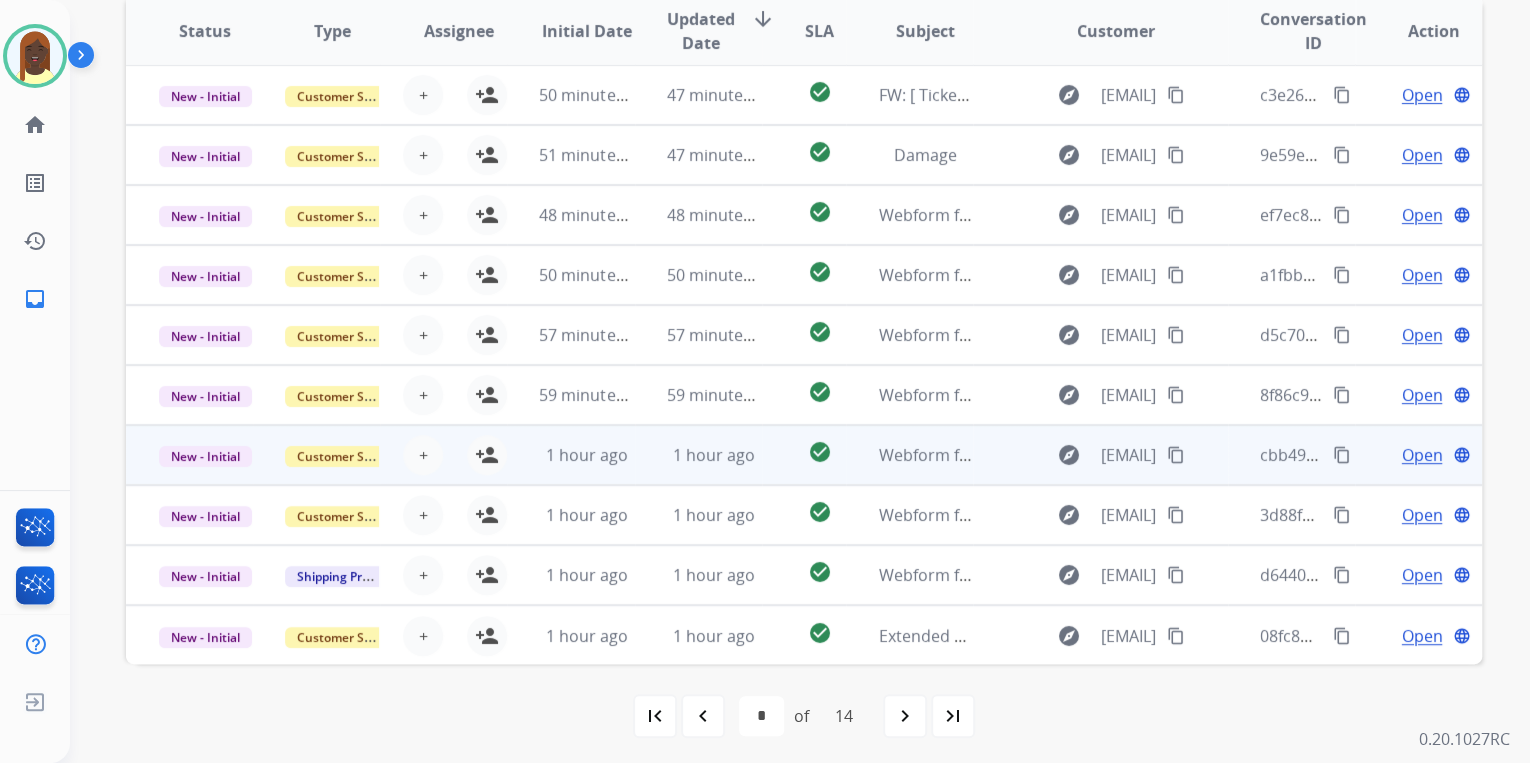 scroll, scrollTop: 422, scrollLeft: 0, axis: vertical 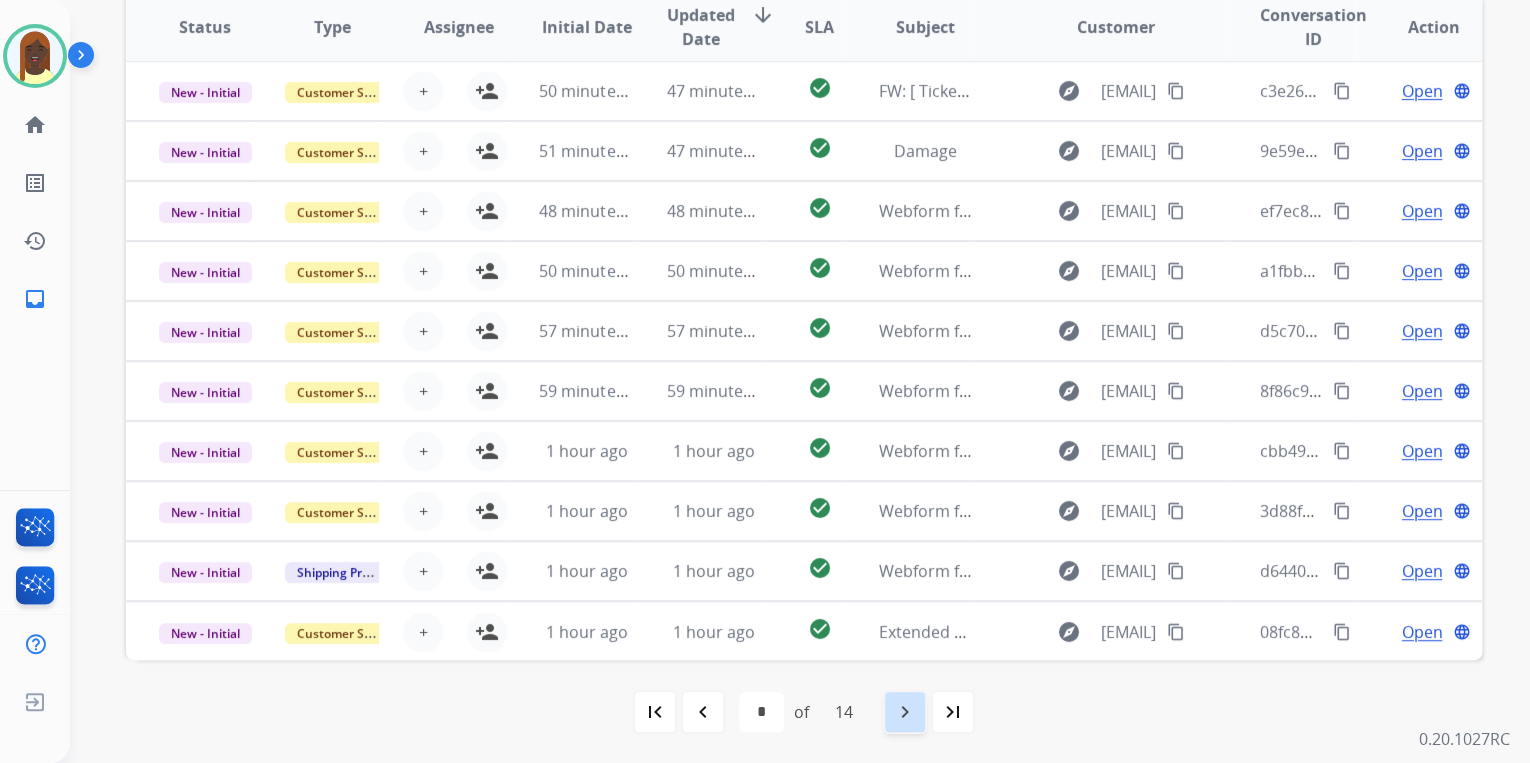 click on "navigate_next" at bounding box center [905, 712] 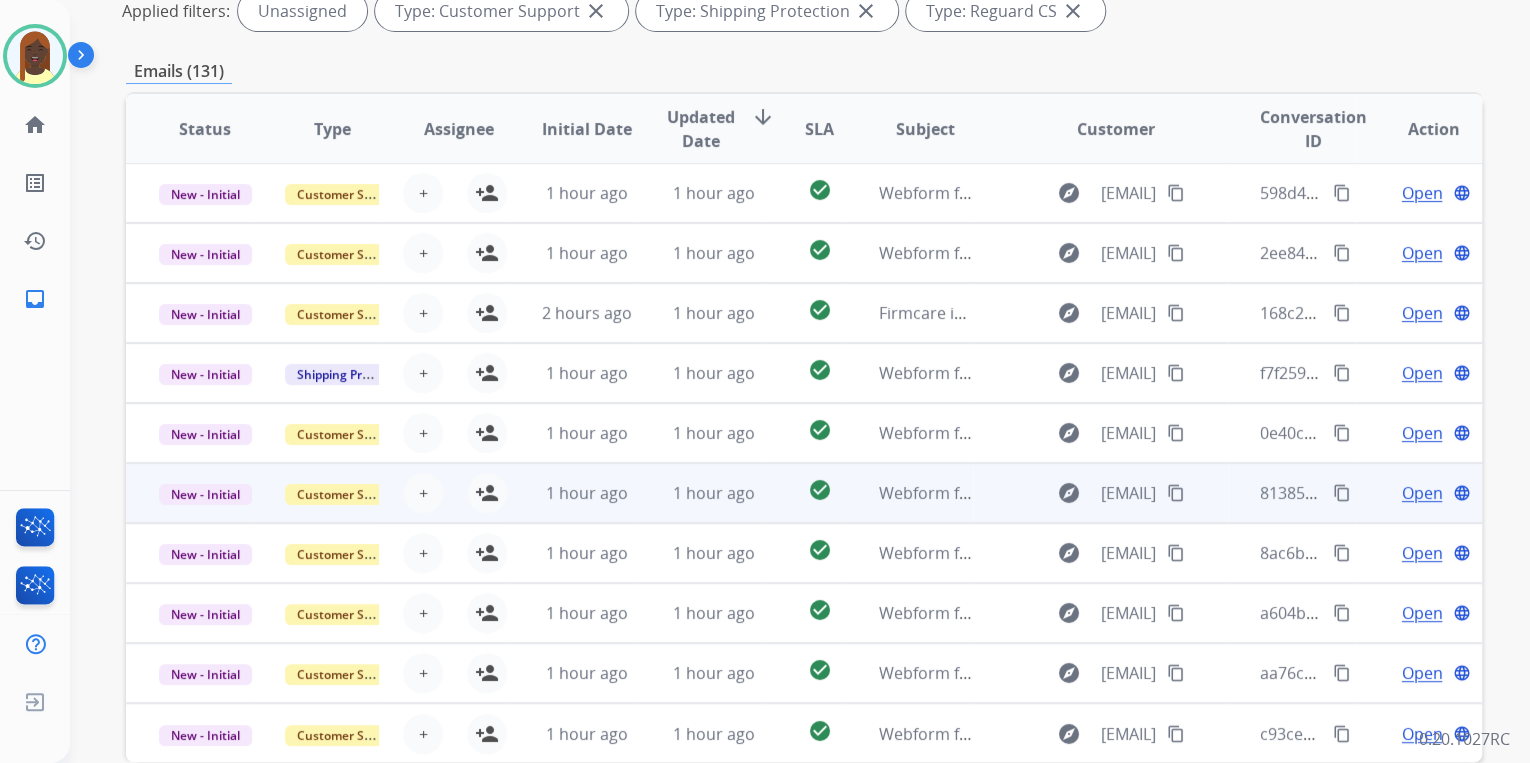 scroll, scrollTop: 422, scrollLeft: 0, axis: vertical 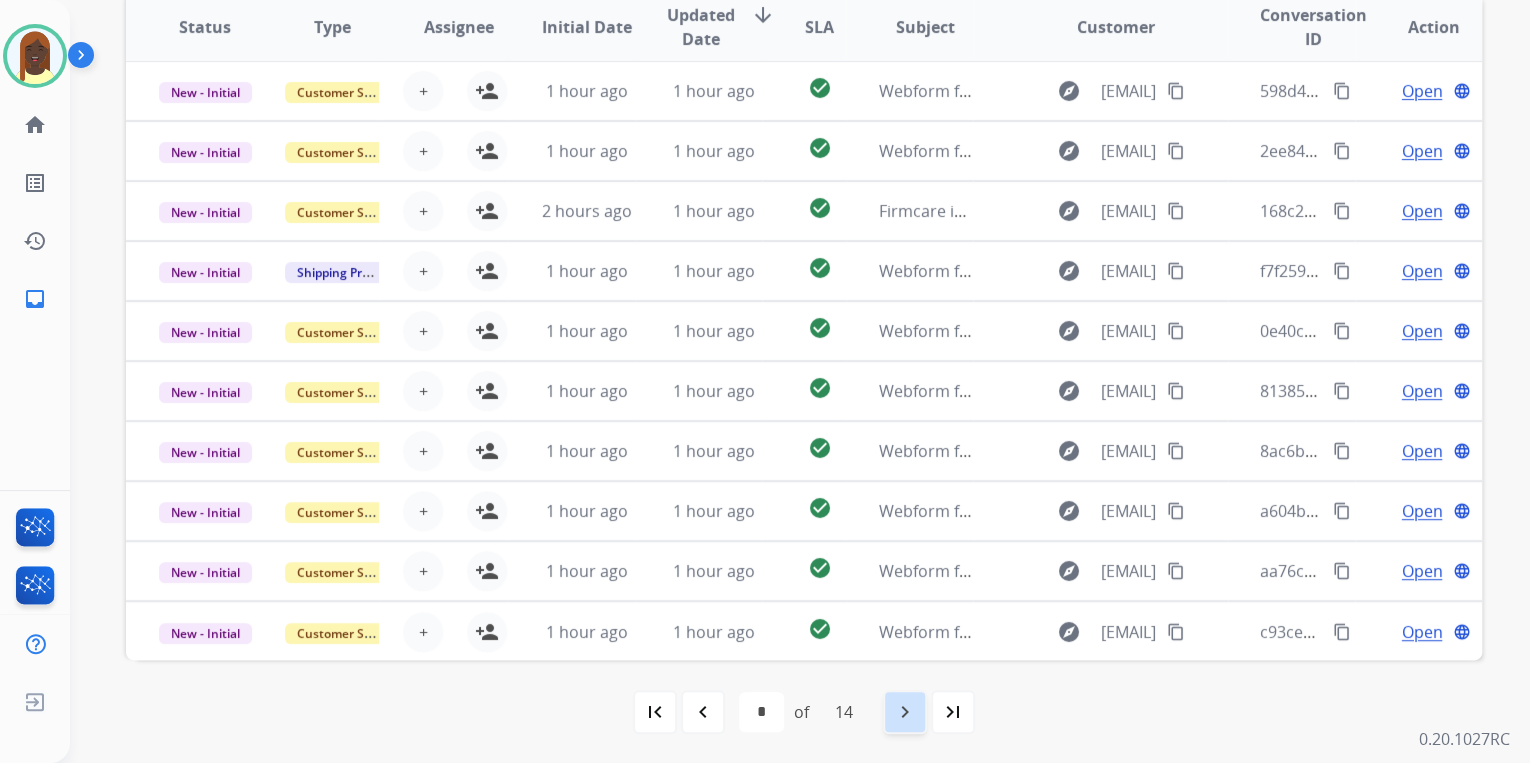 click on "navigate_next" at bounding box center [905, 712] 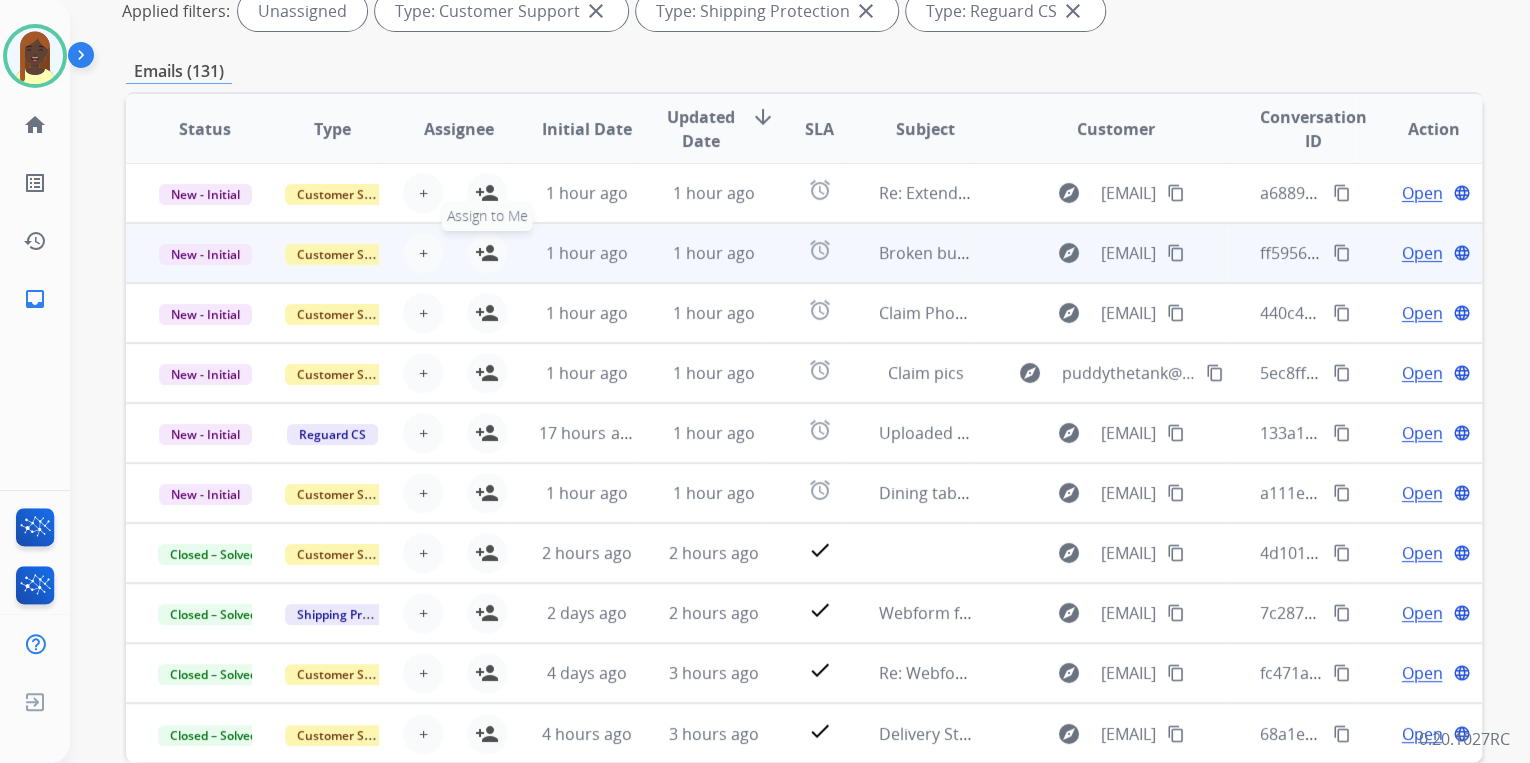scroll, scrollTop: 422, scrollLeft: 0, axis: vertical 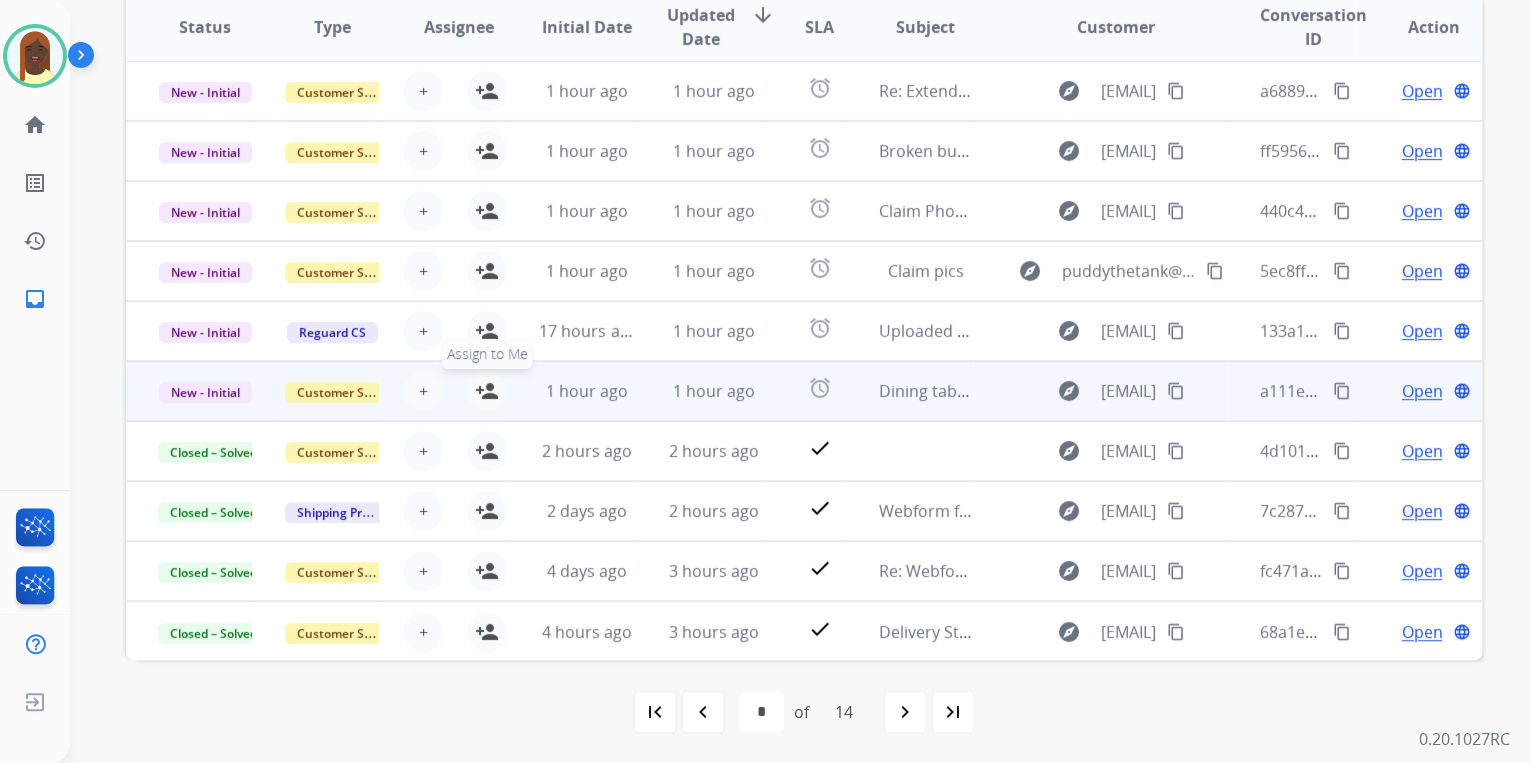 click on "person_add" at bounding box center (487, 391) 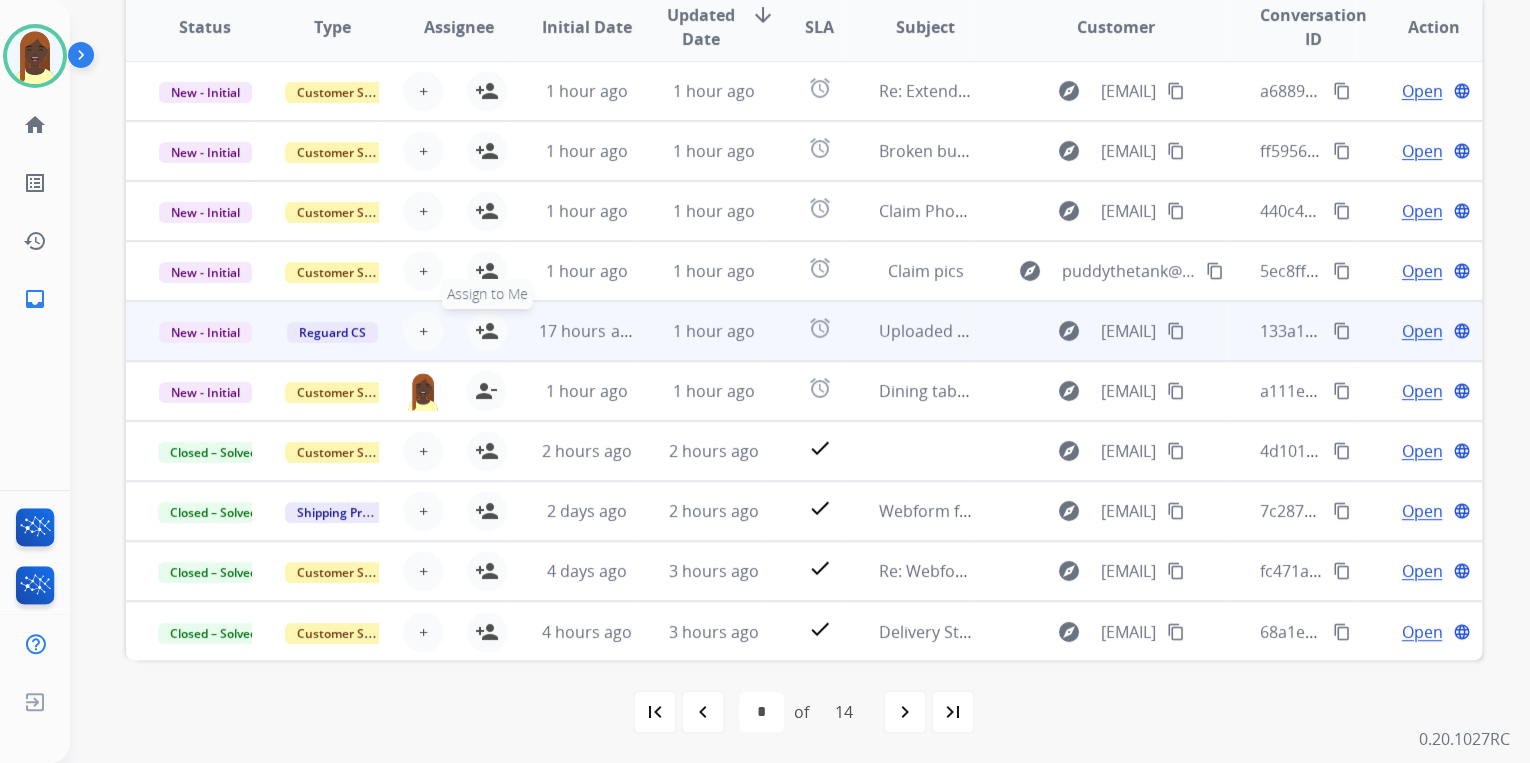 drag, startPoint x: 478, startPoint y: 336, endPoint x: 480, endPoint y: 317, distance: 19.104973 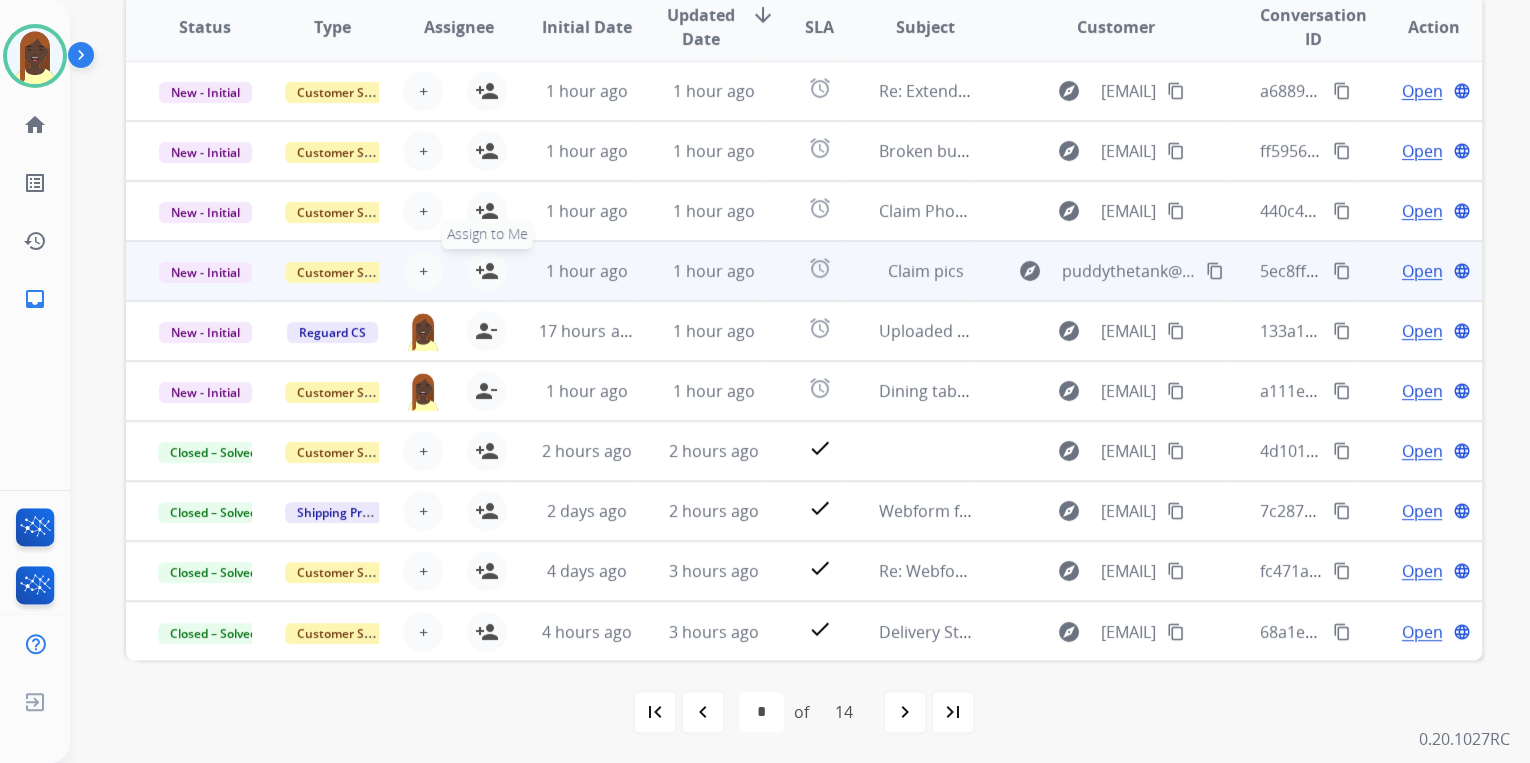 click on "person_add Assign to Me" at bounding box center (487, 271) 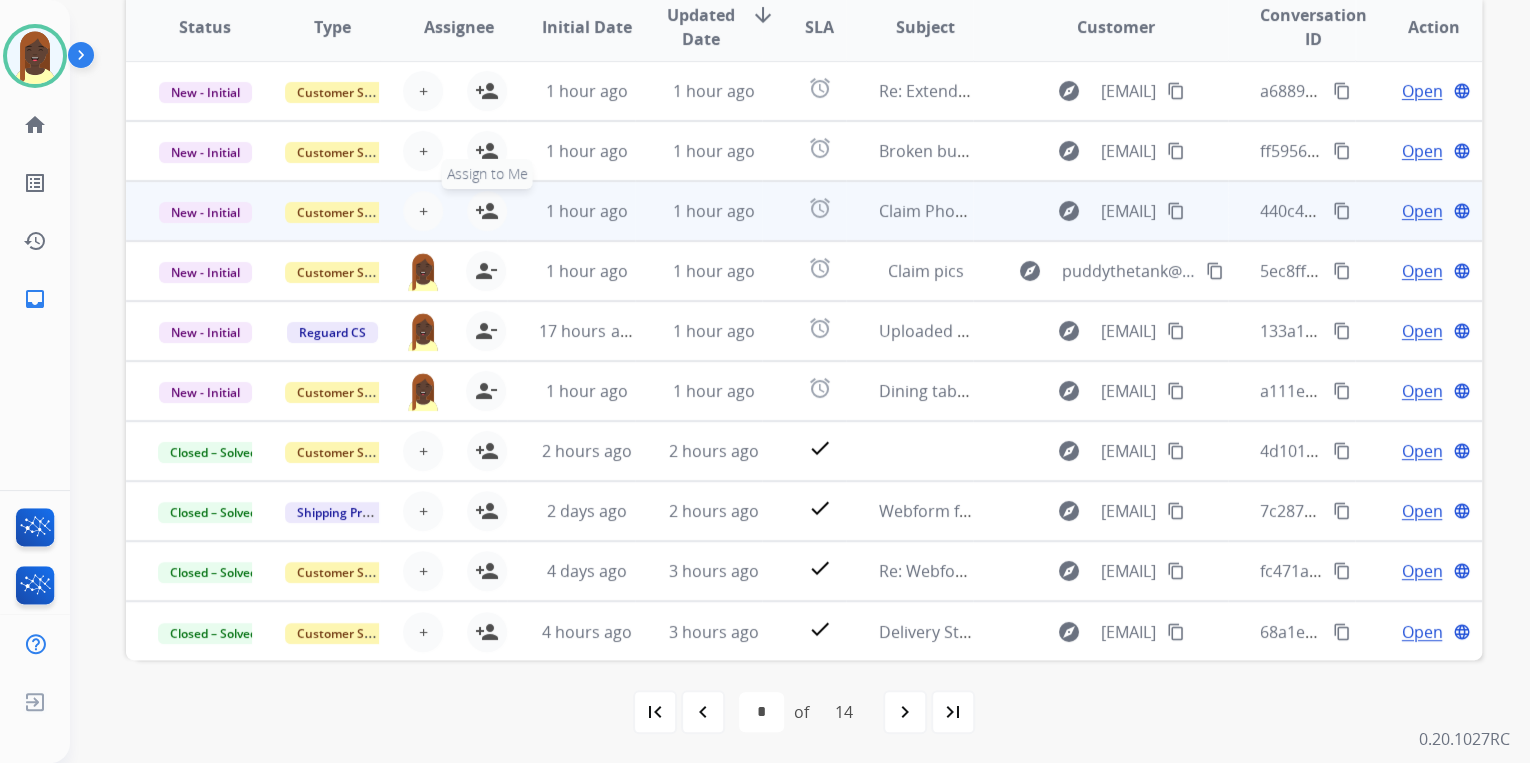 click on "person_add" at bounding box center (487, 211) 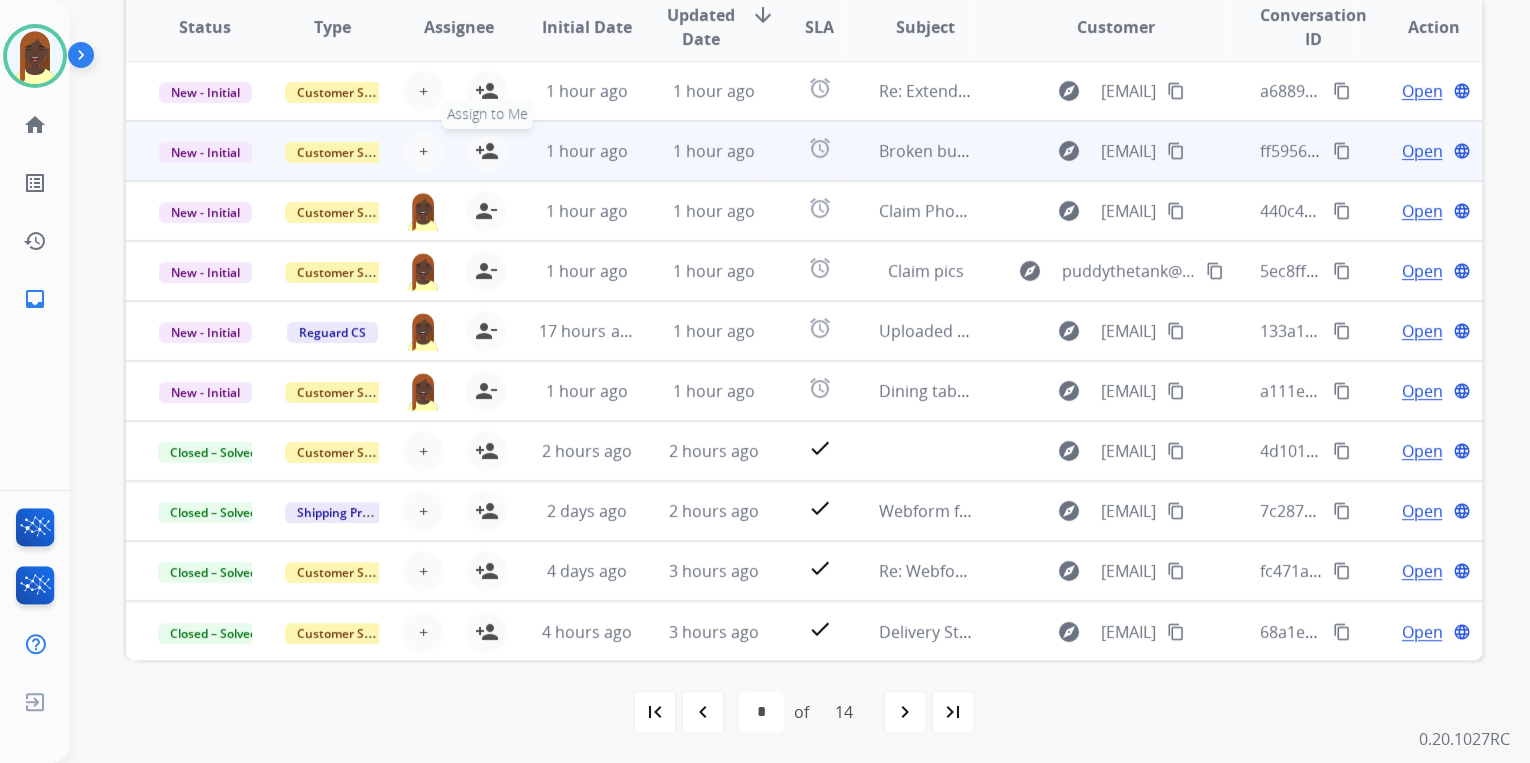 click on "person_add" at bounding box center (487, 151) 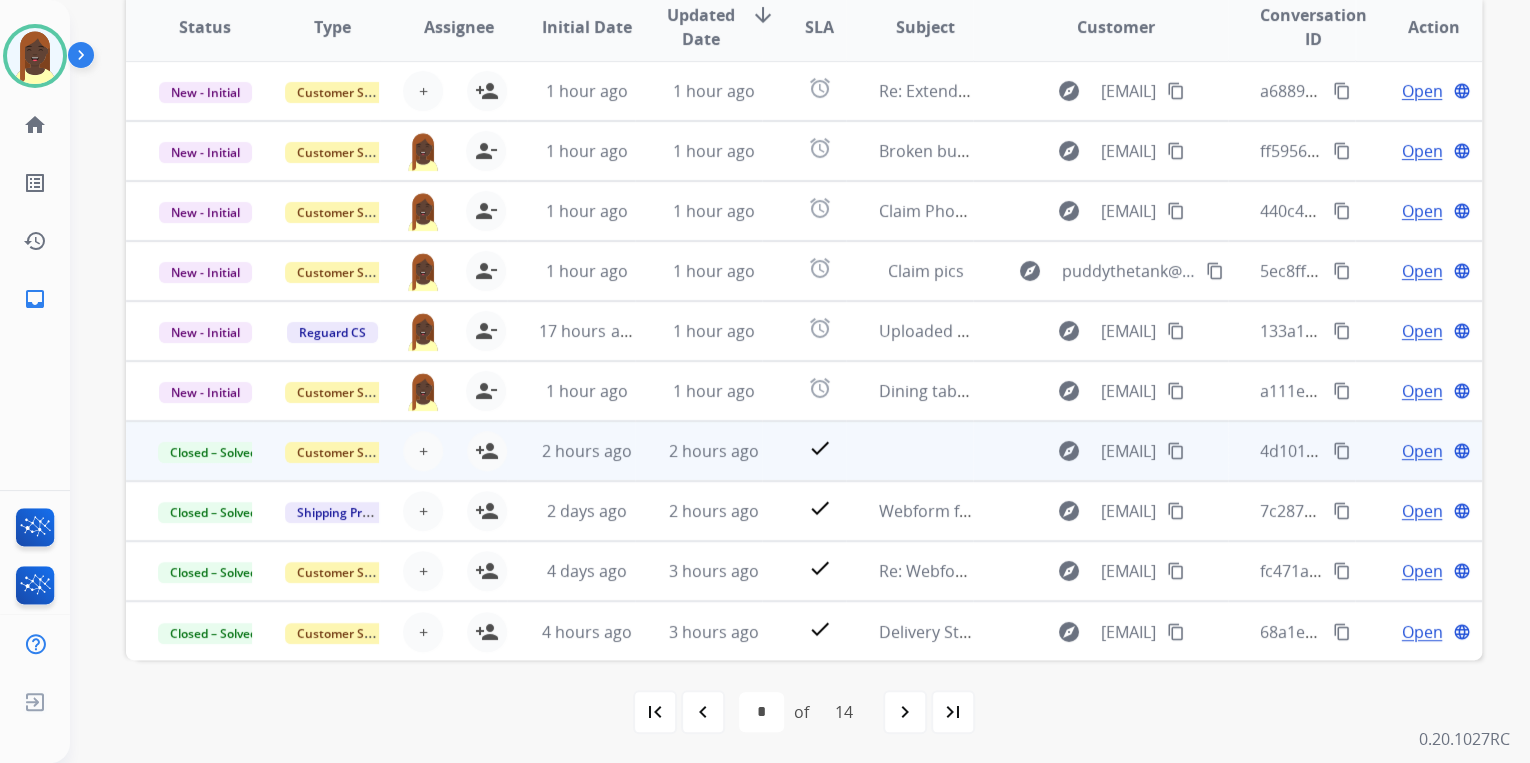 scroll, scrollTop: 0, scrollLeft: 0, axis: both 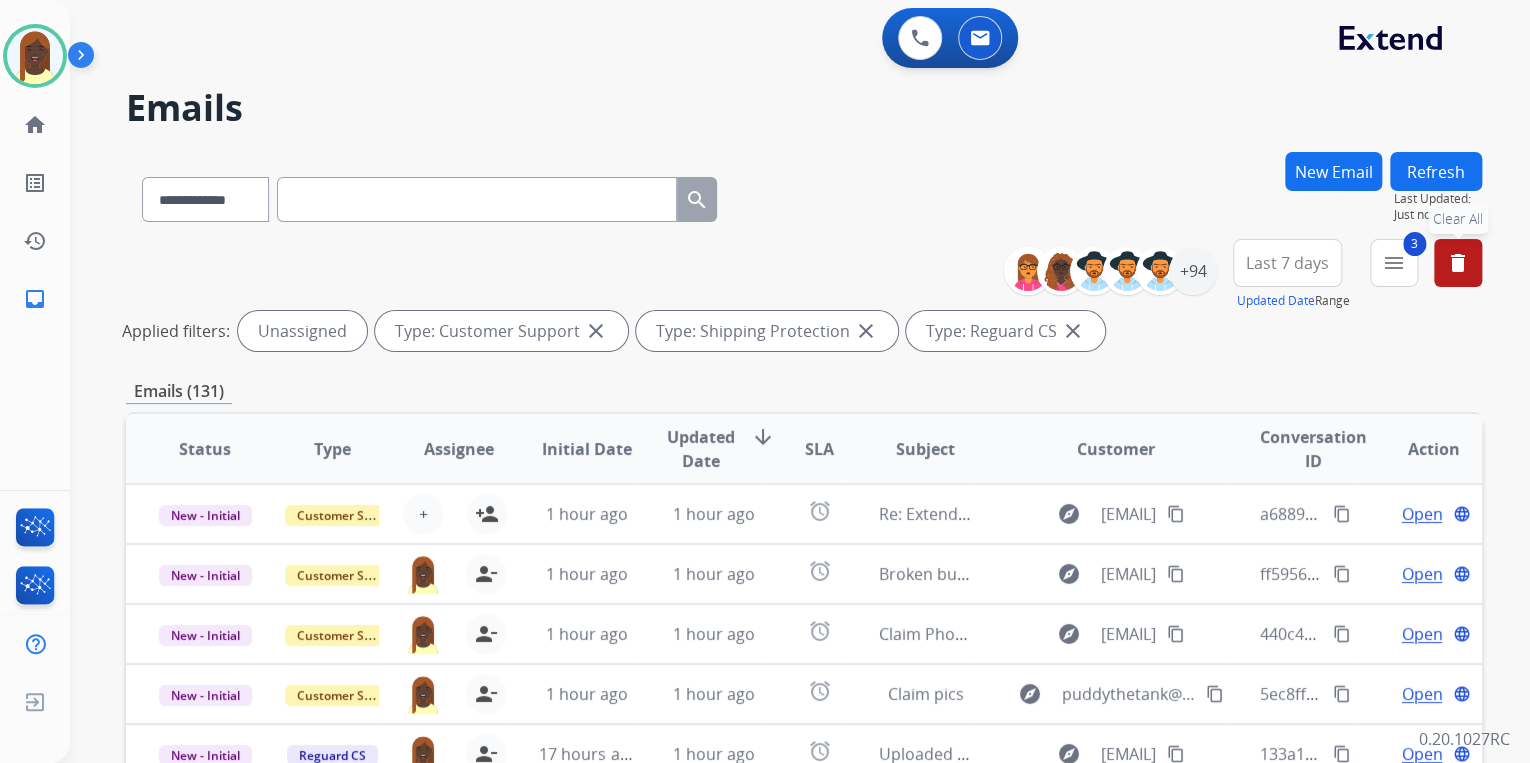 click on "delete" at bounding box center (1458, 263) 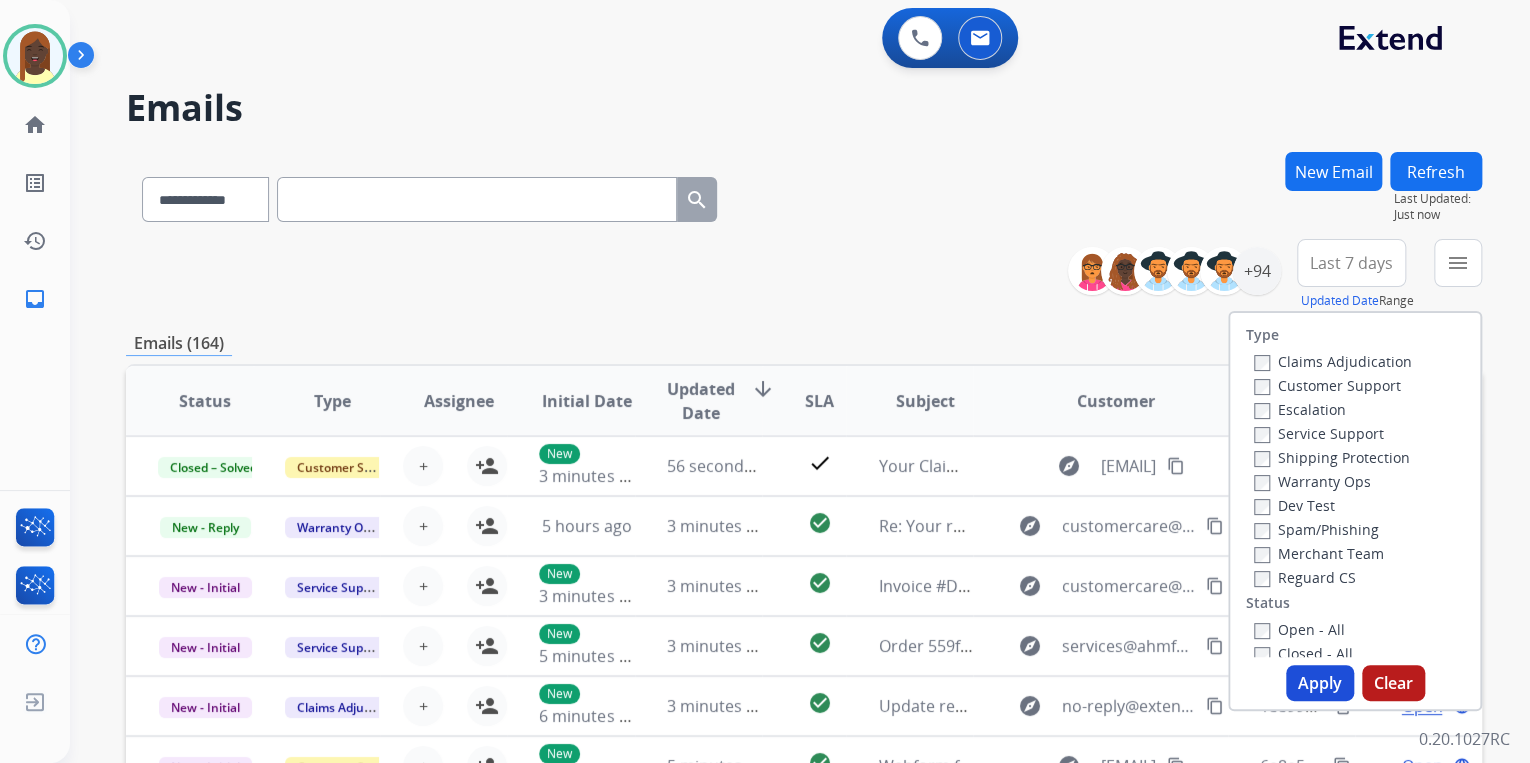 click on "Emails (164)" at bounding box center (804, 343) 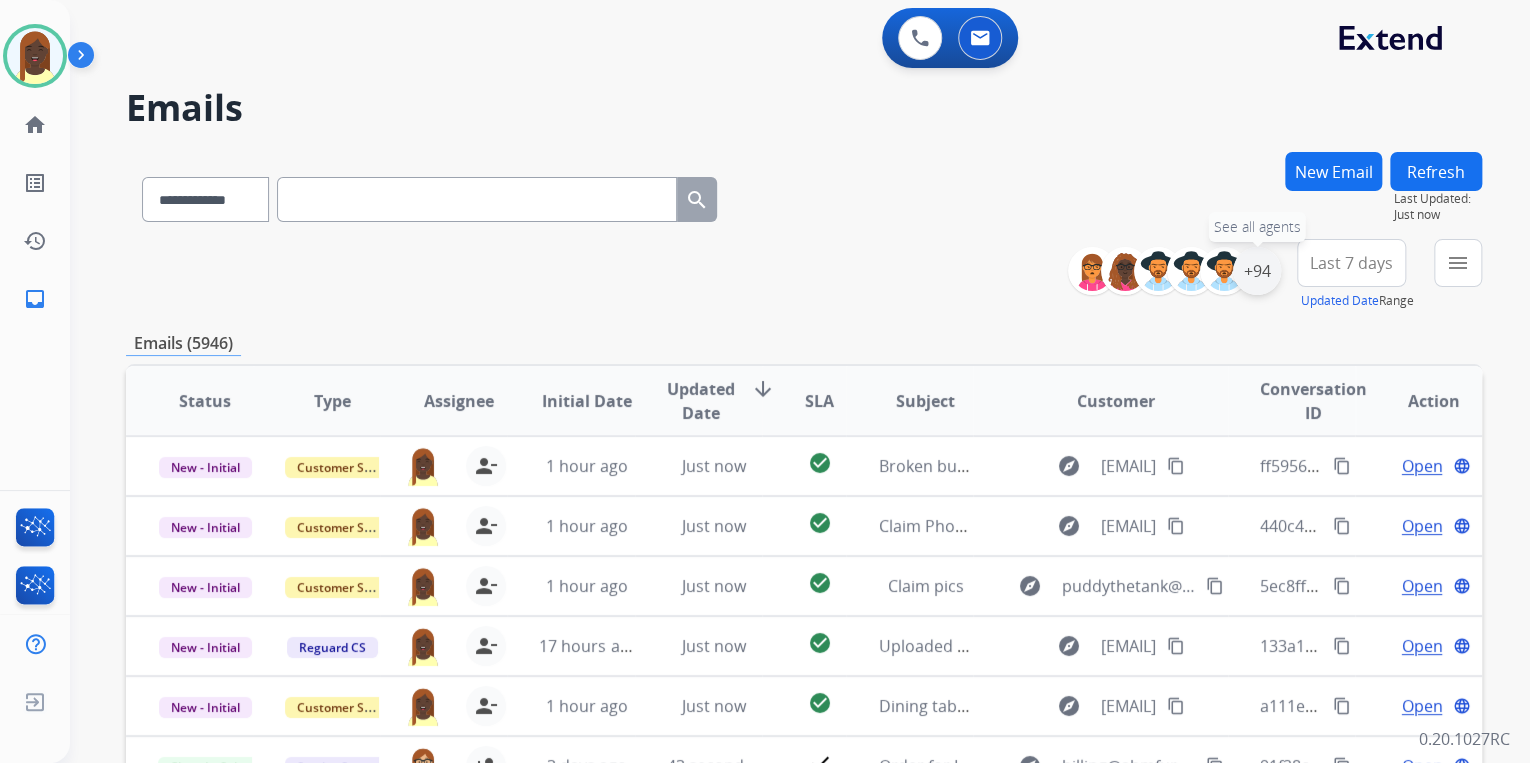 click on "+94" at bounding box center [1257, 271] 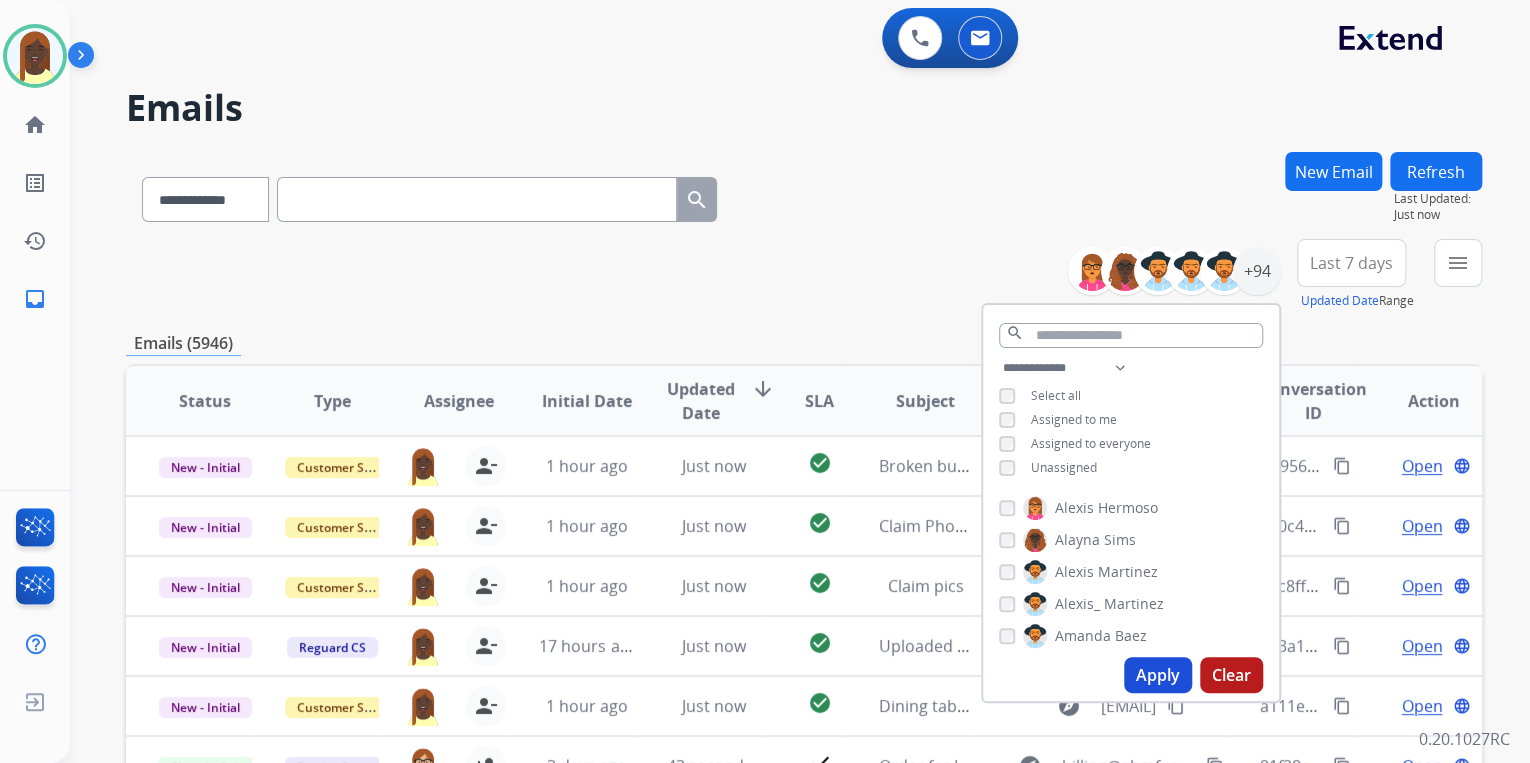 click on "Apply" at bounding box center [1158, 675] 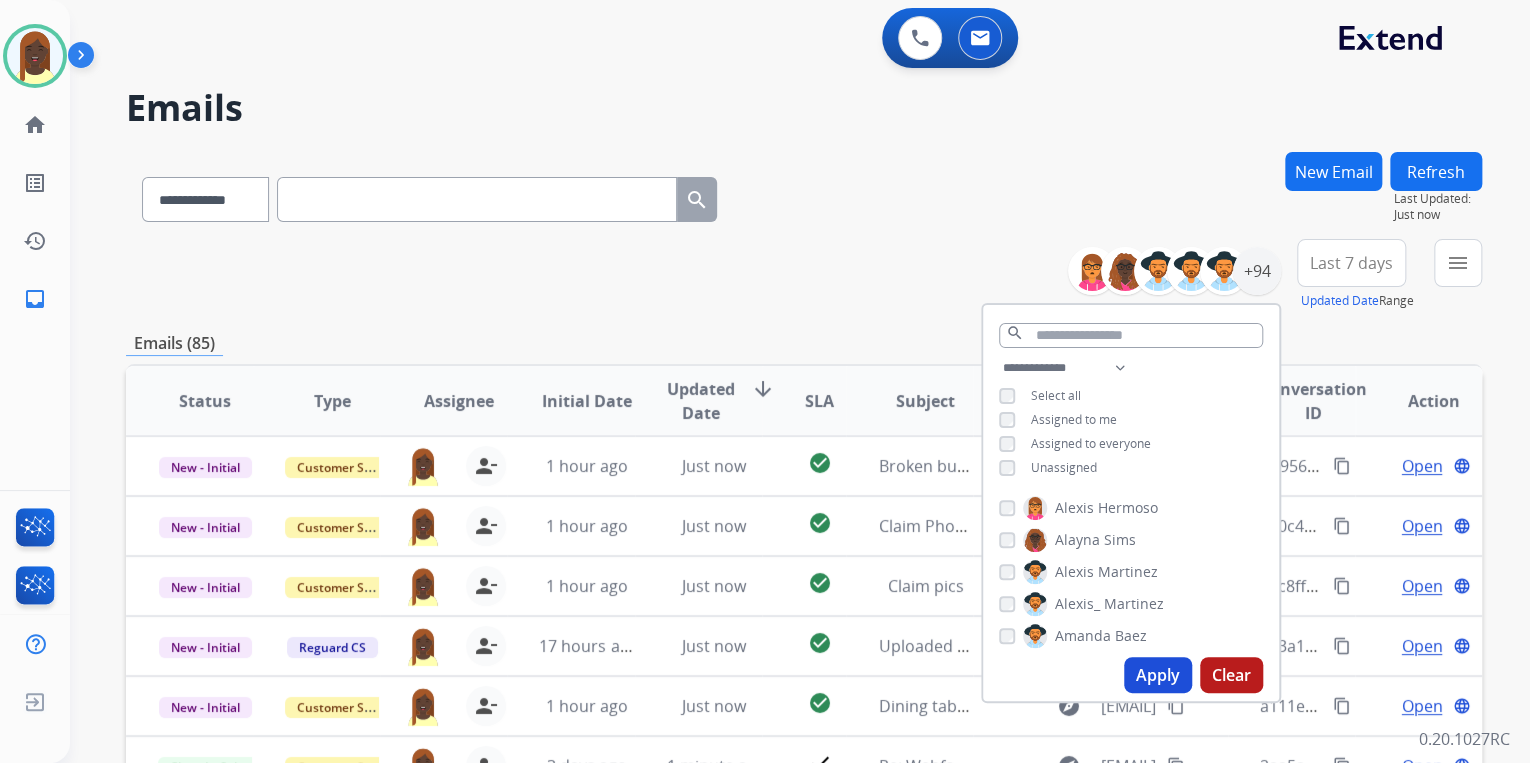 click on "**********" at bounding box center [804, 275] 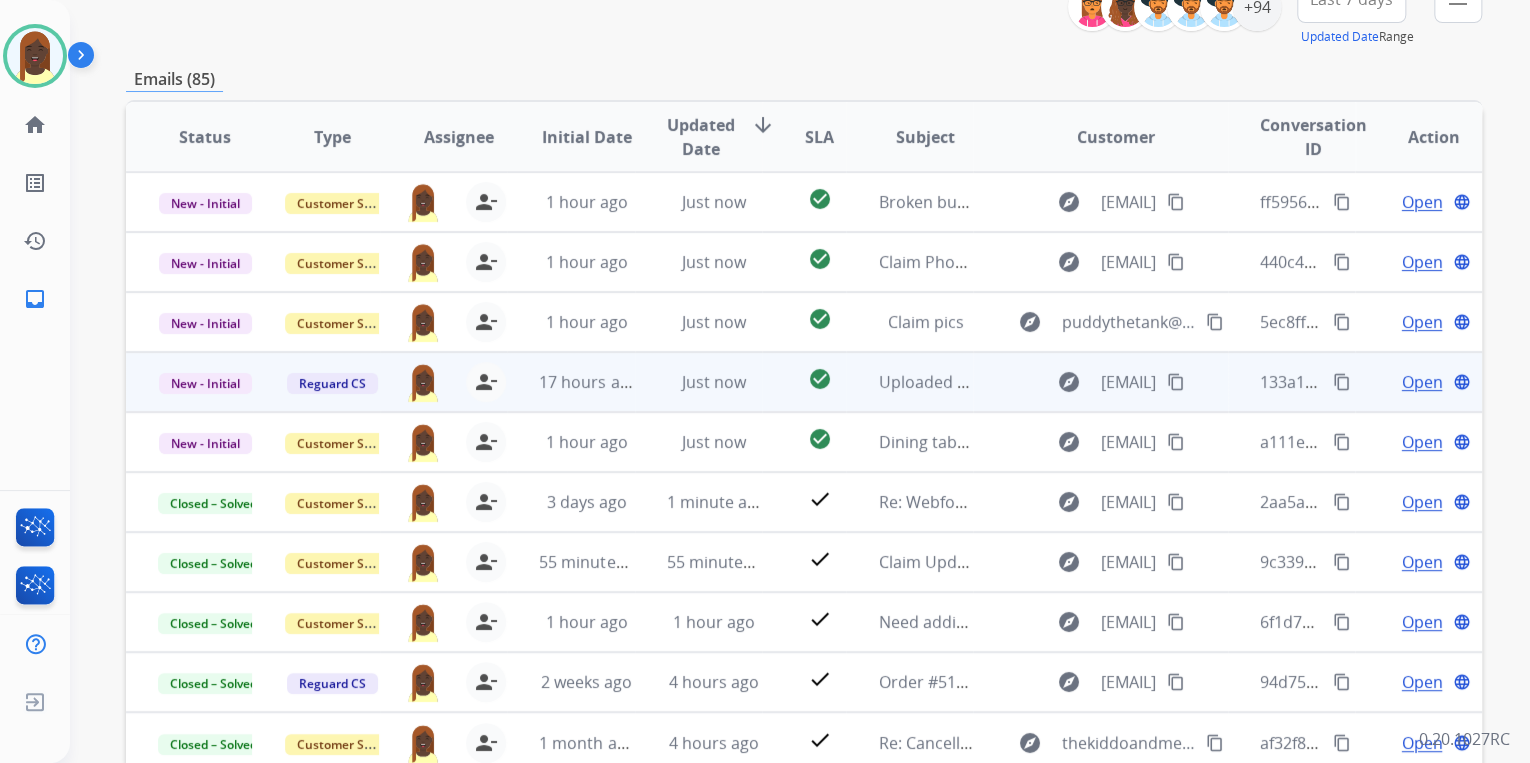 scroll, scrollTop: 80, scrollLeft: 0, axis: vertical 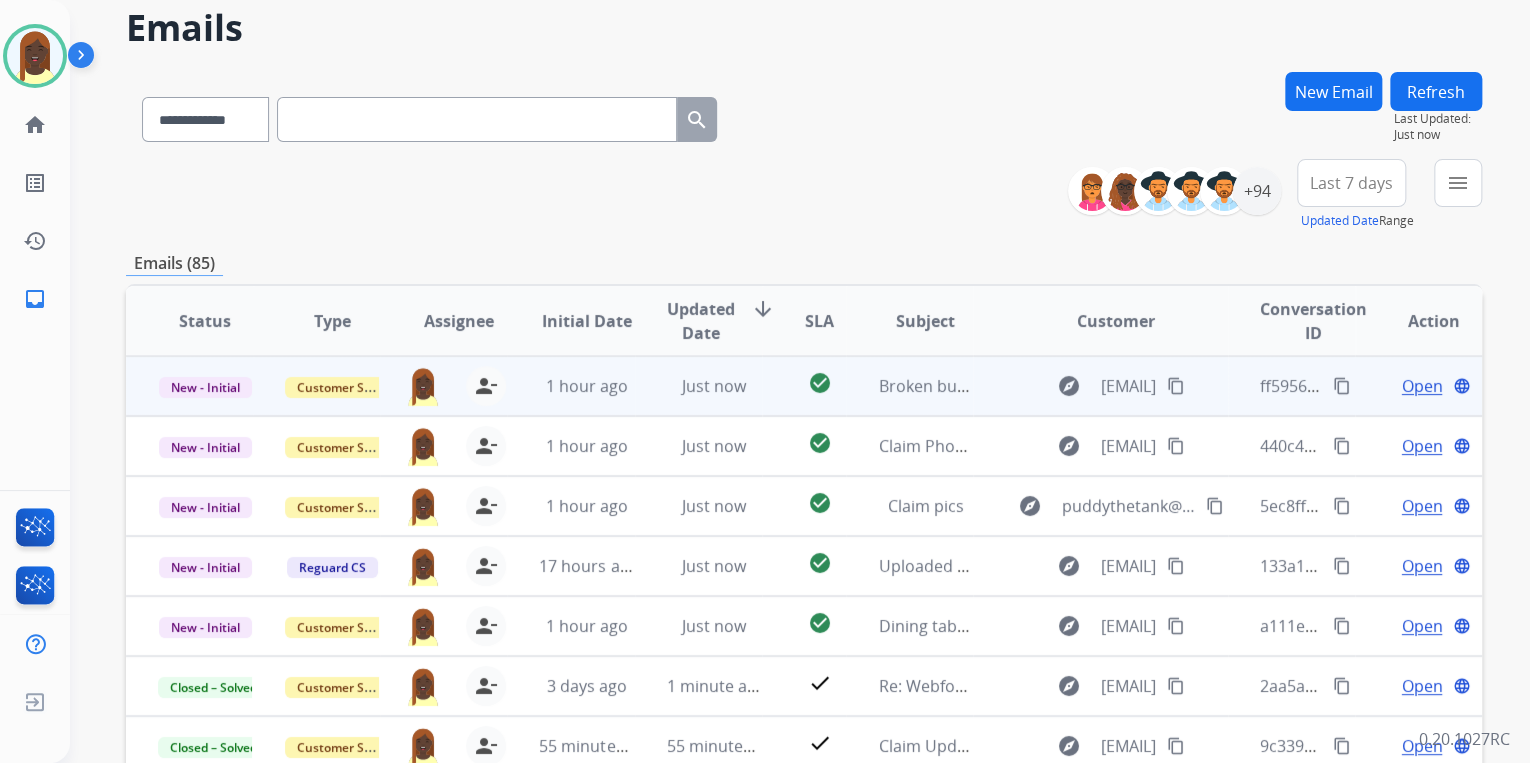click on "content_copy" at bounding box center (1342, 386) 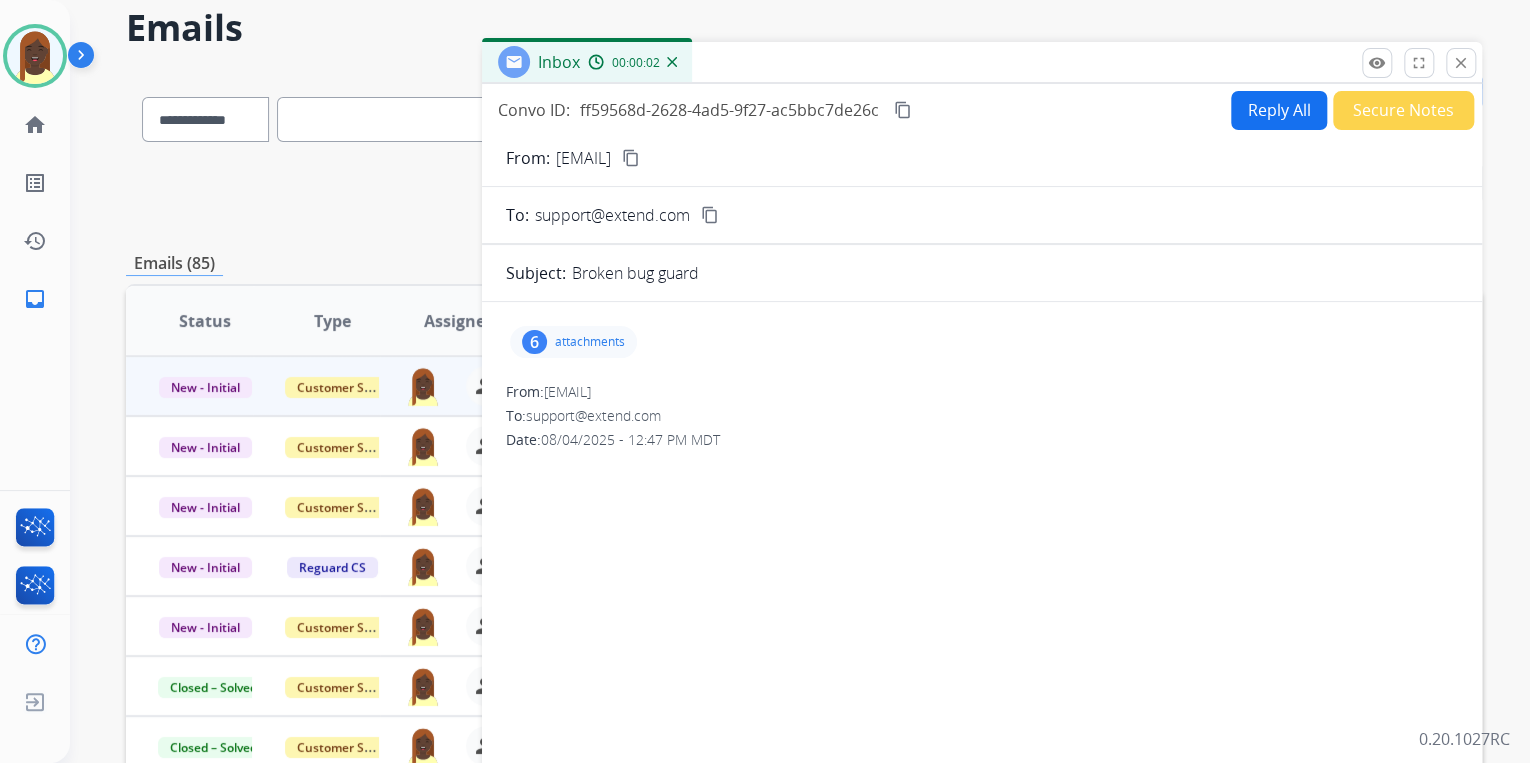 click on "attachments" at bounding box center (590, 342) 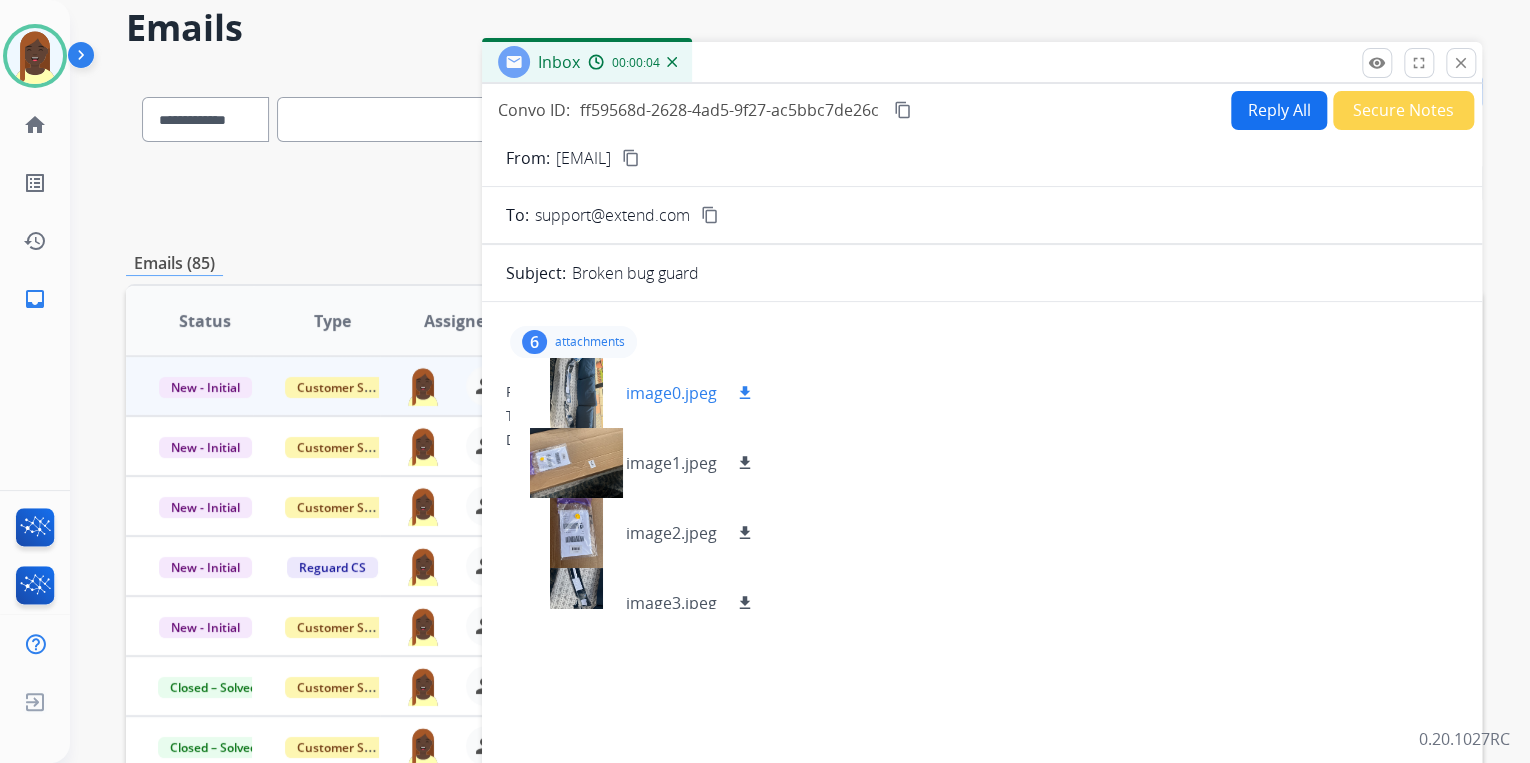 click on "download" at bounding box center (745, 393) 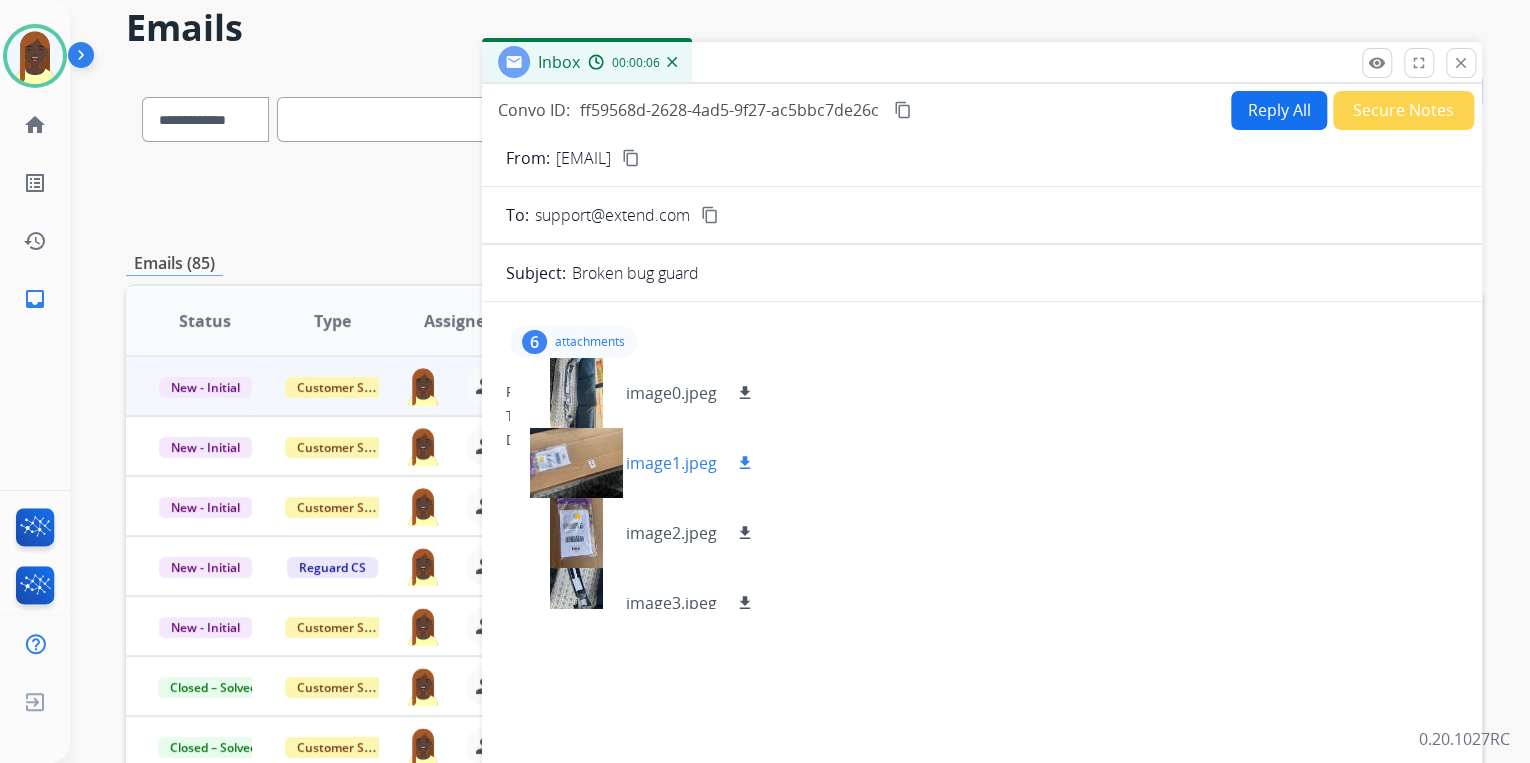 click on "download" at bounding box center (745, 463) 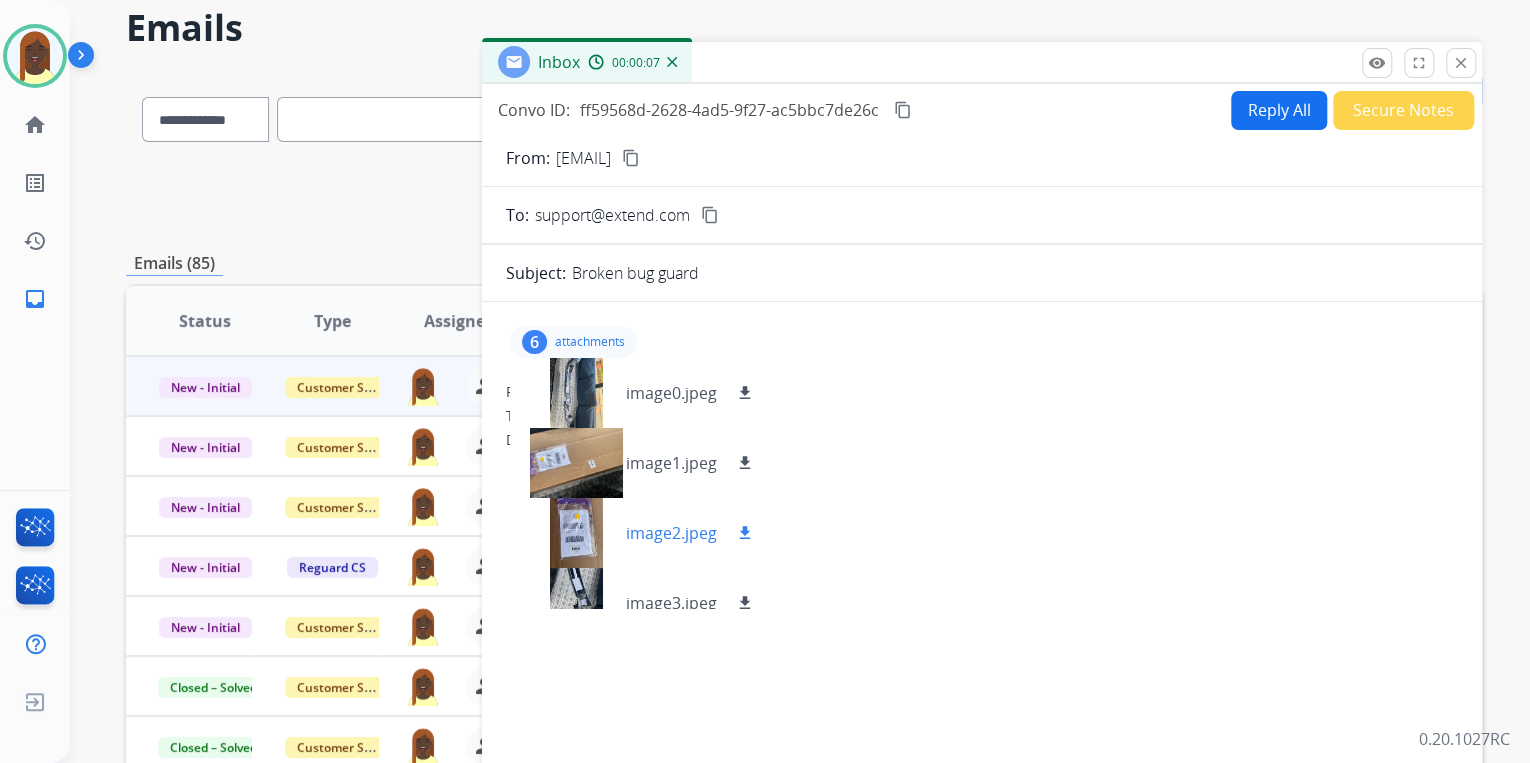 click on "download" at bounding box center [745, 533] 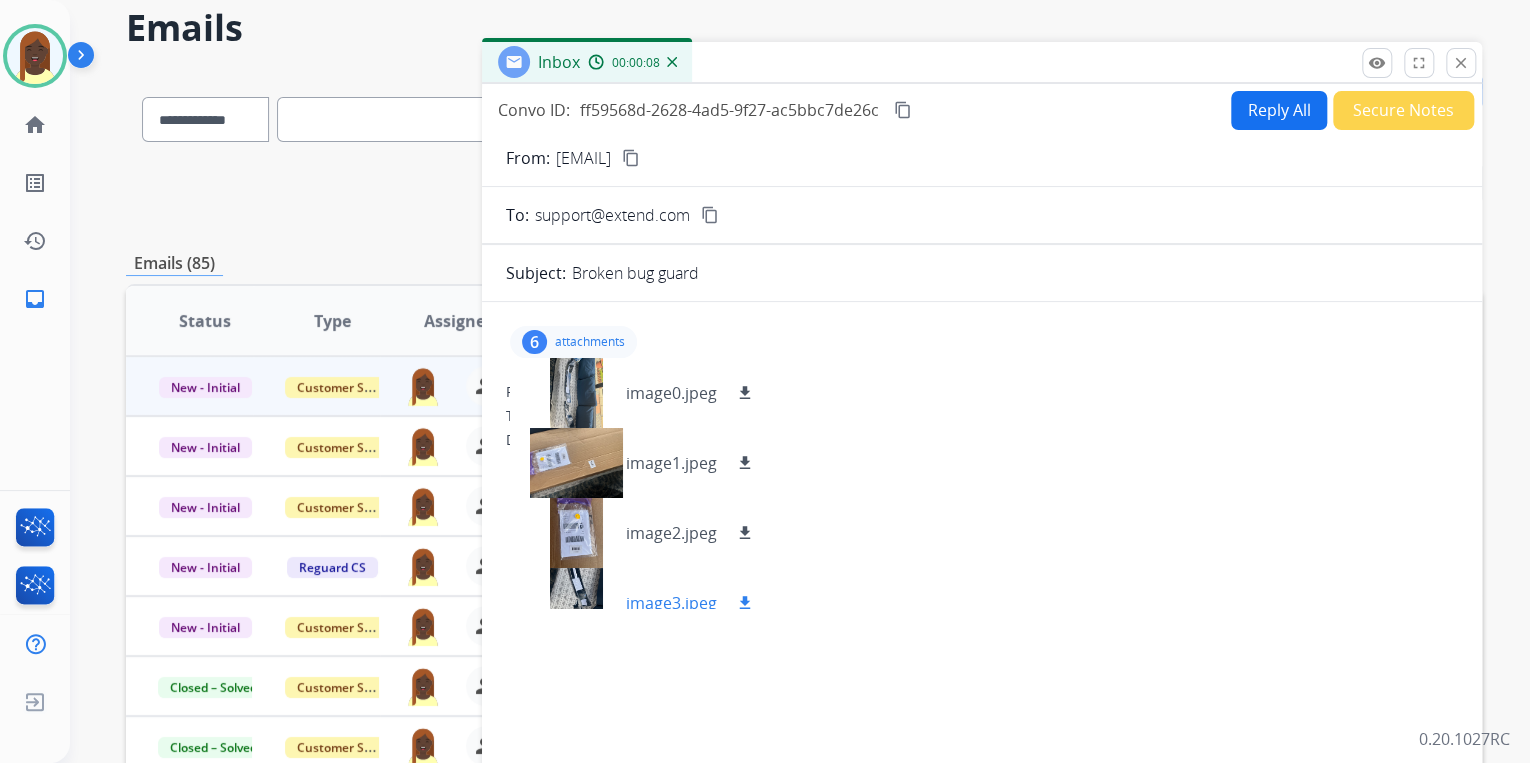 click on "download" at bounding box center [745, 603] 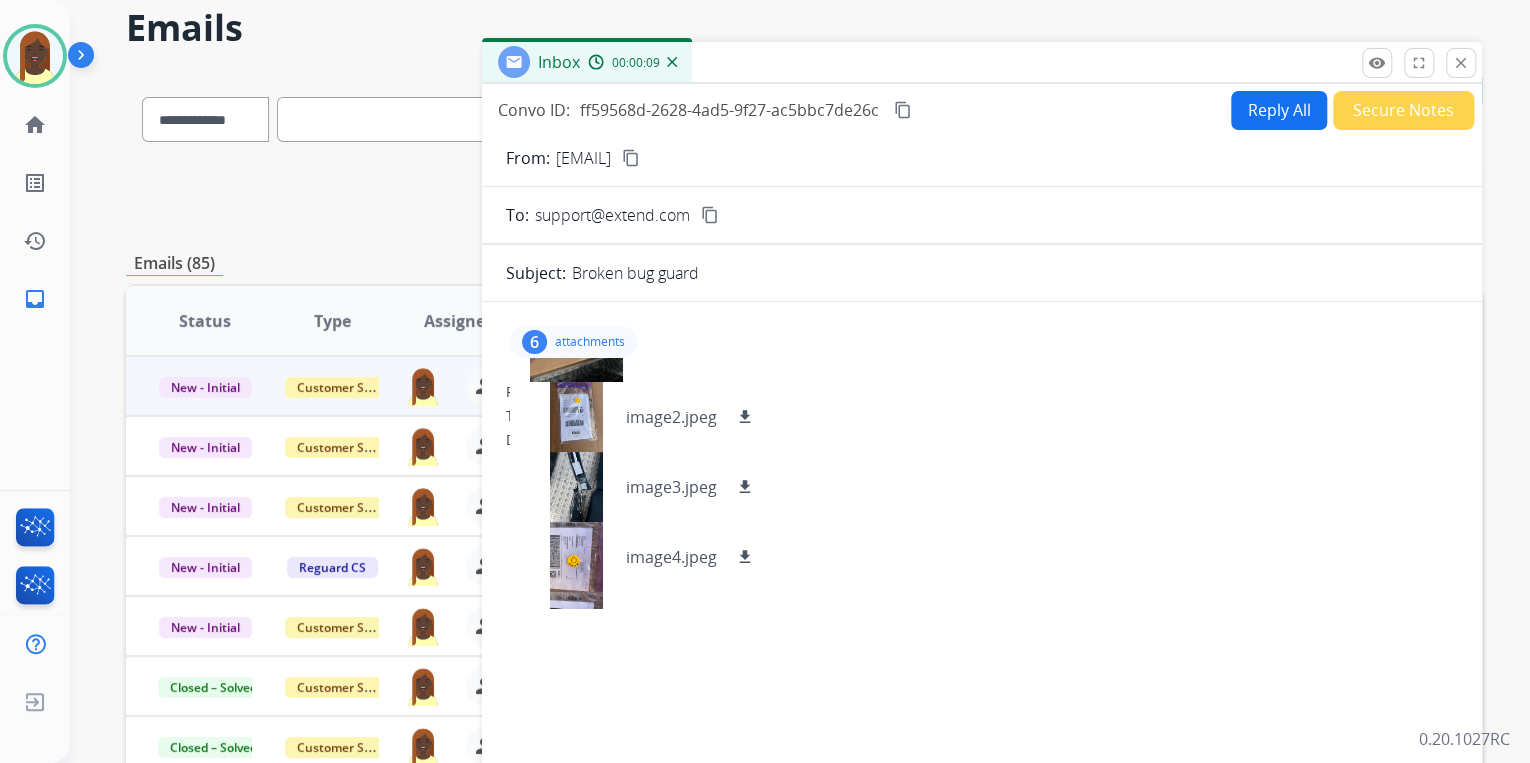 scroll, scrollTop: 169, scrollLeft: 0, axis: vertical 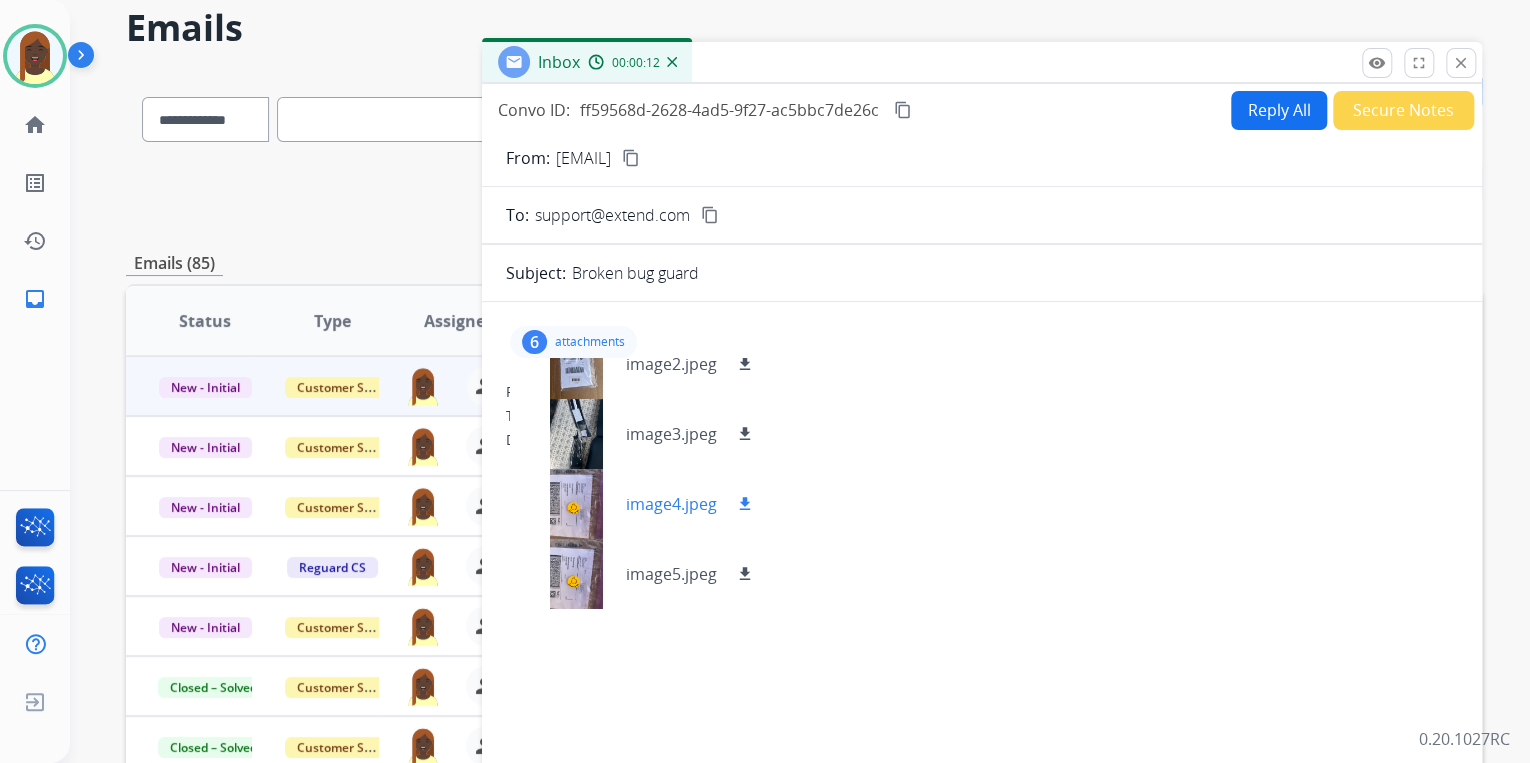drag, startPoint x: 740, startPoint y: 499, endPoint x: 740, endPoint y: 514, distance: 15 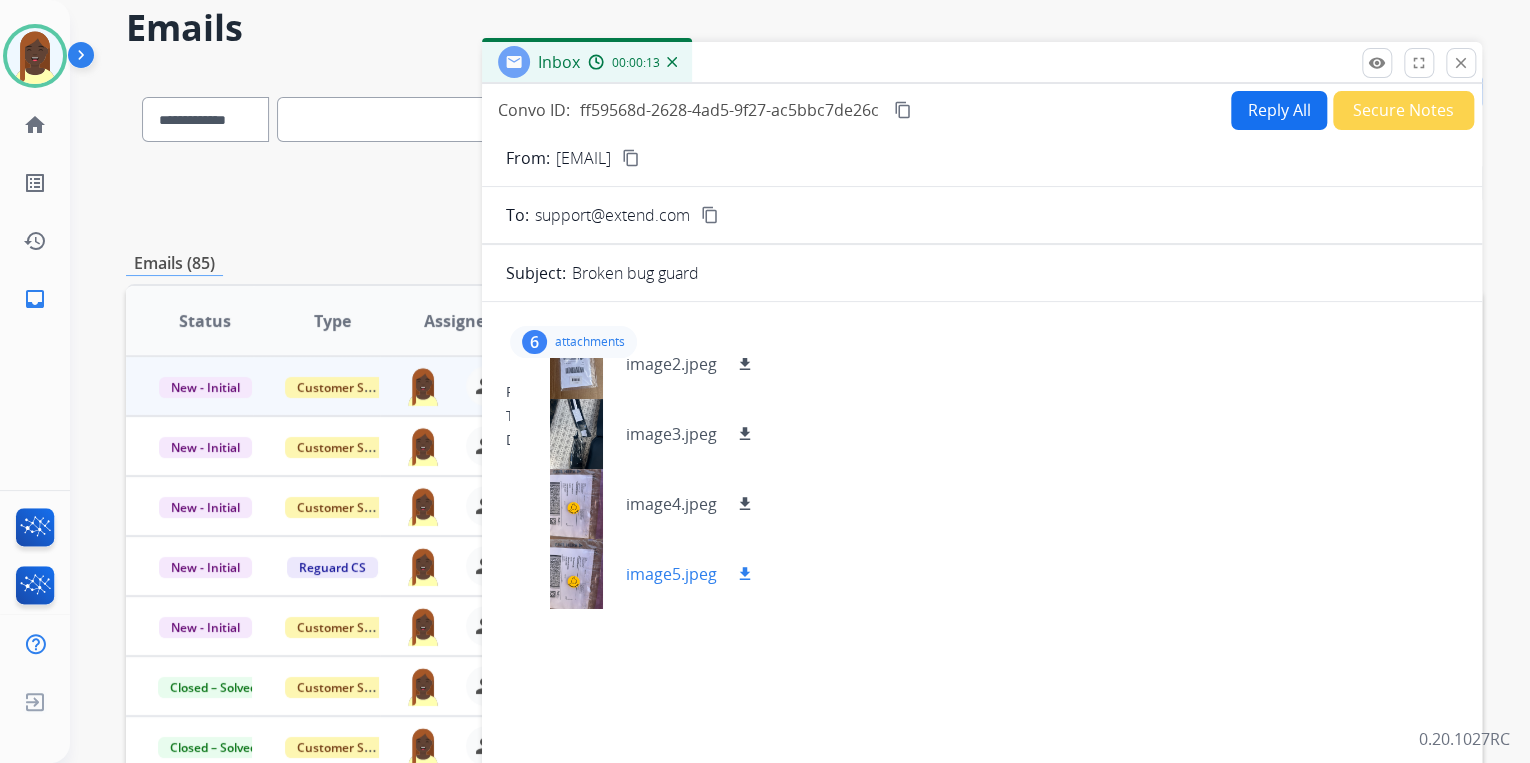 click on "download" at bounding box center [745, 574] 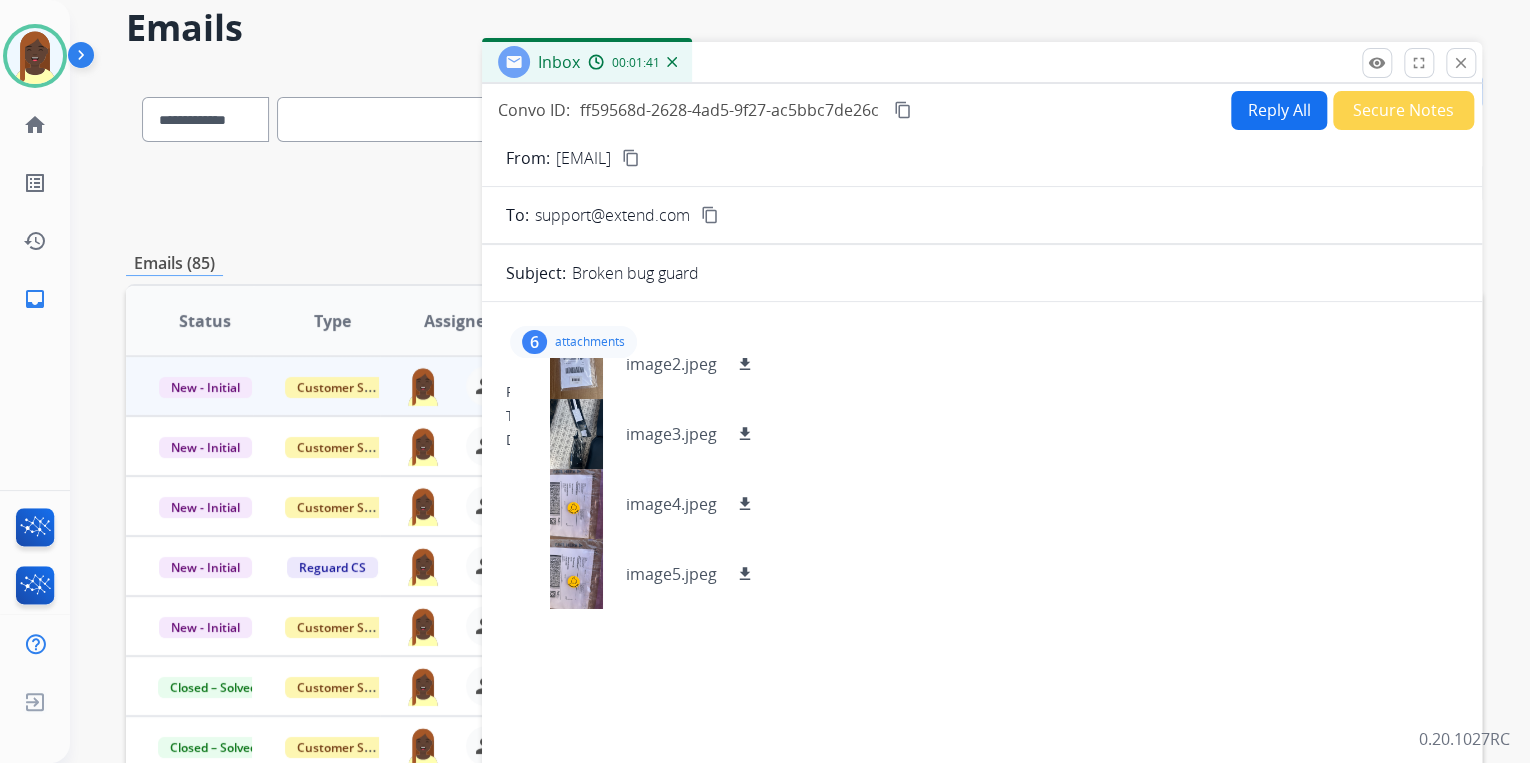 click on "Date:  08/04/2025 - 12:47 PM MDT" at bounding box center [982, 440] 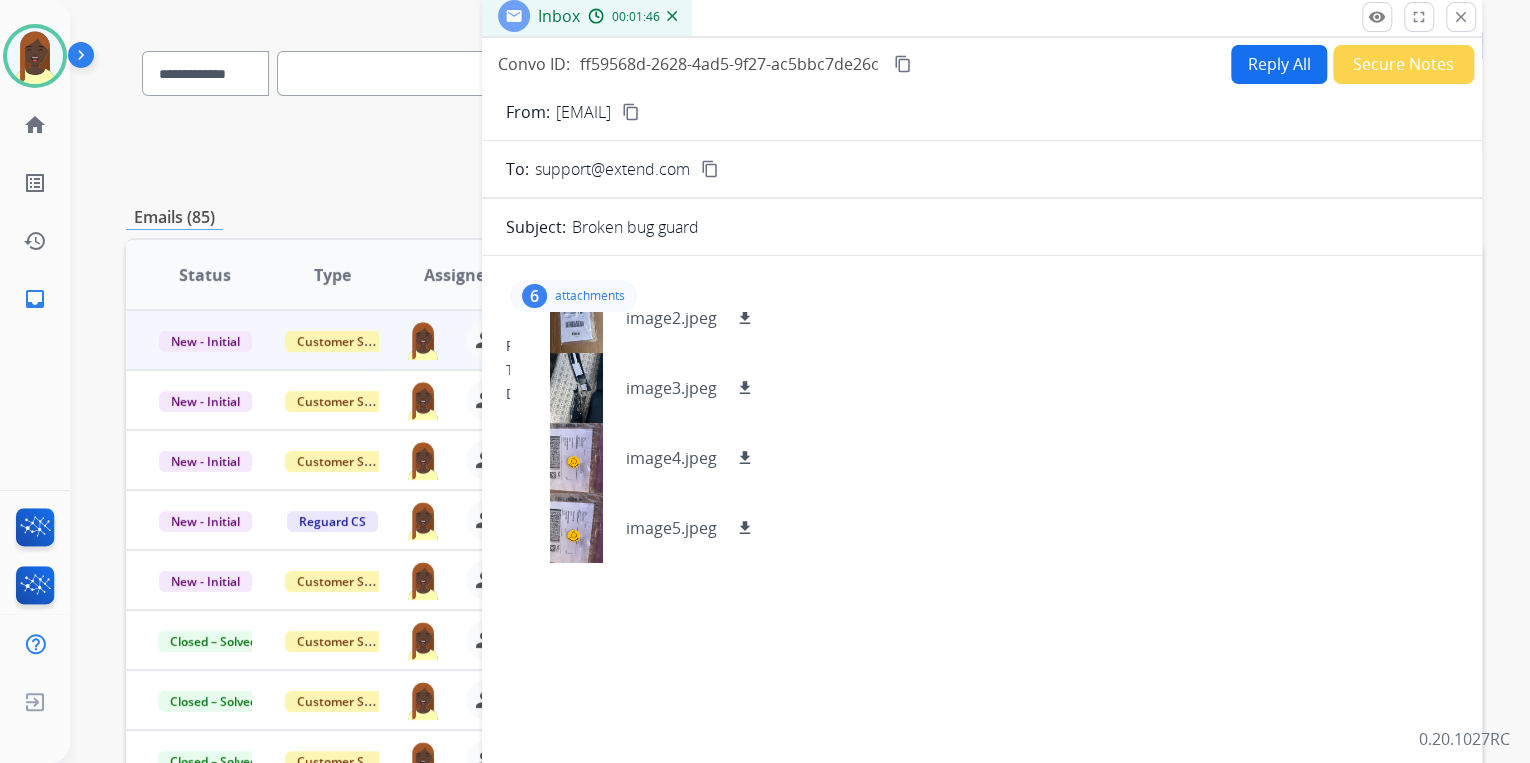 scroll, scrollTop: 54, scrollLeft: 0, axis: vertical 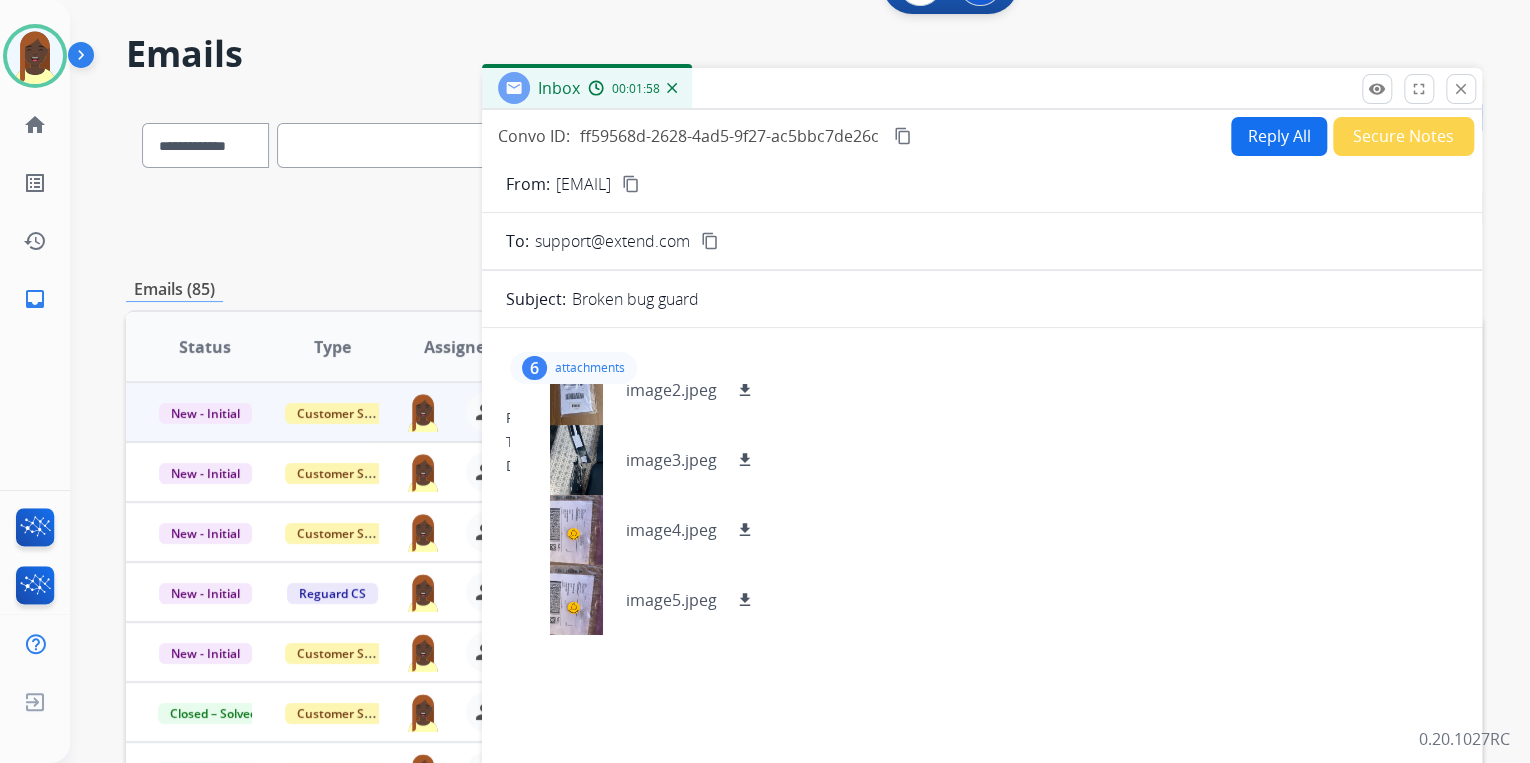 click on "content_copy" at bounding box center (631, 184) 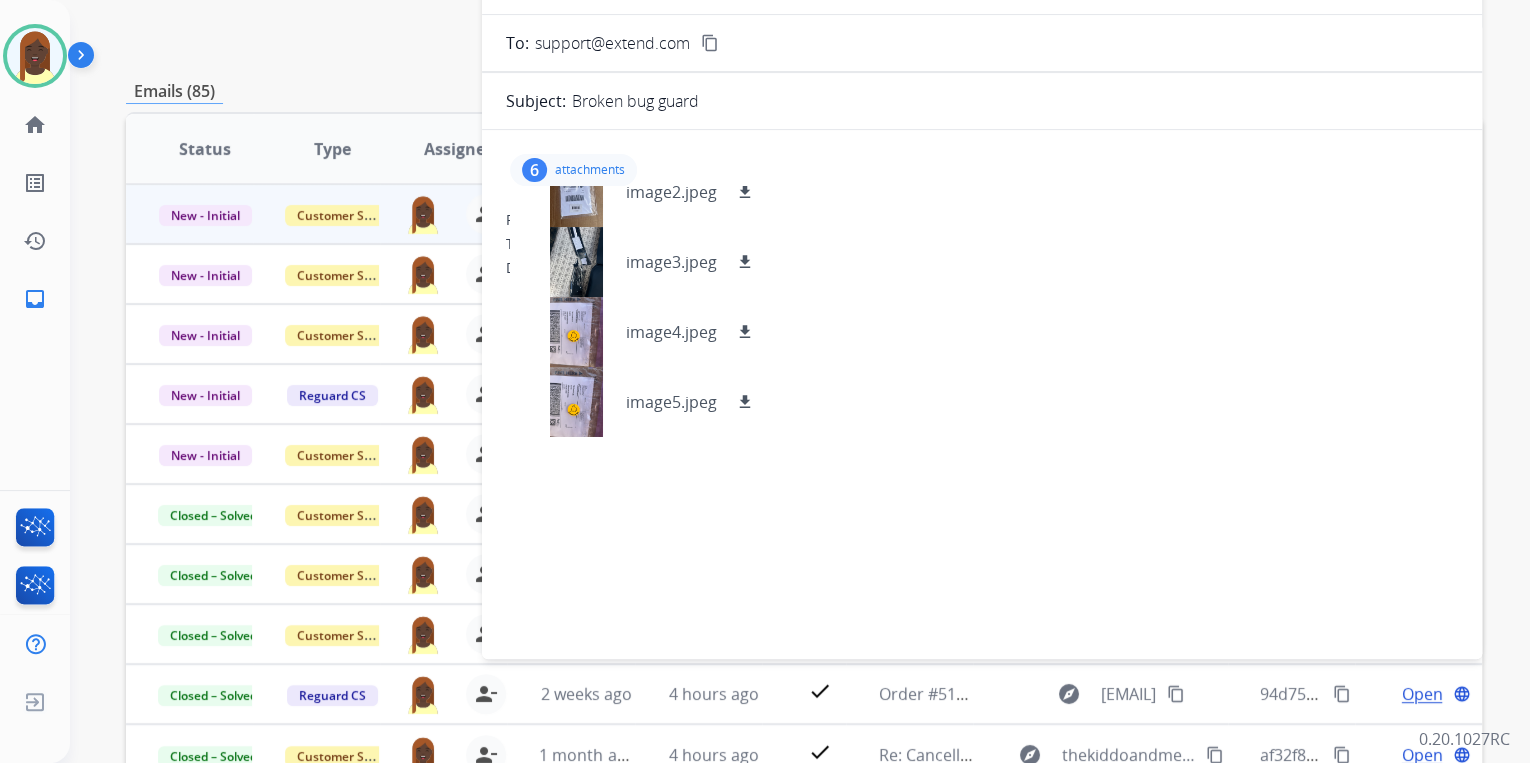 scroll, scrollTop: 294, scrollLeft: 0, axis: vertical 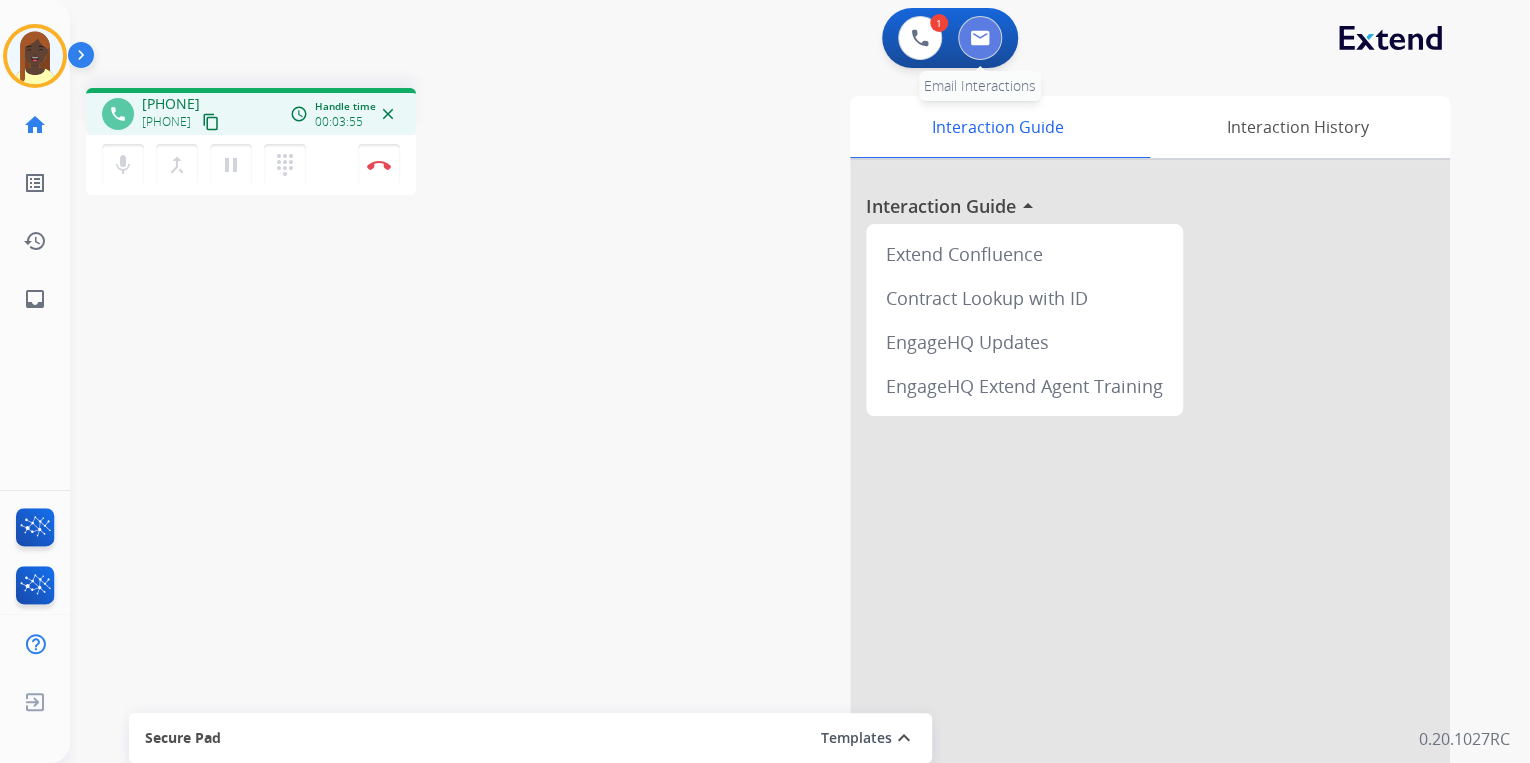 click at bounding box center (980, 38) 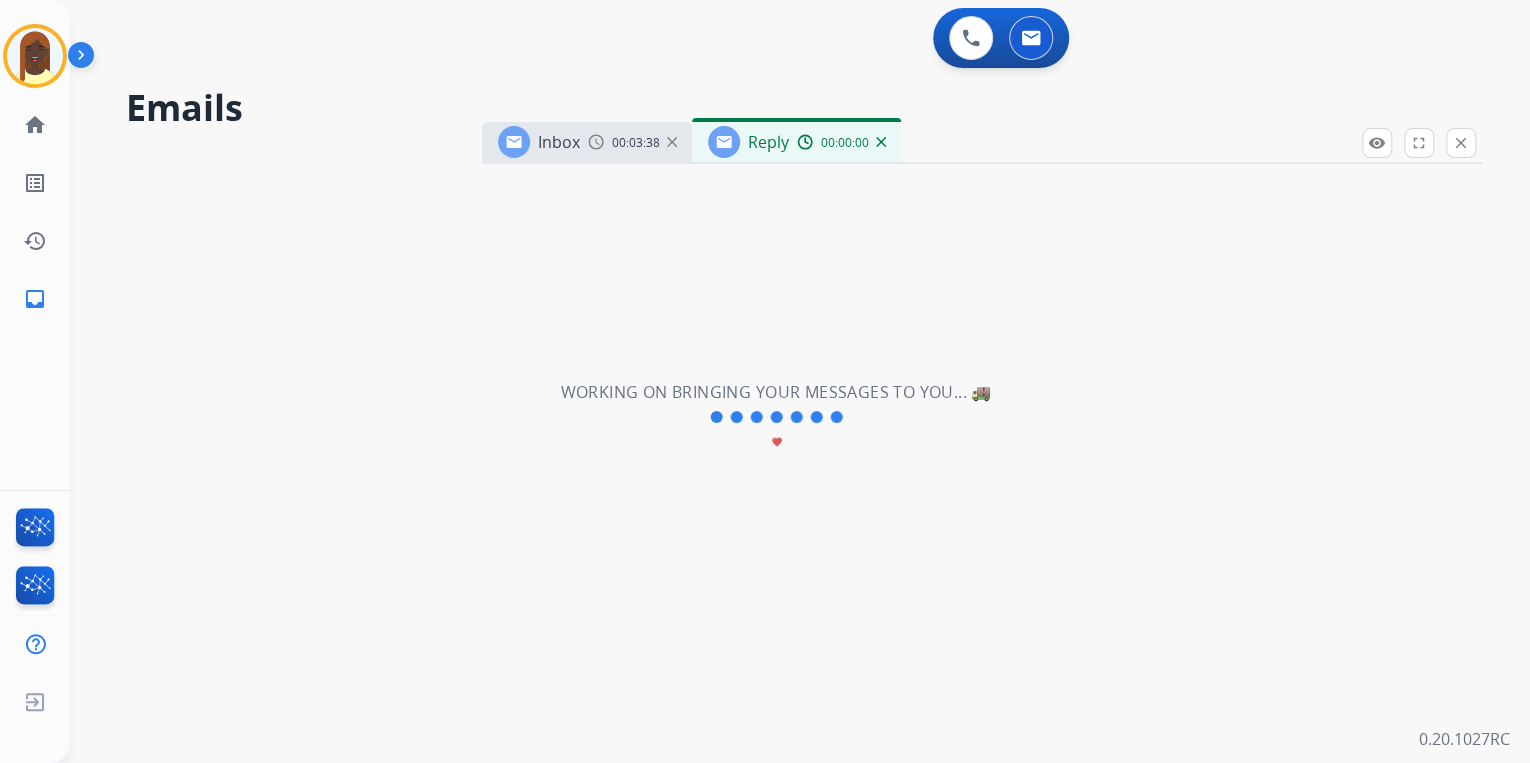 select on "**********" 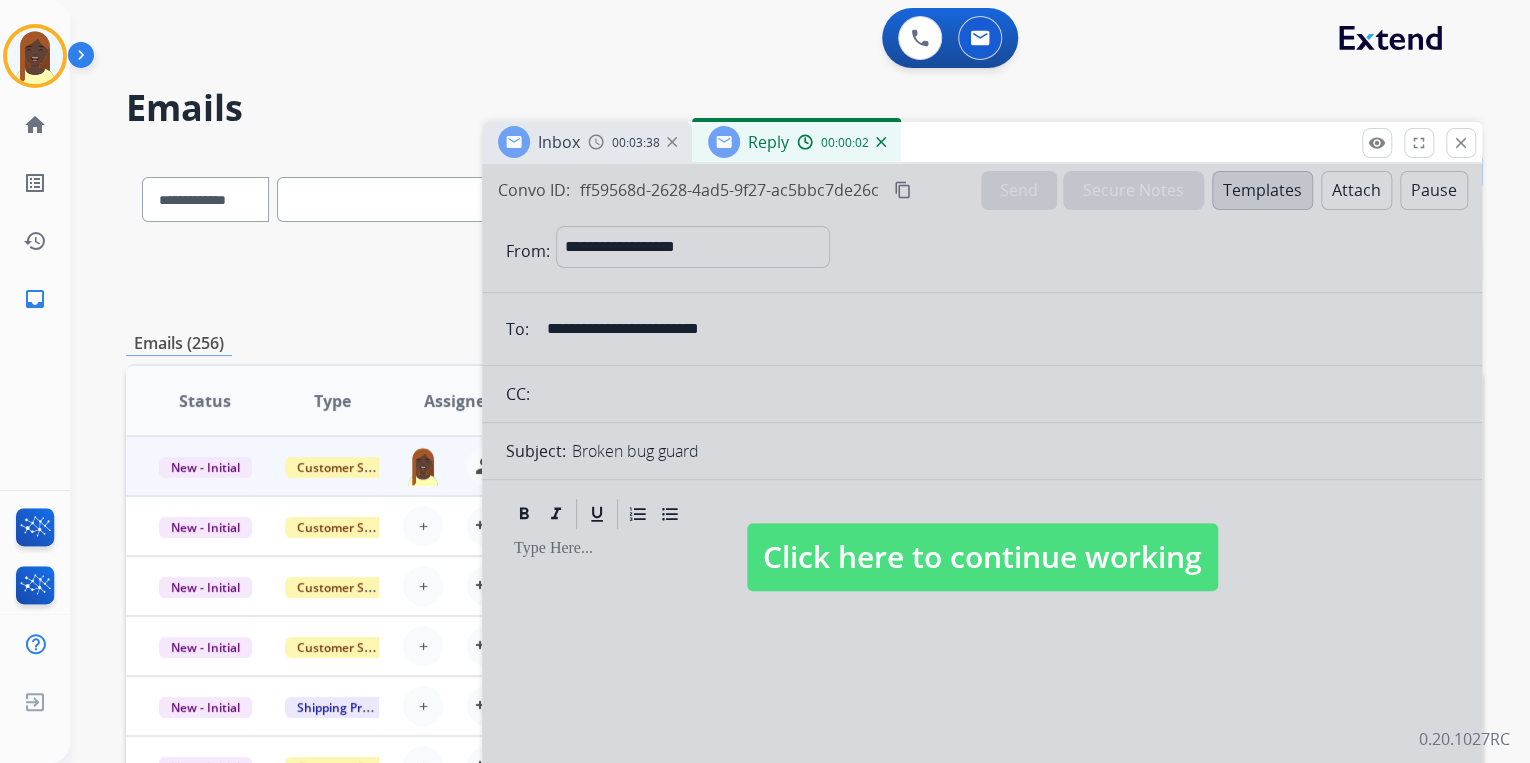 click on "Click here to continue working" at bounding box center (982, 557) 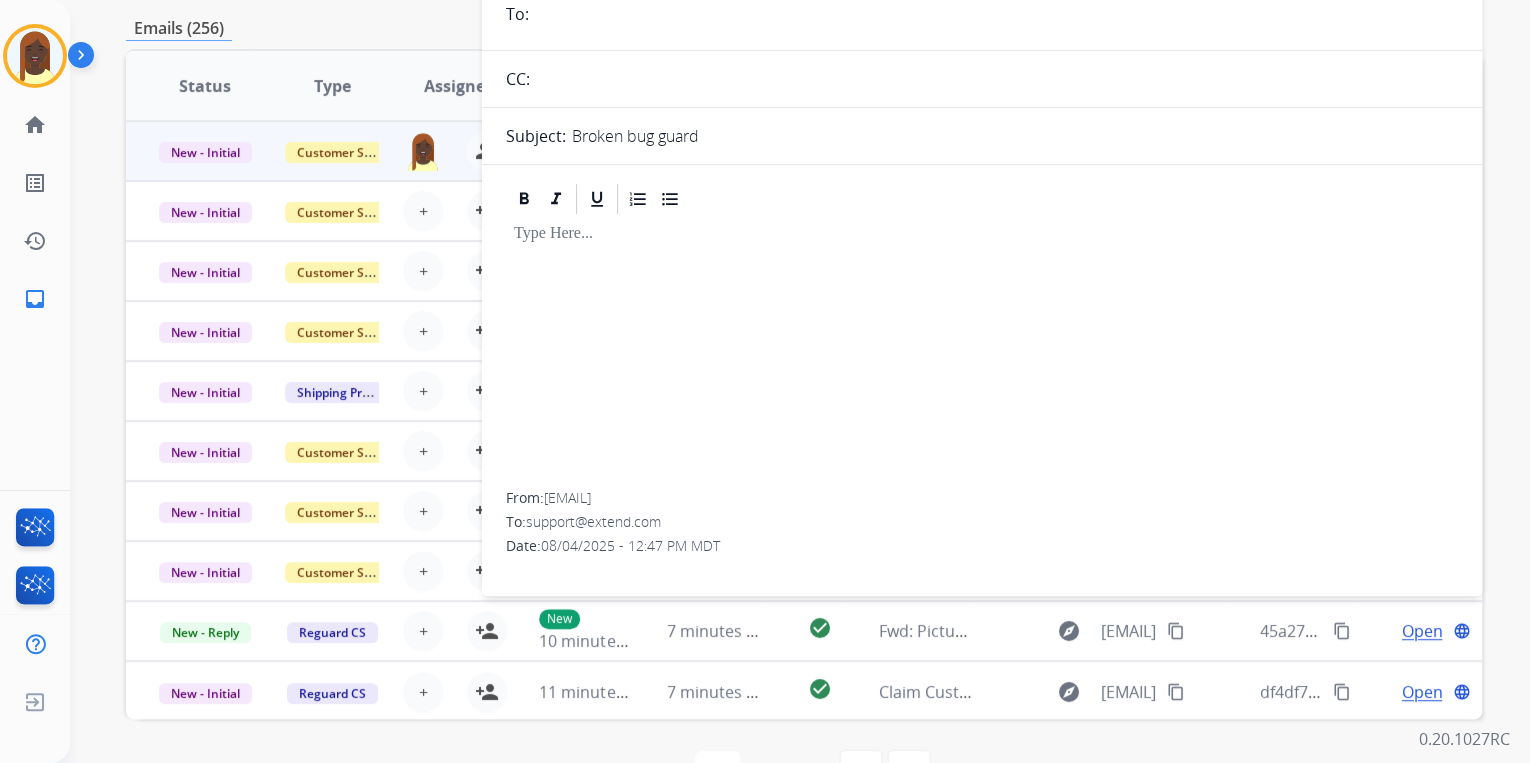 scroll, scrollTop: 54, scrollLeft: 0, axis: vertical 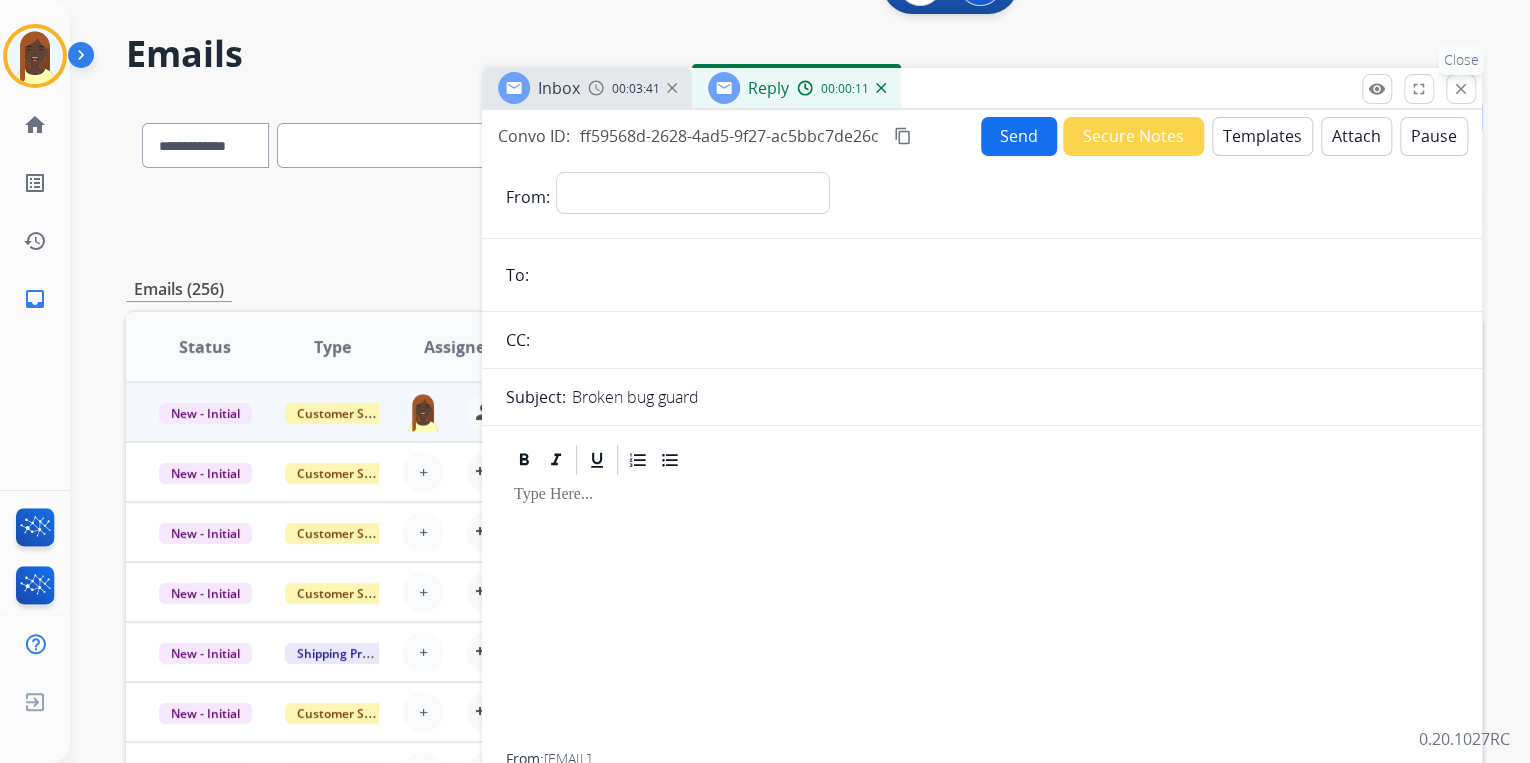 click on "close" at bounding box center [1461, 89] 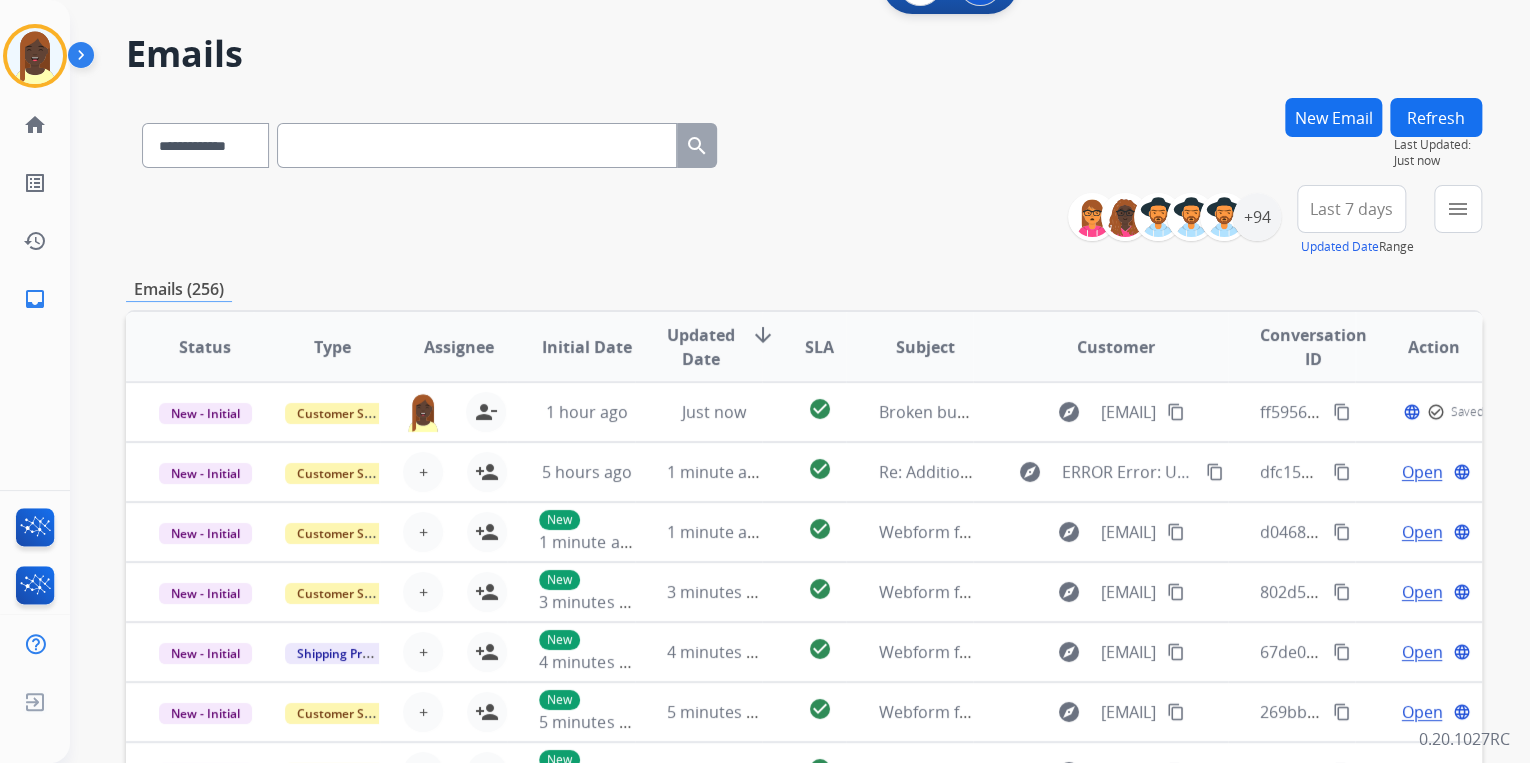 click at bounding box center (477, 145) 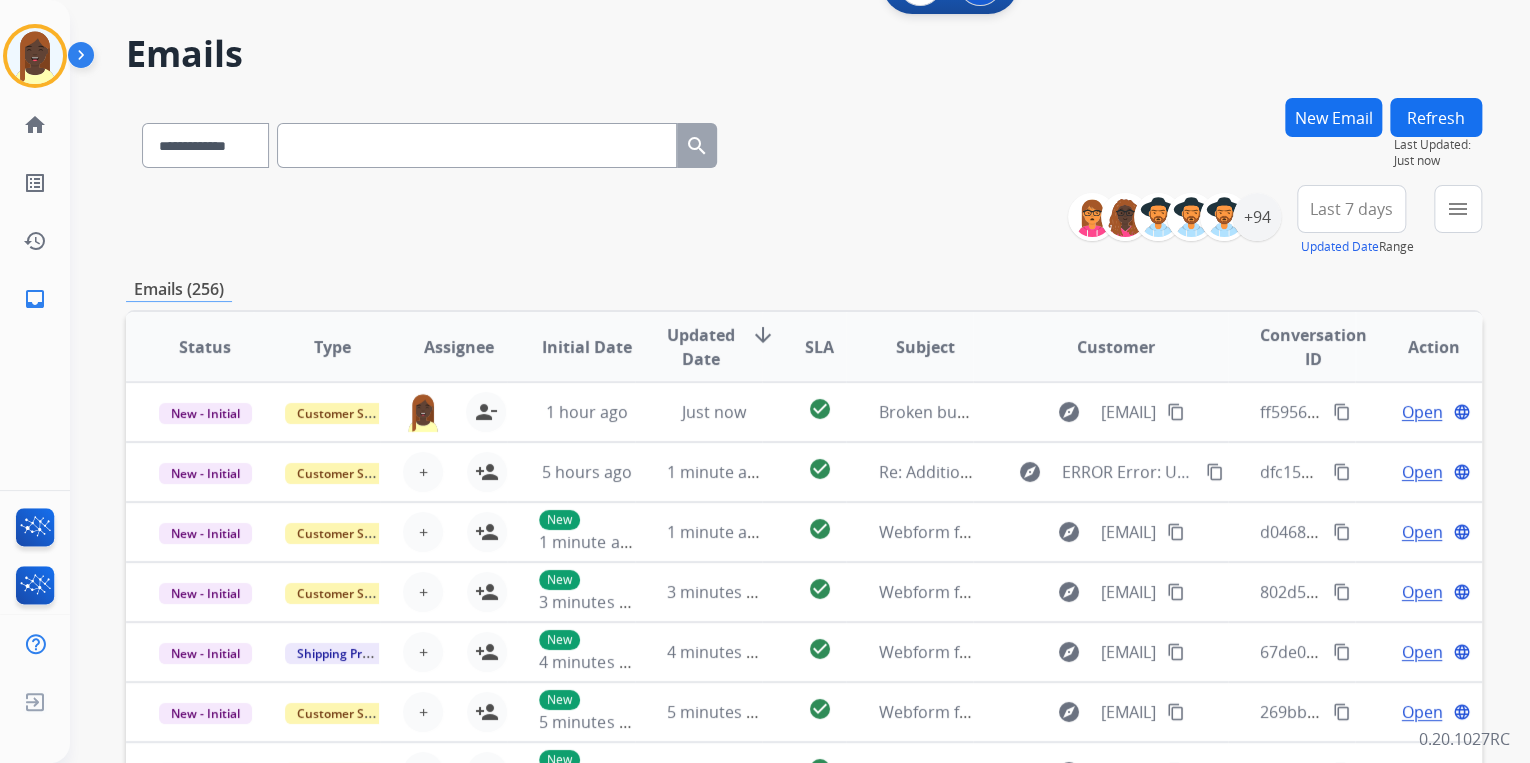 paste on "**********" 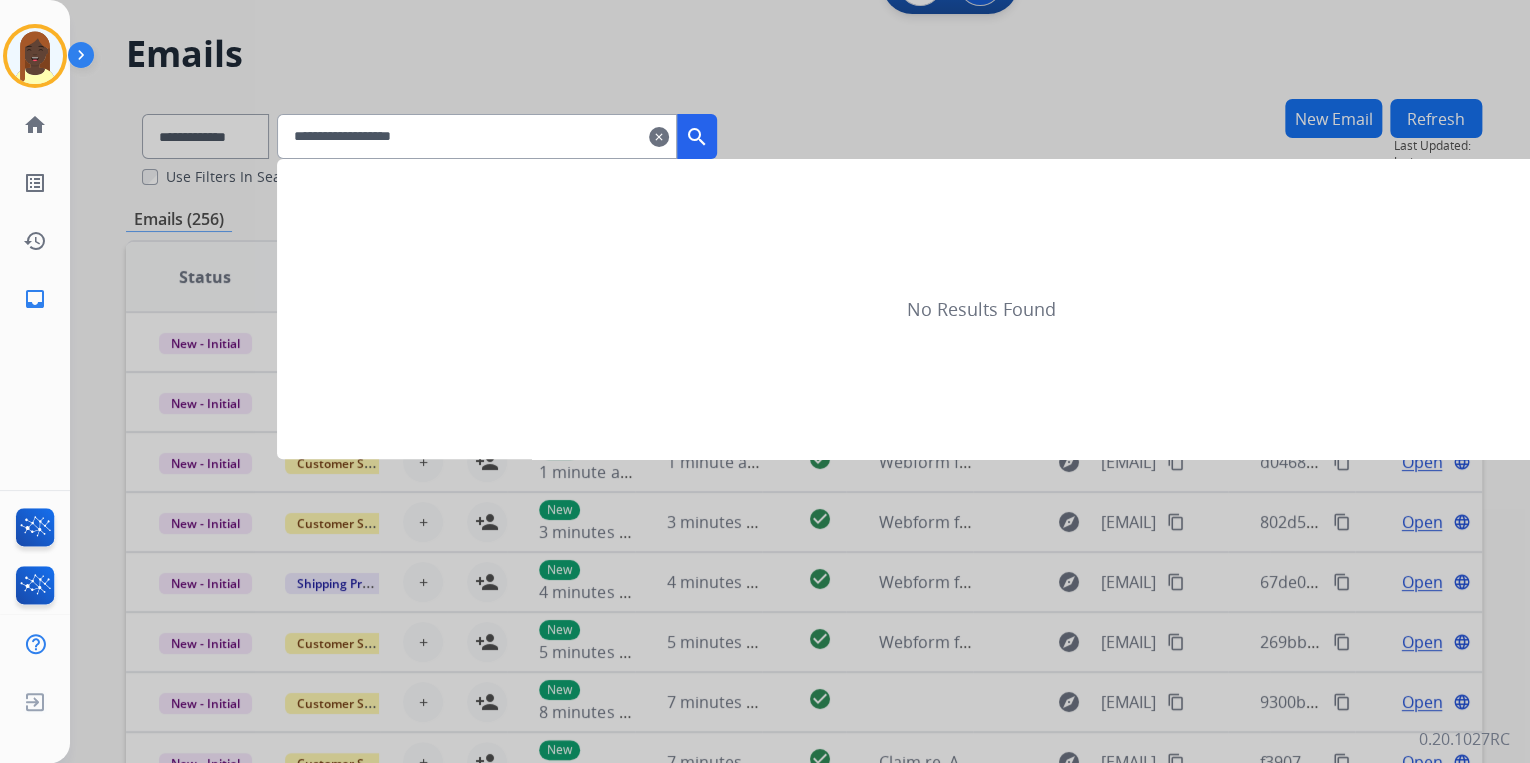 type on "**********" 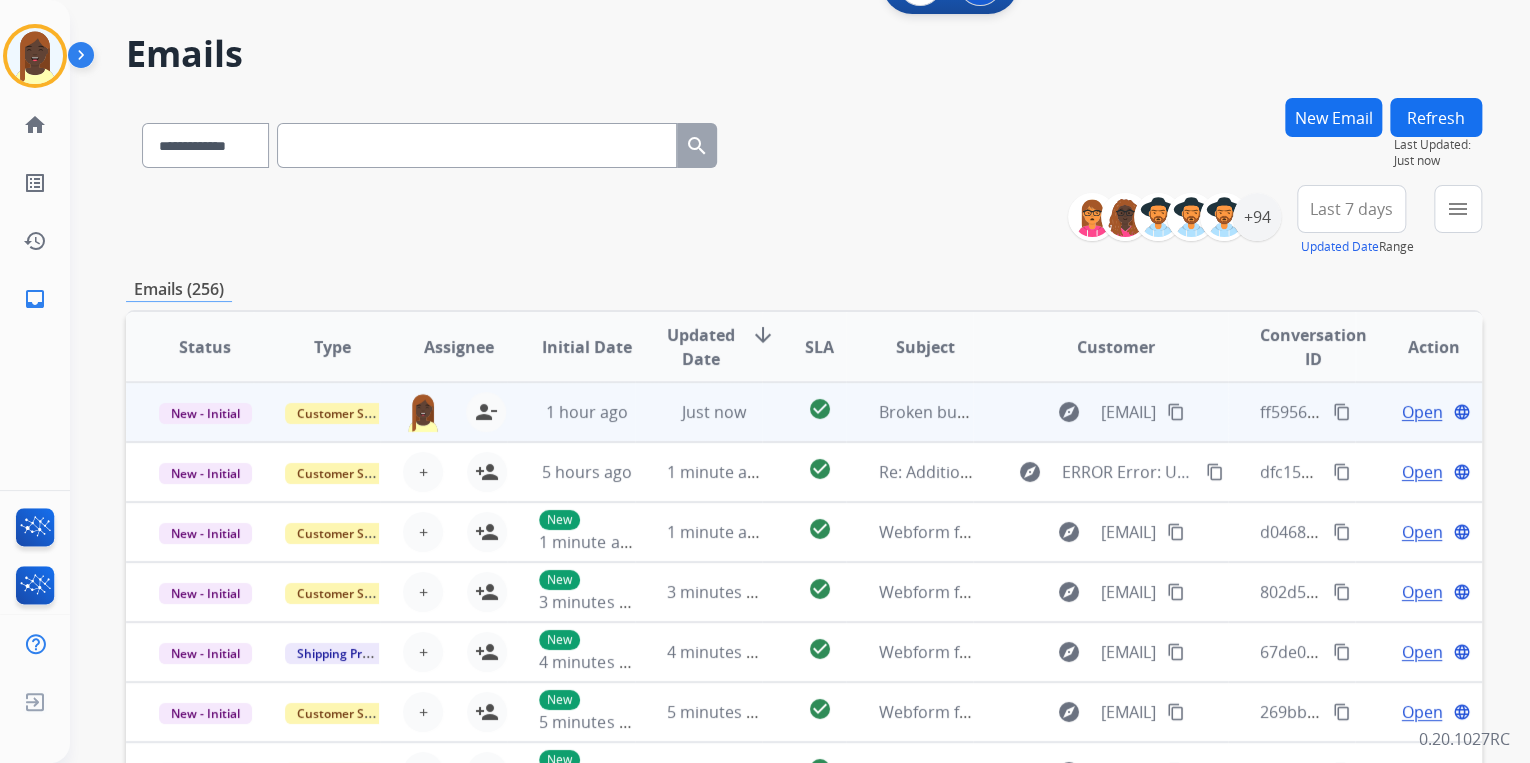 click on "Open" at bounding box center [1421, 412] 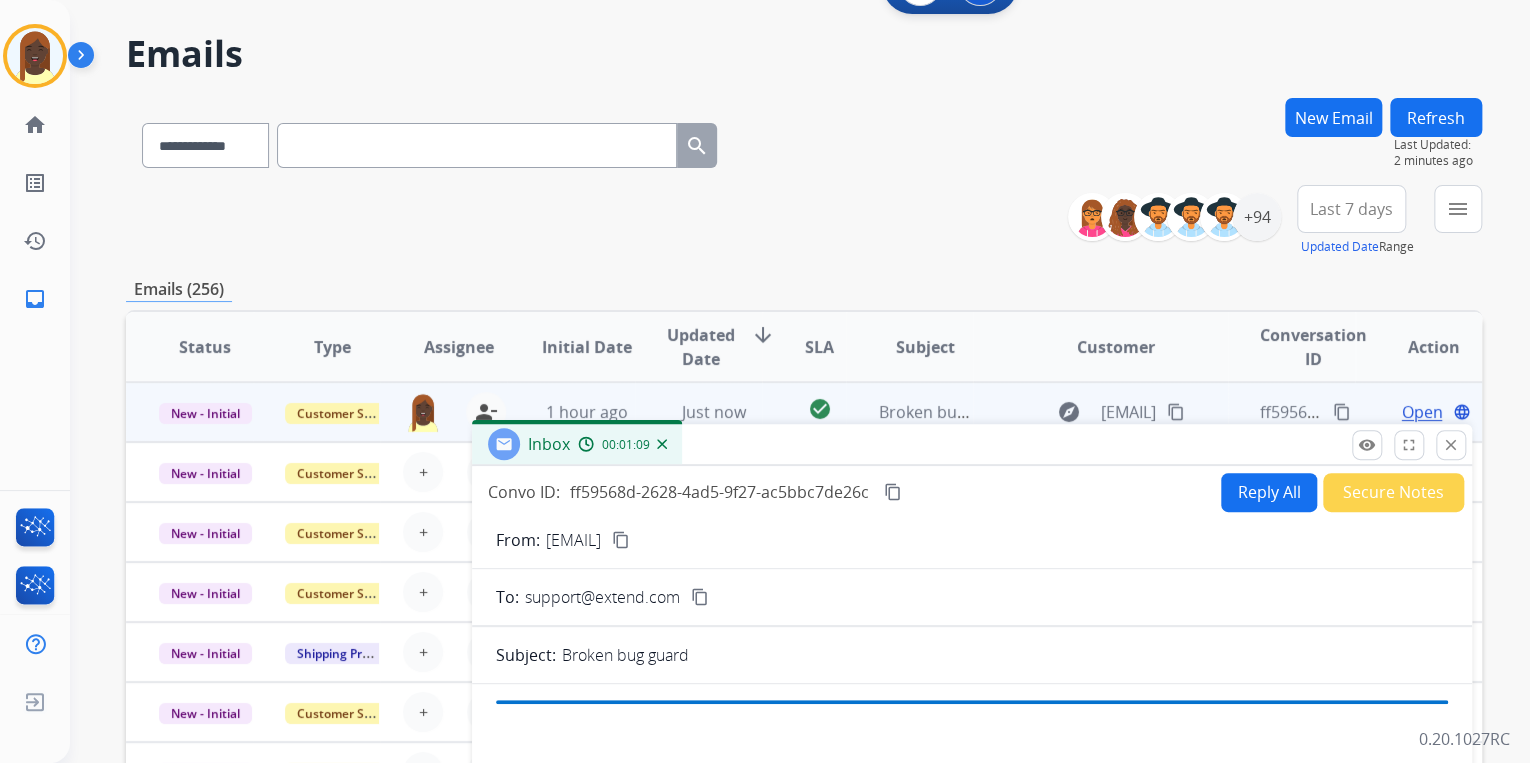 drag, startPoint x: 934, startPoint y: 92, endPoint x: 908, endPoint y: 428, distance: 337.00446 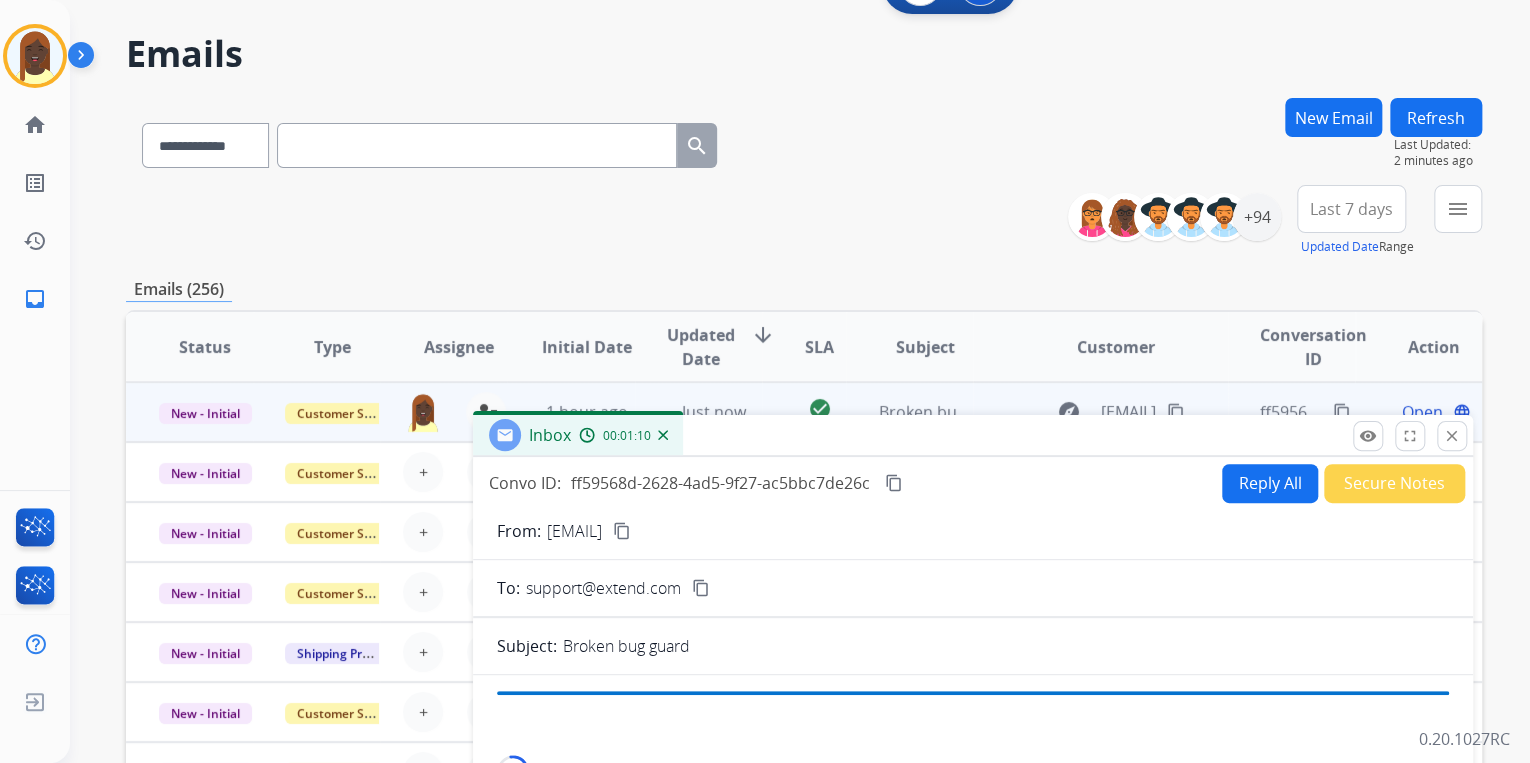scroll, scrollTop: 0, scrollLeft: 0, axis: both 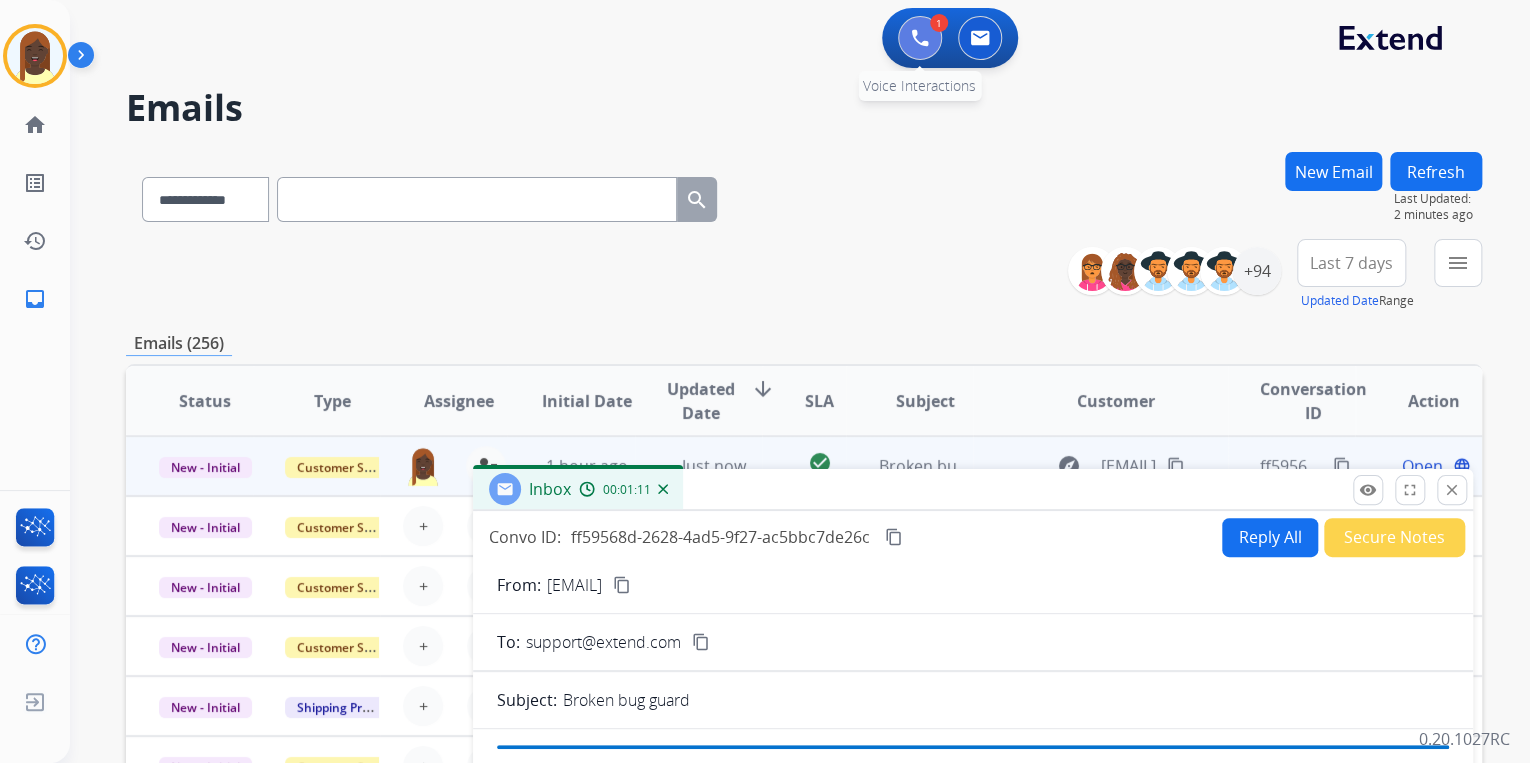click at bounding box center [920, 38] 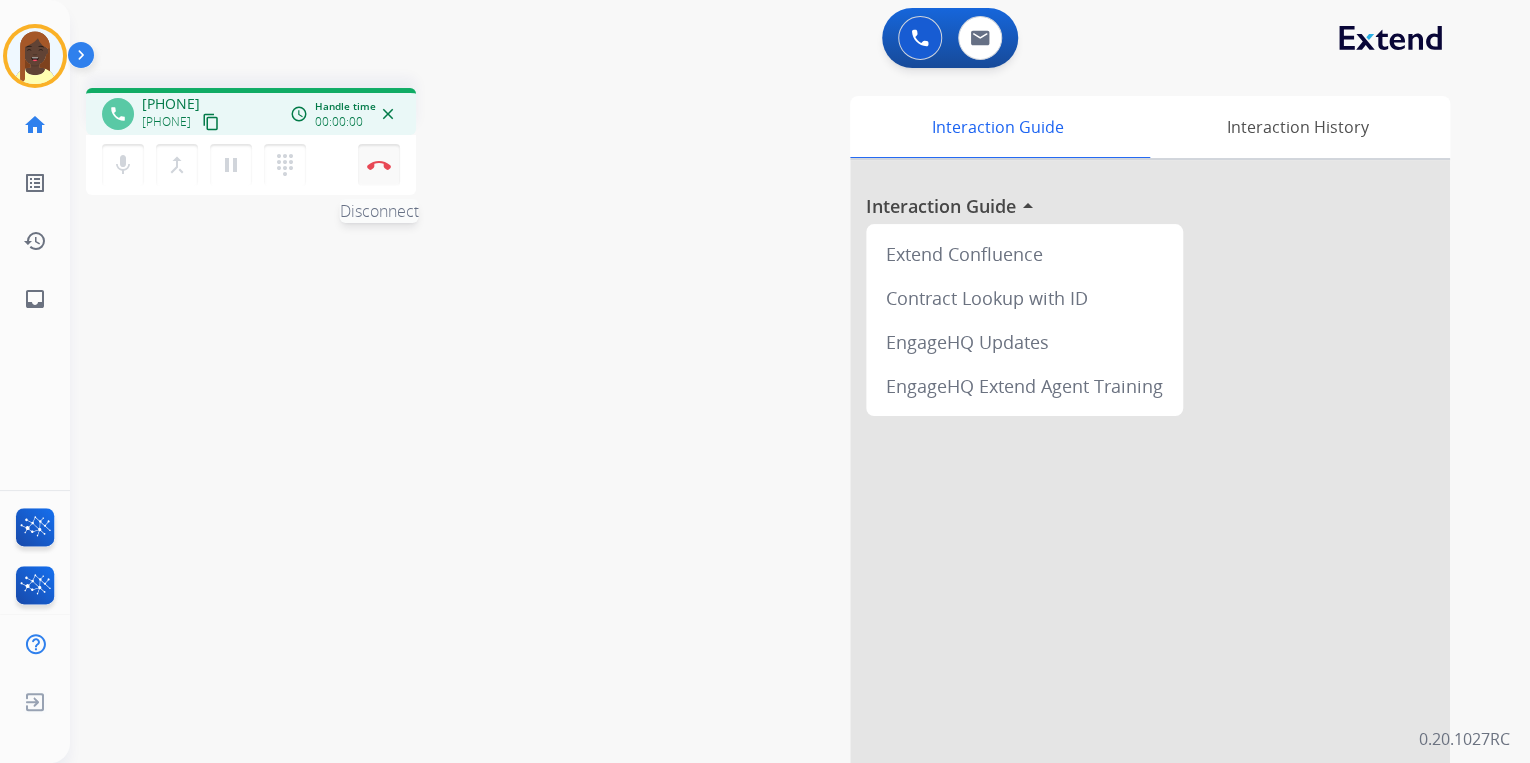 click on "Disconnect" at bounding box center (379, 165) 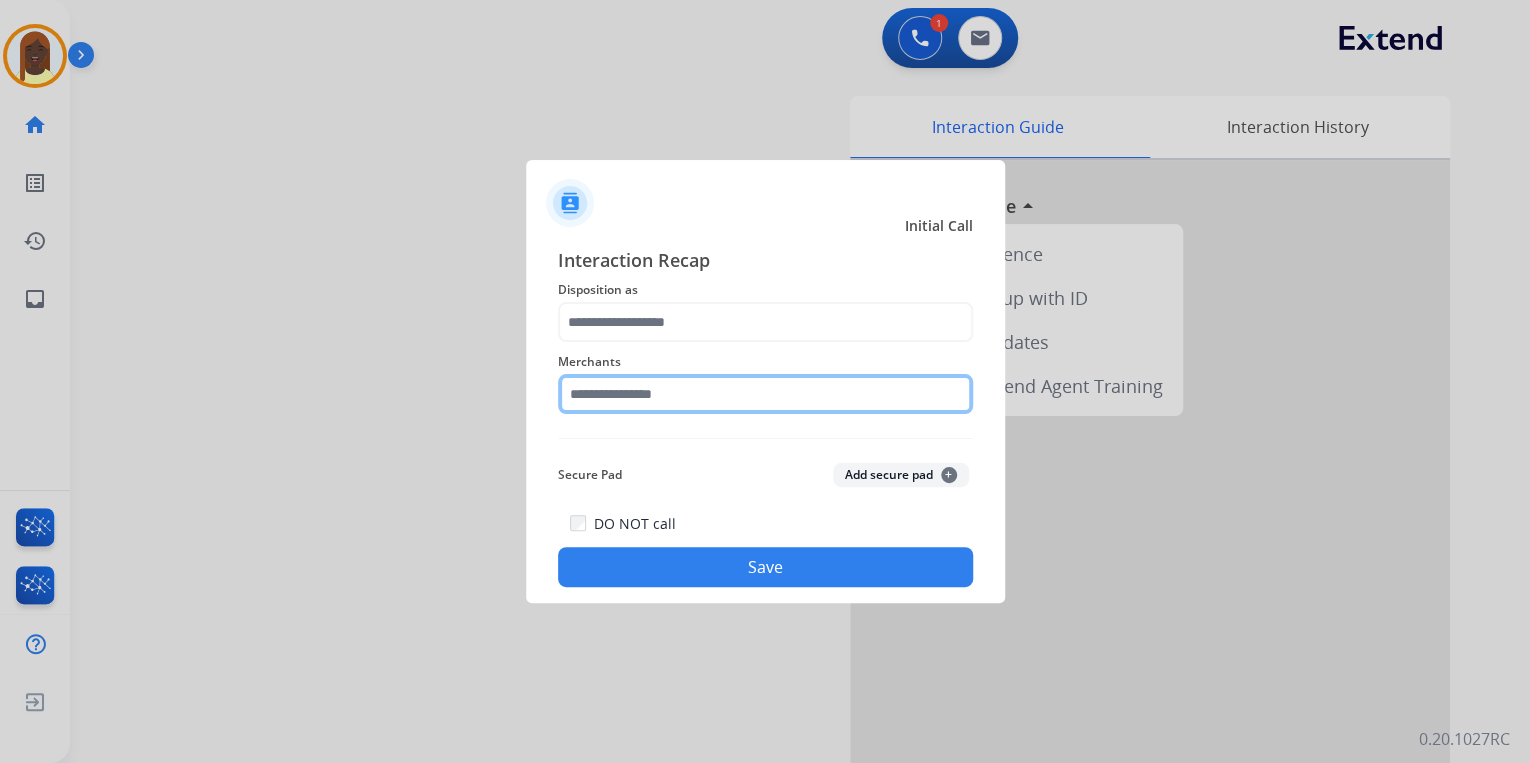 click 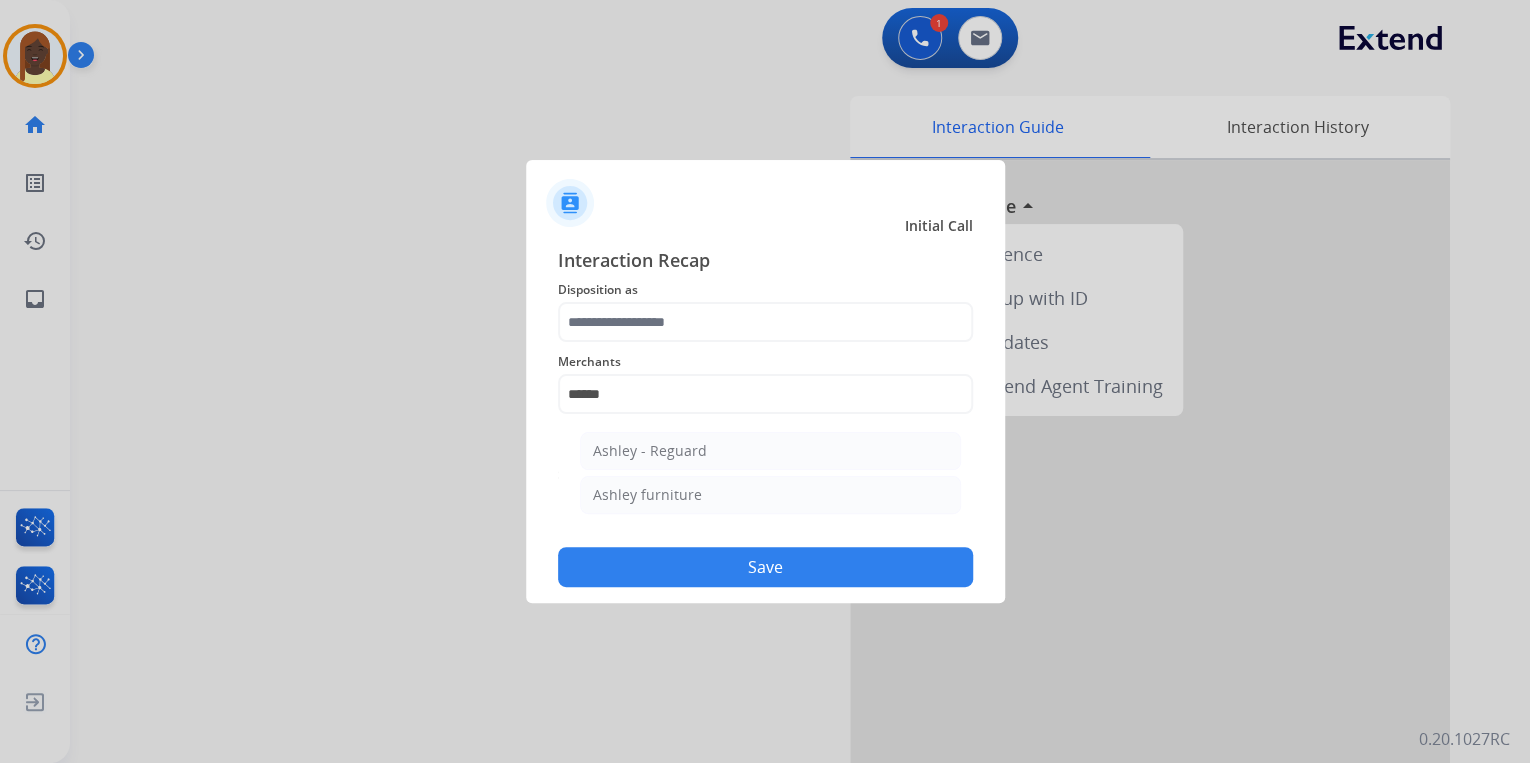 click on "Ashley - Reguard" 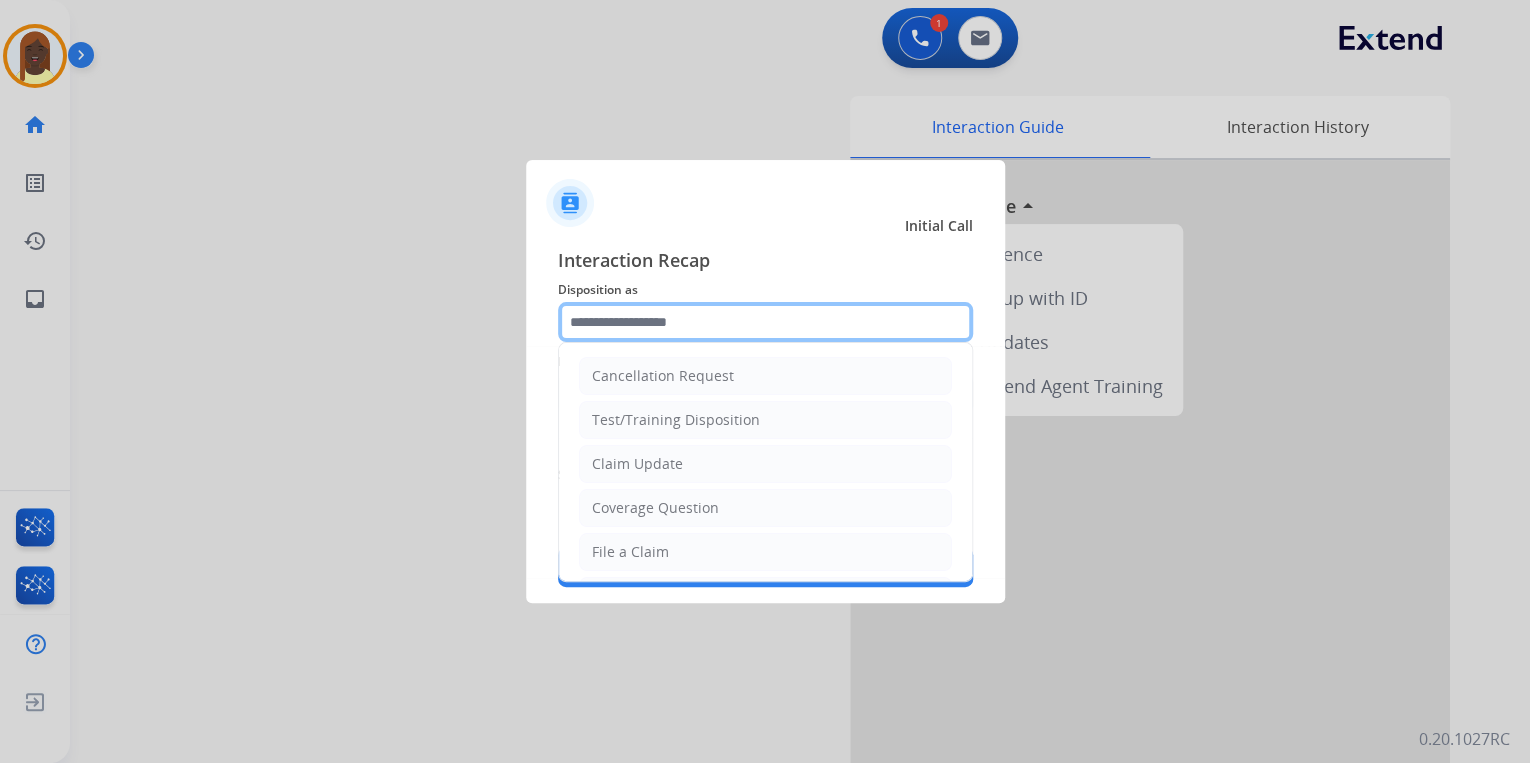 click 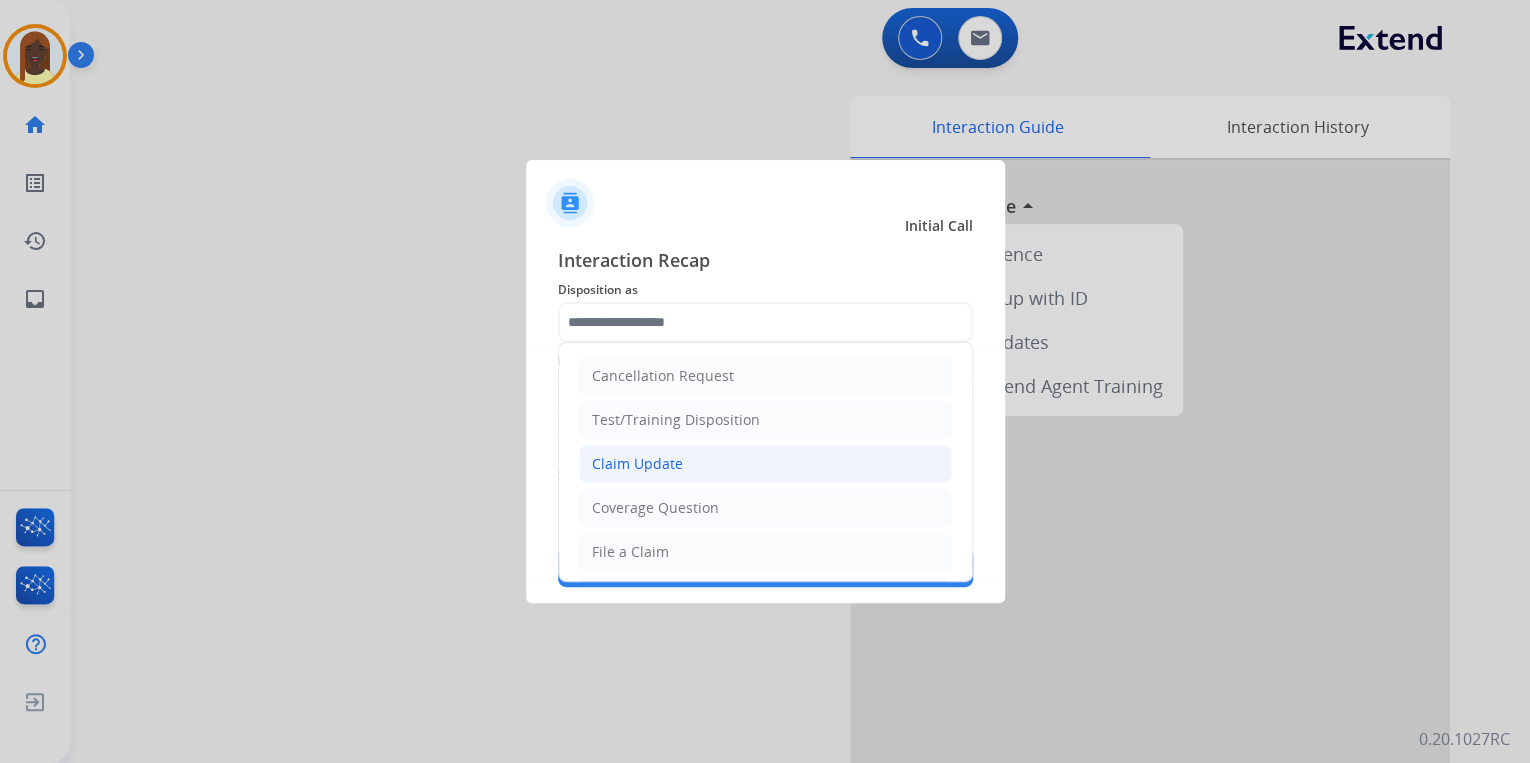 click on "Claim Update" 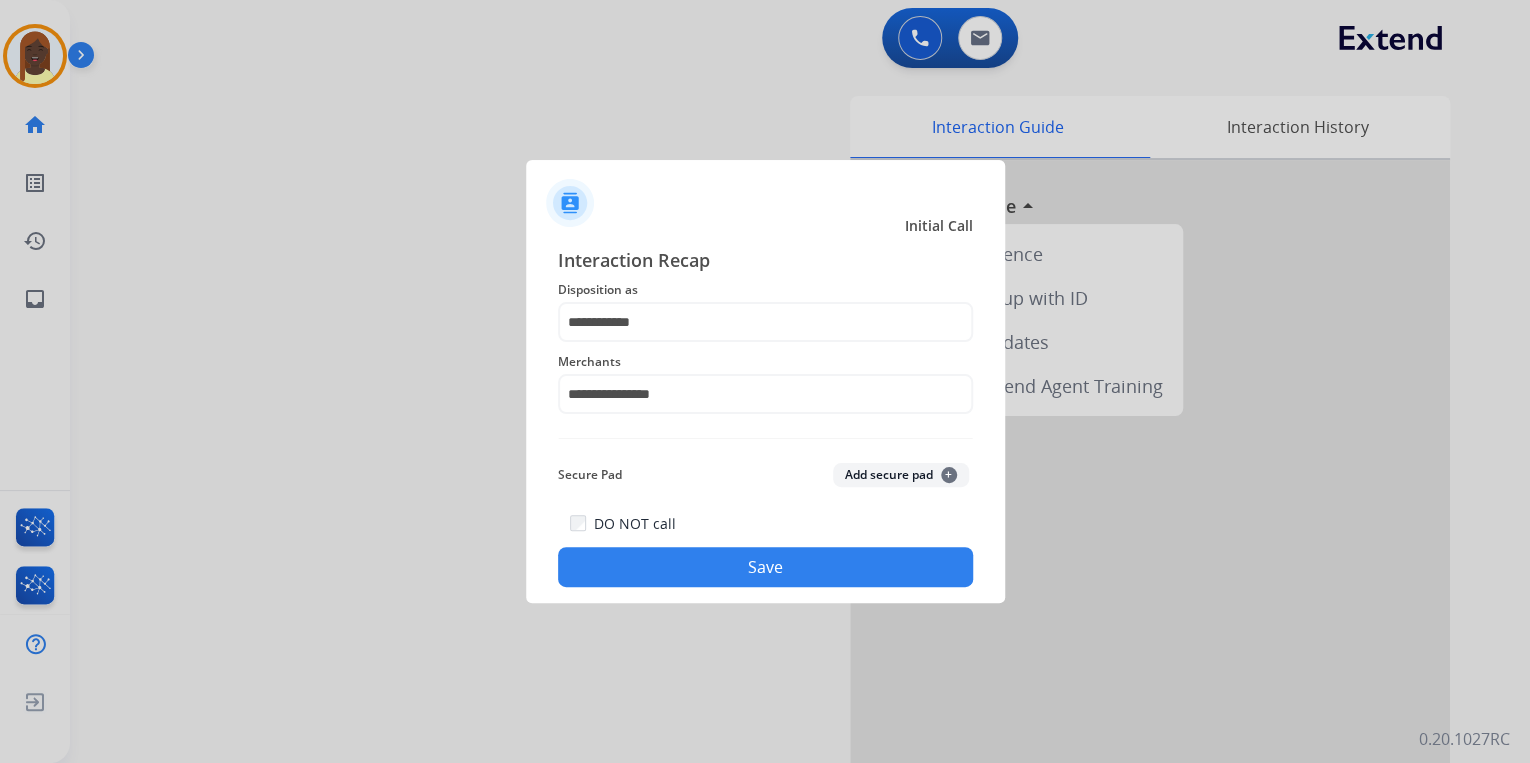 click on "Save" 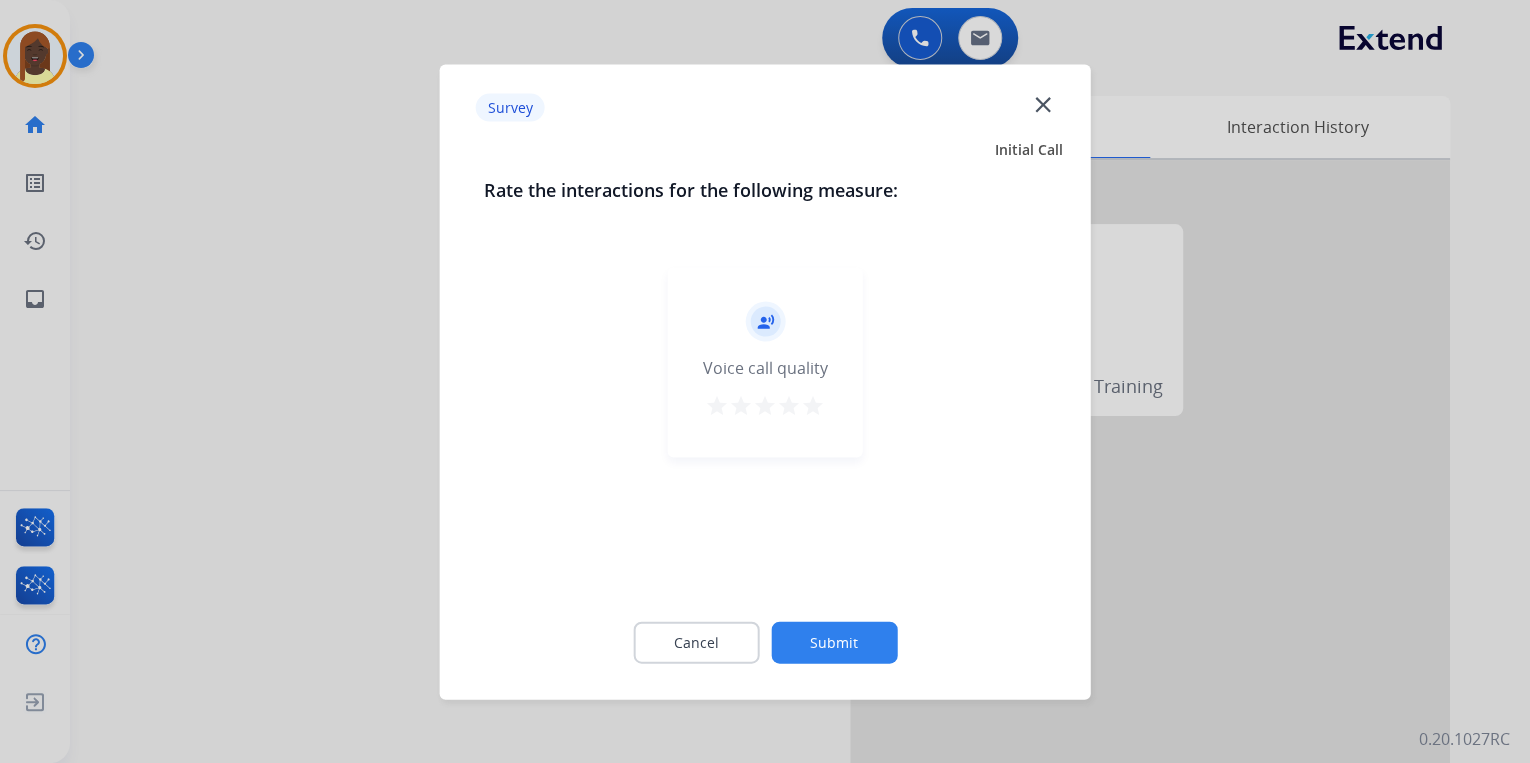 drag, startPoint x: 814, startPoint y: 405, endPoint x: 824, endPoint y: 421, distance: 18.867962 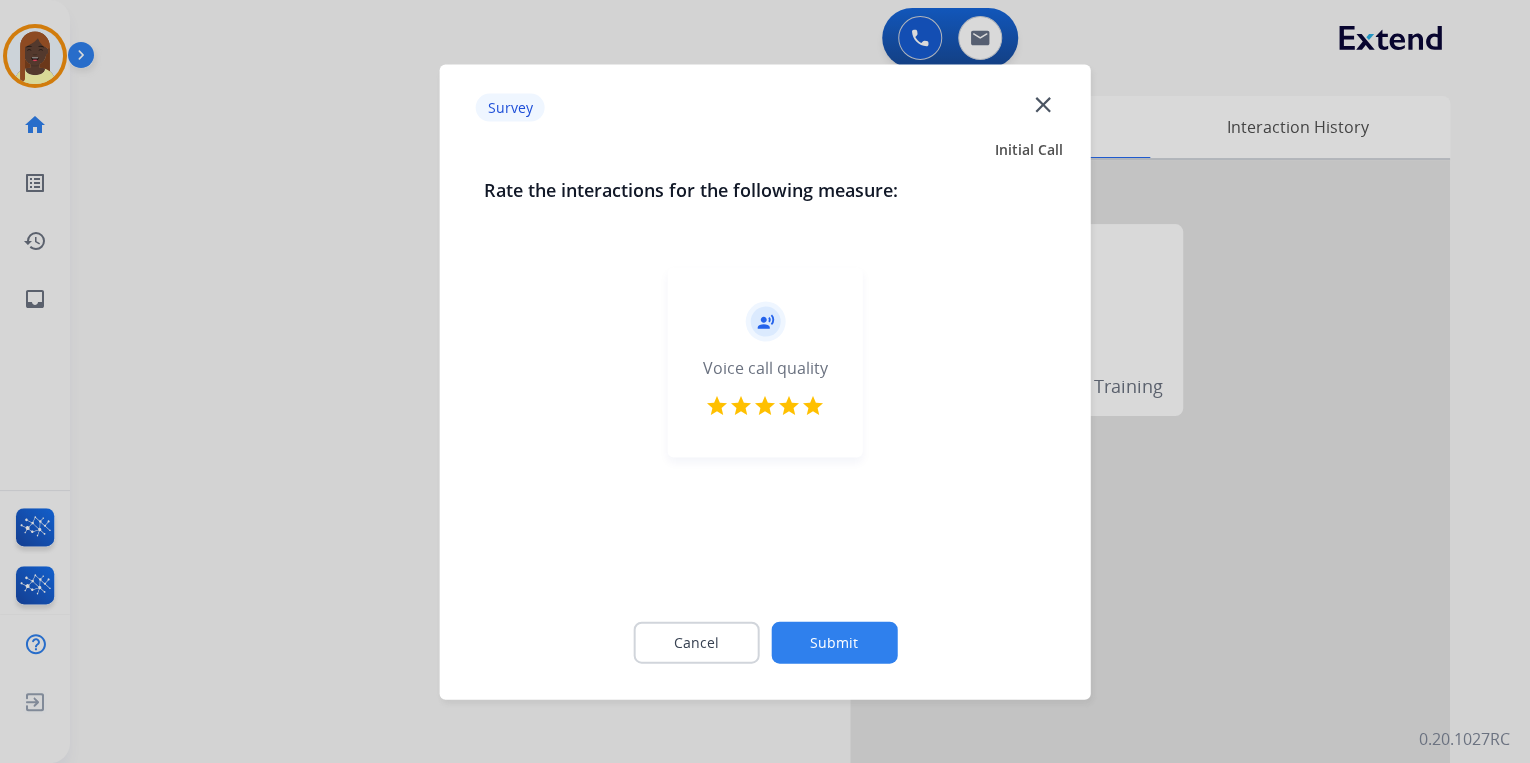 click on "Submit" 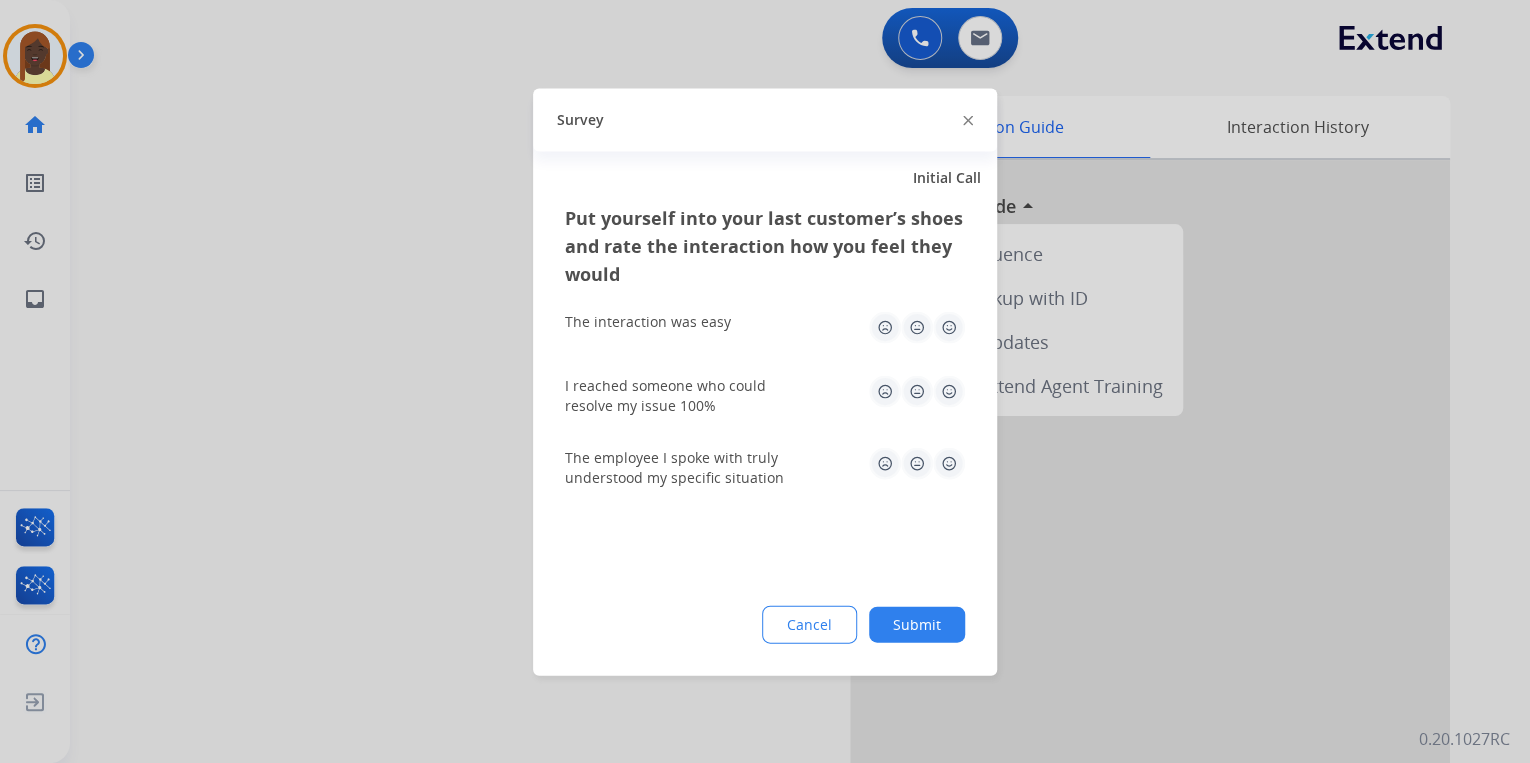click 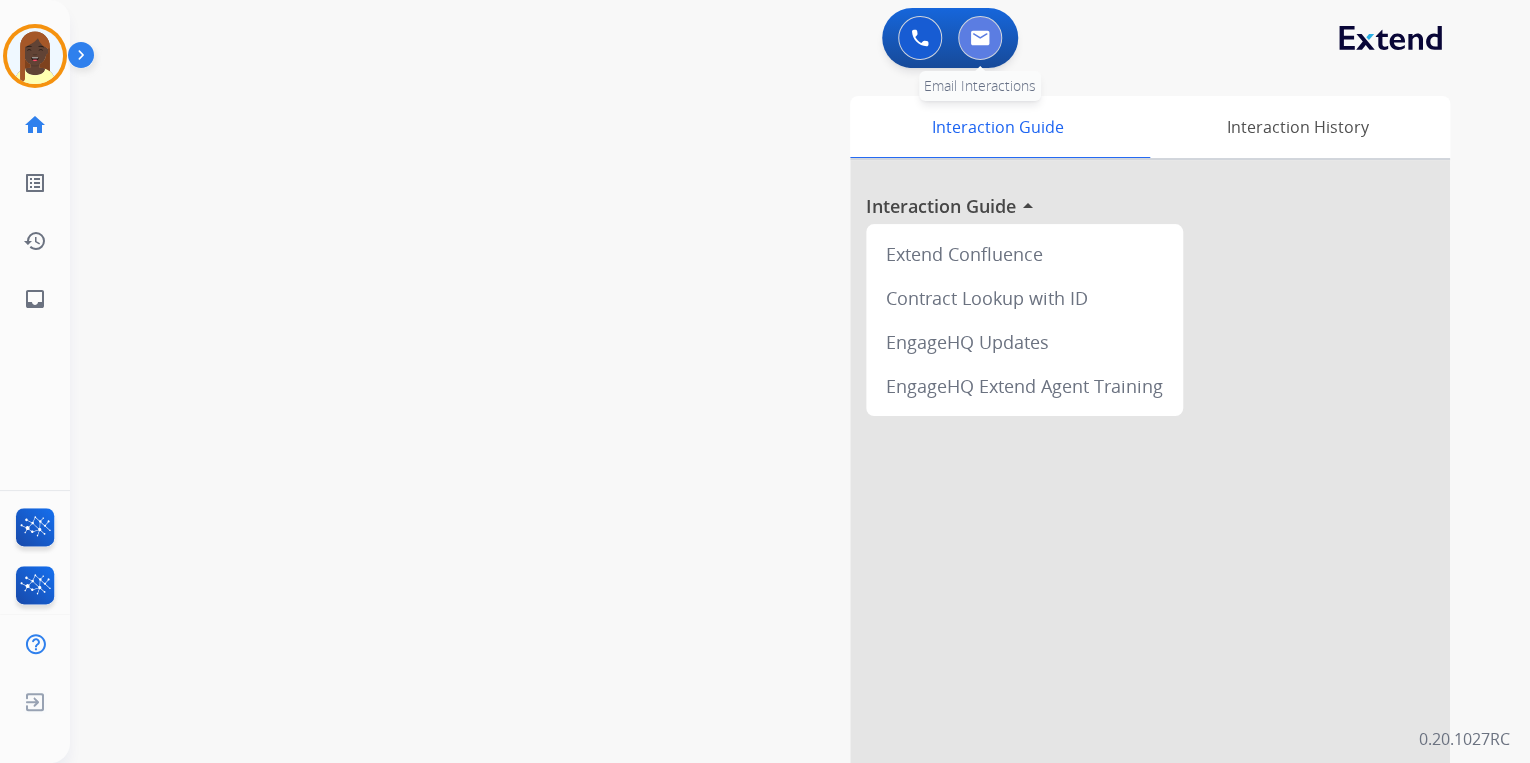 click at bounding box center (980, 38) 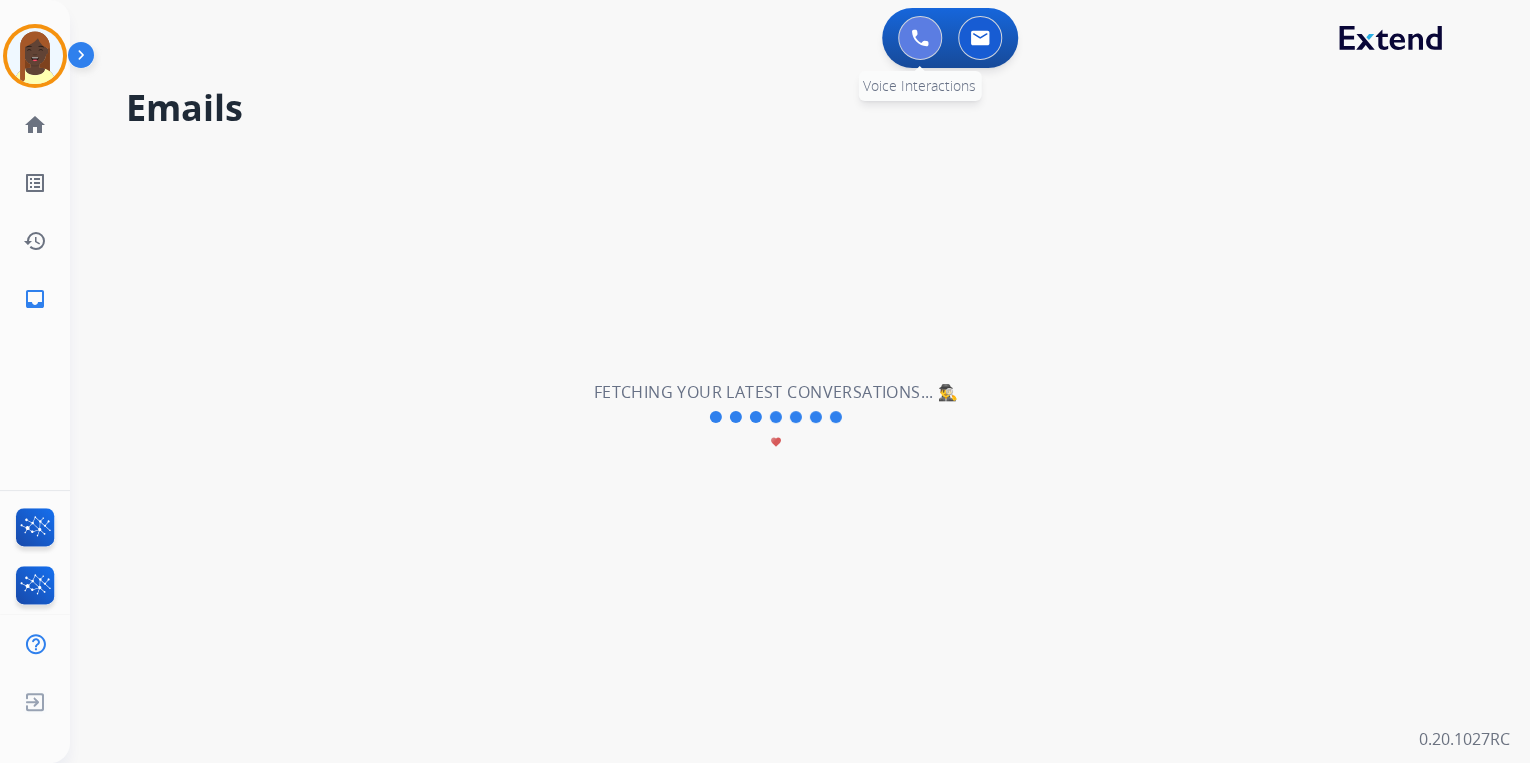 click at bounding box center [920, 38] 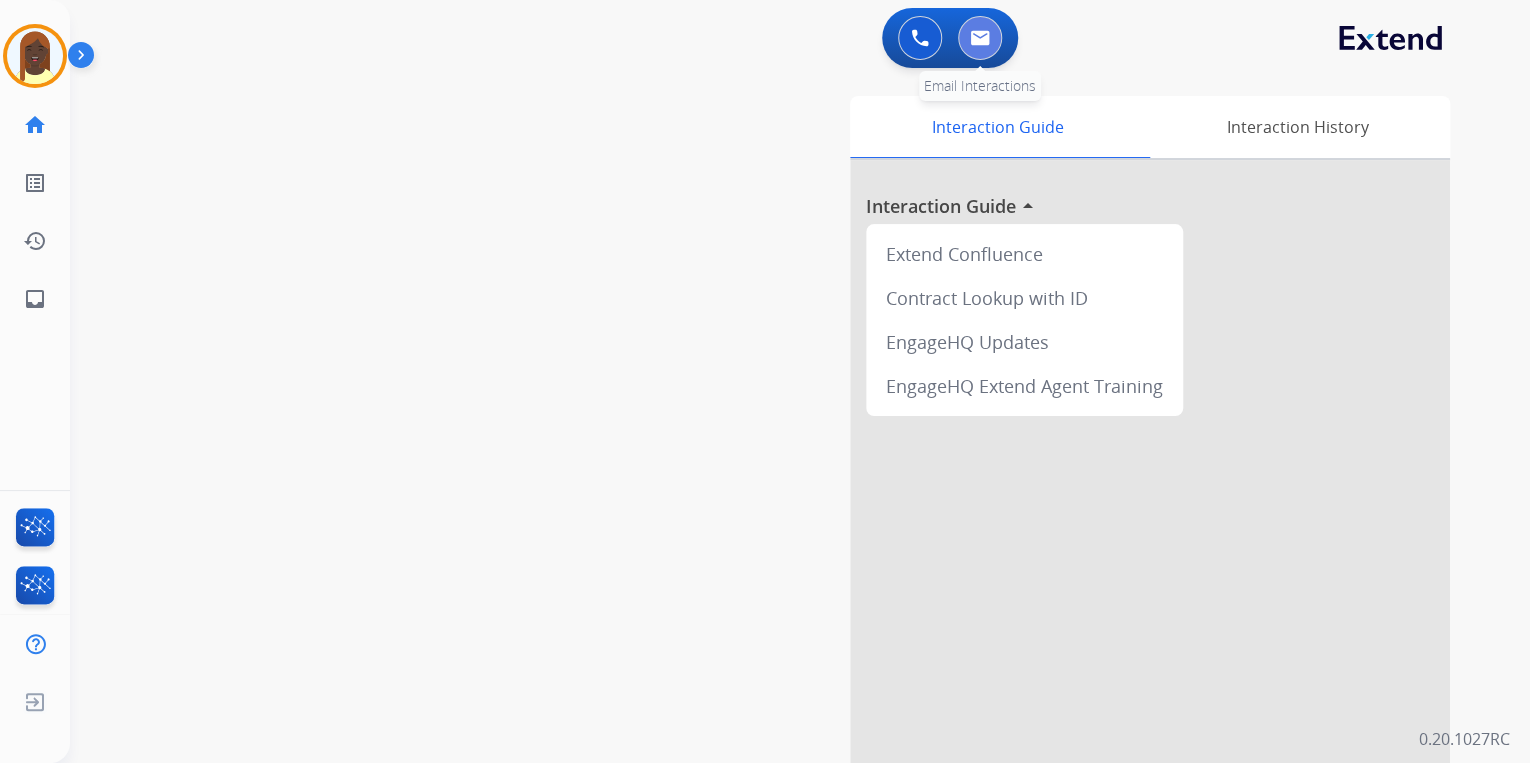 click at bounding box center (980, 38) 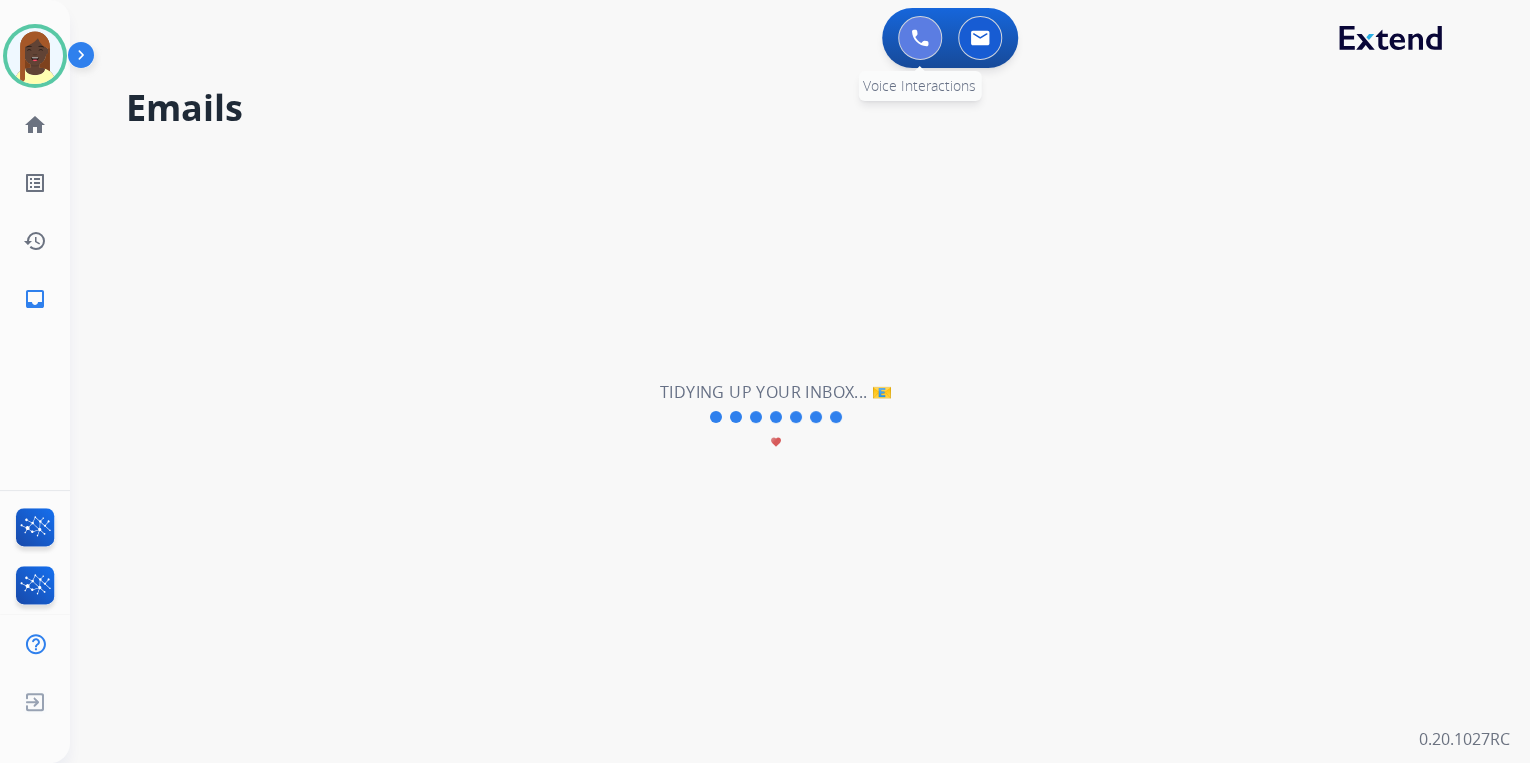 click at bounding box center [920, 38] 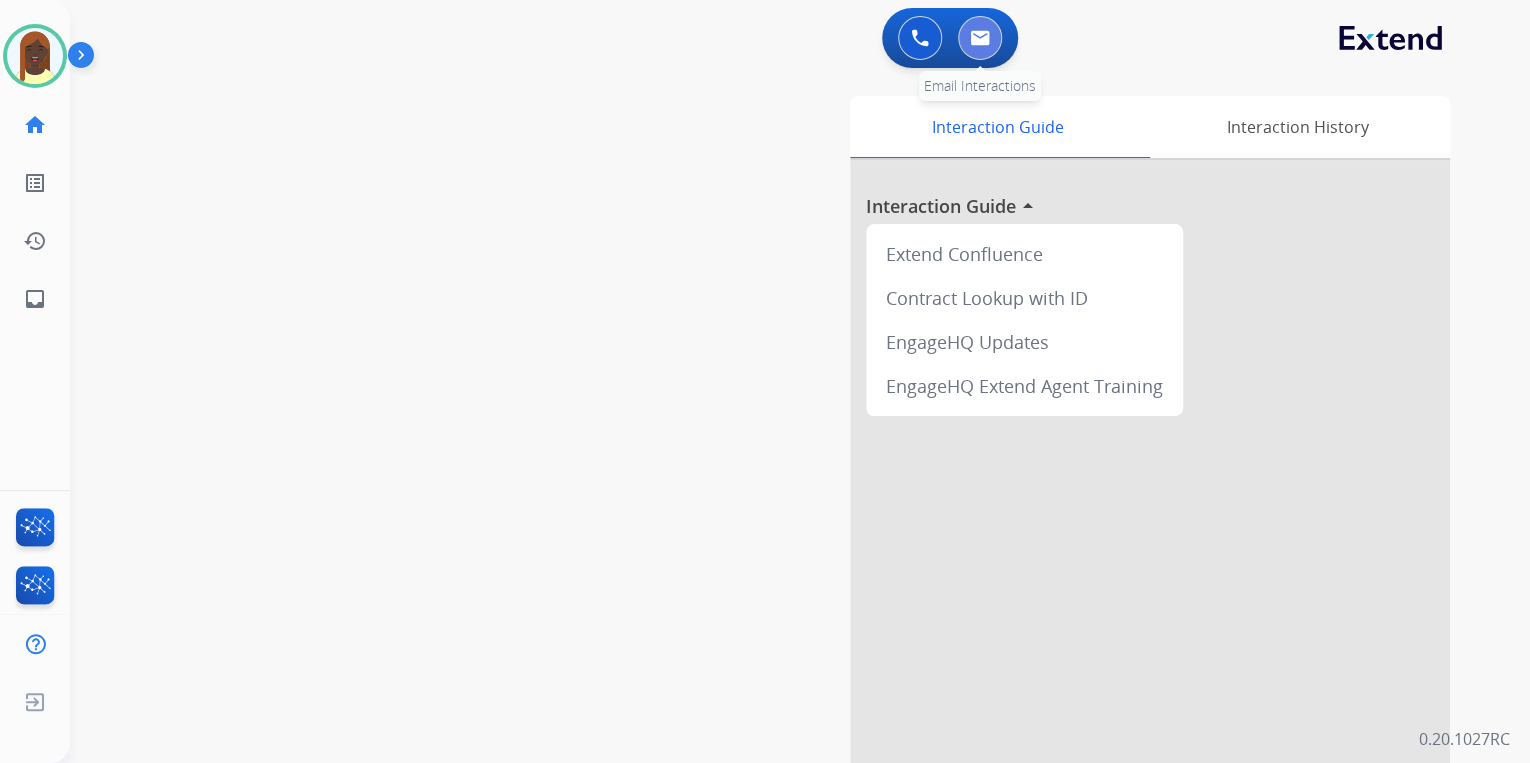 click at bounding box center (980, 38) 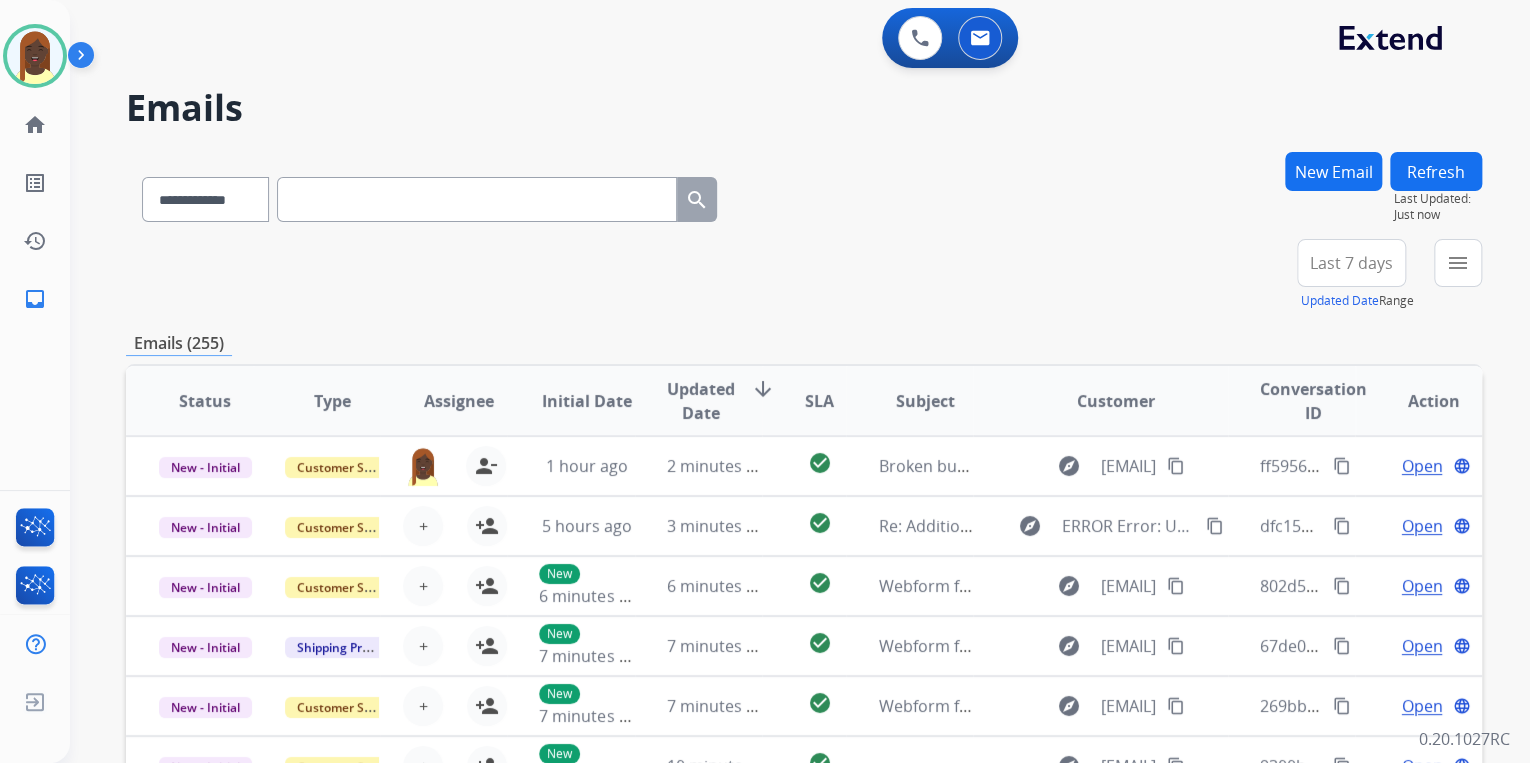 click on "**********" at bounding box center [804, 645] 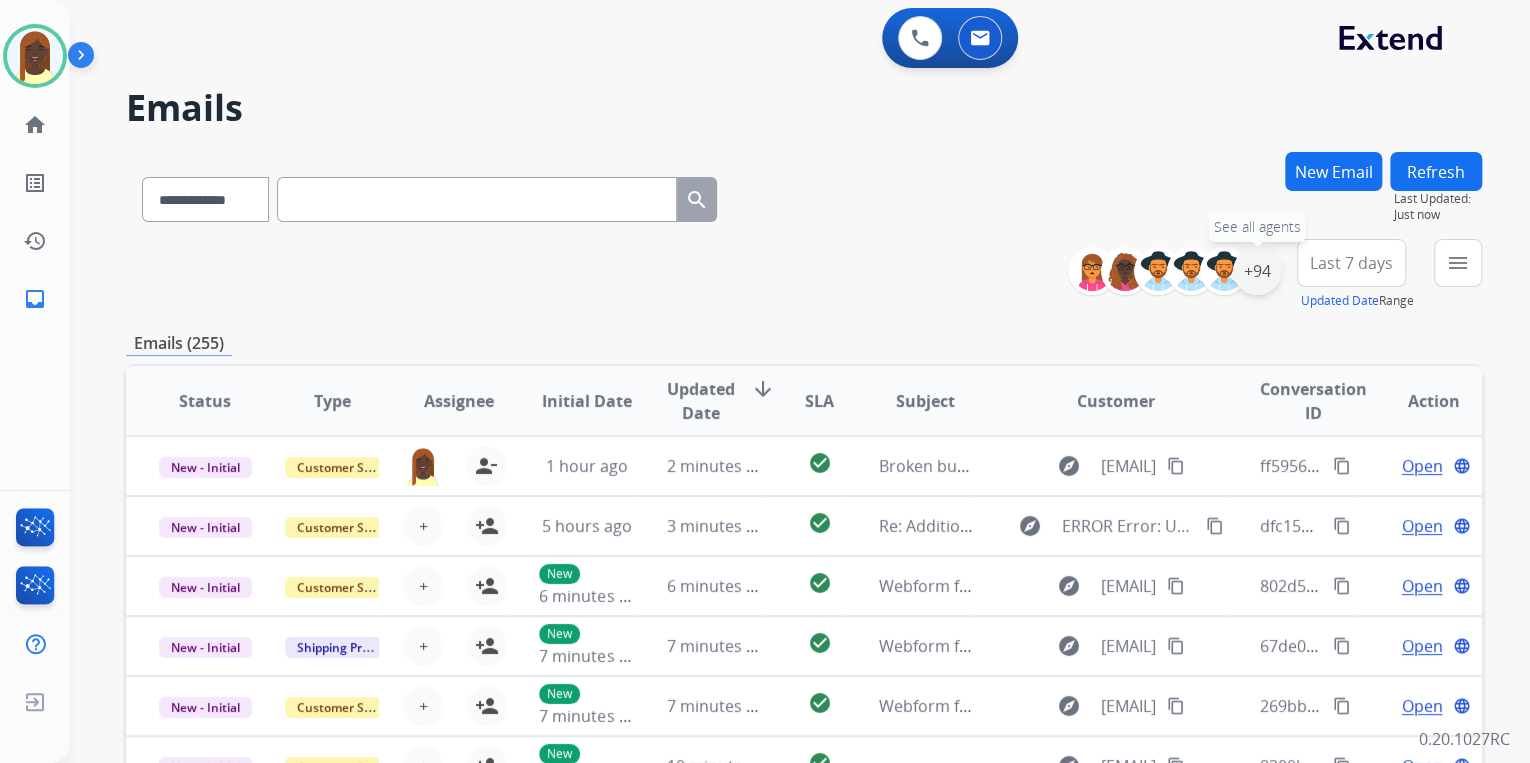 click on "+94" at bounding box center (1257, 271) 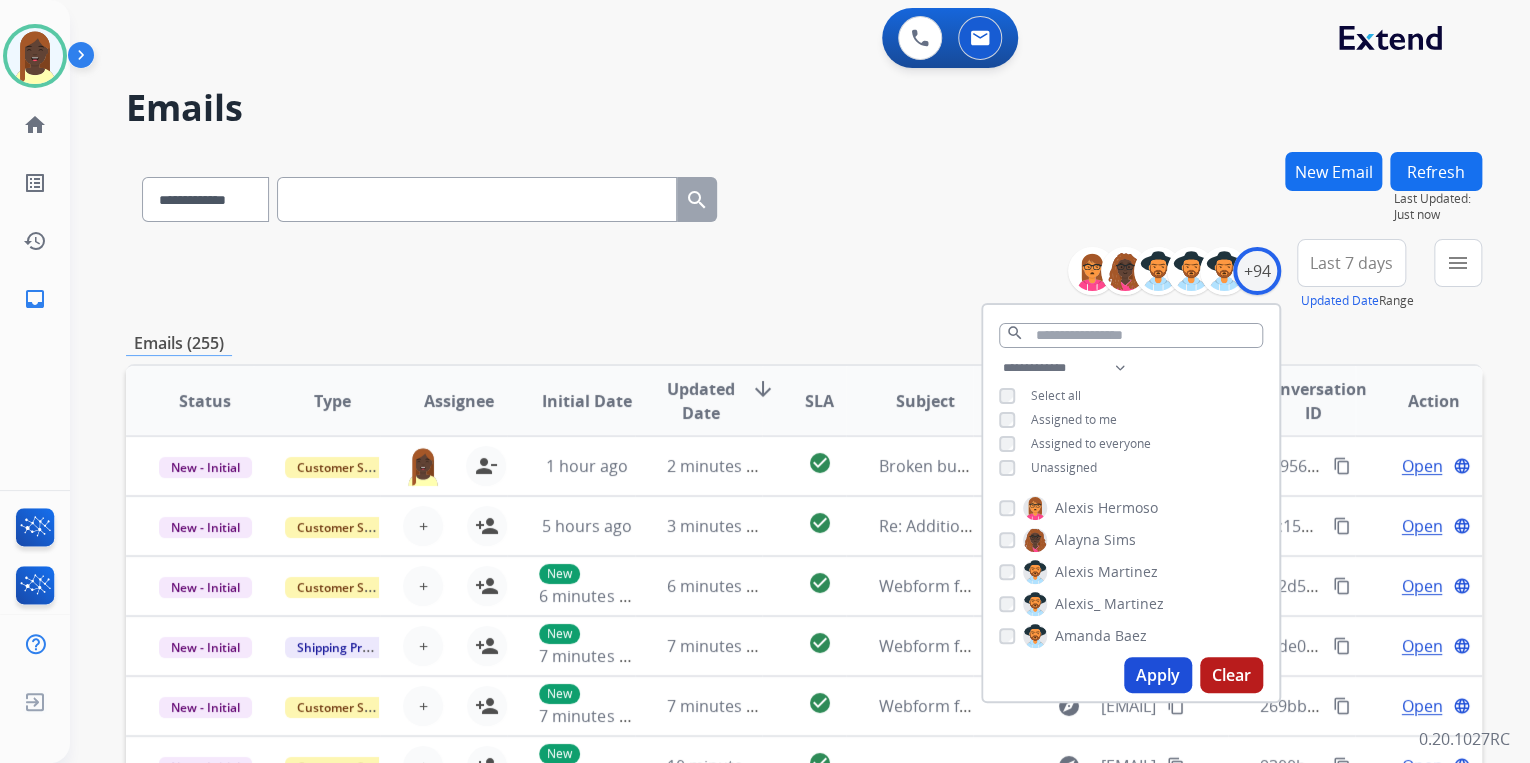 click on "Apply" at bounding box center [1158, 675] 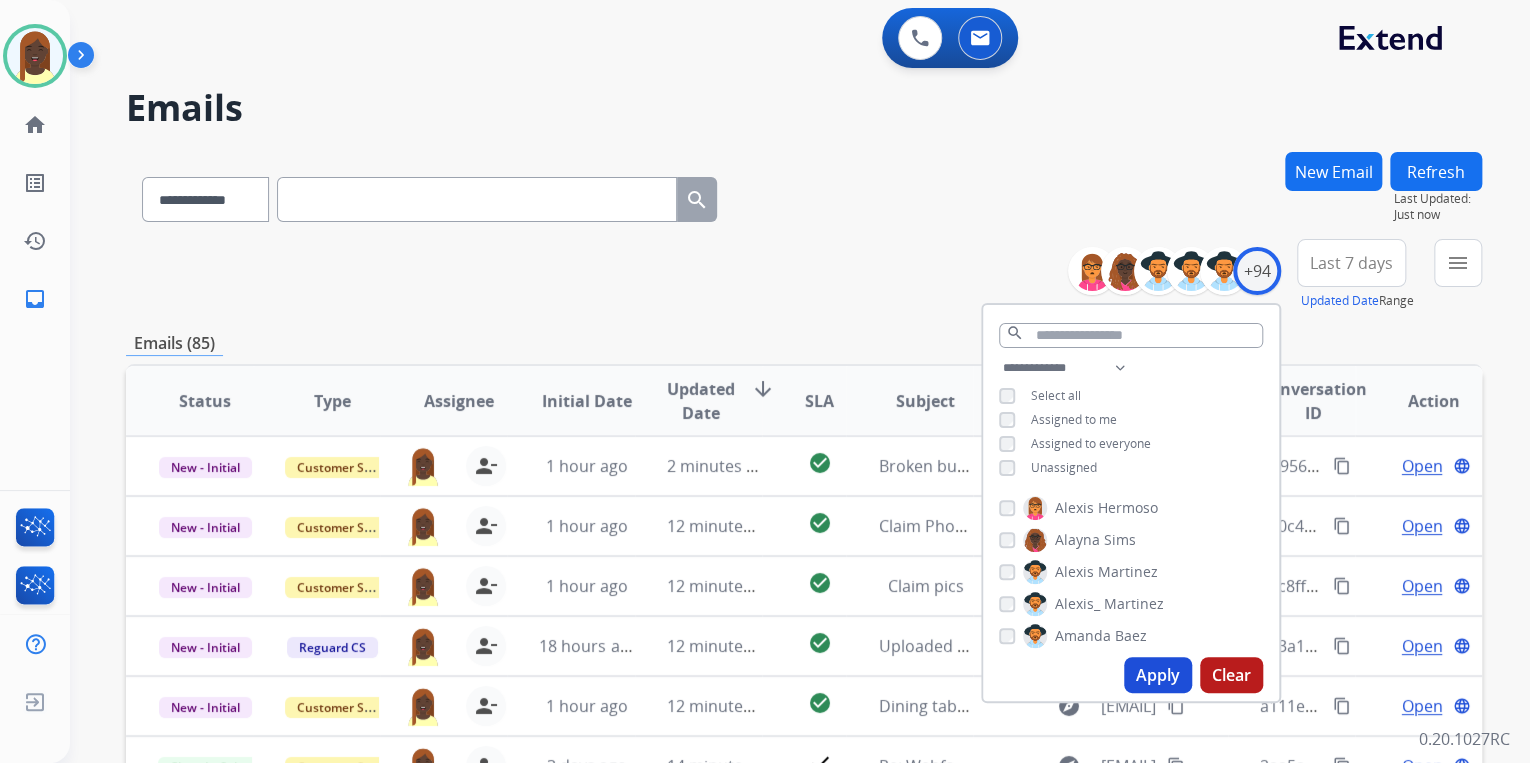 click on "Apply" at bounding box center [1158, 675] 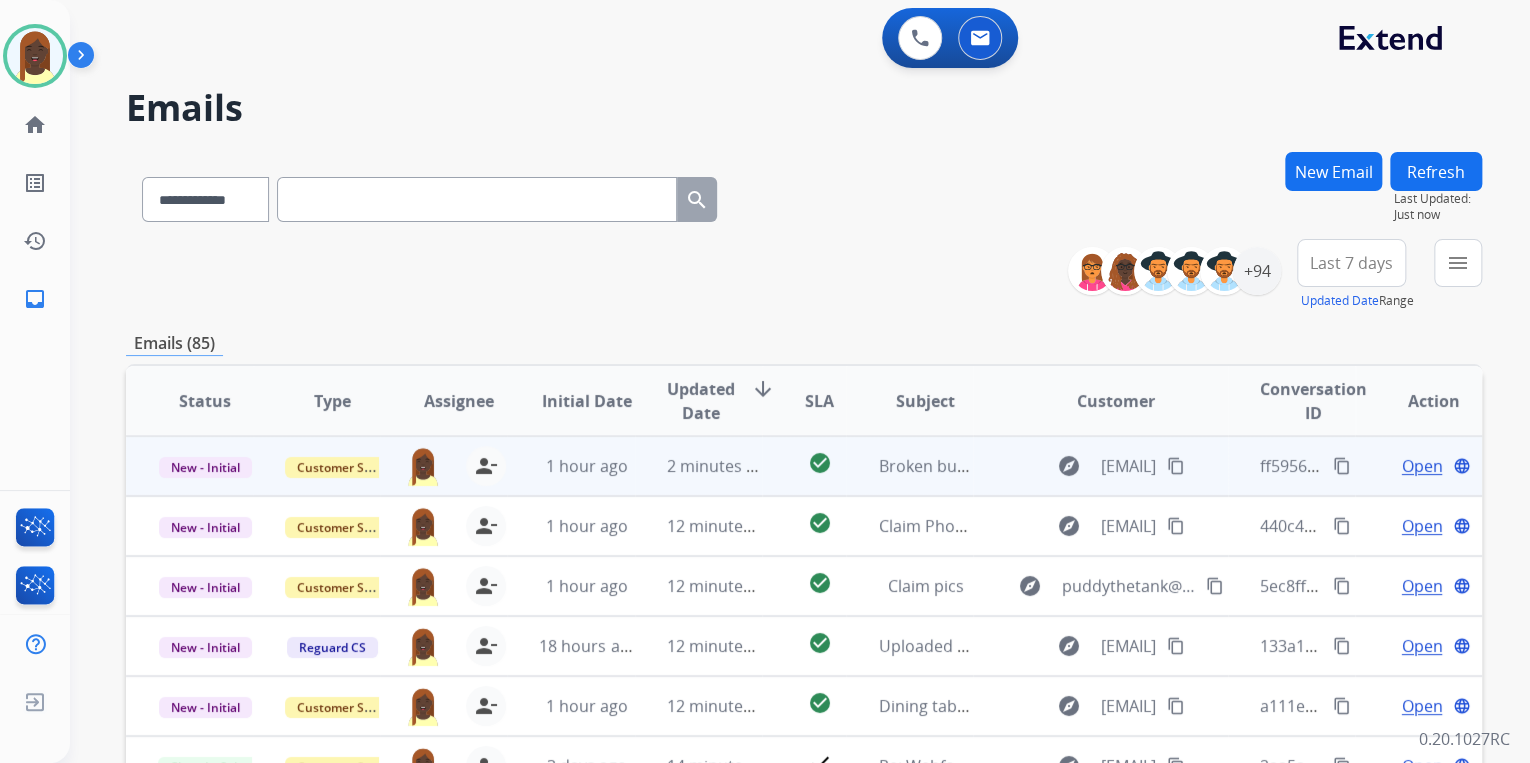 click on "Open" at bounding box center [1421, 466] 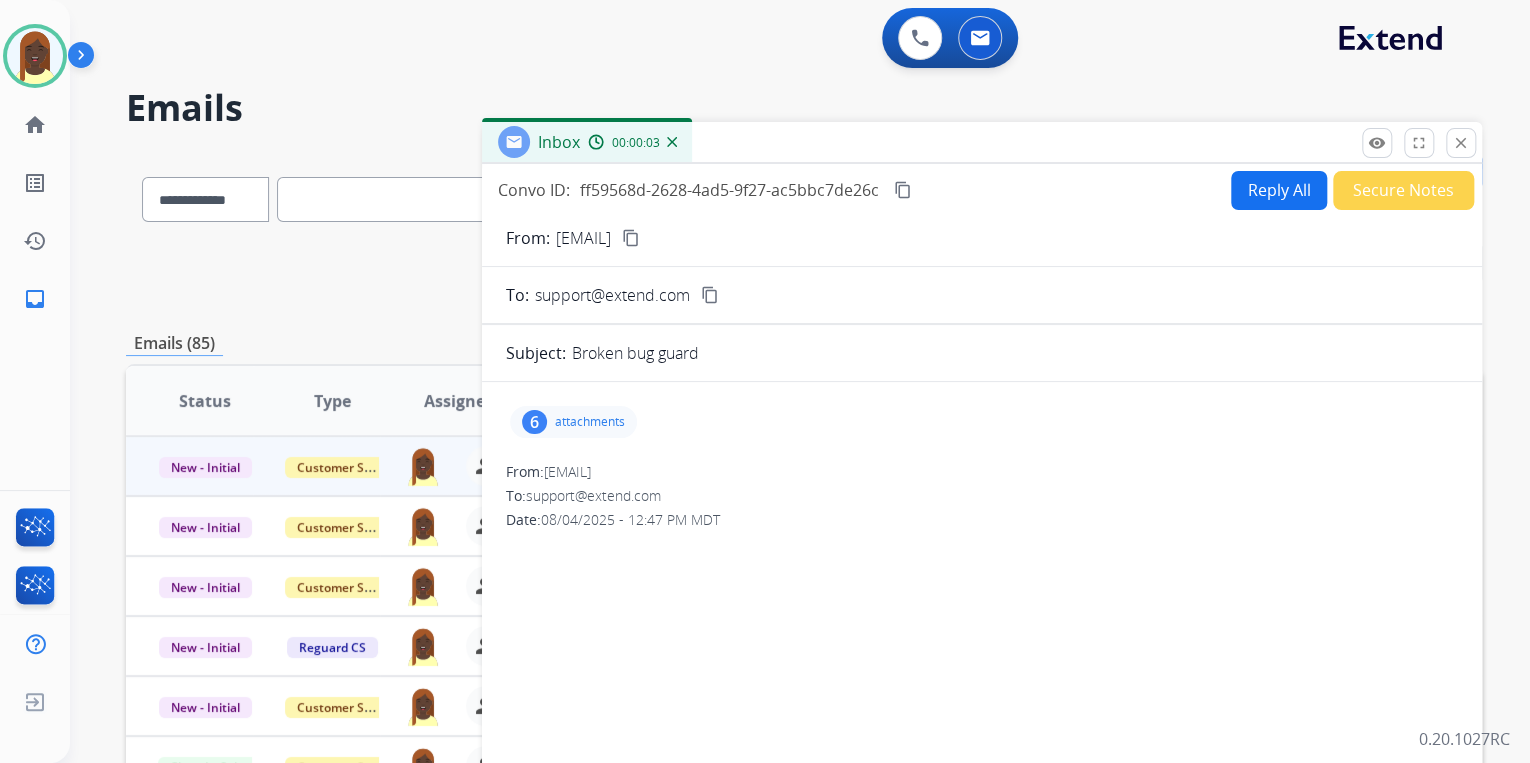 click on "Reply All" at bounding box center (1279, 190) 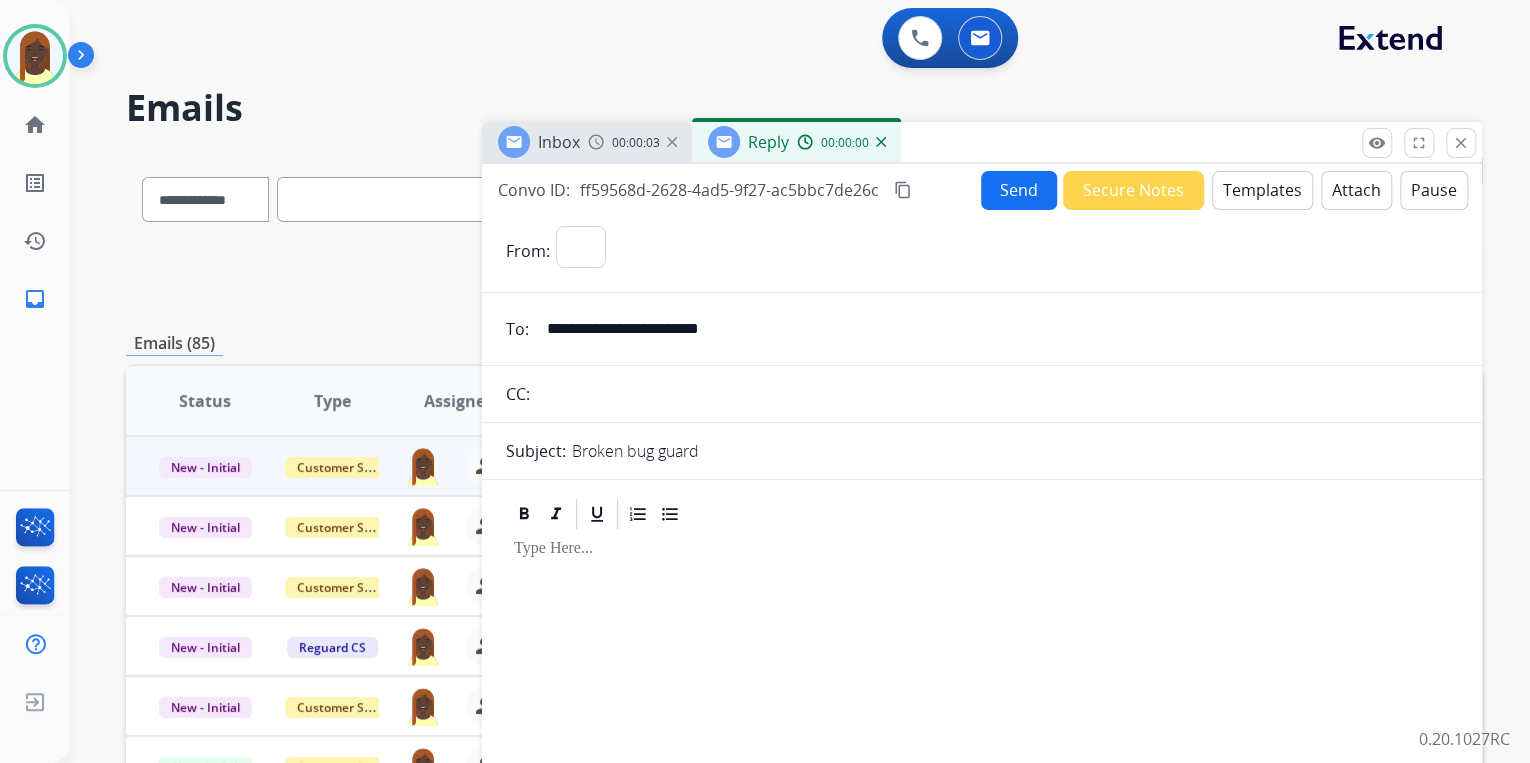 select on "**********" 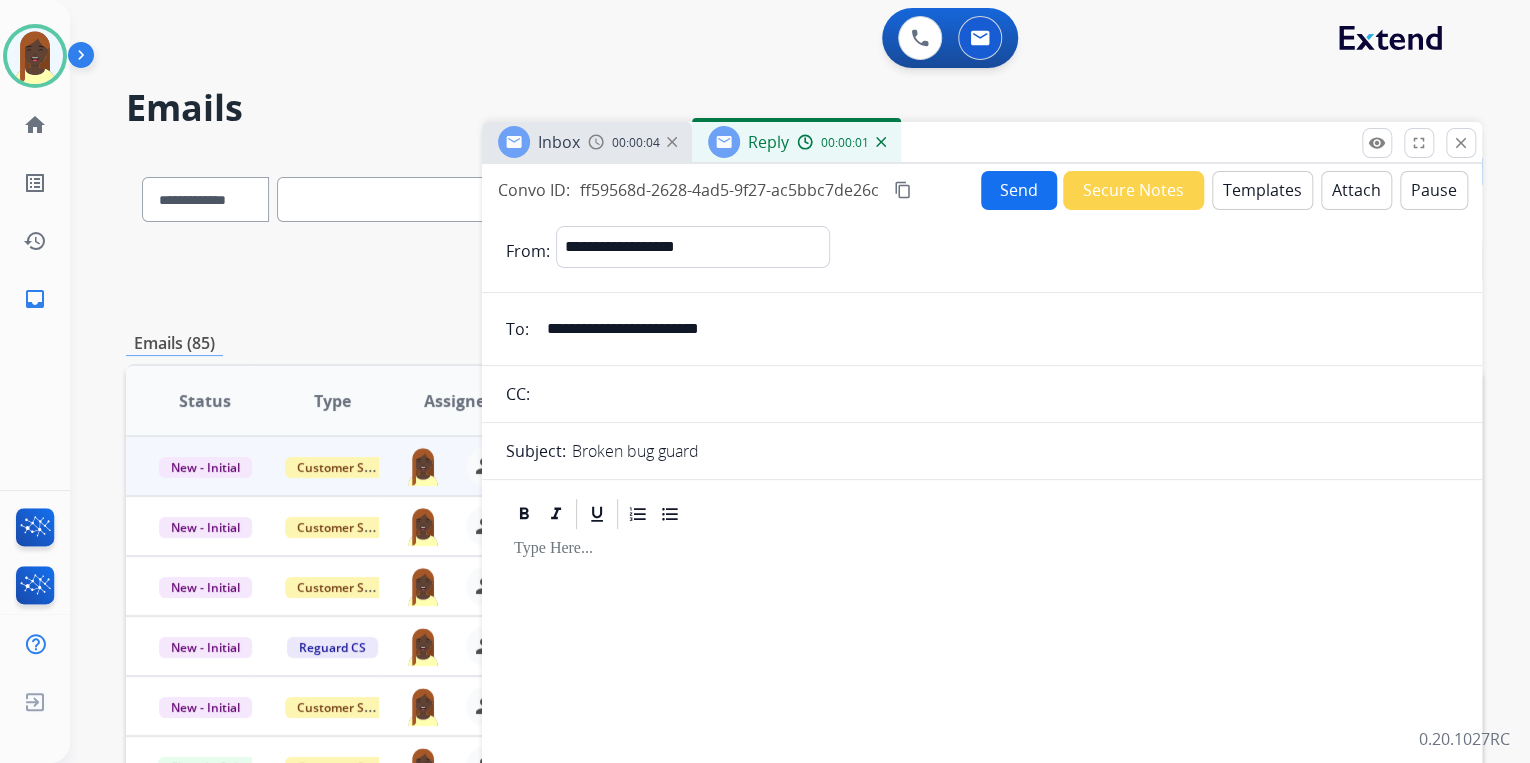 click on "Templates" at bounding box center [1262, 190] 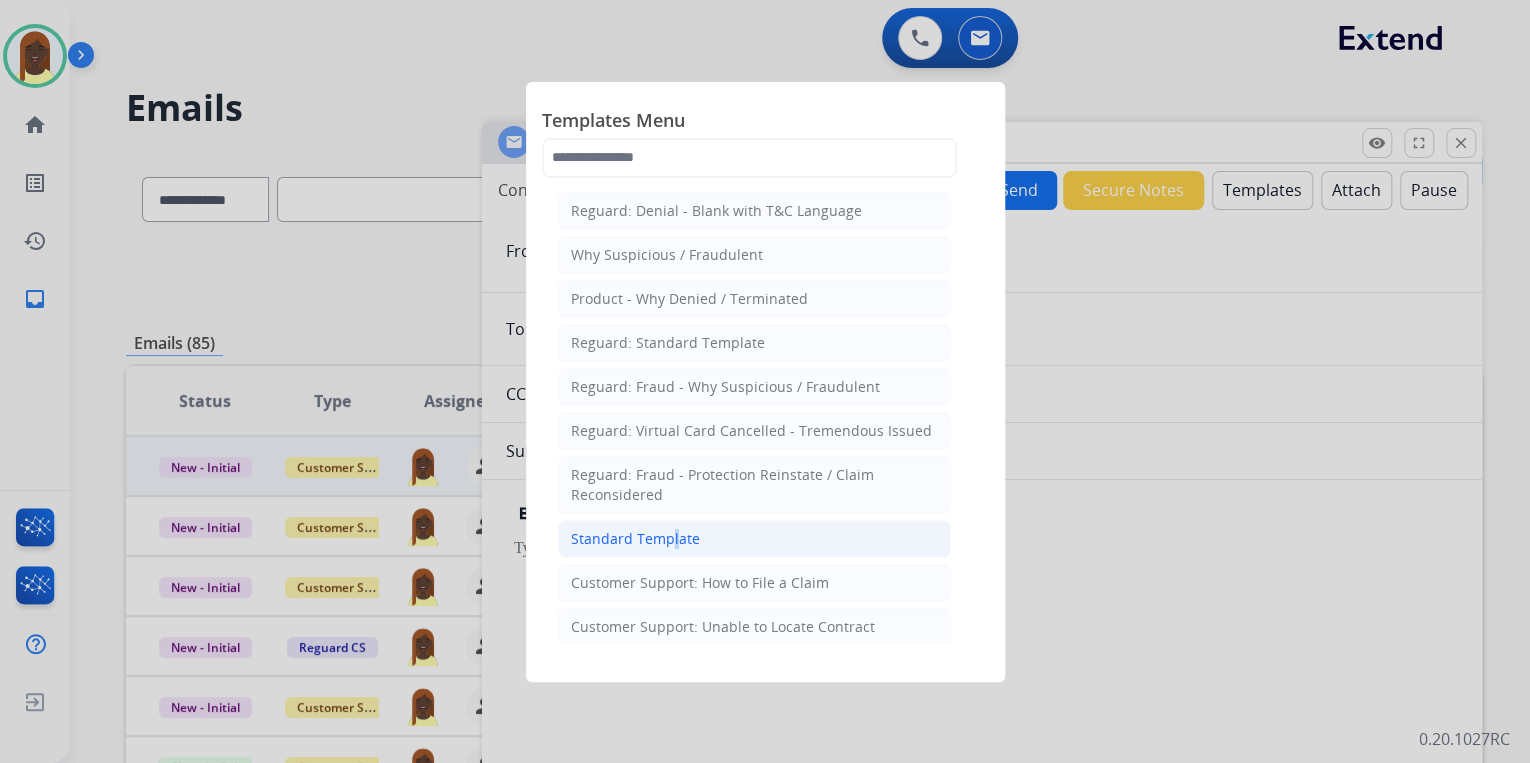click on "Standard Template" 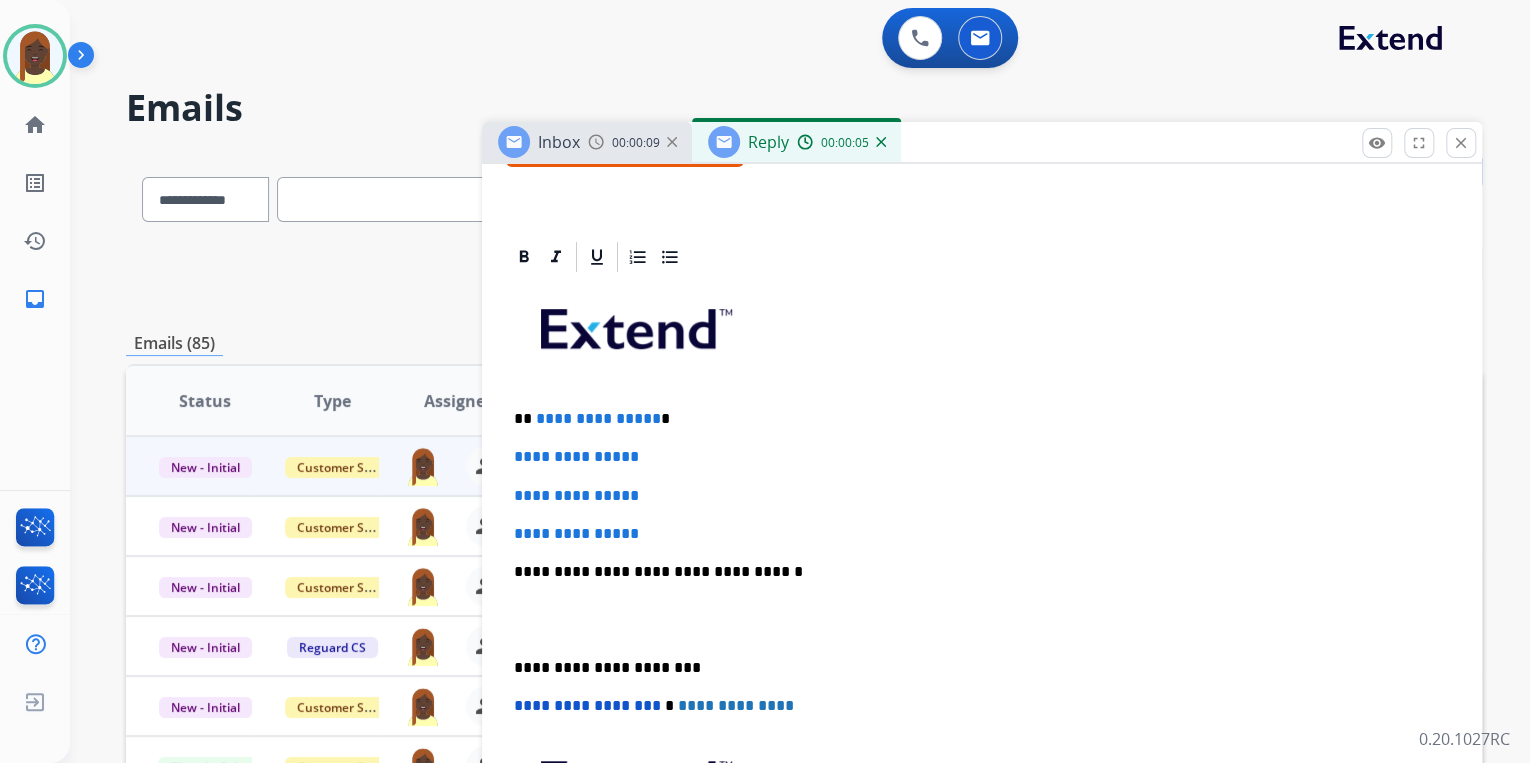 scroll, scrollTop: 400, scrollLeft: 0, axis: vertical 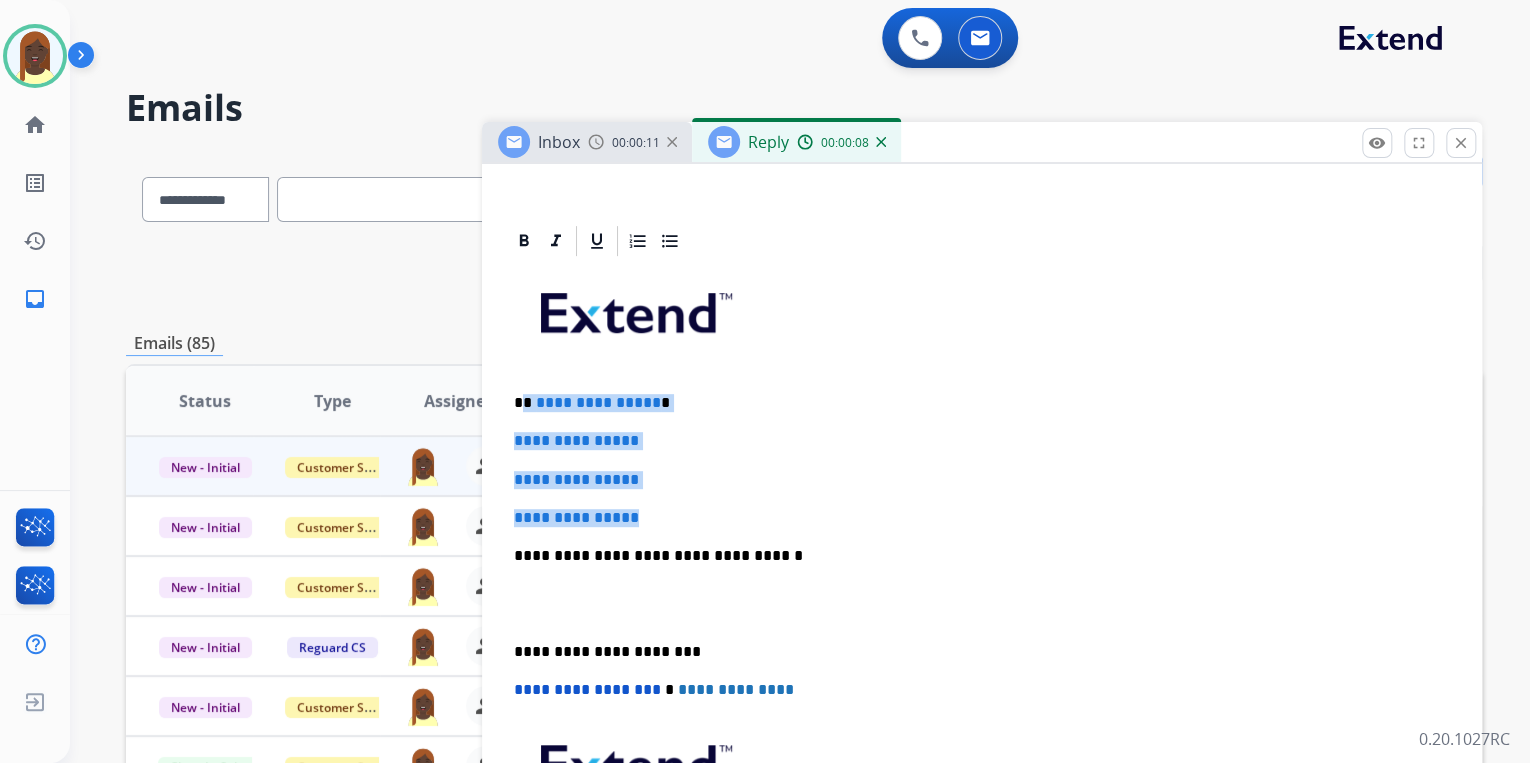 drag, startPoint x: 521, startPoint y: 400, endPoint x: 704, endPoint y: 504, distance: 210.48753 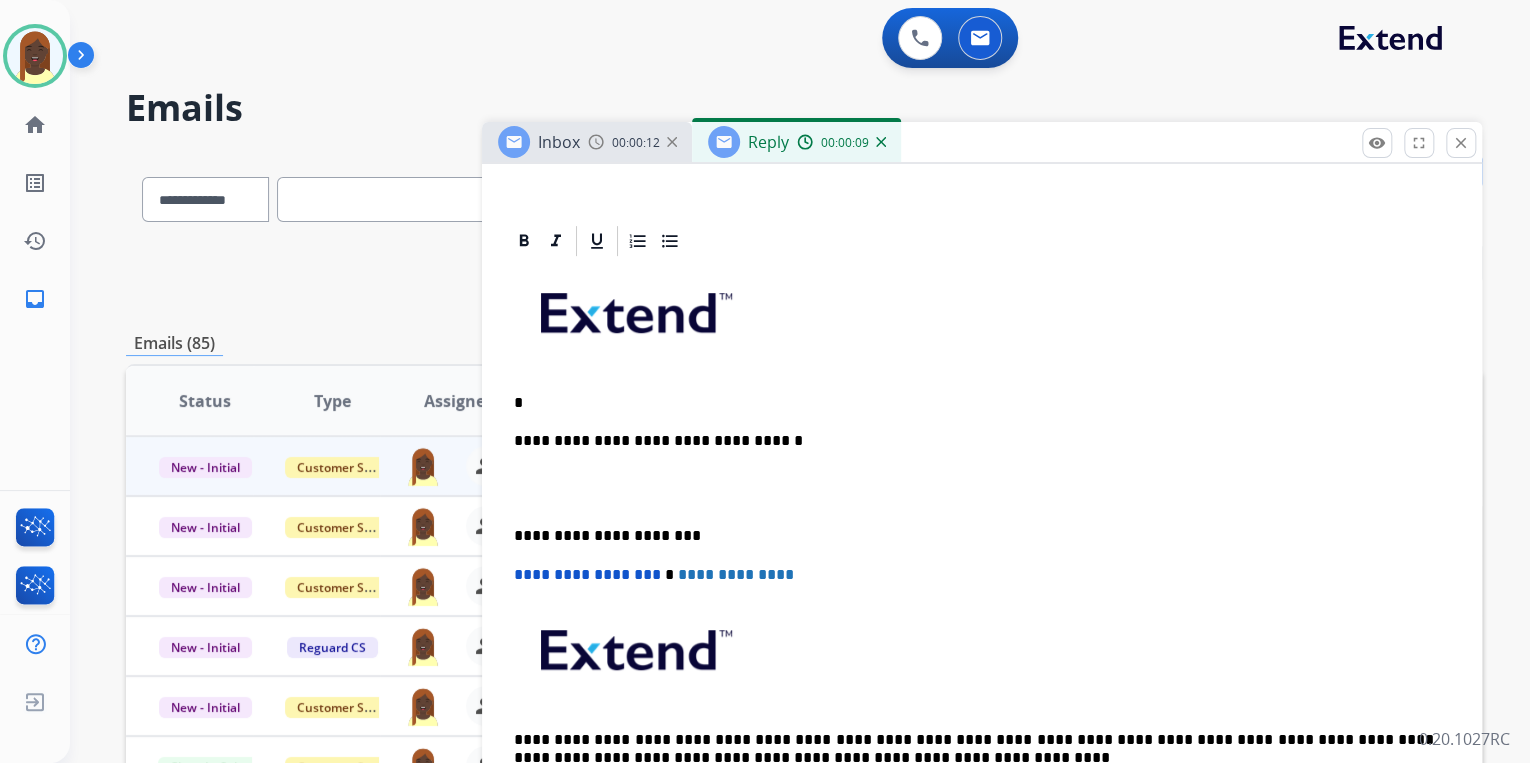 type 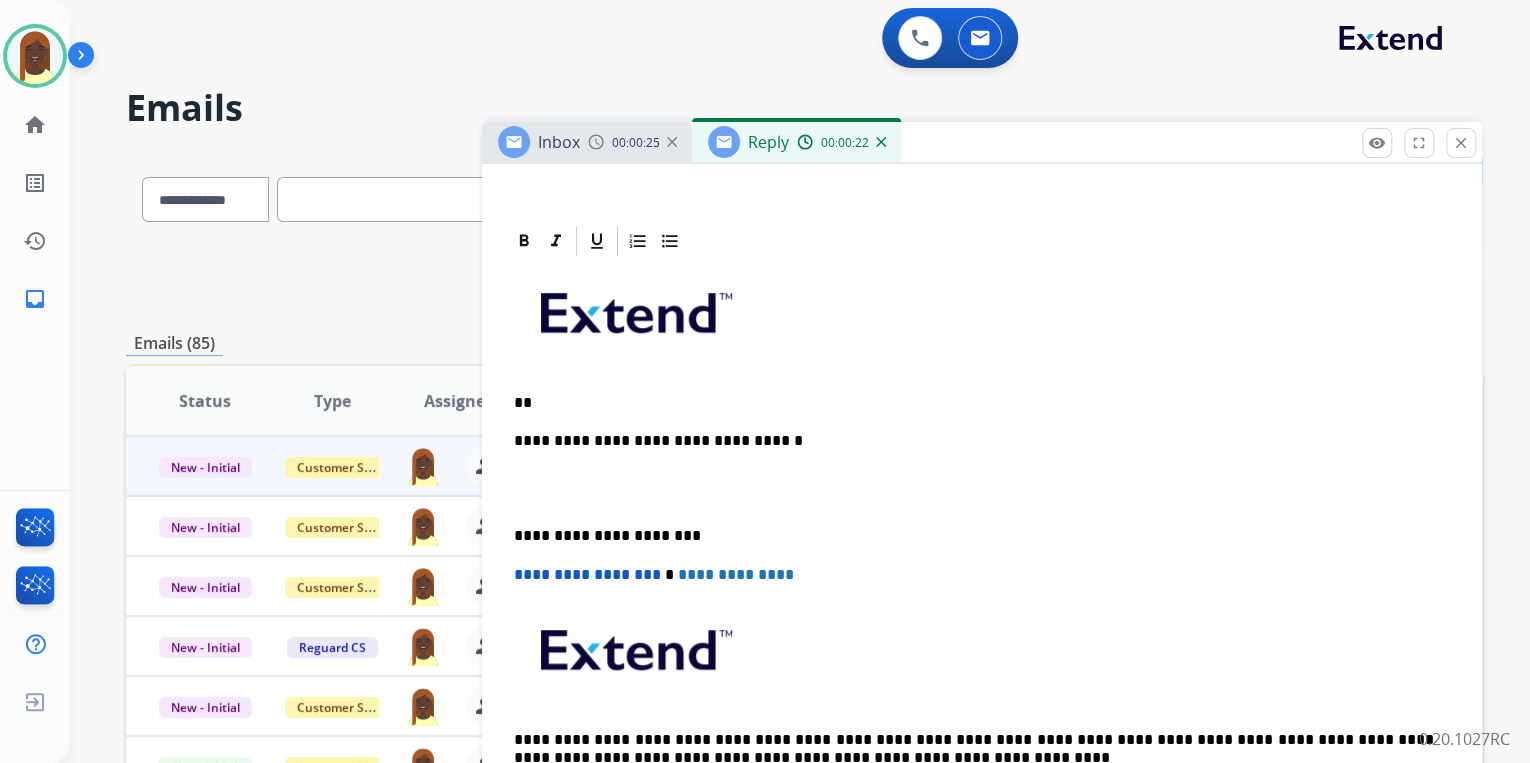 click on "**" at bounding box center [974, 403] 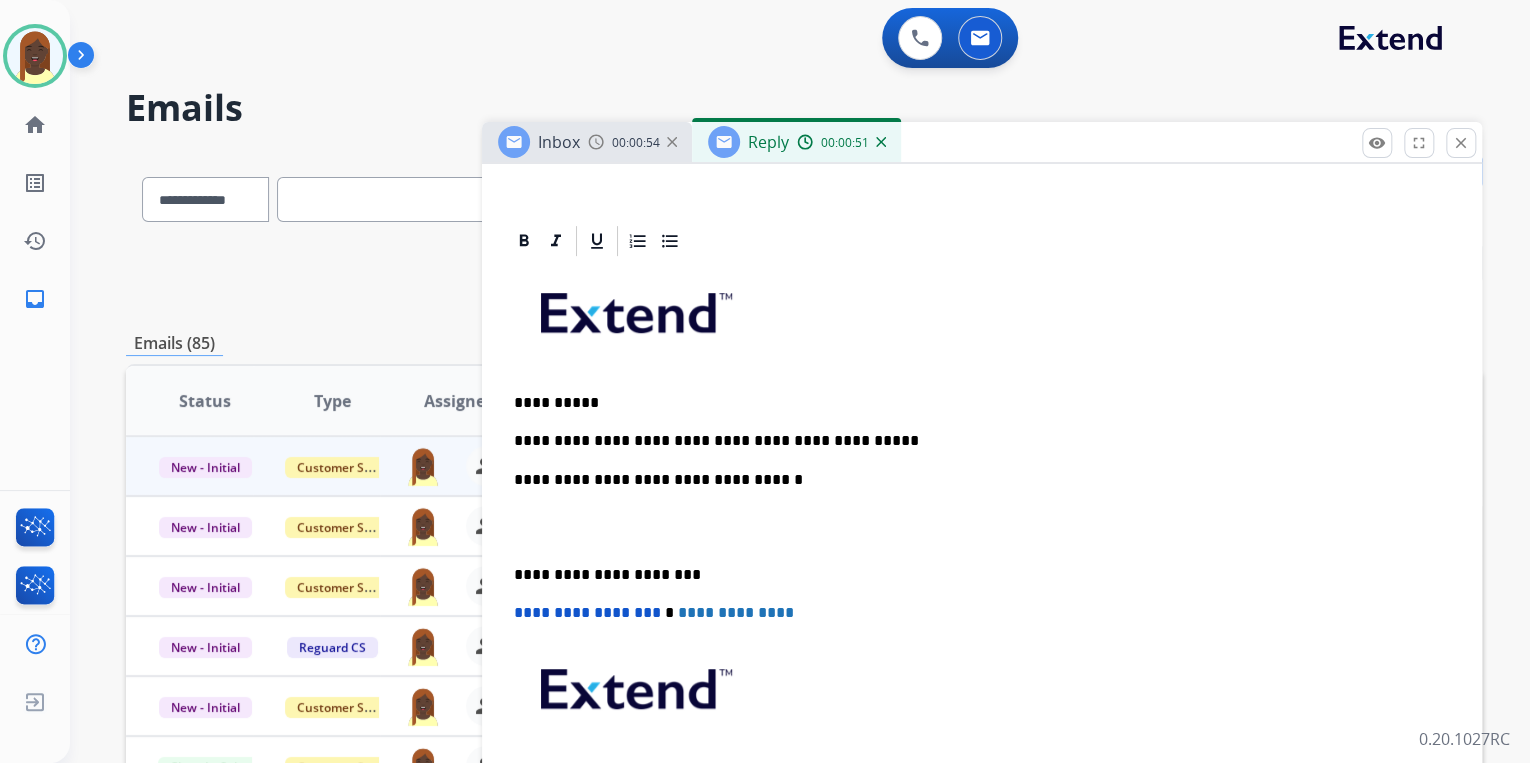 click on "**********" at bounding box center [974, 441] 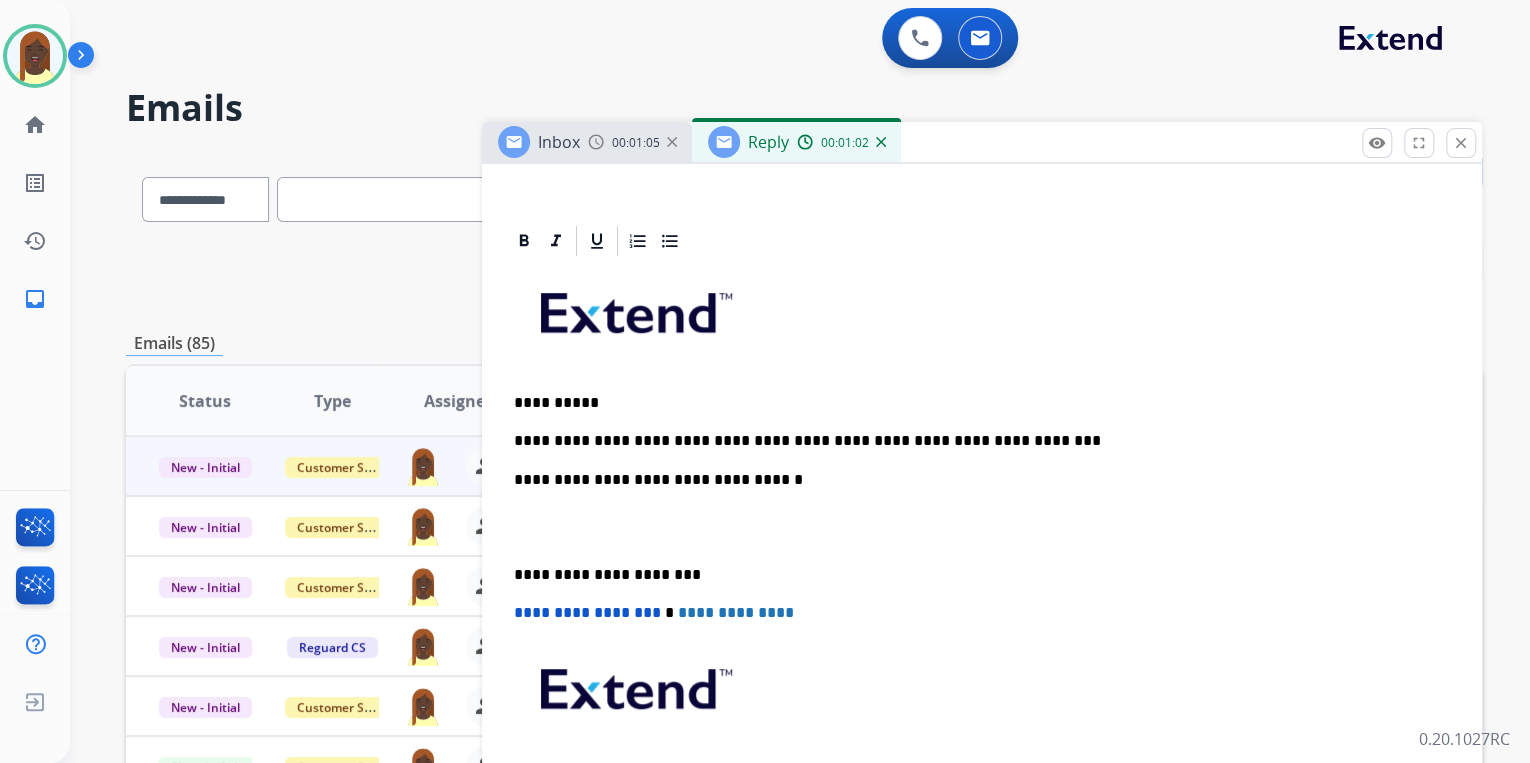 click on "**********" at bounding box center (974, 441) 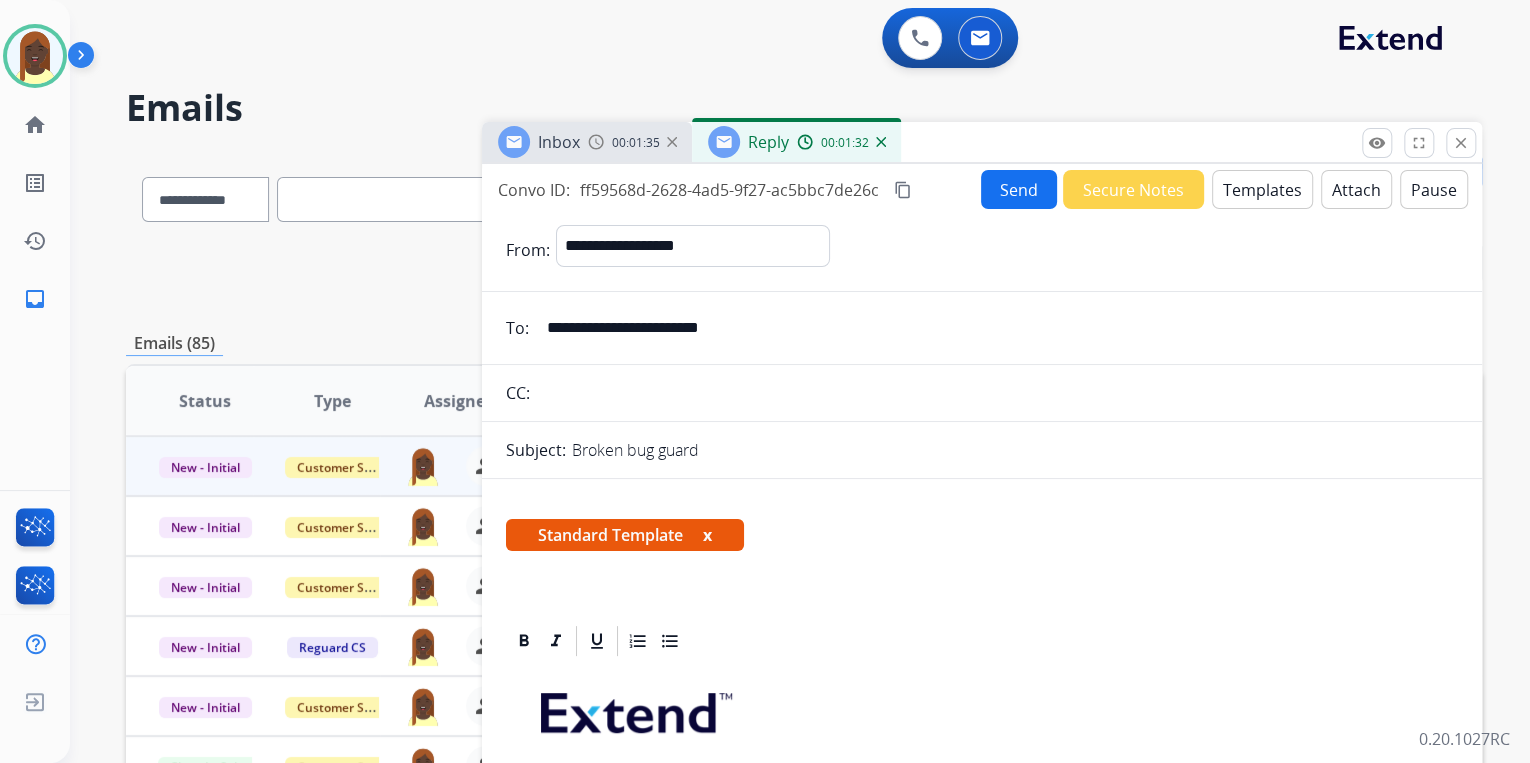 scroll, scrollTop: 0, scrollLeft: 0, axis: both 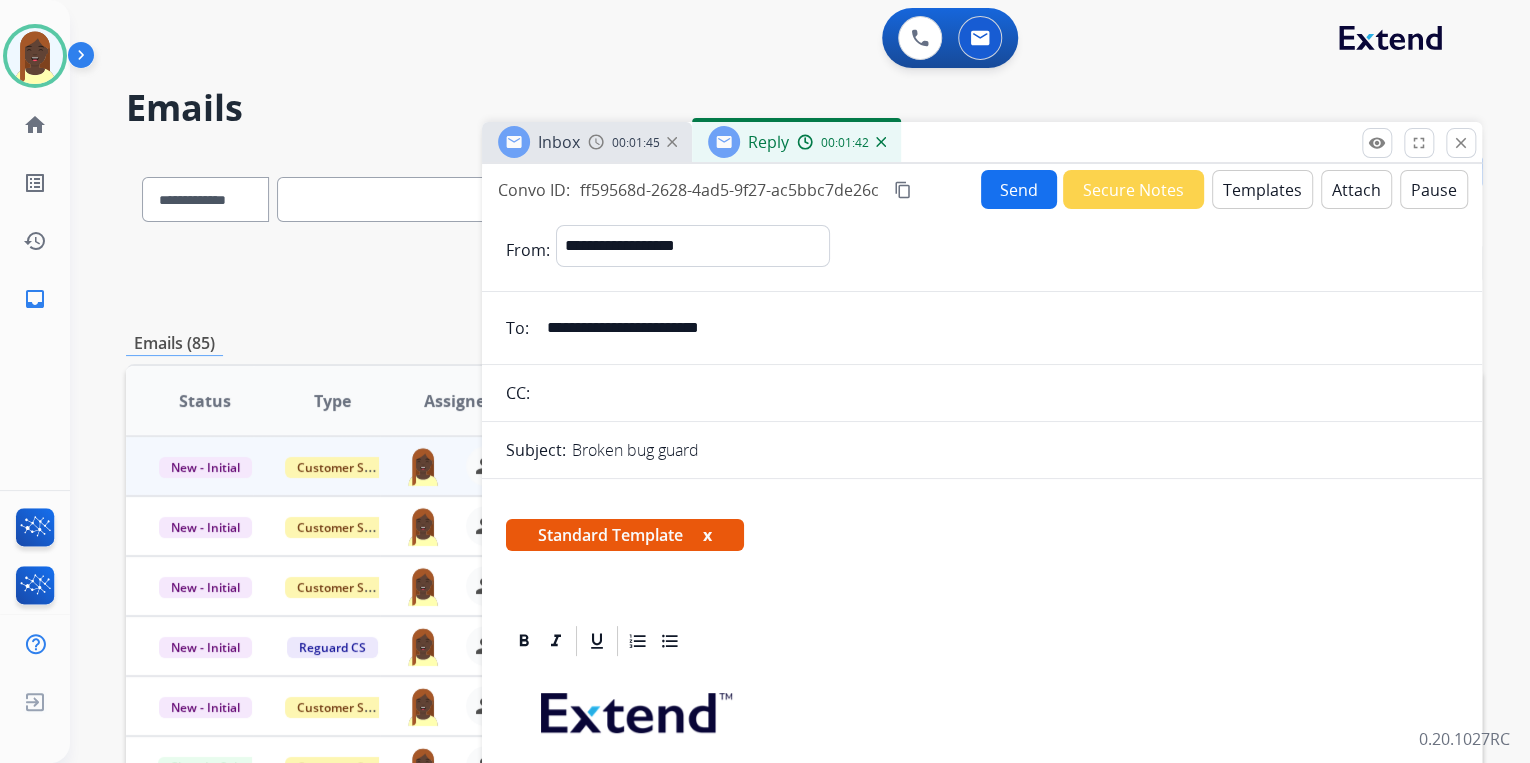 click on "Send" at bounding box center [1019, 189] 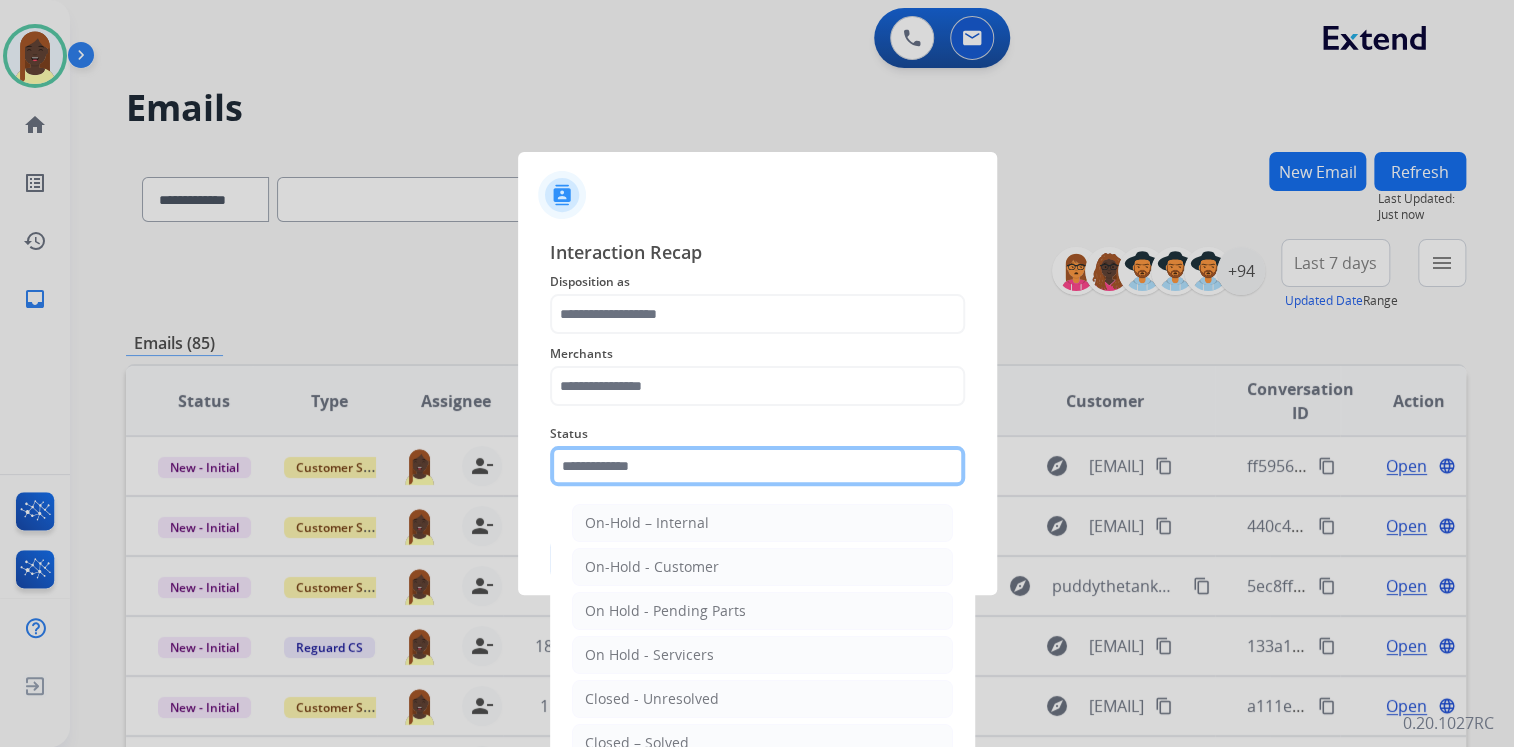 click 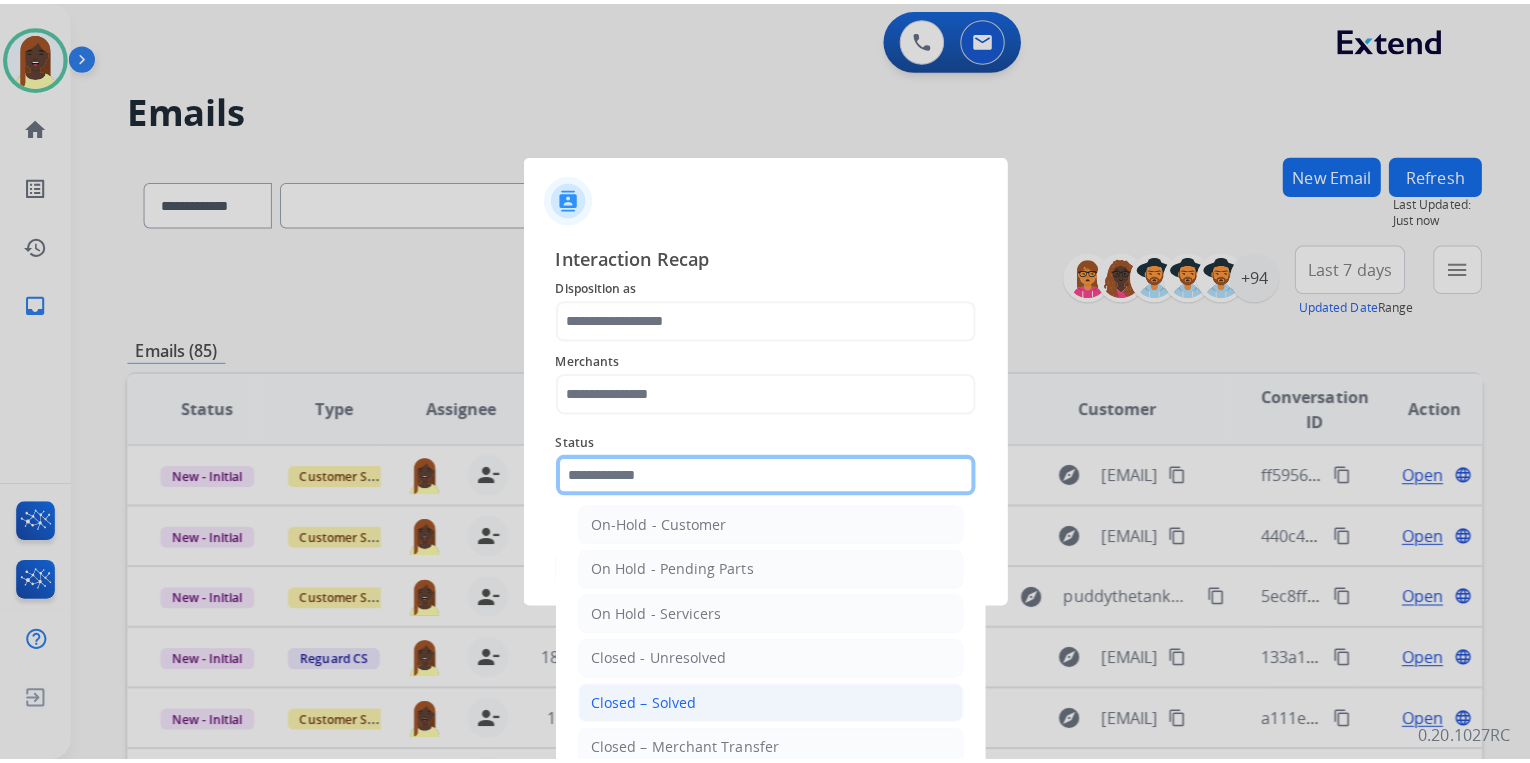 scroll, scrollTop: 116, scrollLeft: 0, axis: vertical 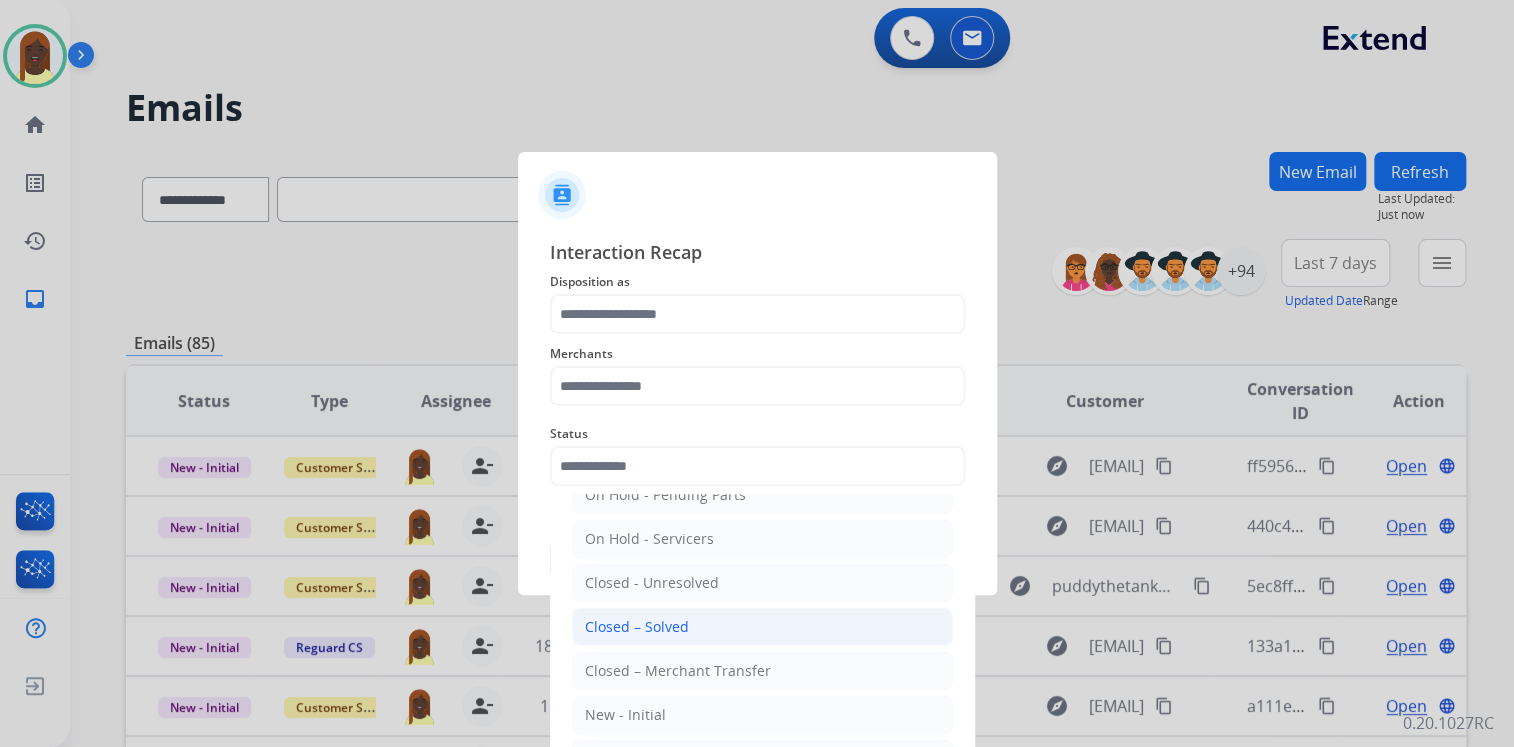 drag, startPoint x: 708, startPoint y: 615, endPoint x: 680, endPoint y: 543, distance: 77.25283 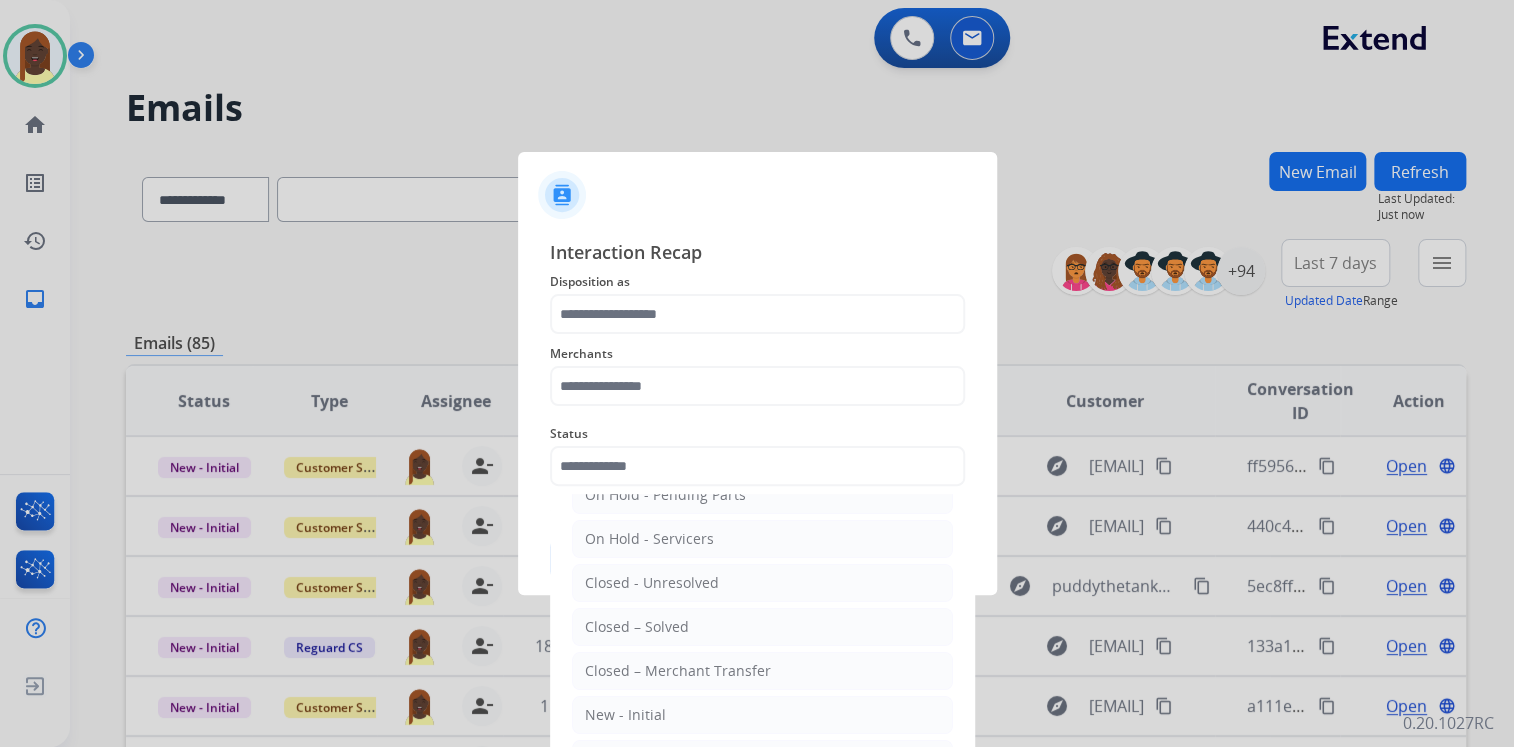 click on "Closed – Solved" 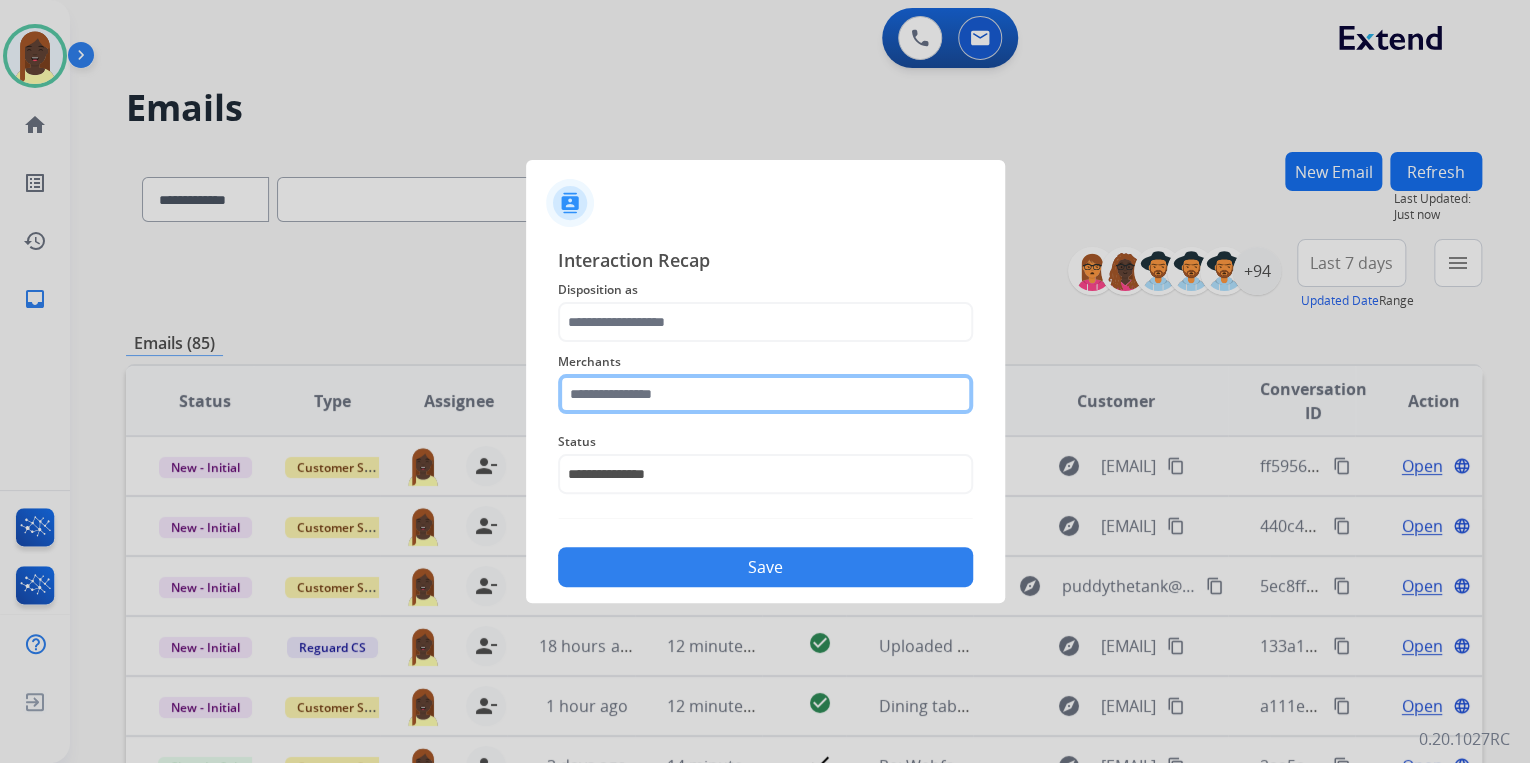 click 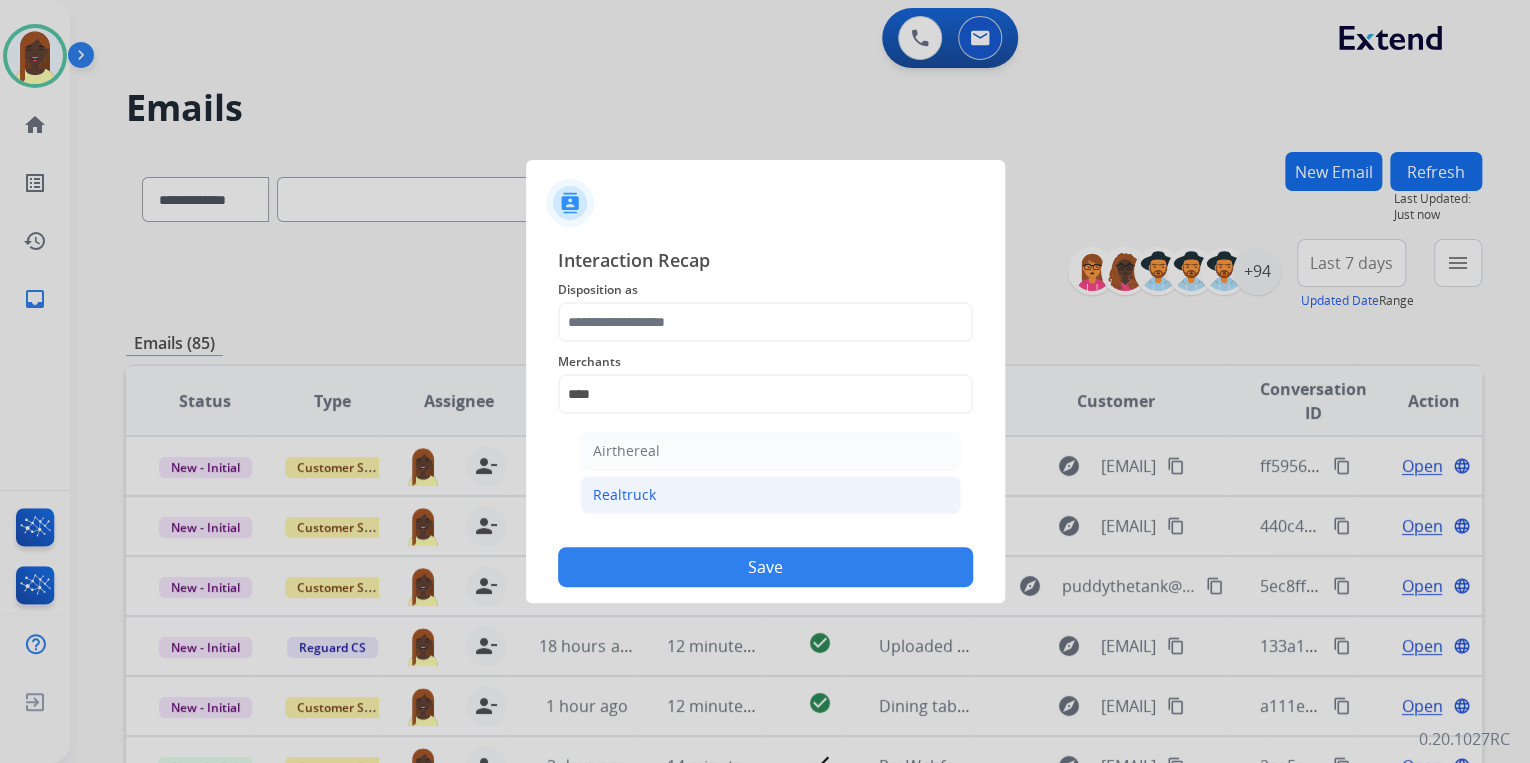 click on "Realtruck" 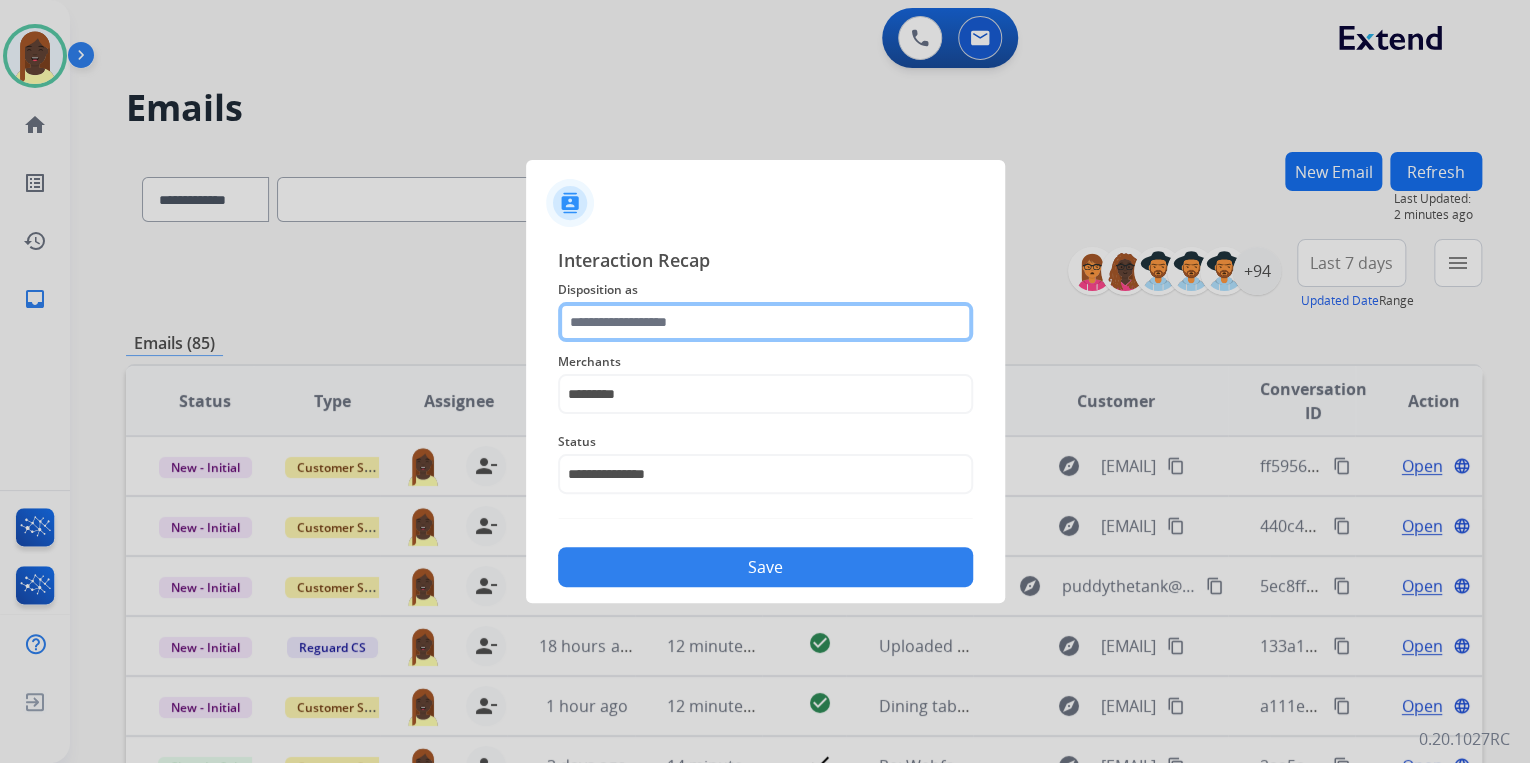 click 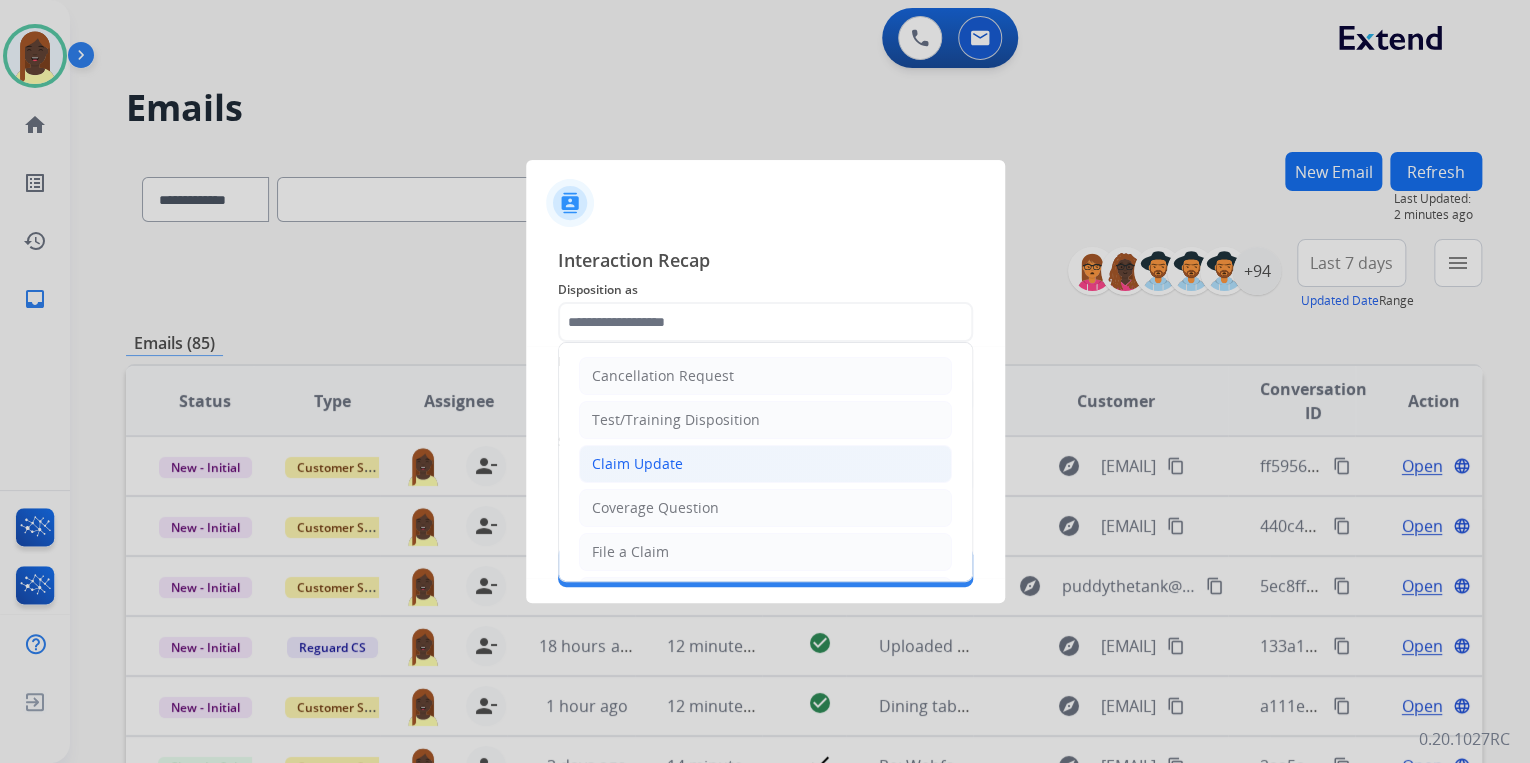 click on "Claim Update" 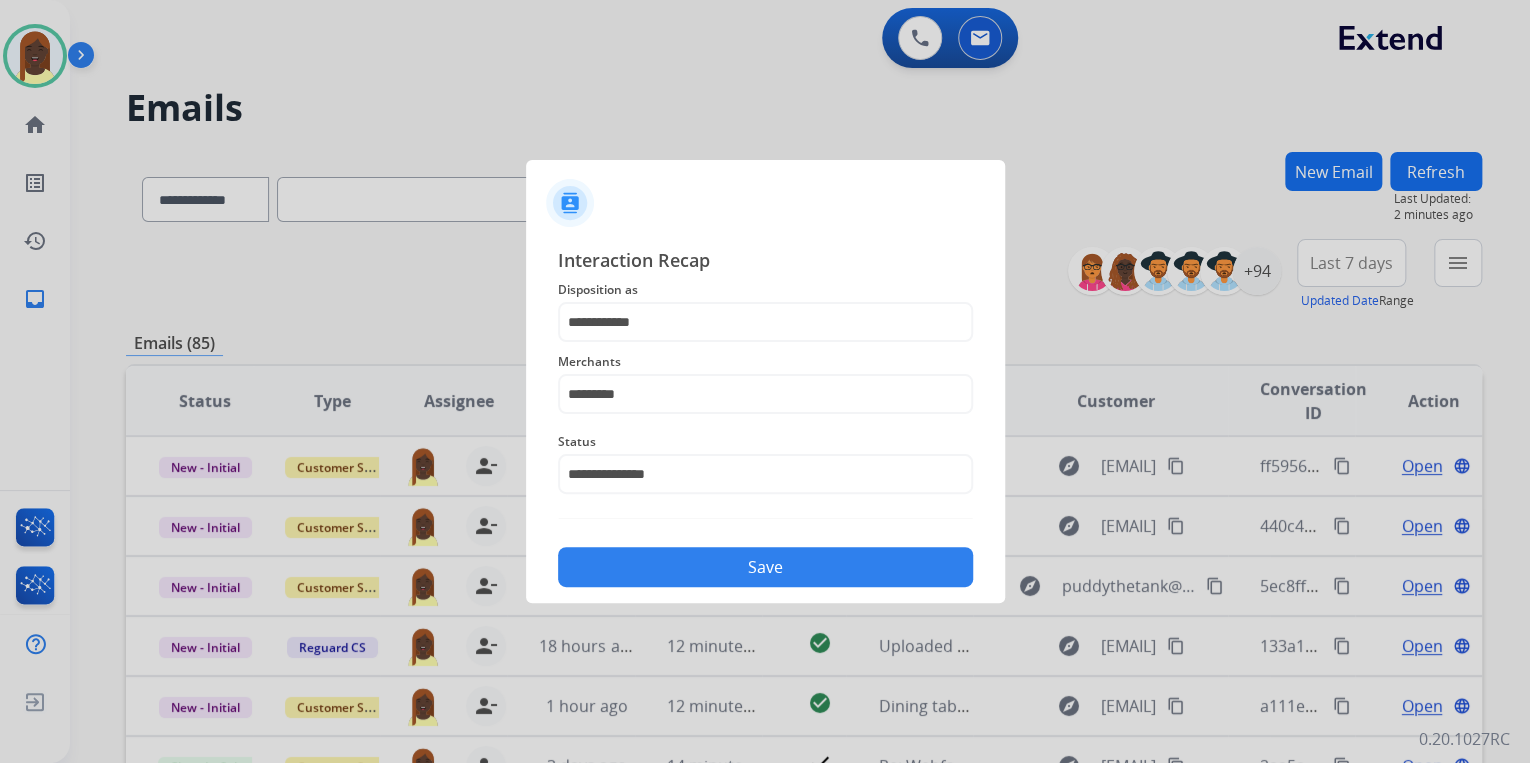drag, startPoint x: 675, startPoint y: 576, endPoint x: 648, endPoint y: 478, distance: 101.65137 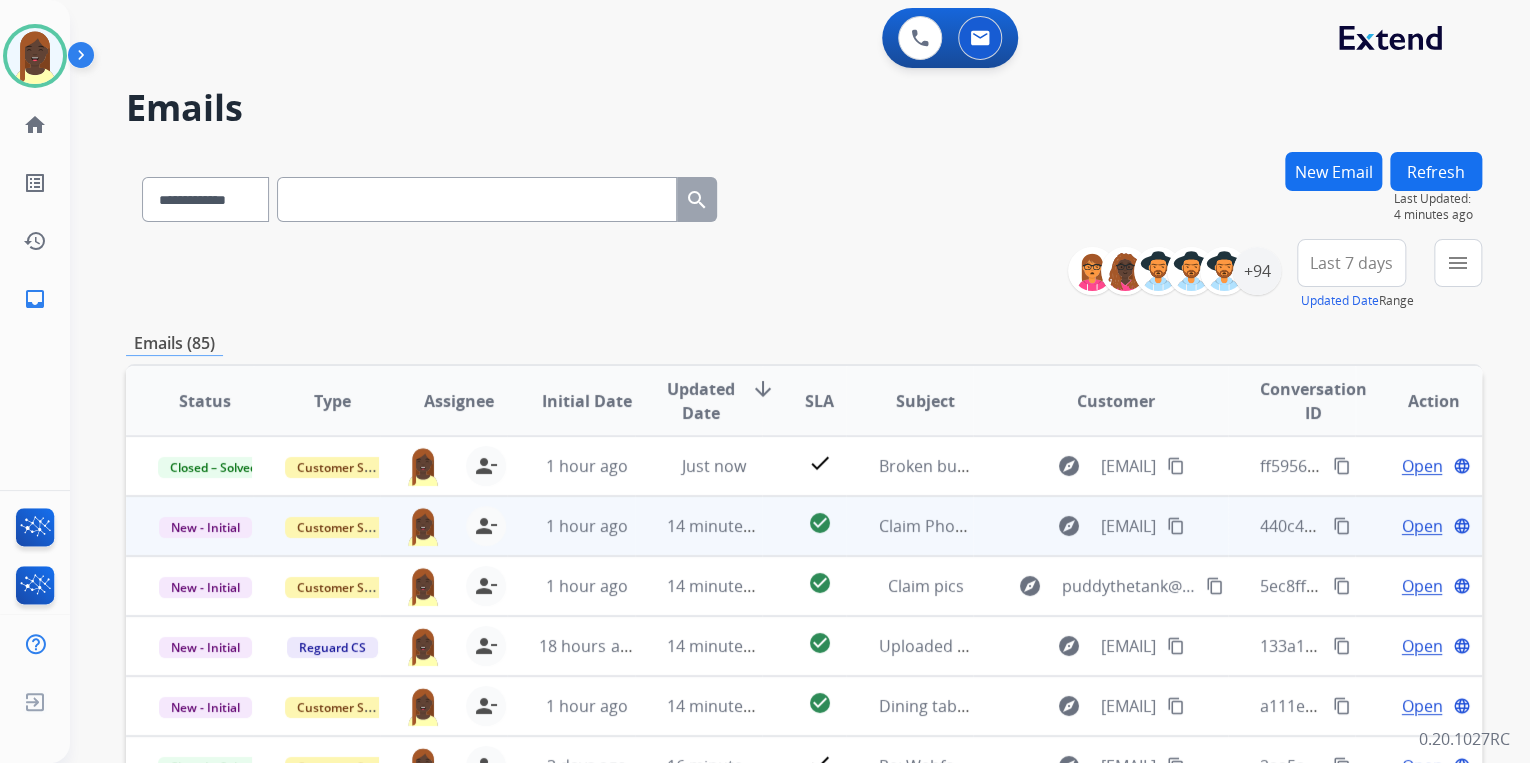 click on "content_copy" at bounding box center (1342, 526) 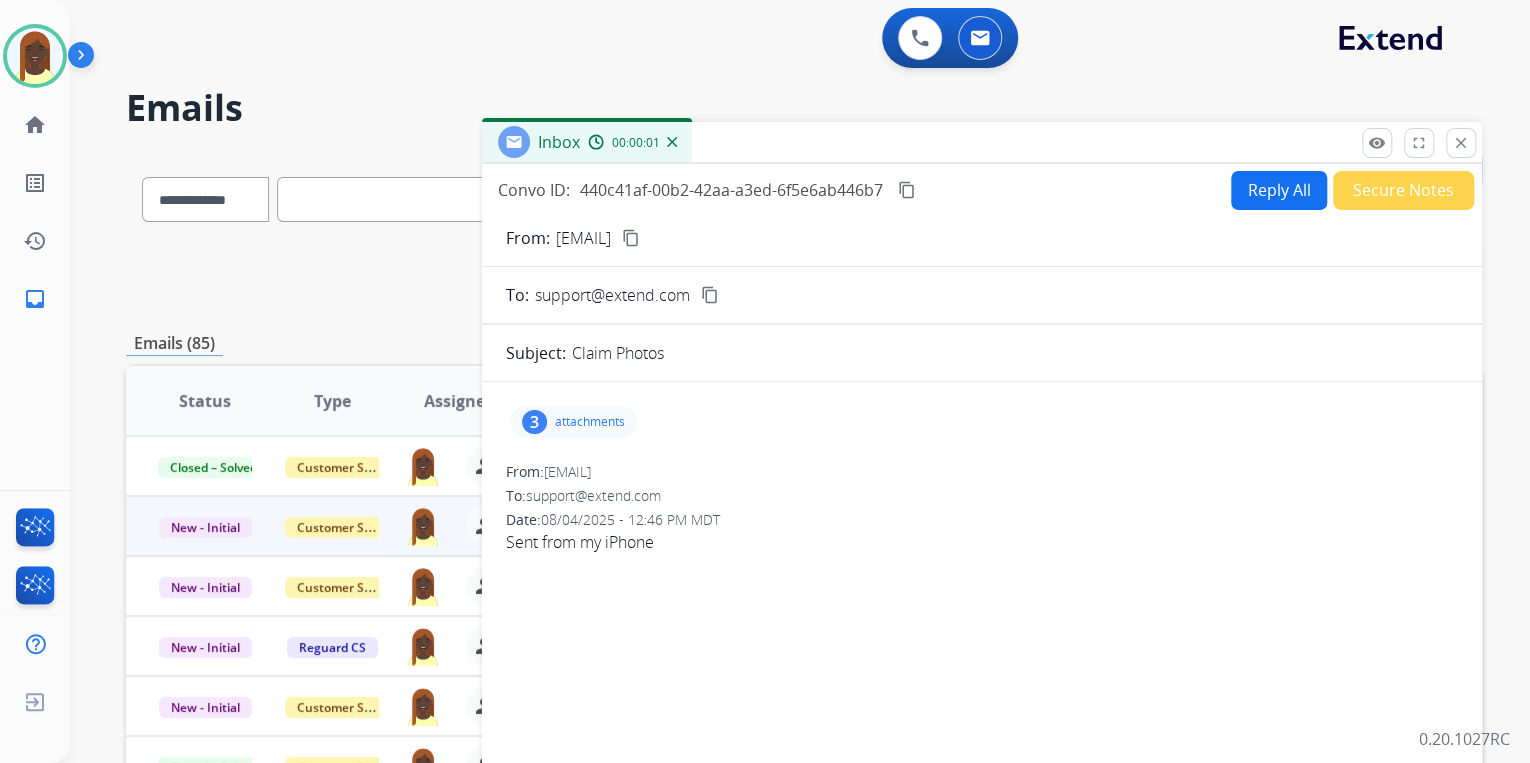 click on "attachments" at bounding box center [590, 422] 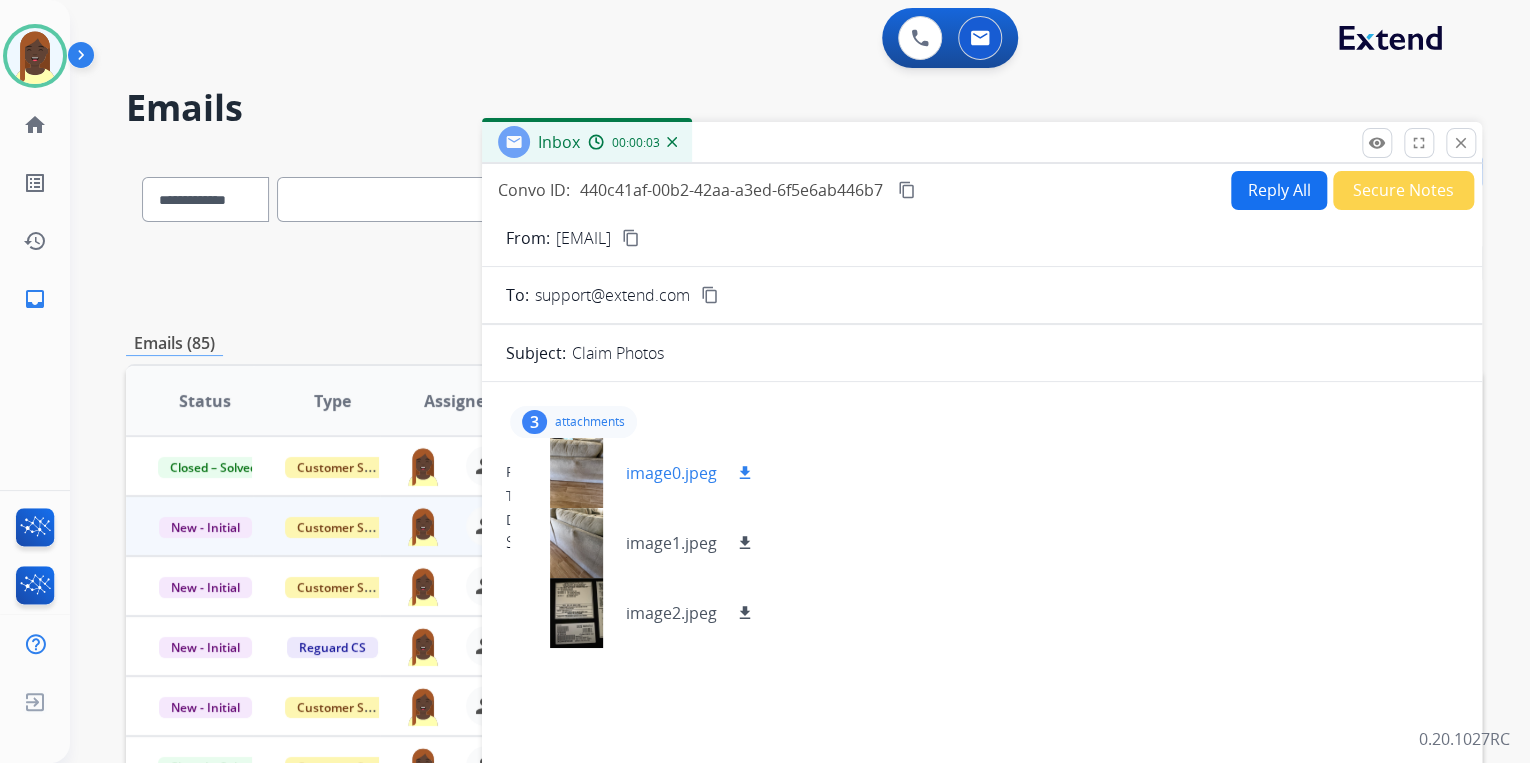 click on "download" at bounding box center [745, 473] 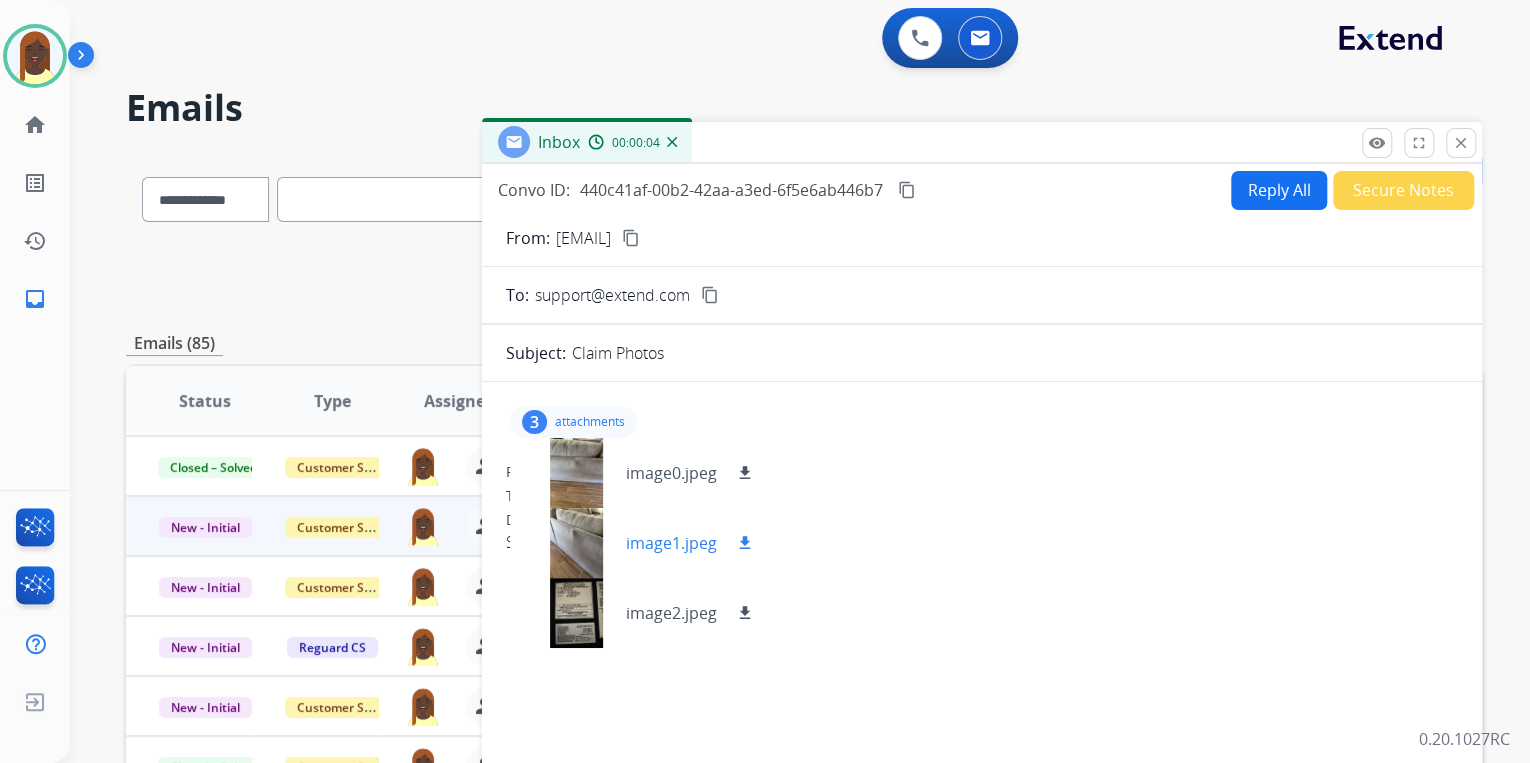 click on "download" at bounding box center [745, 543] 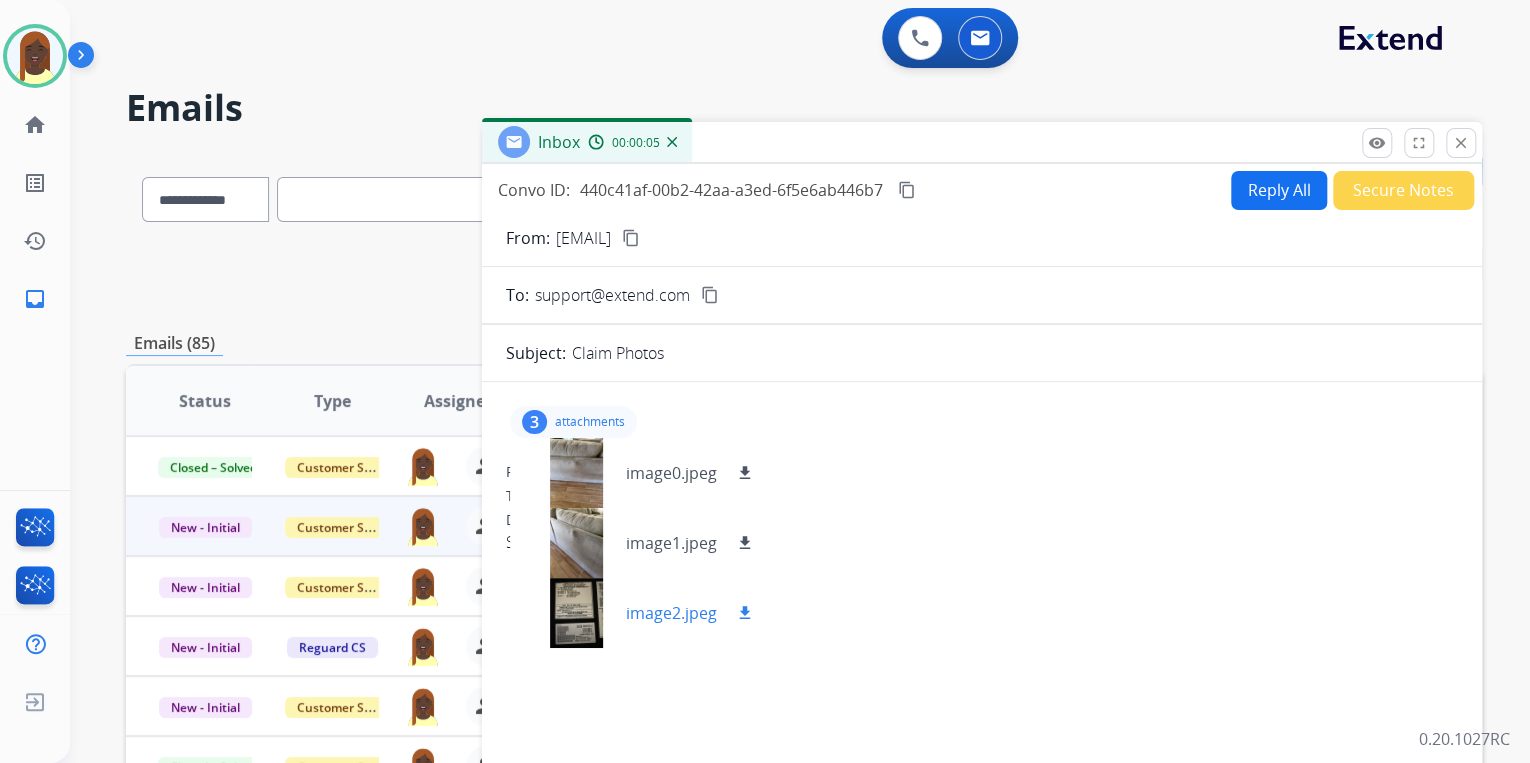 click on "download" at bounding box center [745, 613] 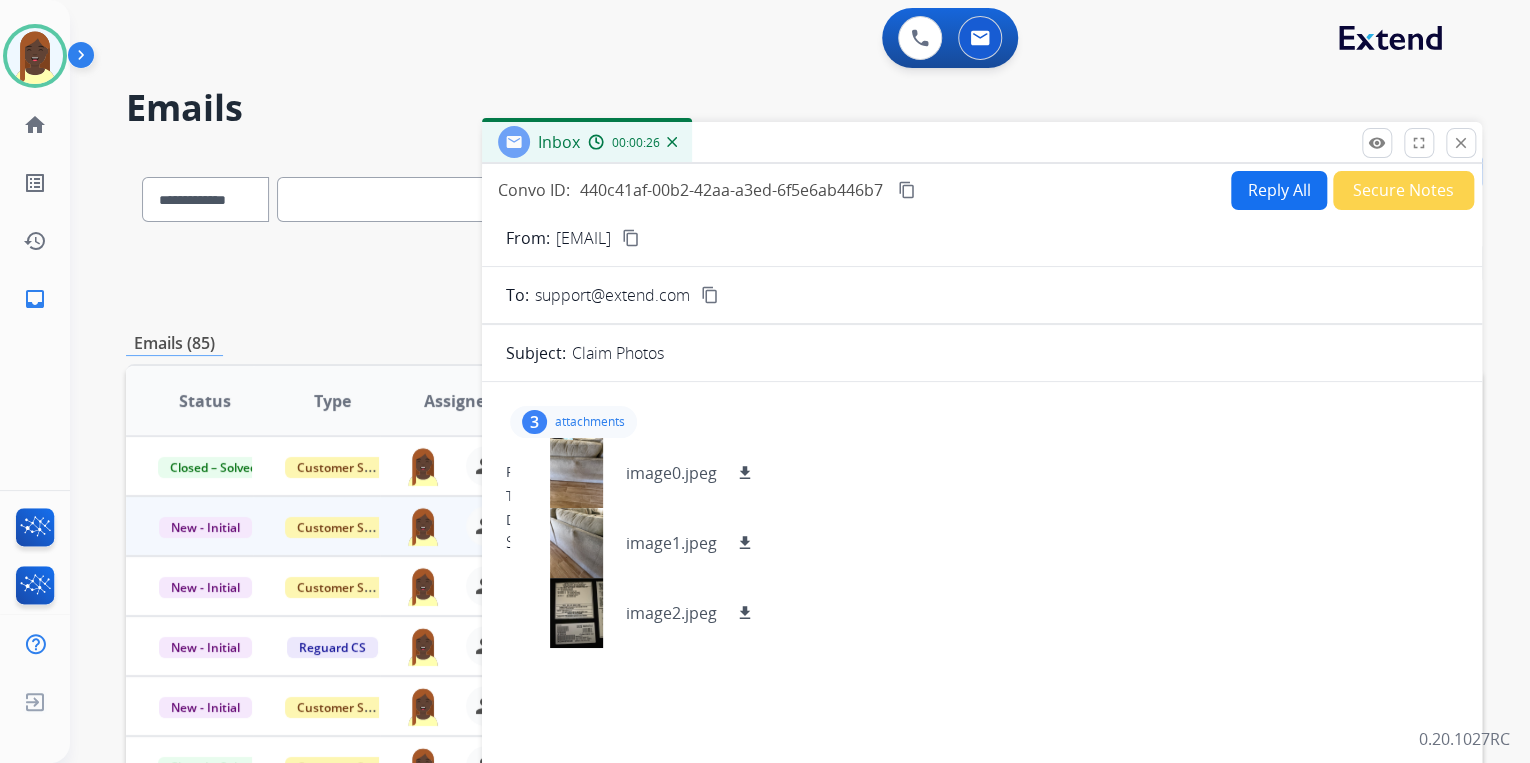 click on "content_copy" at bounding box center (631, 238) 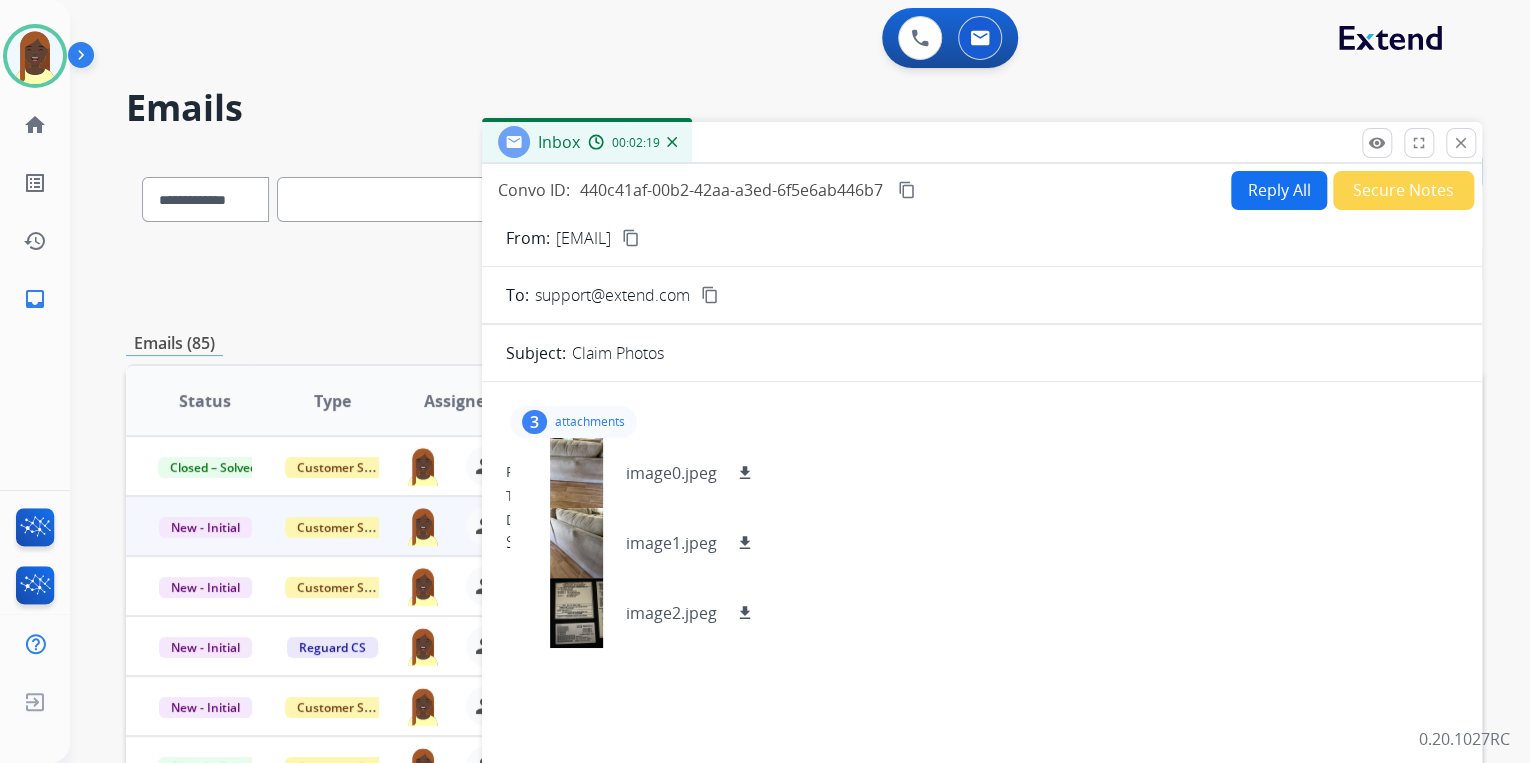 click on "Reply All" at bounding box center (1279, 190) 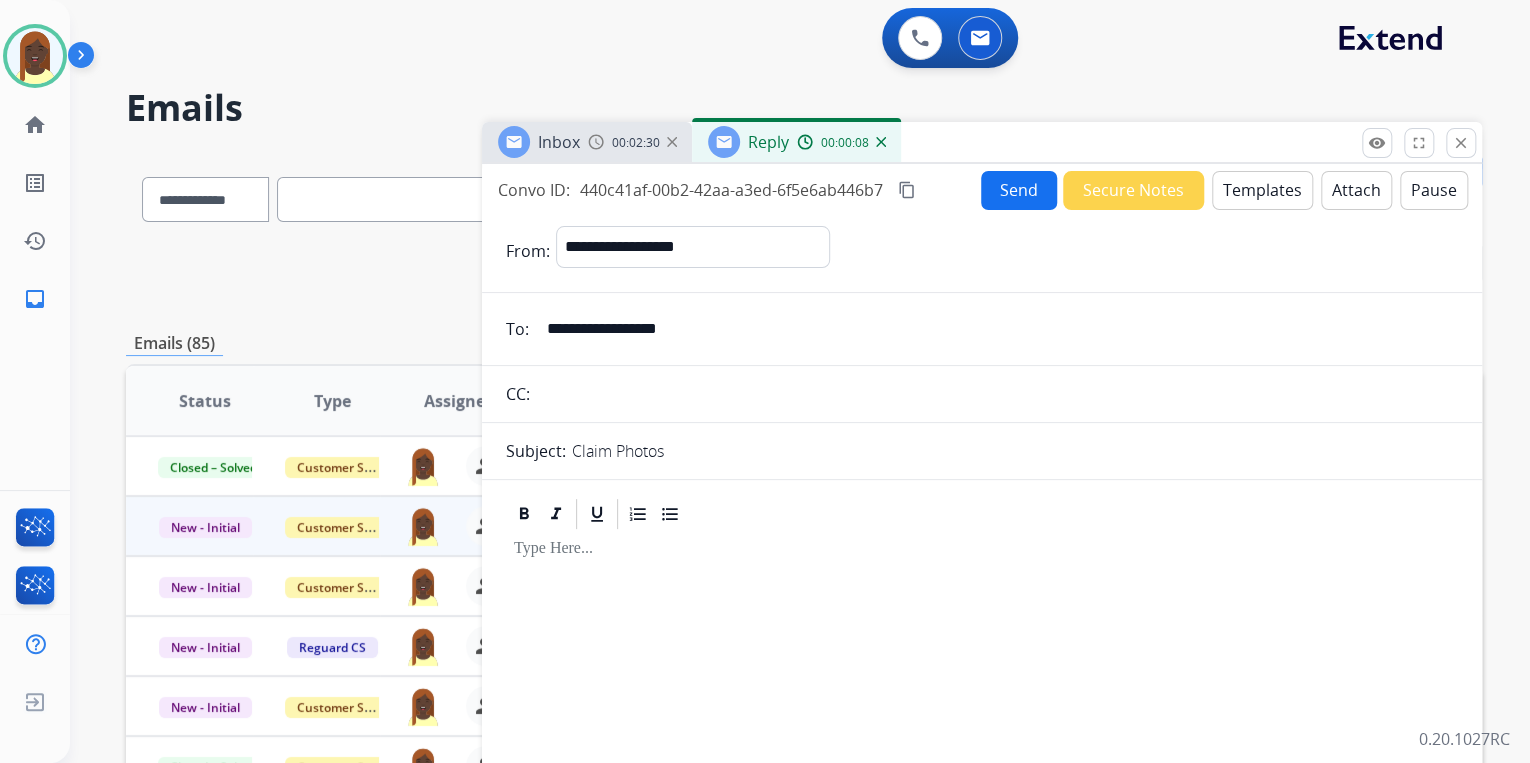 click on "Templates" at bounding box center (1262, 190) 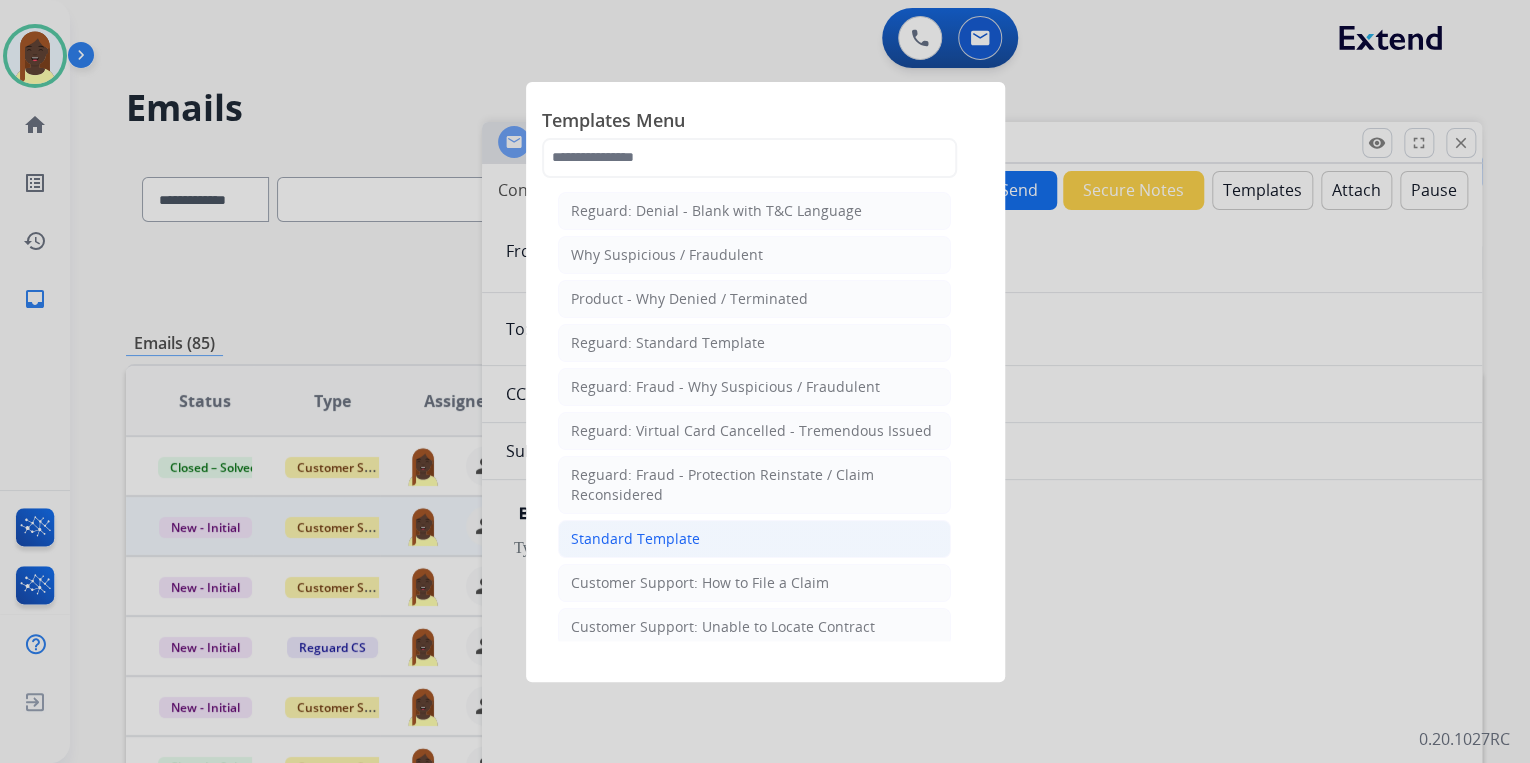 click on "Standard Template" 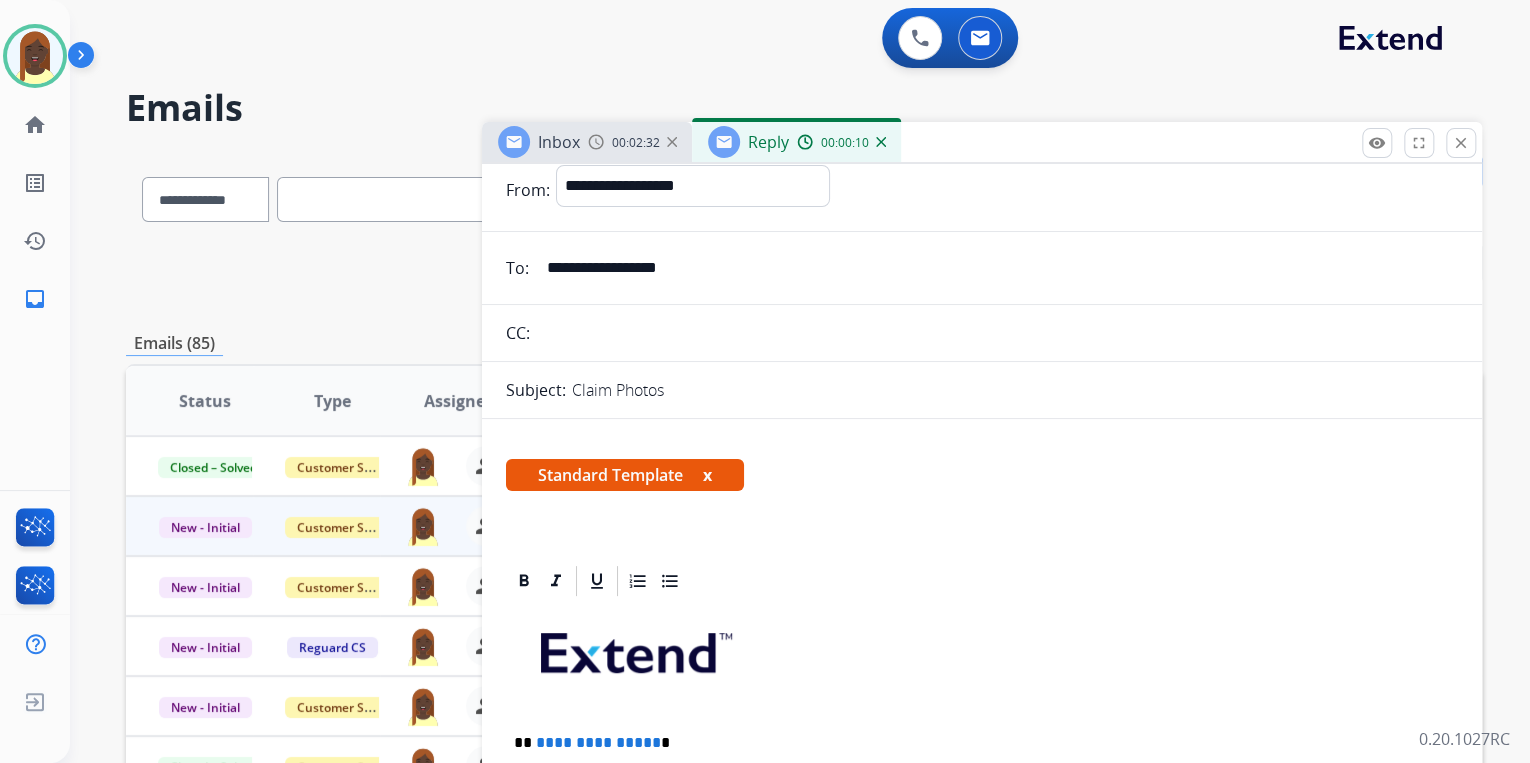 scroll, scrollTop: 400, scrollLeft: 0, axis: vertical 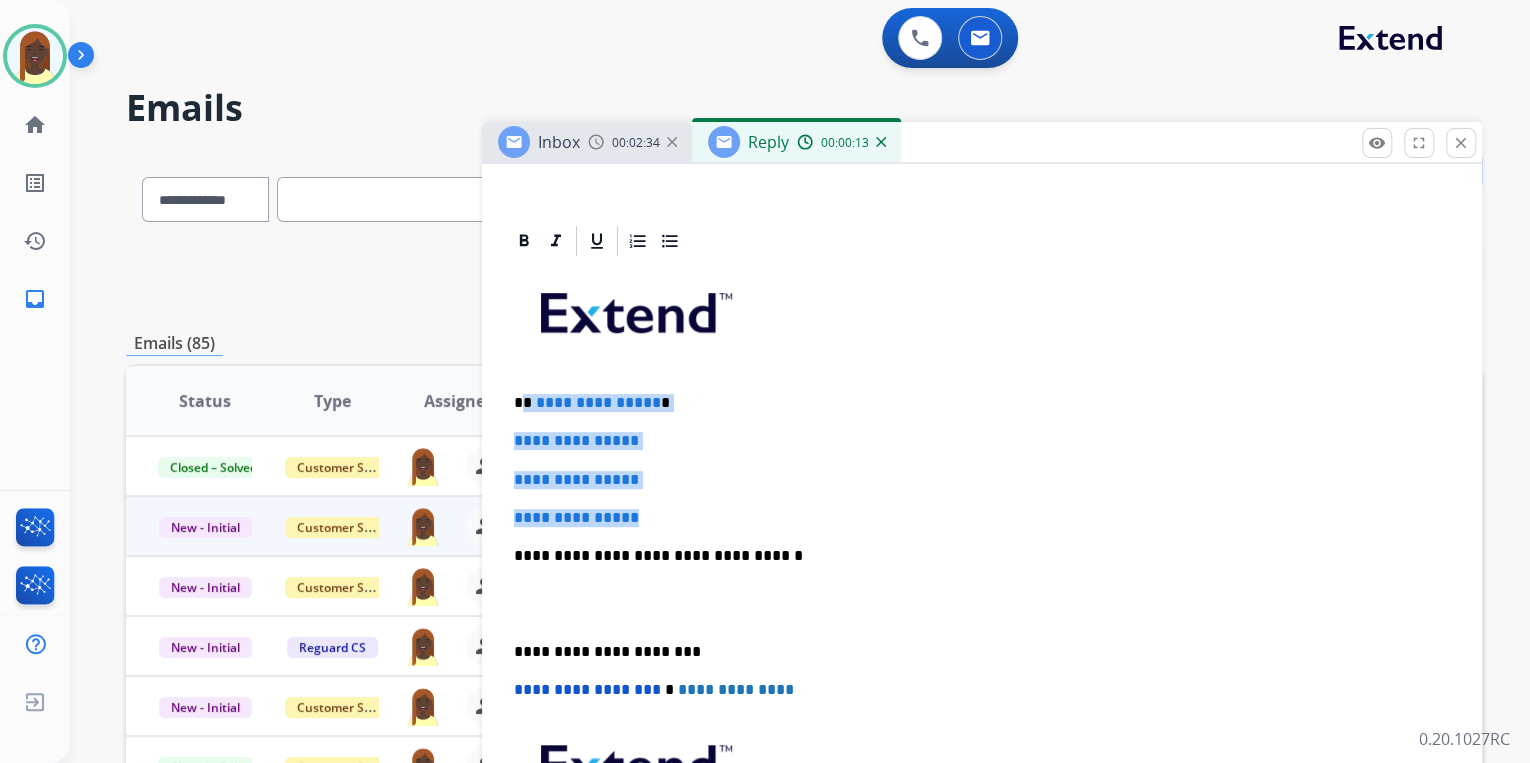 drag, startPoint x: 524, startPoint y: 401, endPoint x: 688, endPoint y: 513, distance: 198.59506 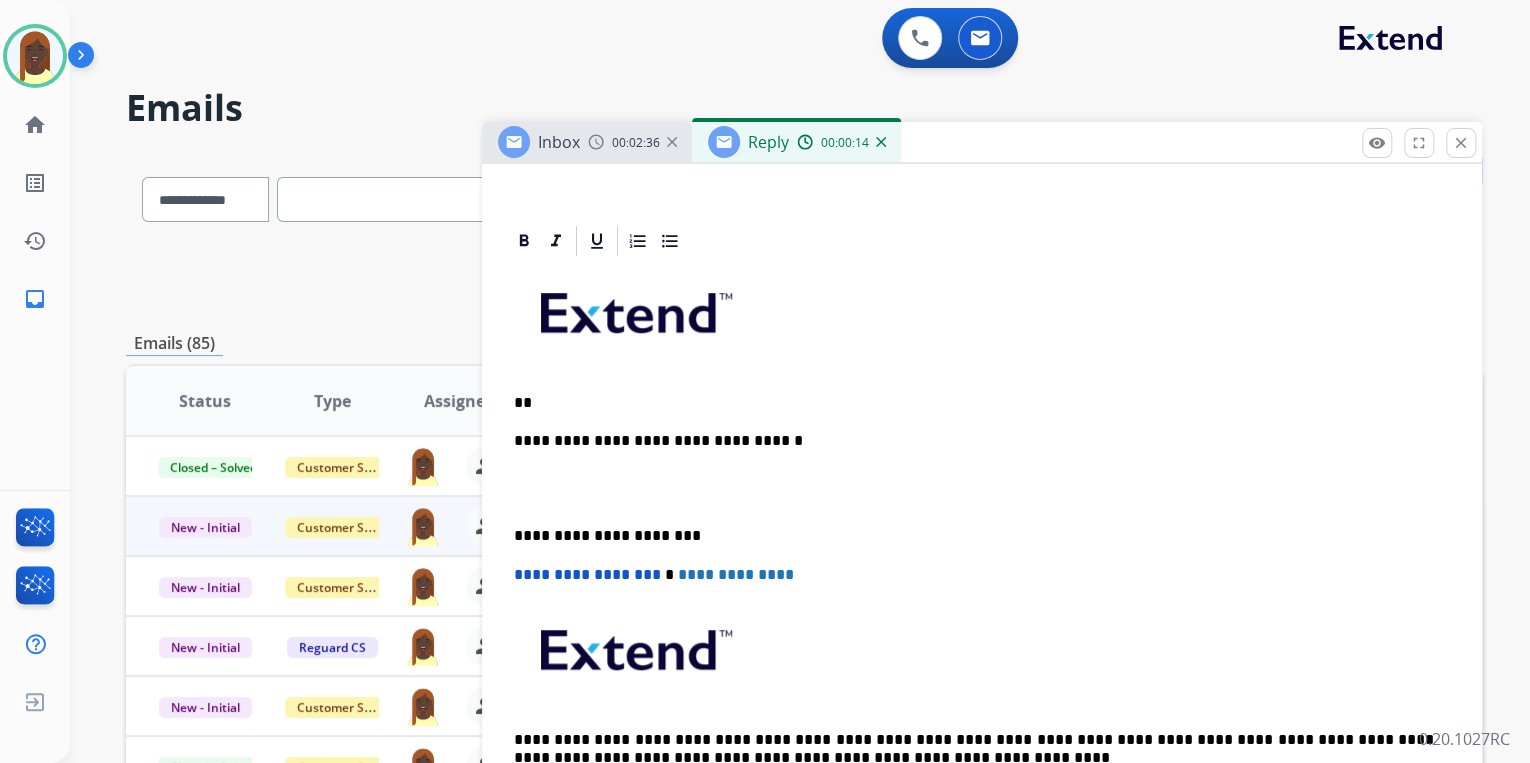type 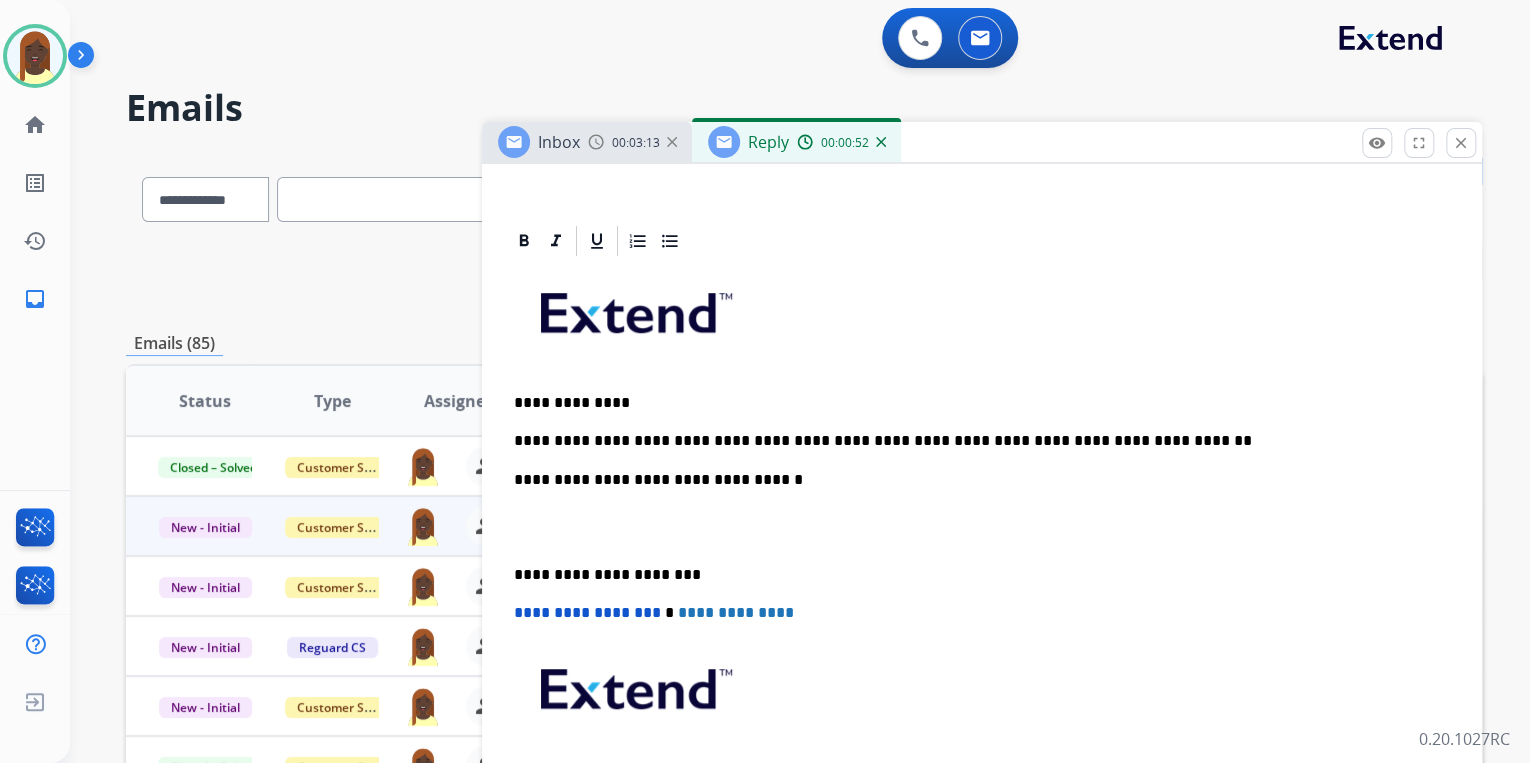 click on "**********" at bounding box center (974, 441) 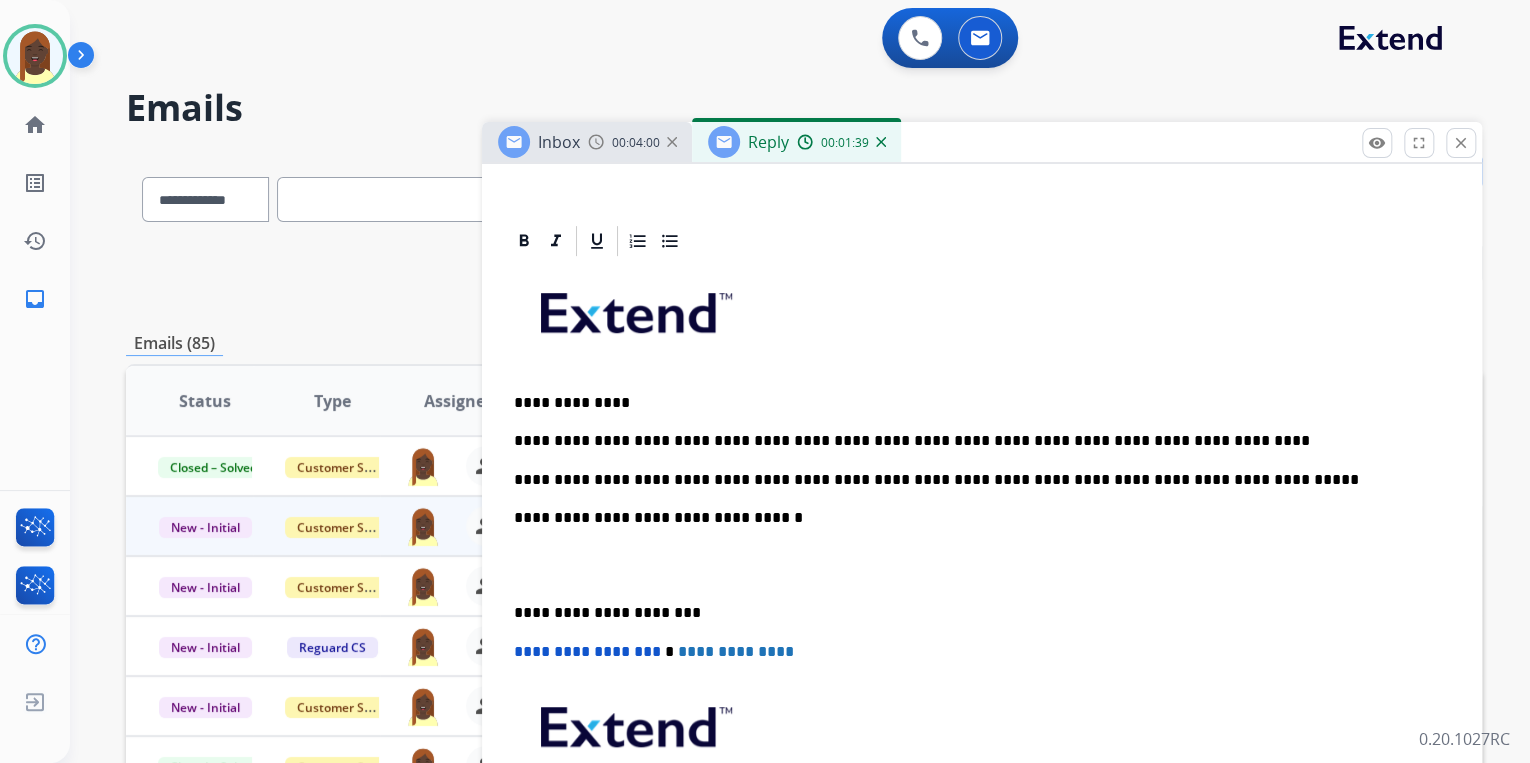 click on "**********" at bounding box center [974, 441] 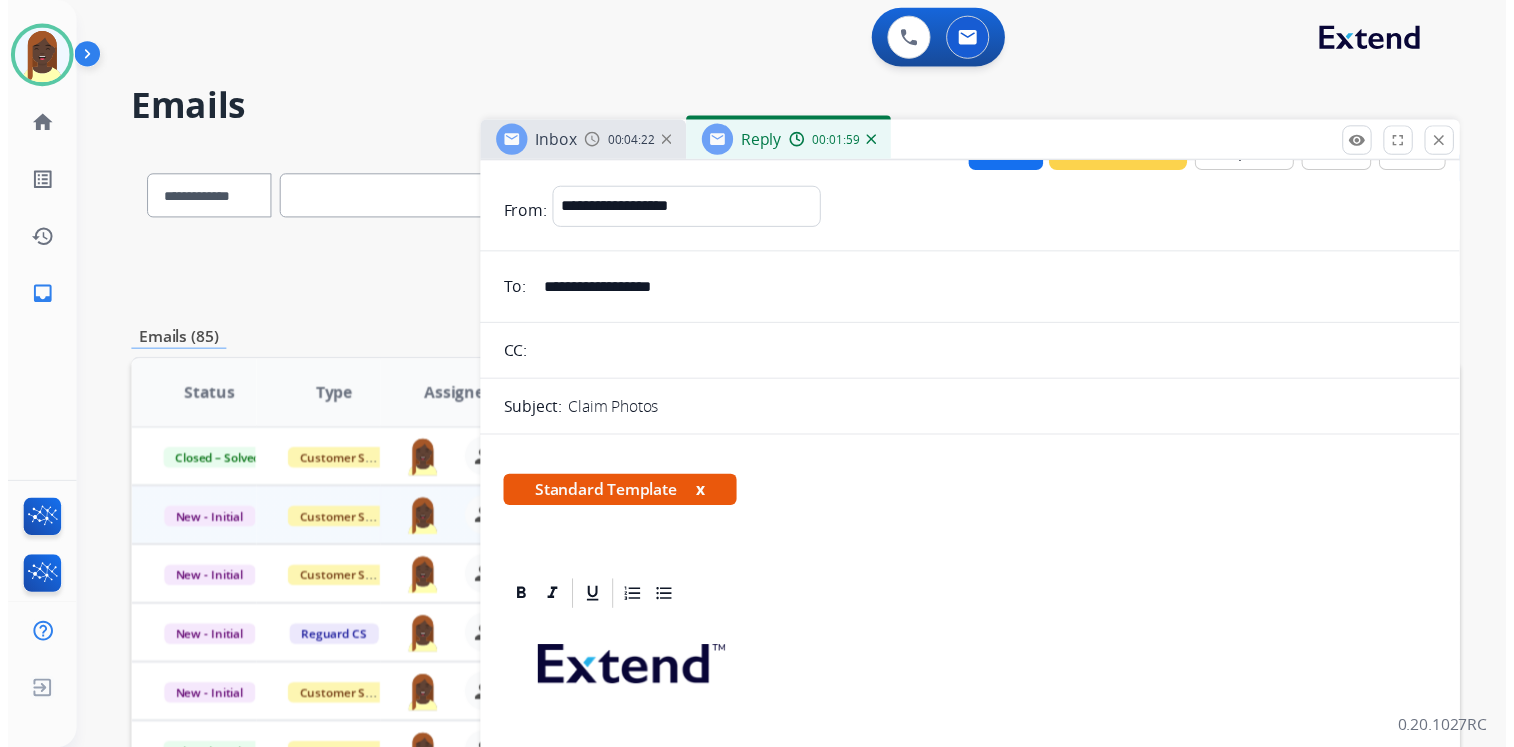 scroll, scrollTop: 0, scrollLeft: 0, axis: both 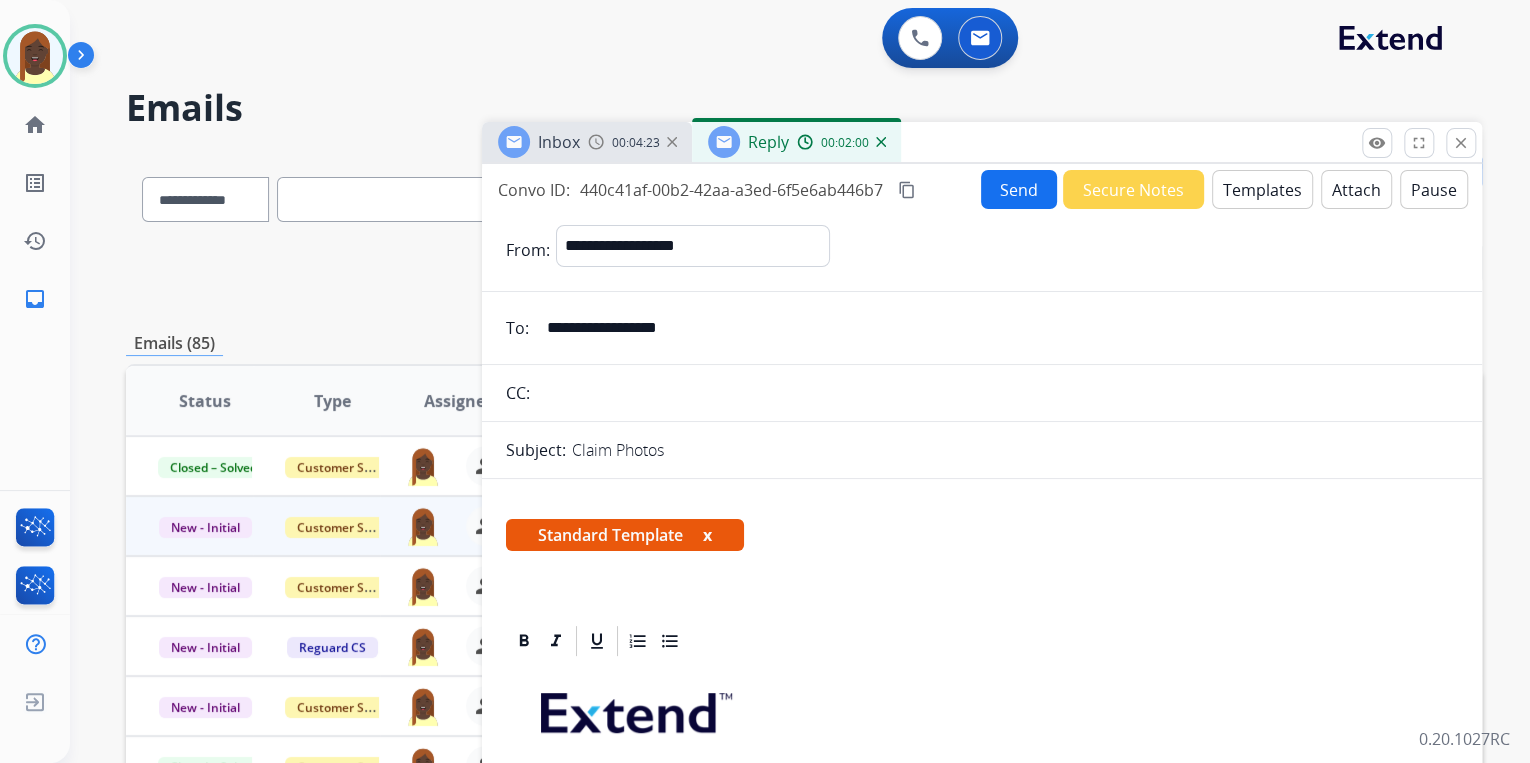 click on "Send" at bounding box center (1019, 189) 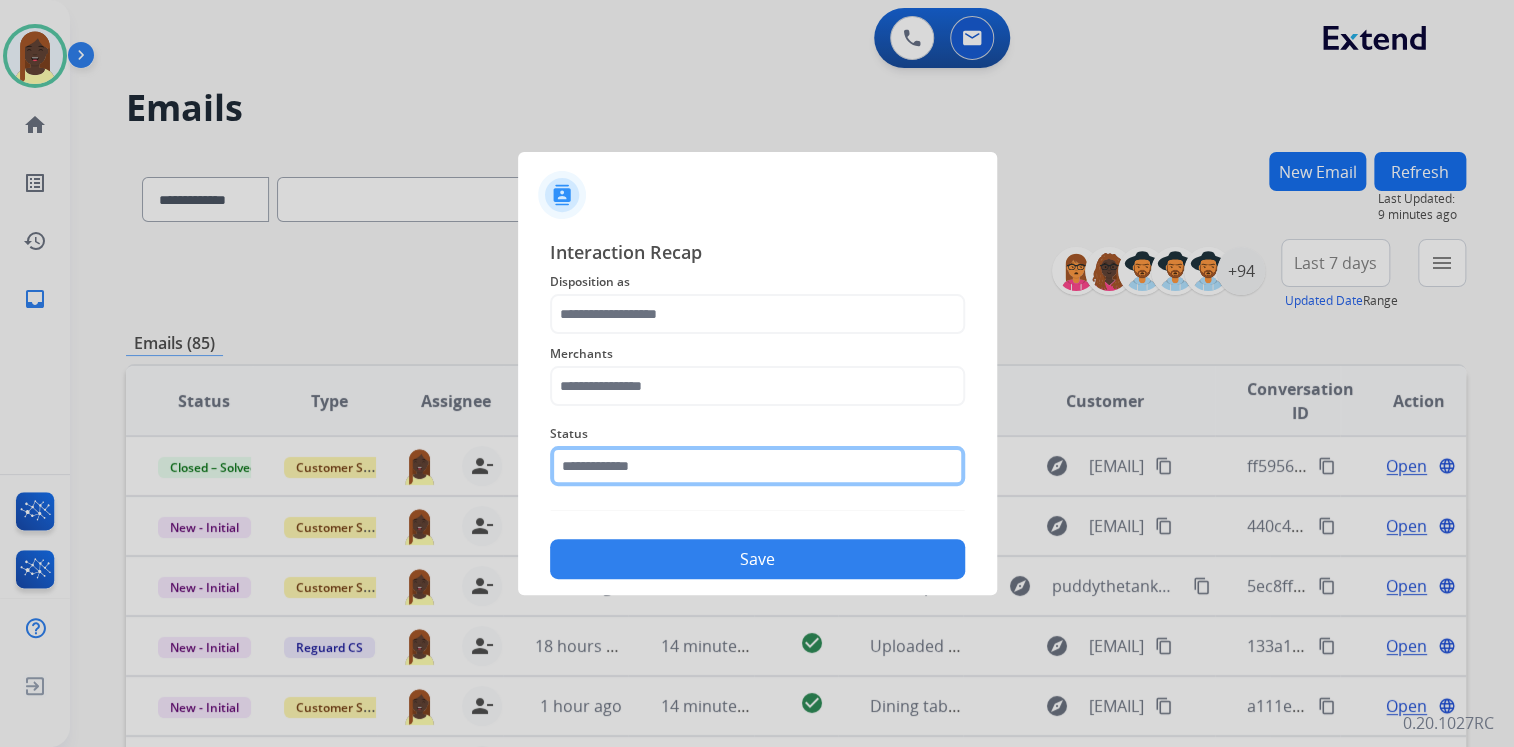 click 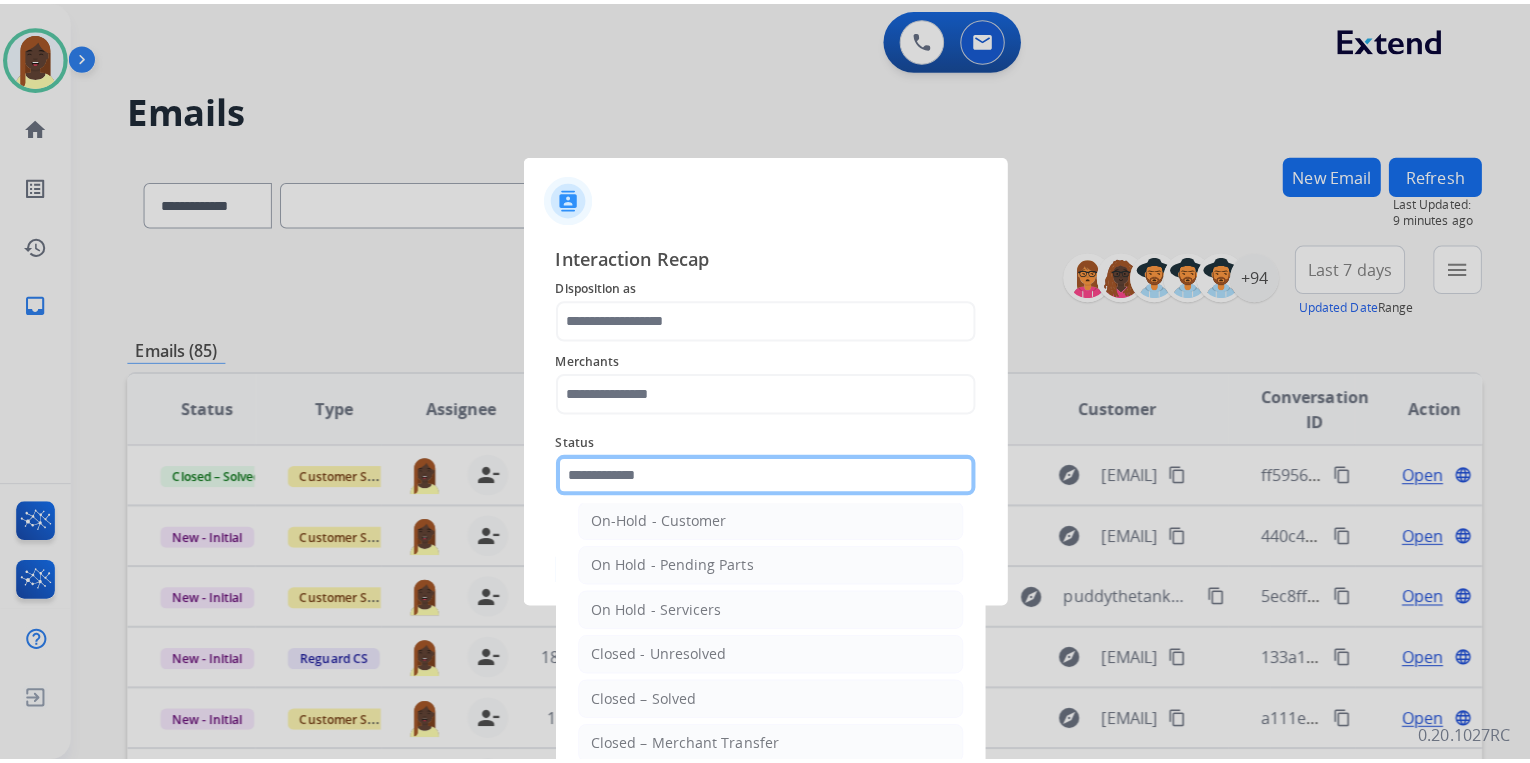 scroll, scrollTop: 116, scrollLeft: 0, axis: vertical 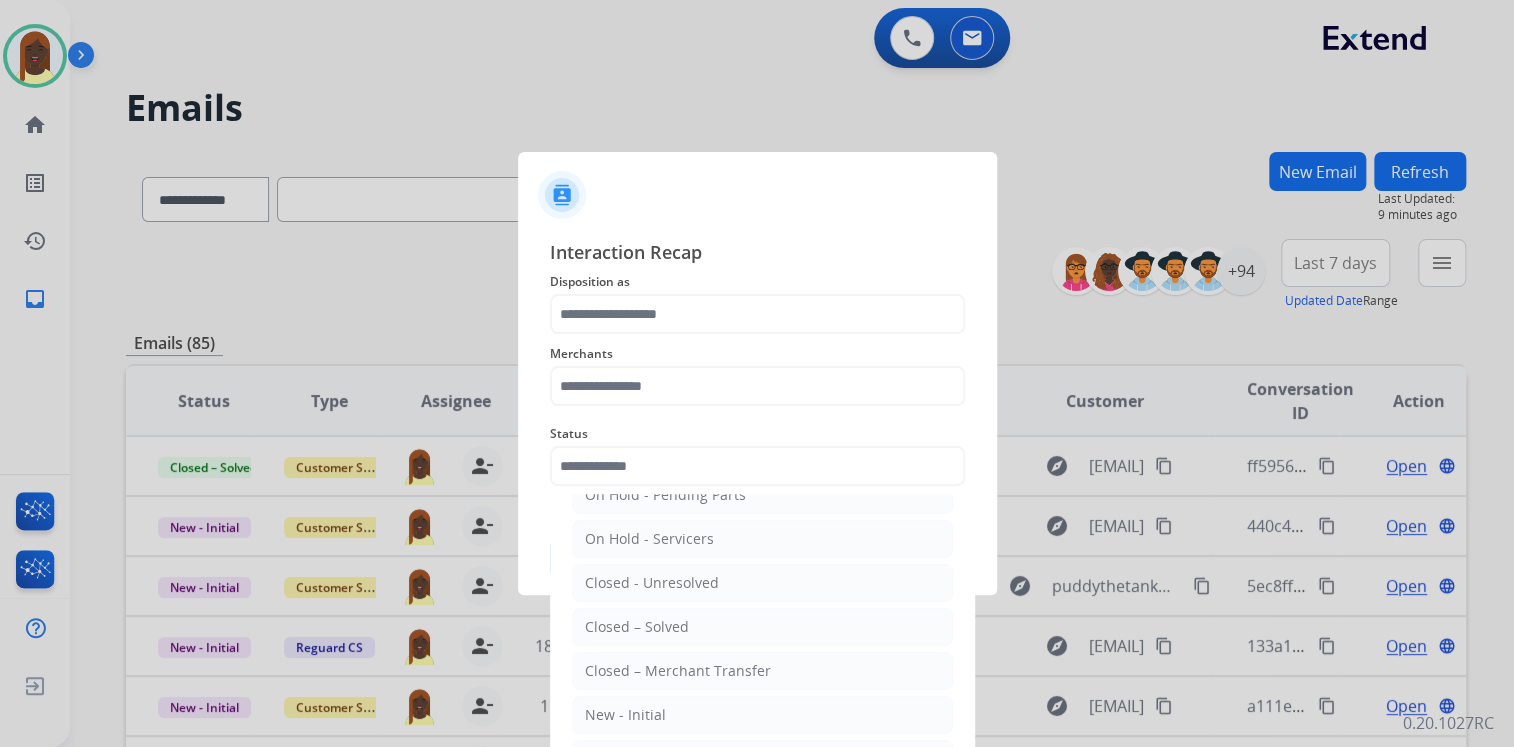 drag, startPoint x: 659, startPoint y: 622, endPoint x: 628, endPoint y: 522, distance: 104.69479 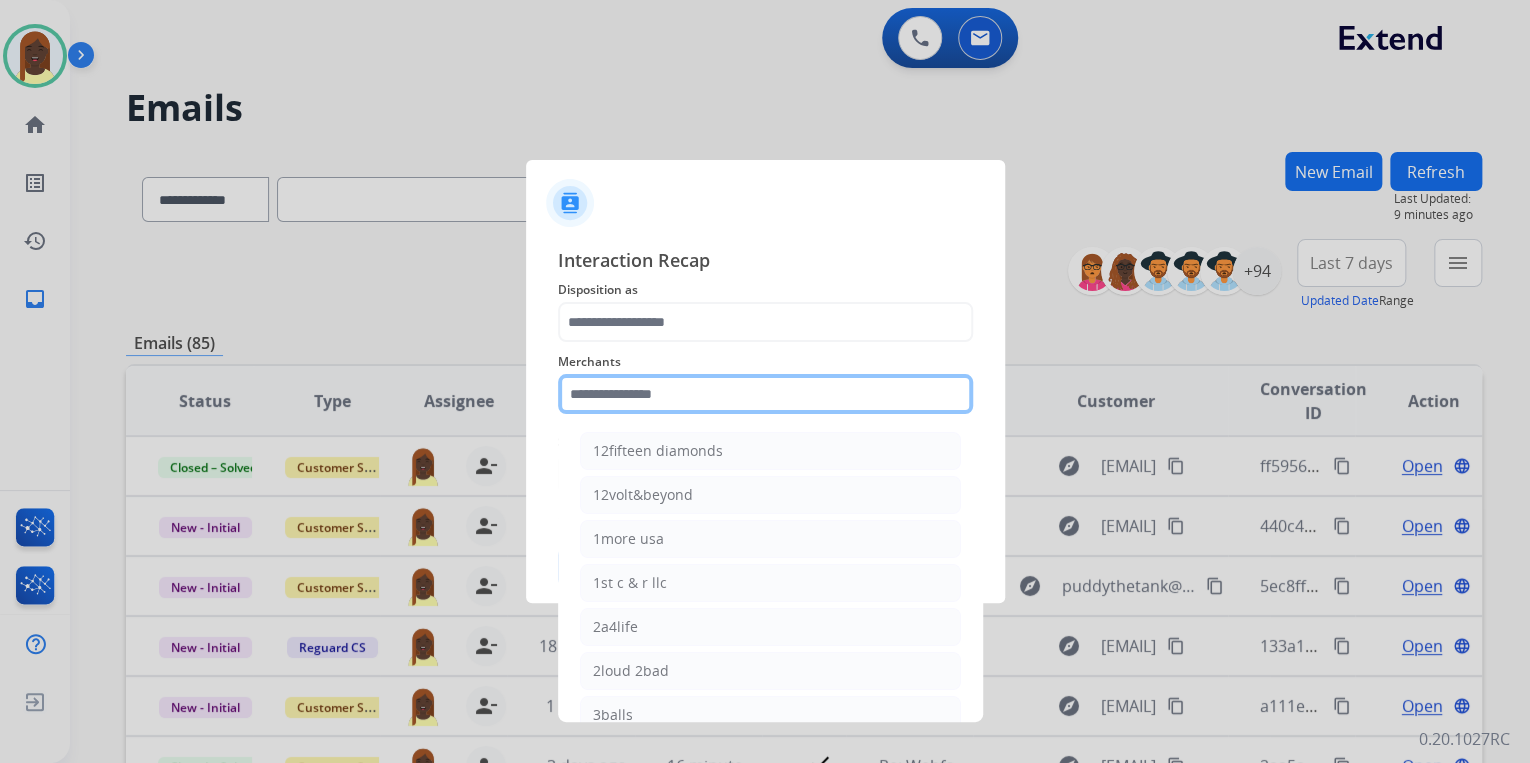 click 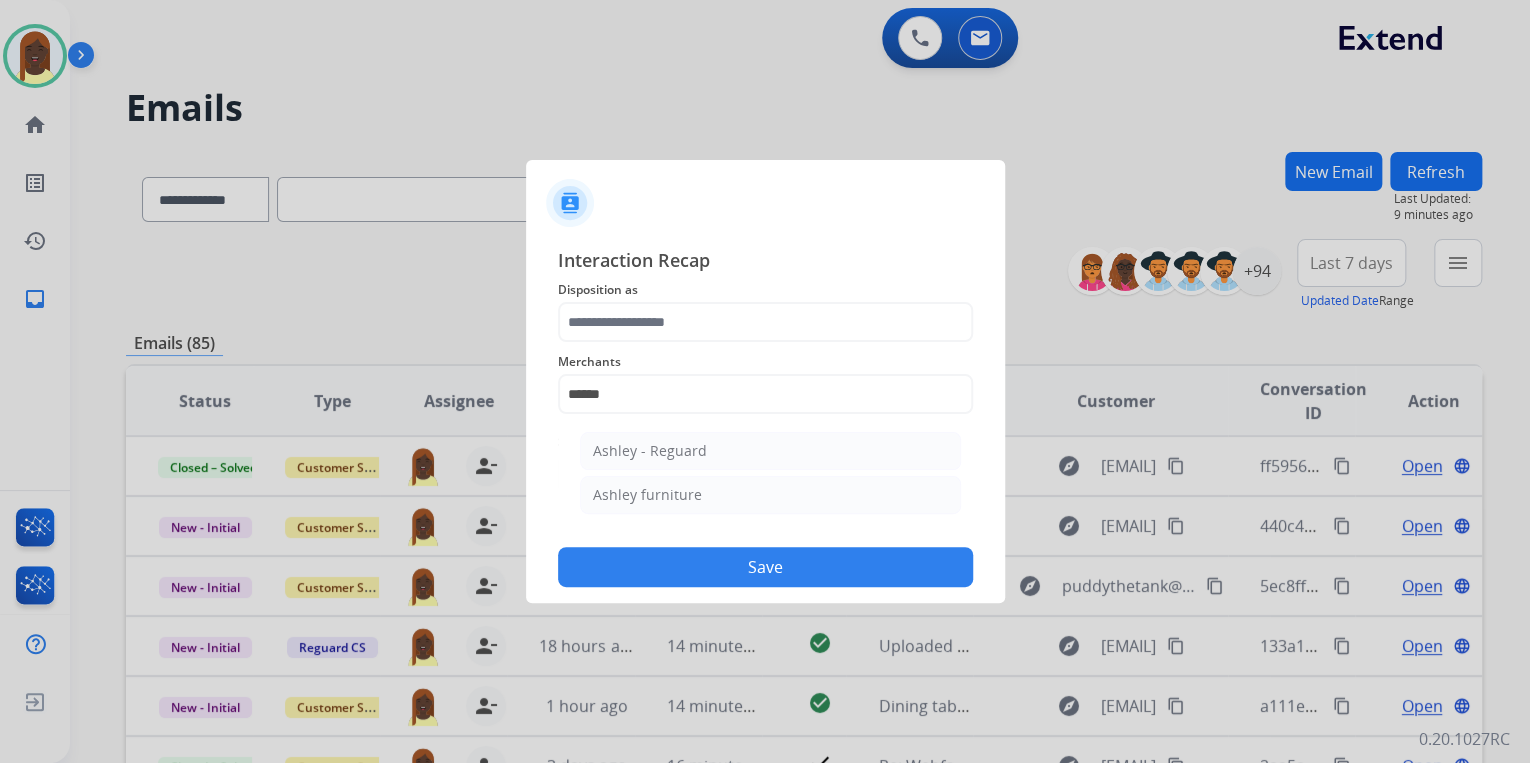drag, startPoint x: 680, startPoint y: 483, endPoint x: 681, endPoint y: 466, distance: 17.029387 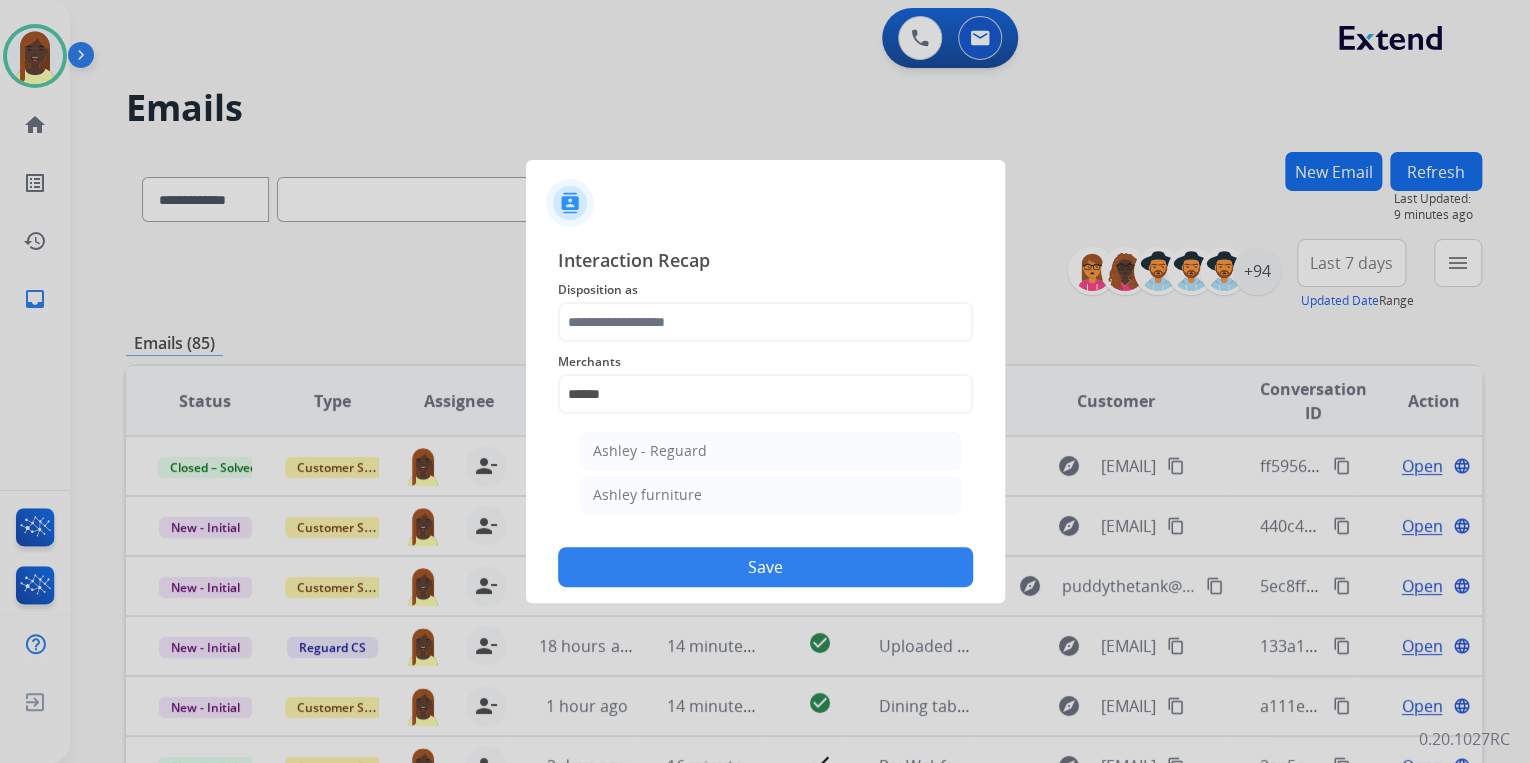 click on "Ashley furniture" 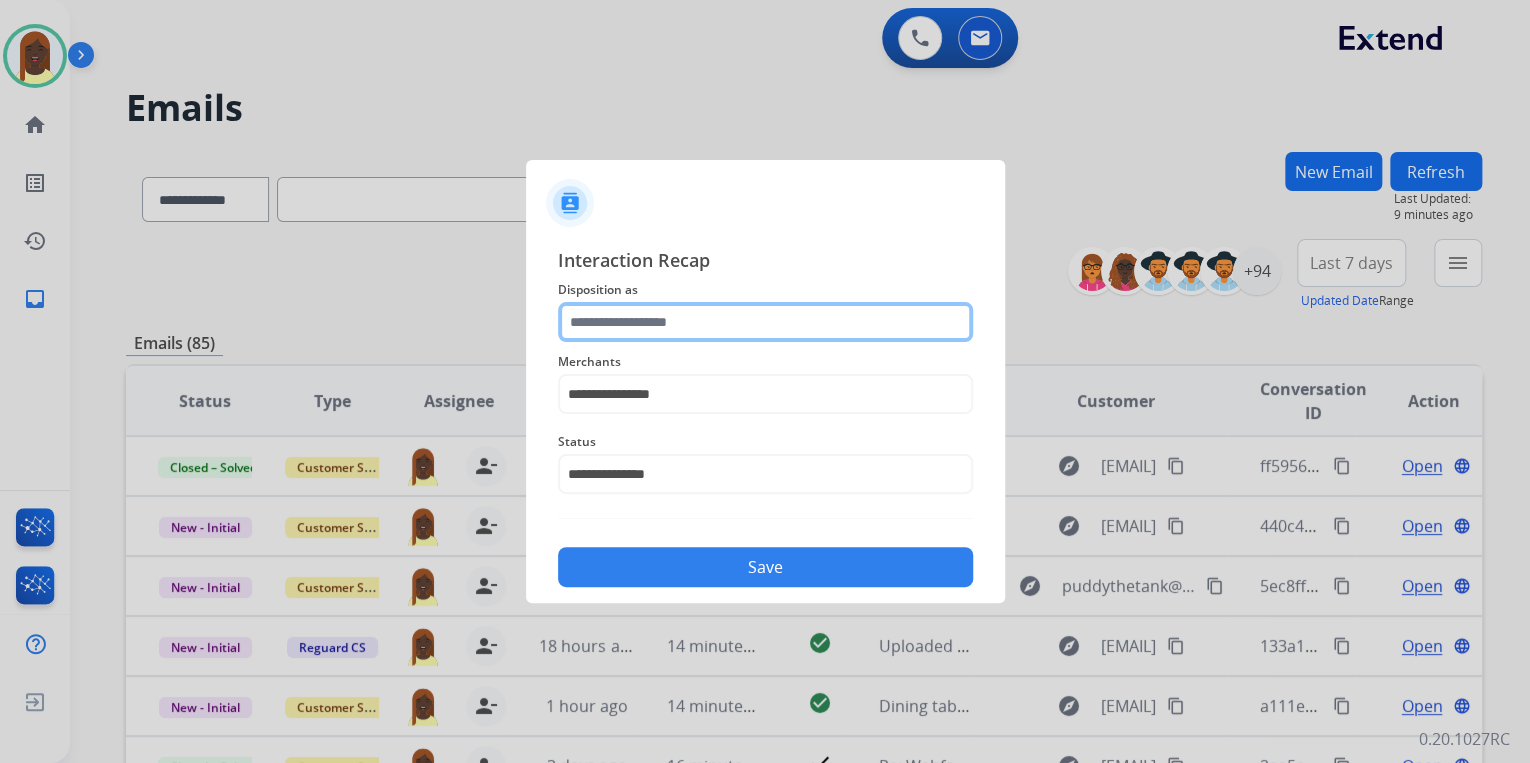 click 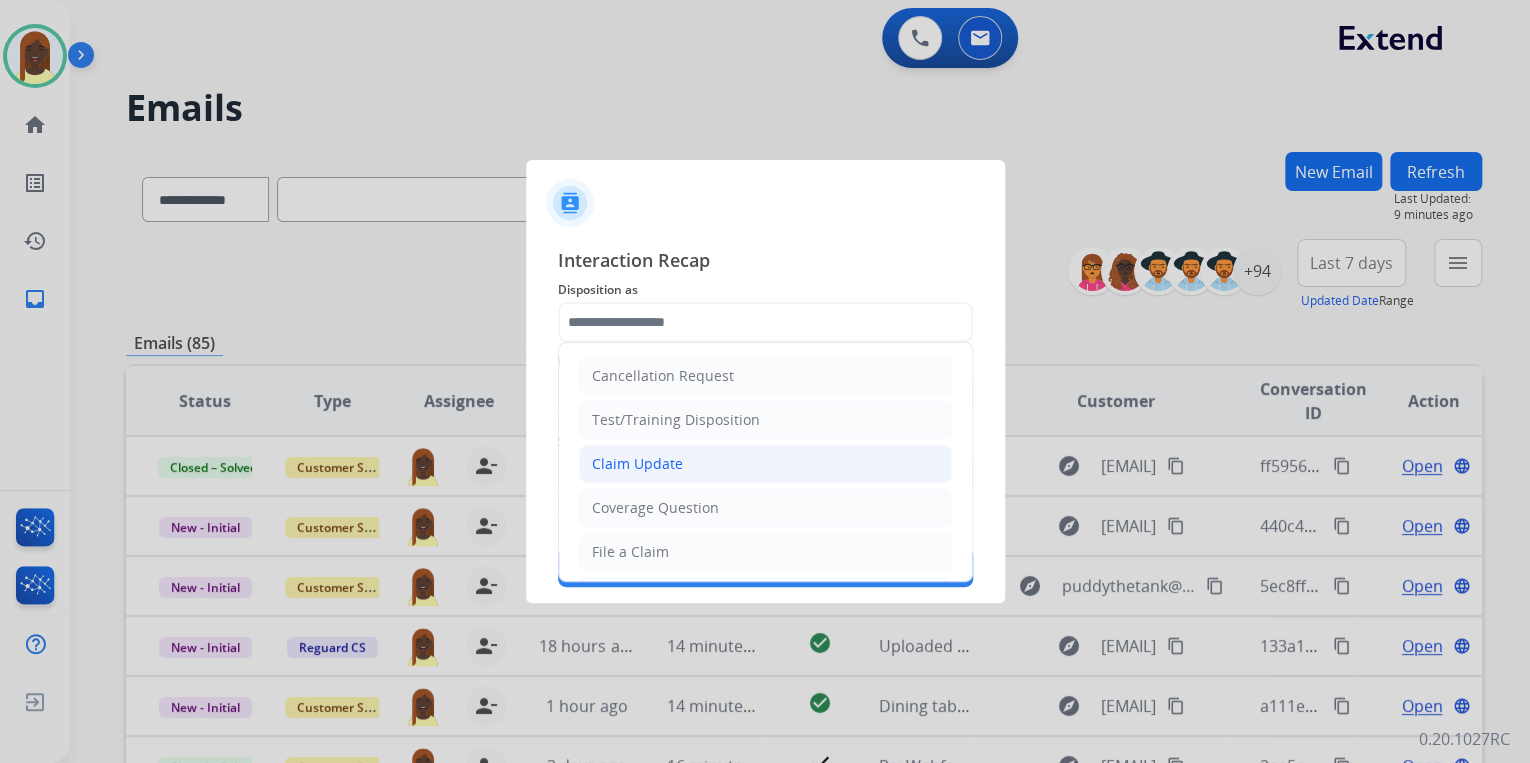 click on "Claim Update" 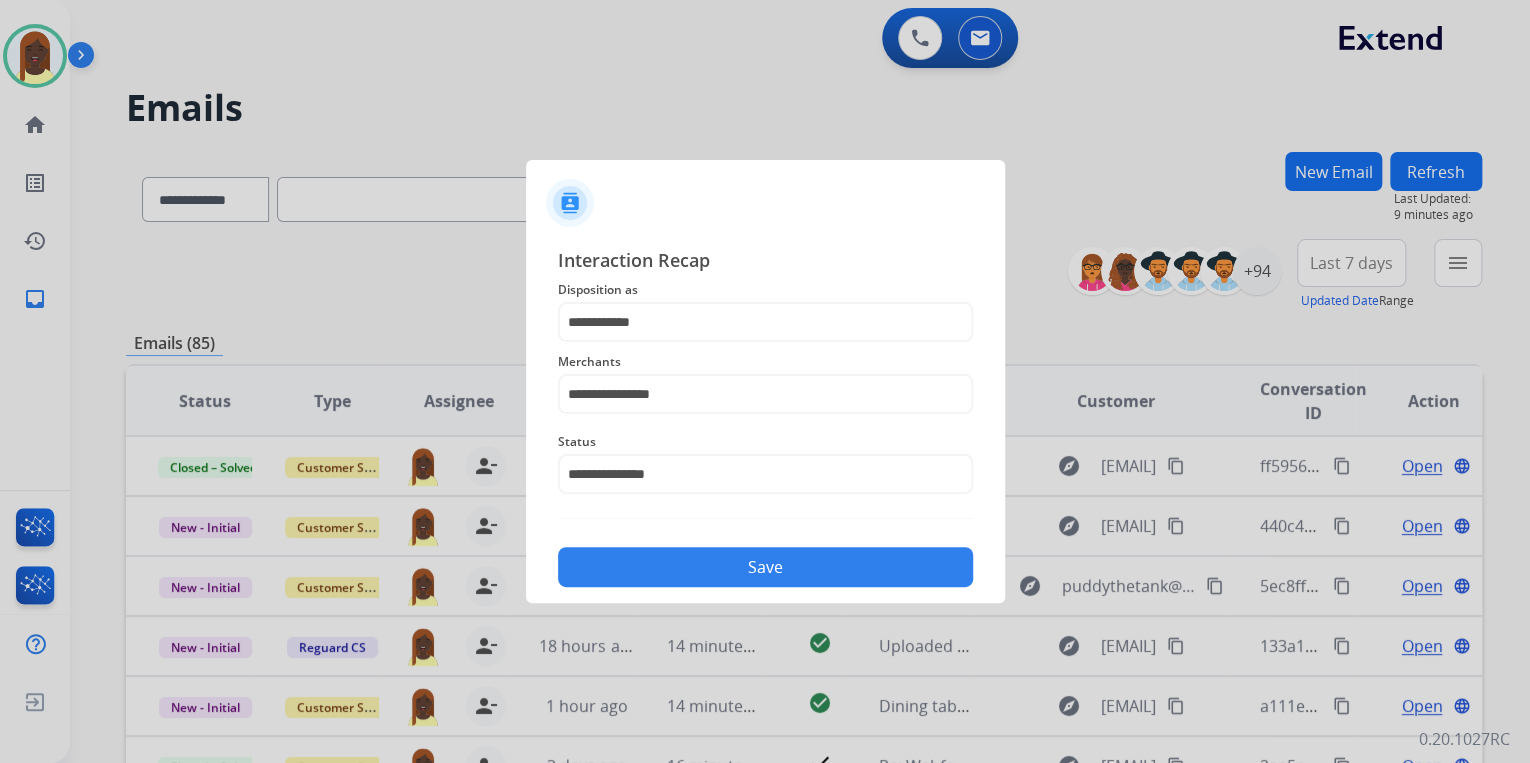 drag, startPoint x: 700, startPoint y: 572, endPoint x: 702, endPoint y: 560, distance: 12.165525 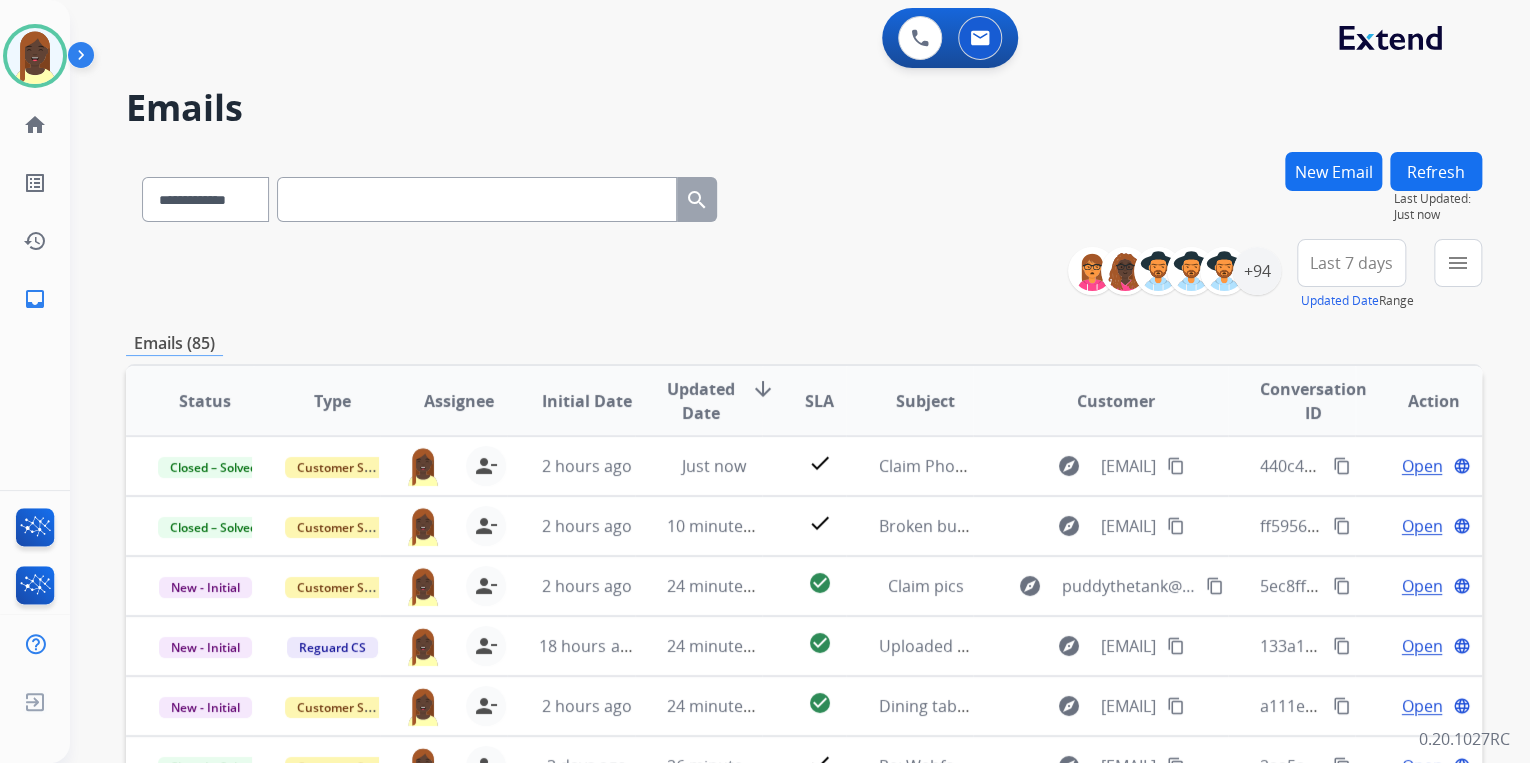 click on "**********" at bounding box center (804, 645) 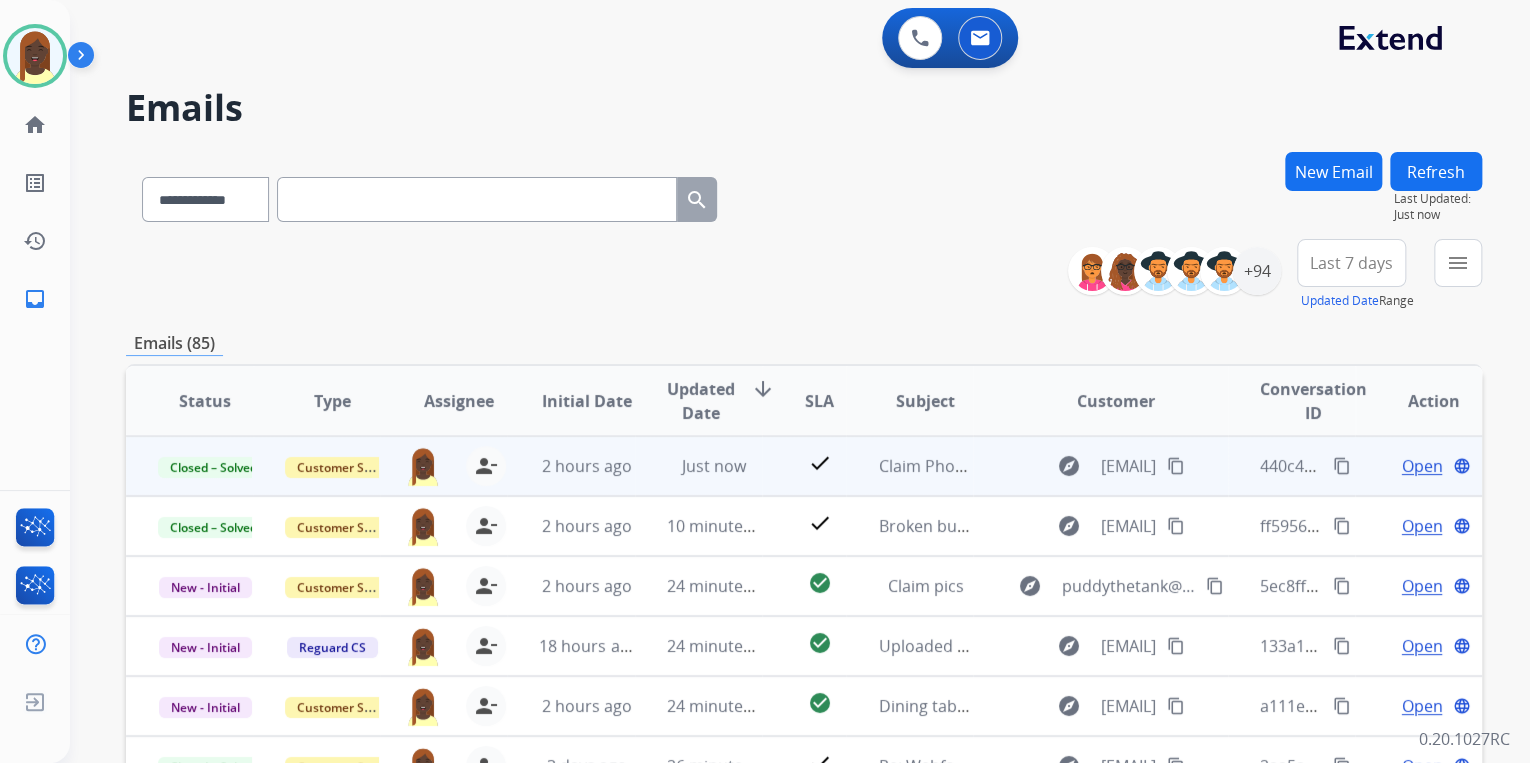 click on "content_copy" at bounding box center [1176, 466] 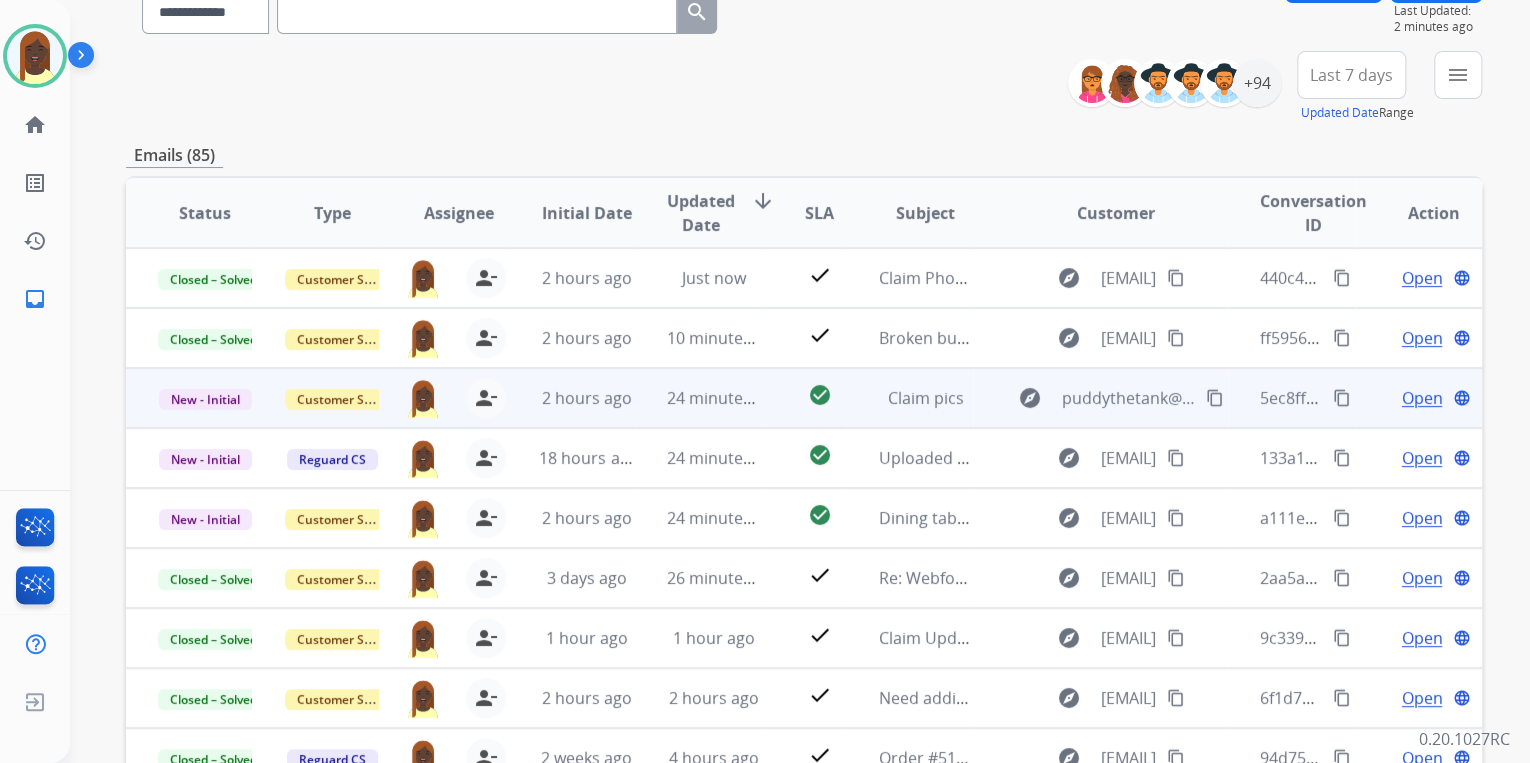 scroll, scrollTop: 240, scrollLeft: 0, axis: vertical 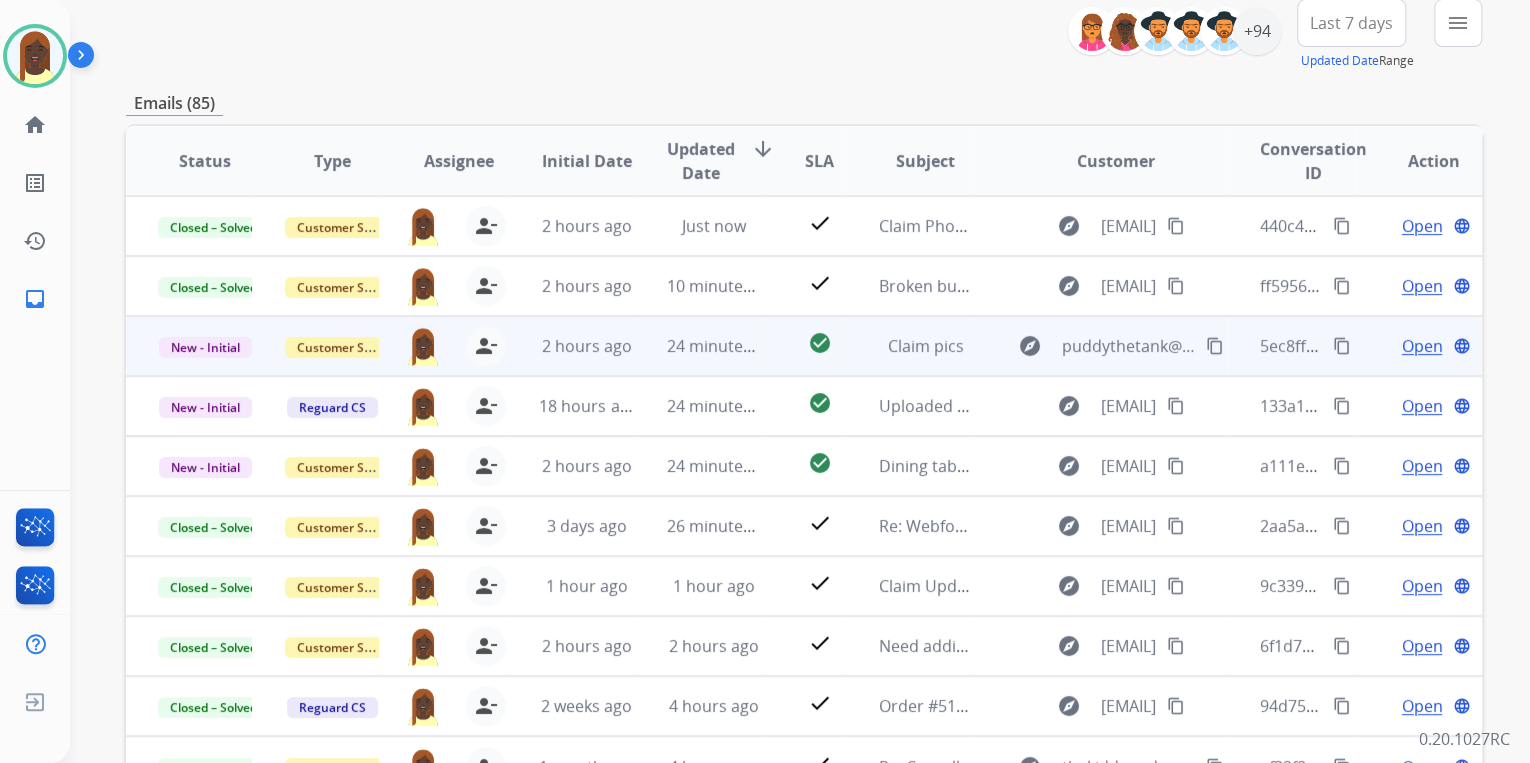 click on "content_copy" at bounding box center (1342, 346) 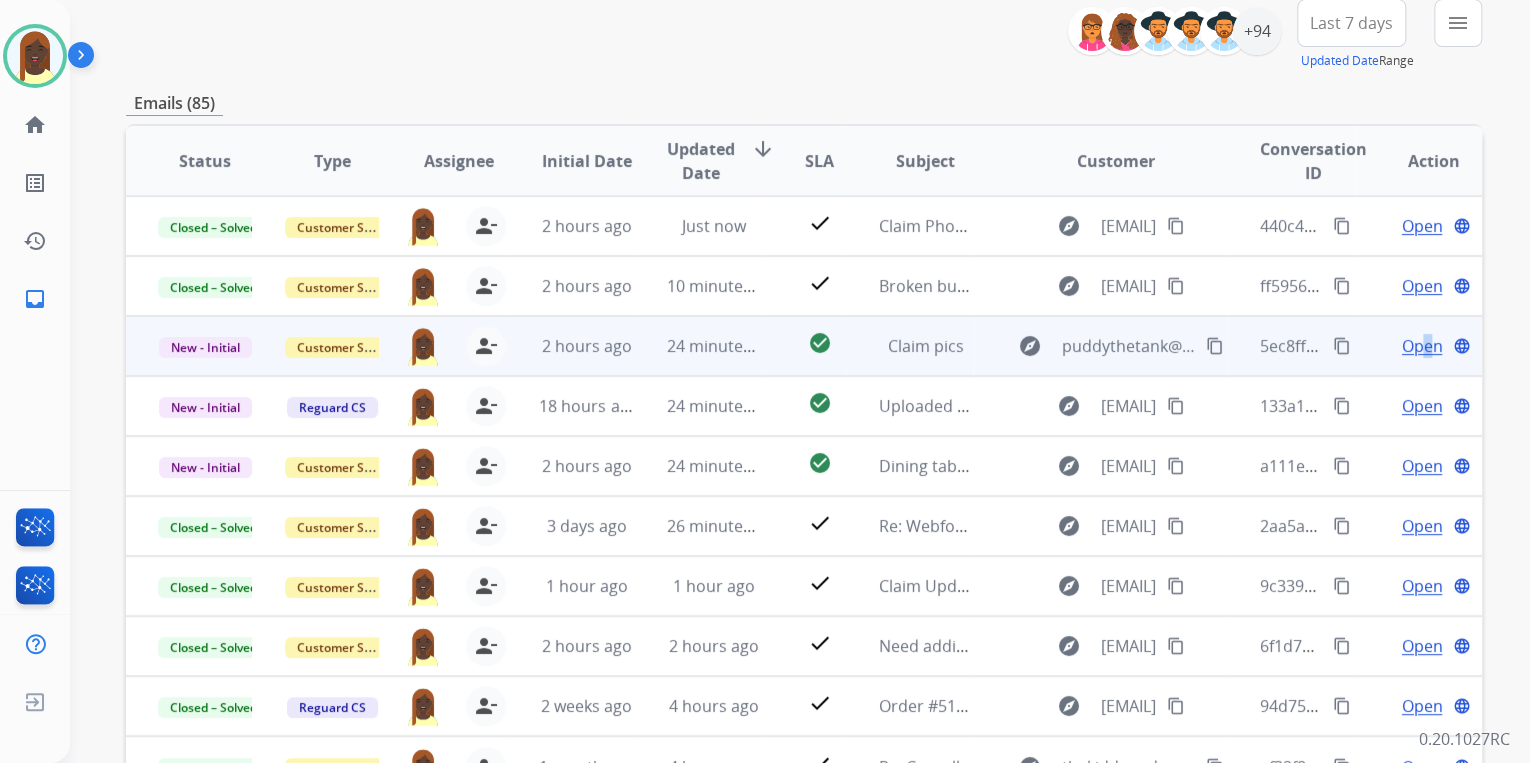 click on "Open" at bounding box center (1421, 346) 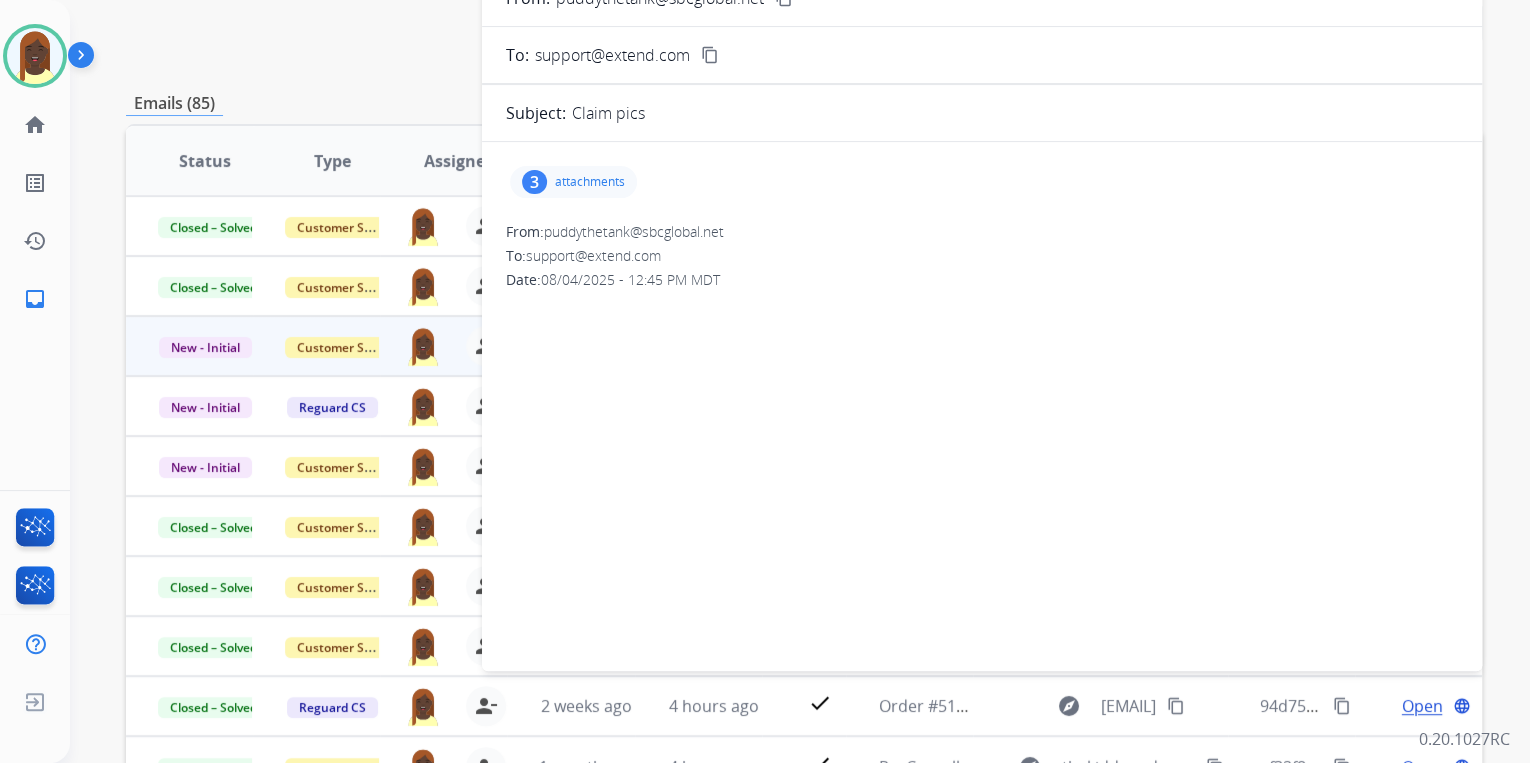 click on "attachments" at bounding box center [590, 182] 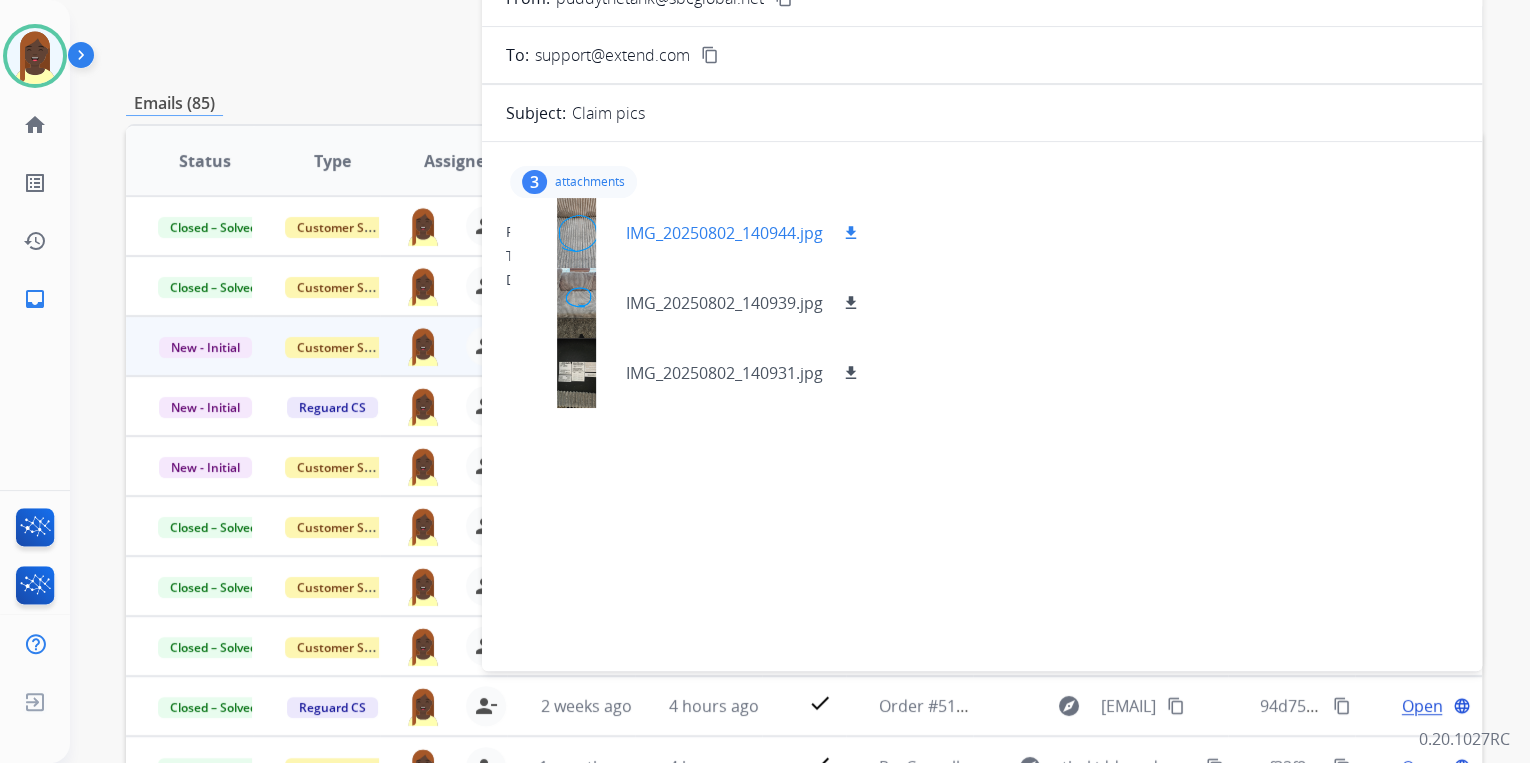 drag, startPoint x: 852, startPoint y: 232, endPoint x: 854, endPoint y: 248, distance: 16.124516 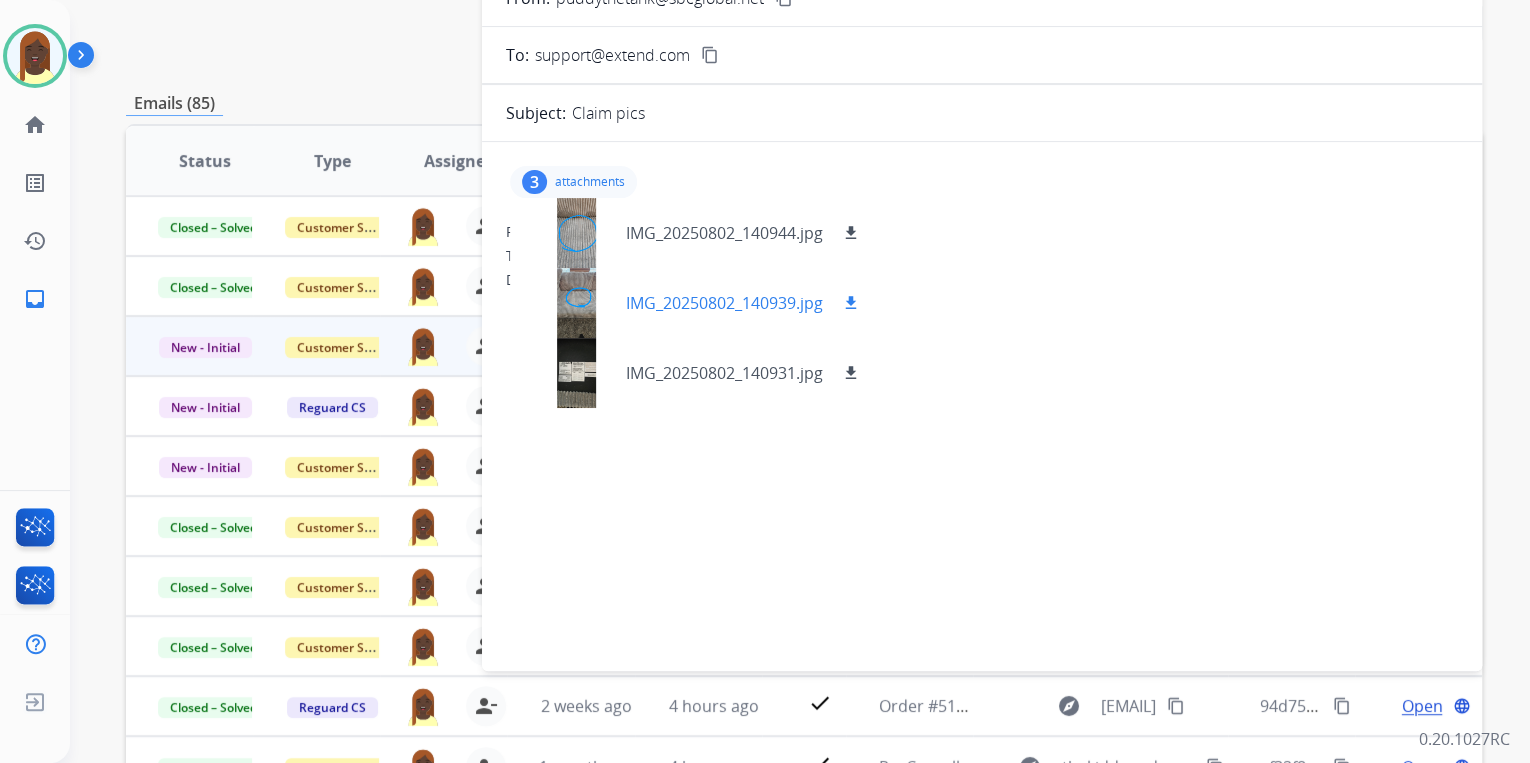 drag, startPoint x: 851, startPoint y: 296, endPoint x: 860, endPoint y: 330, distance: 35.17101 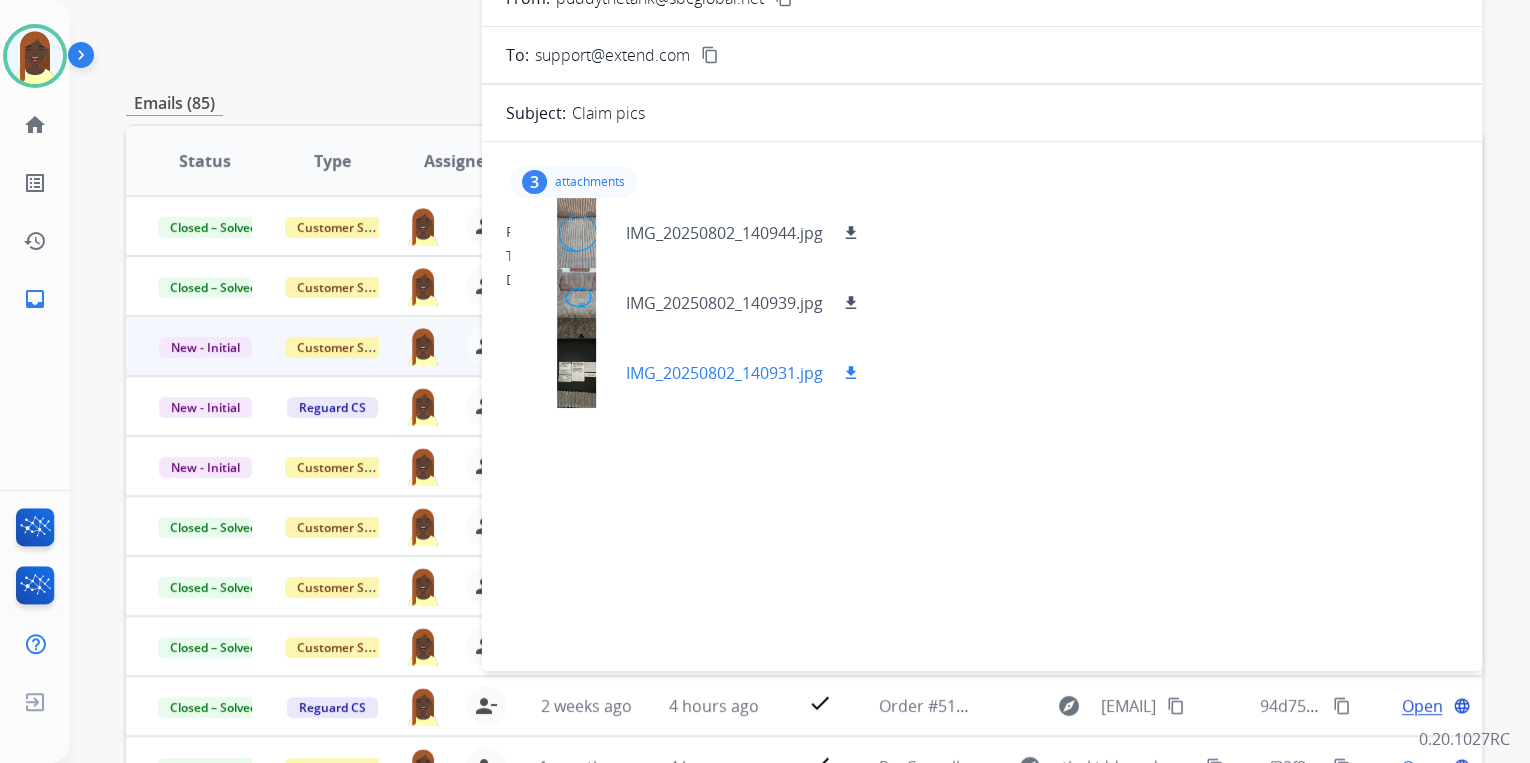 click on "download" at bounding box center (851, 373) 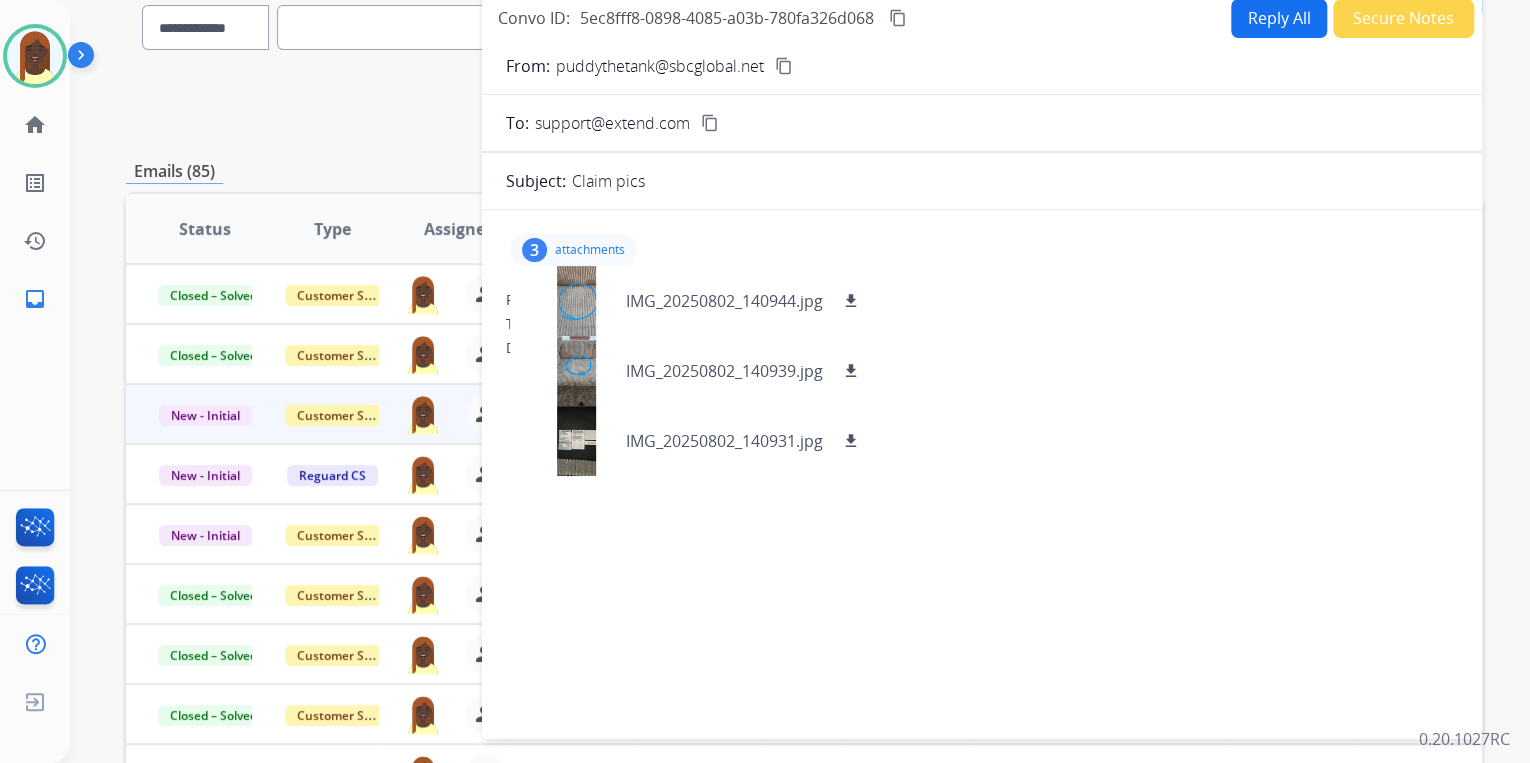 scroll, scrollTop: 80, scrollLeft: 0, axis: vertical 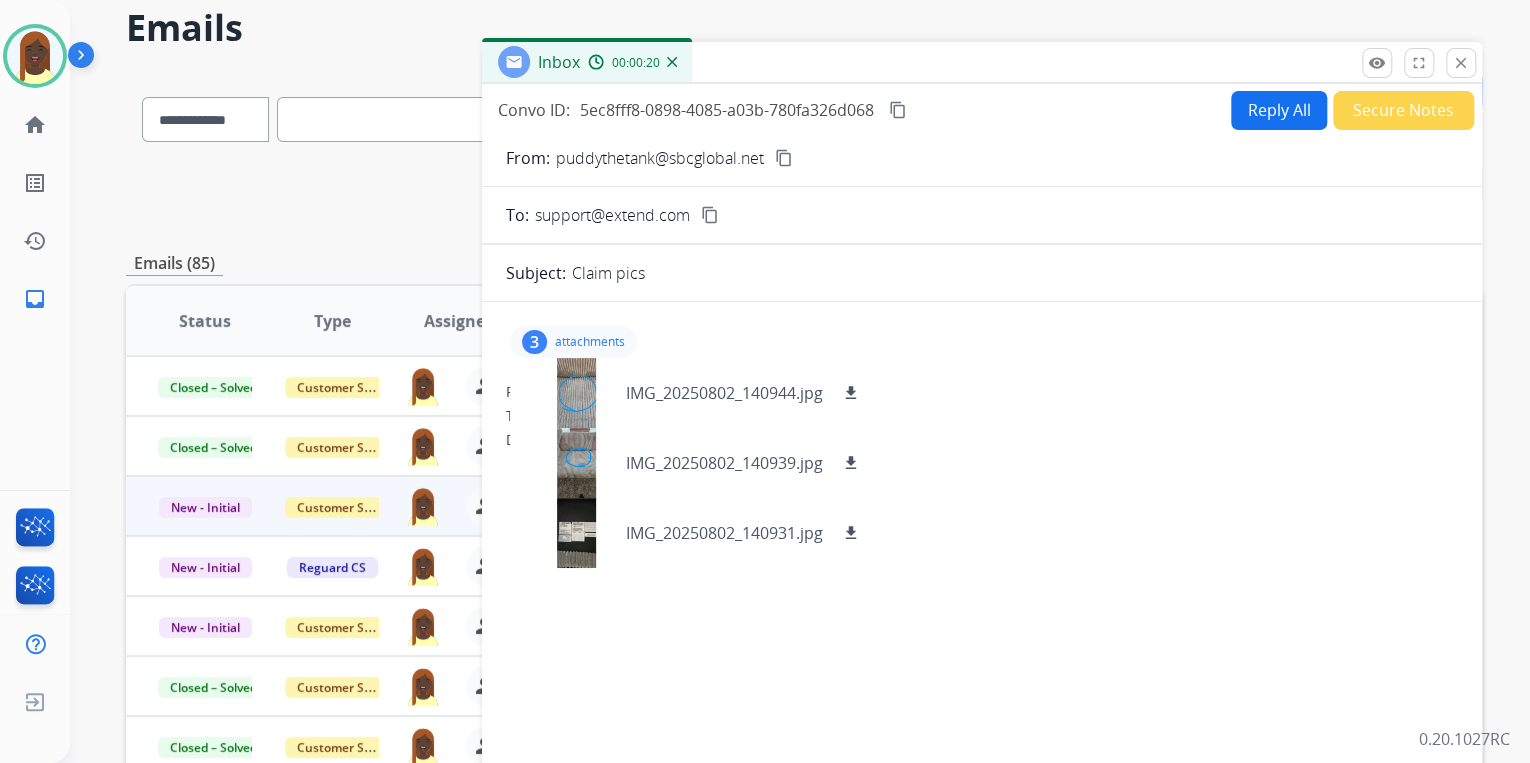 click on "content_copy" at bounding box center (784, 158) 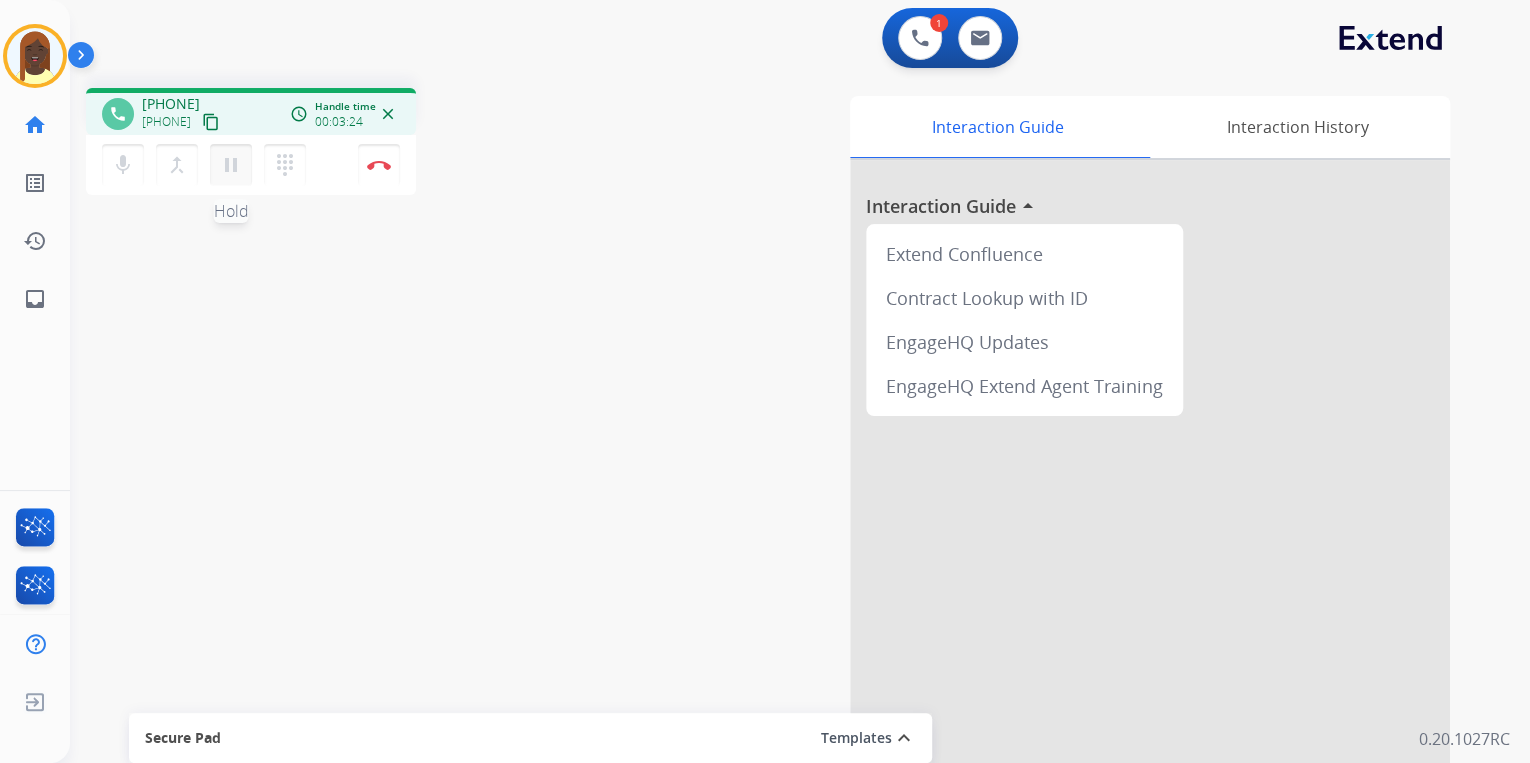 click on "pause" at bounding box center (231, 165) 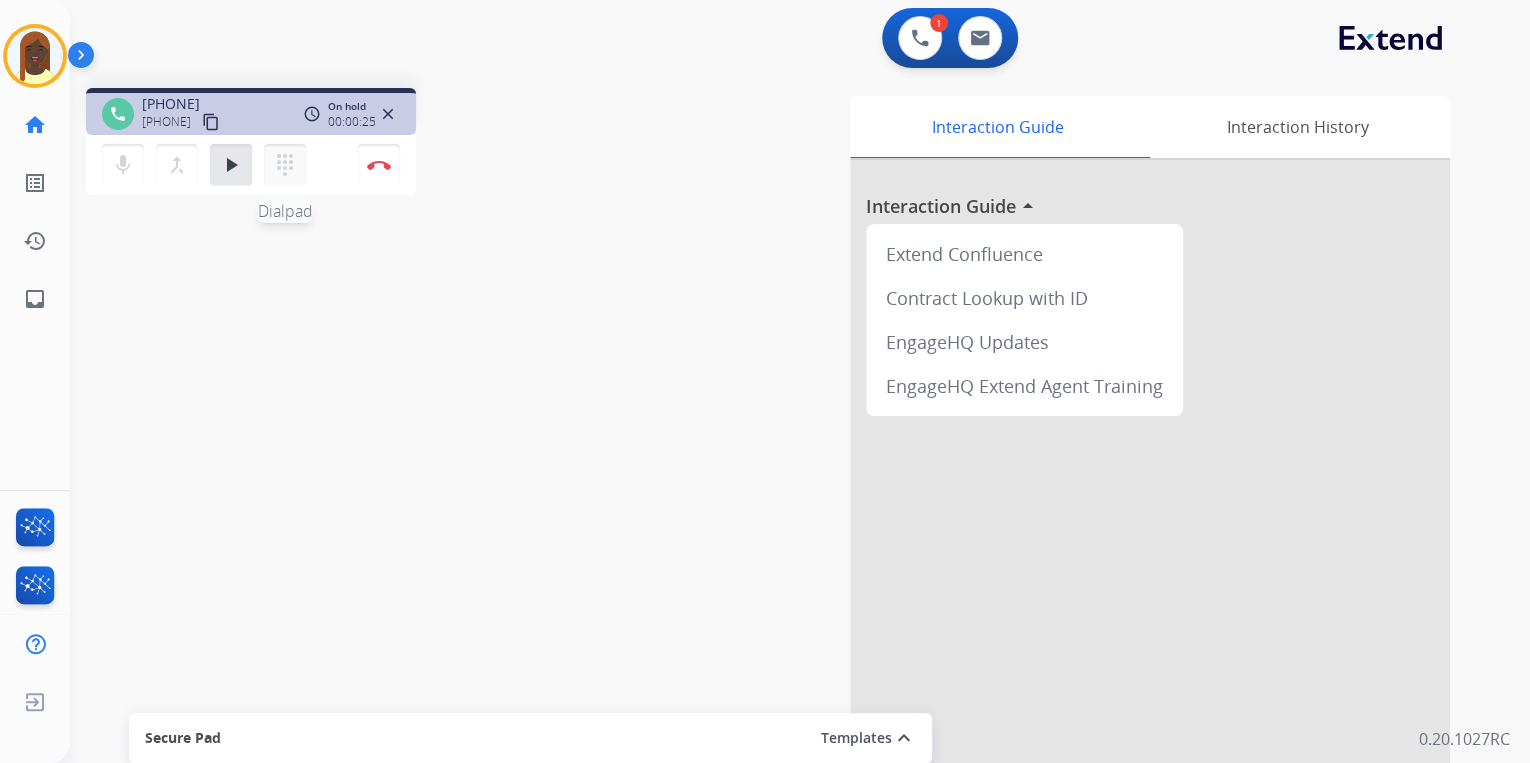 click on "dialpad" at bounding box center (285, 165) 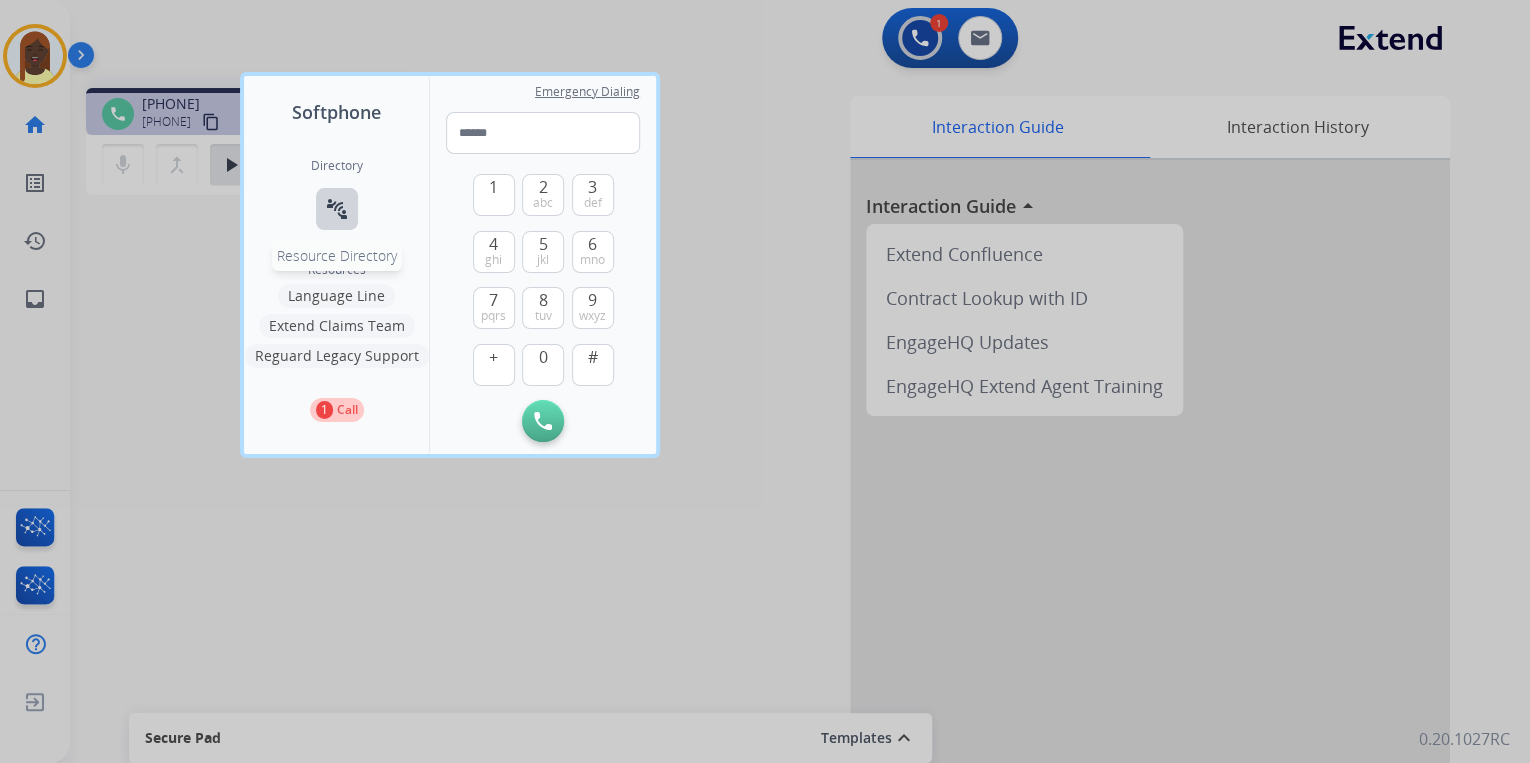 click on "connect_without_contact" at bounding box center (337, 209) 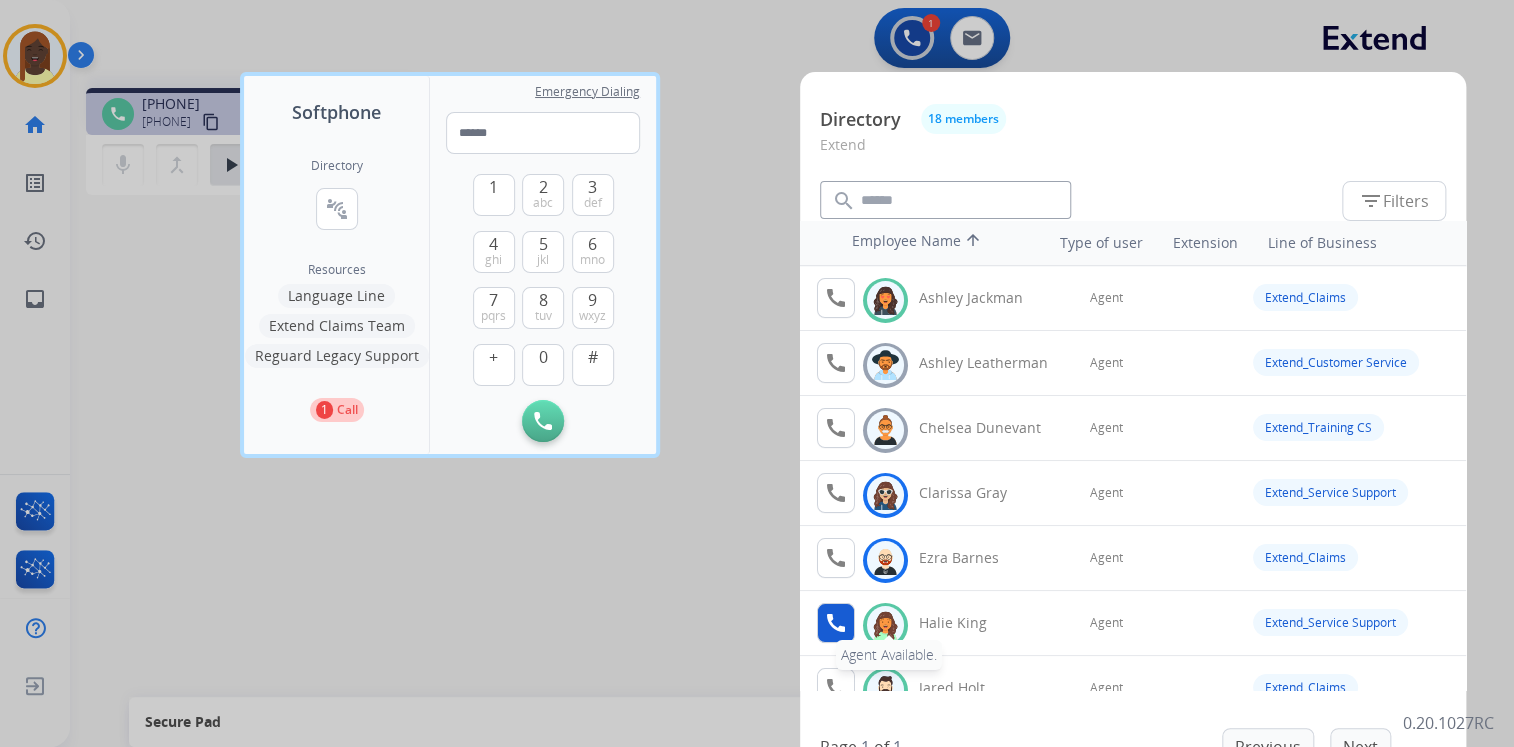 click on "call" at bounding box center (836, 623) 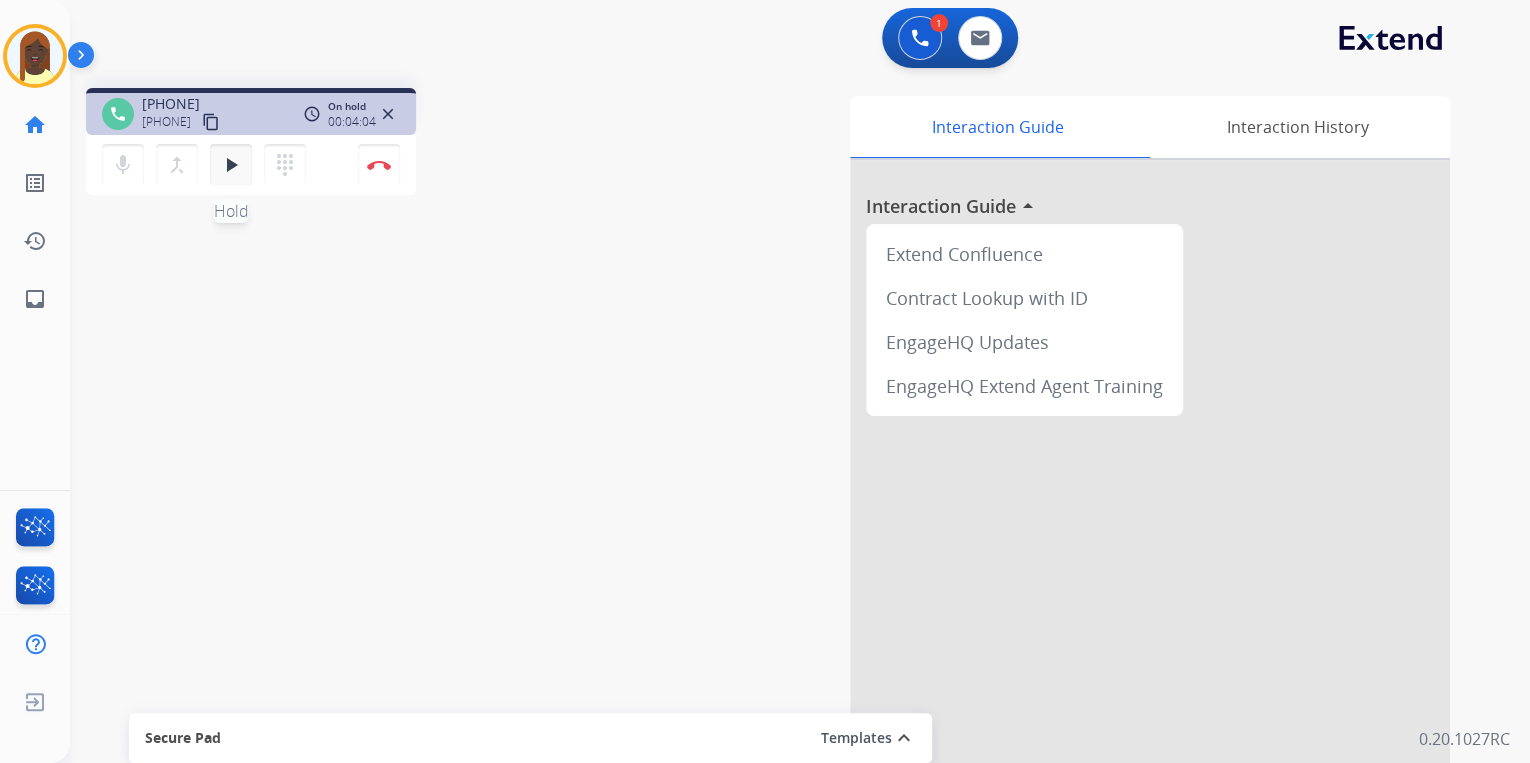 click on "play_arrow" at bounding box center (231, 165) 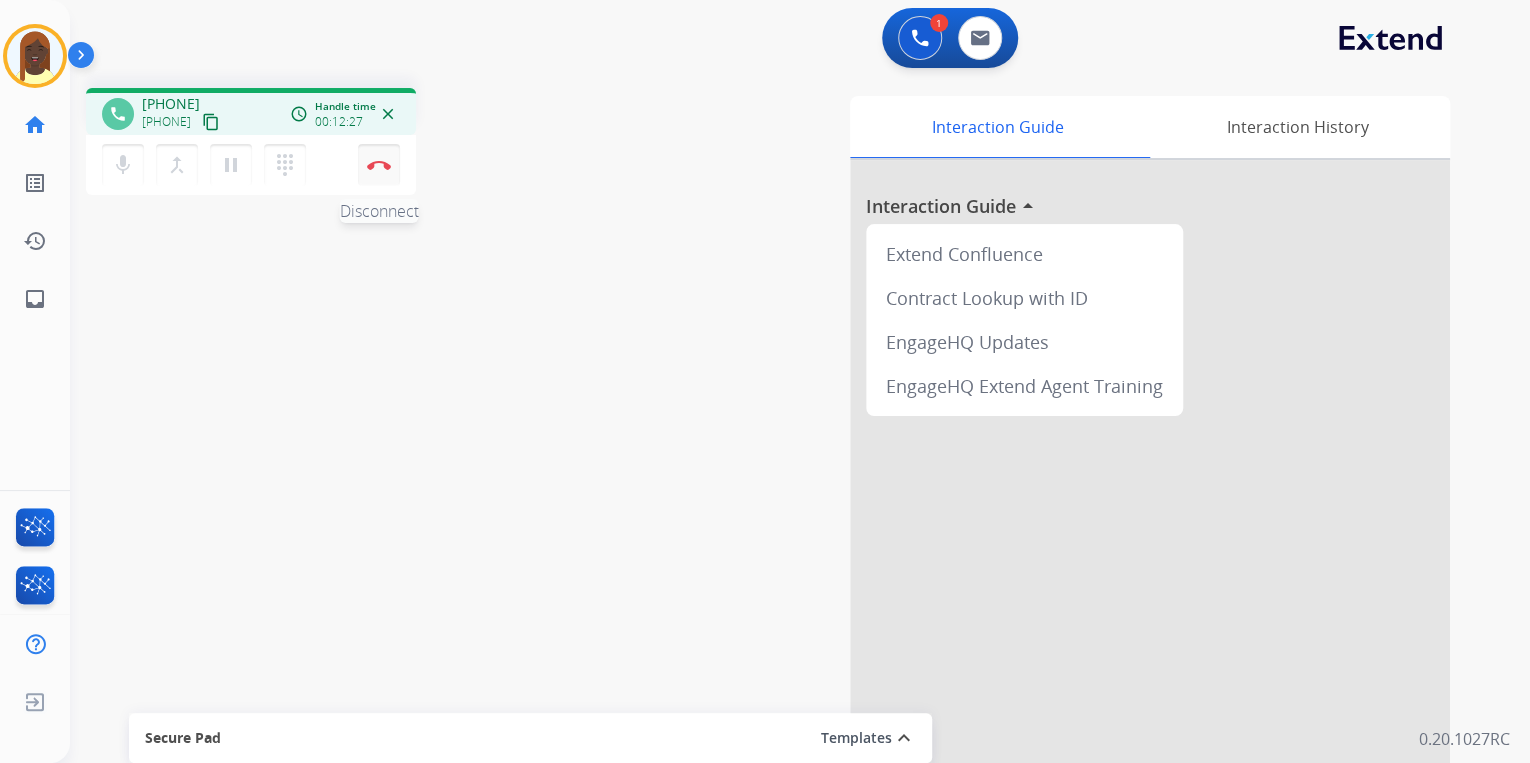 click at bounding box center (379, 165) 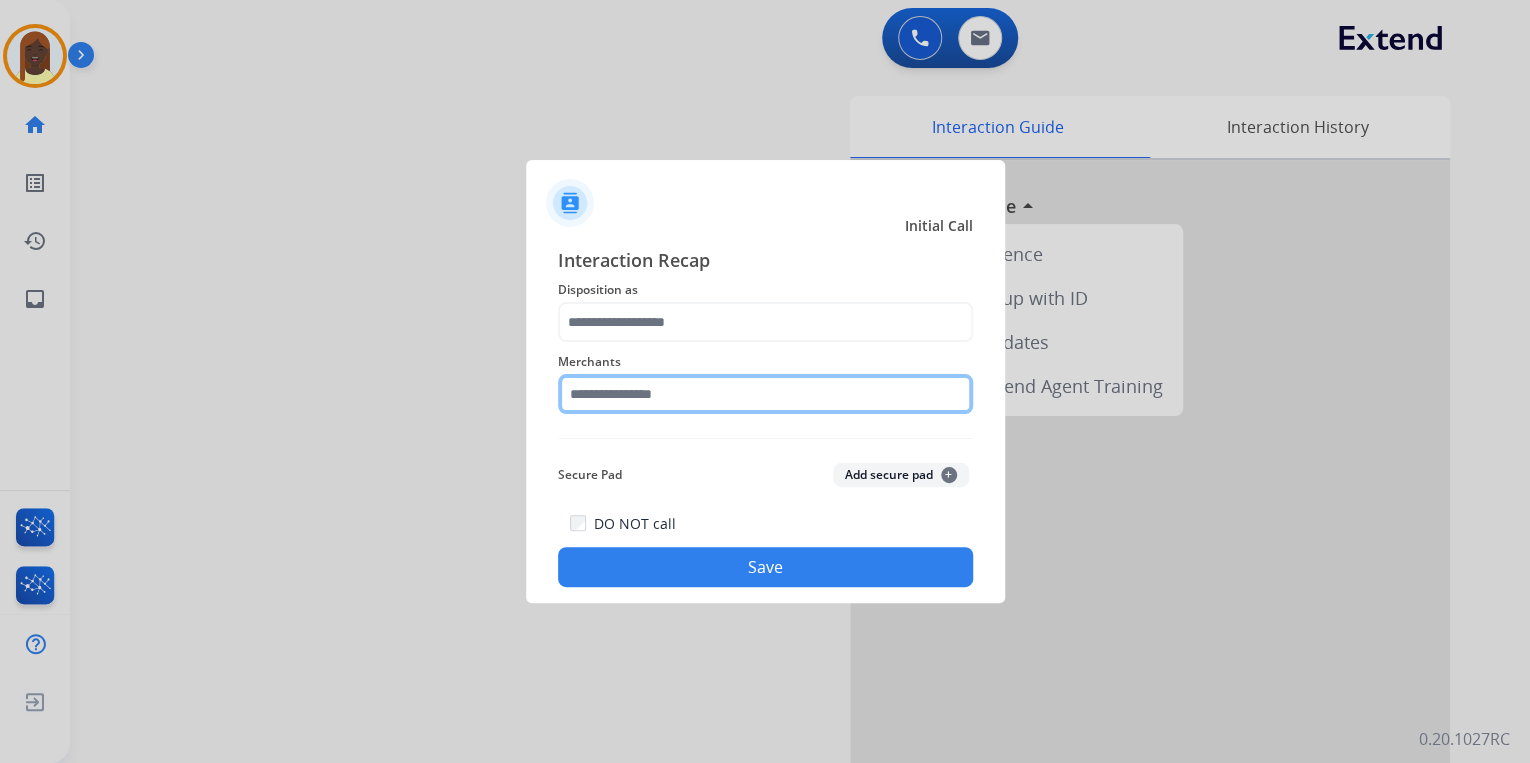 click 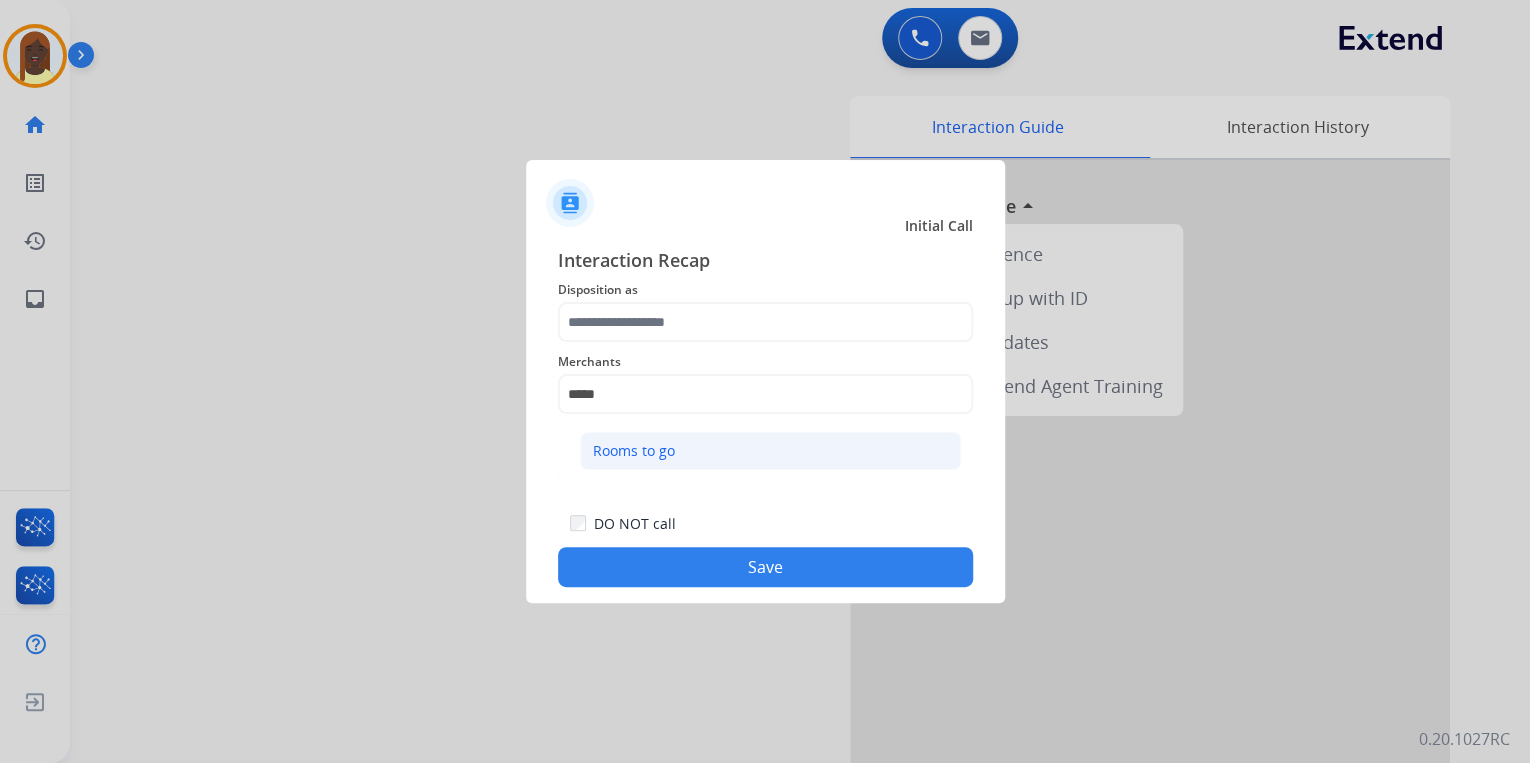 click on "Rooms to go" 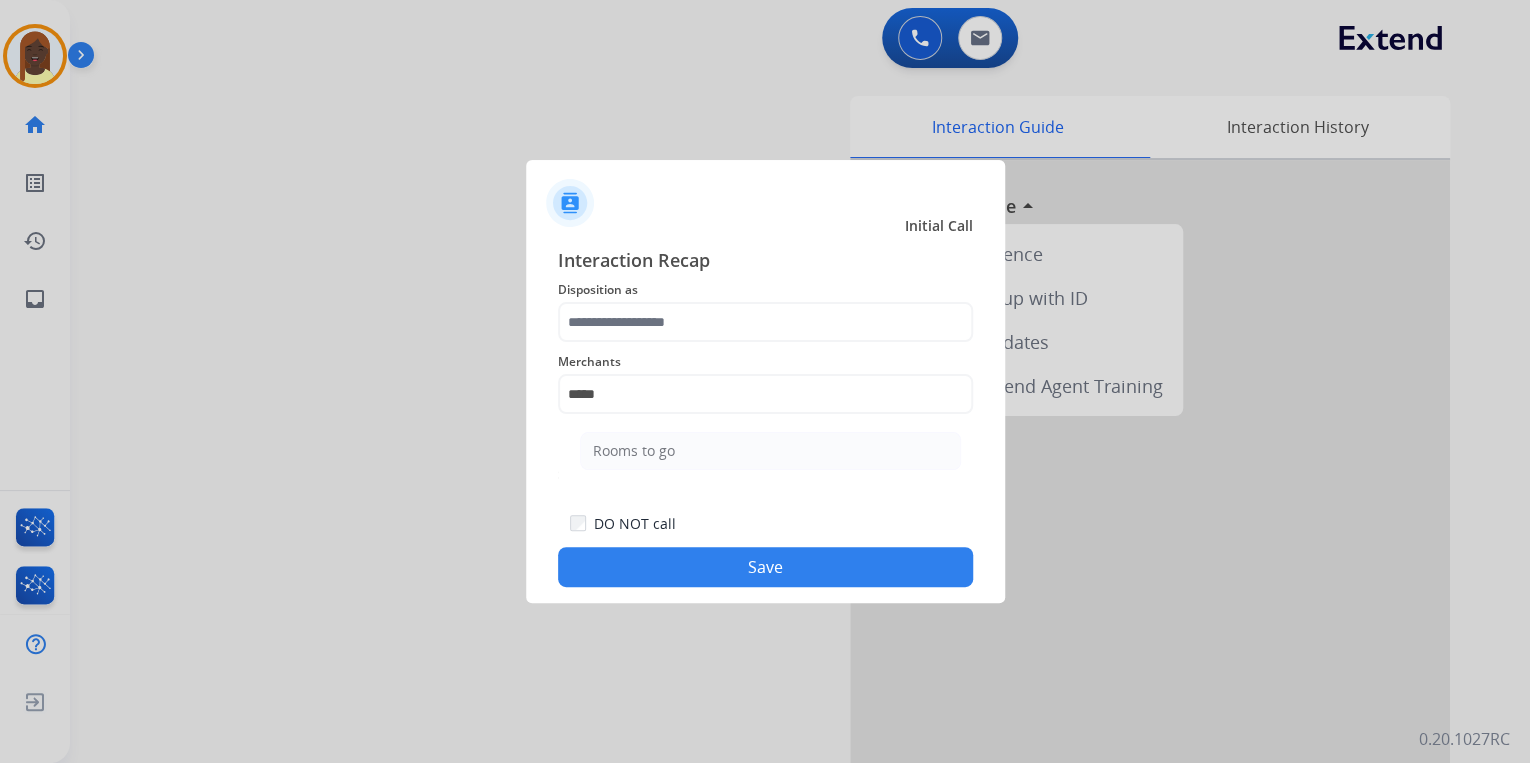 type on "**********" 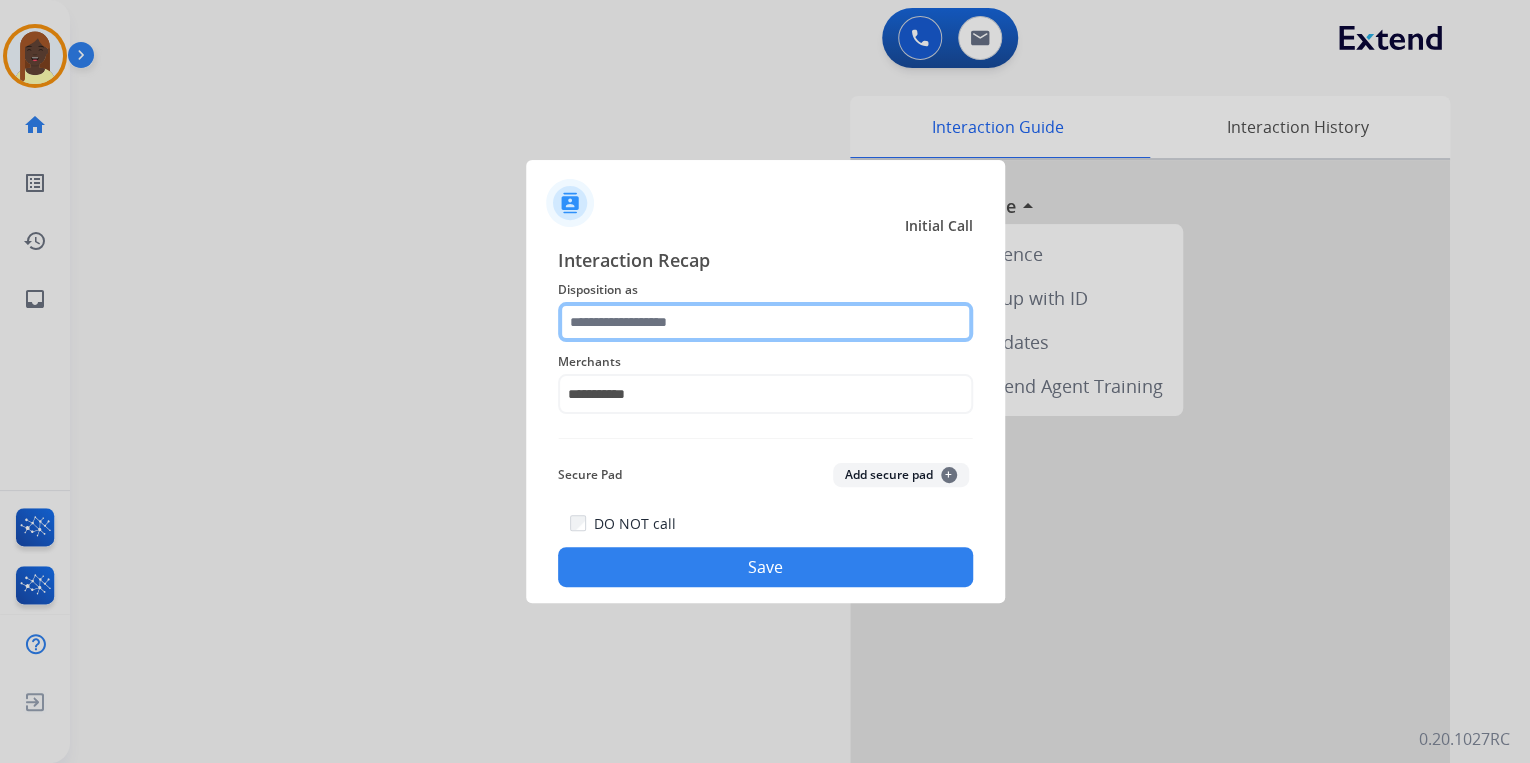 click 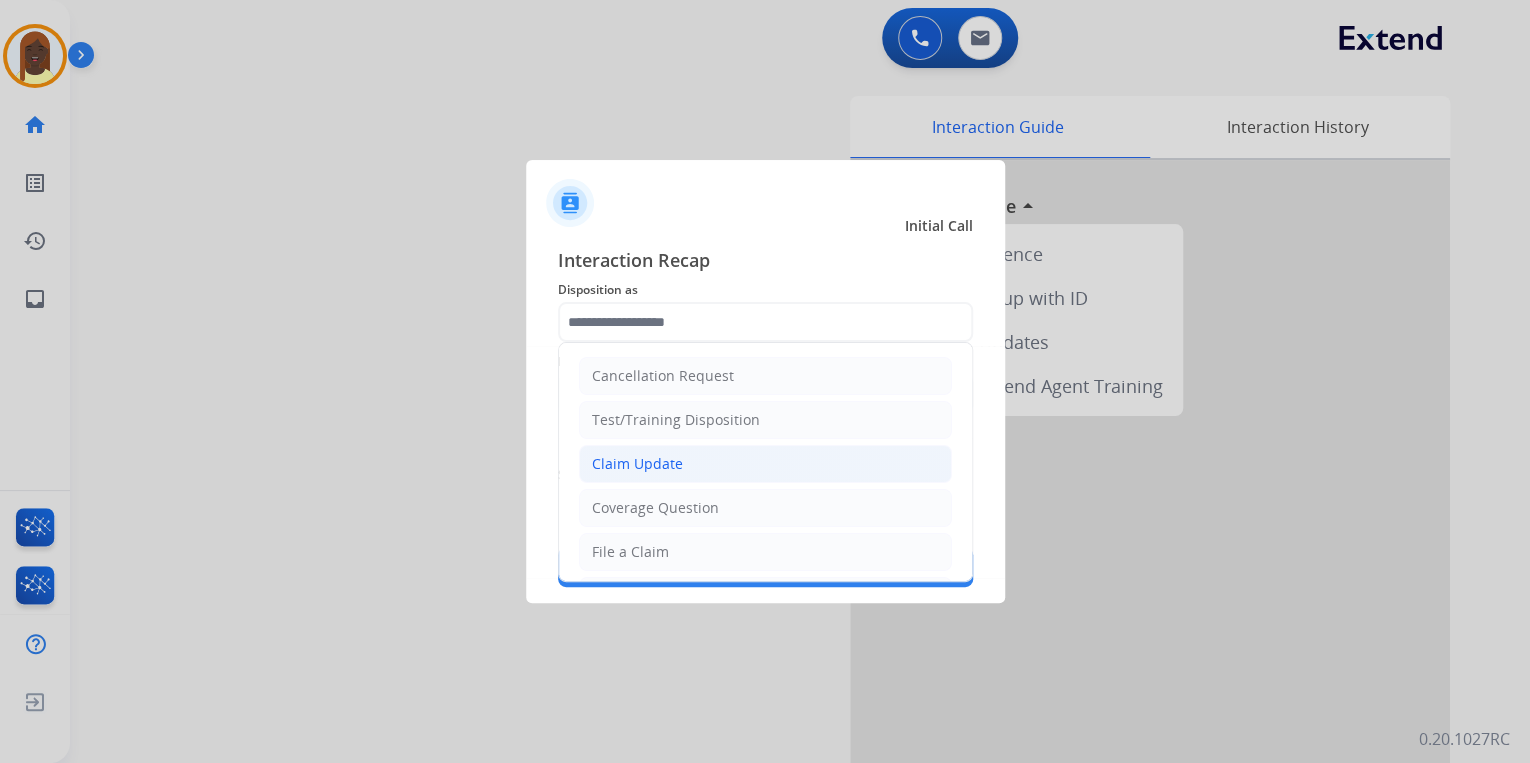 click on "Claim Update" 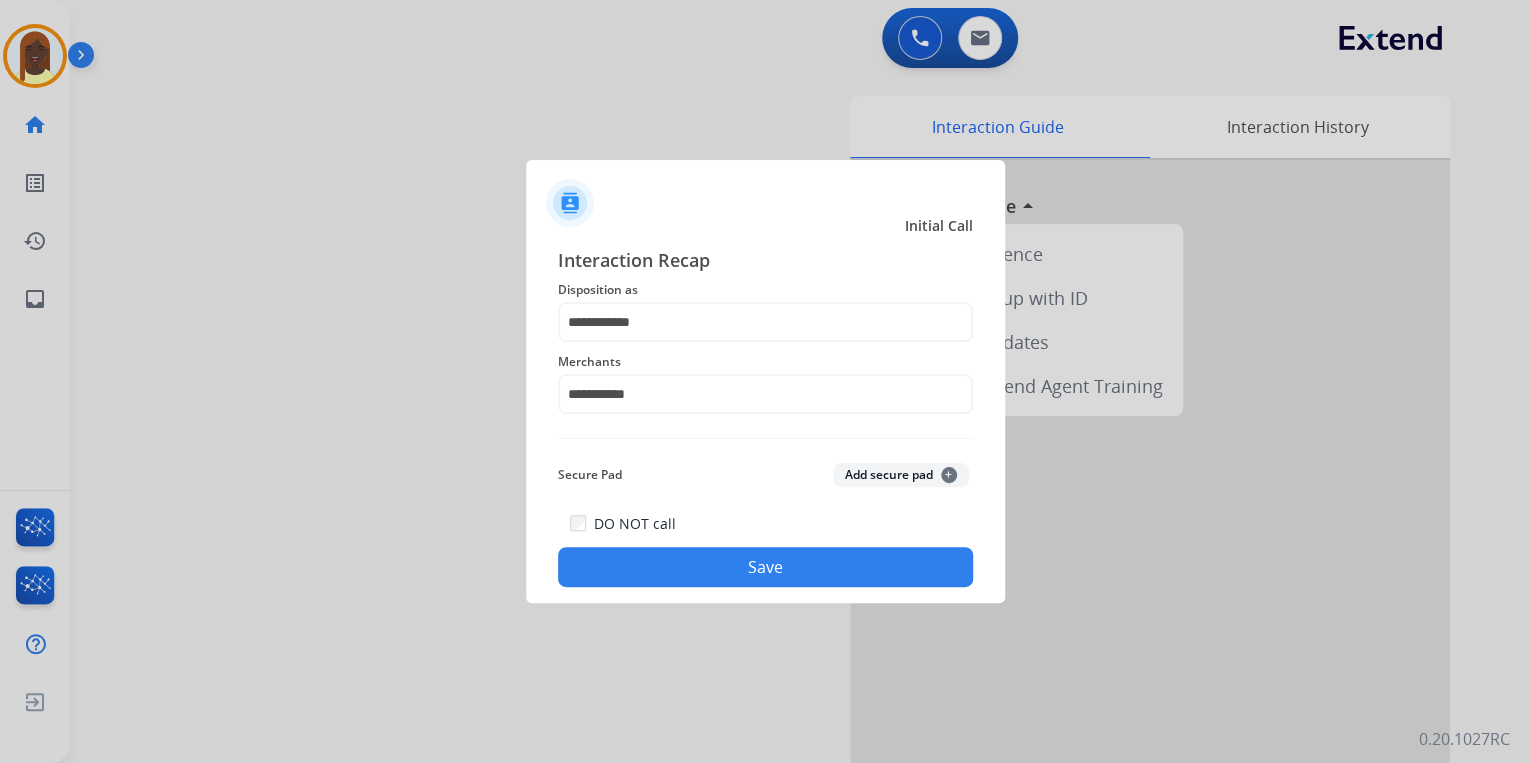 click on "Save" 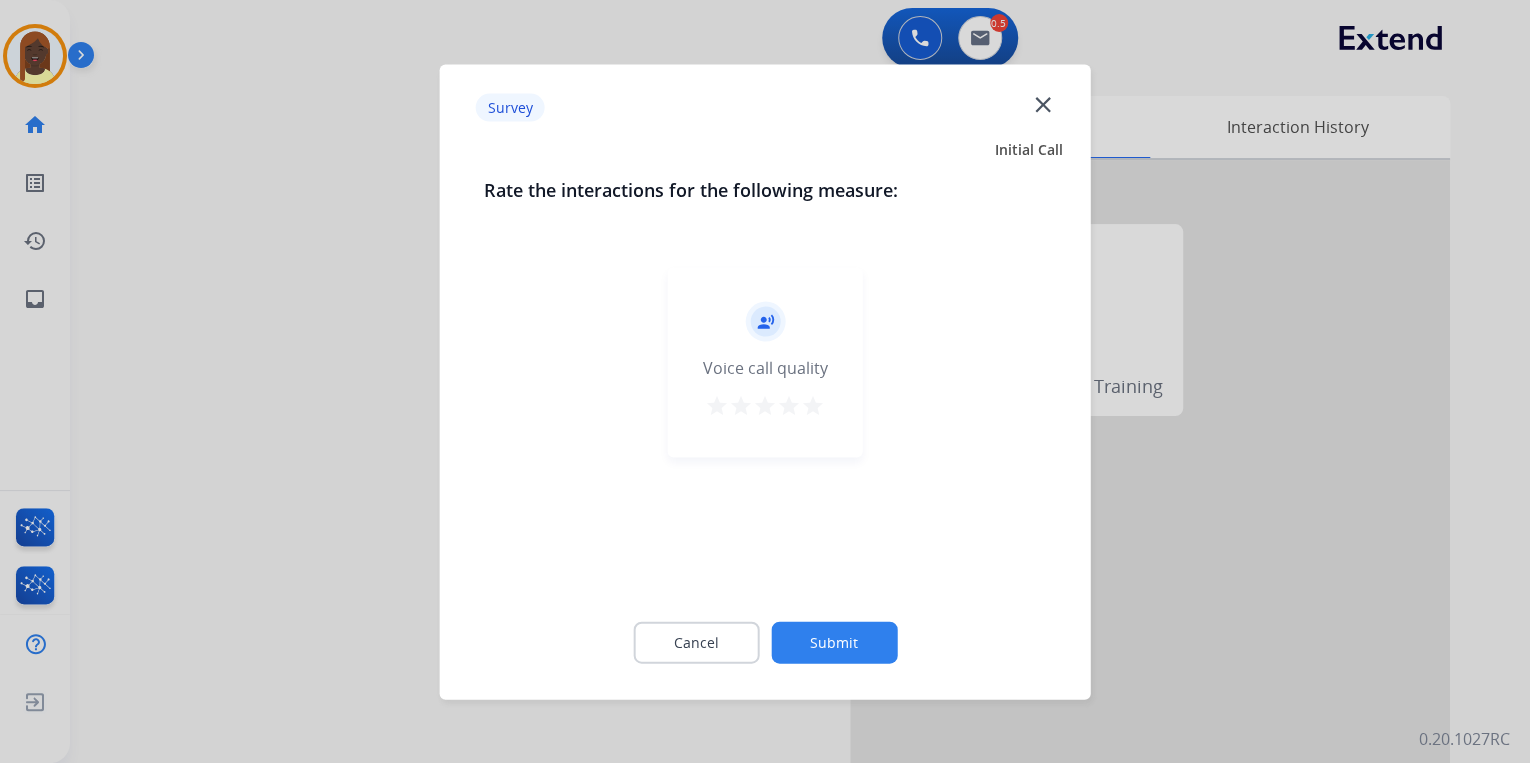 drag, startPoint x: 812, startPoint y: 399, endPoint x: 832, endPoint y: 516, distance: 118.69709 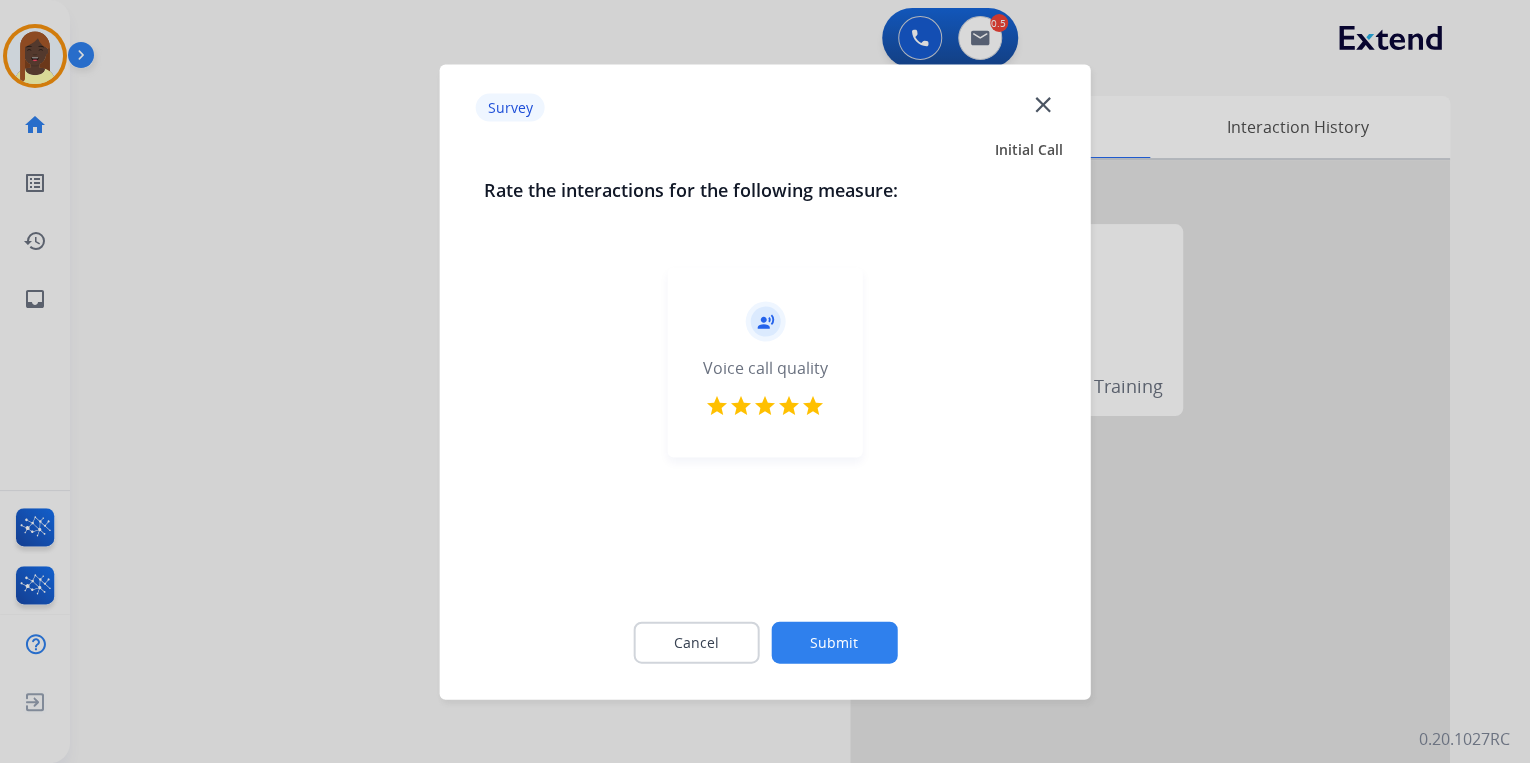 click on "Submit" 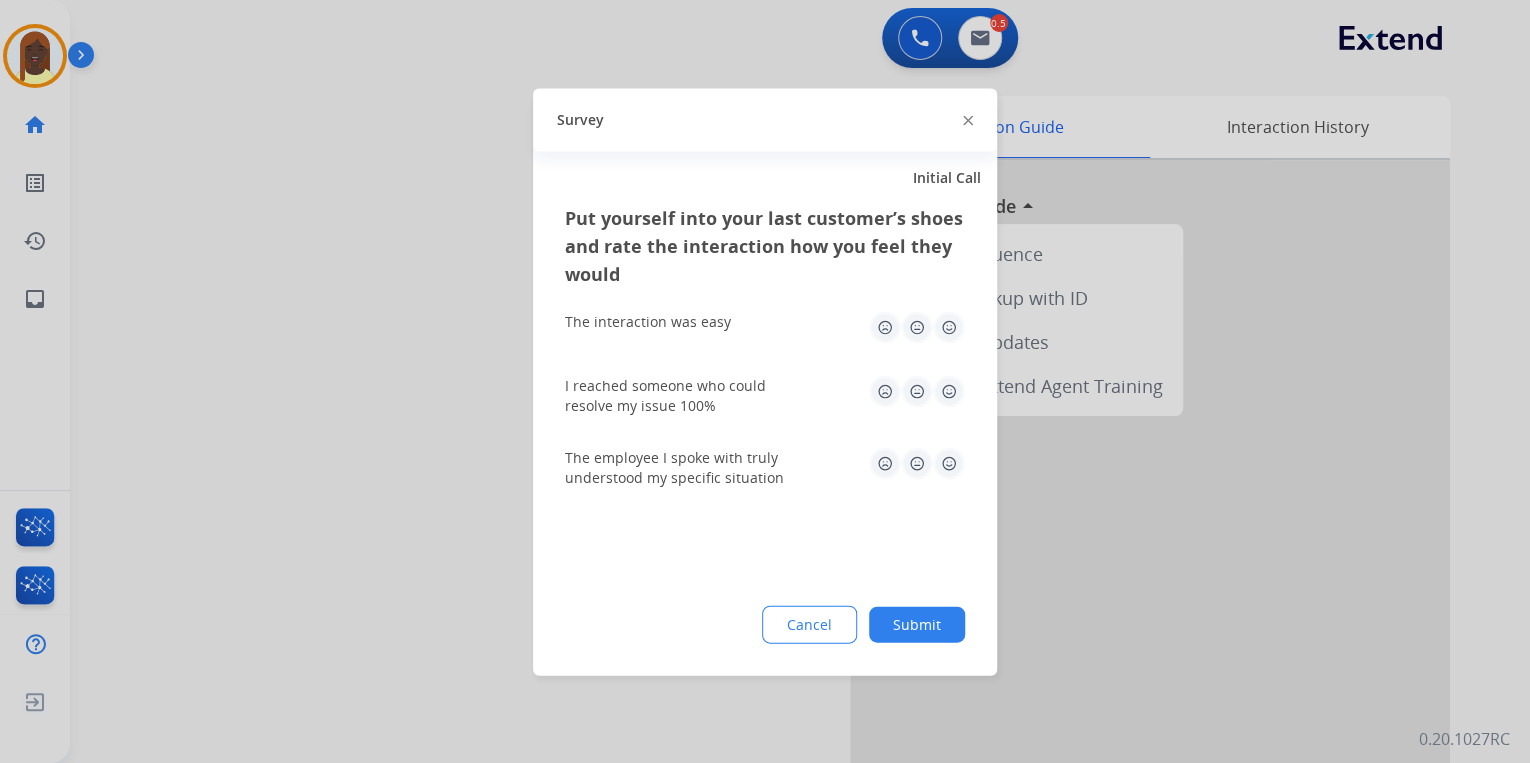 click 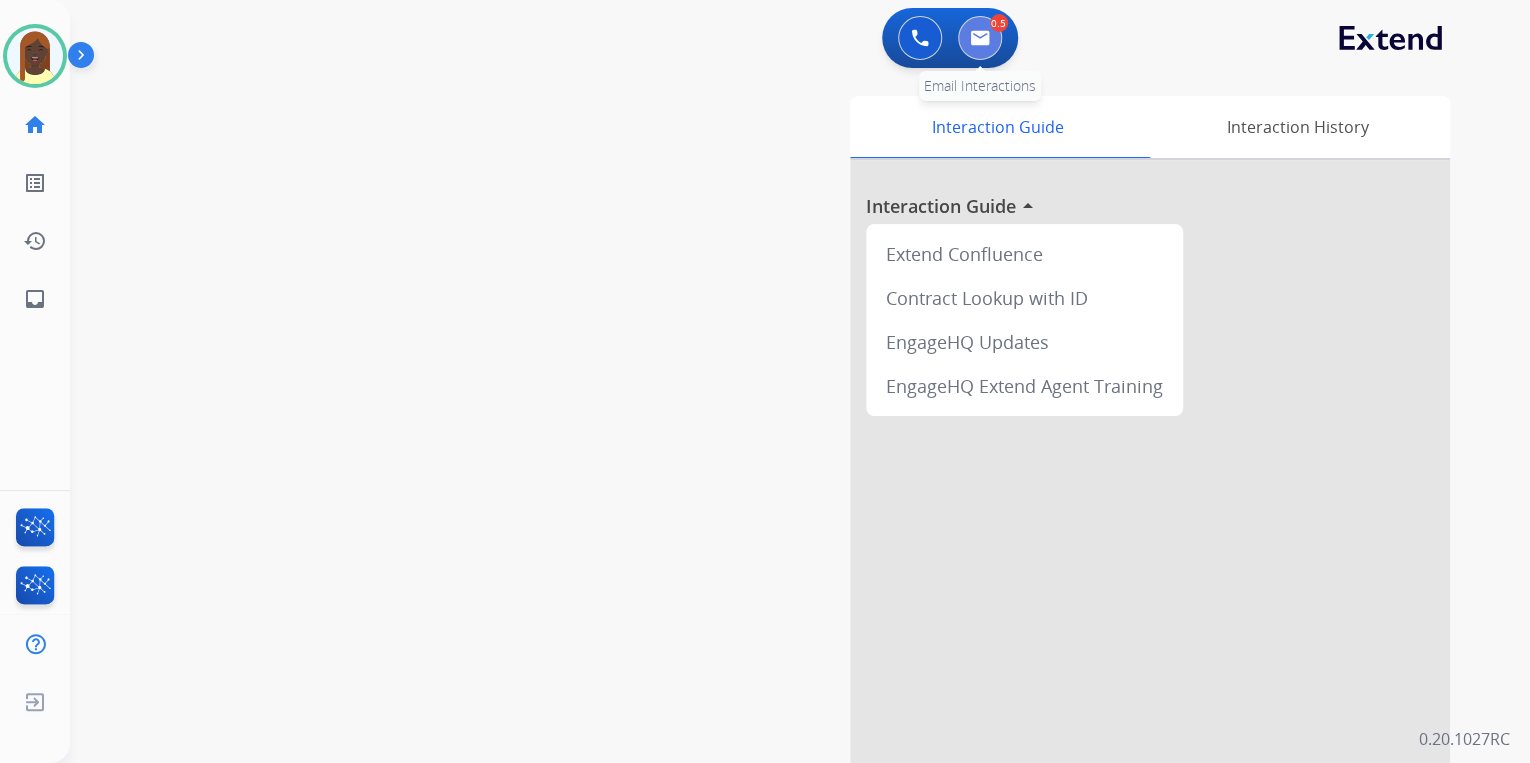 click at bounding box center [980, 38] 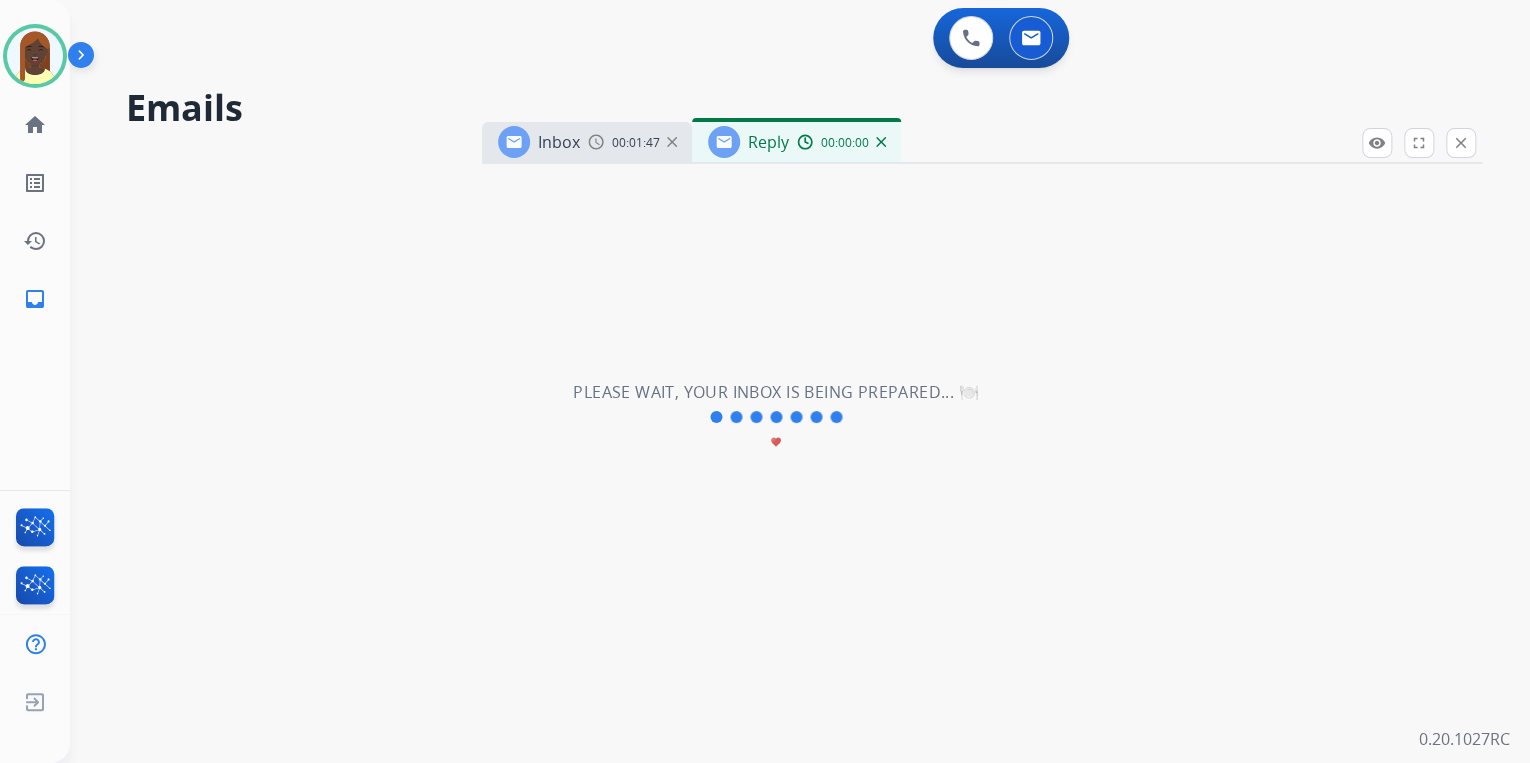 select on "**********" 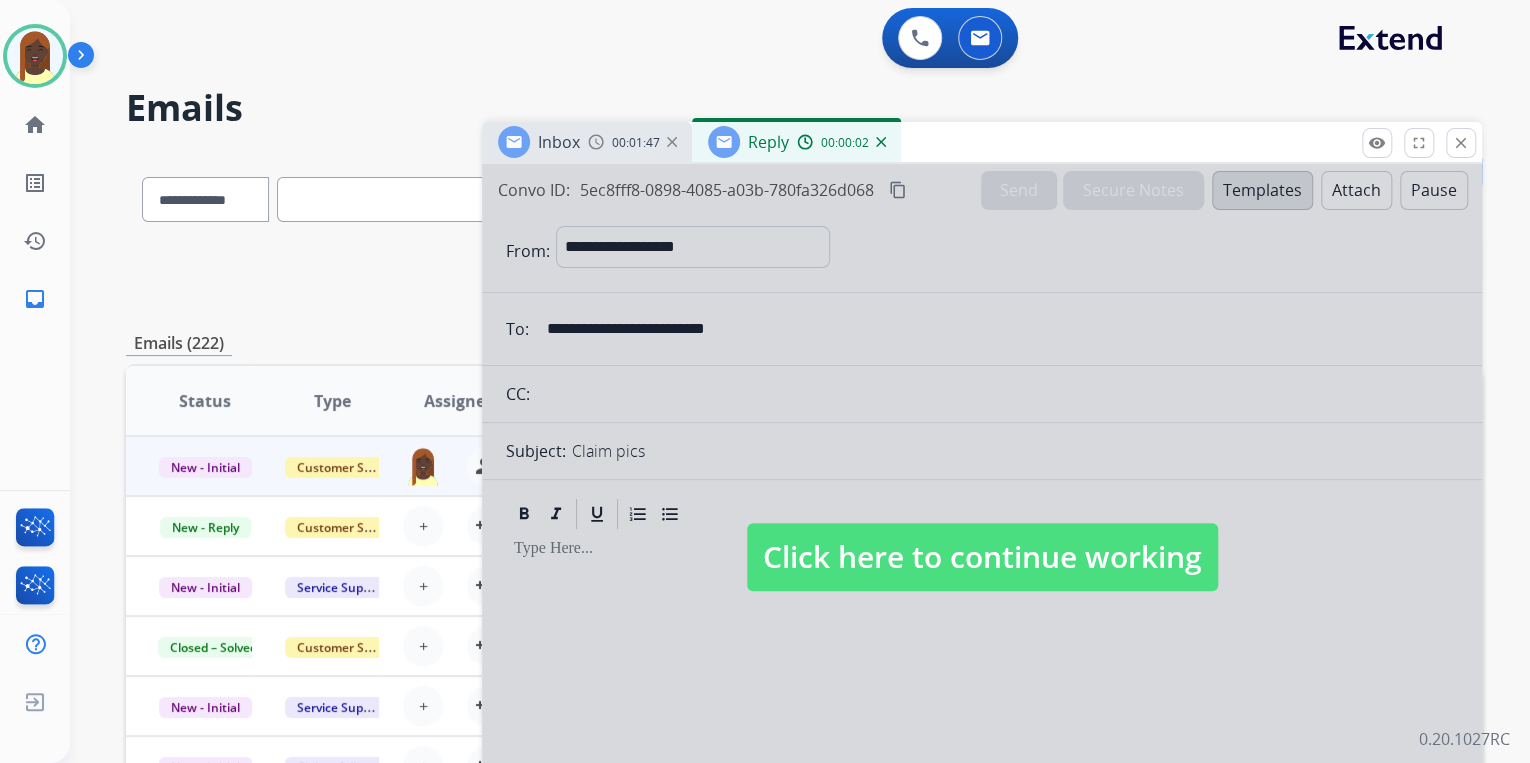 click on "Click here to continue working" at bounding box center (982, 557) 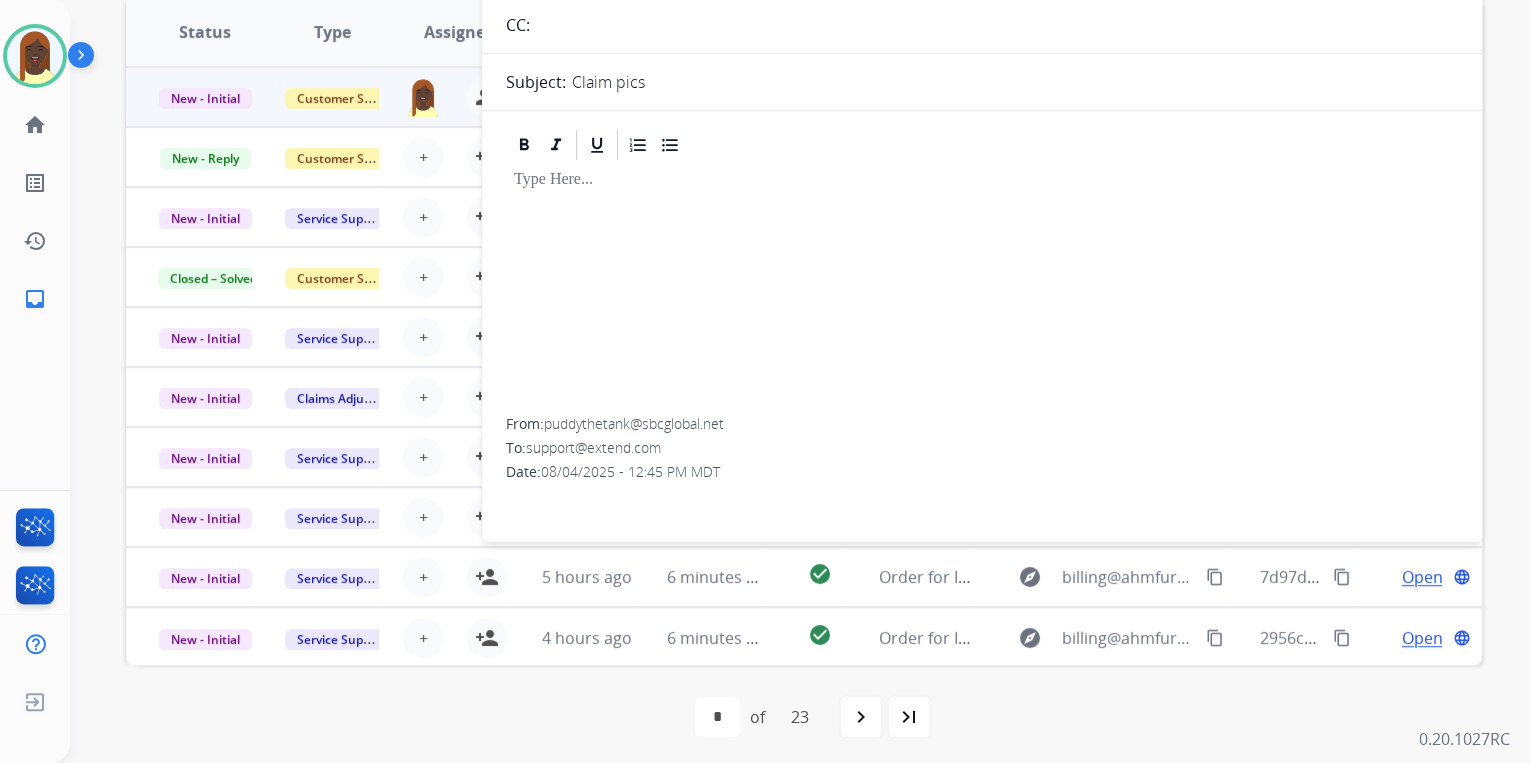 scroll, scrollTop: 374, scrollLeft: 0, axis: vertical 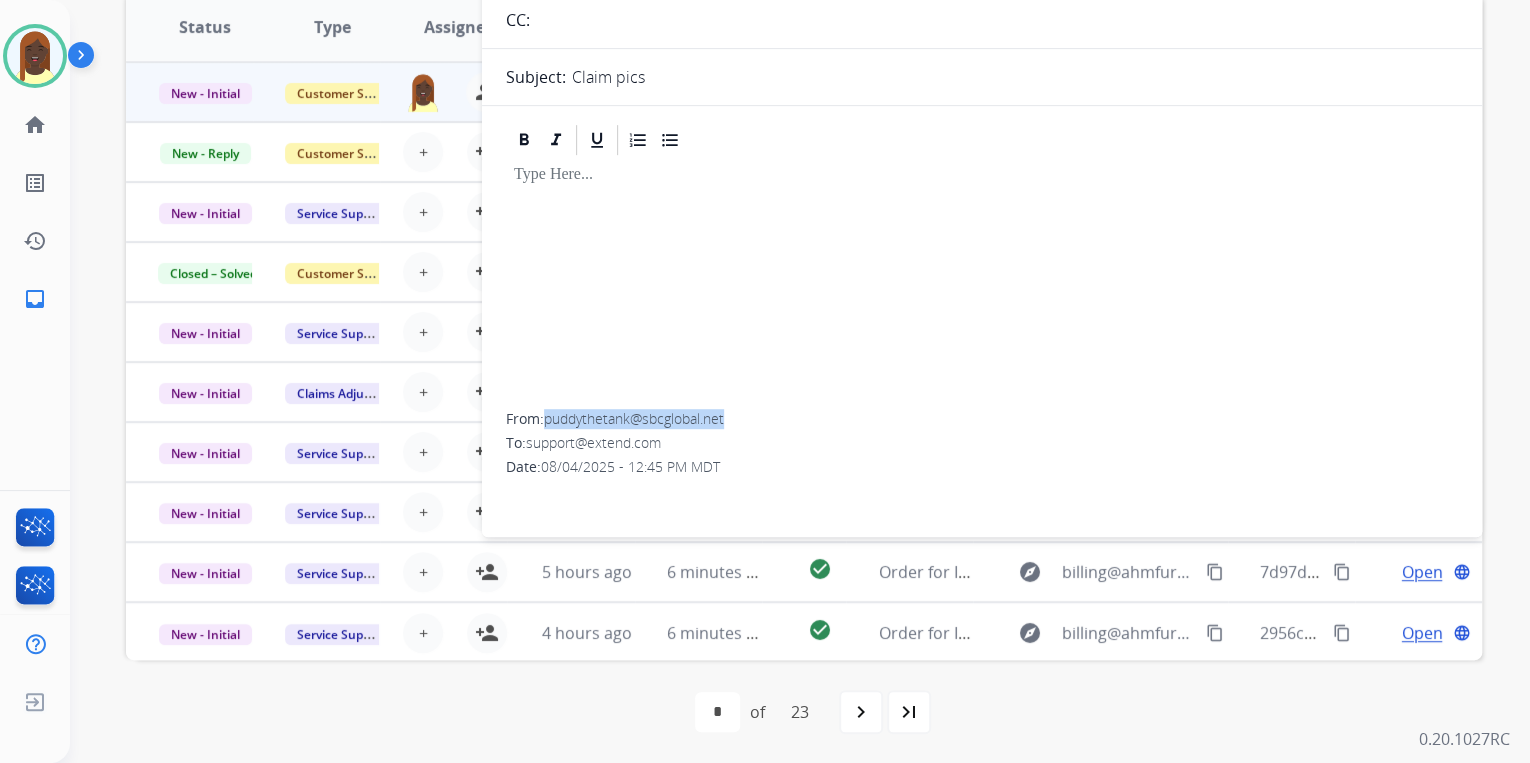 drag, startPoint x: 746, startPoint y: 423, endPoint x: 548, endPoint y: 428, distance: 198.06313 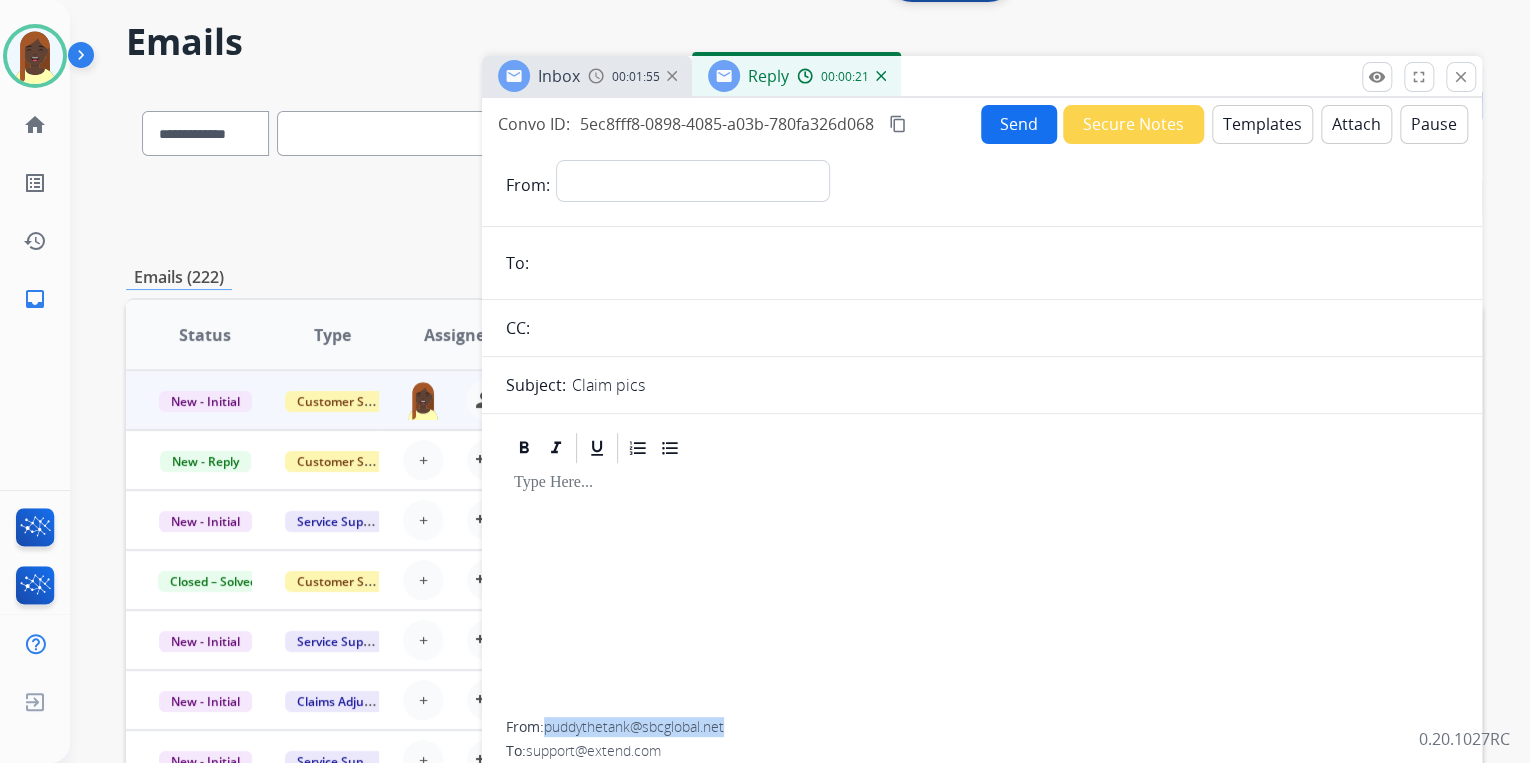 scroll, scrollTop: 0, scrollLeft: 0, axis: both 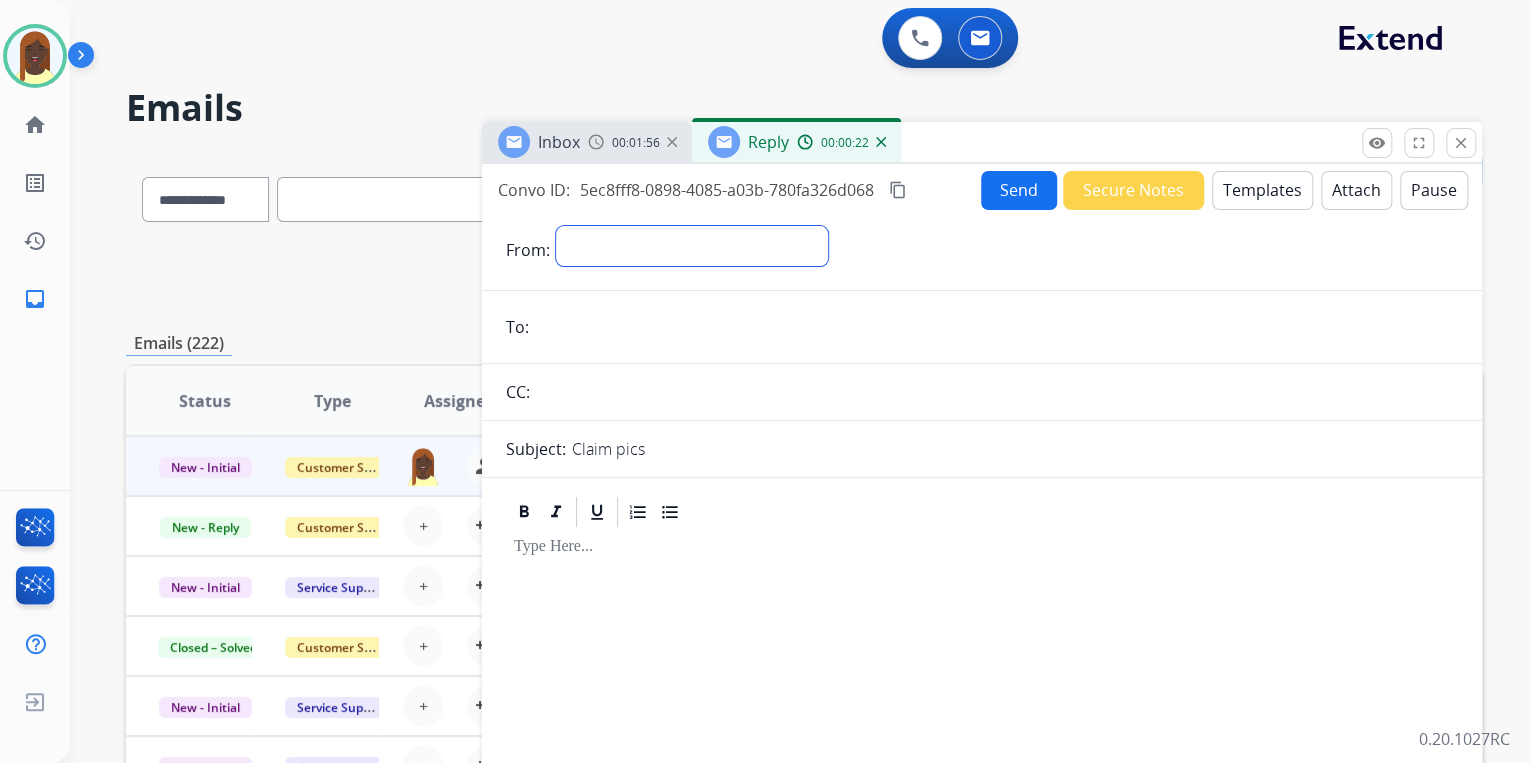 click on "**********" at bounding box center [692, 246] 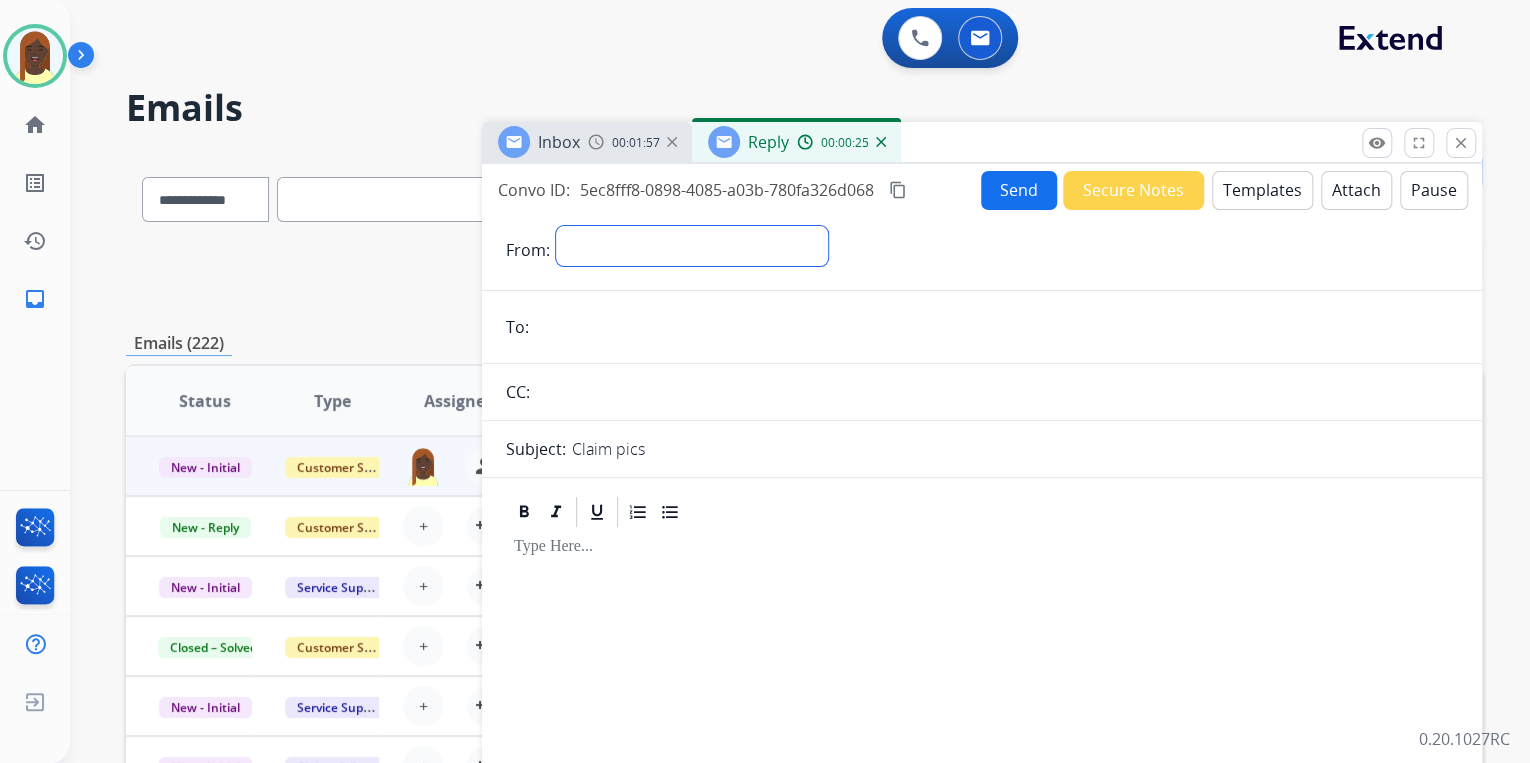 select on "**********" 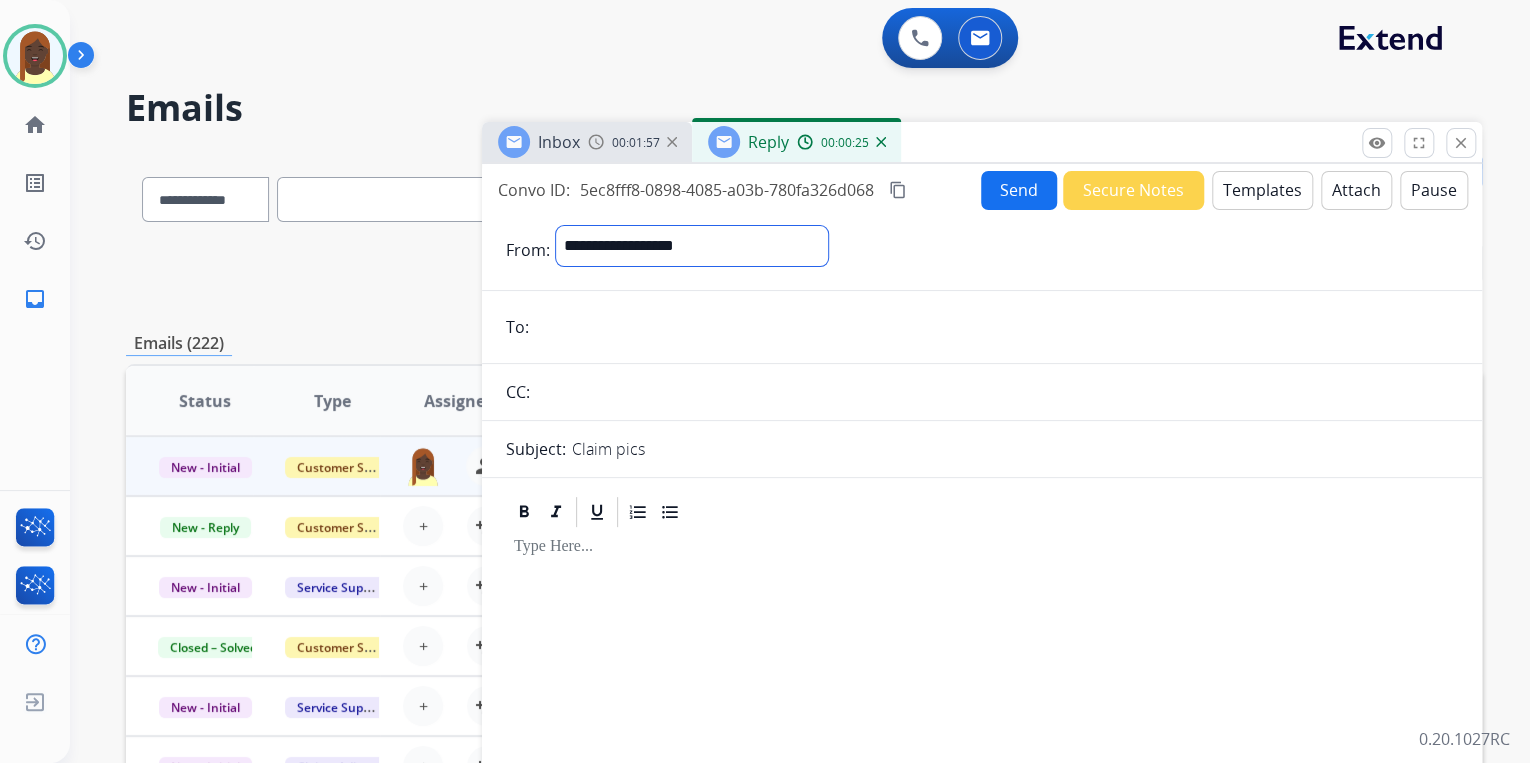 click on "**********" at bounding box center (692, 246) 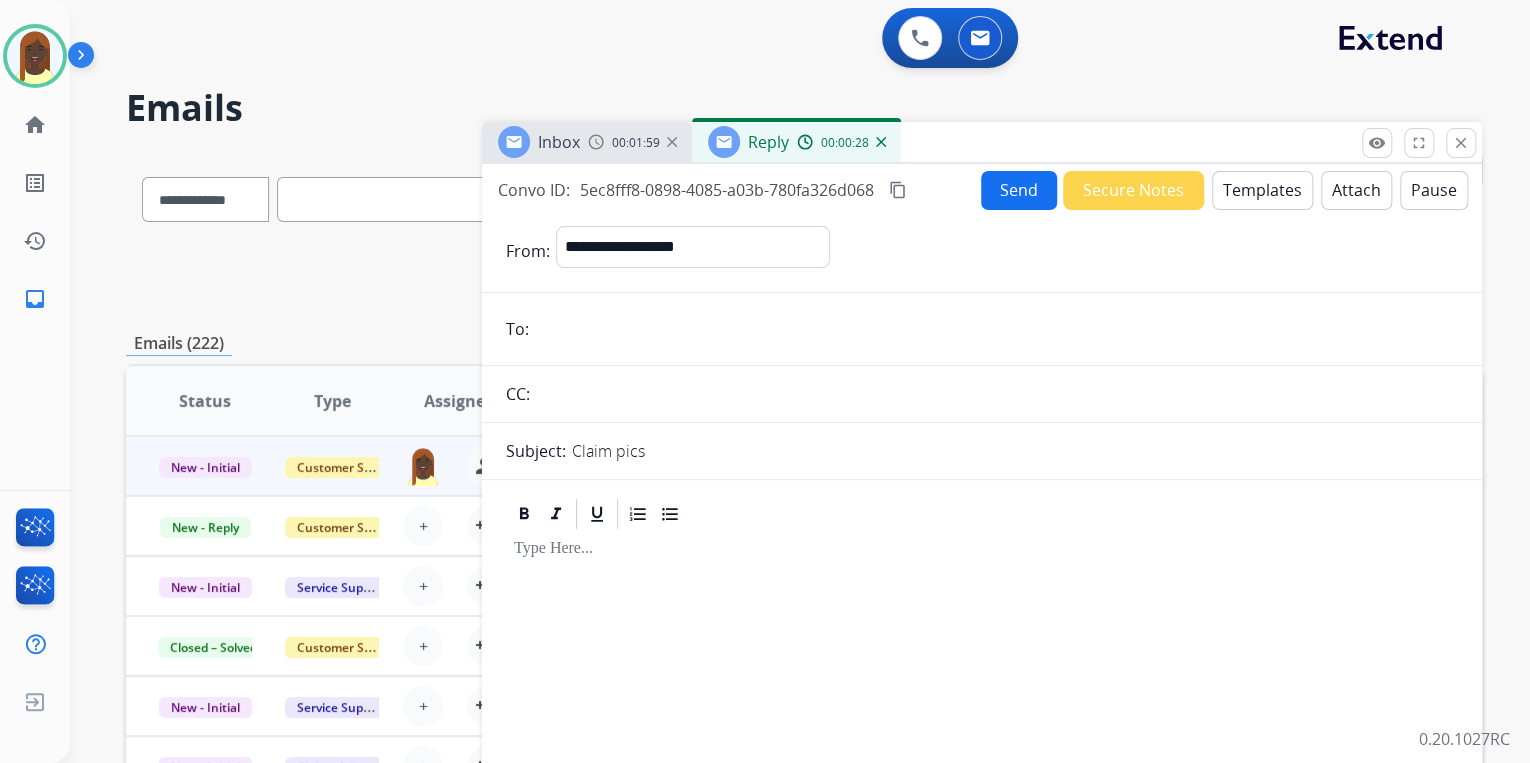 paste on "**********" 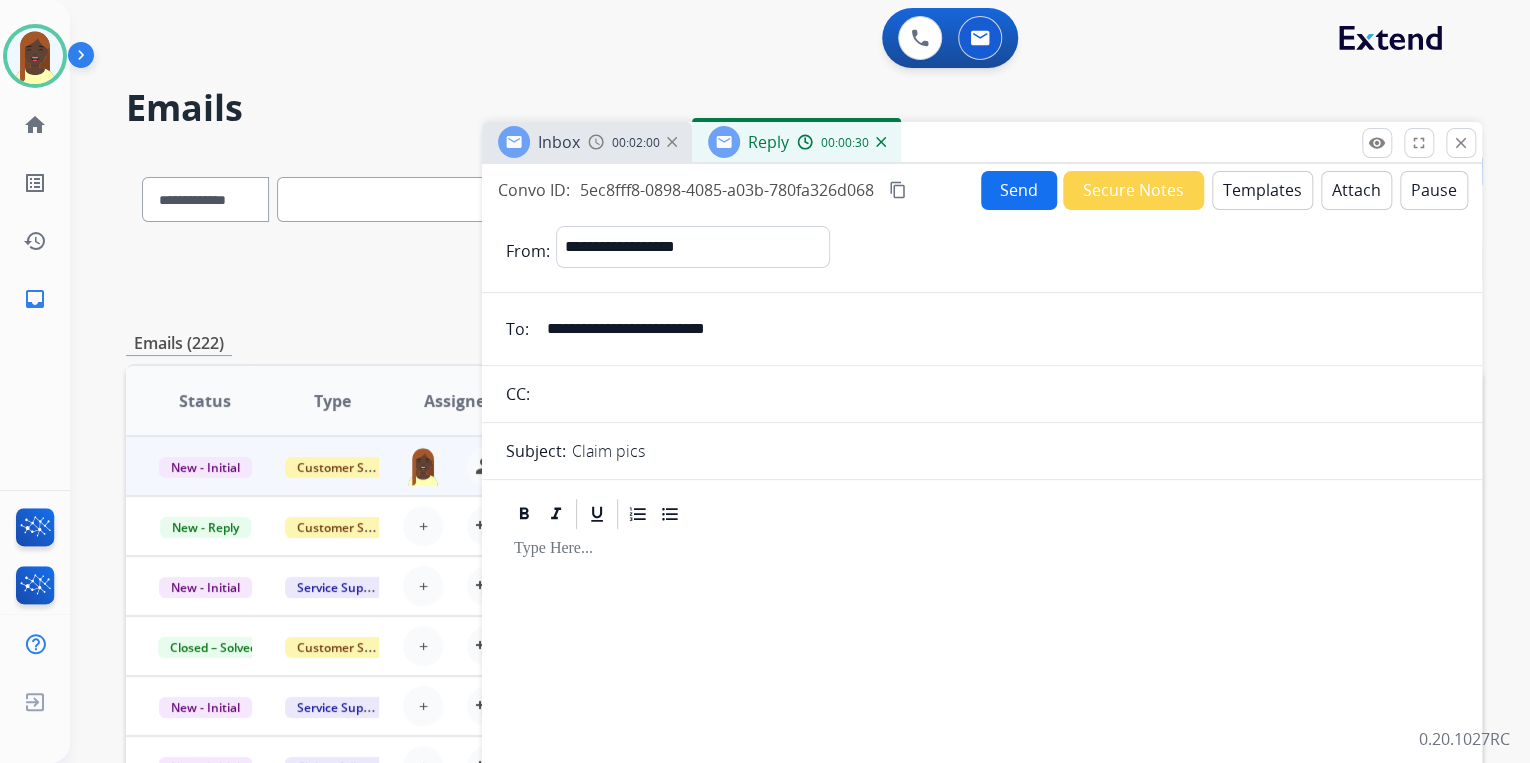 type on "**********" 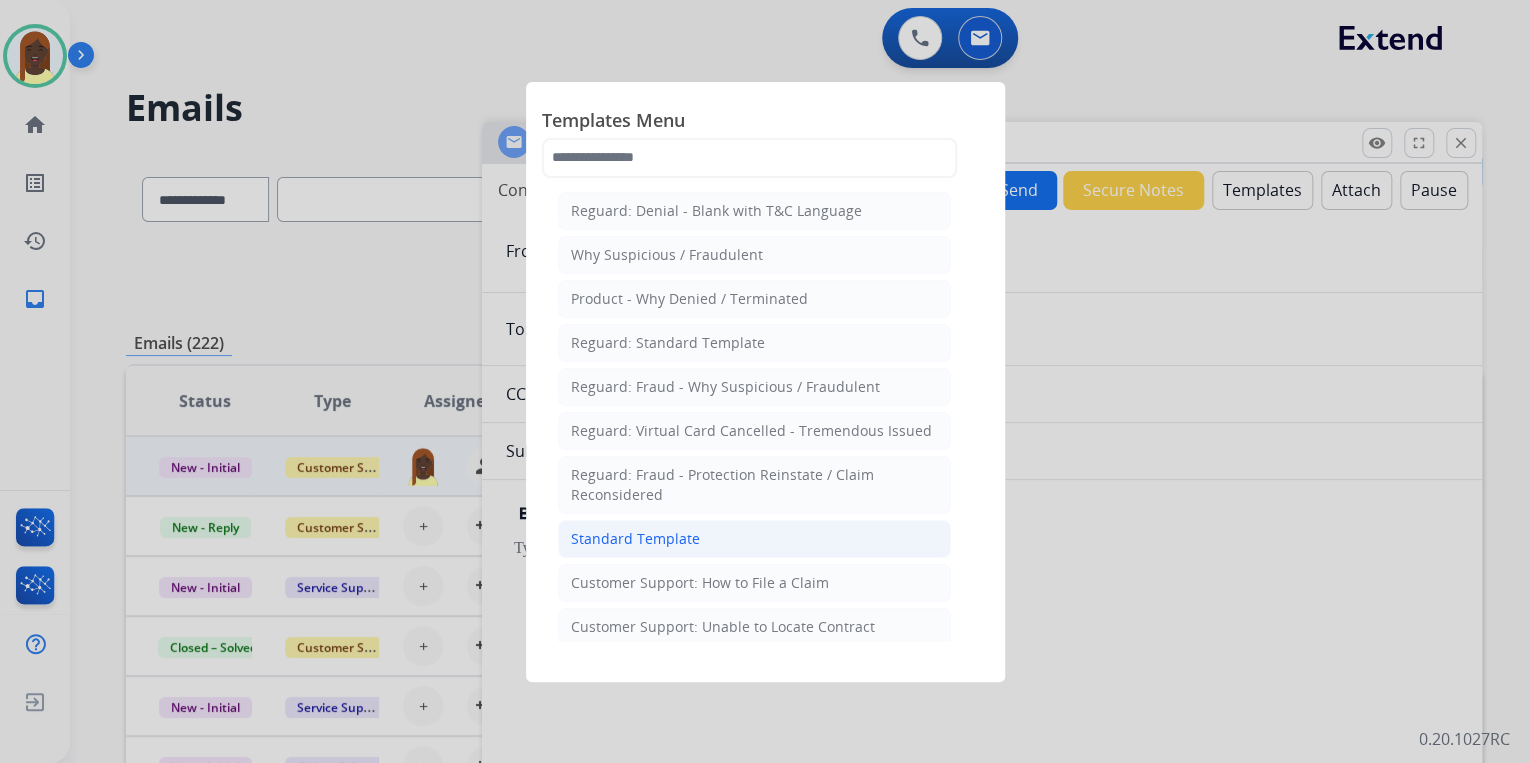 click on "Standard Template" 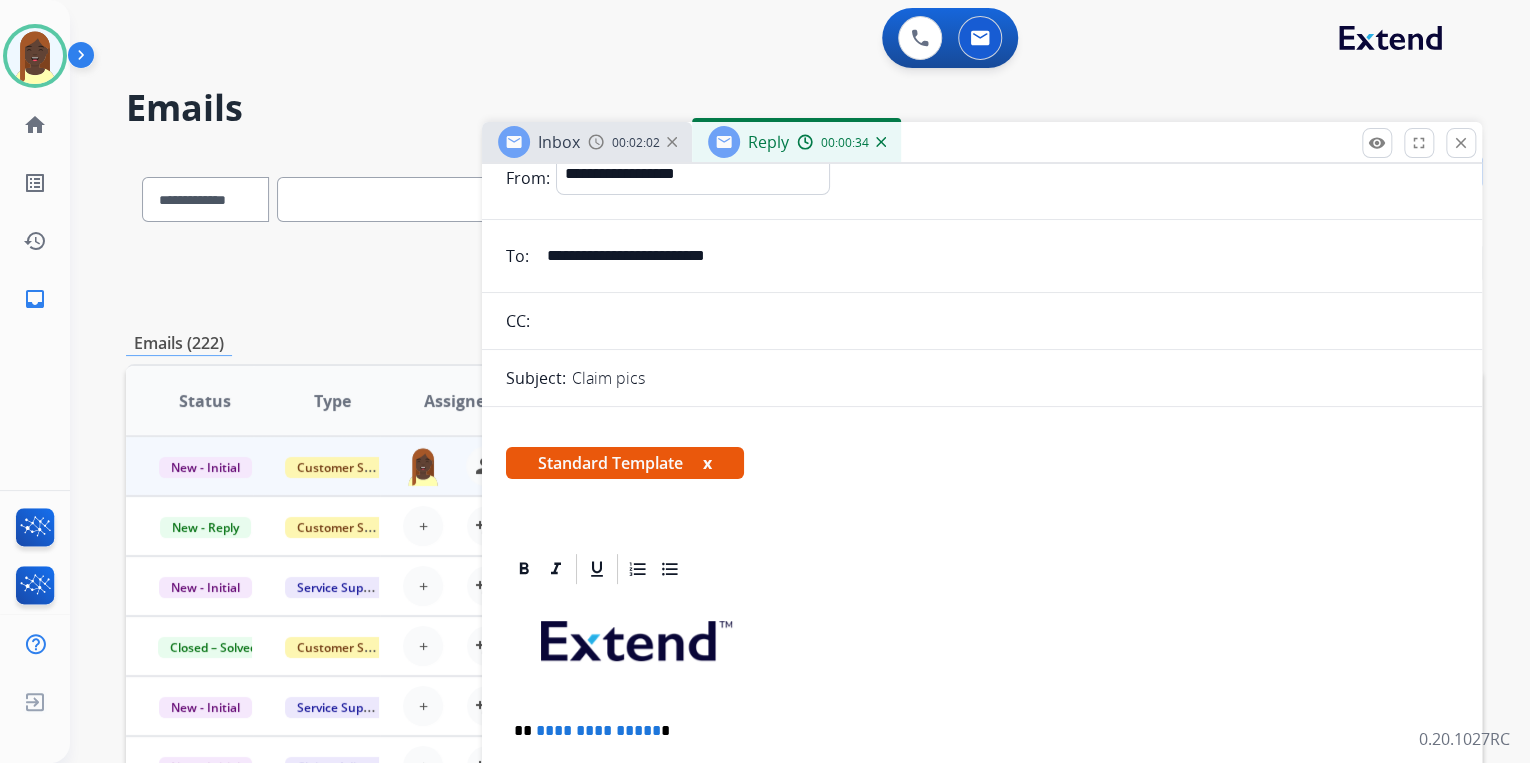 scroll, scrollTop: 320, scrollLeft: 0, axis: vertical 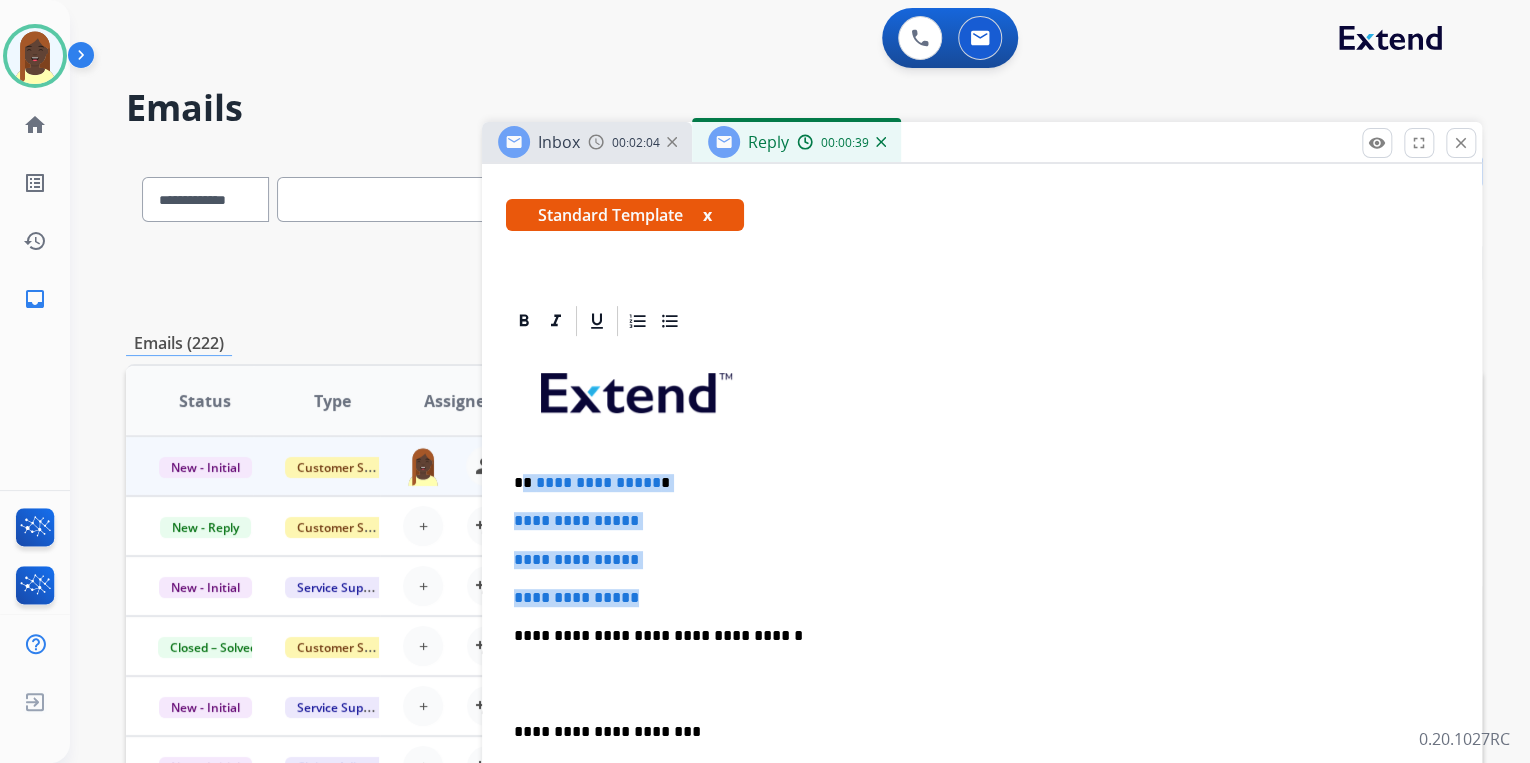 drag, startPoint x: 521, startPoint y: 484, endPoint x: 675, endPoint y: 576, distance: 179.38785 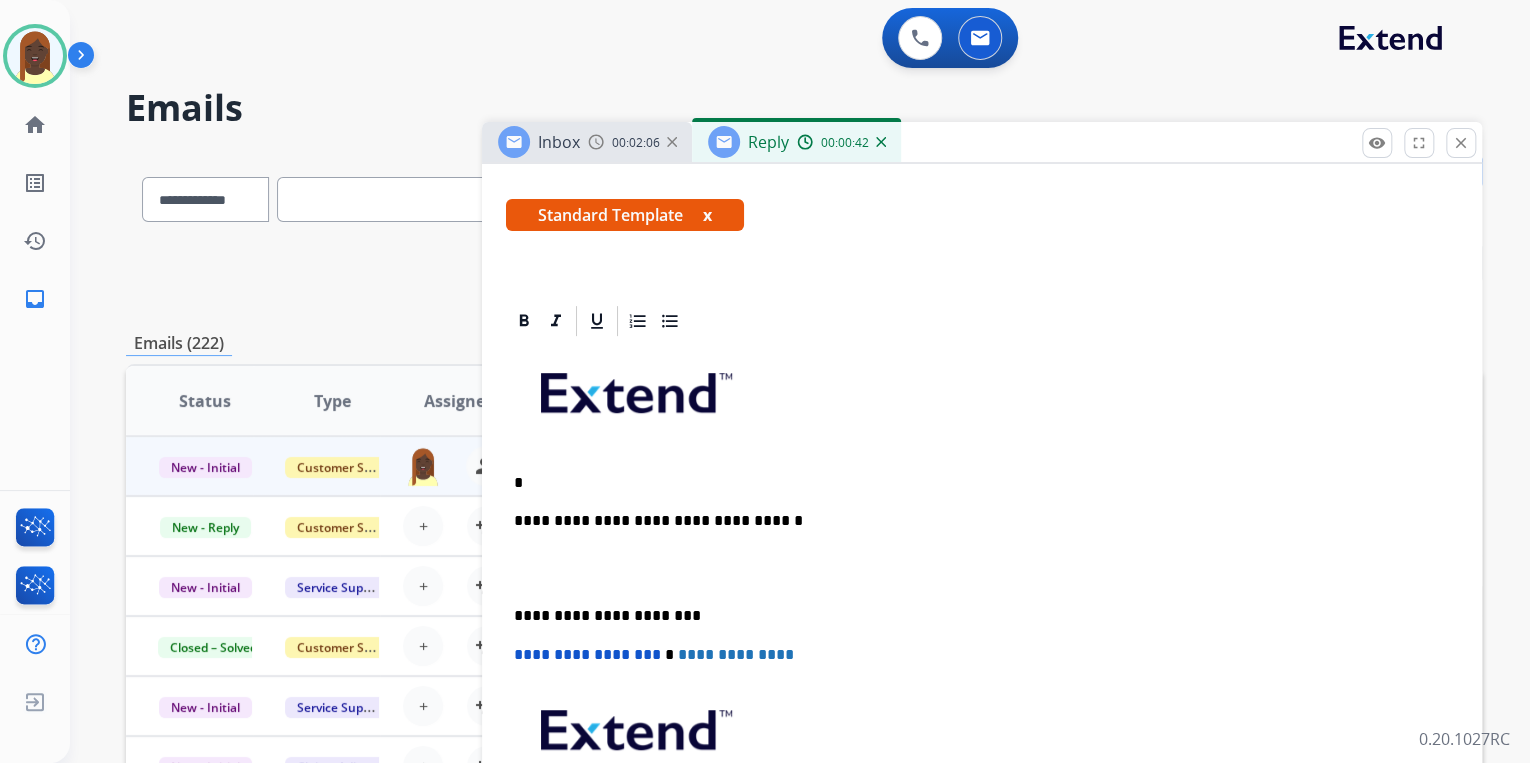 type 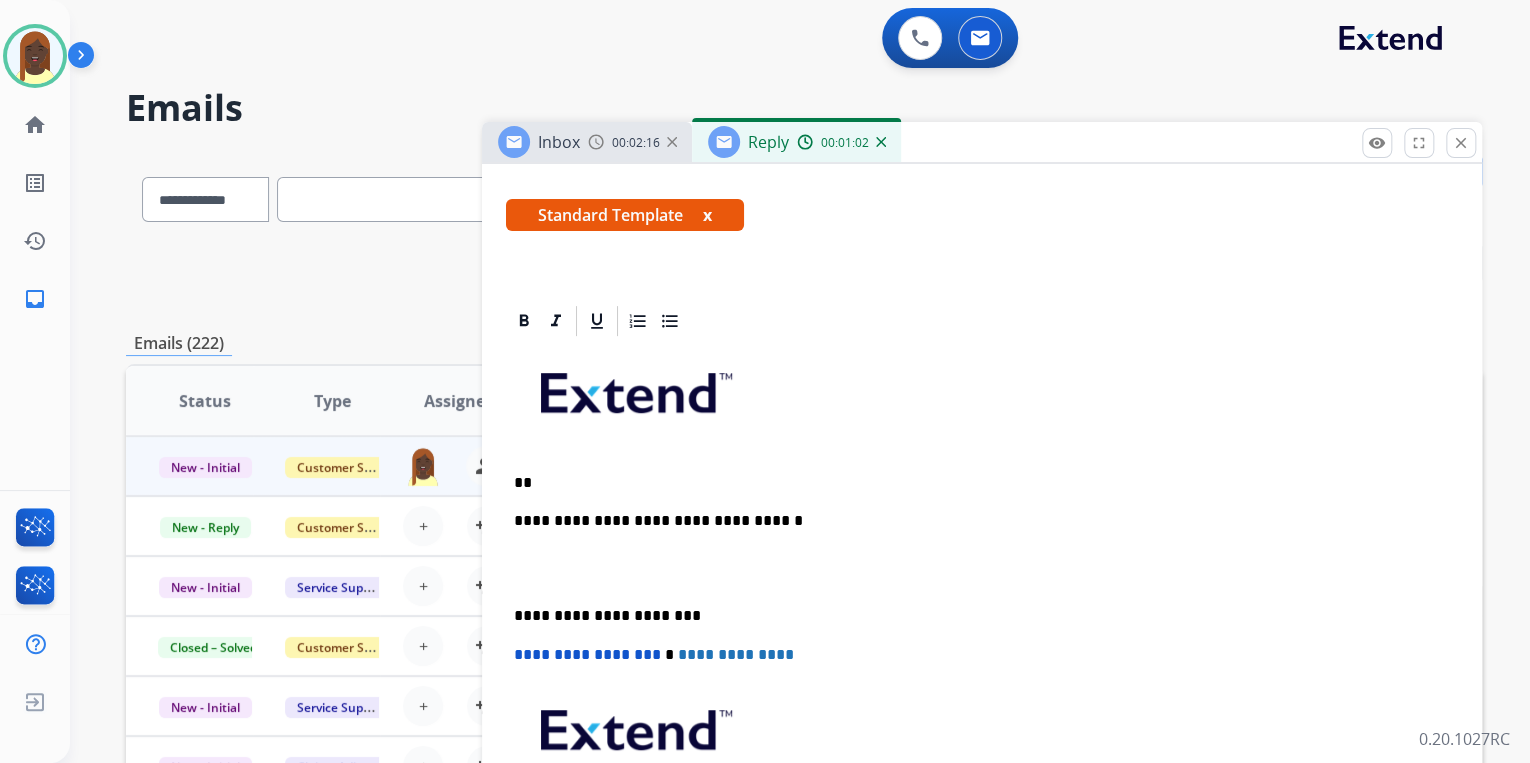 click on "**" at bounding box center [974, 483] 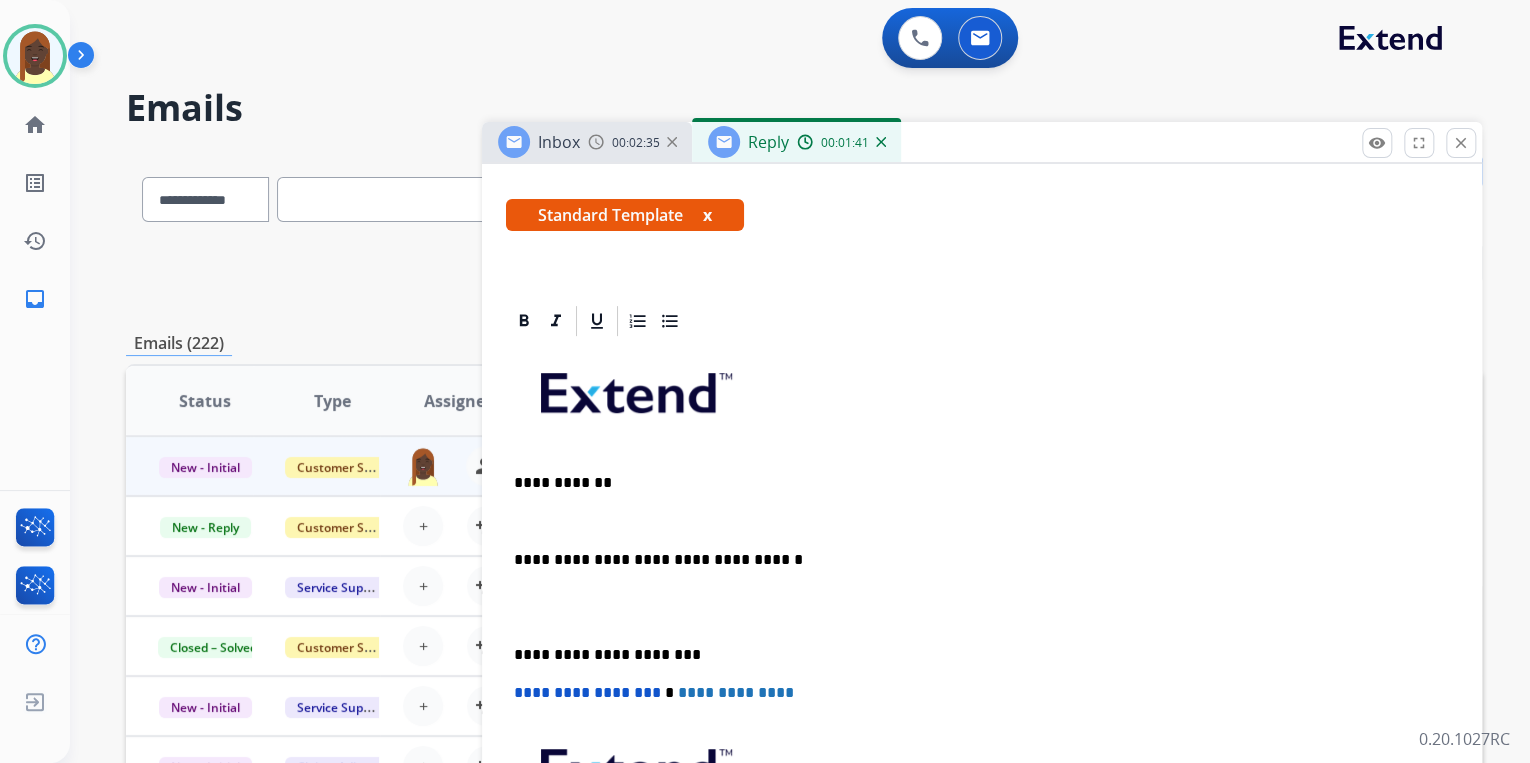 drag, startPoint x: 512, startPoint y: 509, endPoint x: 530, endPoint y: 509, distance: 18 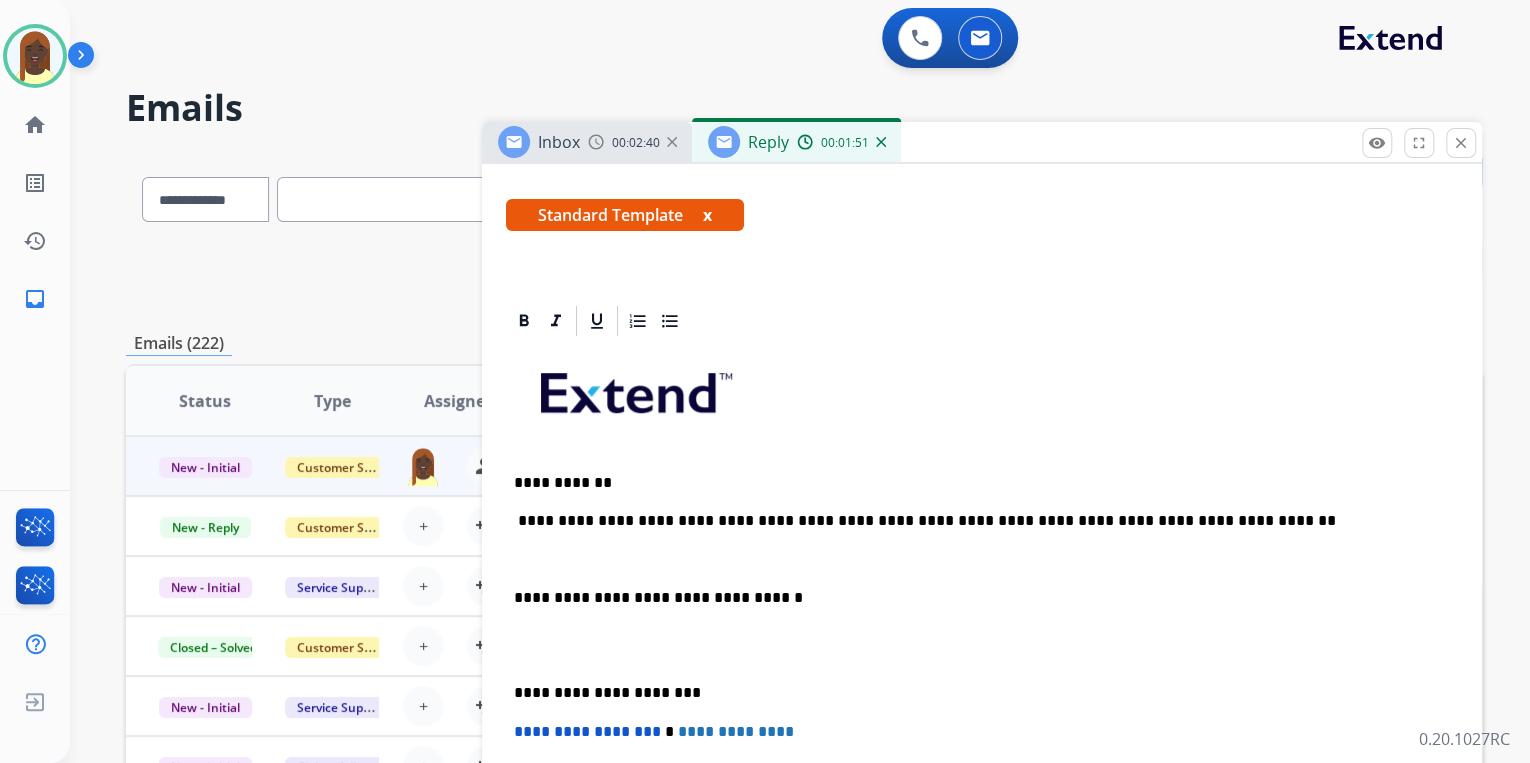 click at bounding box center (982, 560) 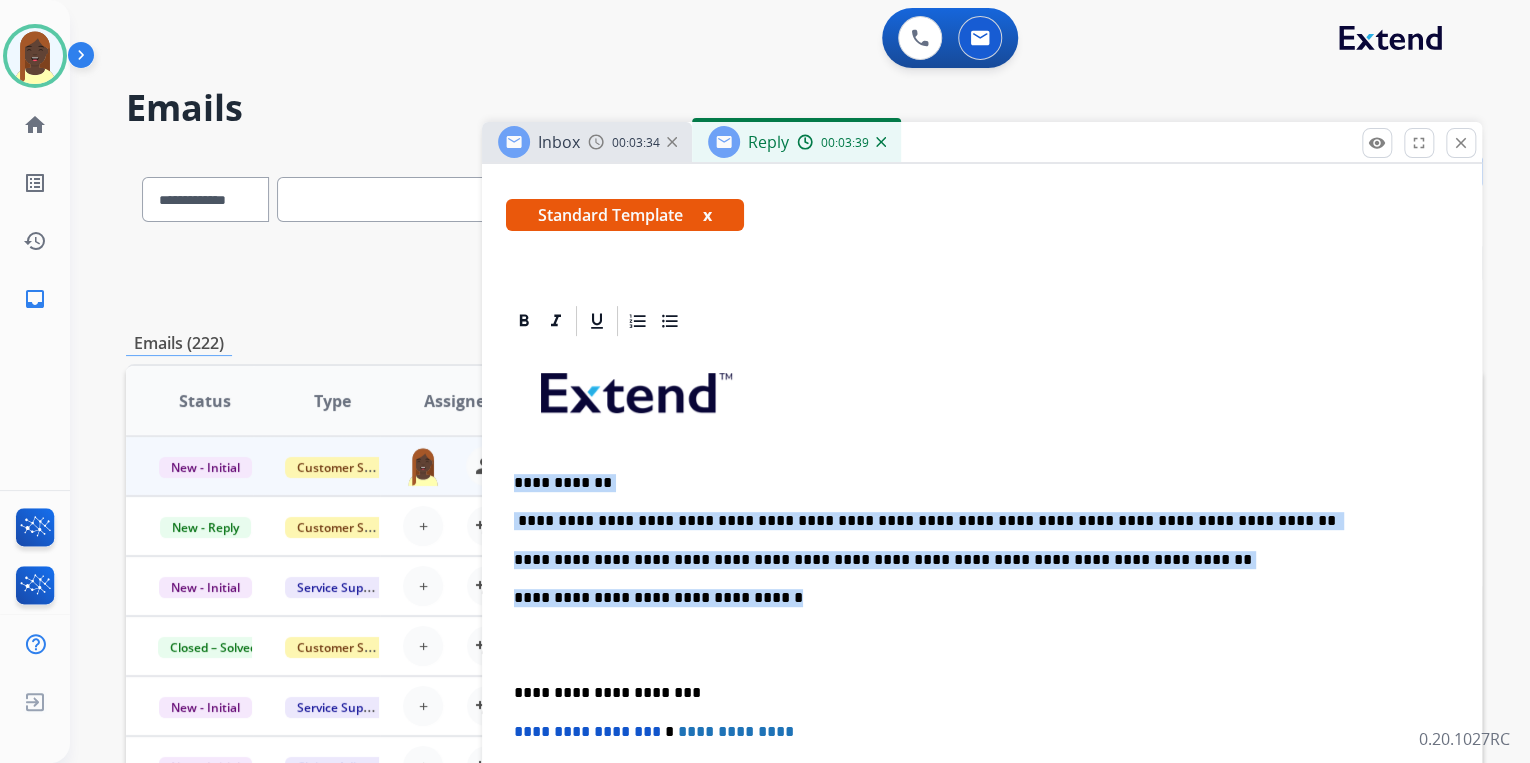 drag, startPoint x: 505, startPoint y: 472, endPoint x: 1028, endPoint y: 543, distance: 527.7973 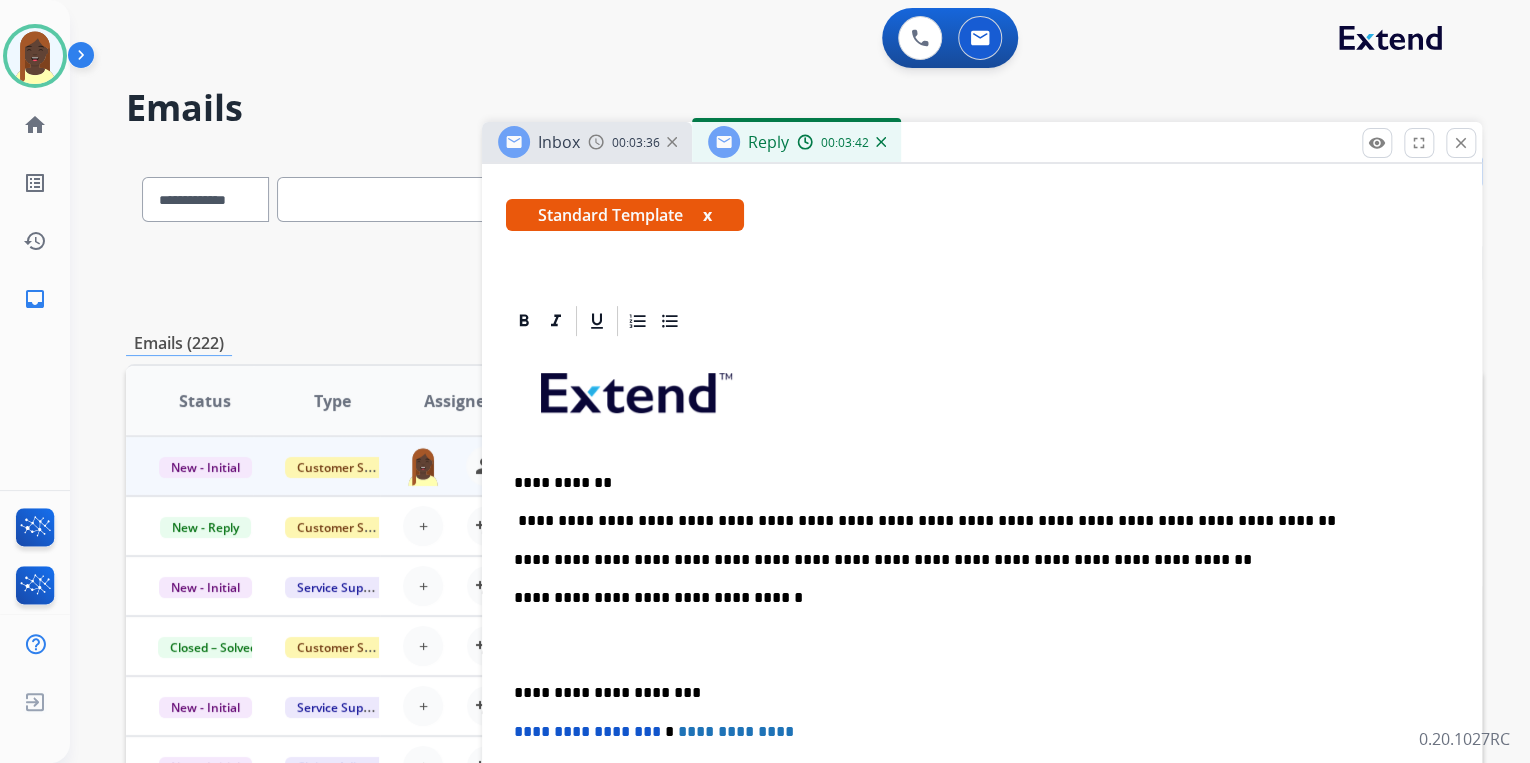 click on "**********" at bounding box center [982, 664] 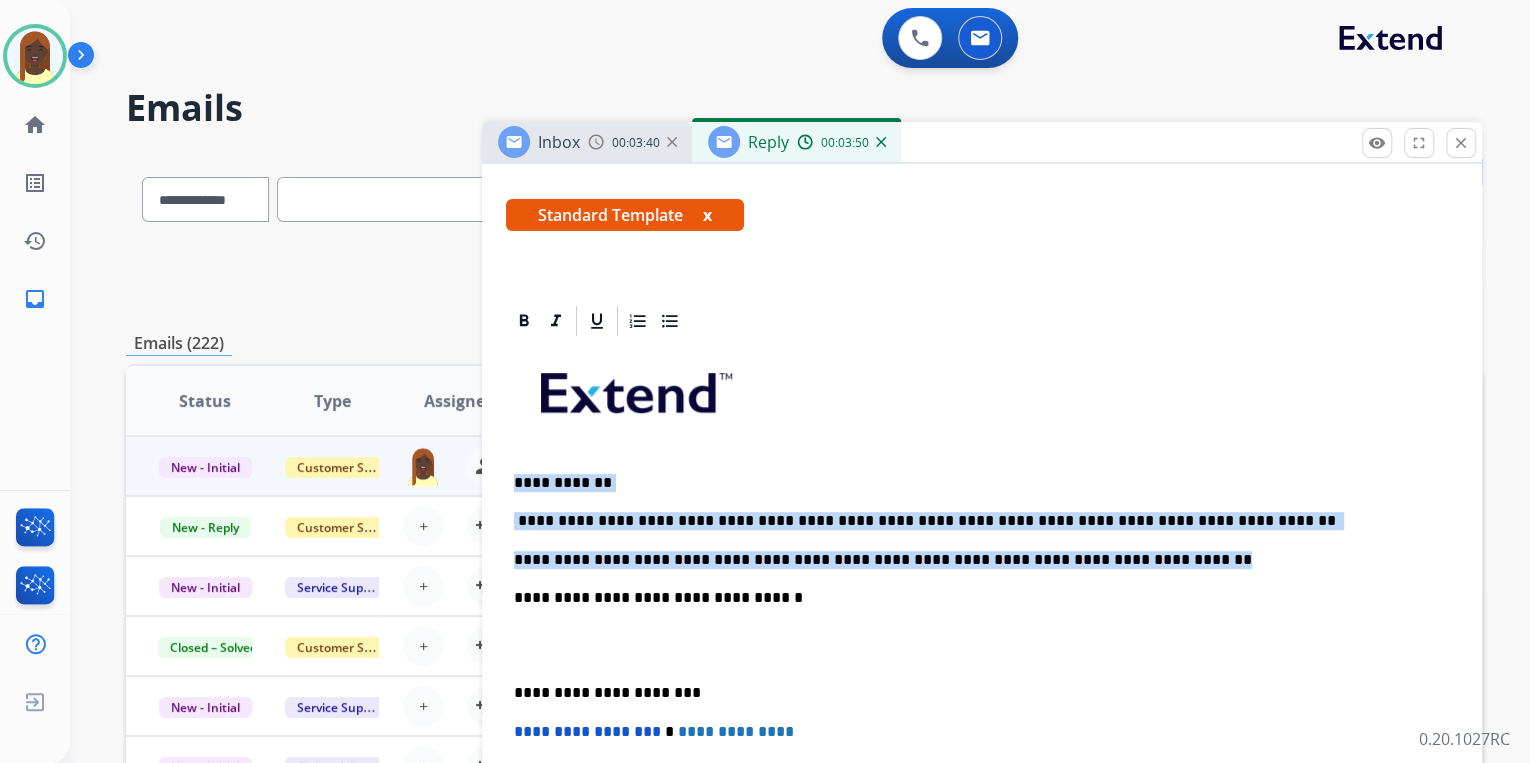 drag, startPoint x: 516, startPoint y: 482, endPoint x: 1128, endPoint y: 548, distance: 615.5485 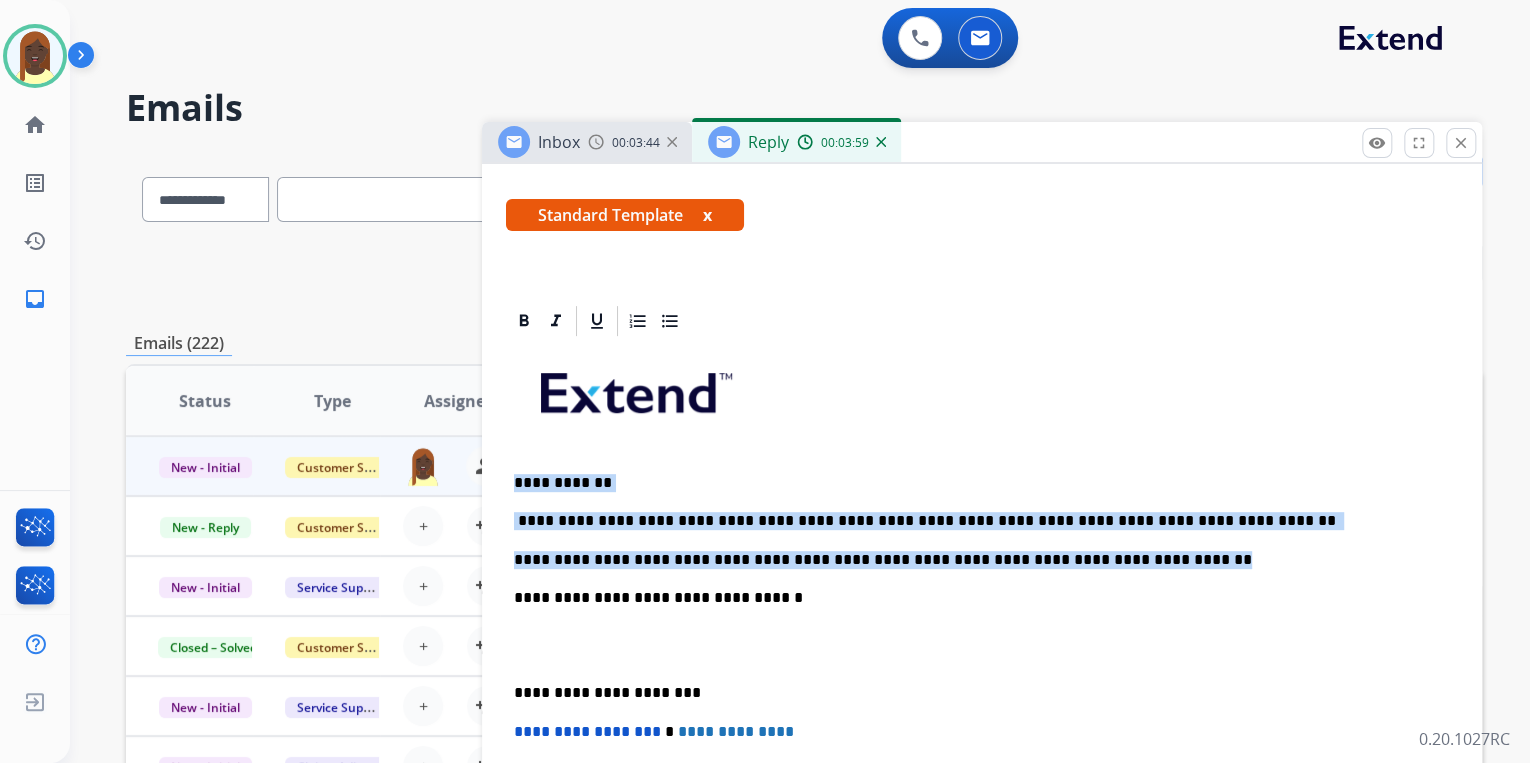 copy on "**********" 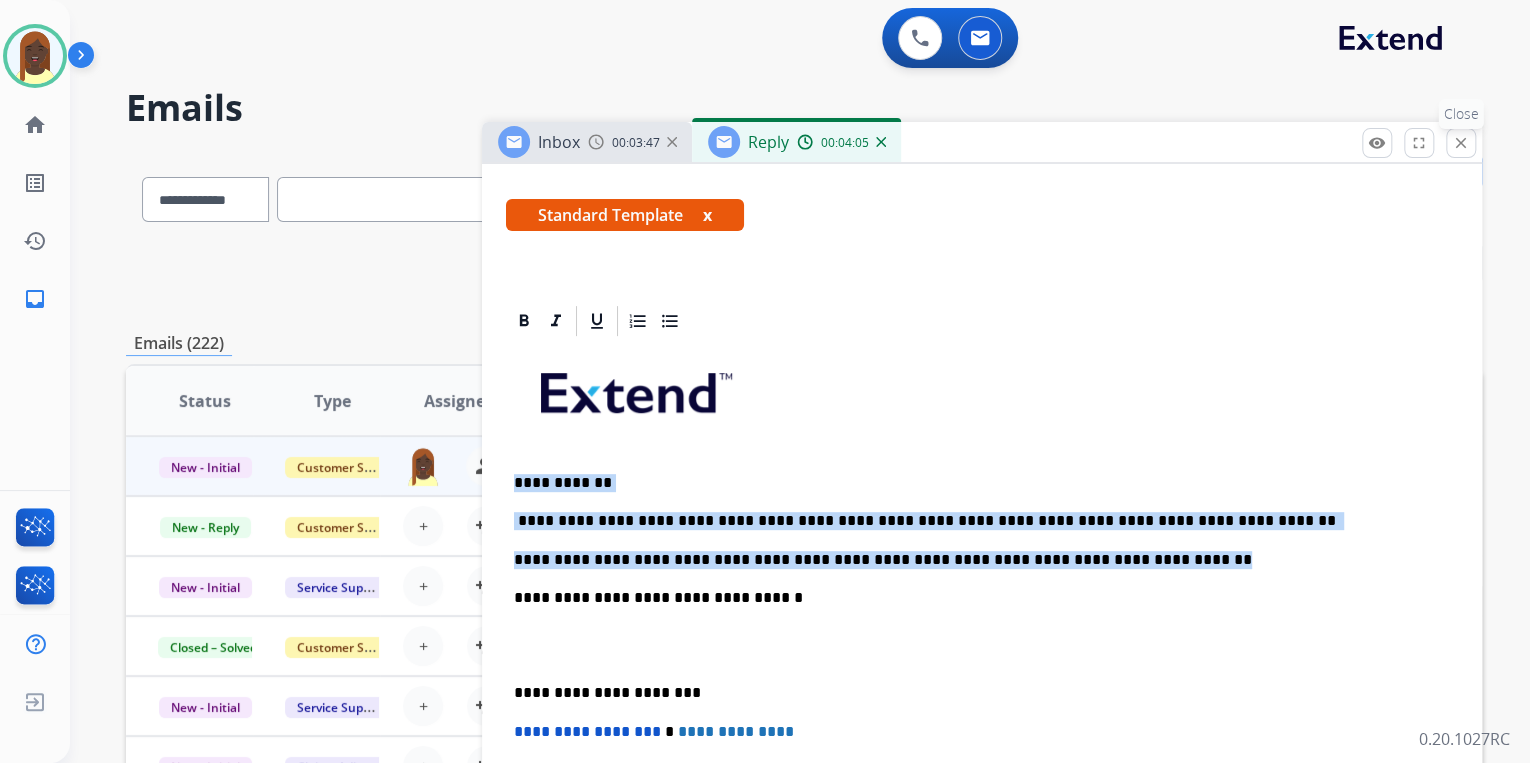 click on "close" at bounding box center (1461, 143) 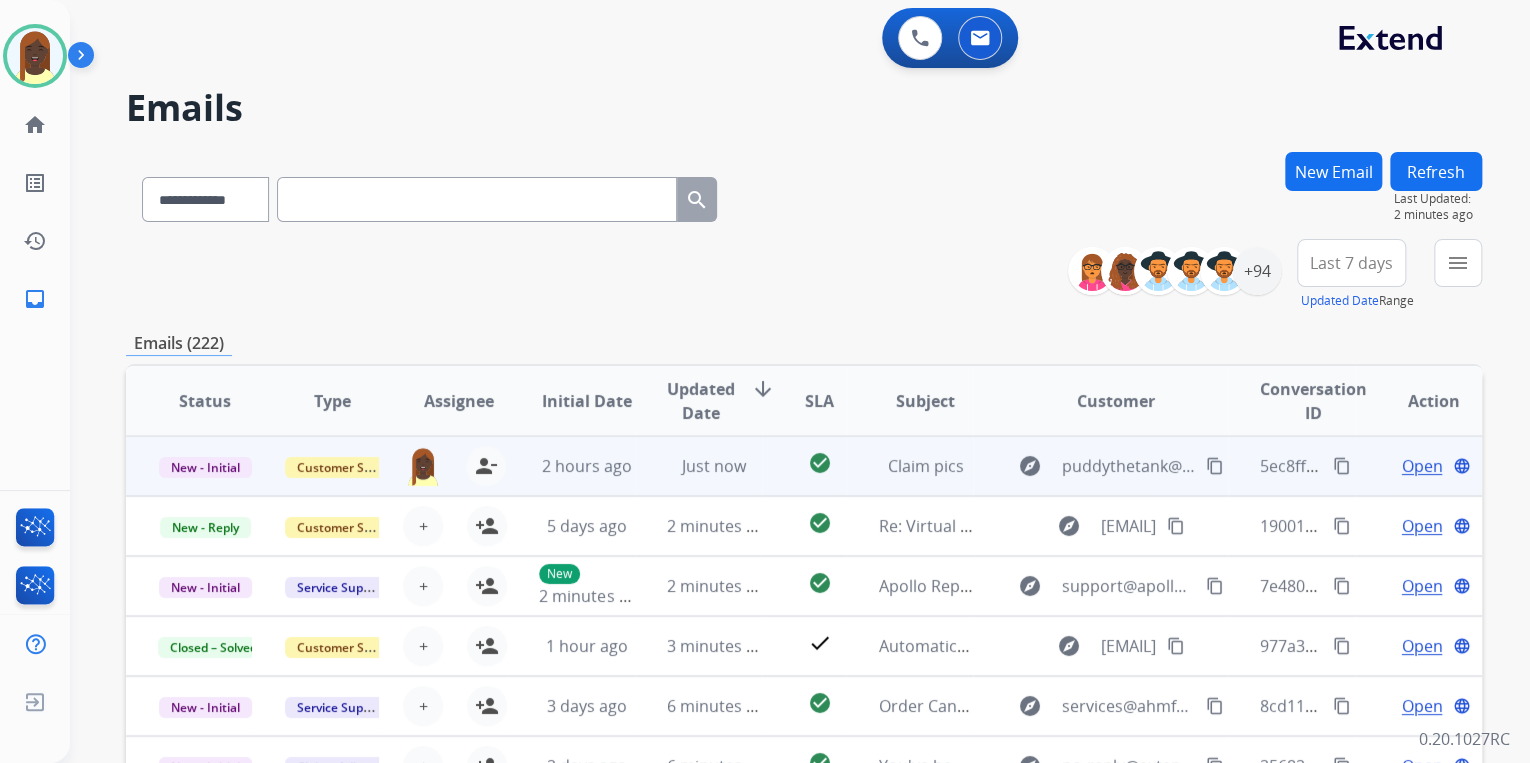 click on "Open" at bounding box center (1421, 466) 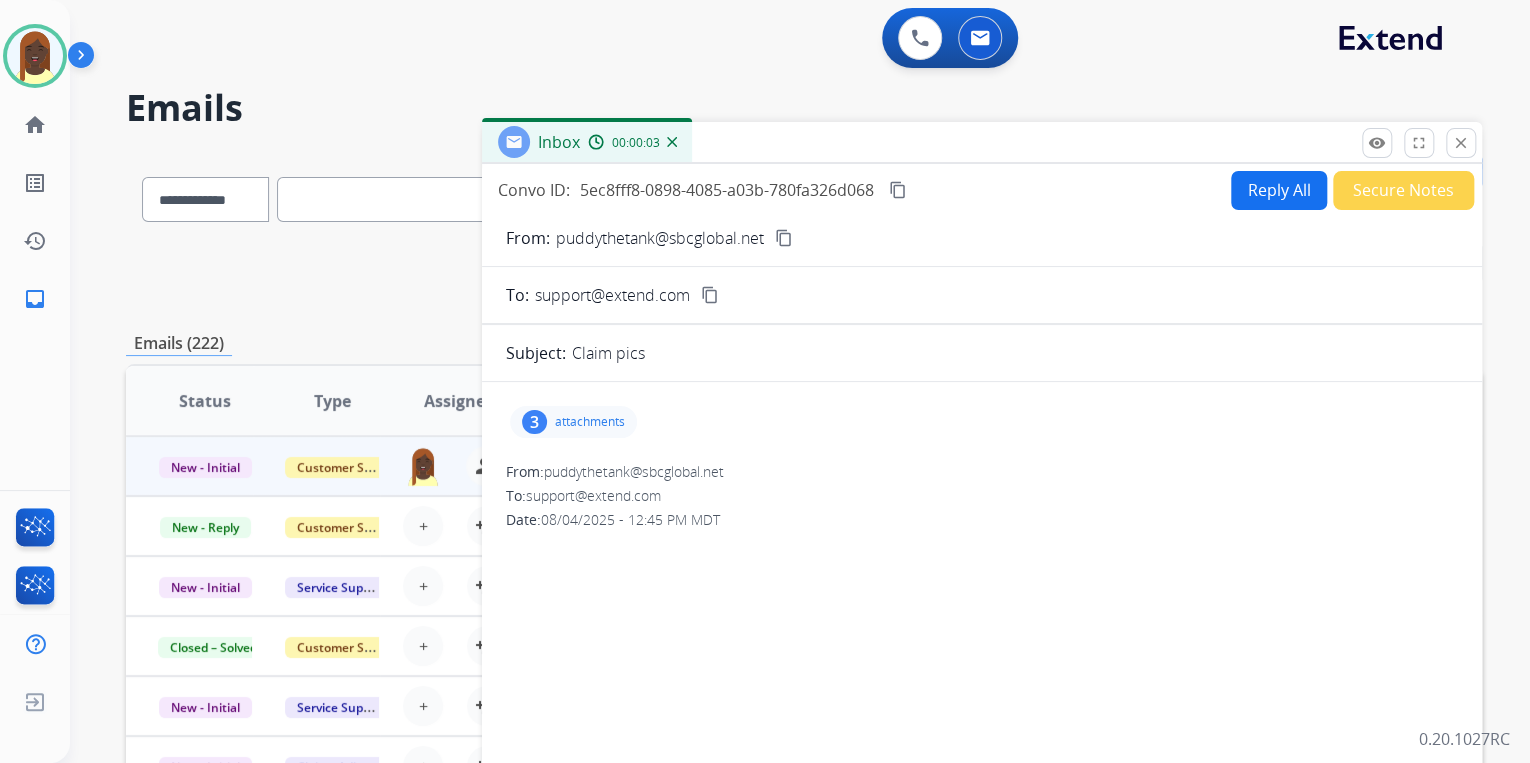 click on "Reply All" at bounding box center [1279, 190] 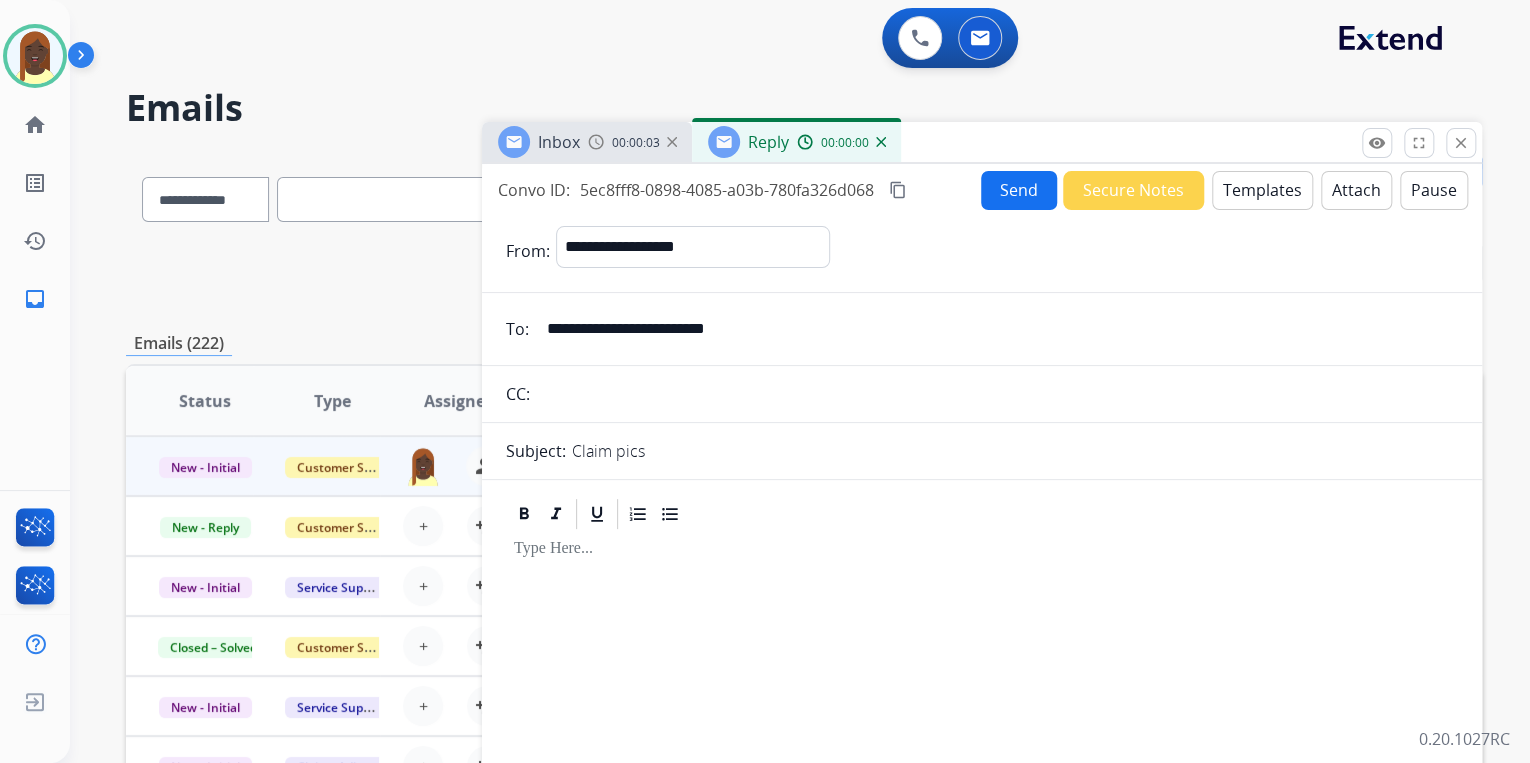 click on "Templates" at bounding box center [1262, 190] 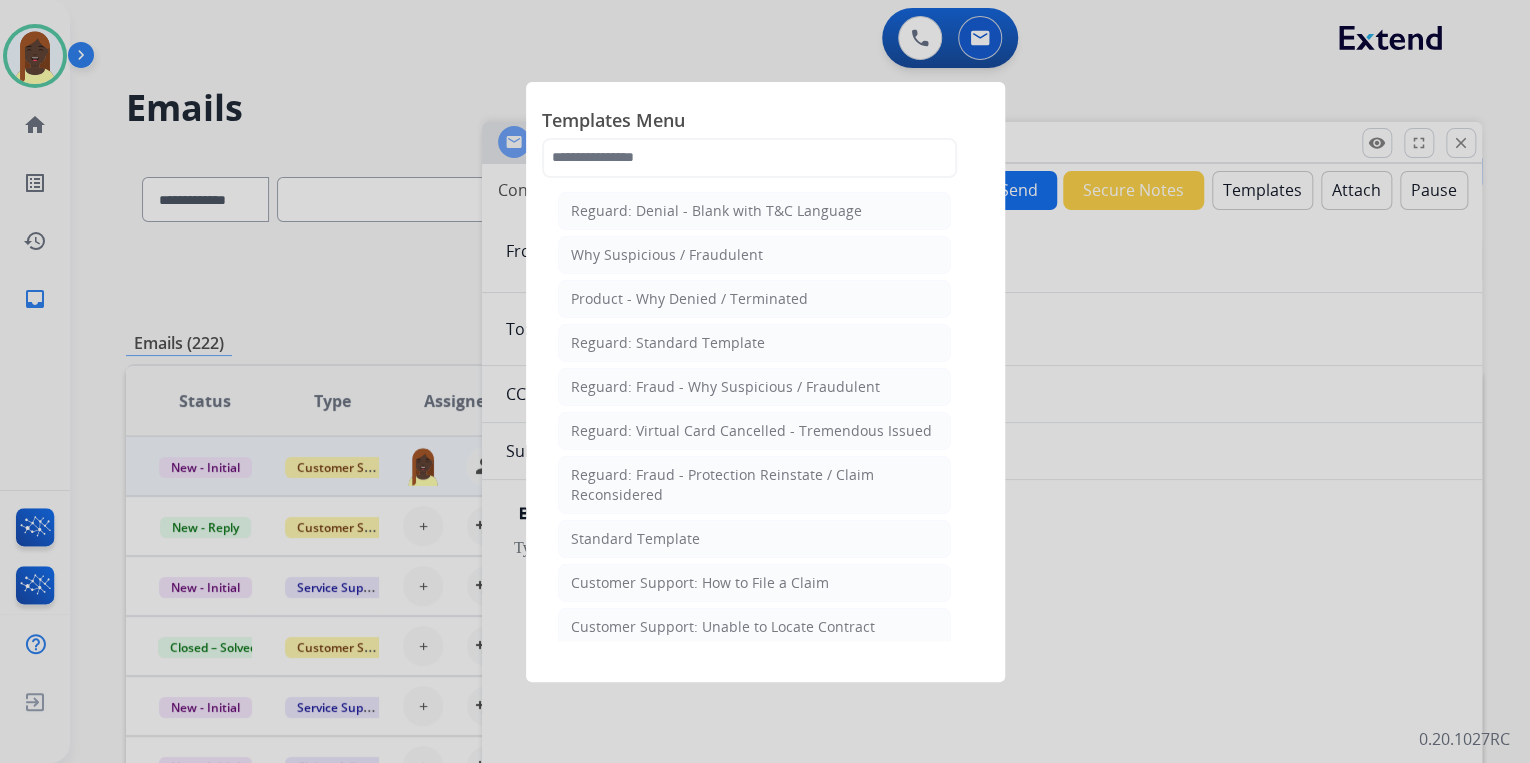 click on "Reguard: Standard Template" 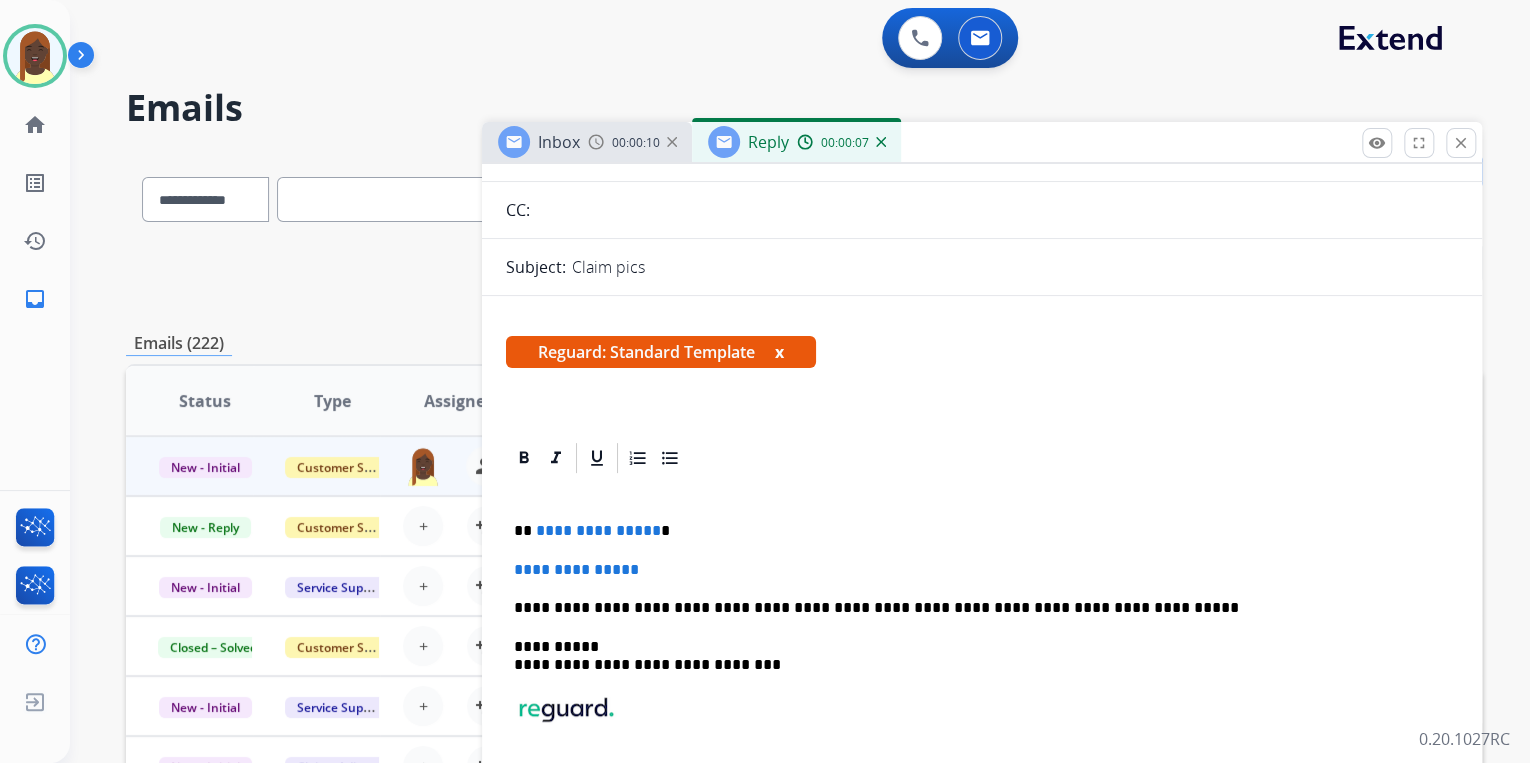 scroll, scrollTop: 240, scrollLeft: 0, axis: vertical 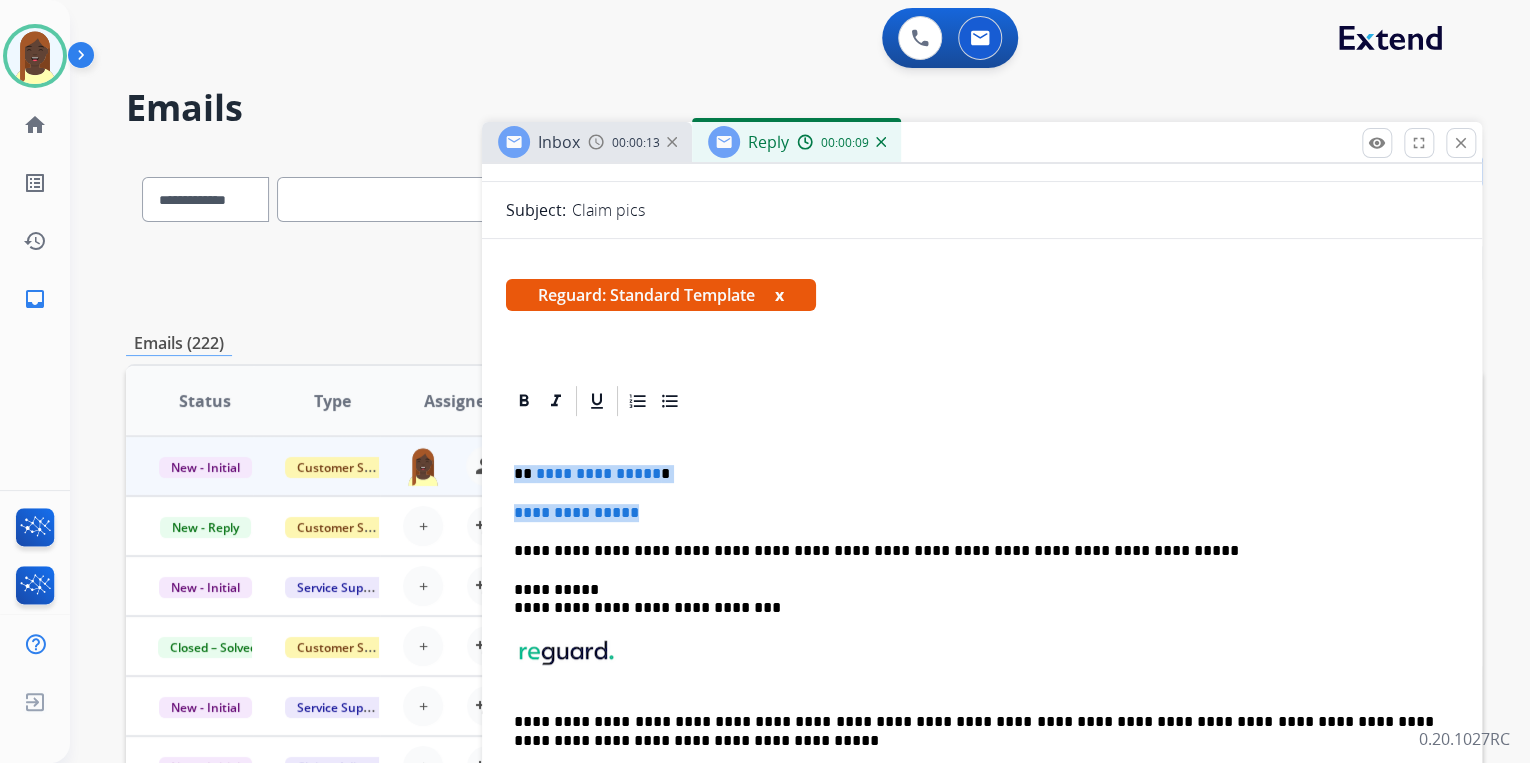 drag, startPoint x: 512, startPoint y: 475, endPoint x: 665, endPoint y: 508, distance: 156.51837 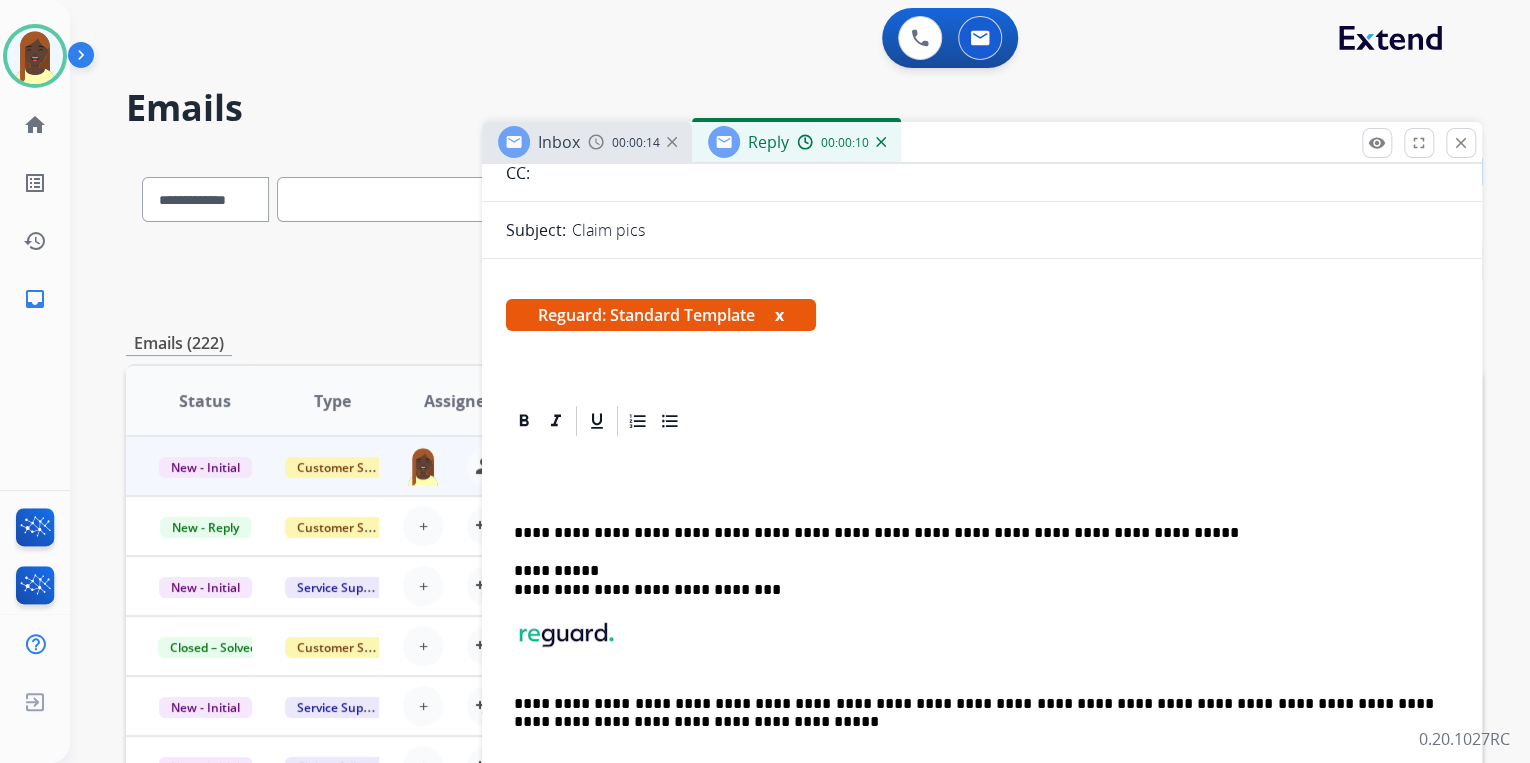 scroll, scrollTop: 217, scrollLeft: 0, axis: vertical 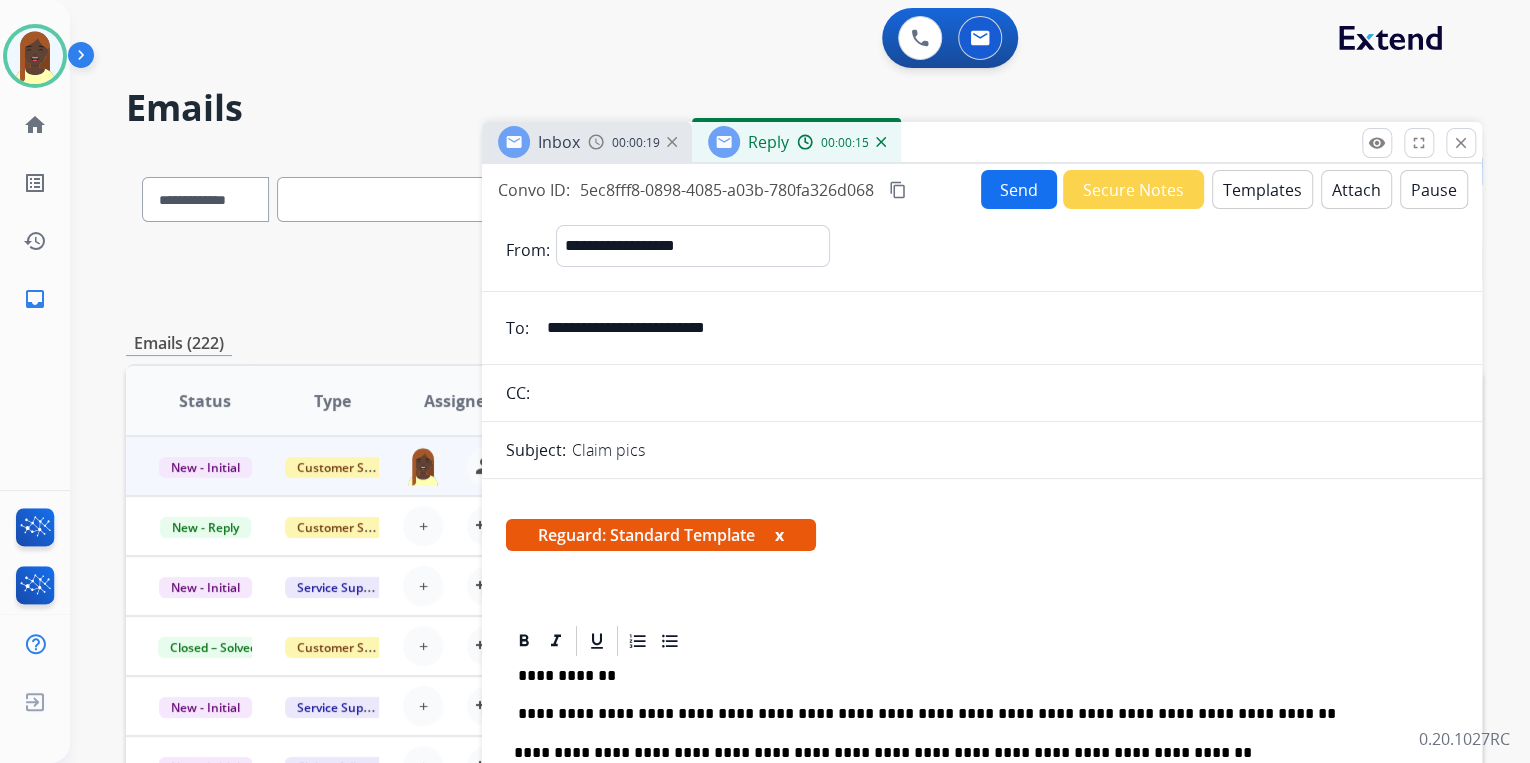 click on "Send" at bounding box center [1019, 189] 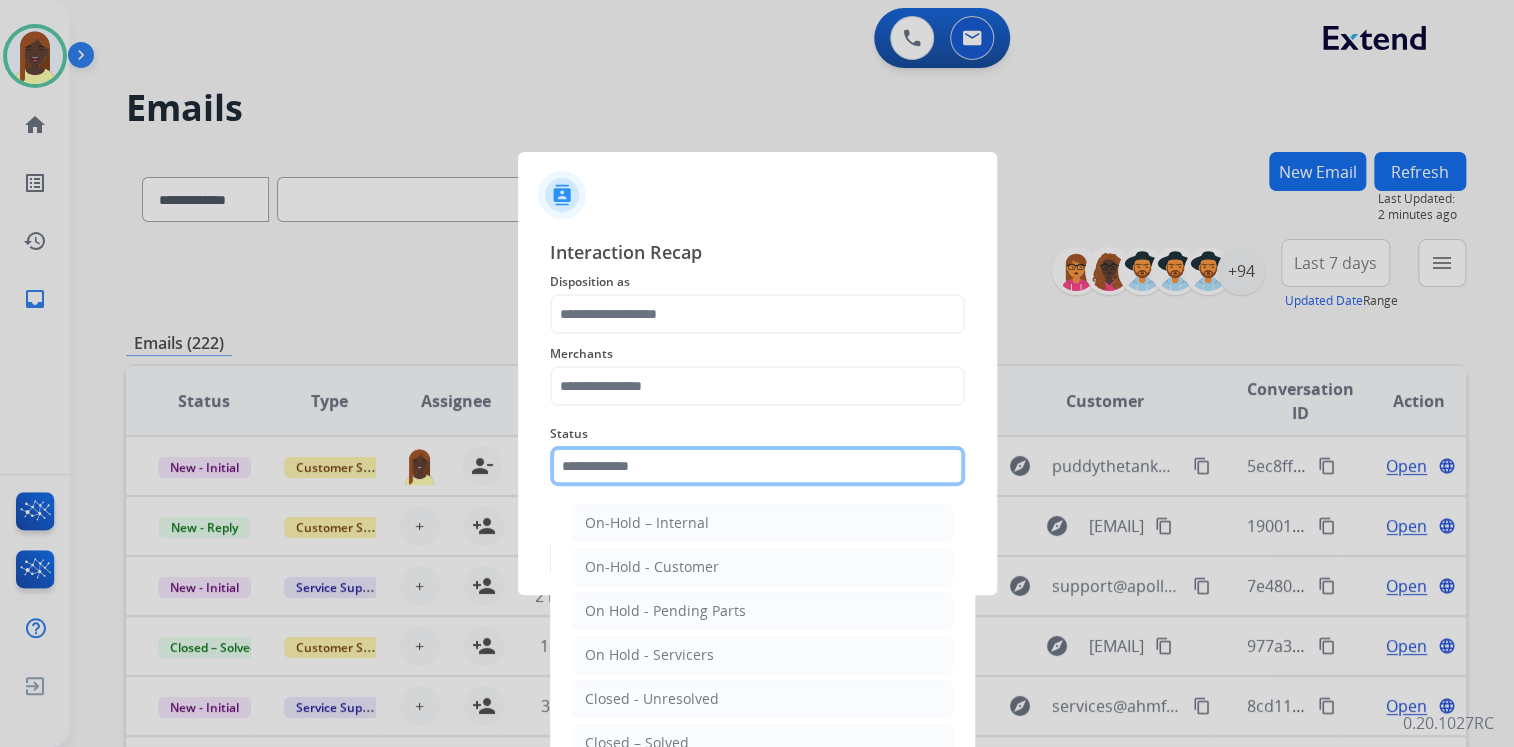 click 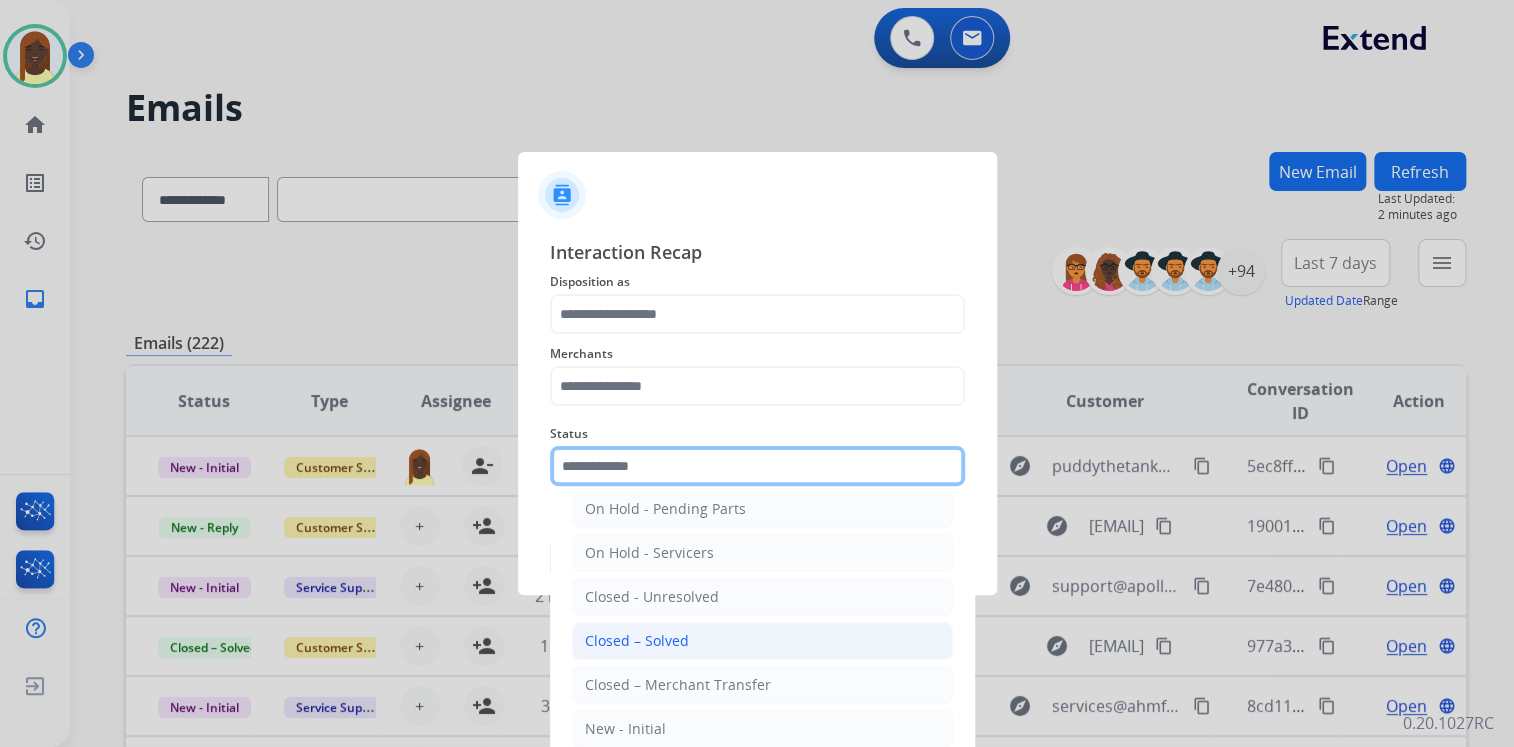 scroll, scrollTop: 116, scrollLeft: 0, axis: vertical 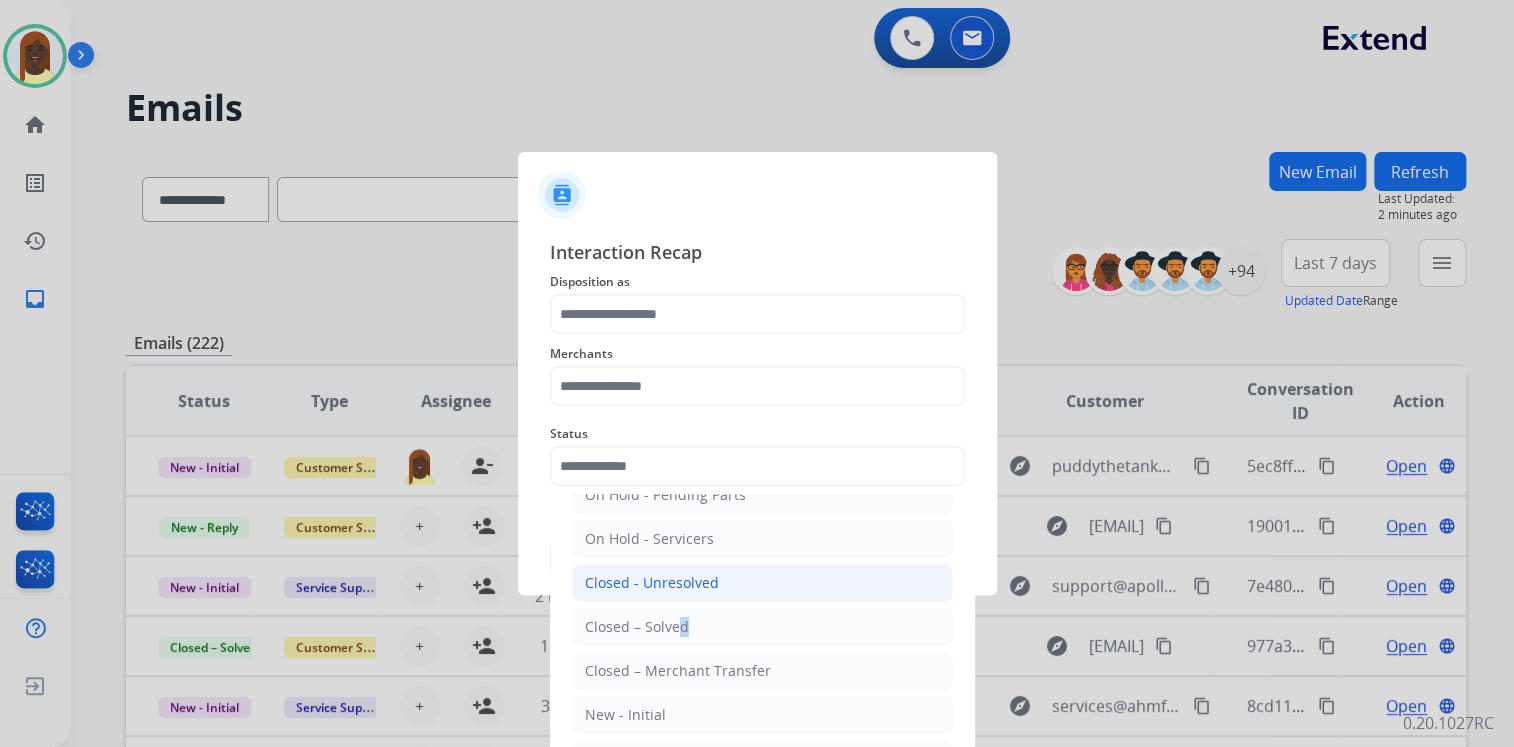click on "On-Hold – Internal   On-Hold - Customer   On Hold - Pending Parts   On Hold - Servicers   Closed - Unresolved   Closed – Solved   Closed – Merchant Transfer   New - Initial   New - Reply" 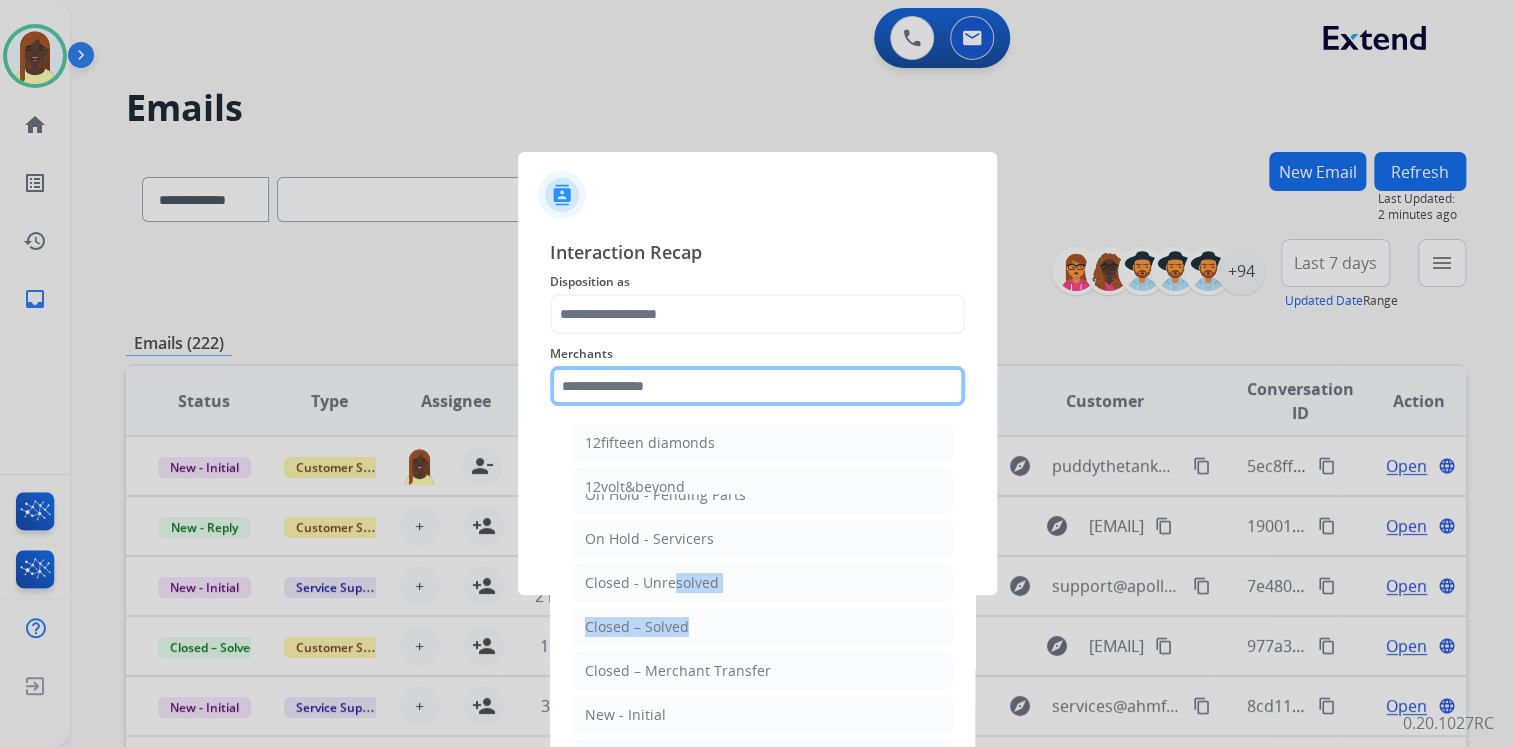 drag, startPoint x: 662, startPoint y: 596, endPoint x: 580, endPoint y: 372, distance: 238.53722 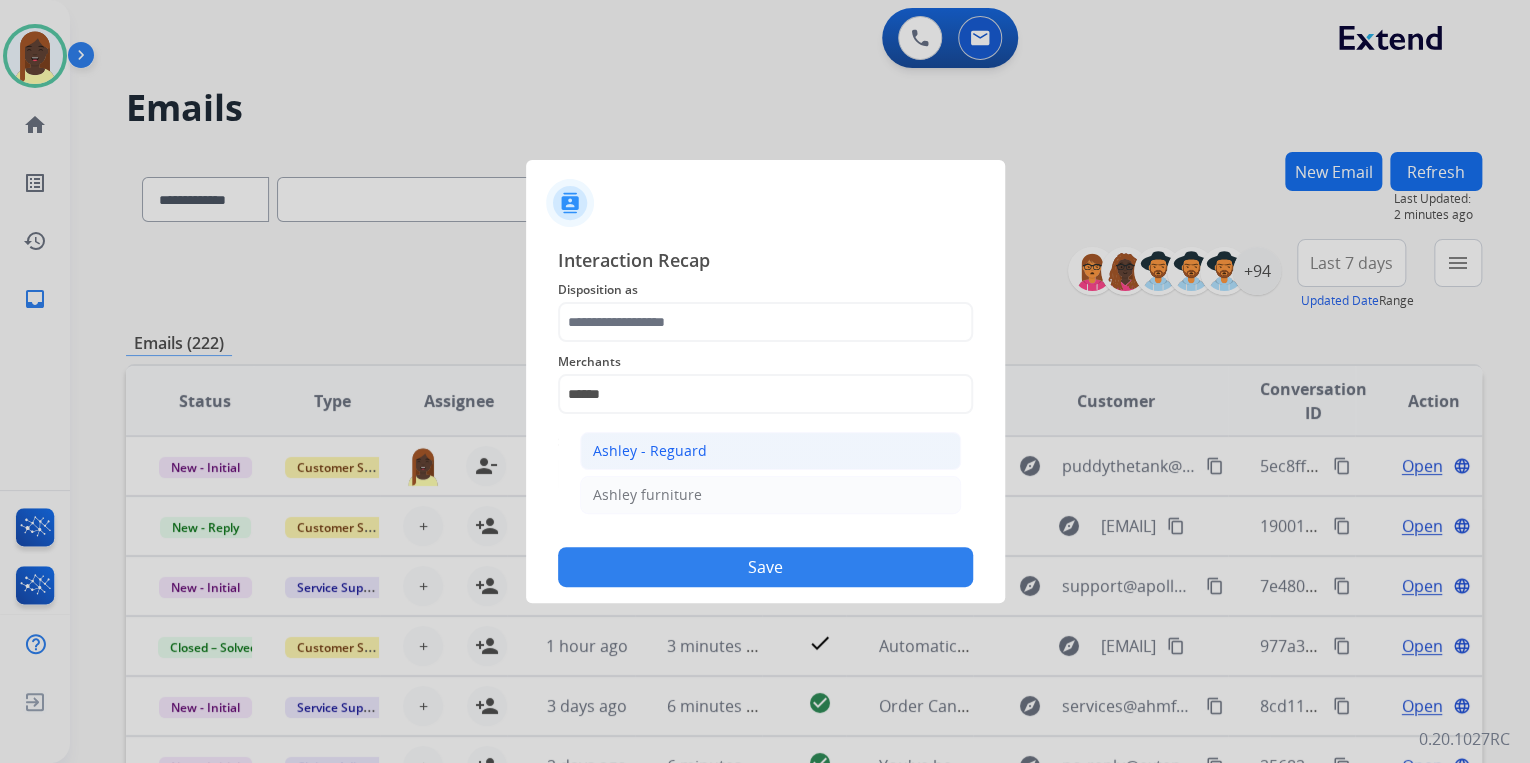 click on "Ashley - Reguard" 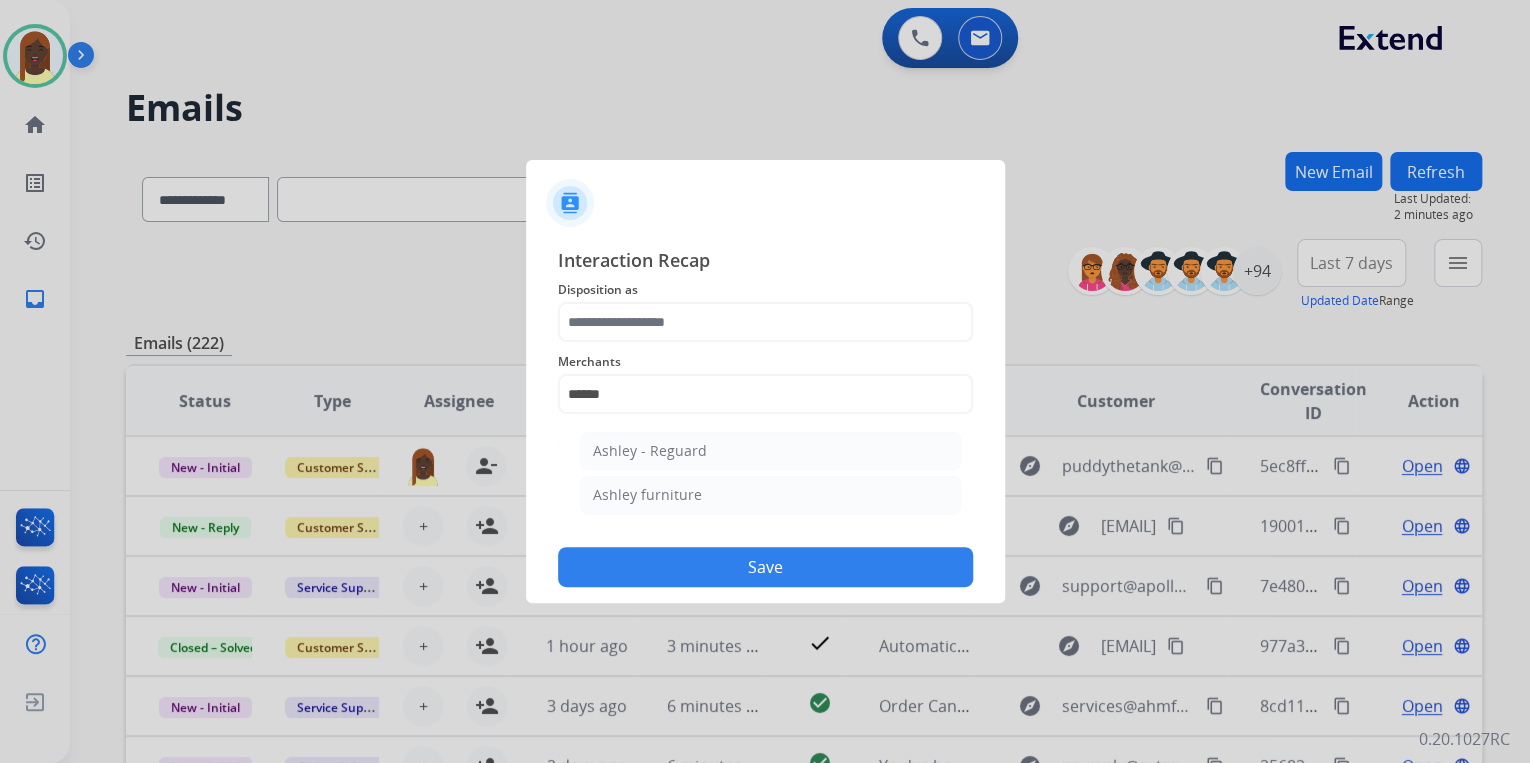 type on "**********" 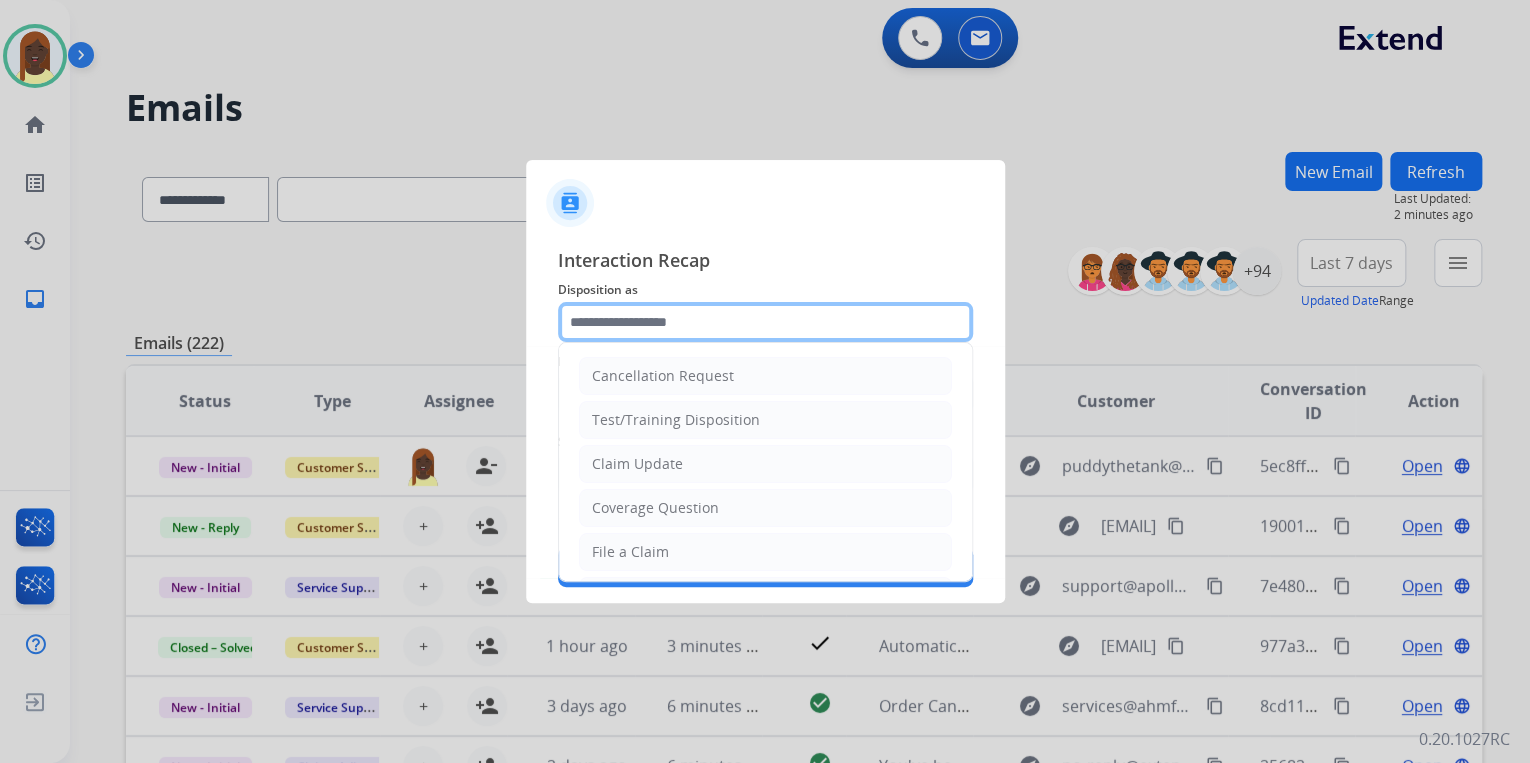 click 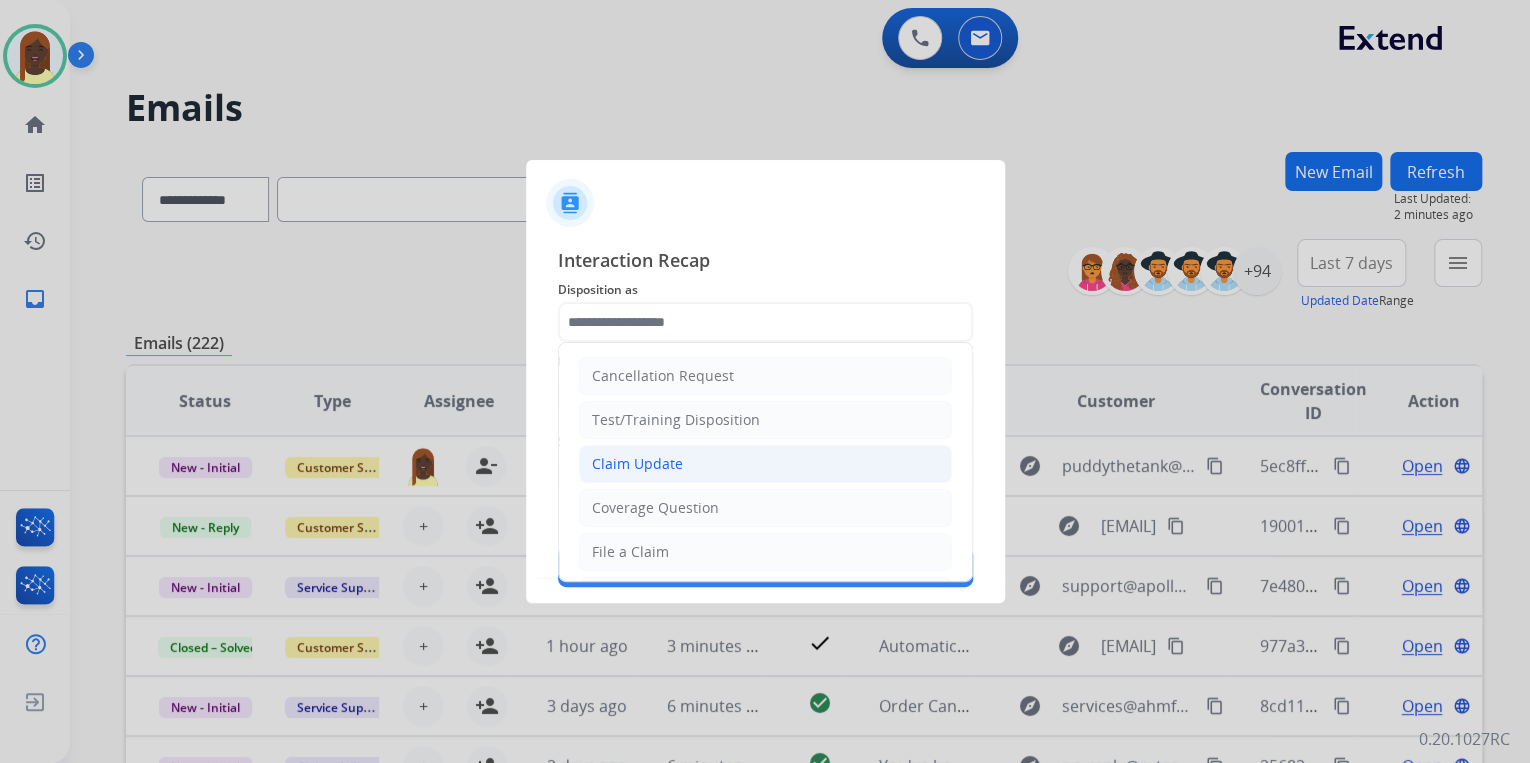 click on "Claim Update" 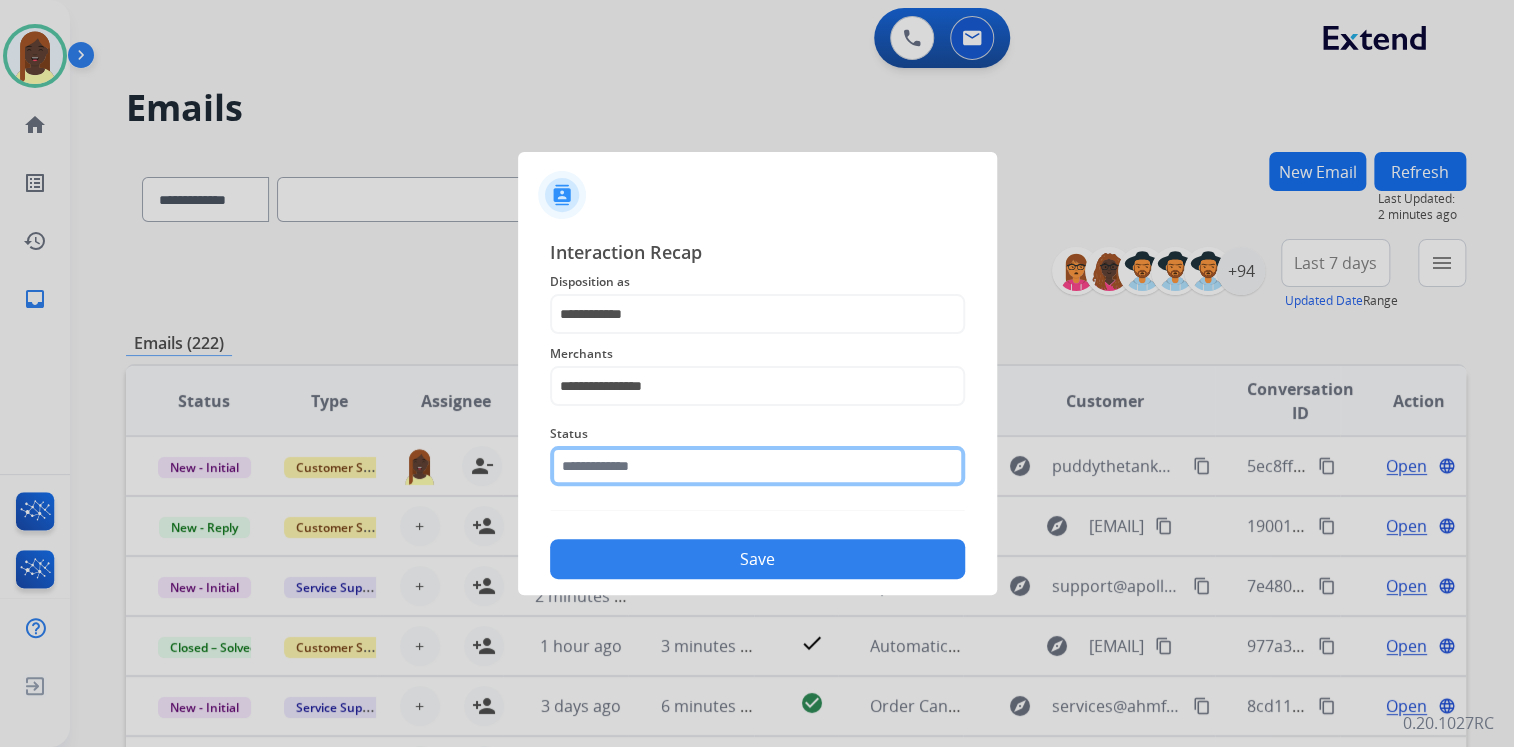 click 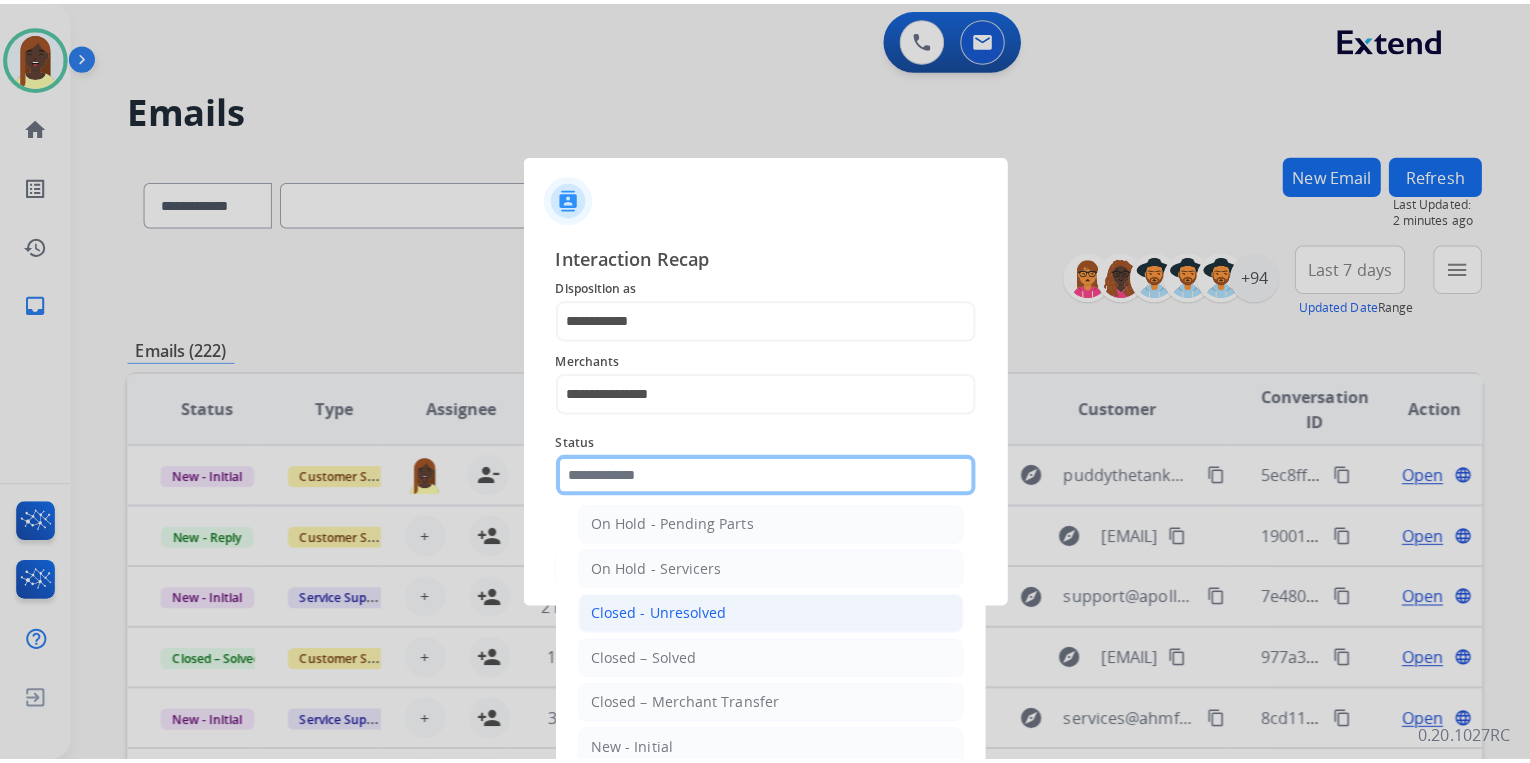 scroll, scrollTop: 116, scrollLeft: 0, axis: vertical 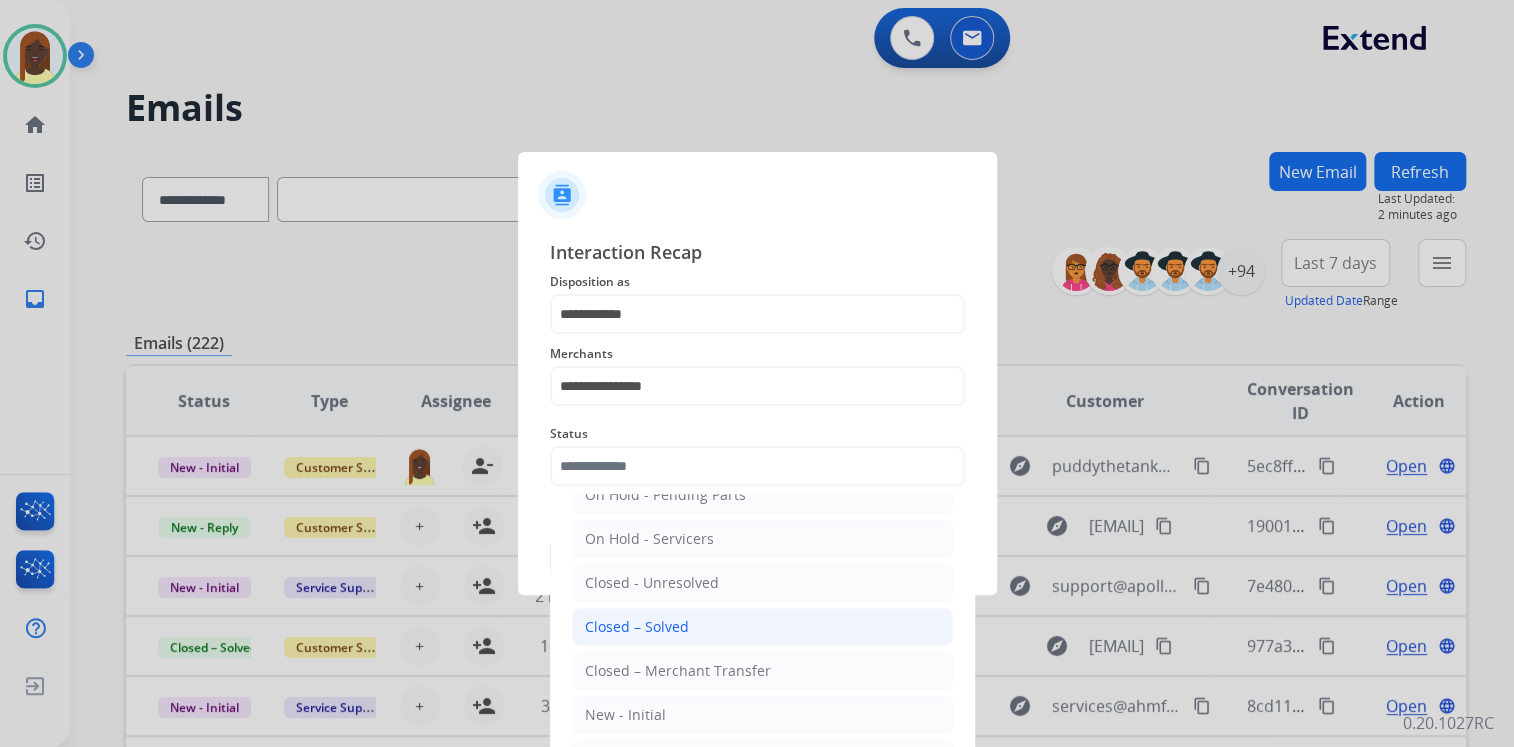 click on "Closed – Solved" 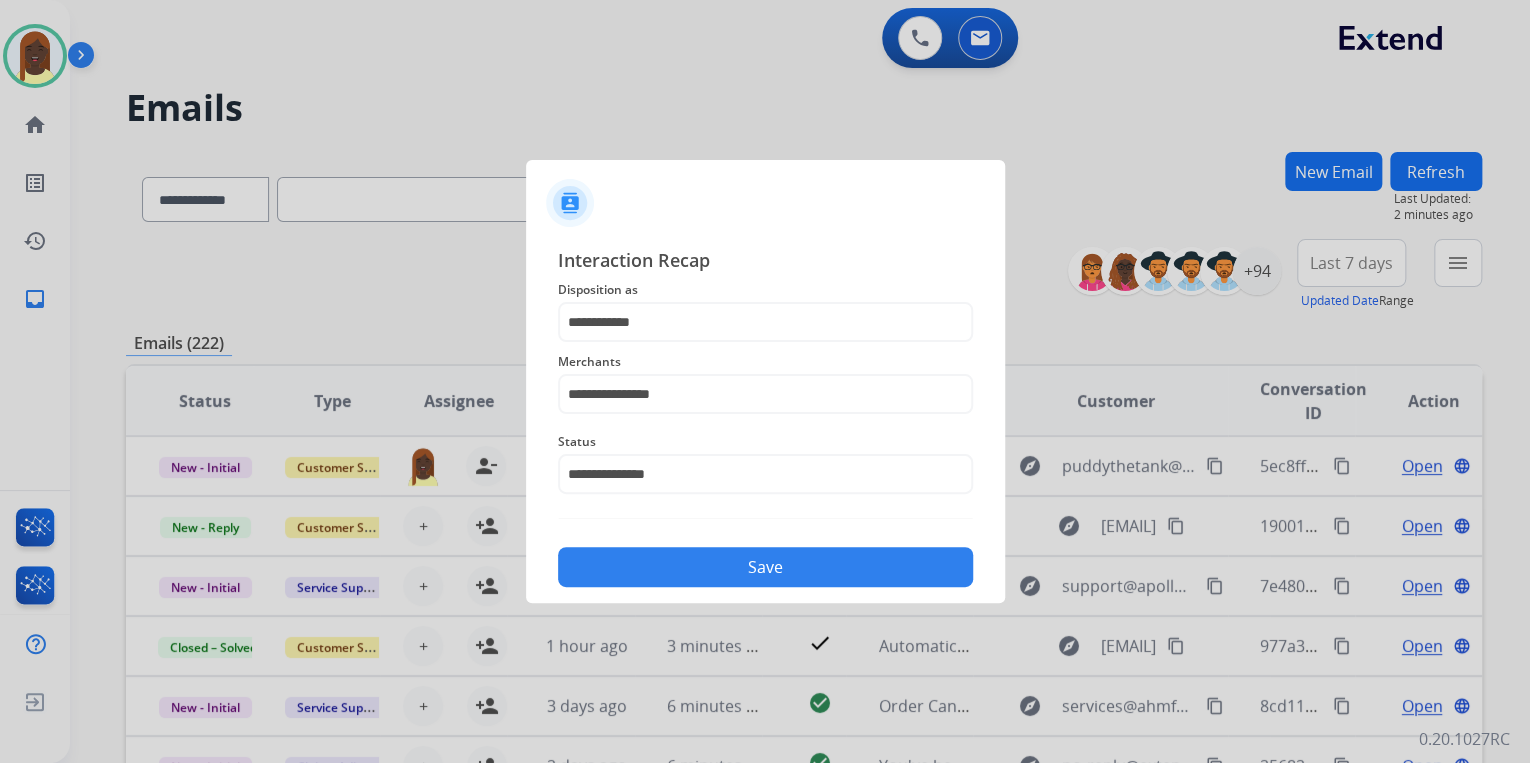 click on "Save" 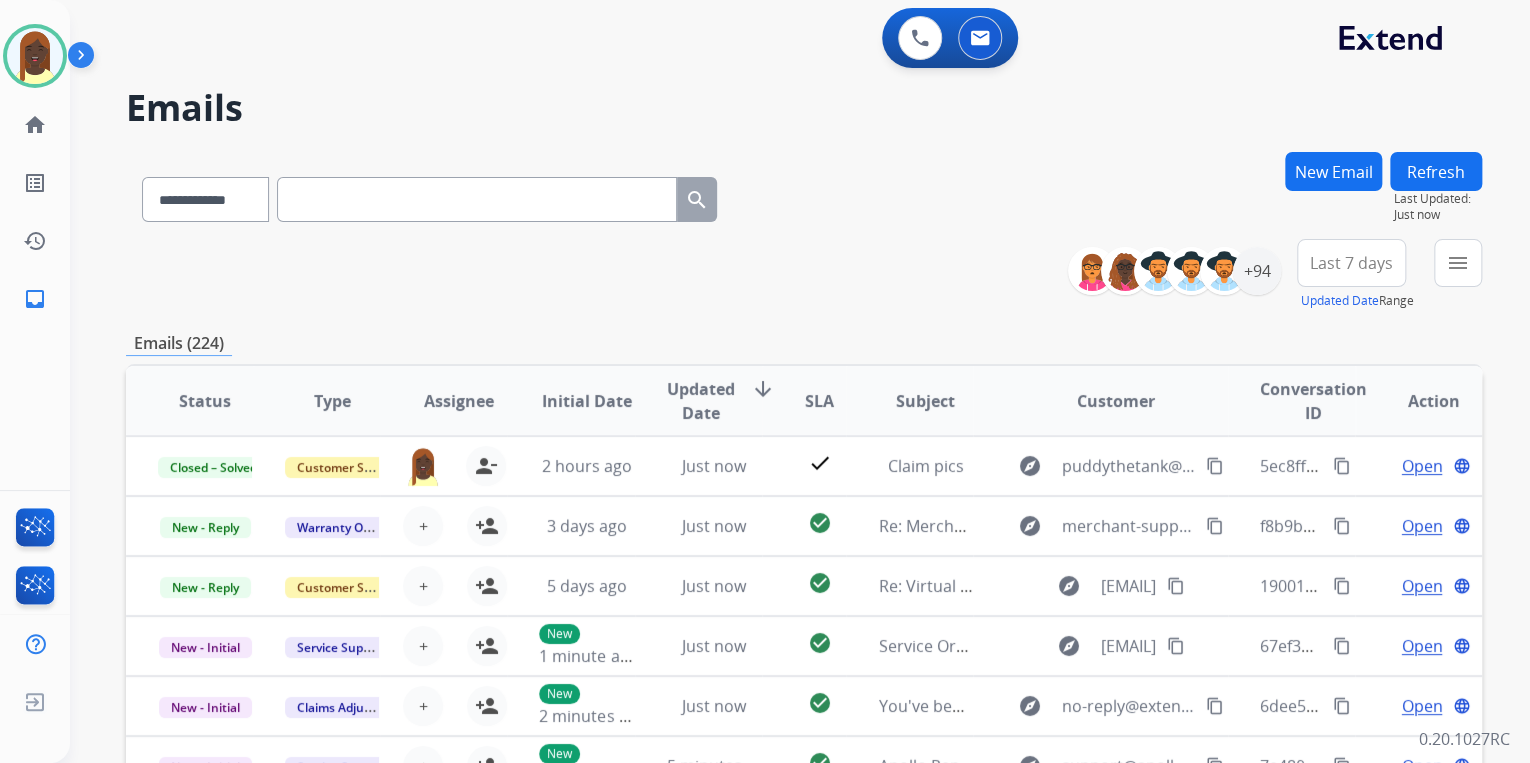 click on "**********" at bounding box center [804, 275] 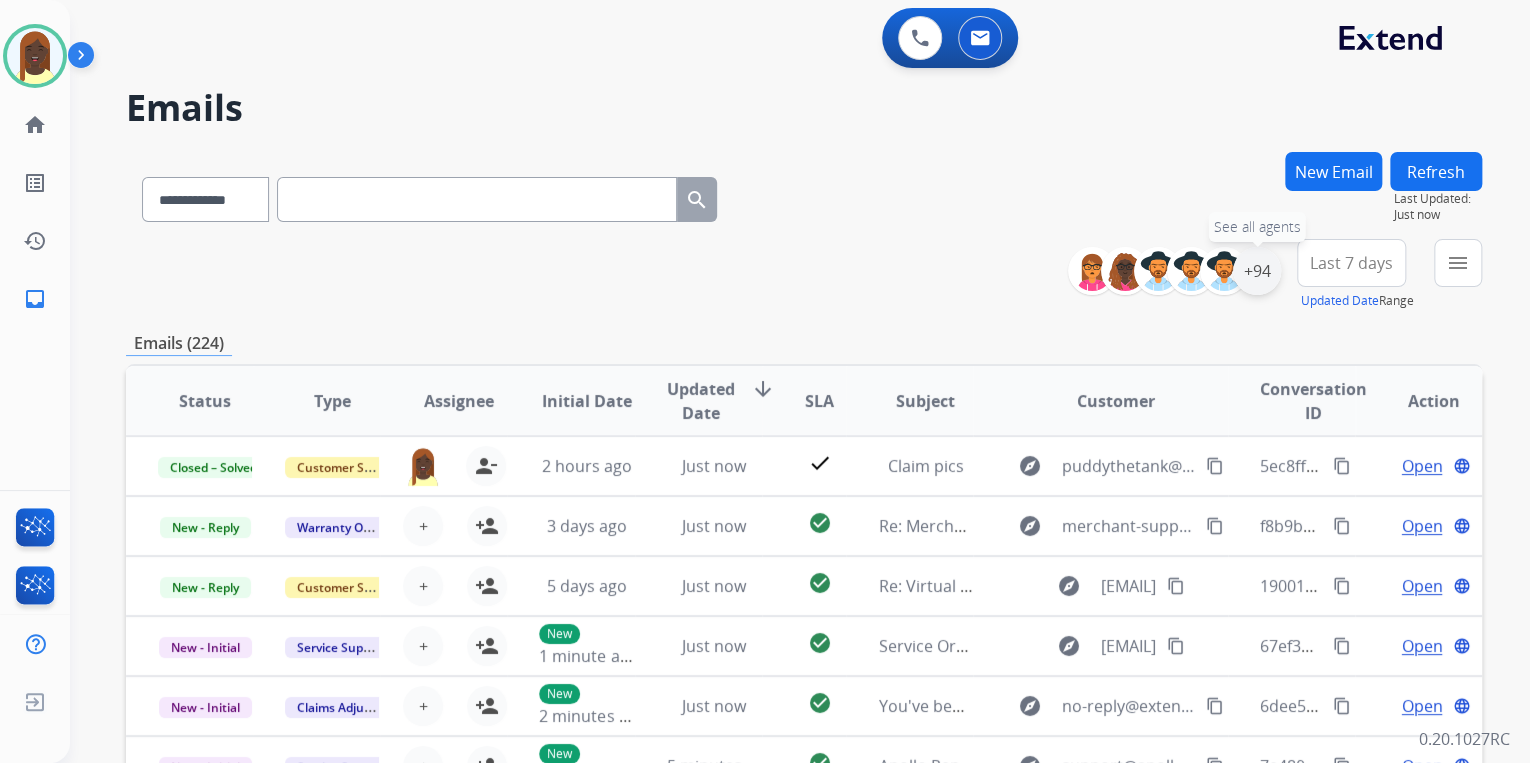 click on "+94" at bounding box center (1257, 271) 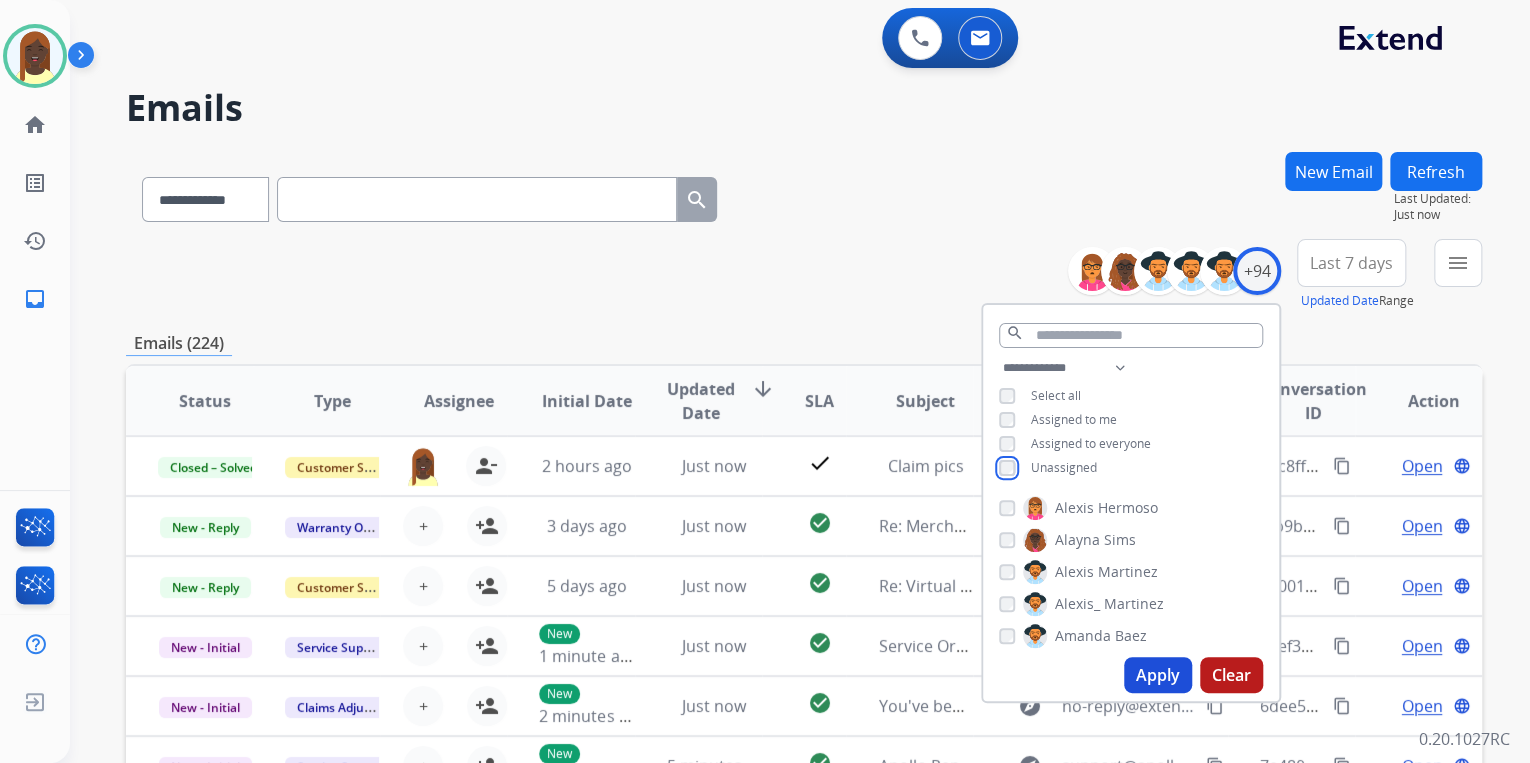 click on "**********" at bounding box center [1131, 420] 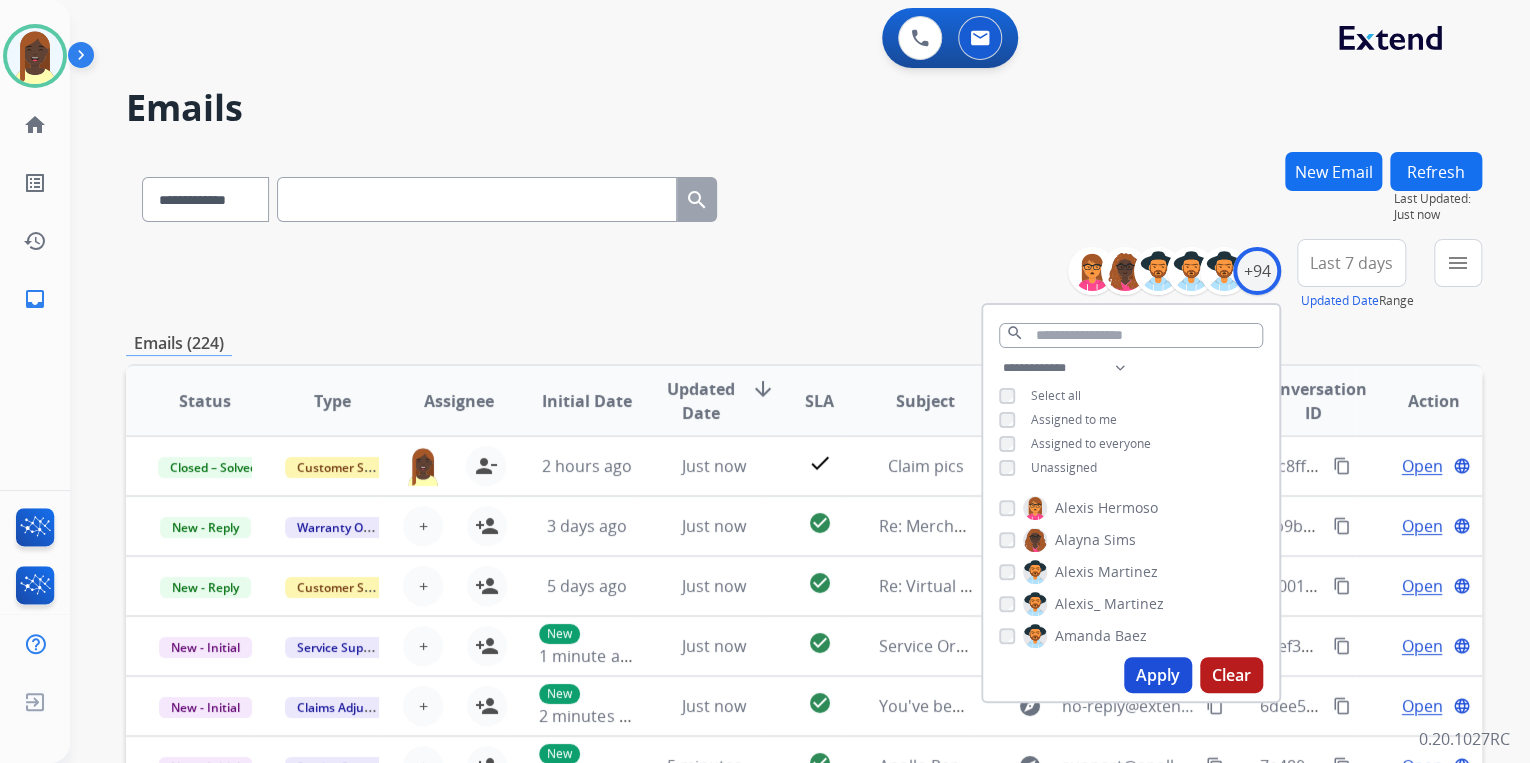 drag, startPoint x: 1148, startPoint y: 684, endPoint x: 1105, endPoint y: 639, distance: 62.241467 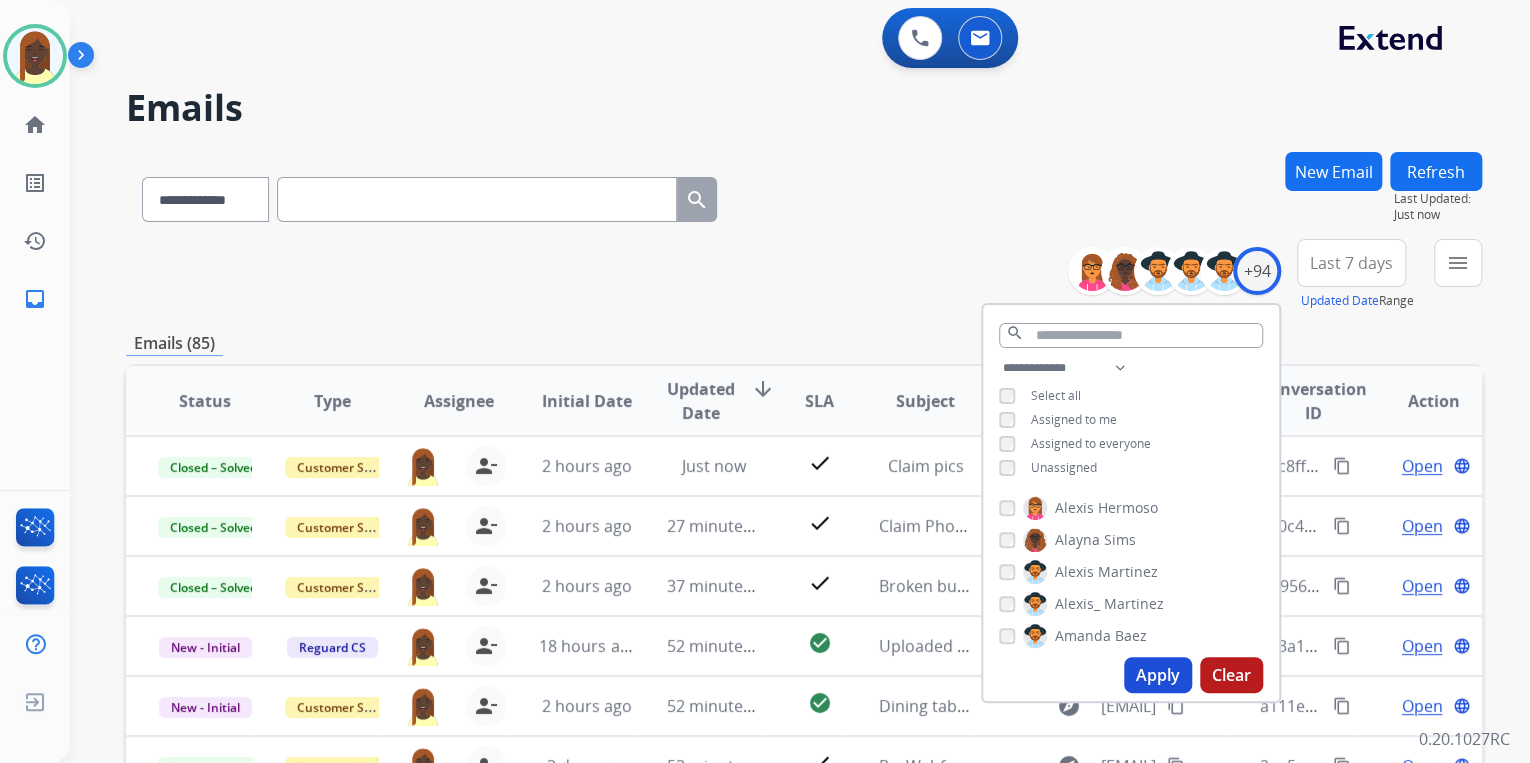 click on "**********" at bounding box center (804, 275) 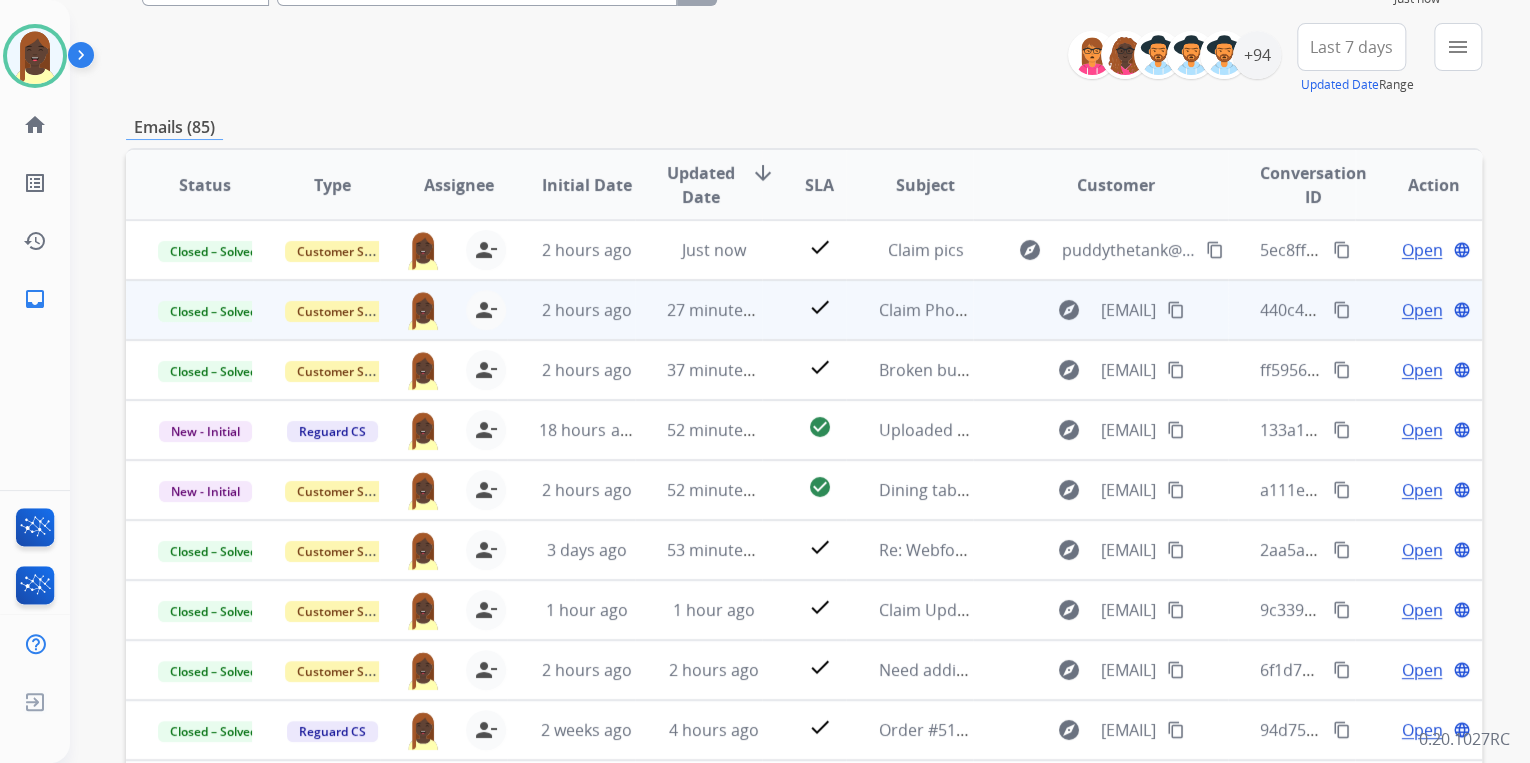 scroll, scrollTop: 240, scrollLeft: 0, axis: vertical 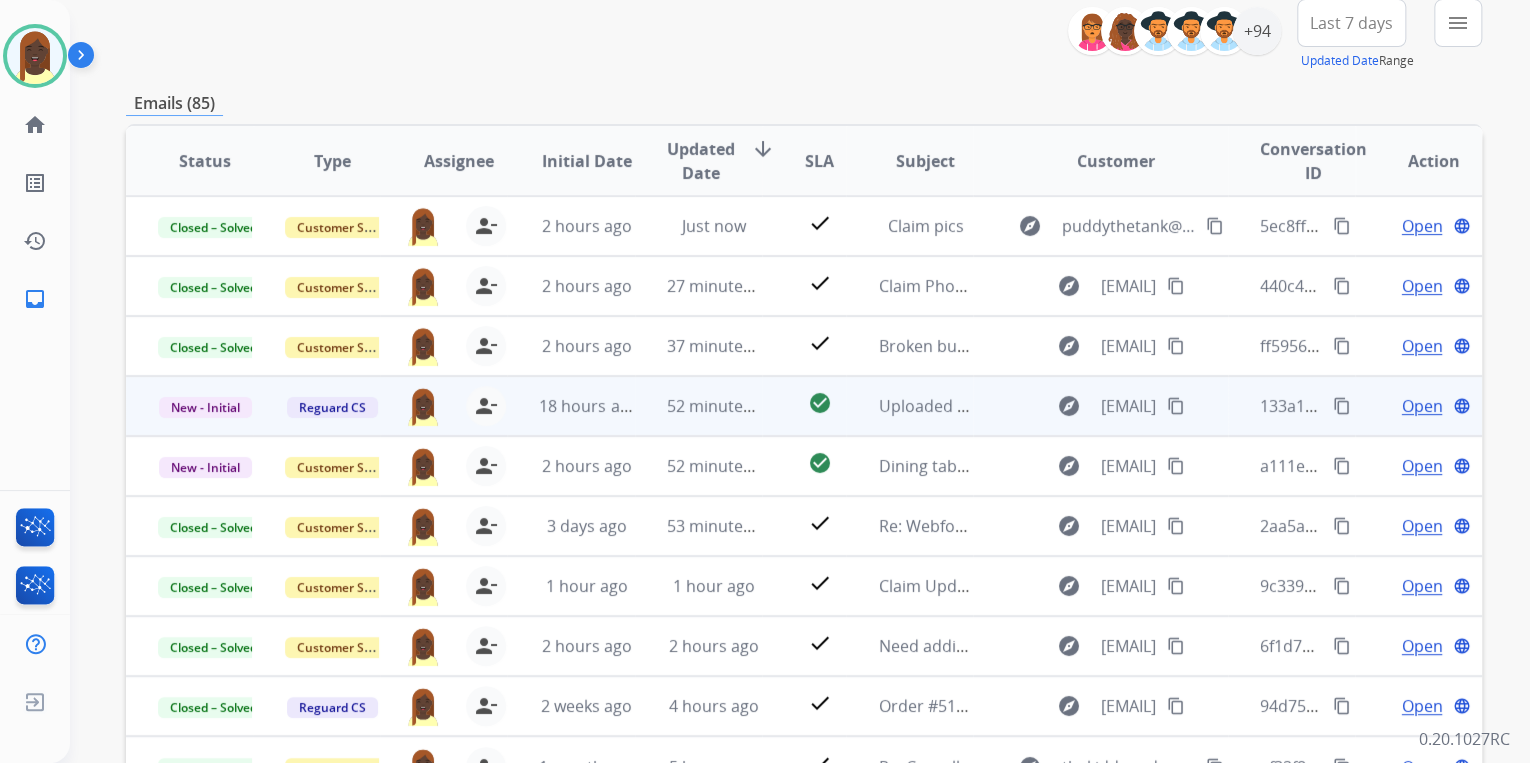 click on "content_copy" at bounding box center [1342, 406] 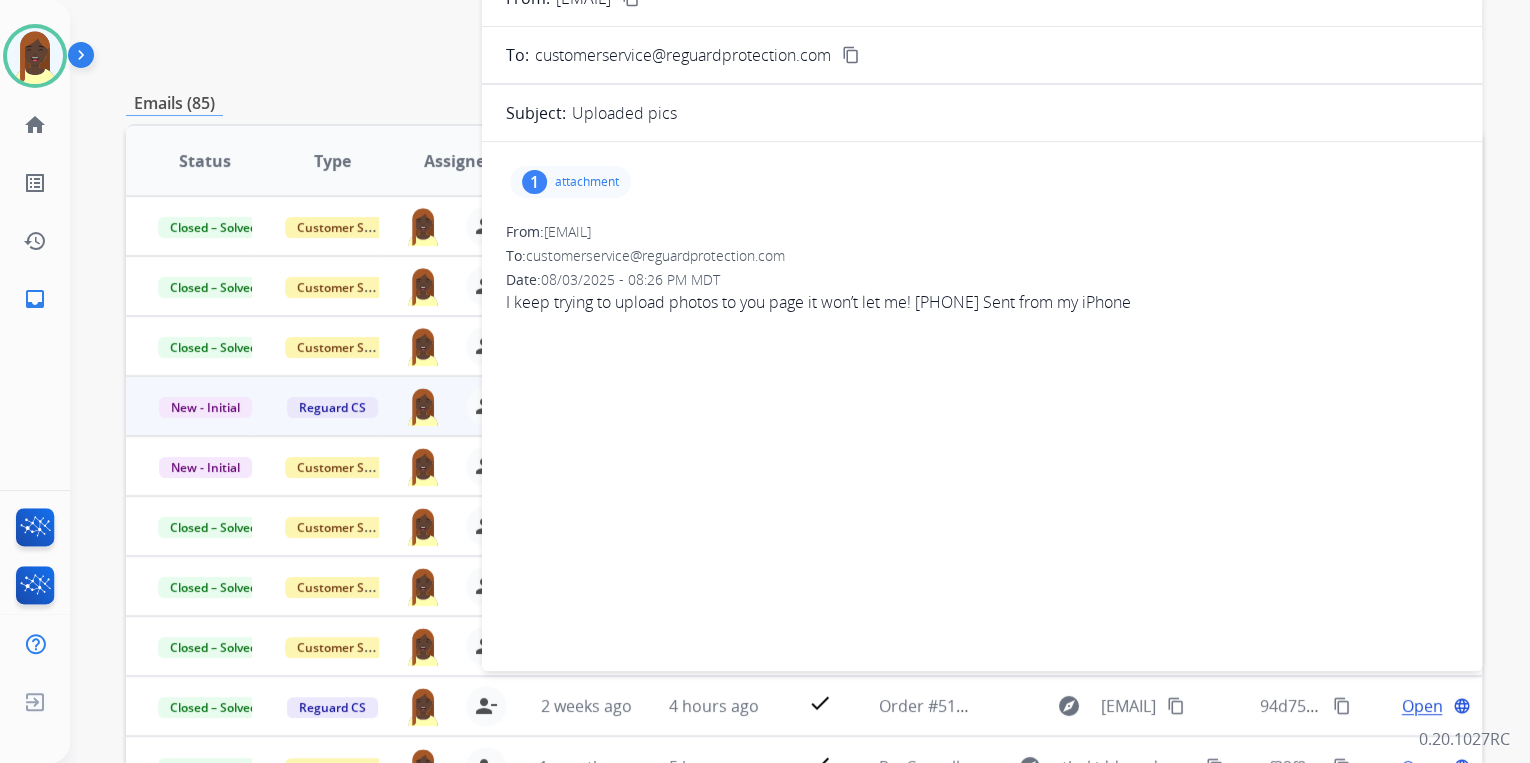 drag, startPoint x: 502, startPoint y: 303, endPoint x: 1191, endPoint y: 317, distance: 689.1422 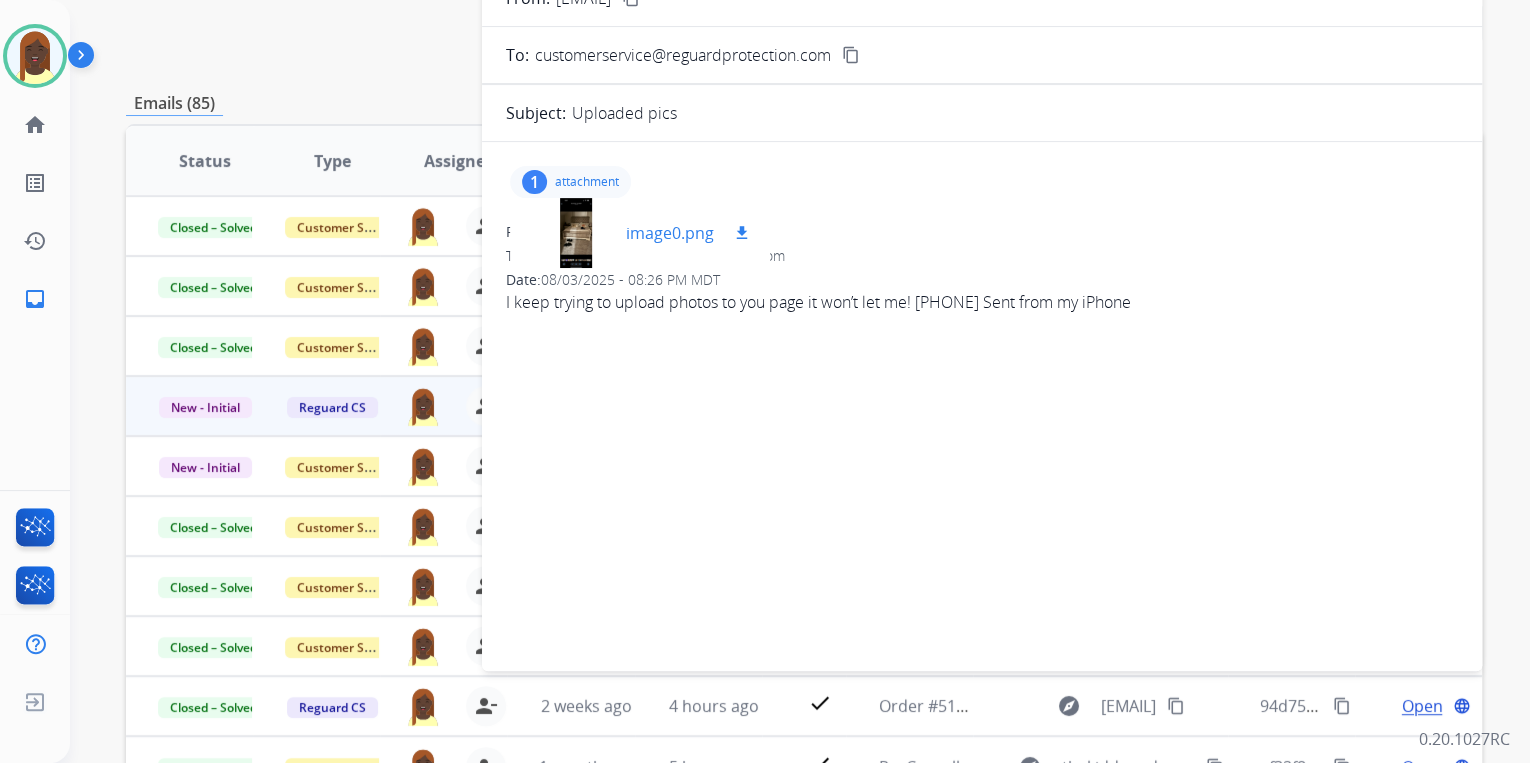 click on "download" at bounding box center (742, 233) 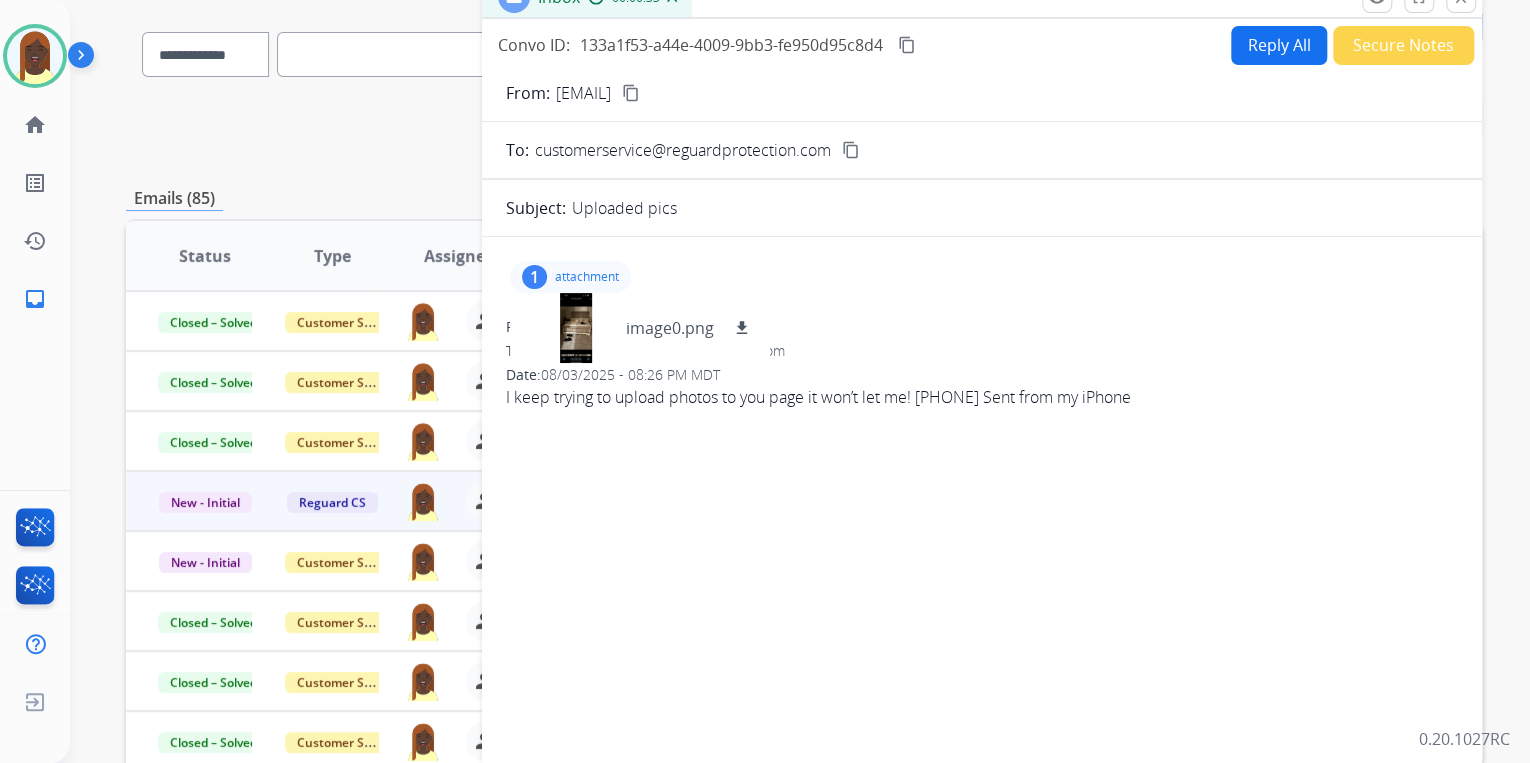 scroll, scrollTop: 0, scrollLeft: 0, axis: both 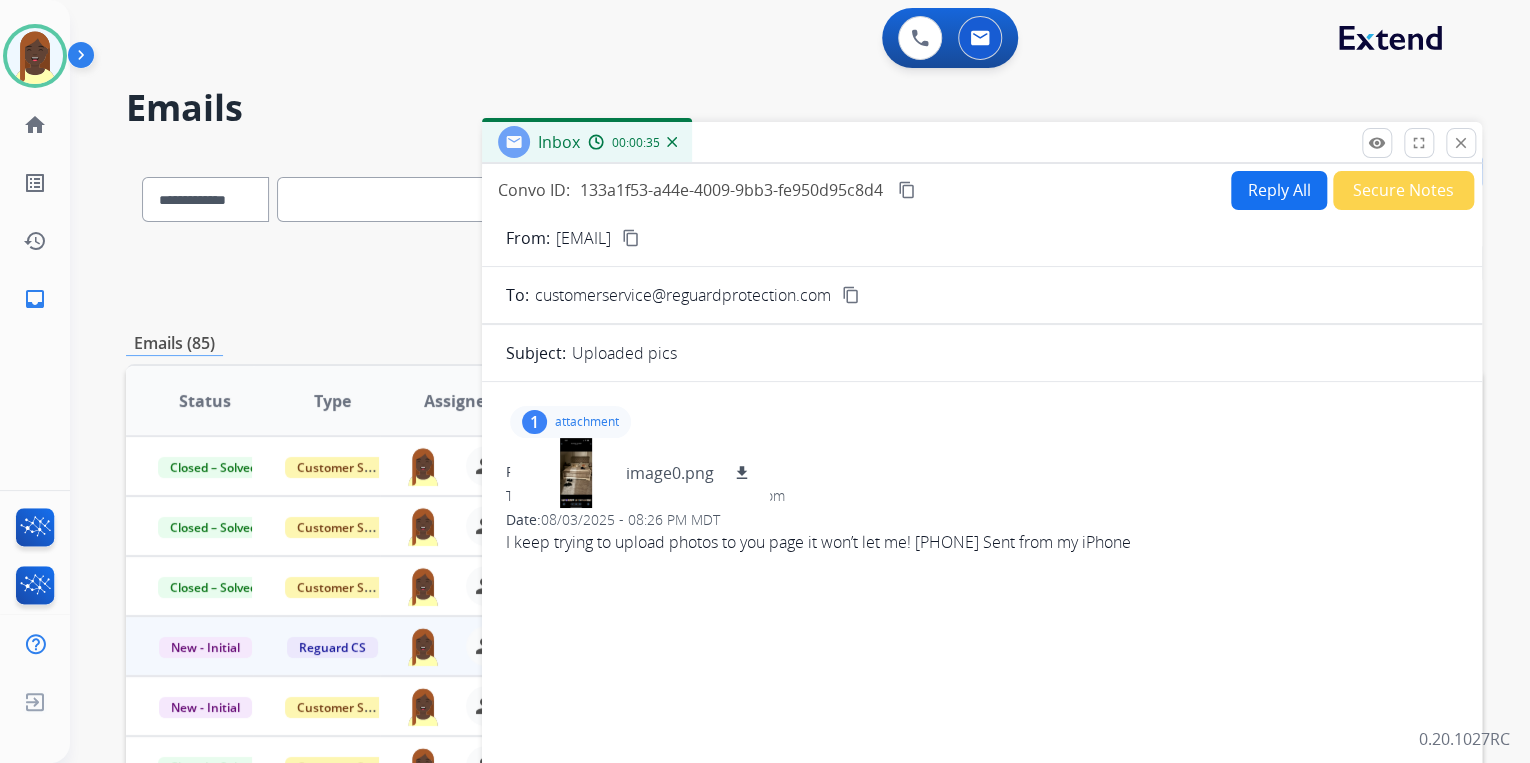 click on "content_copy" at bounding box center (631, 238) 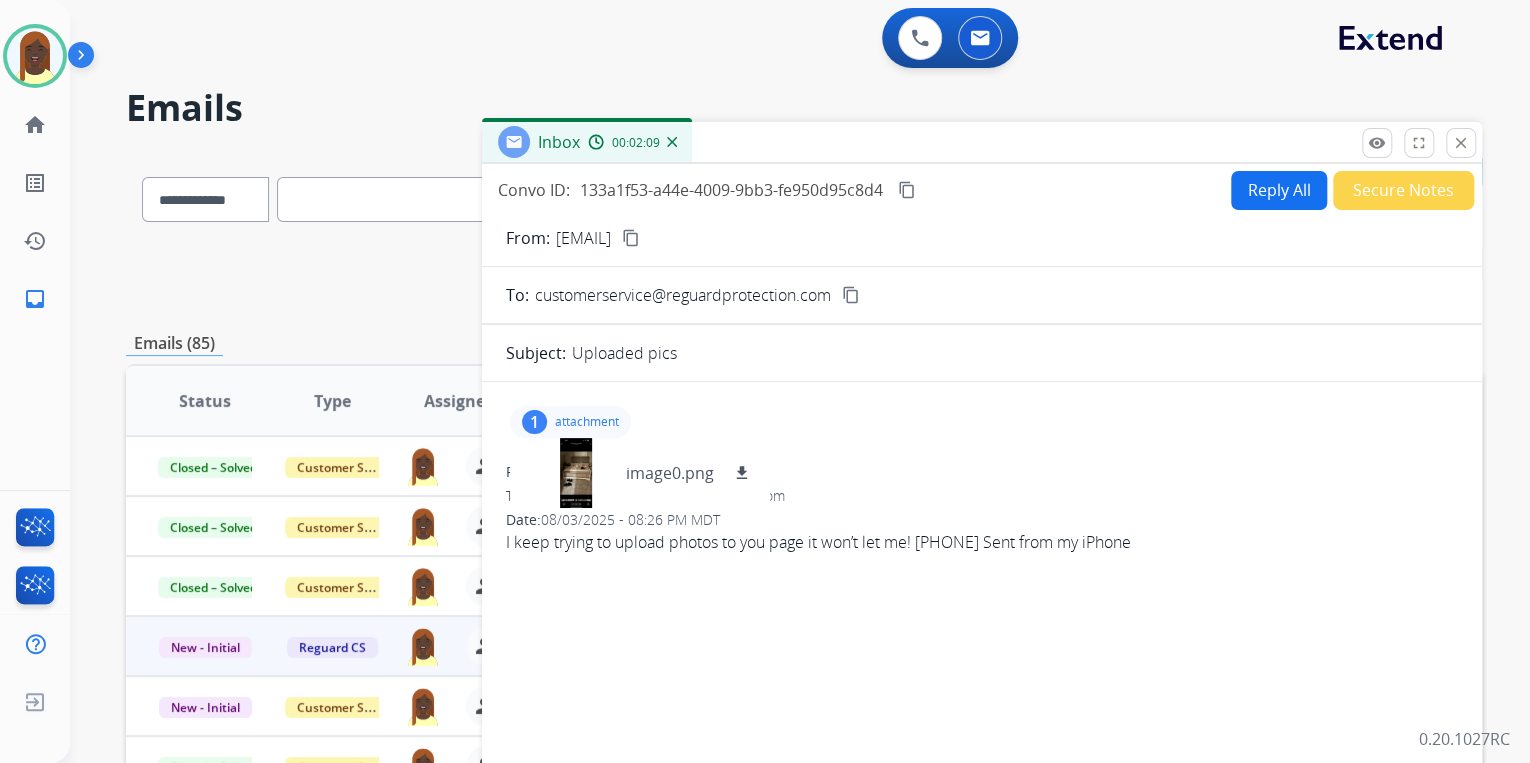 click on "Reply All" at bounding box center (1279, 190) 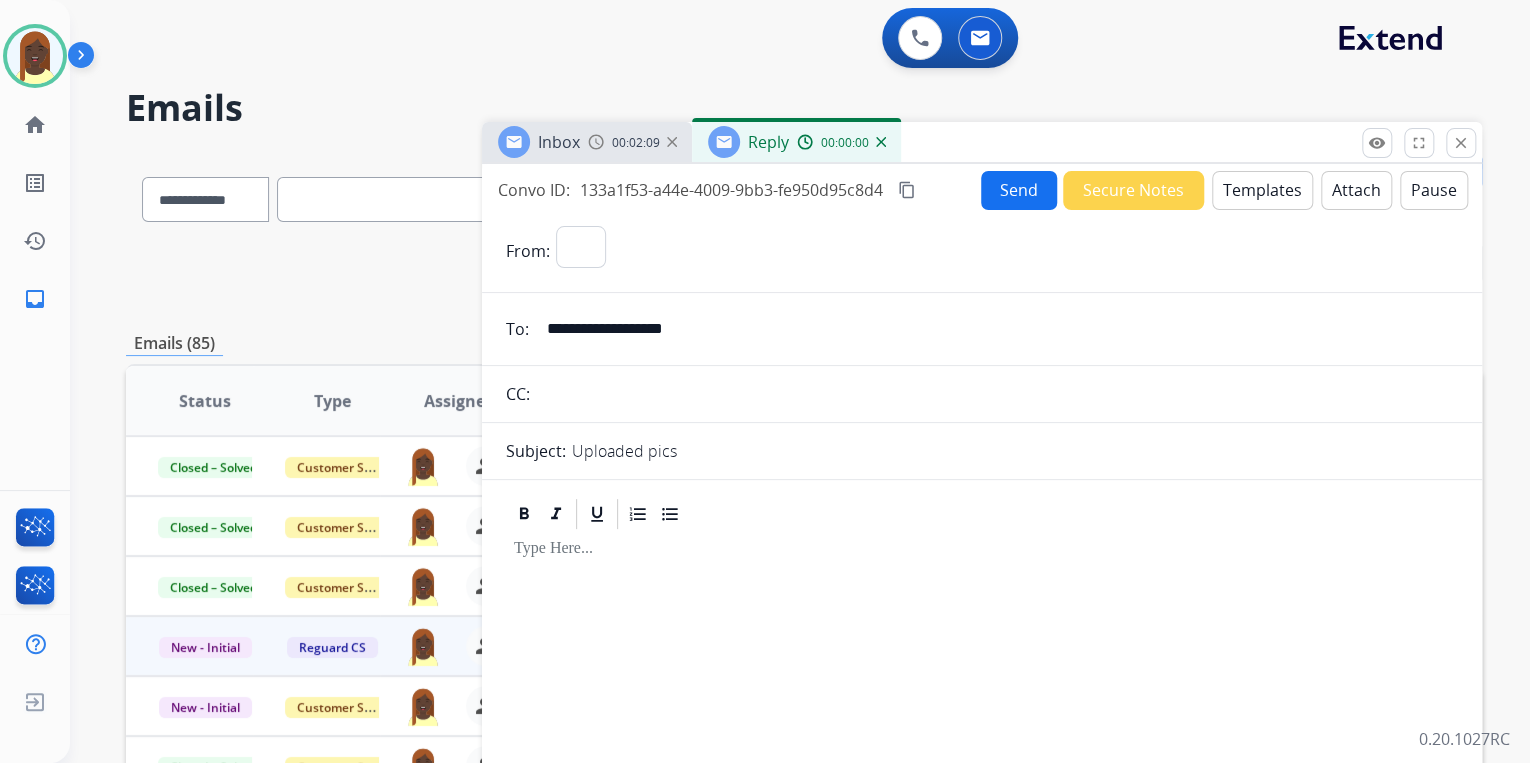 select on "**********" 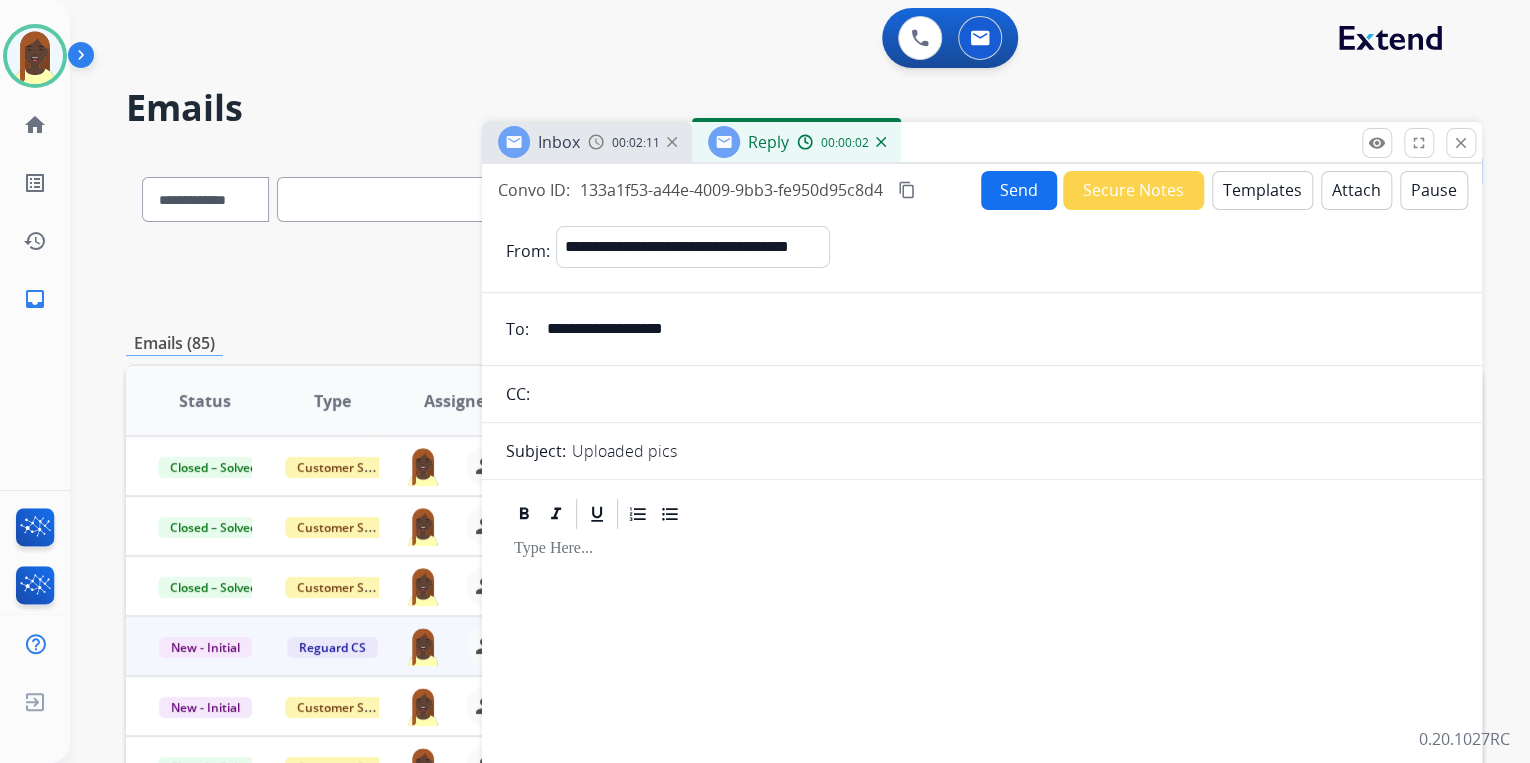 click on "Templates" at bounding box center [1262, 190] 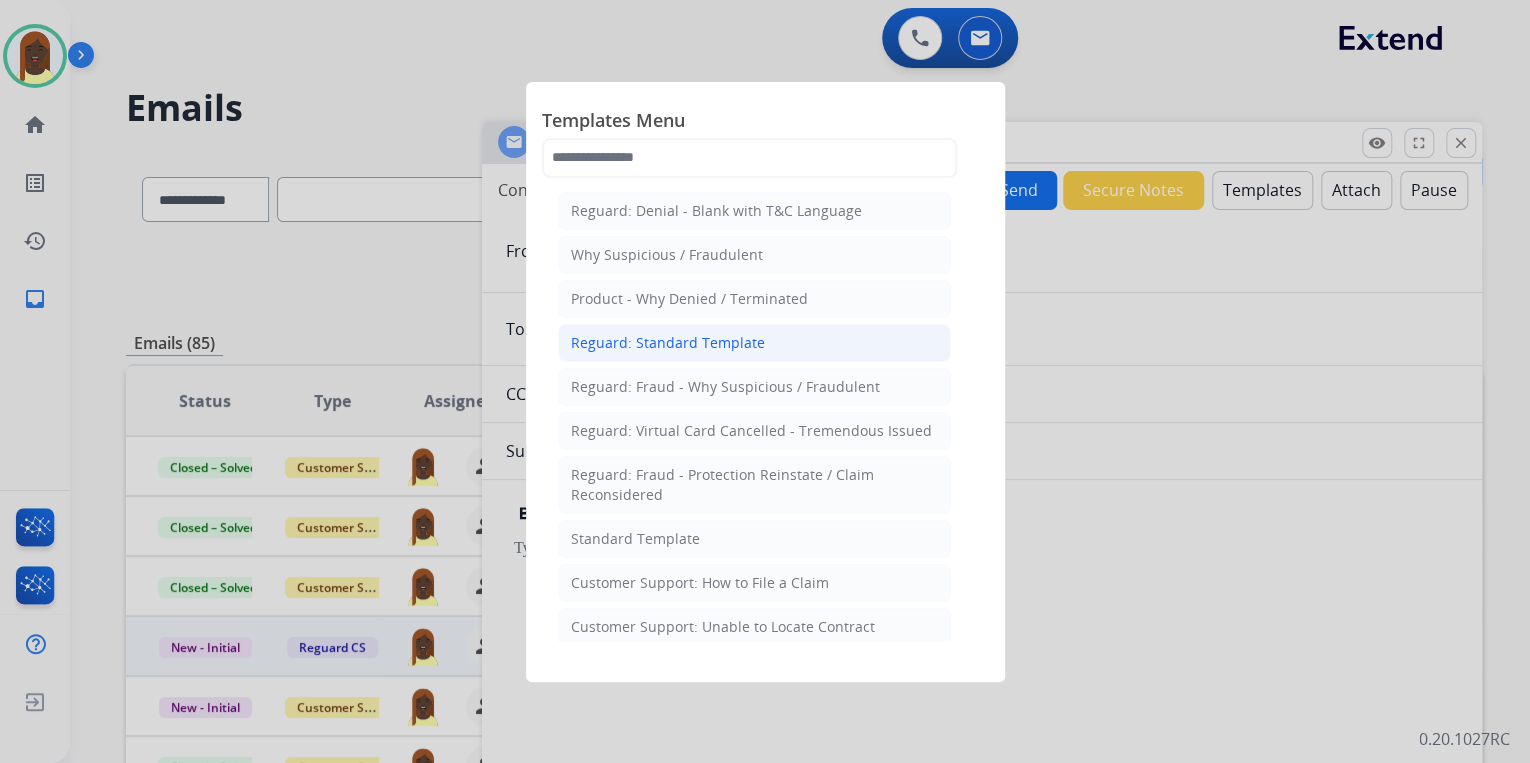 click on "Reguard: Standard Template" 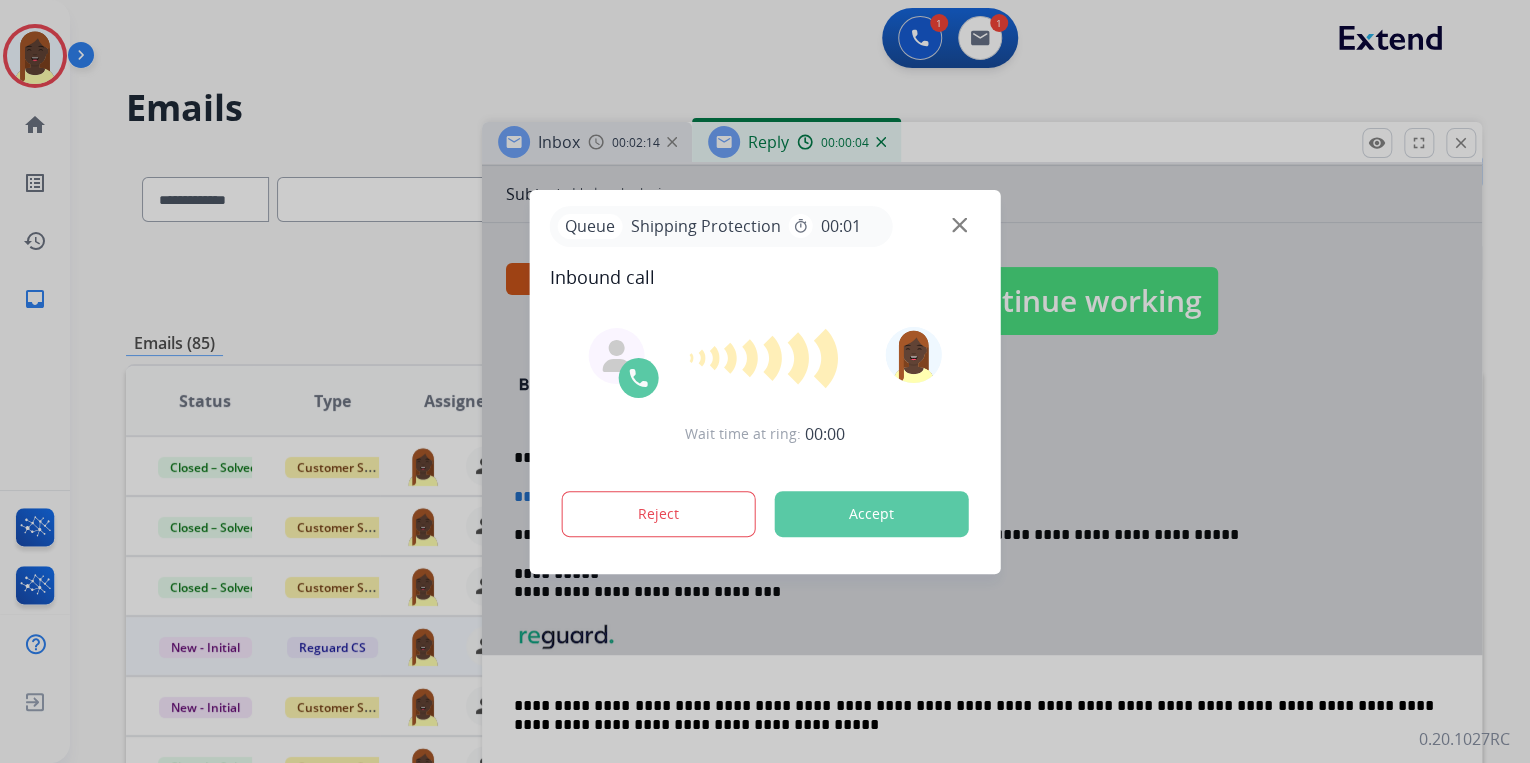 scroll, scrollTop: 260, scrollLeft: 0, axis: vertical 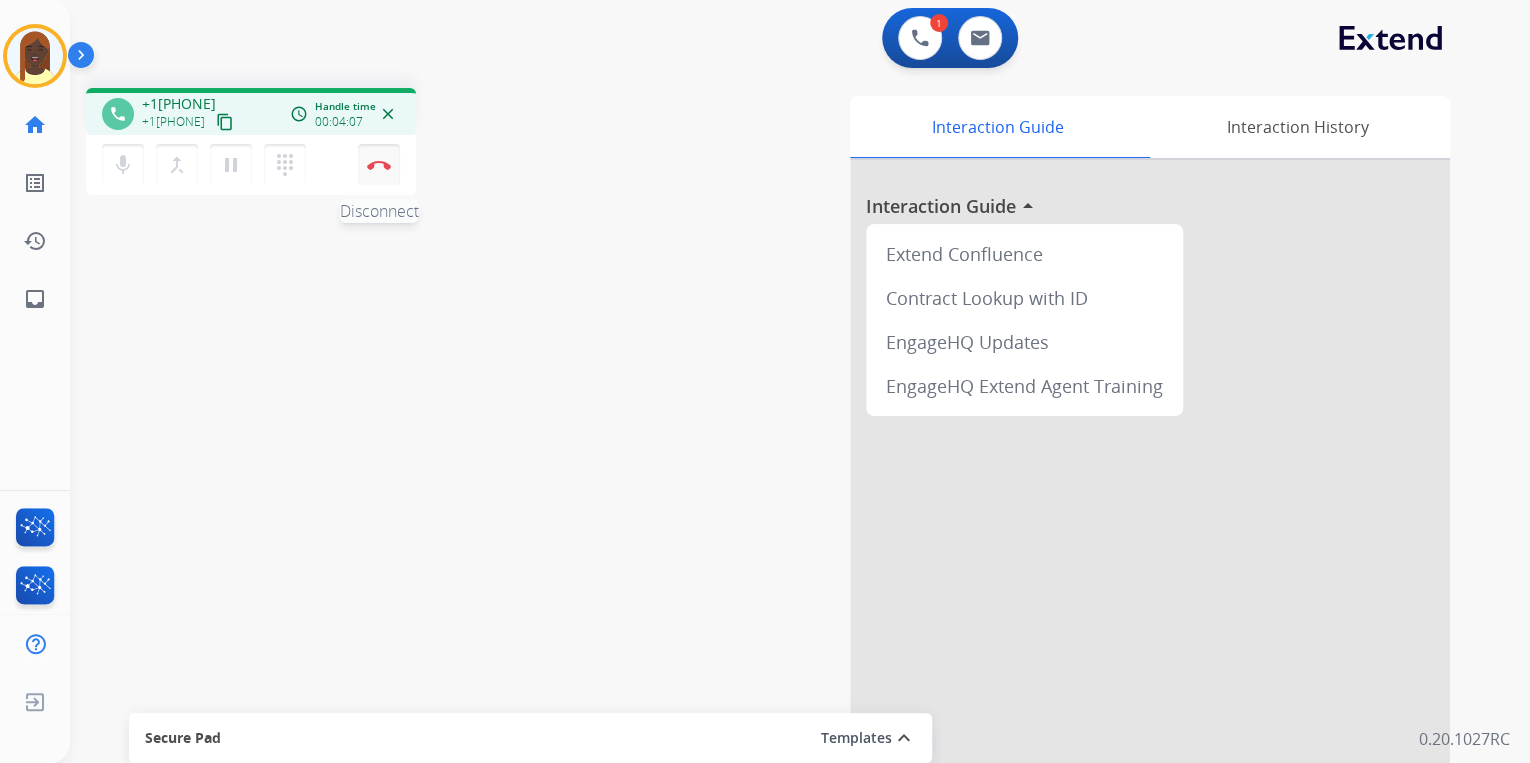 click at bounding box center [379, 165] 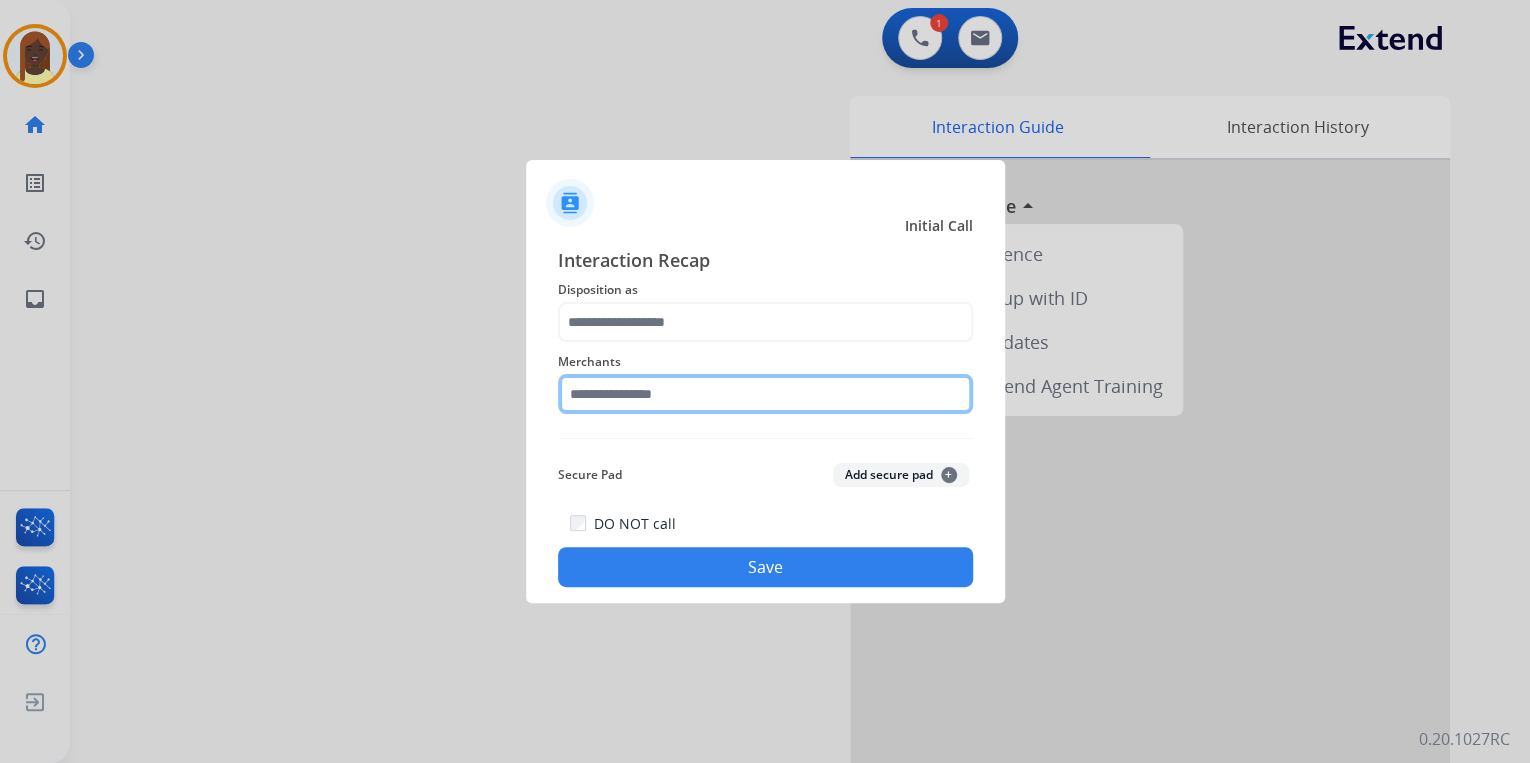 click 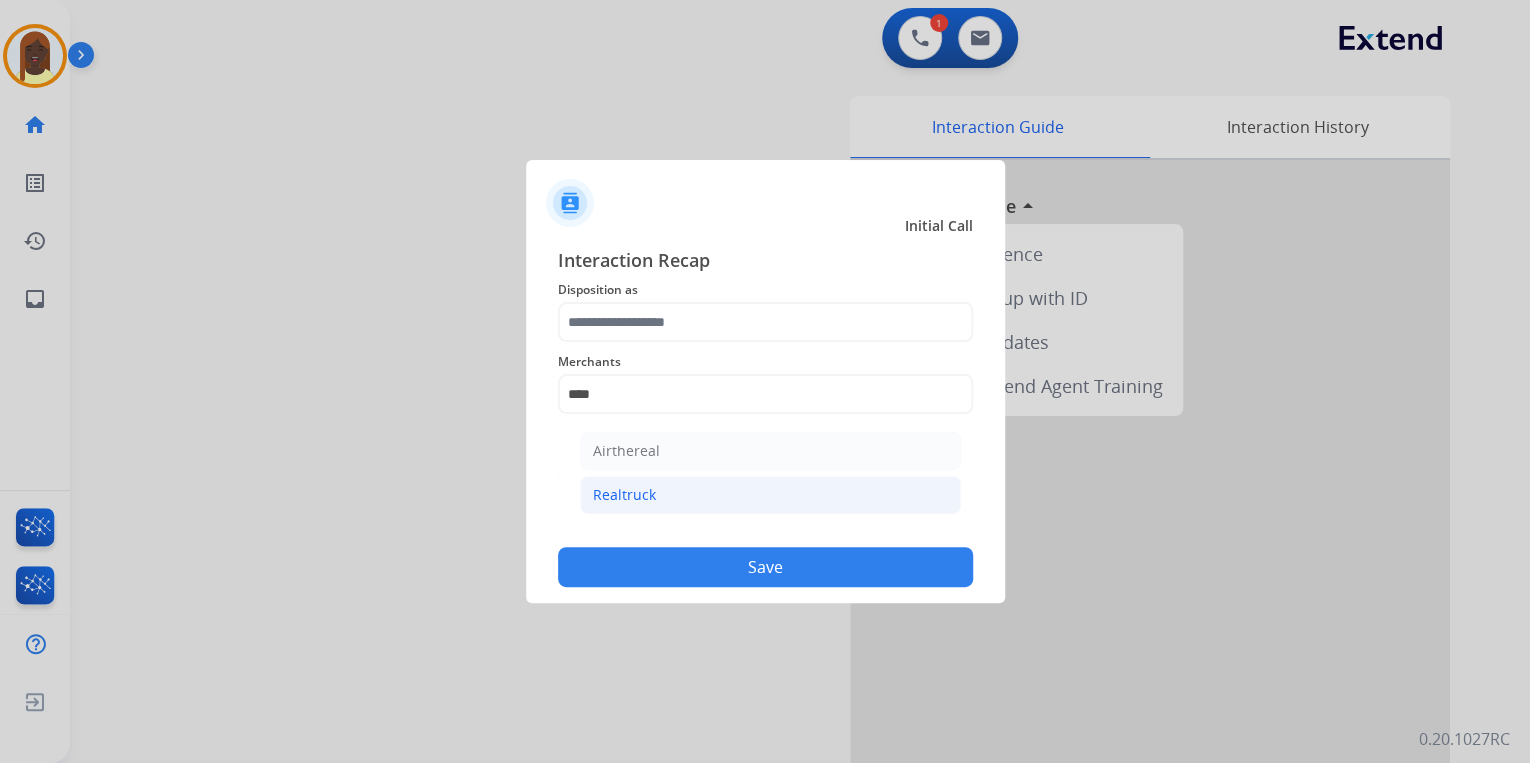 drag, startPoint x: 636, startPoint y: 499, endPoint x: 628, endPoint y: 416, distance: 83.38465 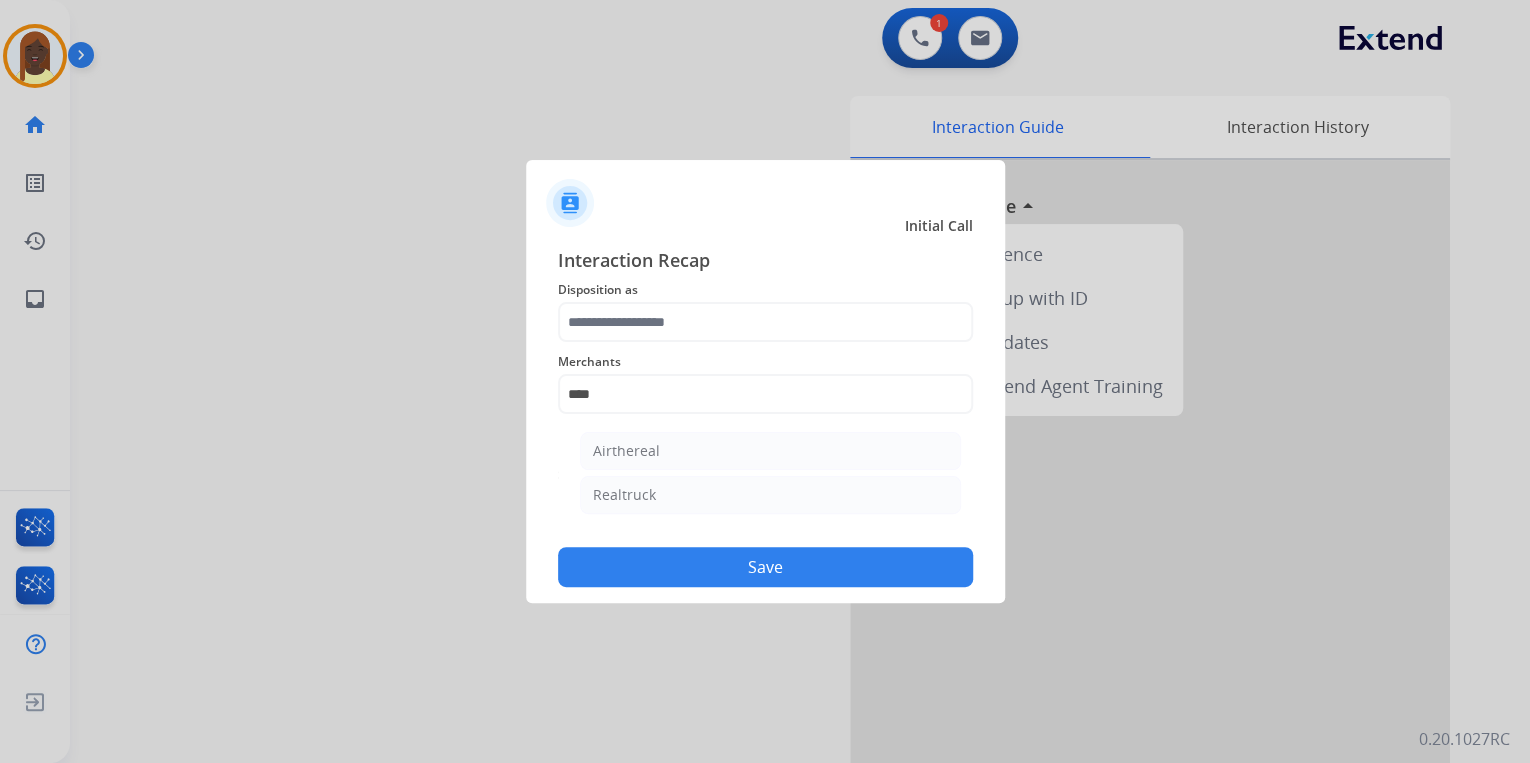 type on "*********" 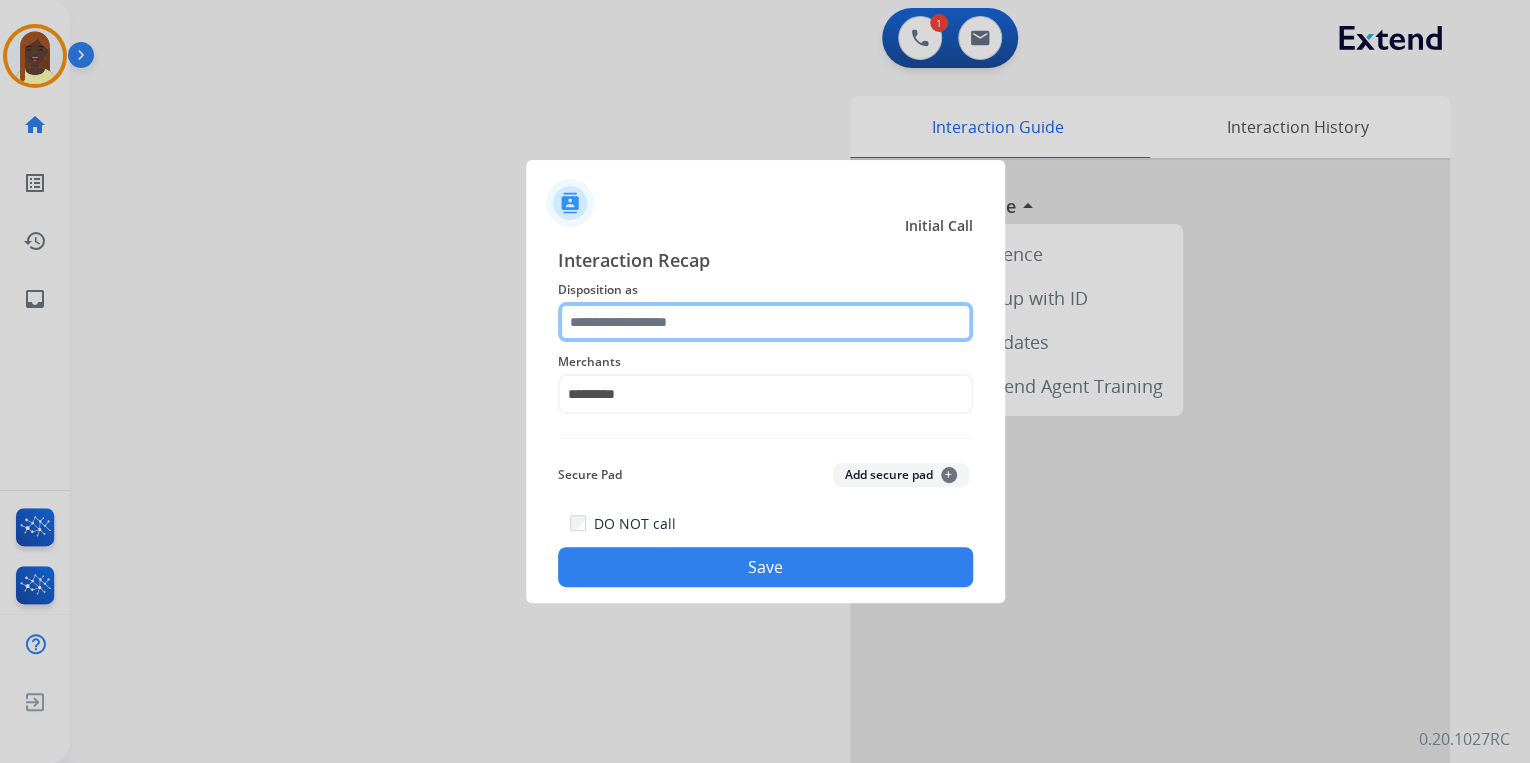 click 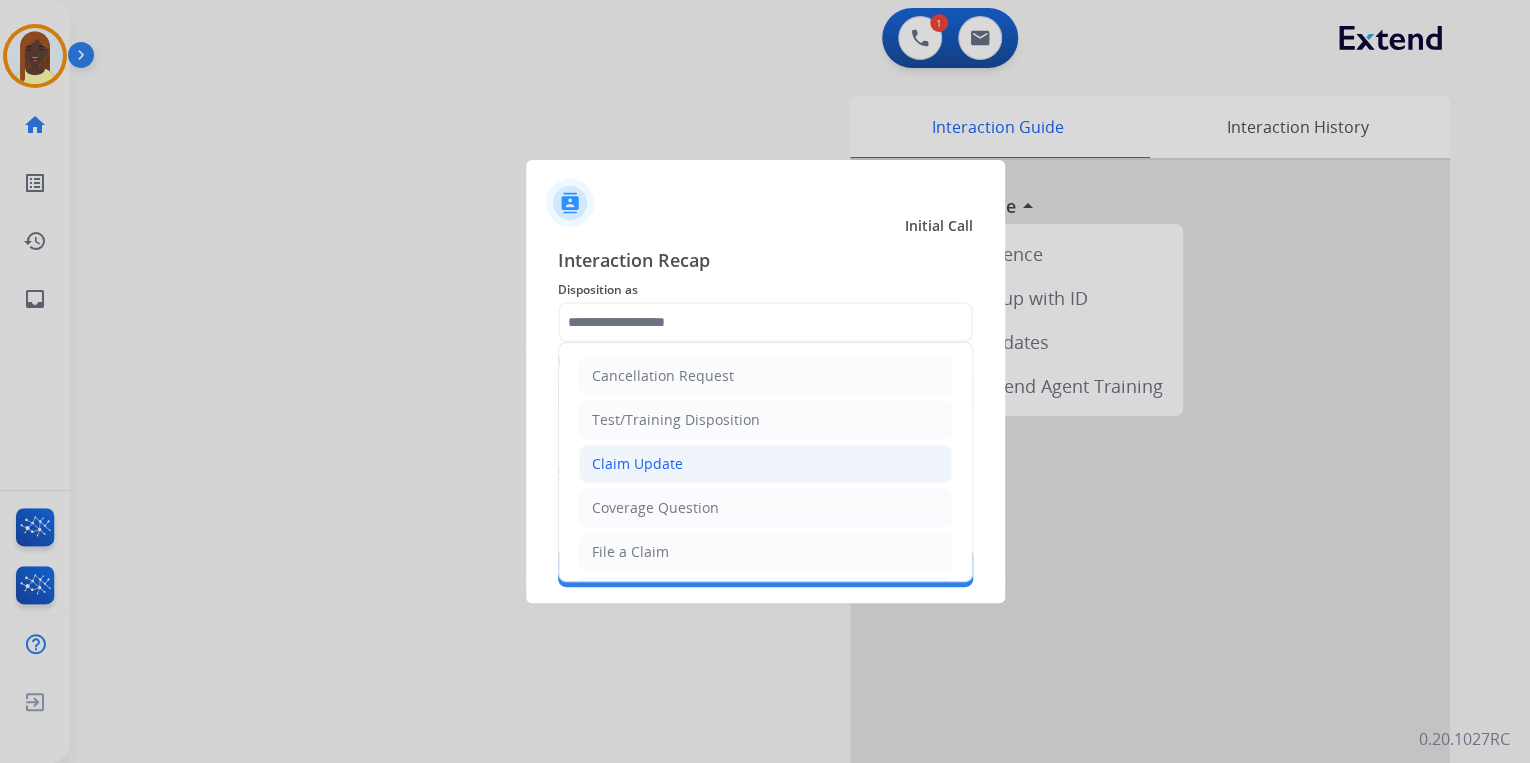click on "Claim Update" 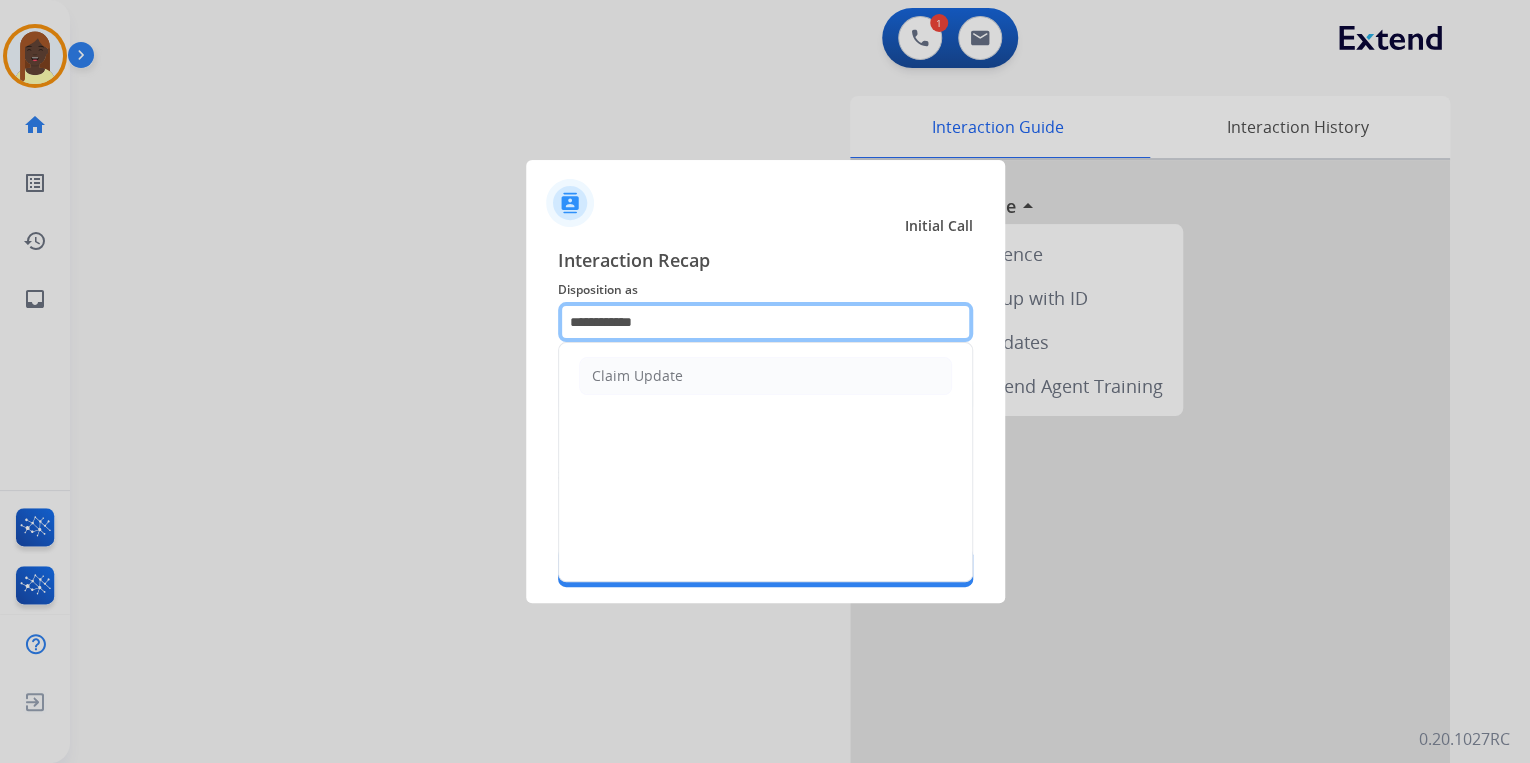 drag, startPoint x: 661, startPoint y: 323, endPoint x: 548, endPoint y: 319, distance: 113.07078 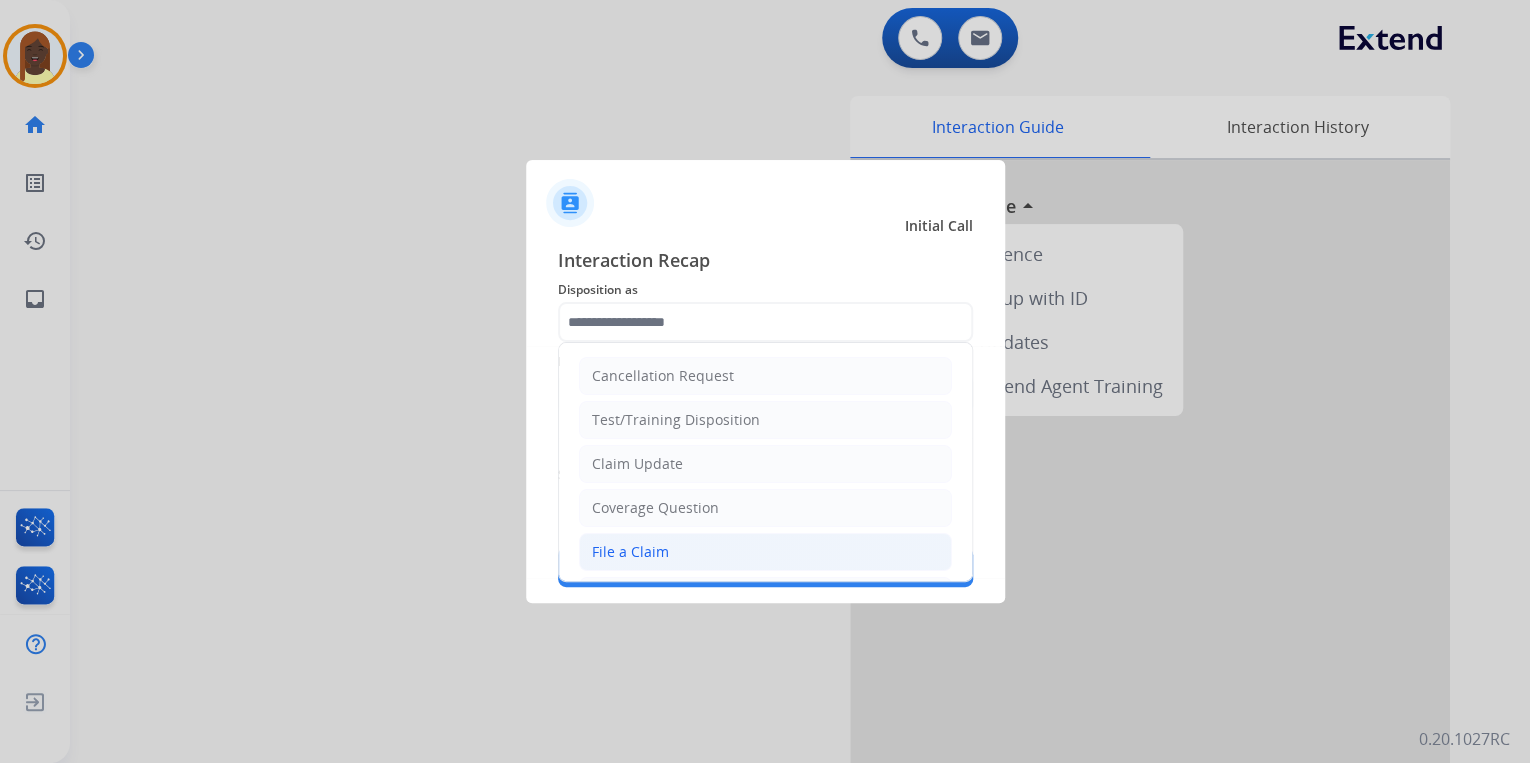 click on "File a Claim" 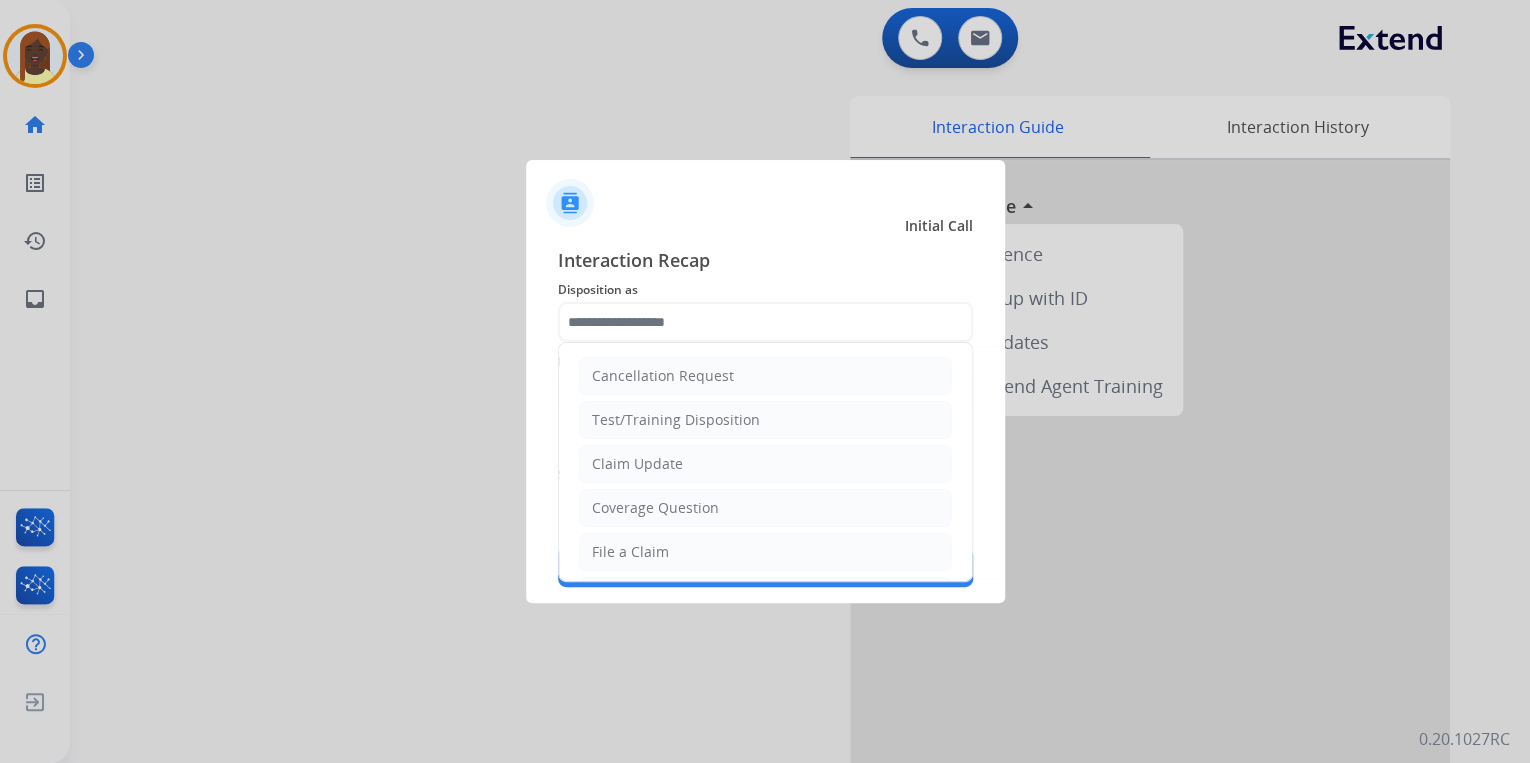 type on "**********" 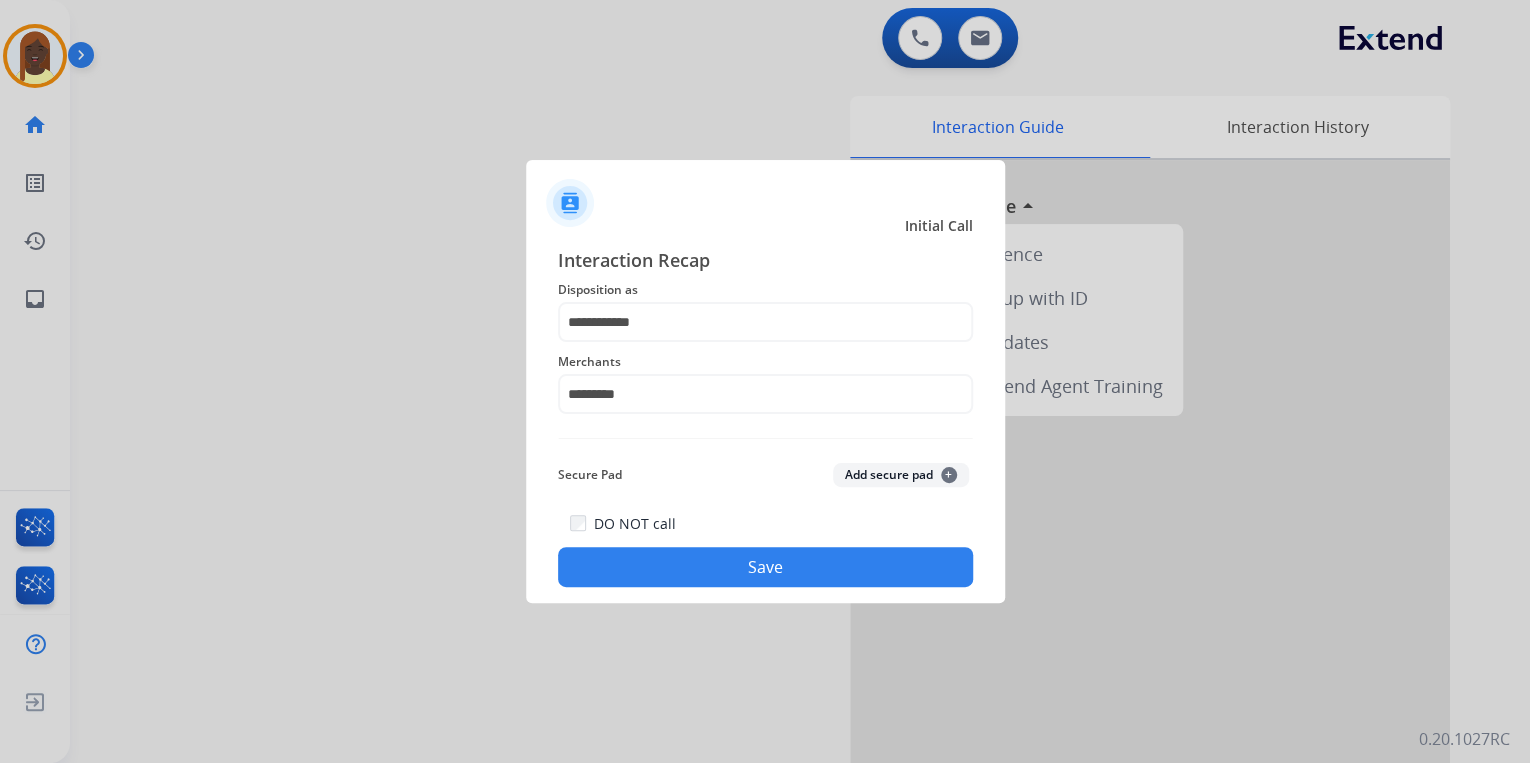 drag, startPoint x: 658, startPoint y: 562, endPoint x: 659, endPoint y: 551, distance: 11.045361 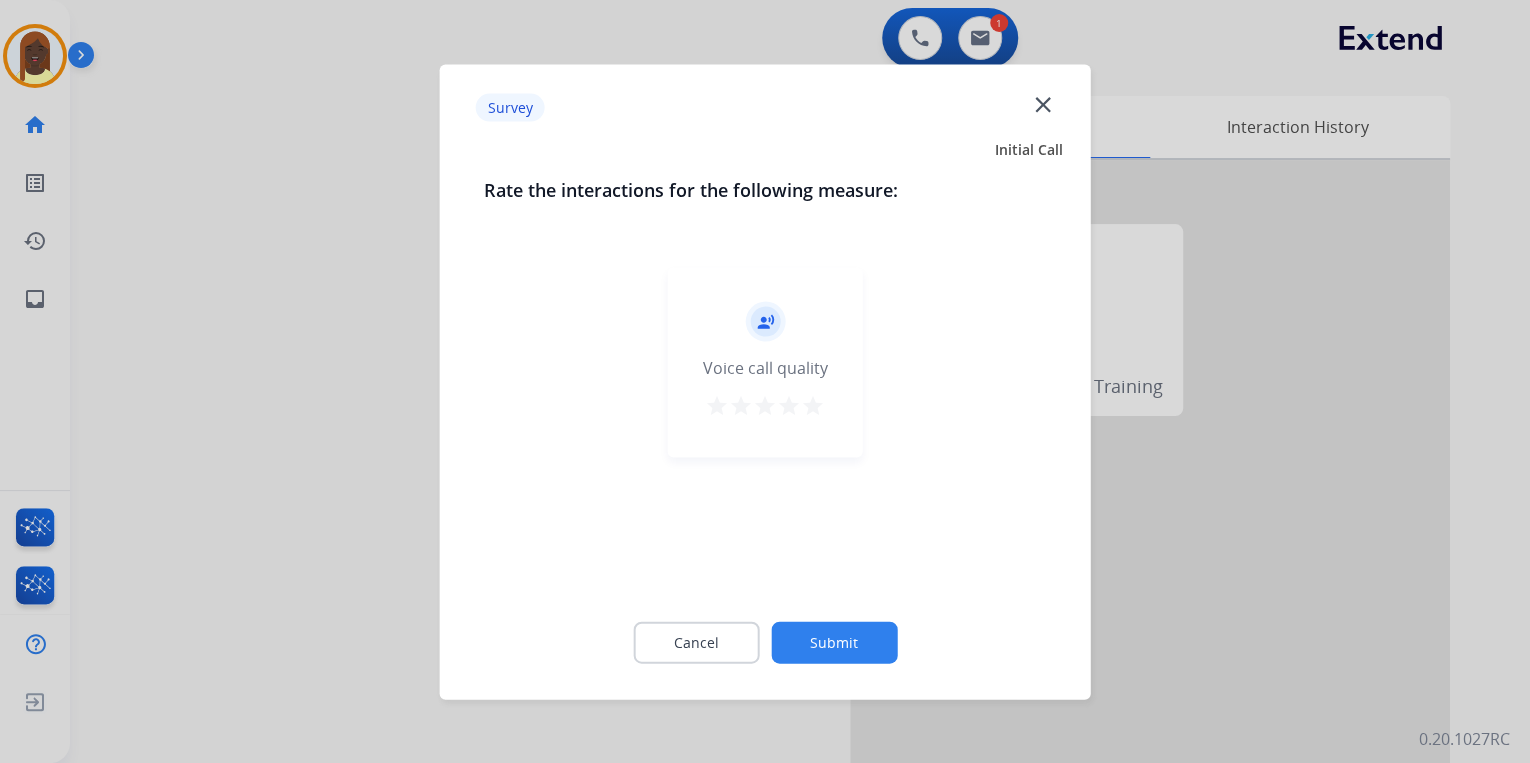 click on "star" at bounding box center (813, 405) 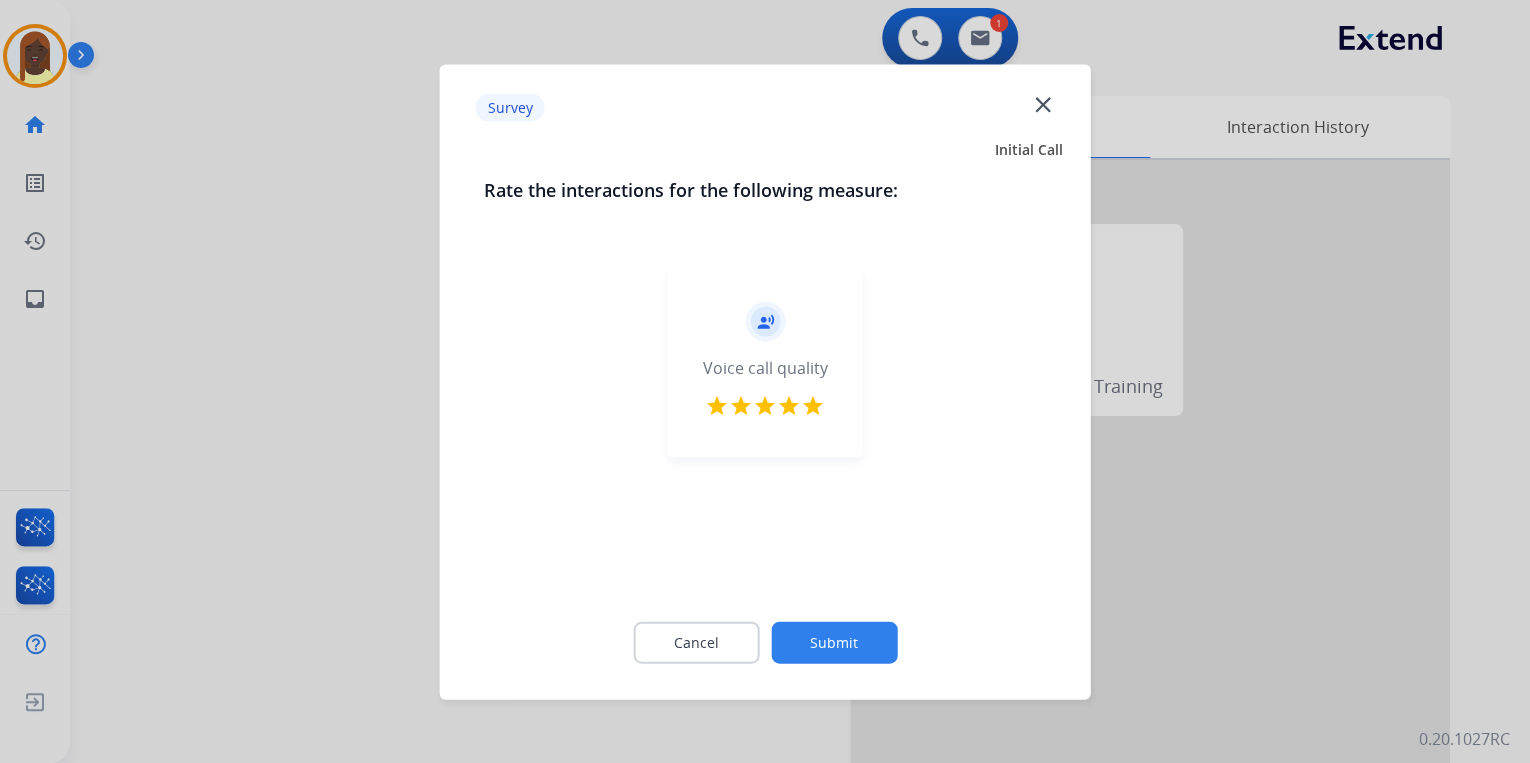click on "Submit" 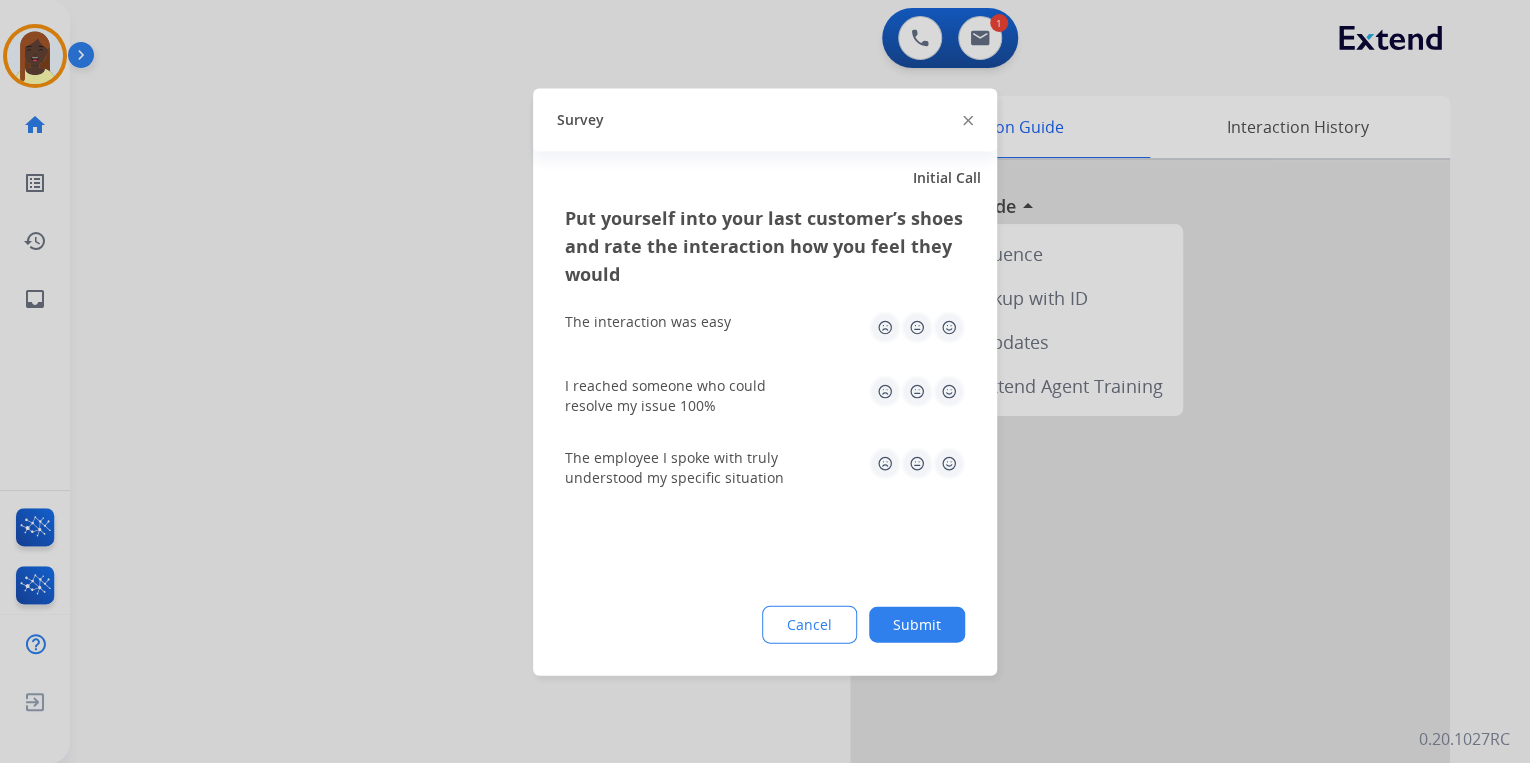 click 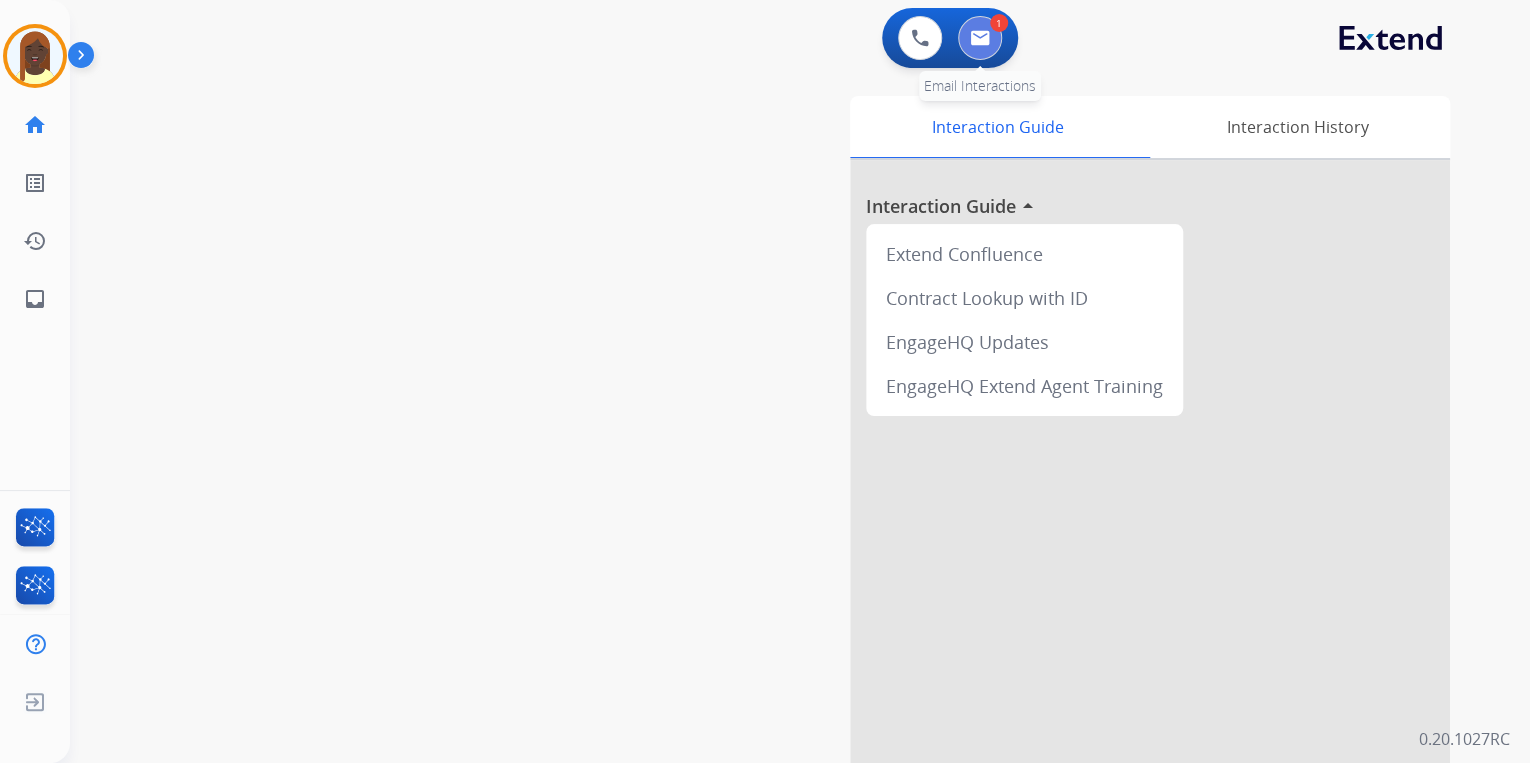 click at bounding box center [980, 38] 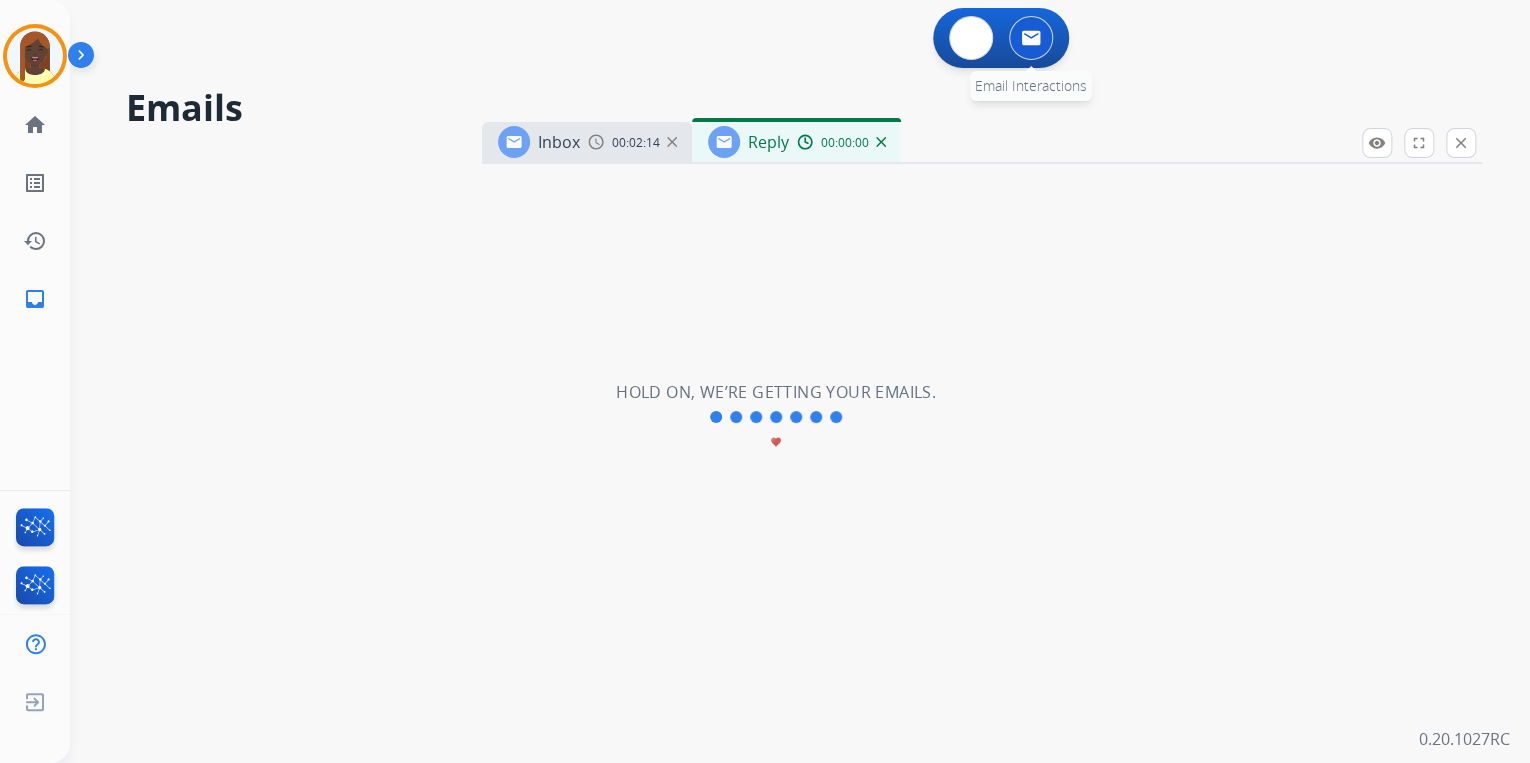 select on "**********" 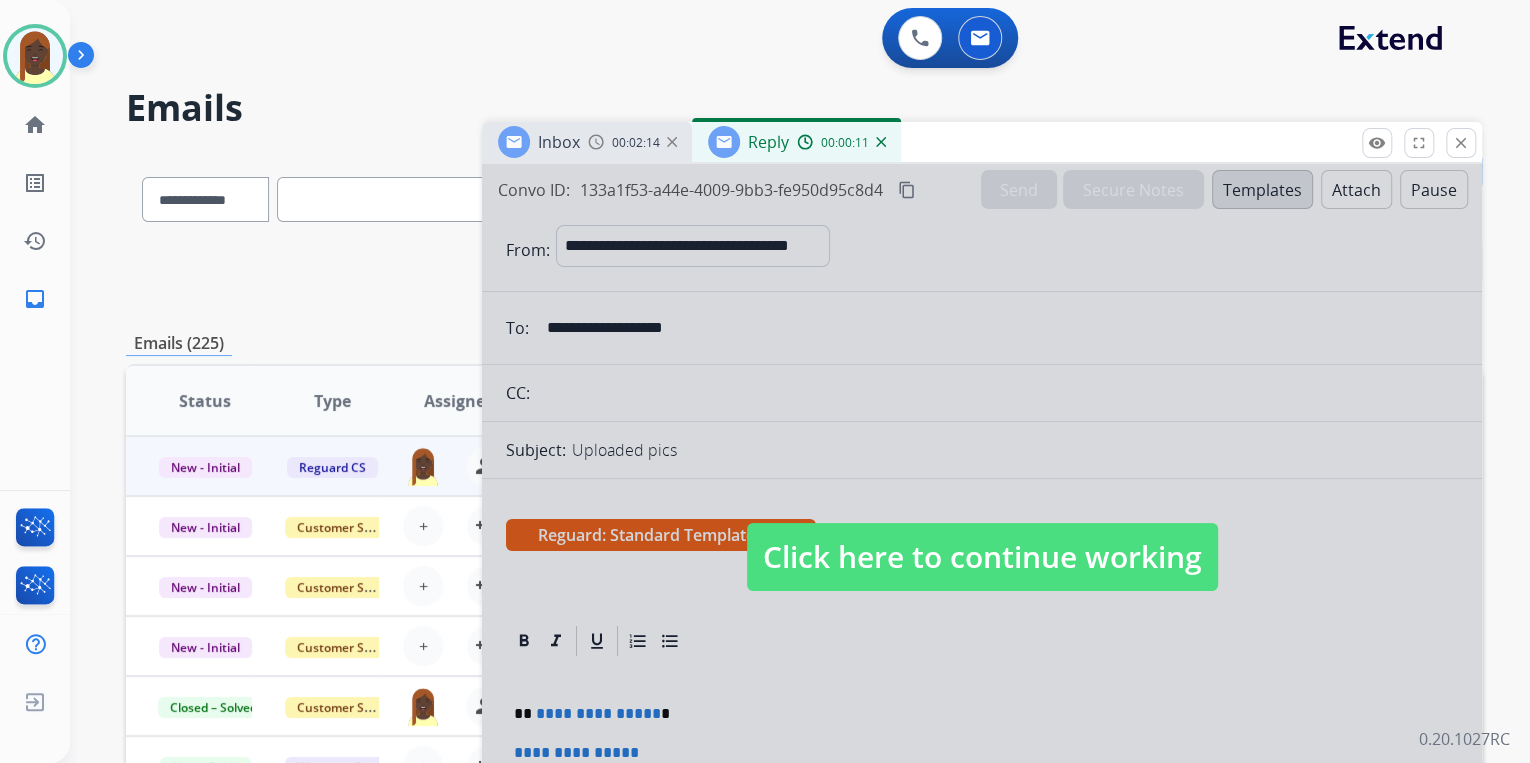 click on "Click here to continue working" at bounding box center (982, 557) 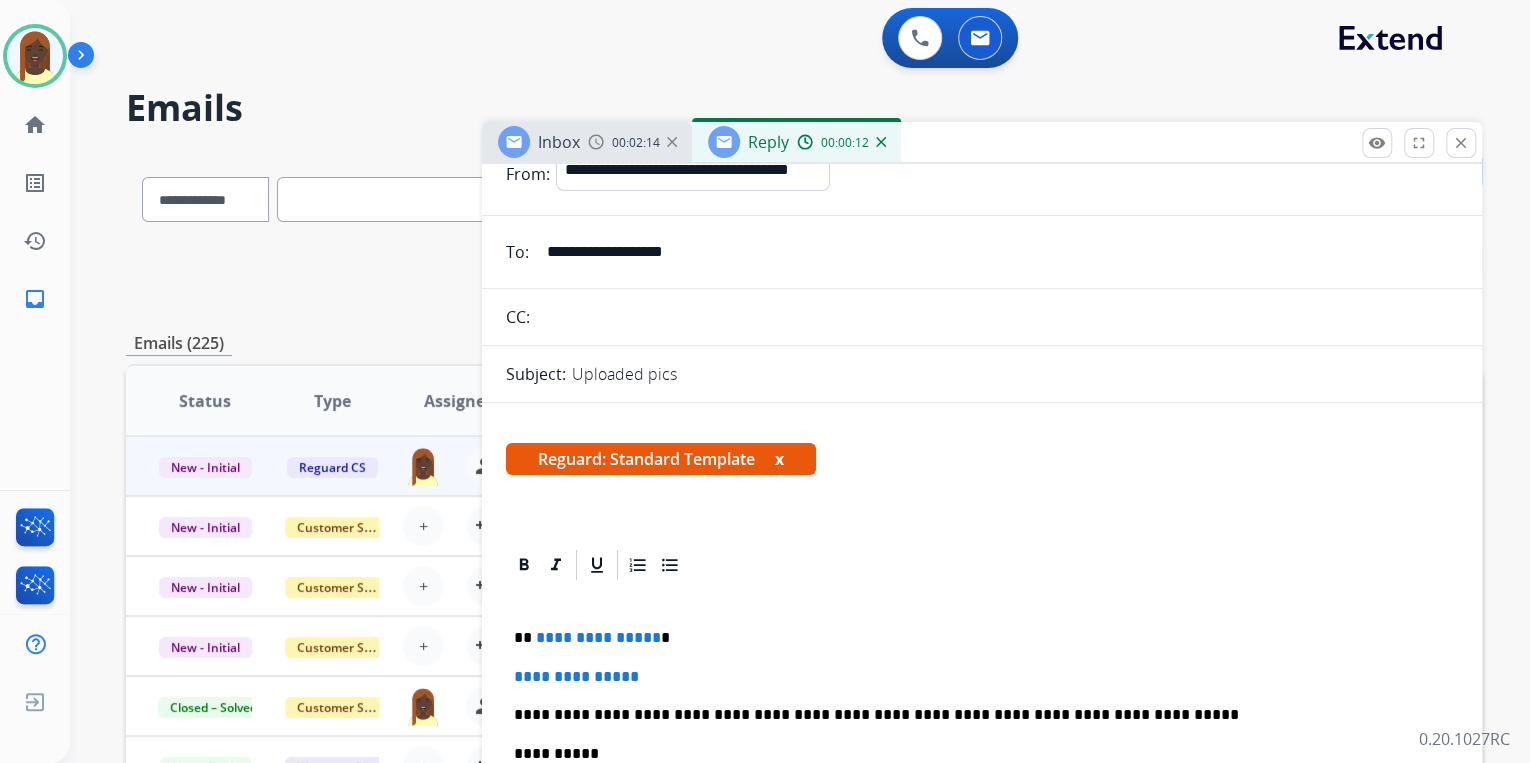 scroll, scrollTop: 260, scrollLeft: 0, axis: vertical 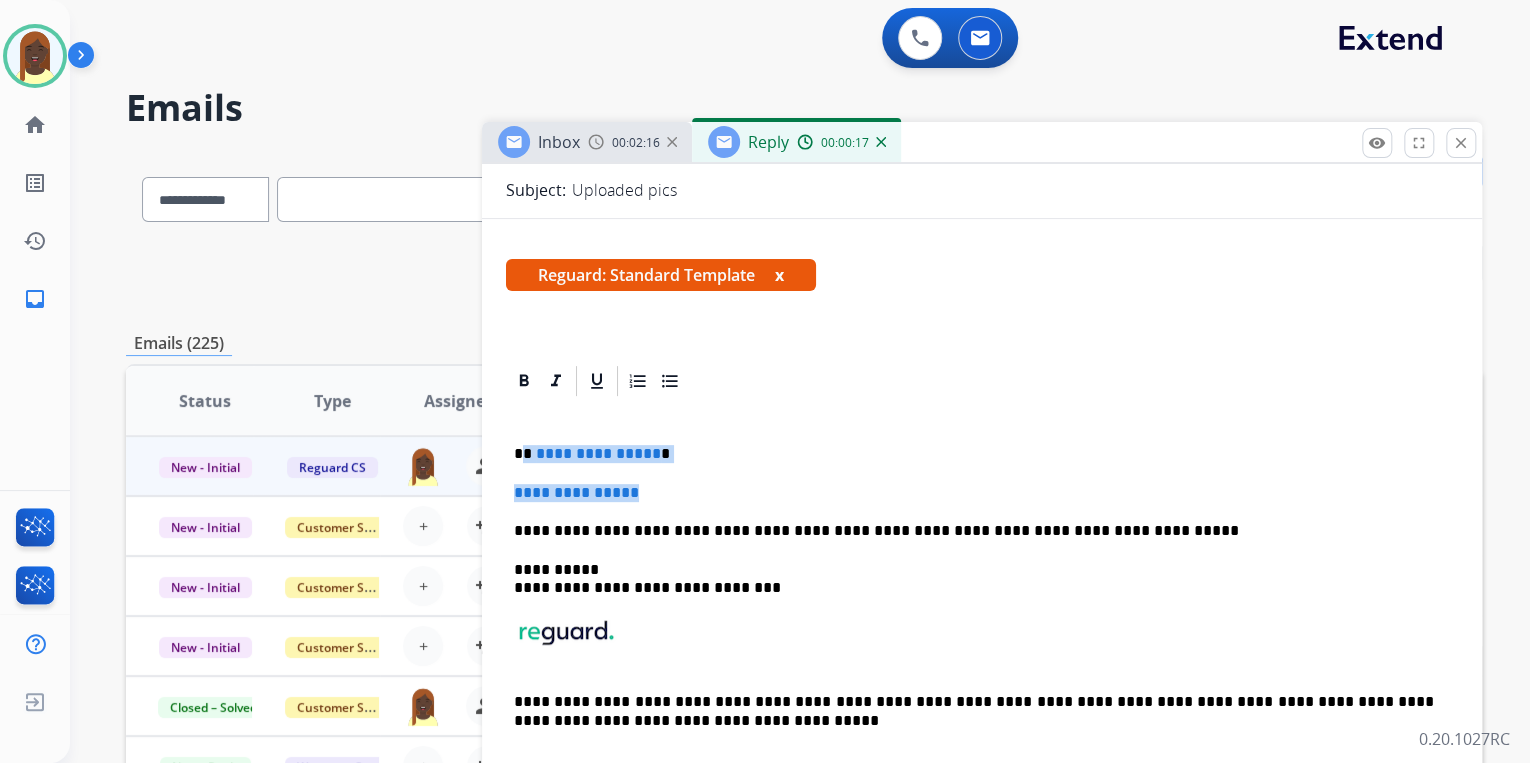 drag, startPoint x: 524, startPoint y: 449, endPoint x: 676, endPoint y: 495, distance: 158.80806 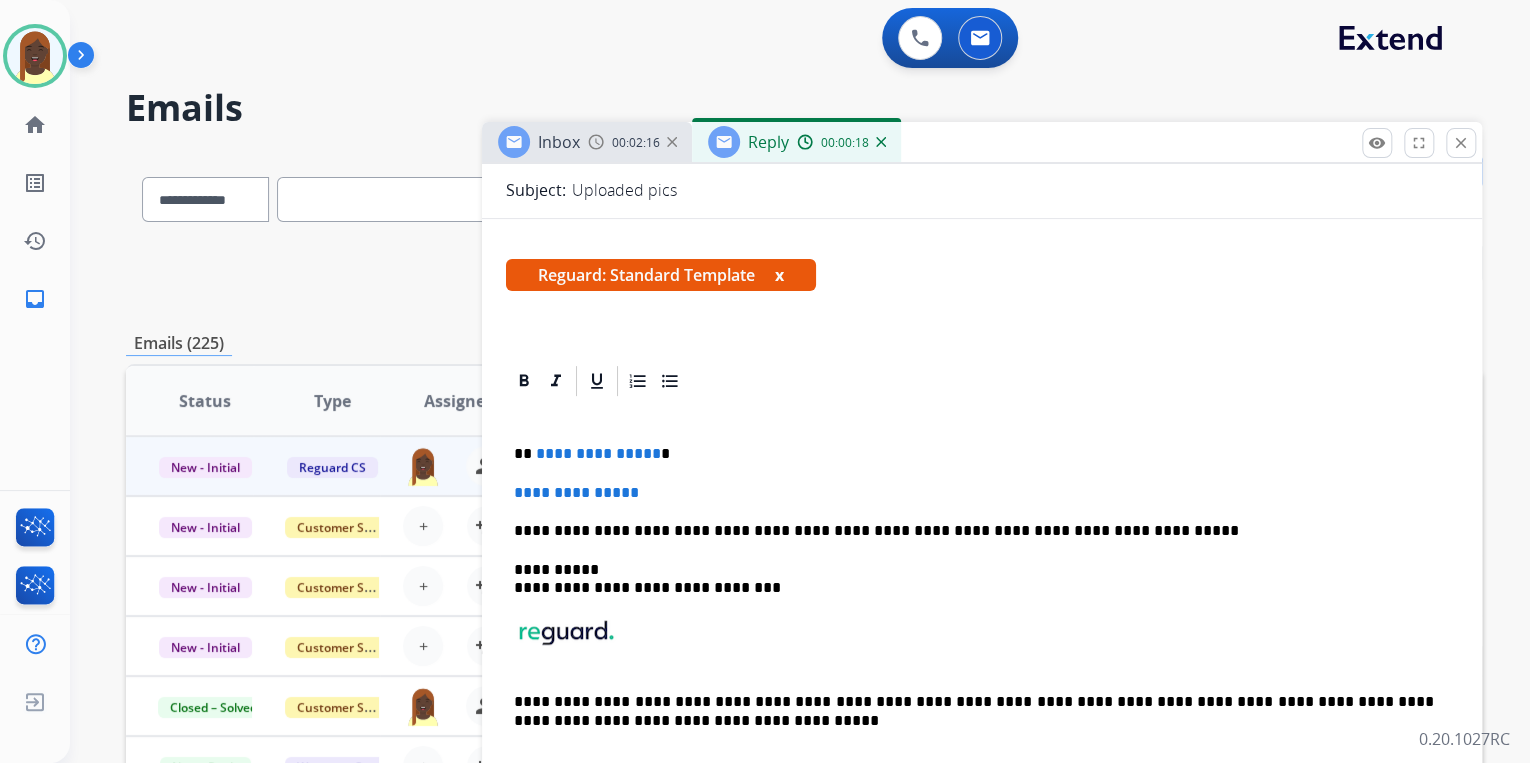 scroll, scrollTop: 221, scrollLeft: 0, axis: vertical 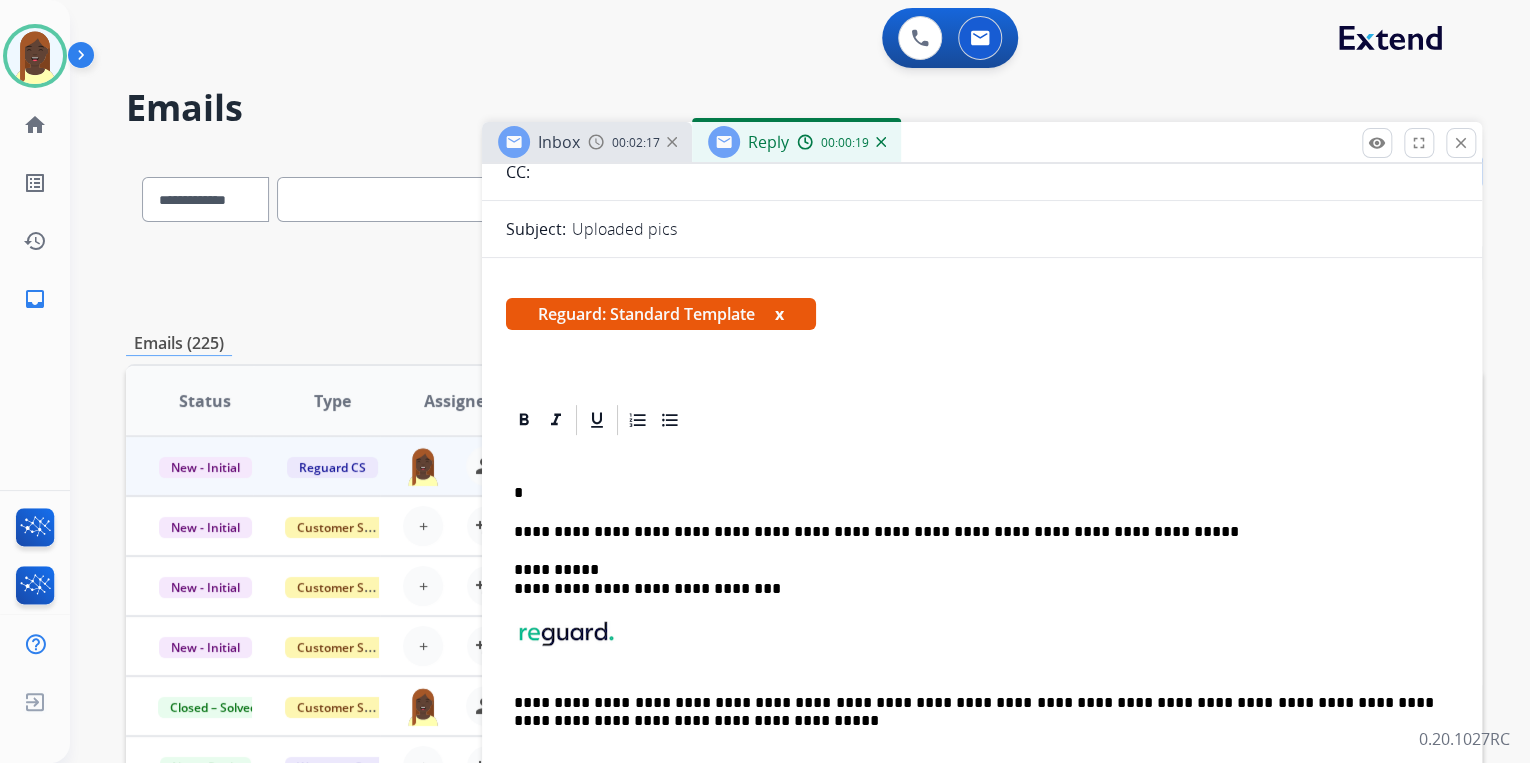 type 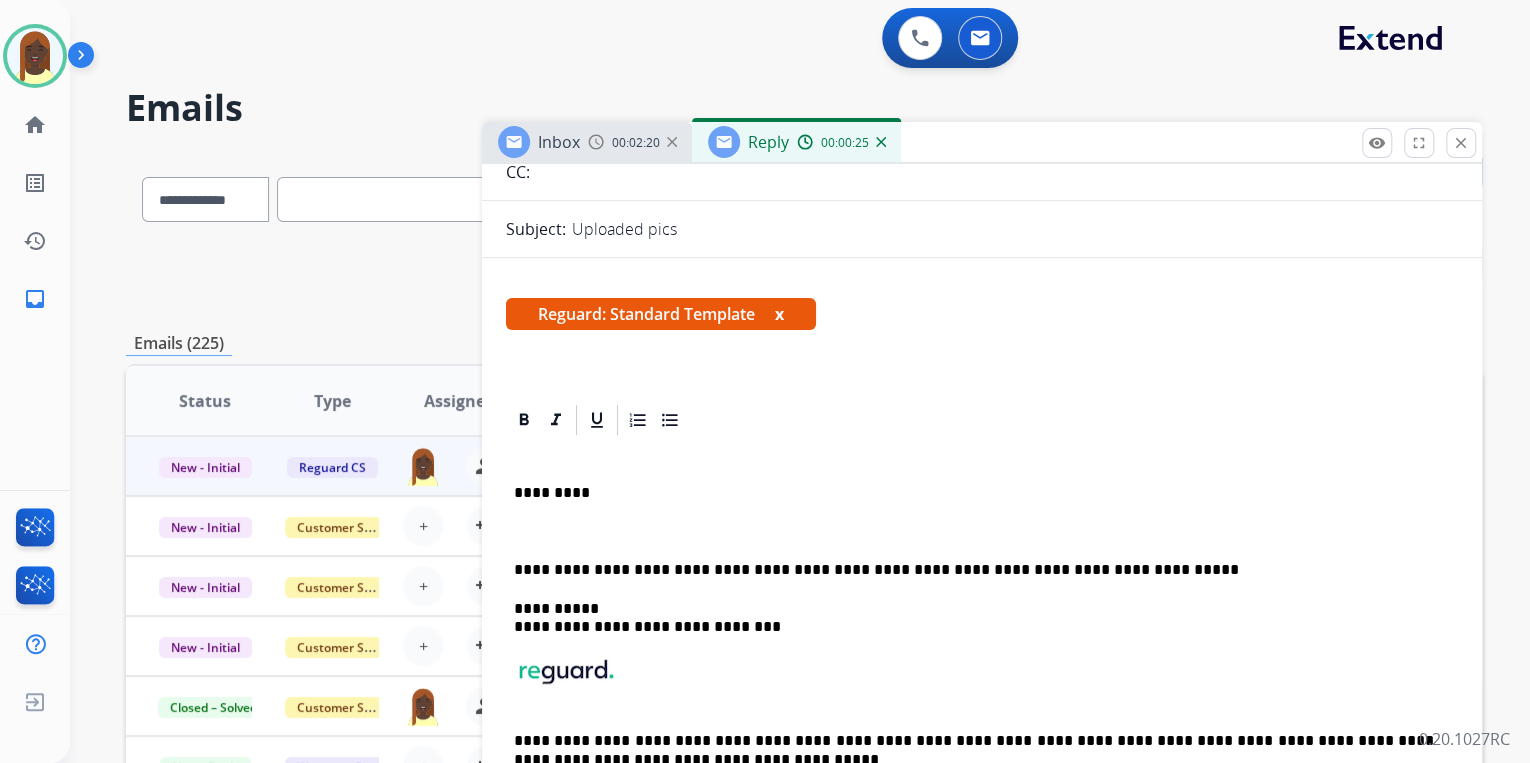 scroll, scrollTop: 260, scrollLeft: 0, axis: vertical 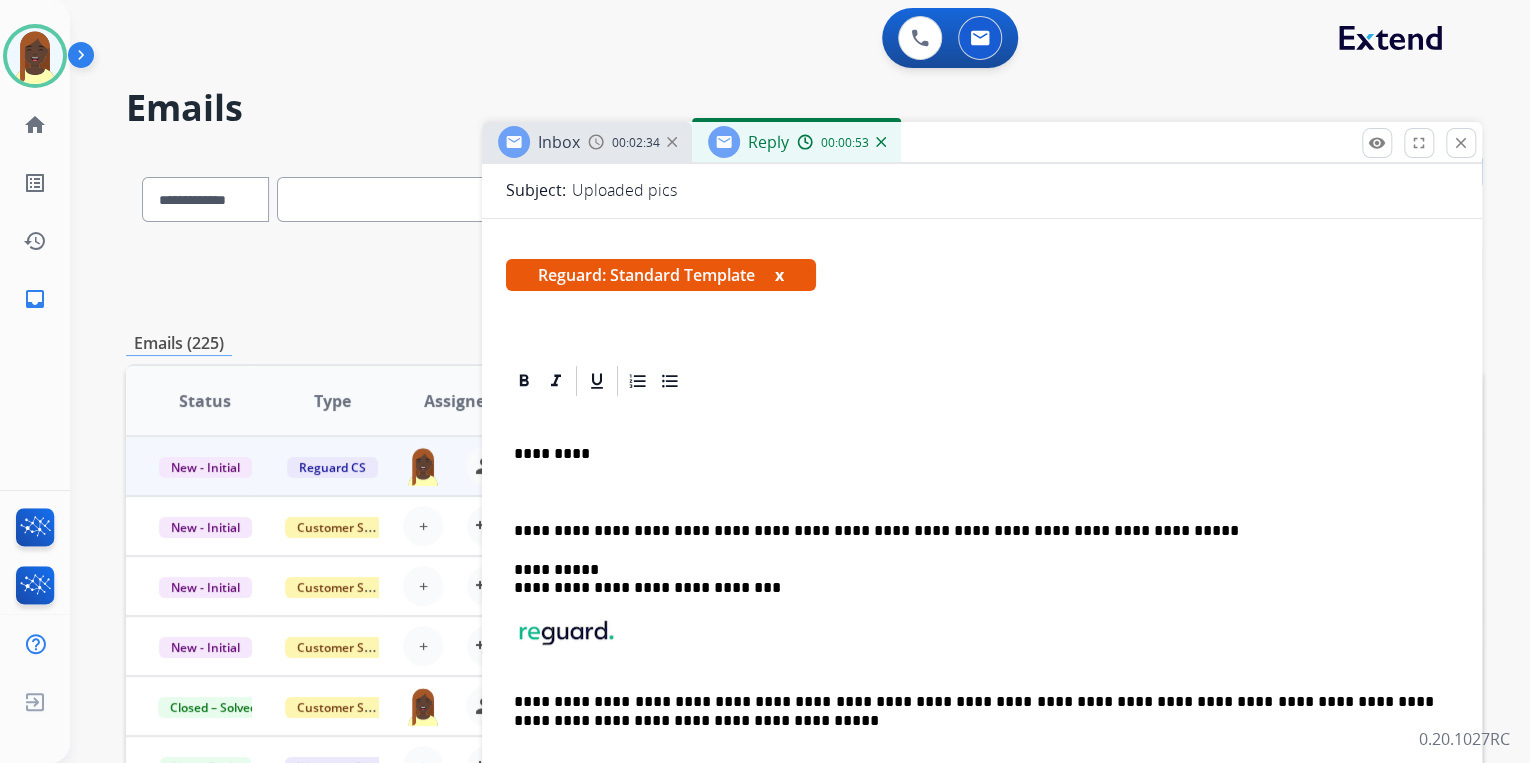 click on "**********" at bounding box center [982, 596] 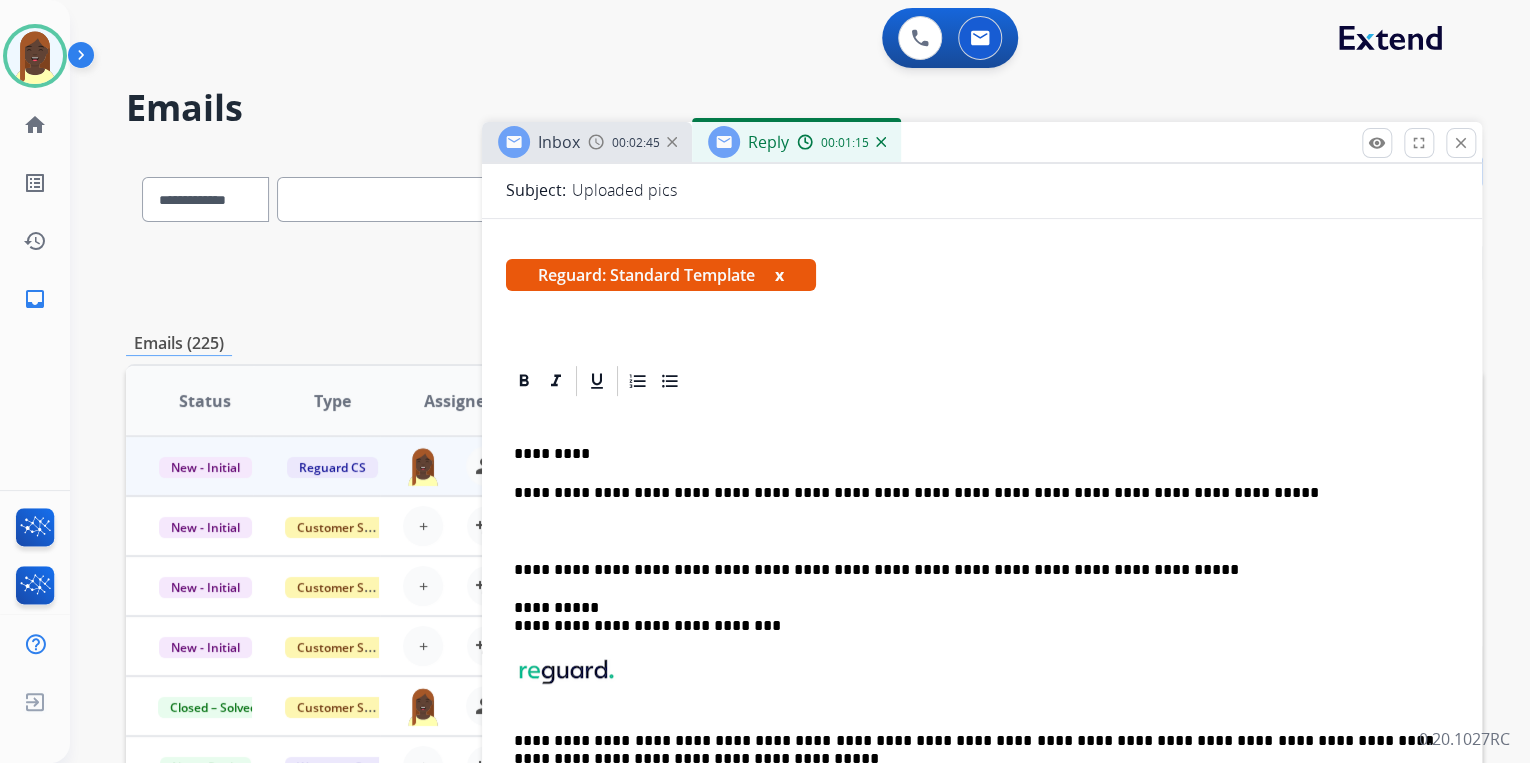 click on "**********" at bounding box center [974, 493] 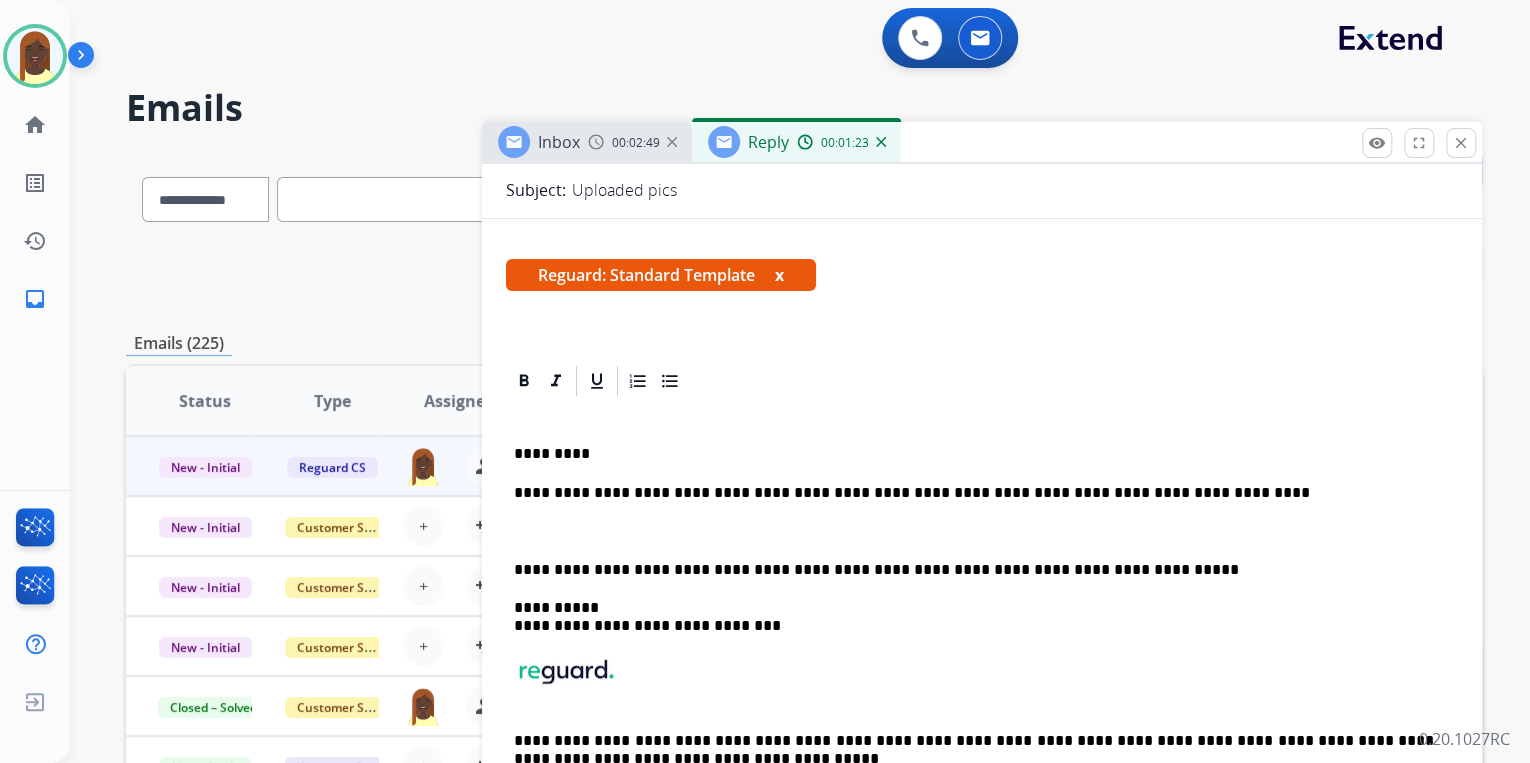 click on "**********" at bounding box center [974, 493] 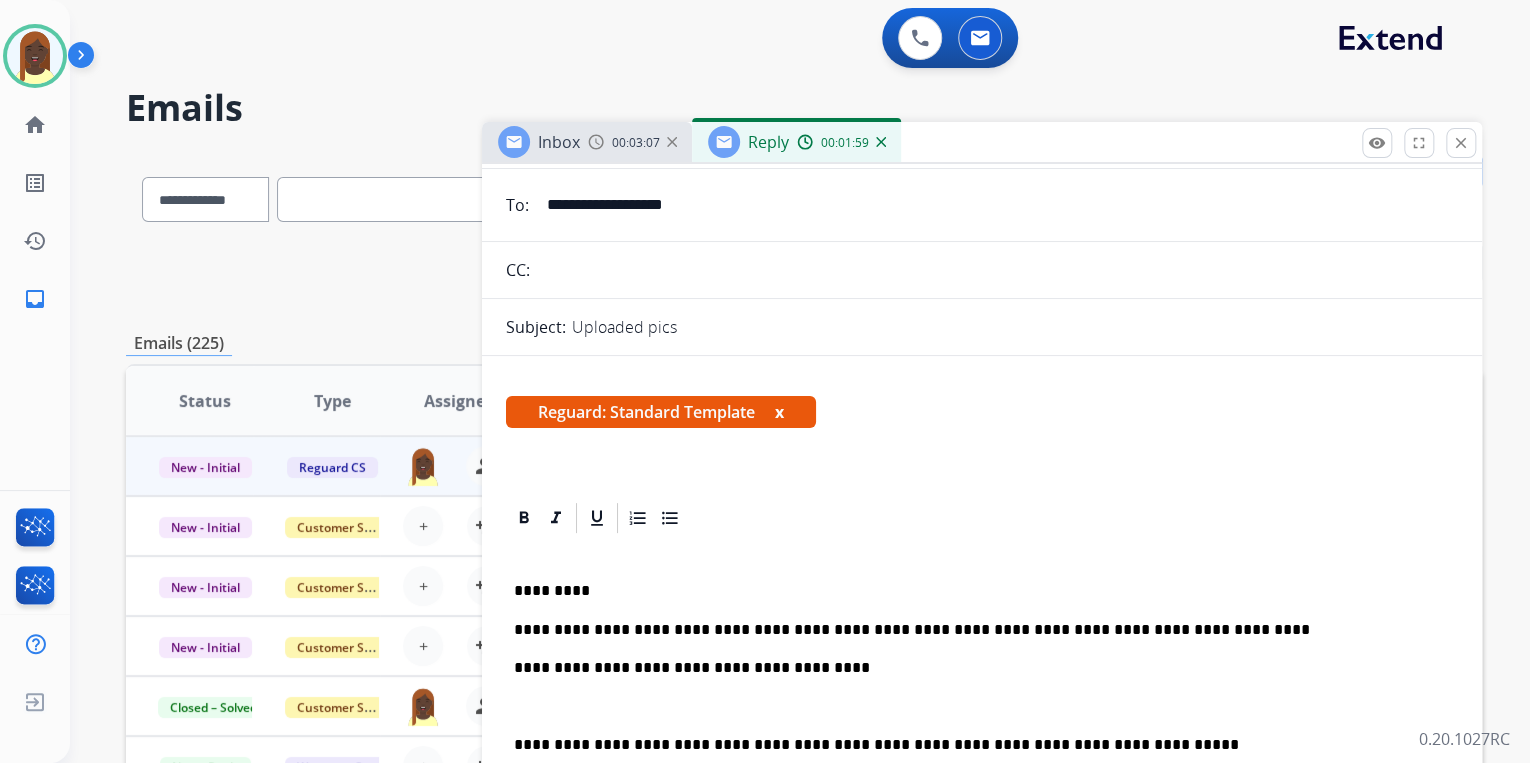 scroll, scrollTop: 100, scrollLeft: 0, axis: vertical 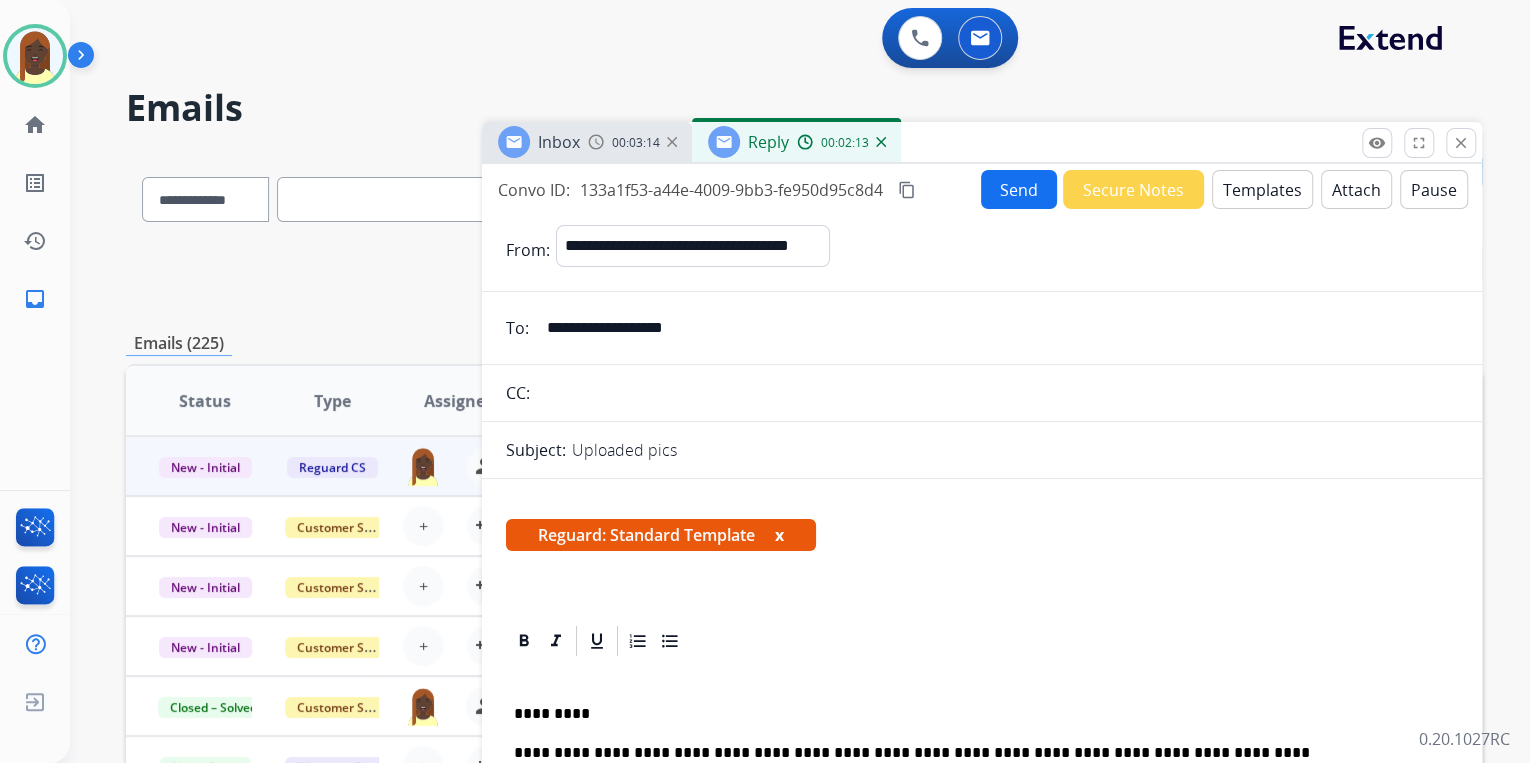 click on "Send" at bounding box center (1019, 189) 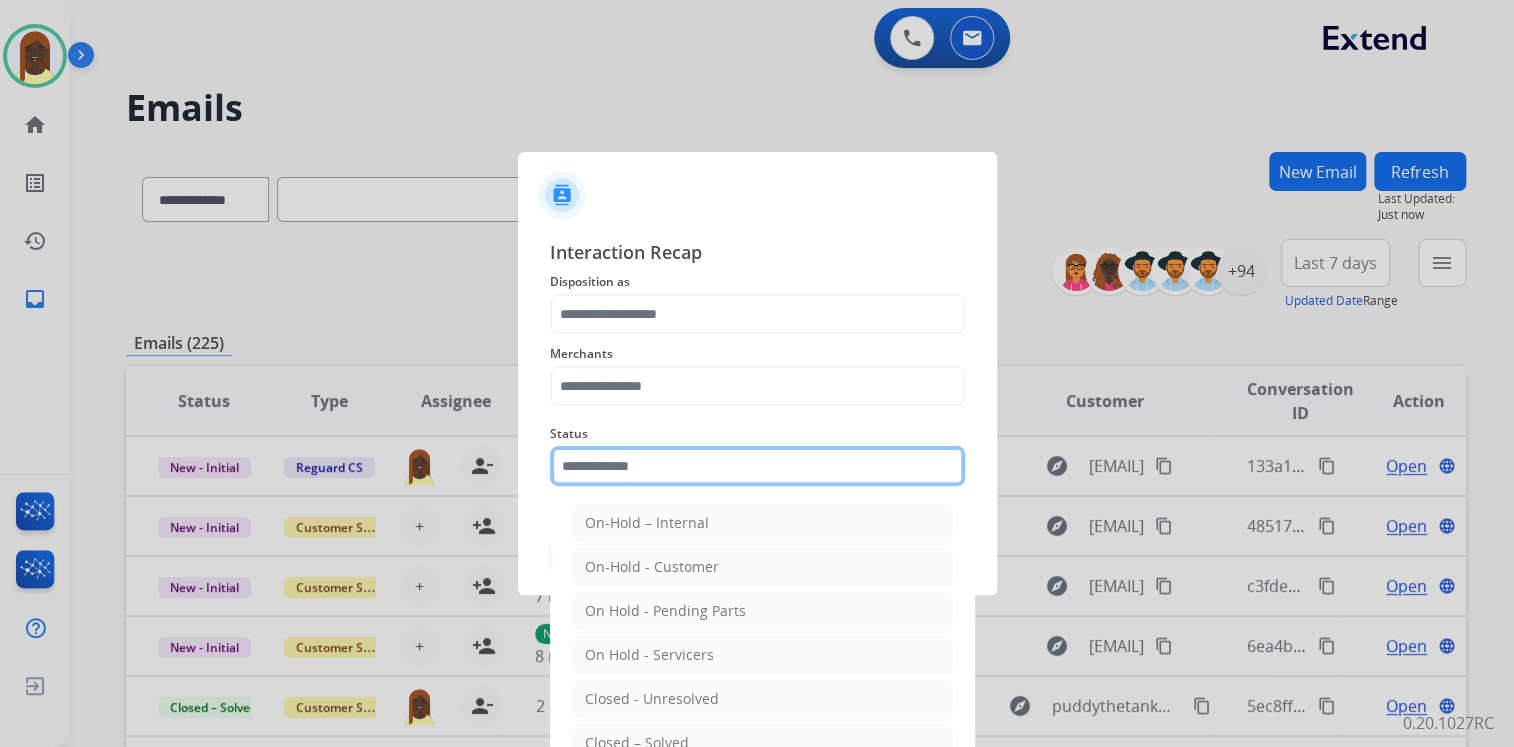 click 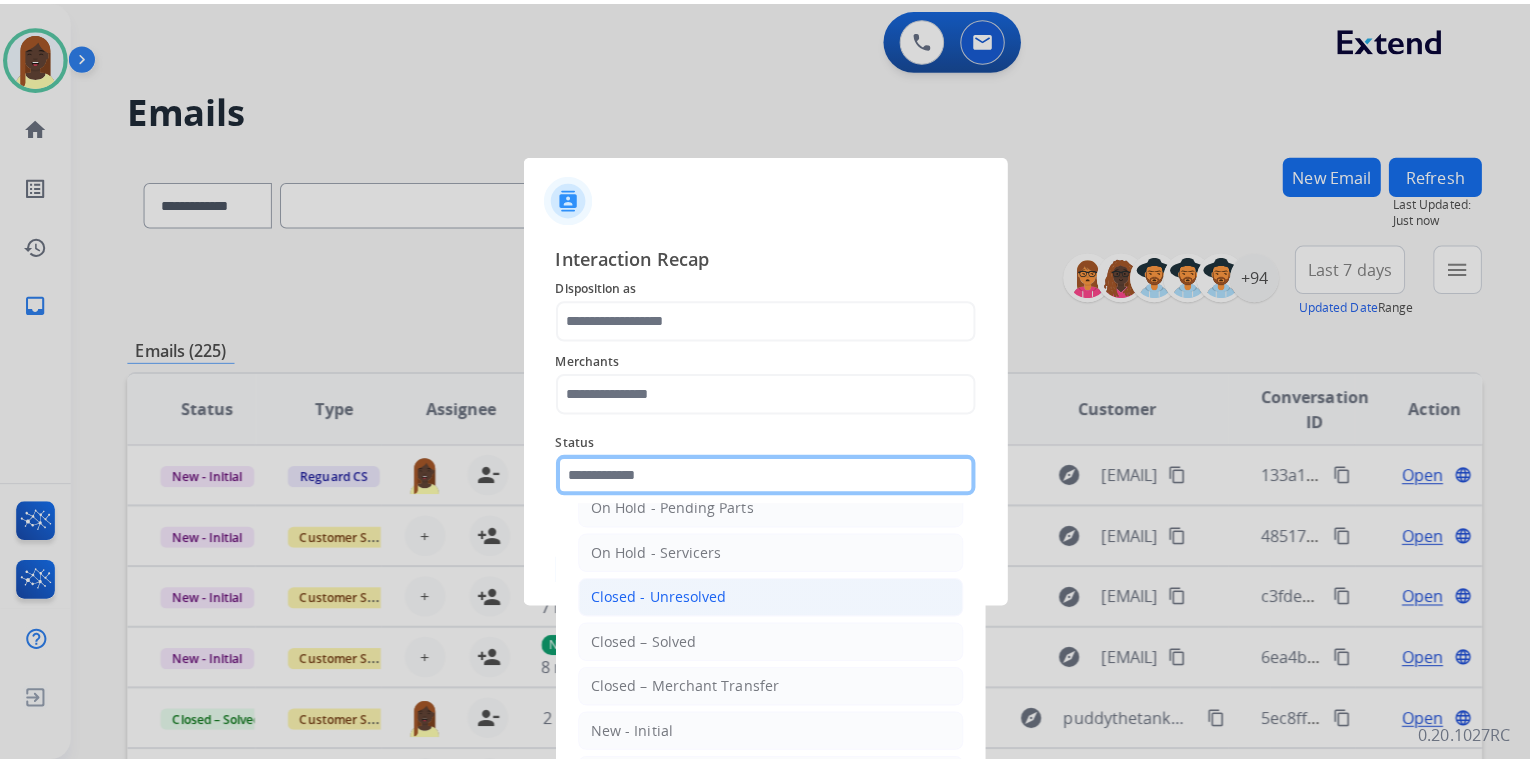 scroll, scrollTop: 116, scrollLeft: 0, axis: vertical 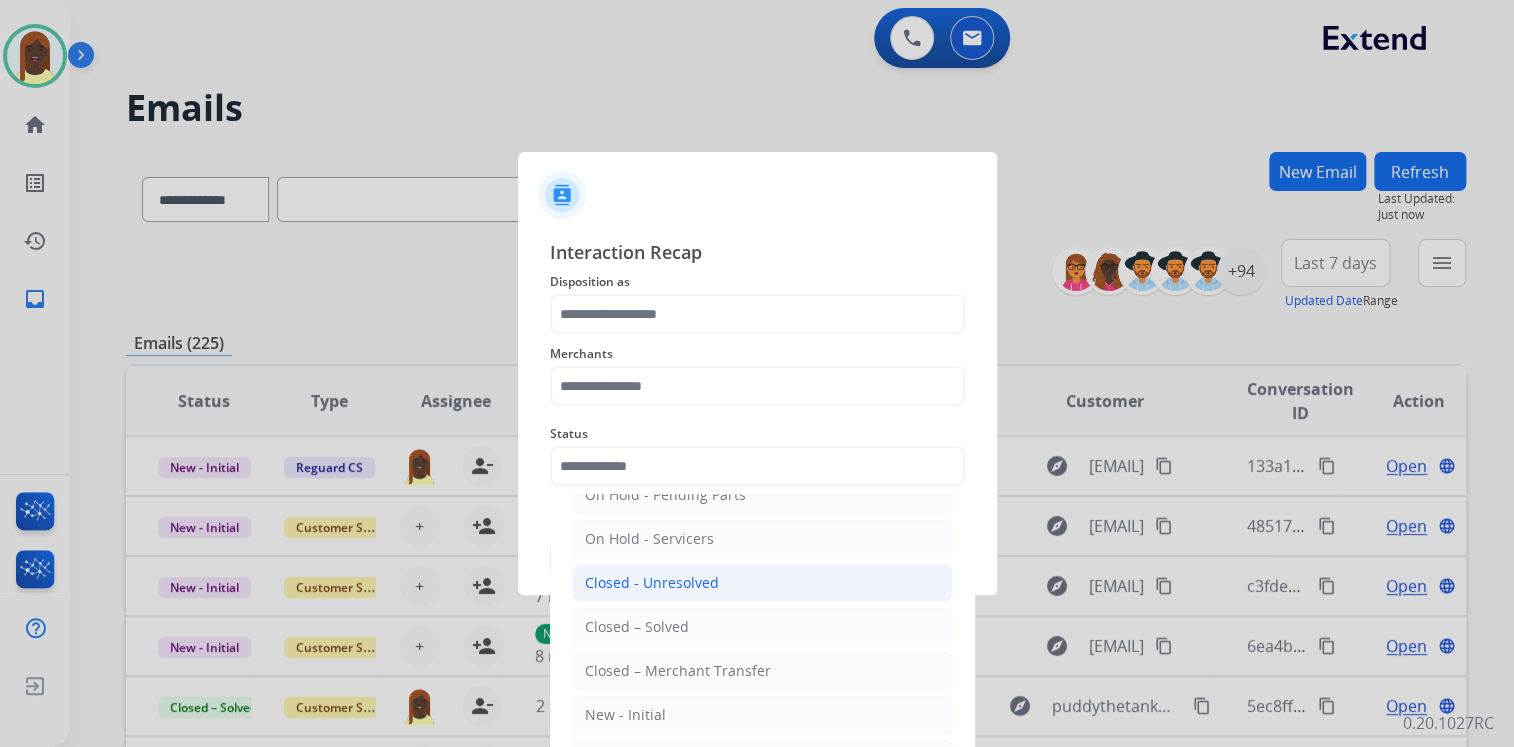 drag, startPoint x: 661, startPoint y: 614, endPoint x: 661, endPoint y: 594, distance: 20 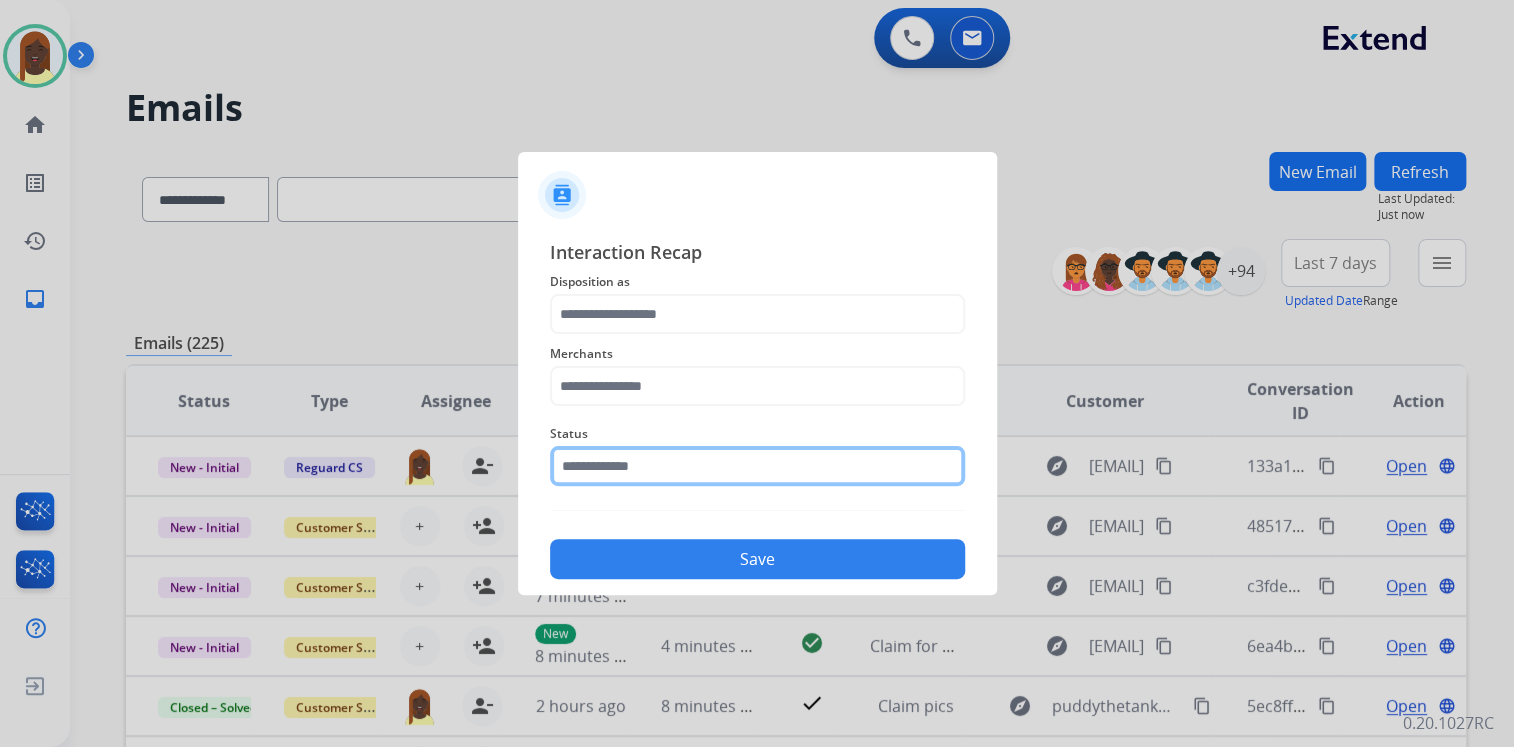 drag, startPoint x: 661, startPoint y: 594, endPoint x: 604, endPoint y: 474, distance: 132.84953 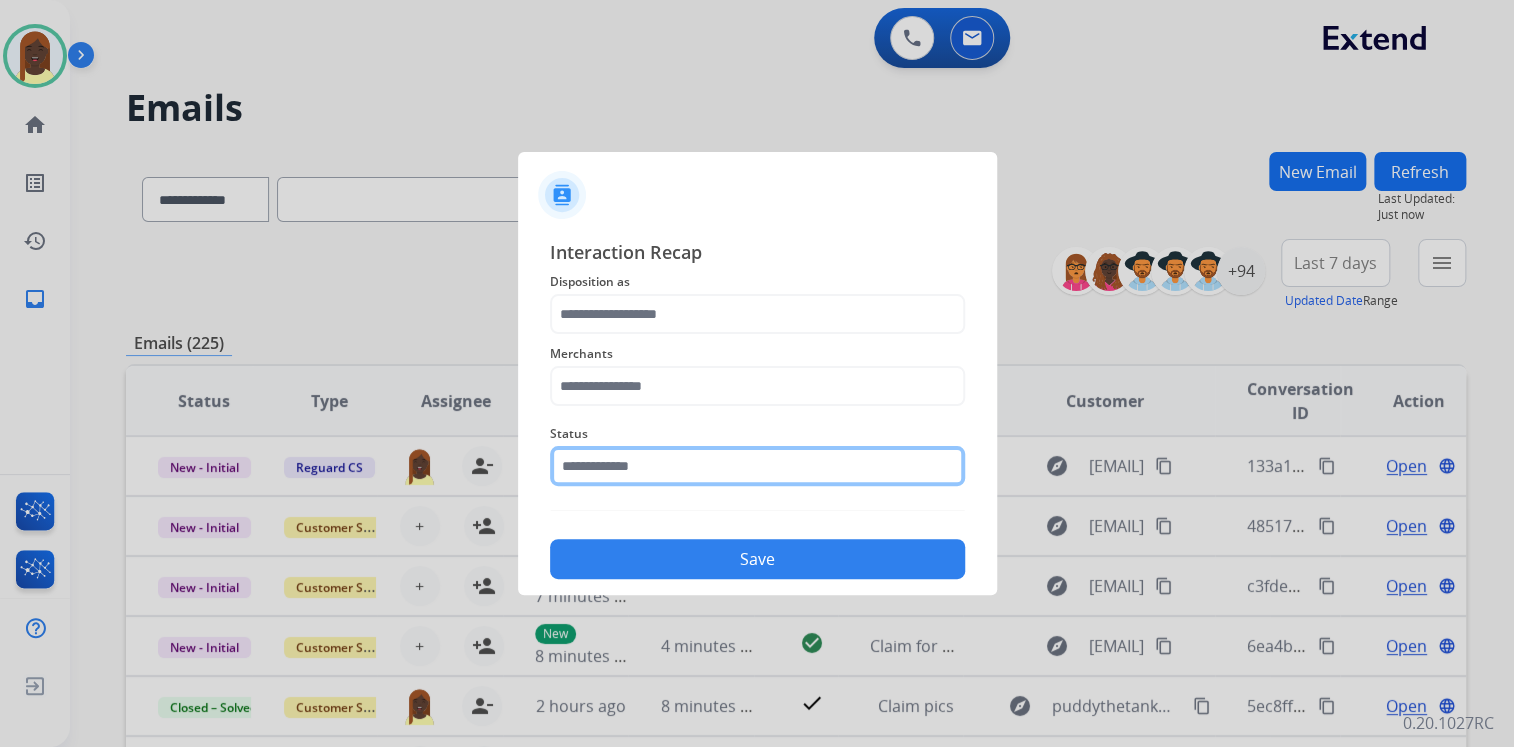 click 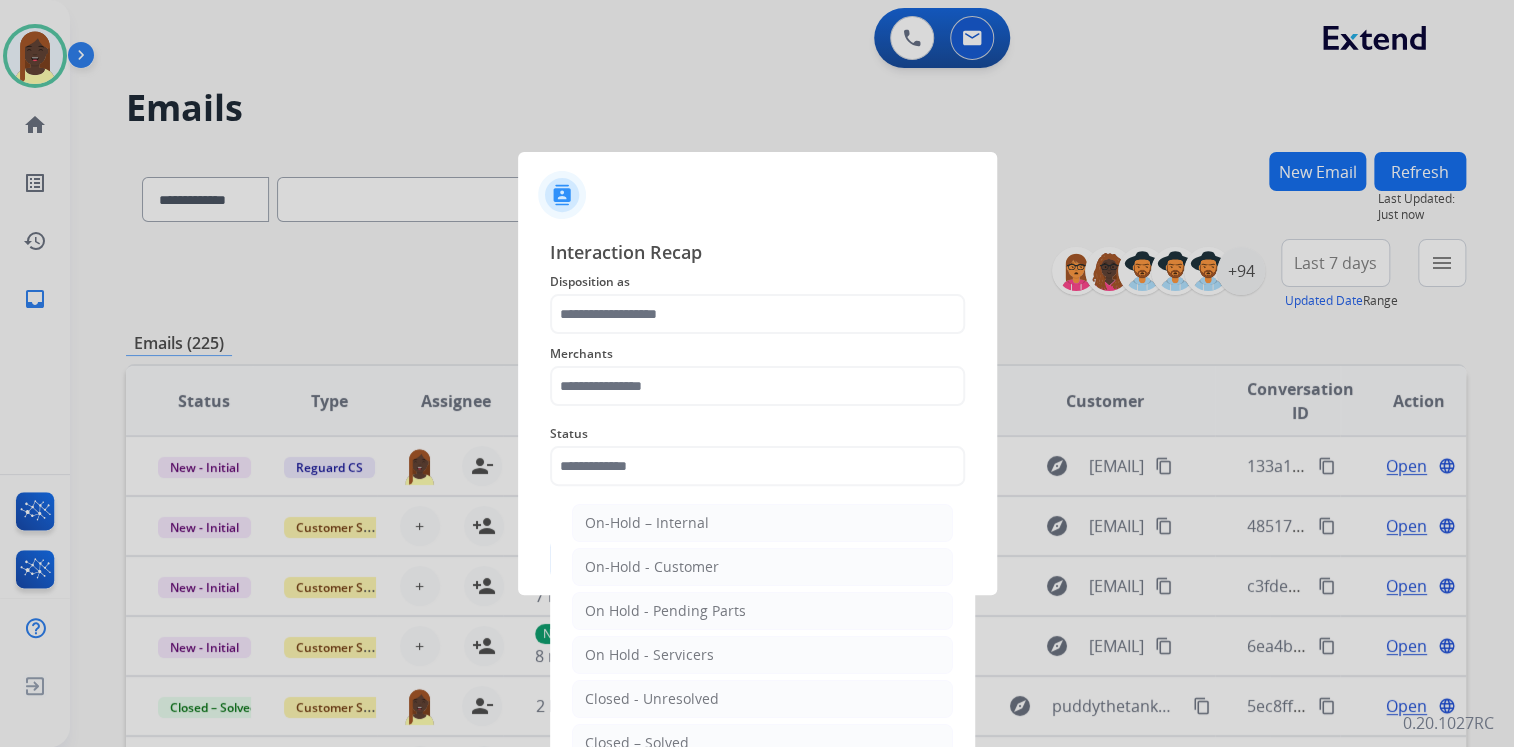 drag, startPoint x: 688, startPoint y: 737, endPoint x: 659, endPoint y: 594, distance: 145.91093 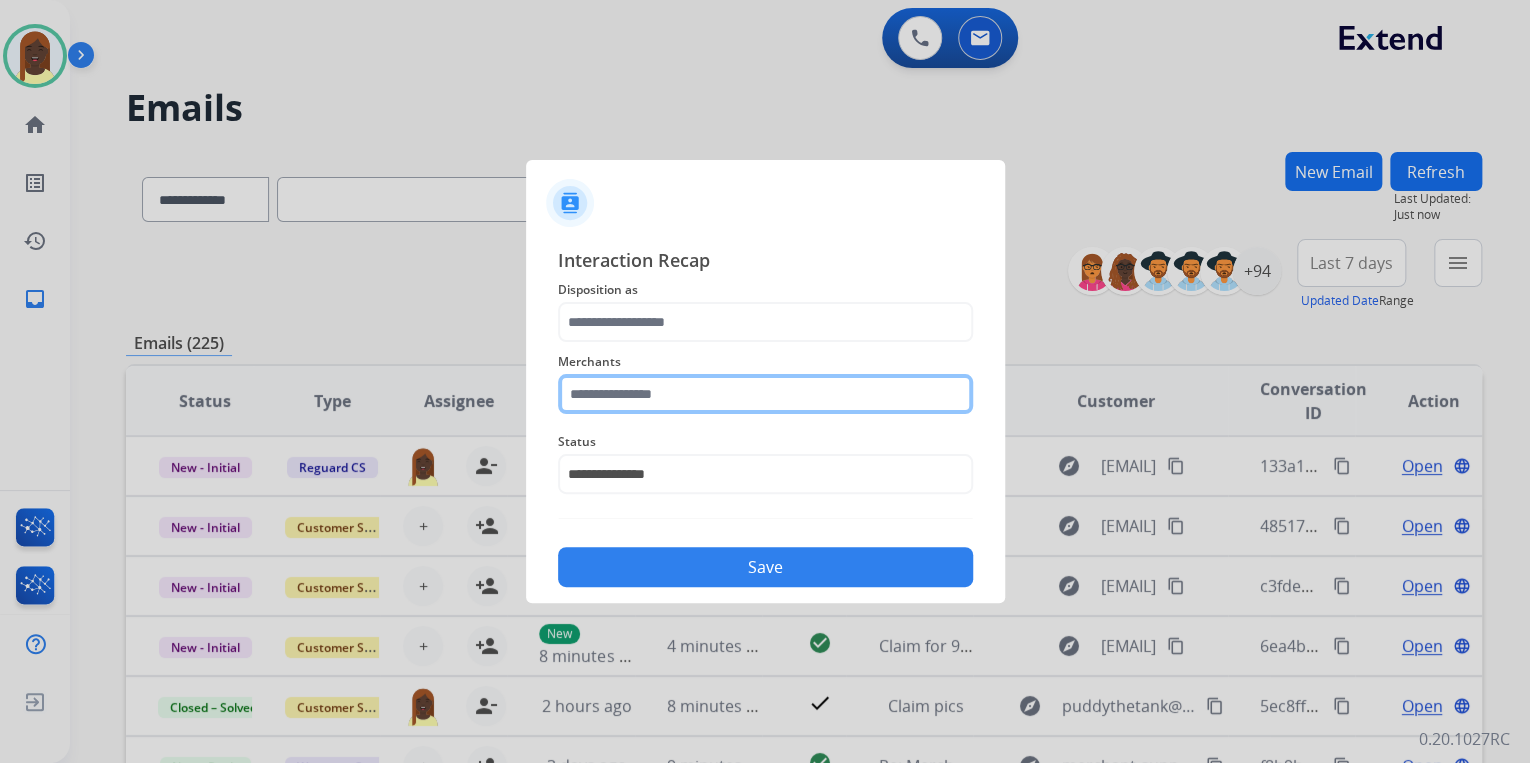 click 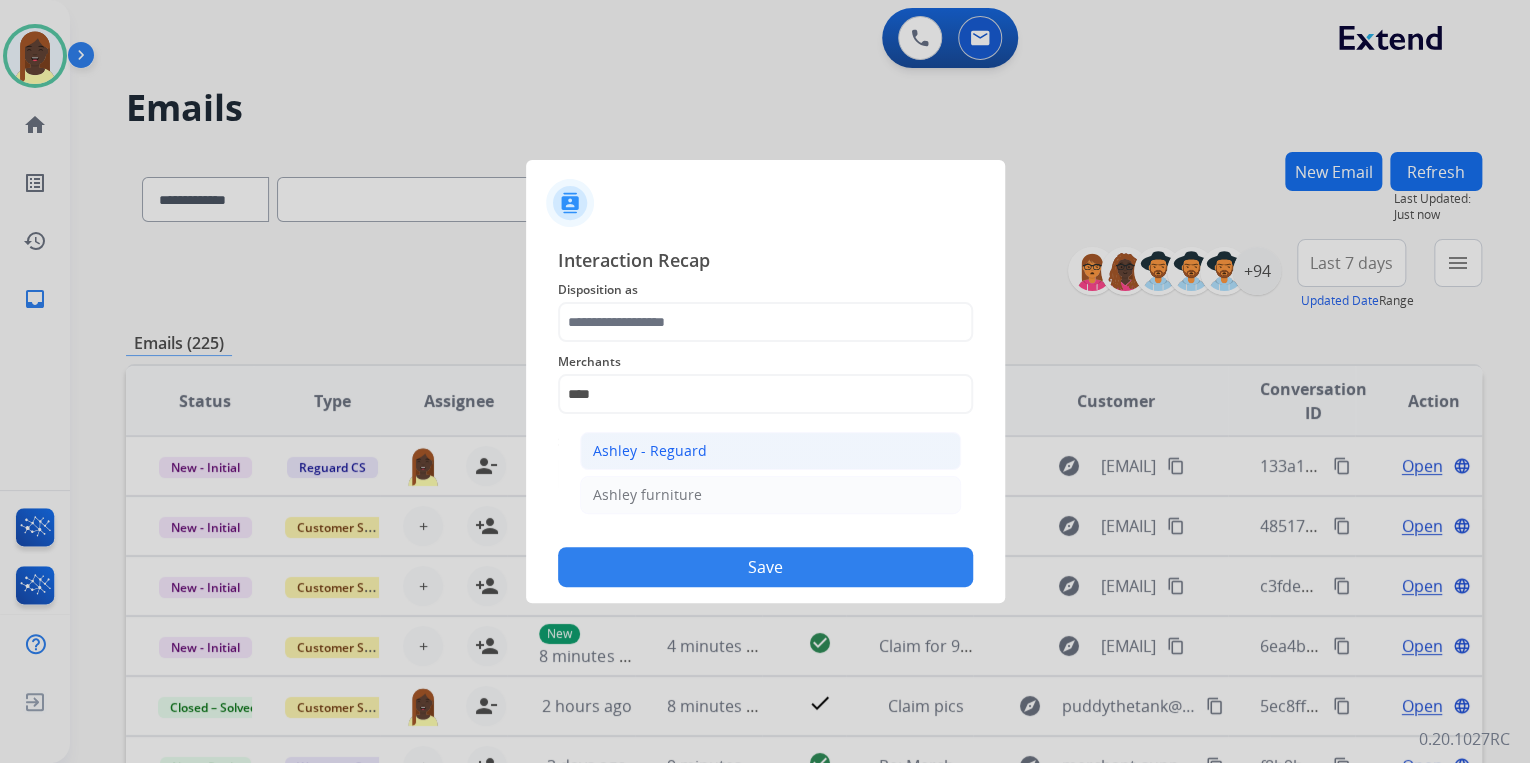 click on "Ashley - Reguard" 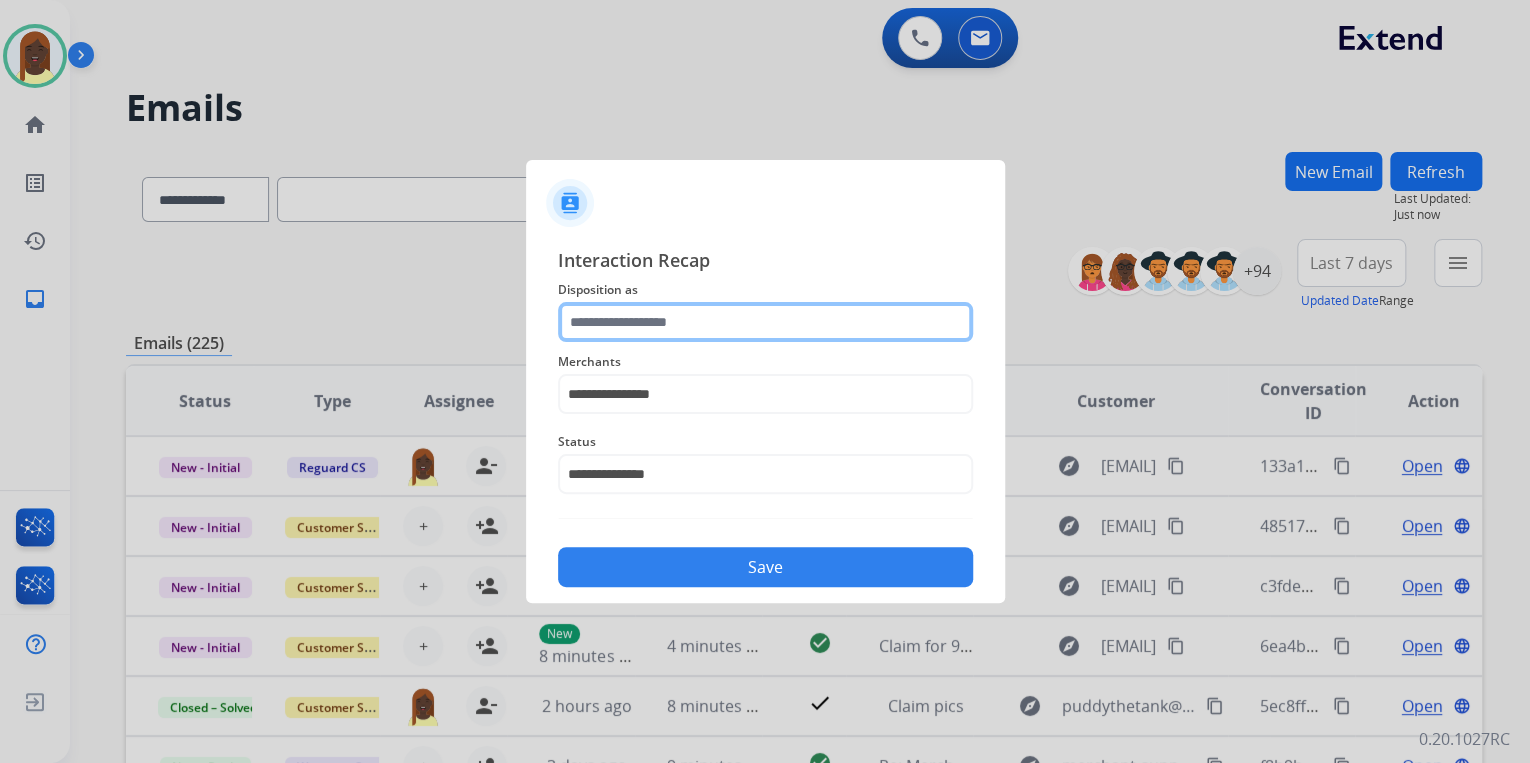 click 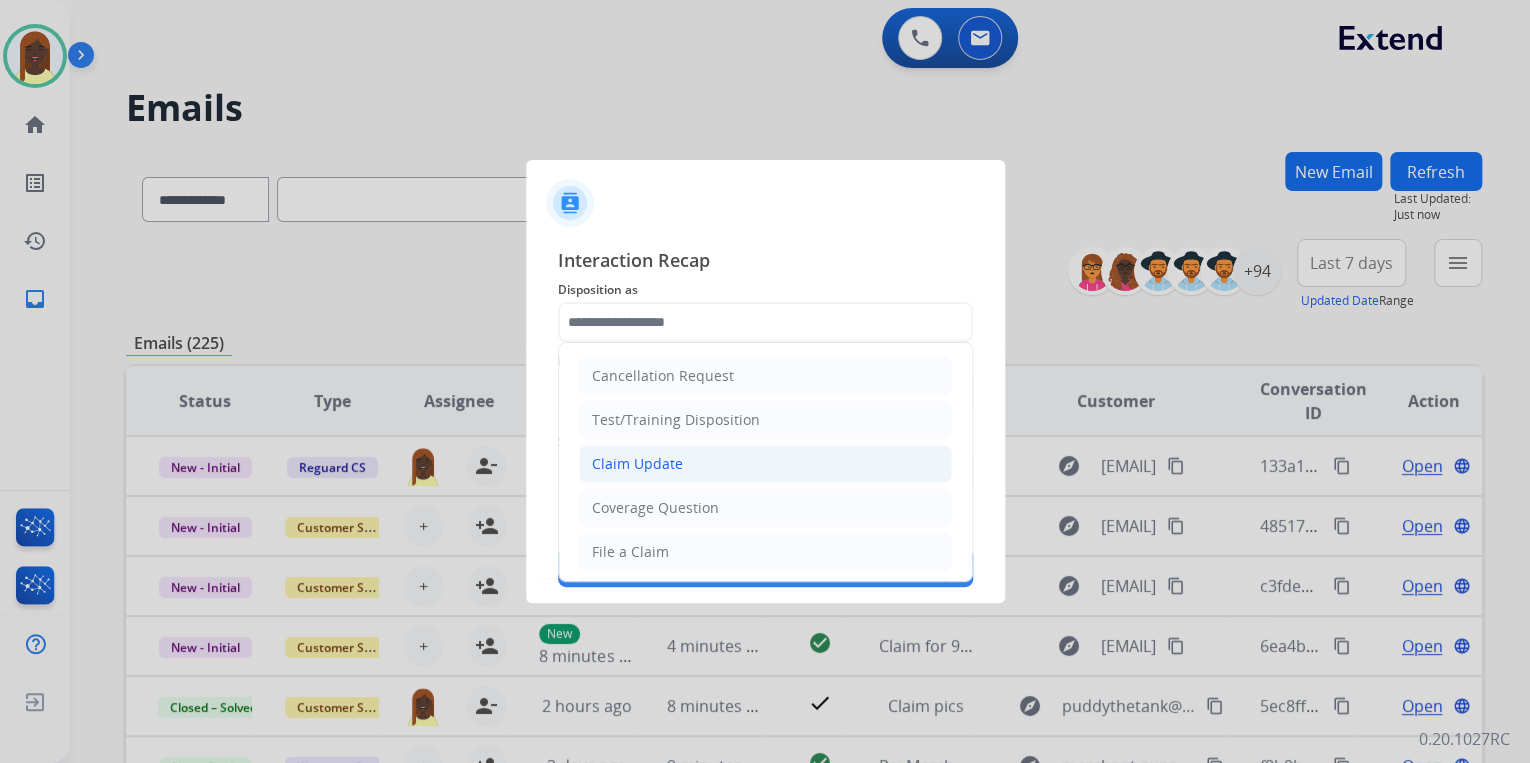 click on "Claim Update" 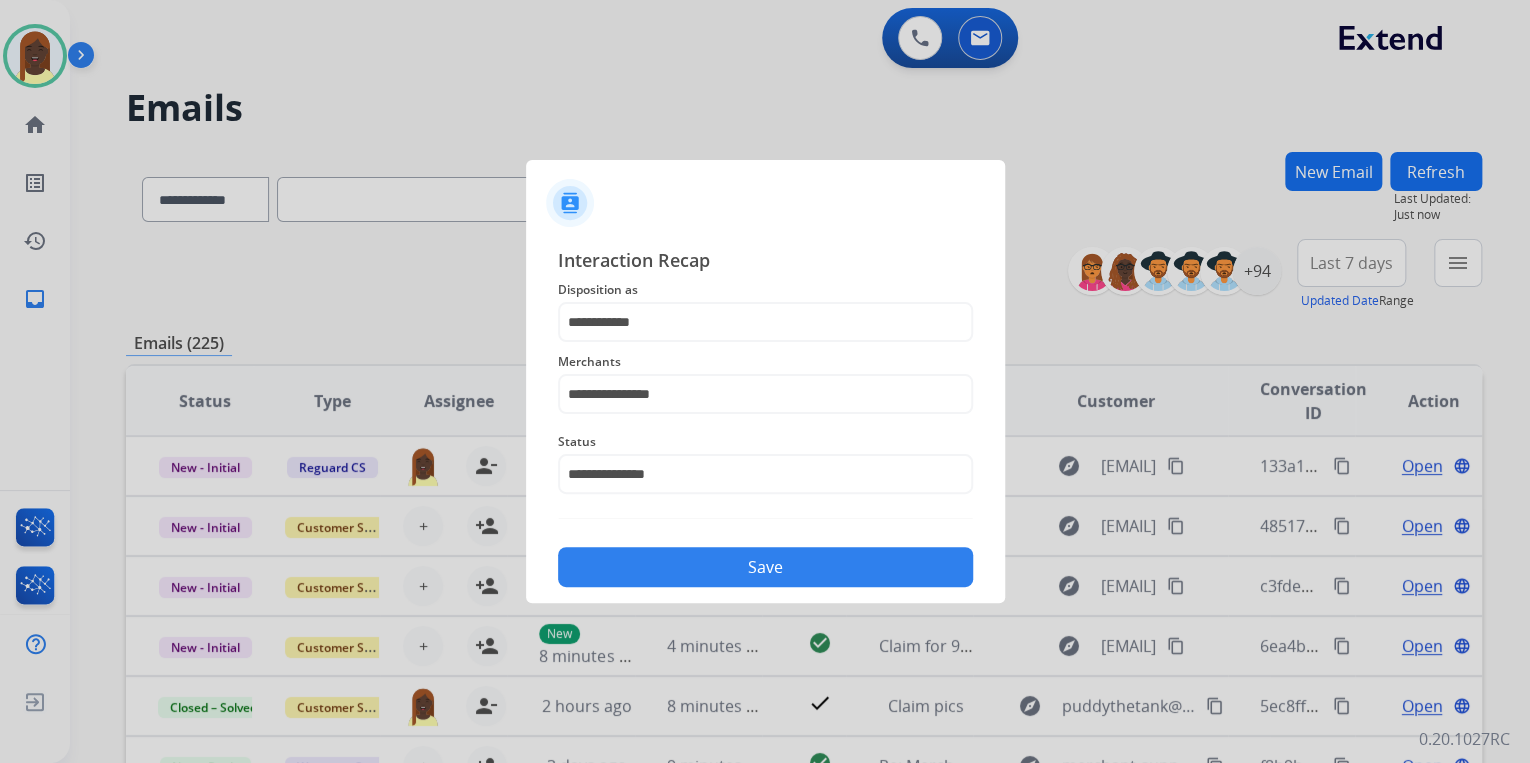 click on "Save" 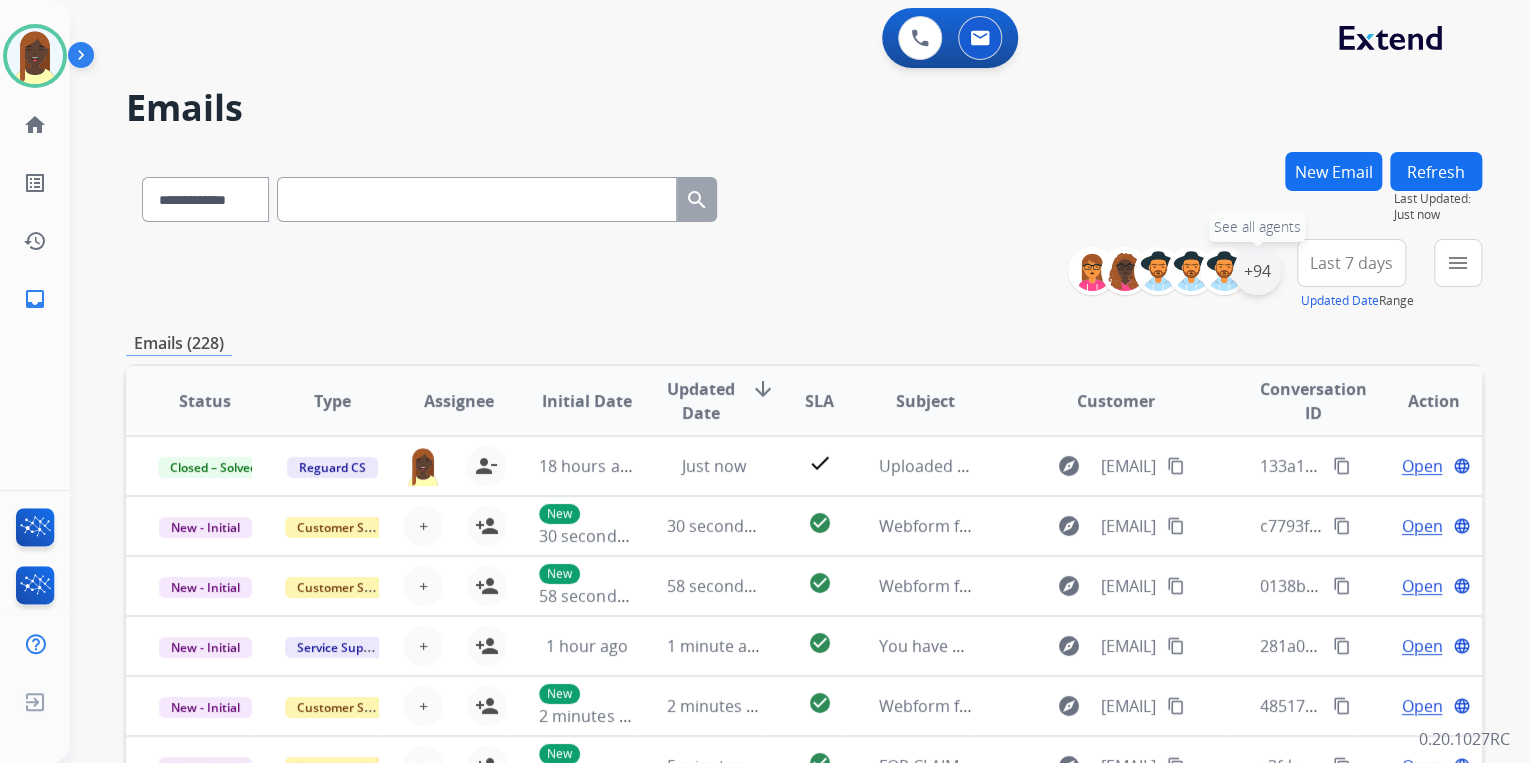 click on "+94" at bounding box center (1257, 271) 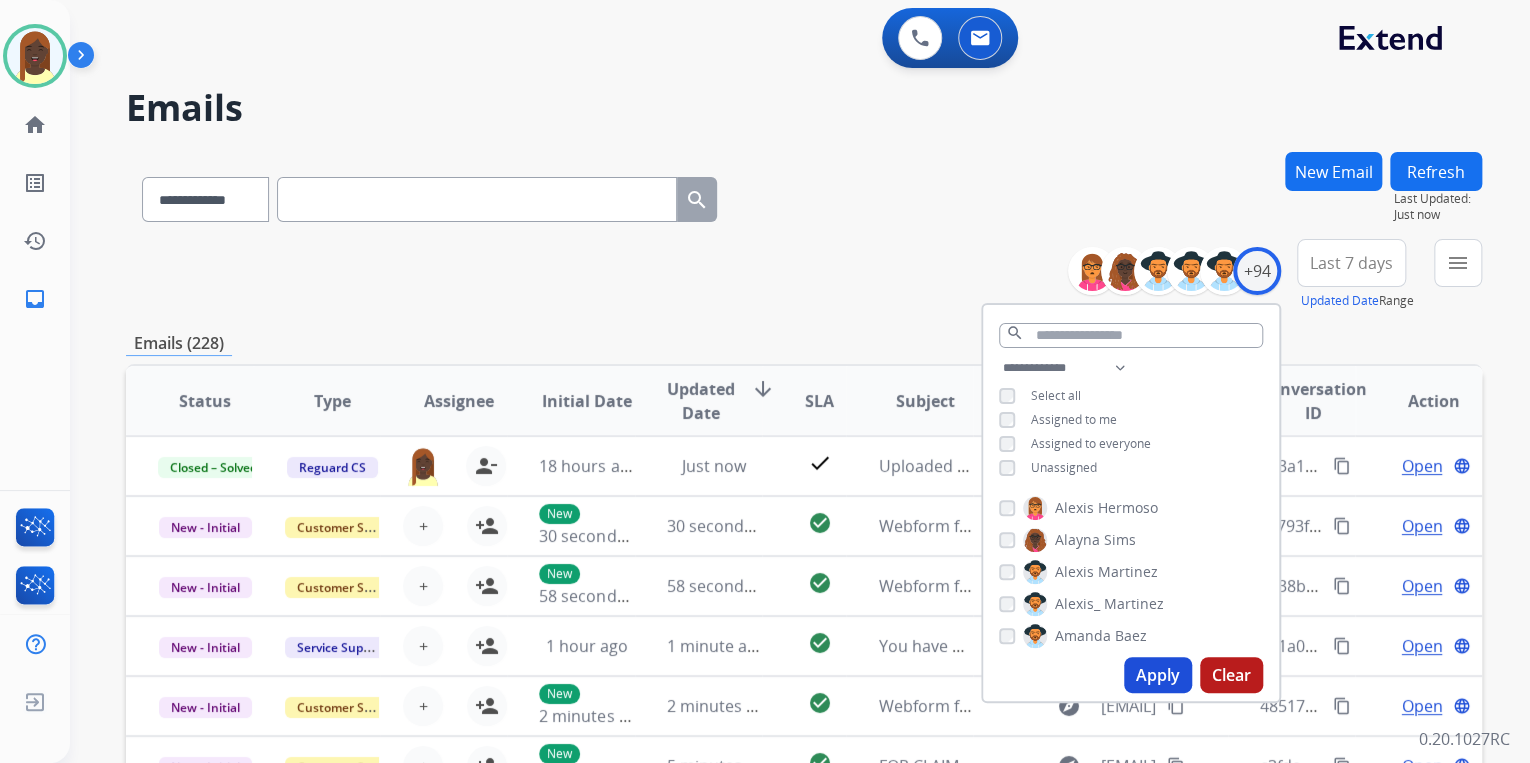 drag, startPoint x: 1160, startPoint y: 680, endPoint x: 1128, endPoint y: 613, distance: 74.24958 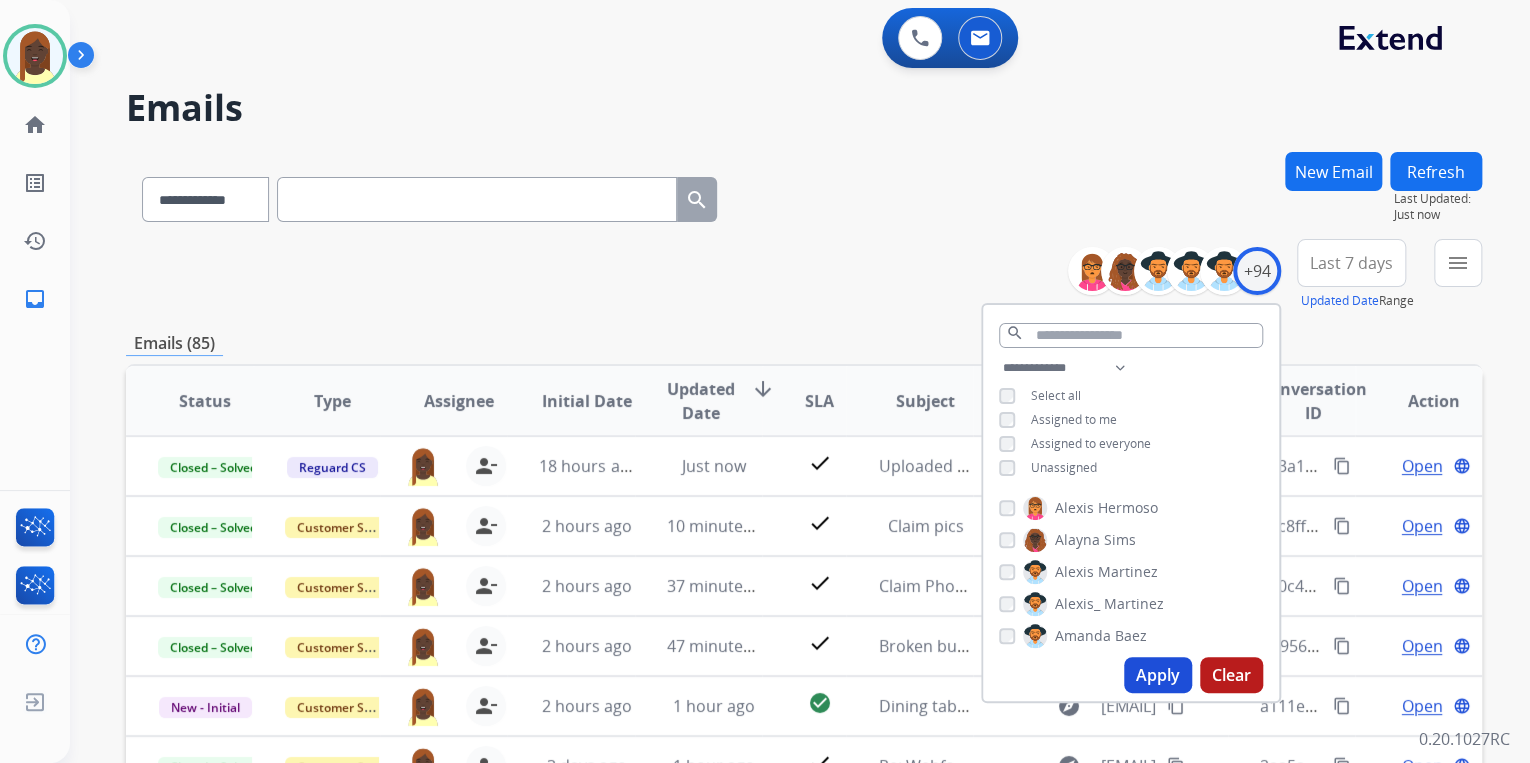 click on "**********" at bounding box center (804, 645) 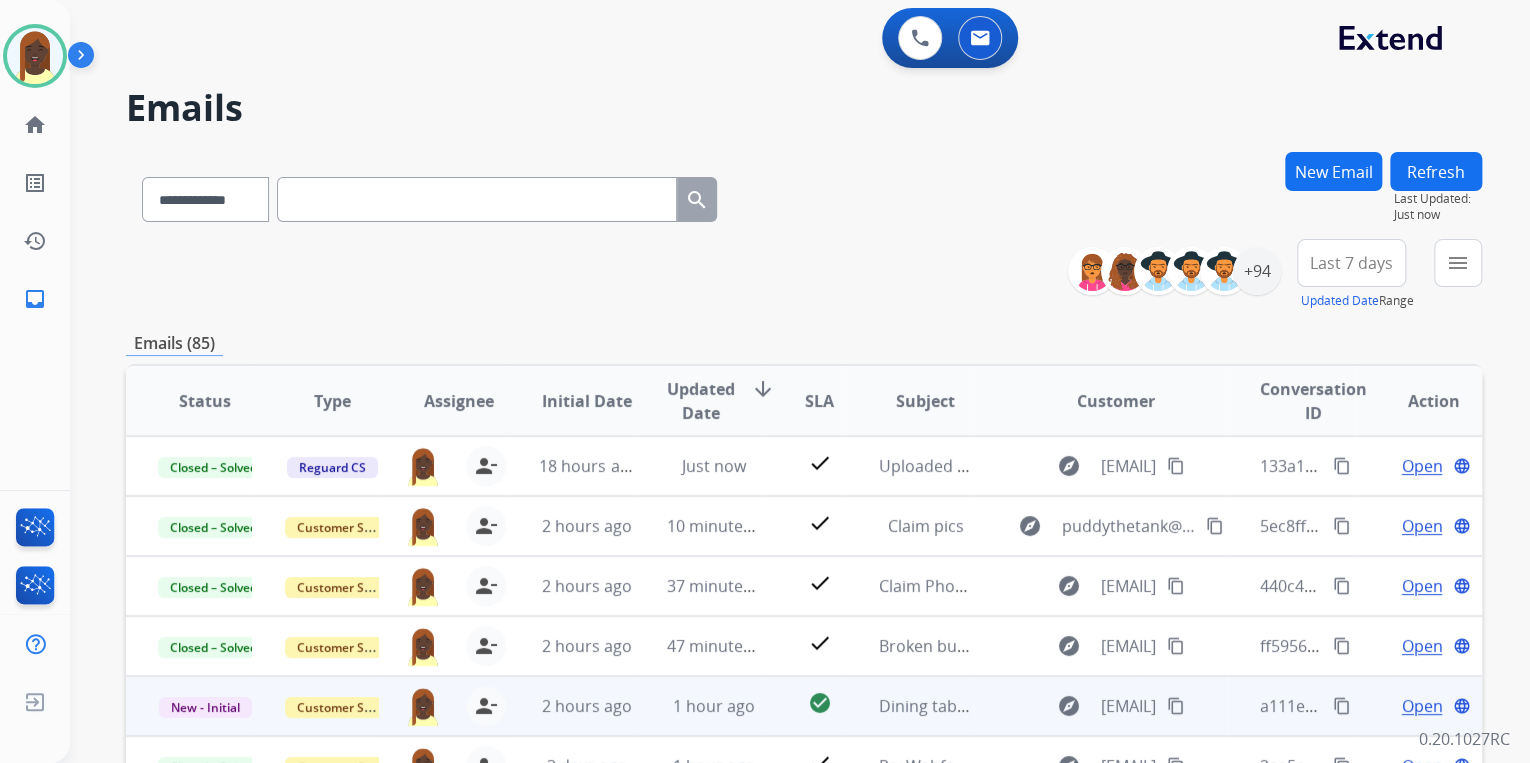 click on "content_copy" at bounding box center [1342, 706] 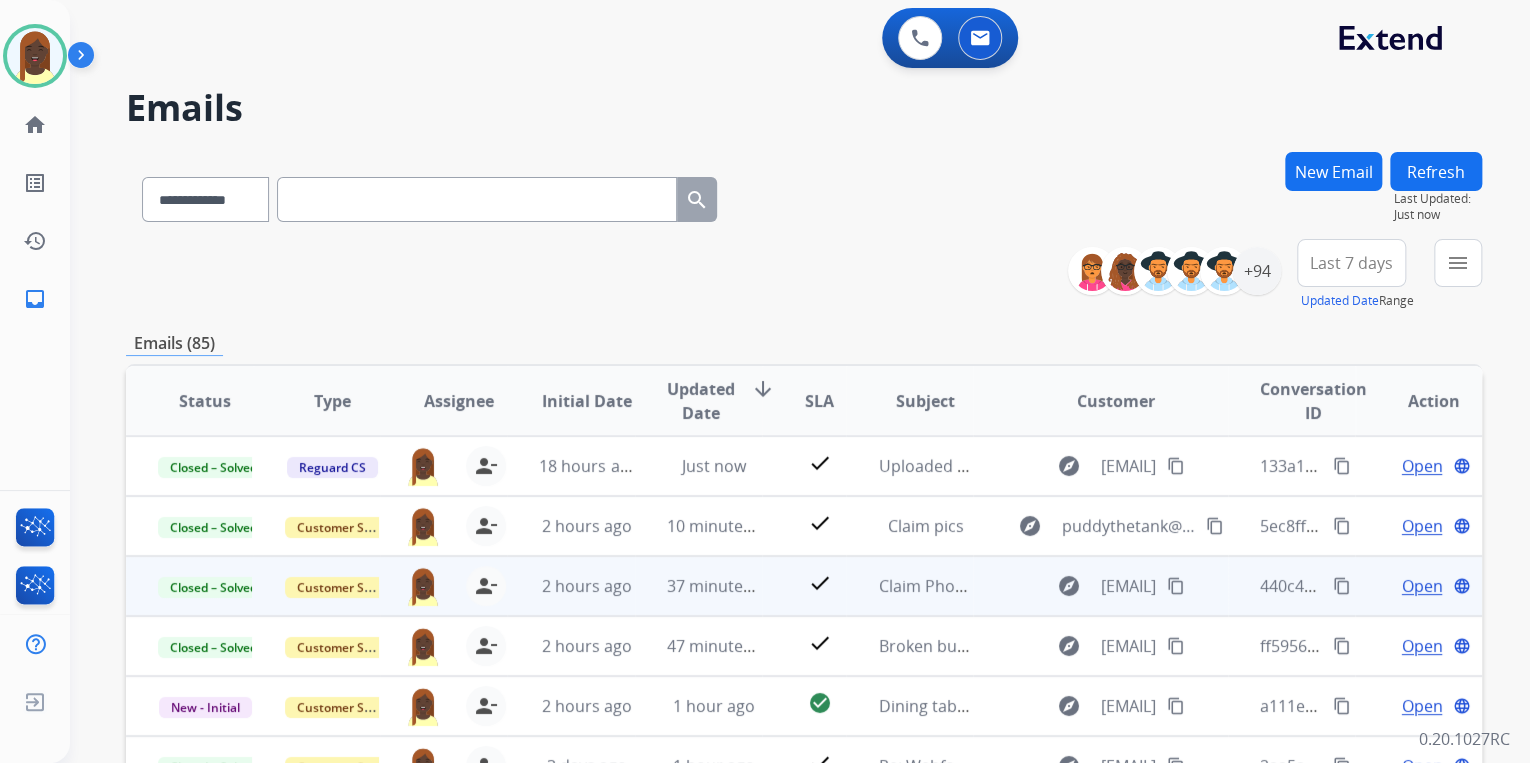 scroll, scrollTop: 1, scrollLeft: 0, axis: vertical 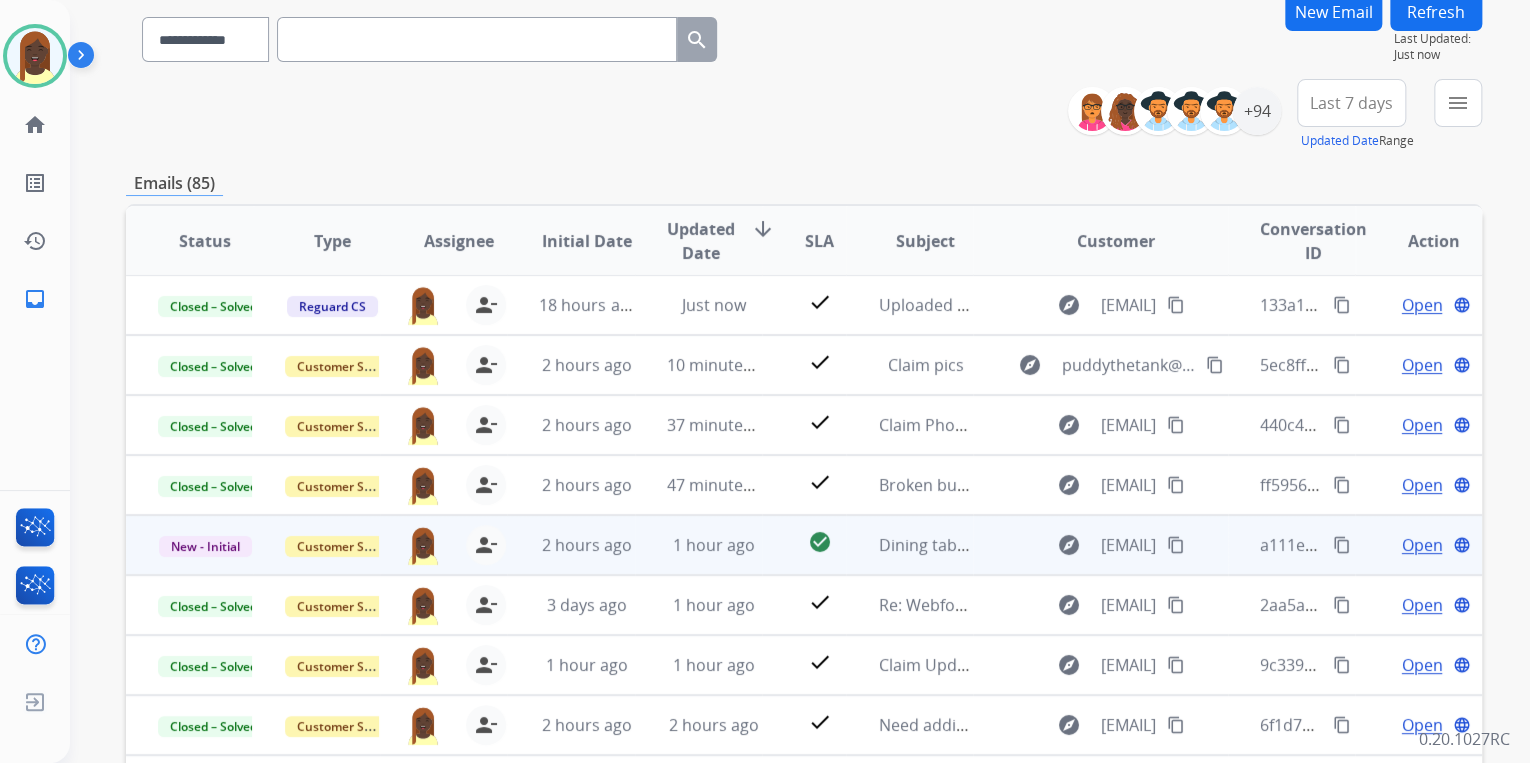 click on "Open" at bounding box center [1421, 545] 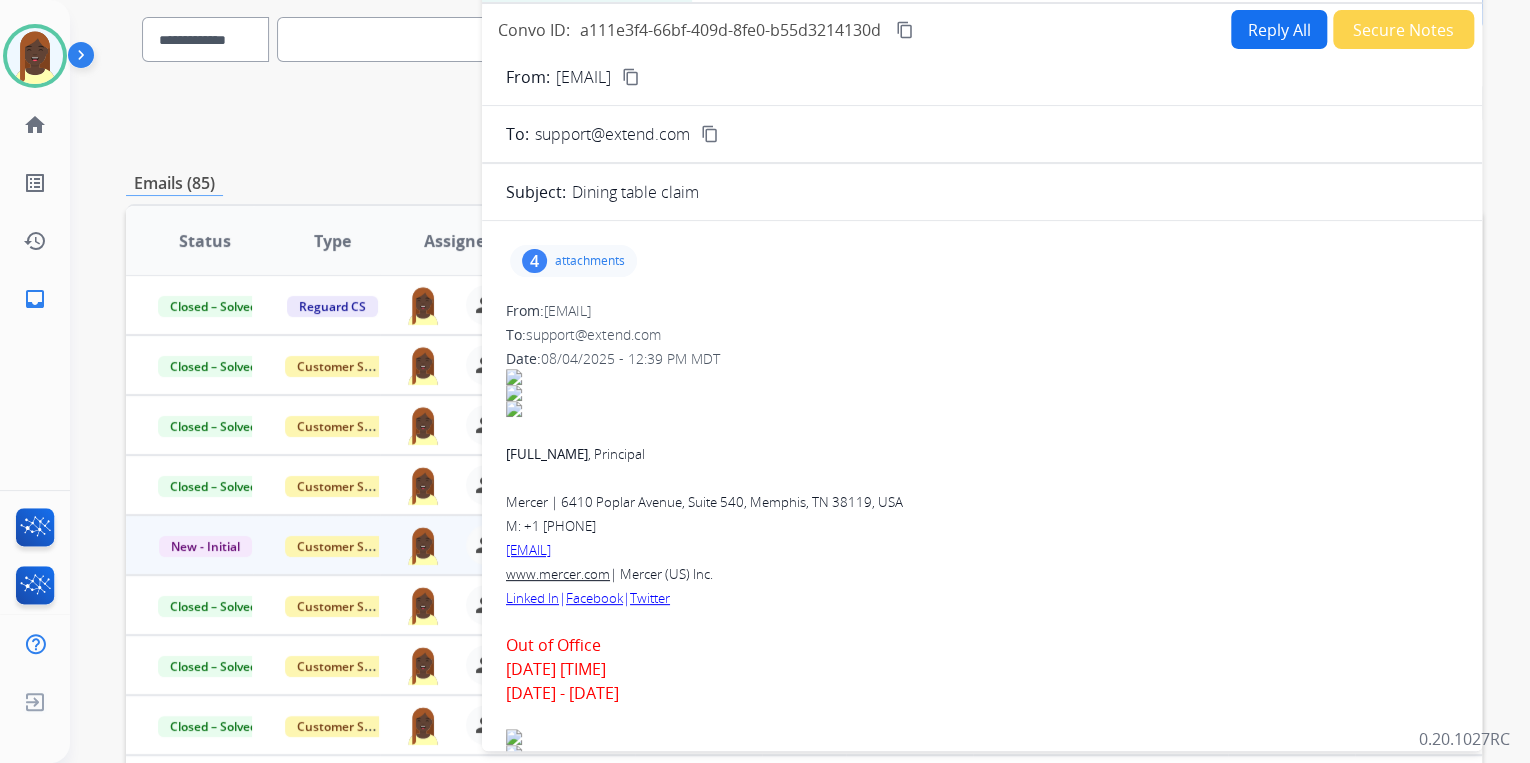 click on "attachments" at bounding box center (590, 261) 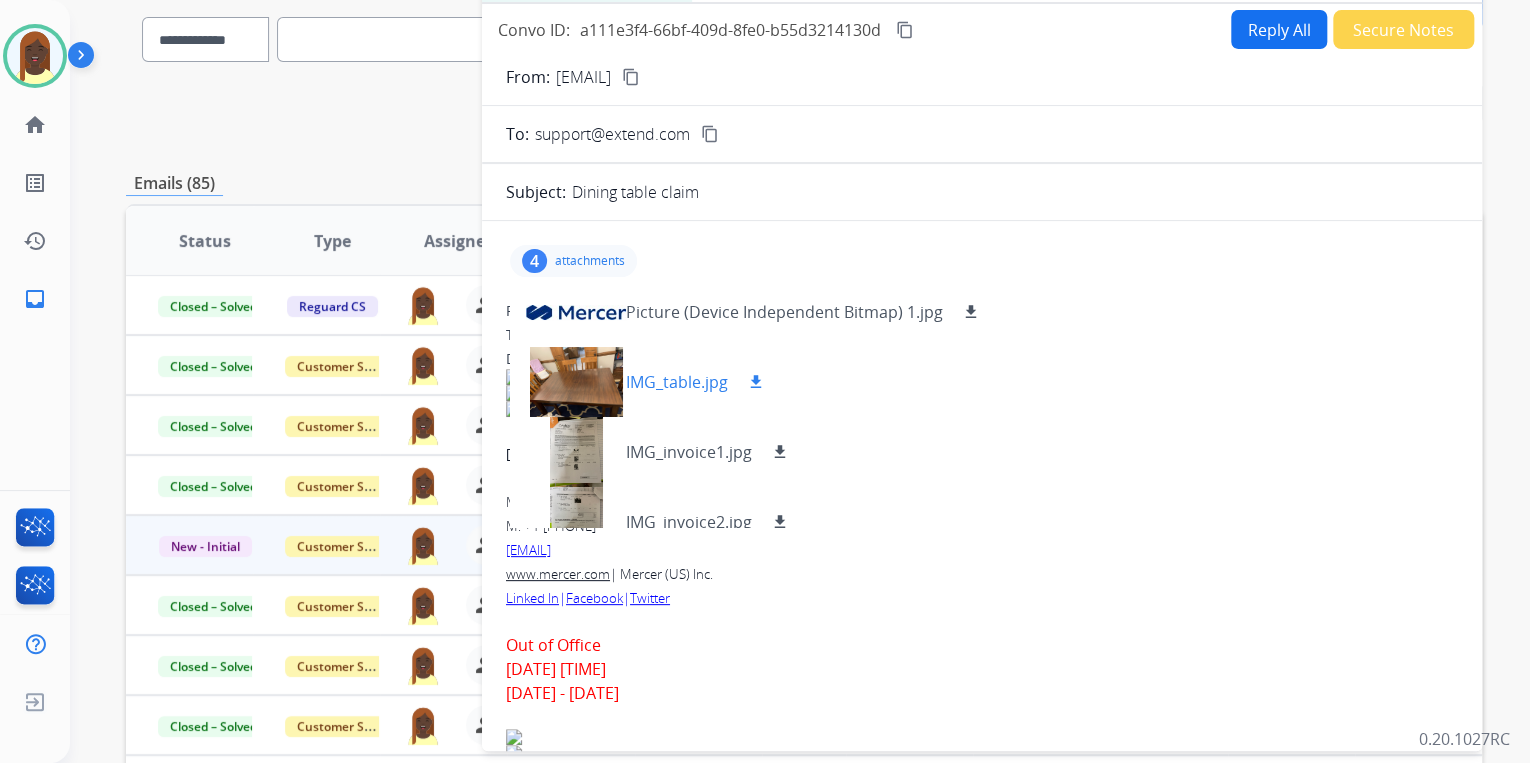click on "download" at bounding box center (756, 382) 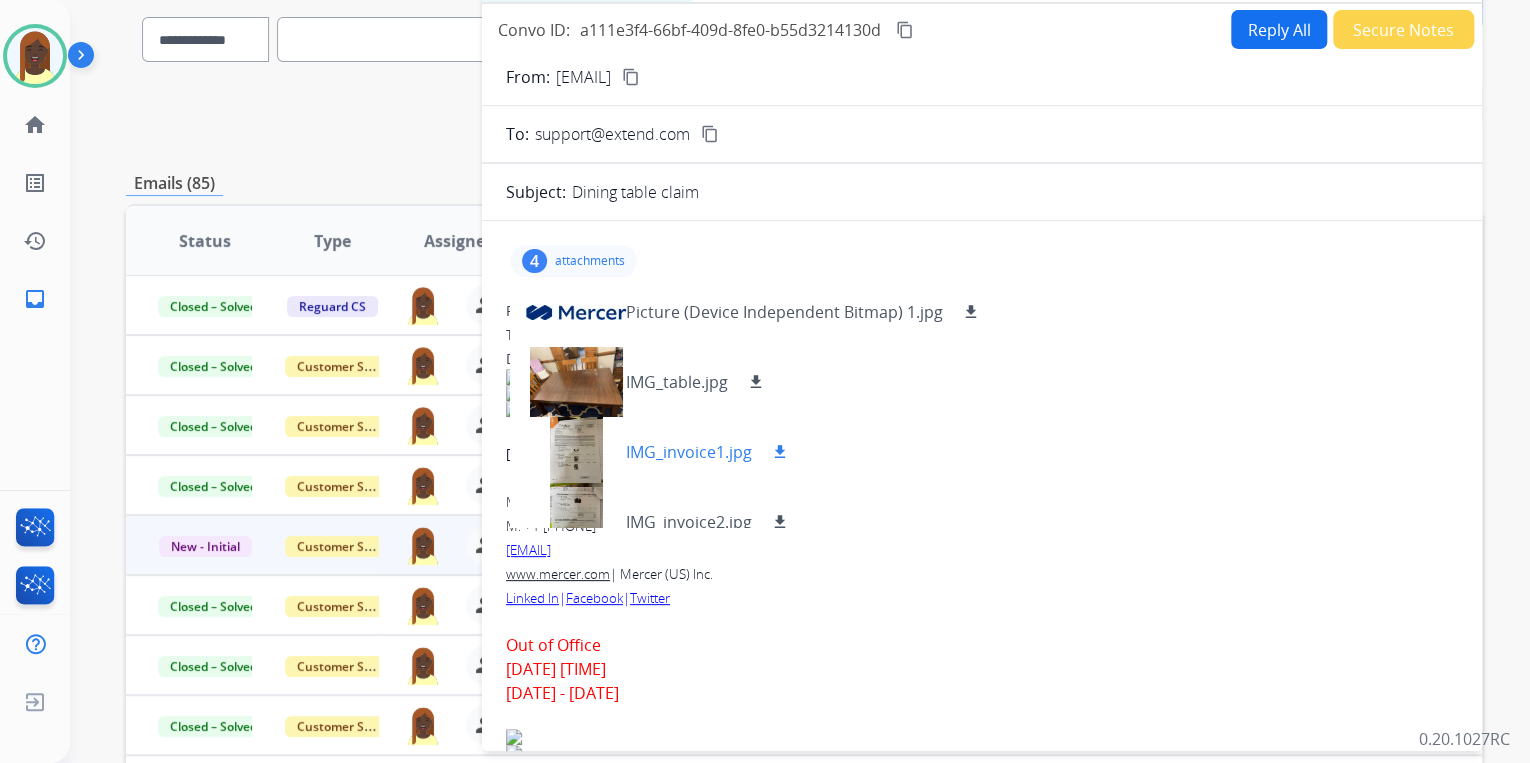 click on "download" at bounding box center (780, 452) 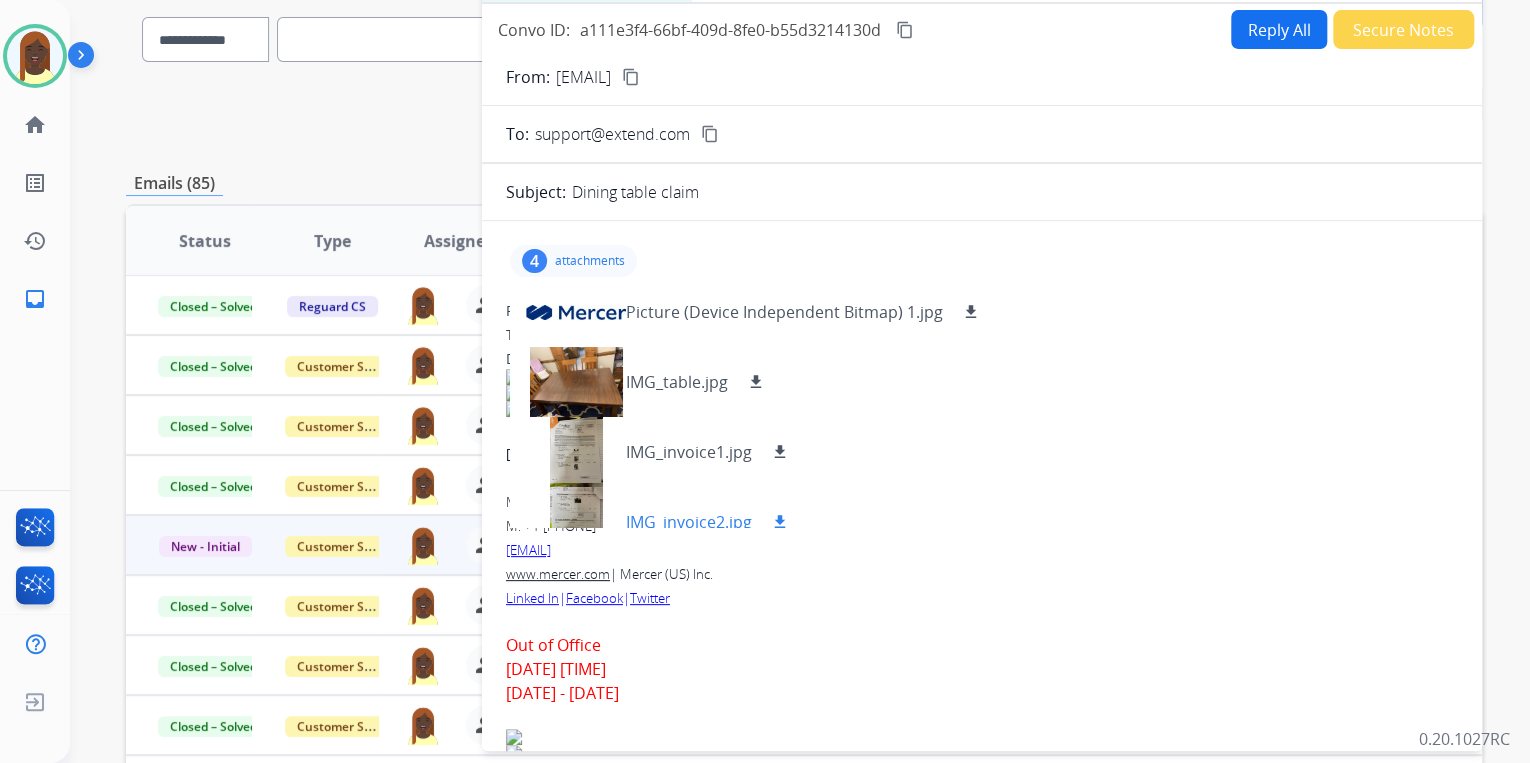 click on "download" at bounding box center (780, 522) 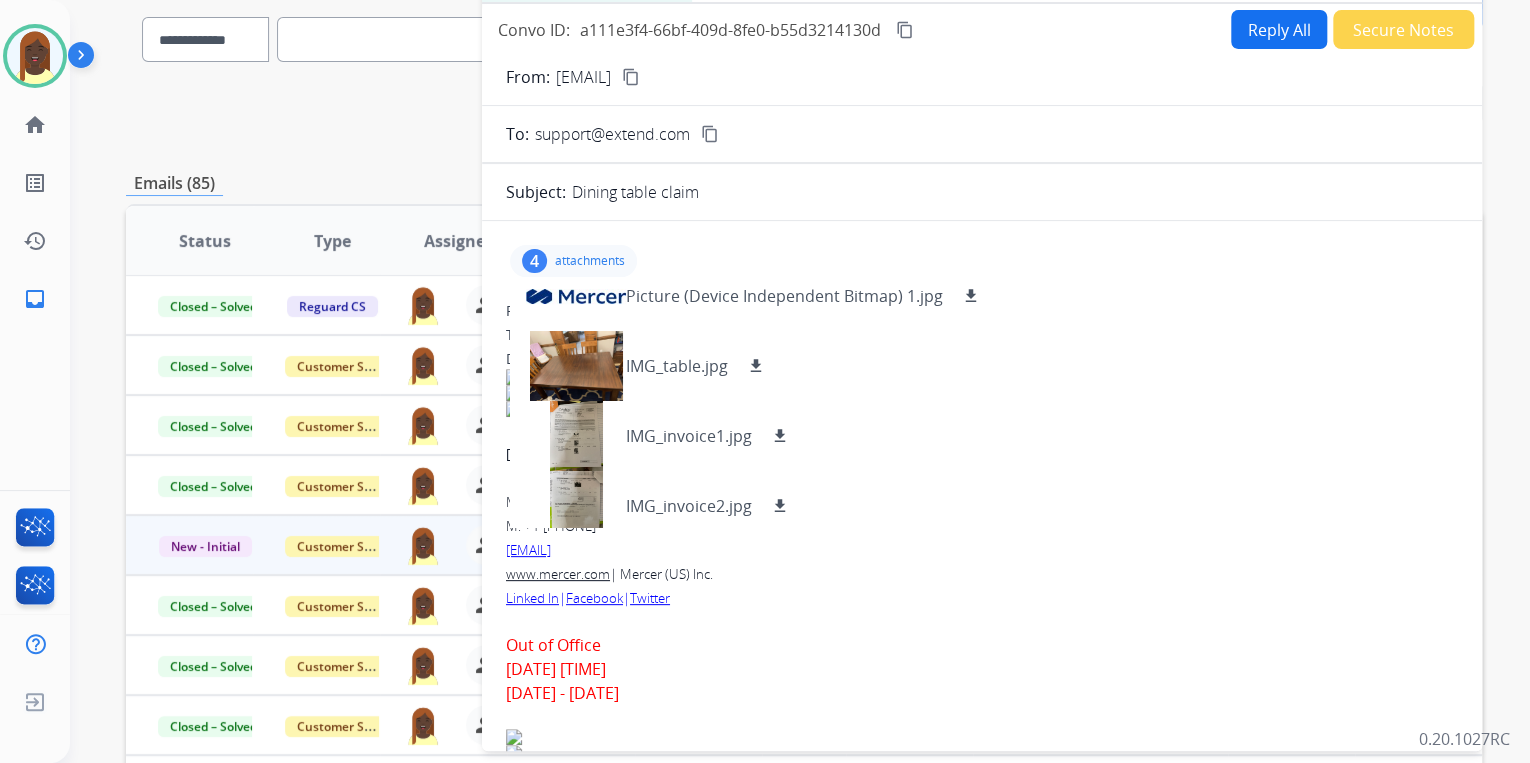 scroll, scrollTop: 29, scrollLeft: 0, axis: vertical 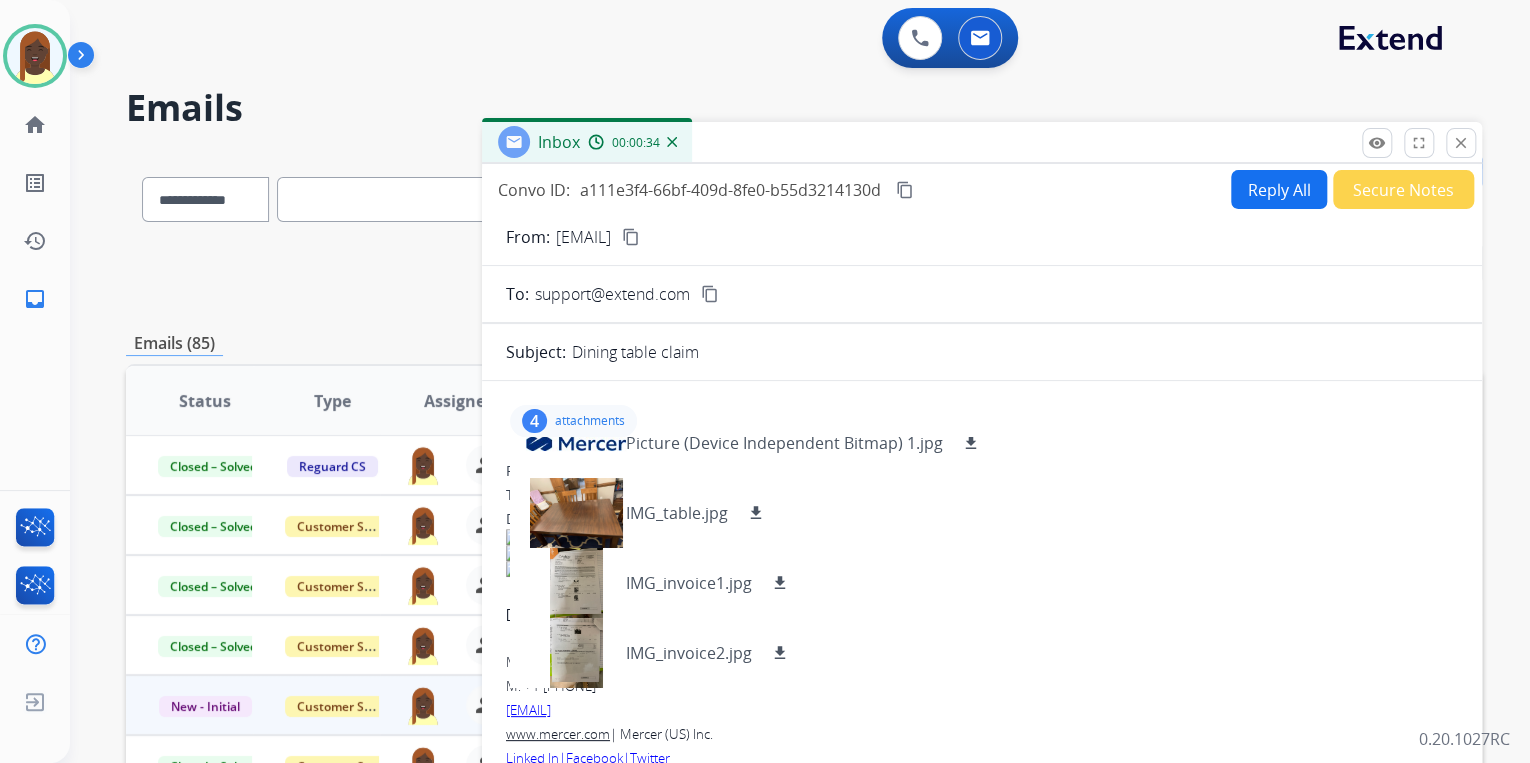 click on "content_copy" at bounding box center (631, 237) 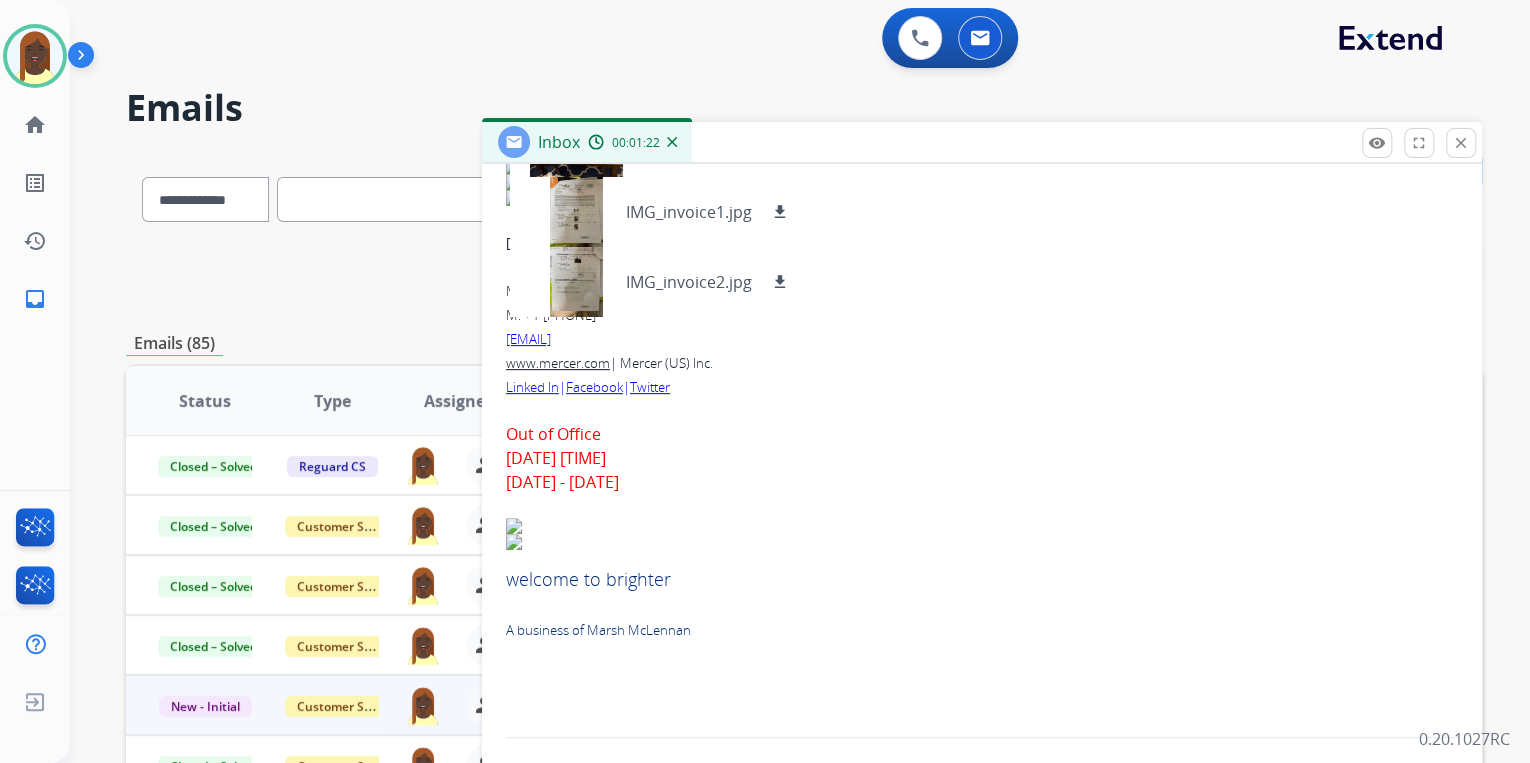 scroll, scrollTop: 372, scrollLeft: 0, axis: vertical 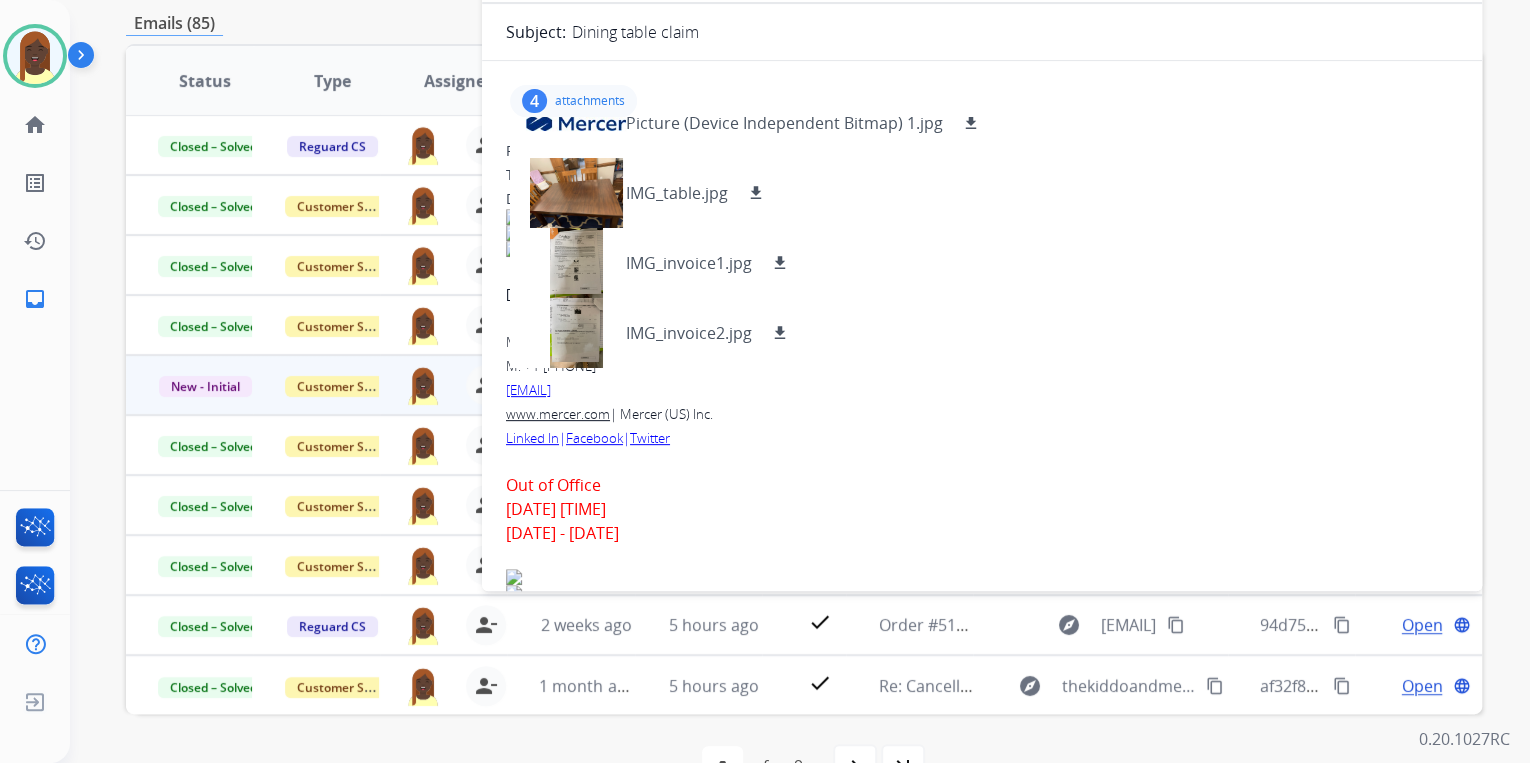 drag, startPoint x: 659, startPoint y: 386, endPoint x: 504, endPoint y: 397, distance: 155.38983 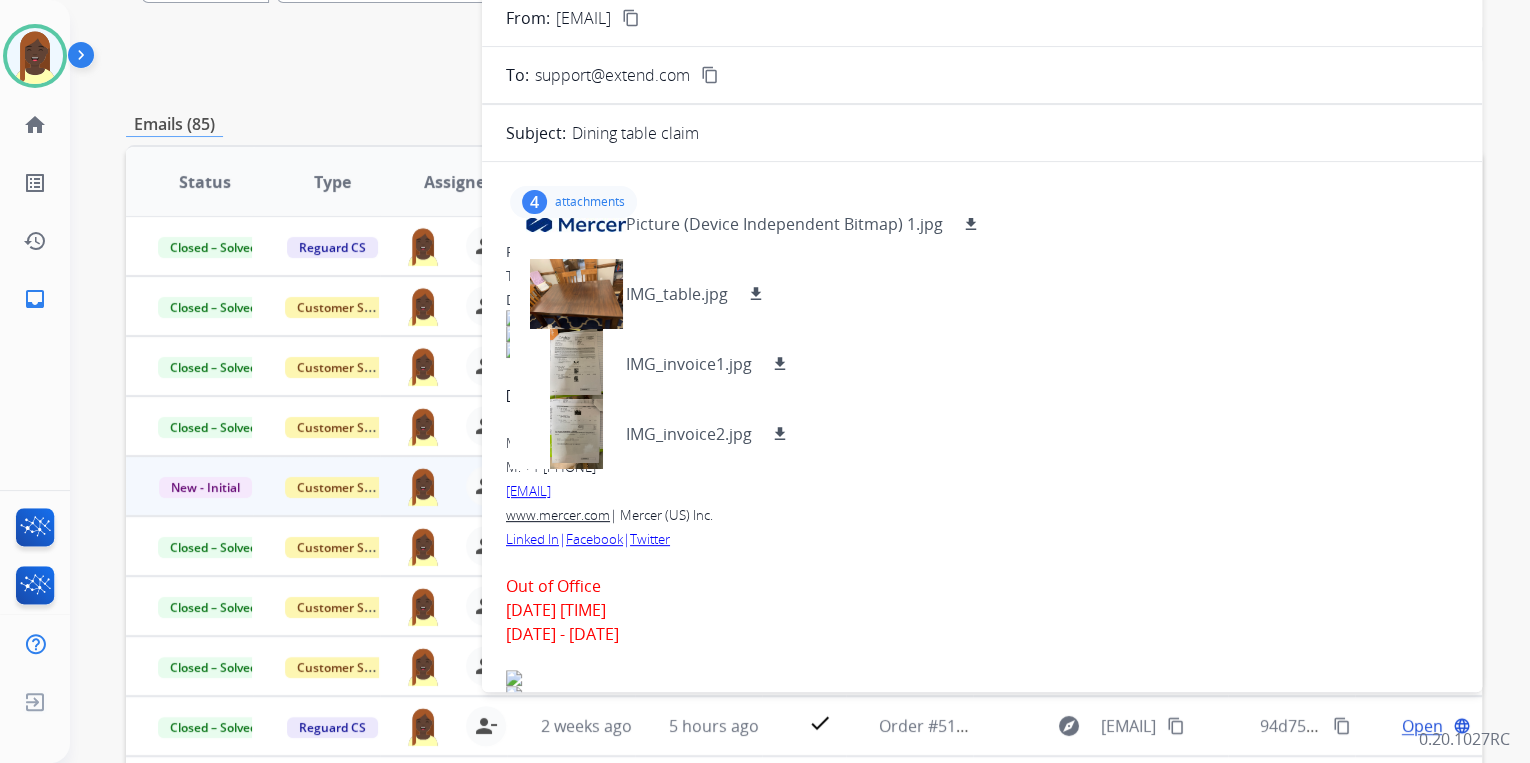 scroll, scrollTop: 0, scrollLeft: 0, axis: both 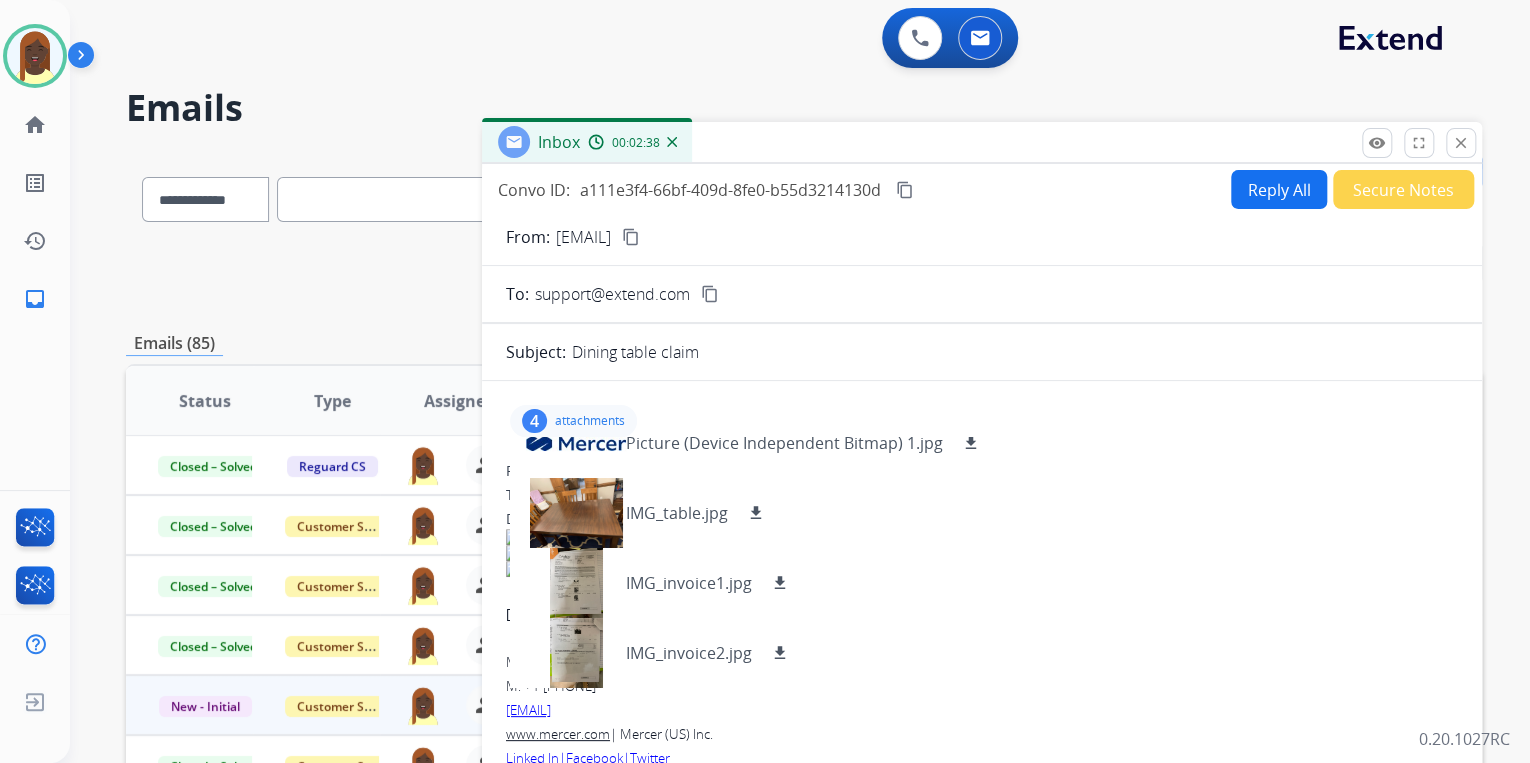 click on "Reply All" at bounding box center [1279, 189] 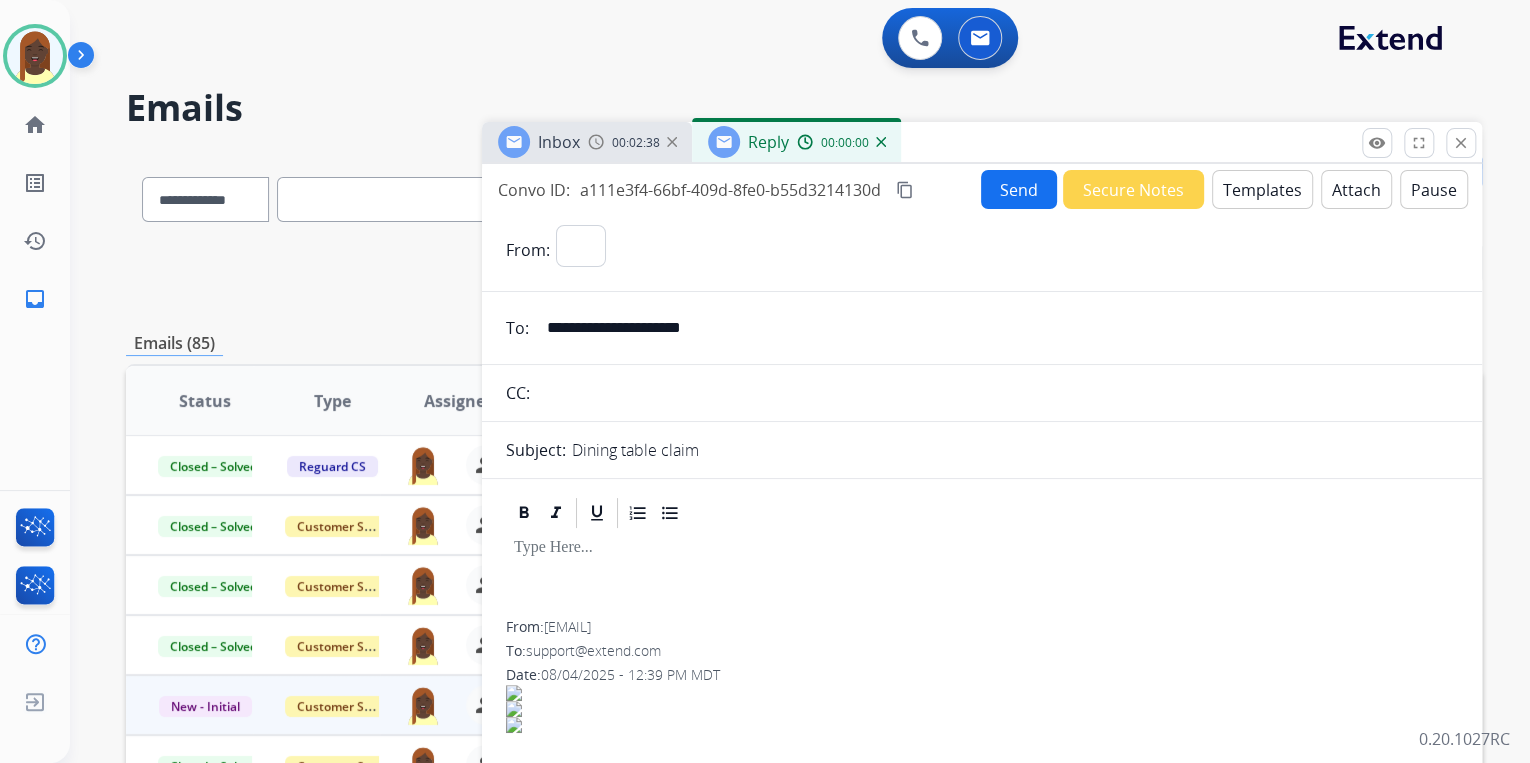 select on "**********" 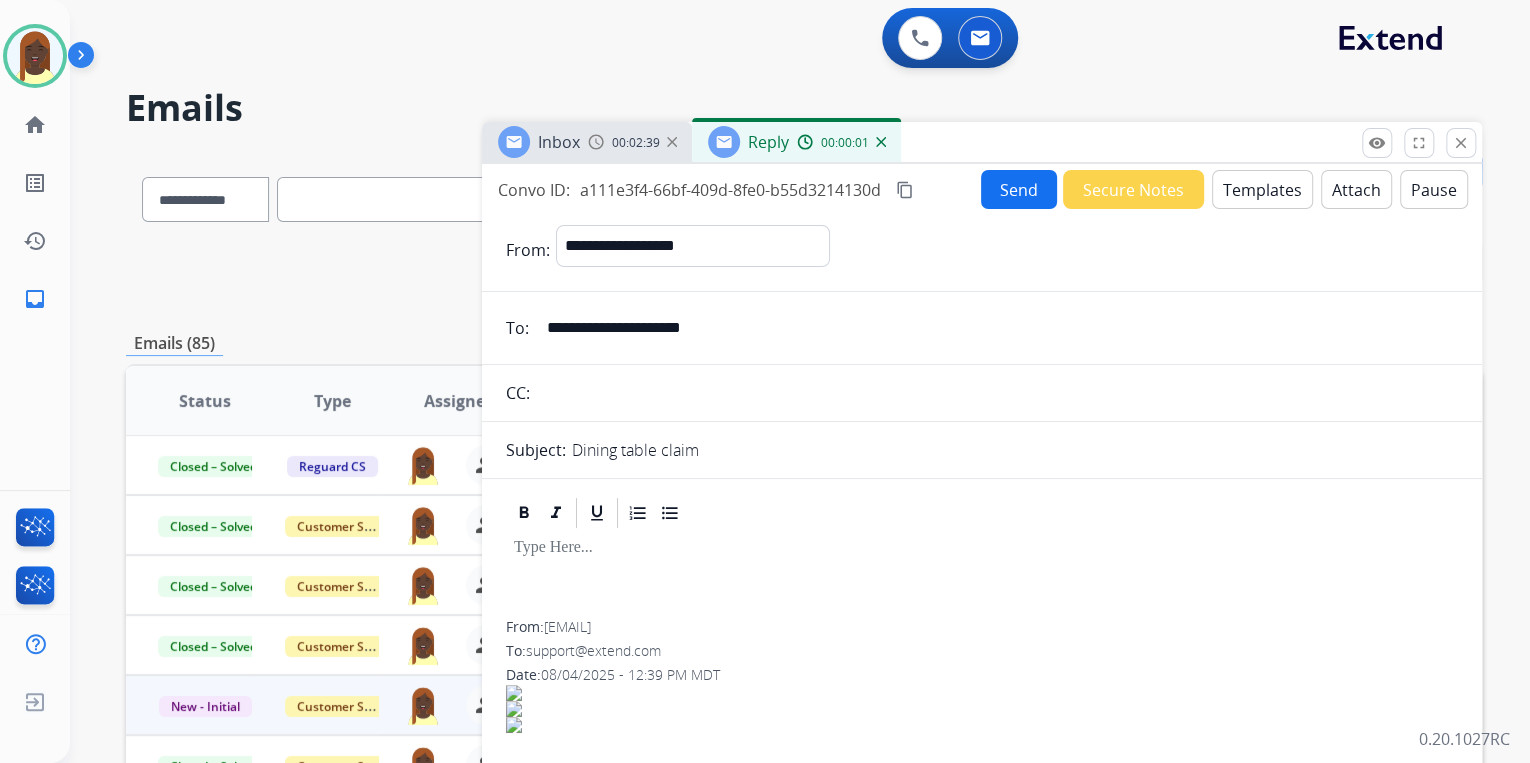 click on "Templates" at bounding box center (1262, 189) 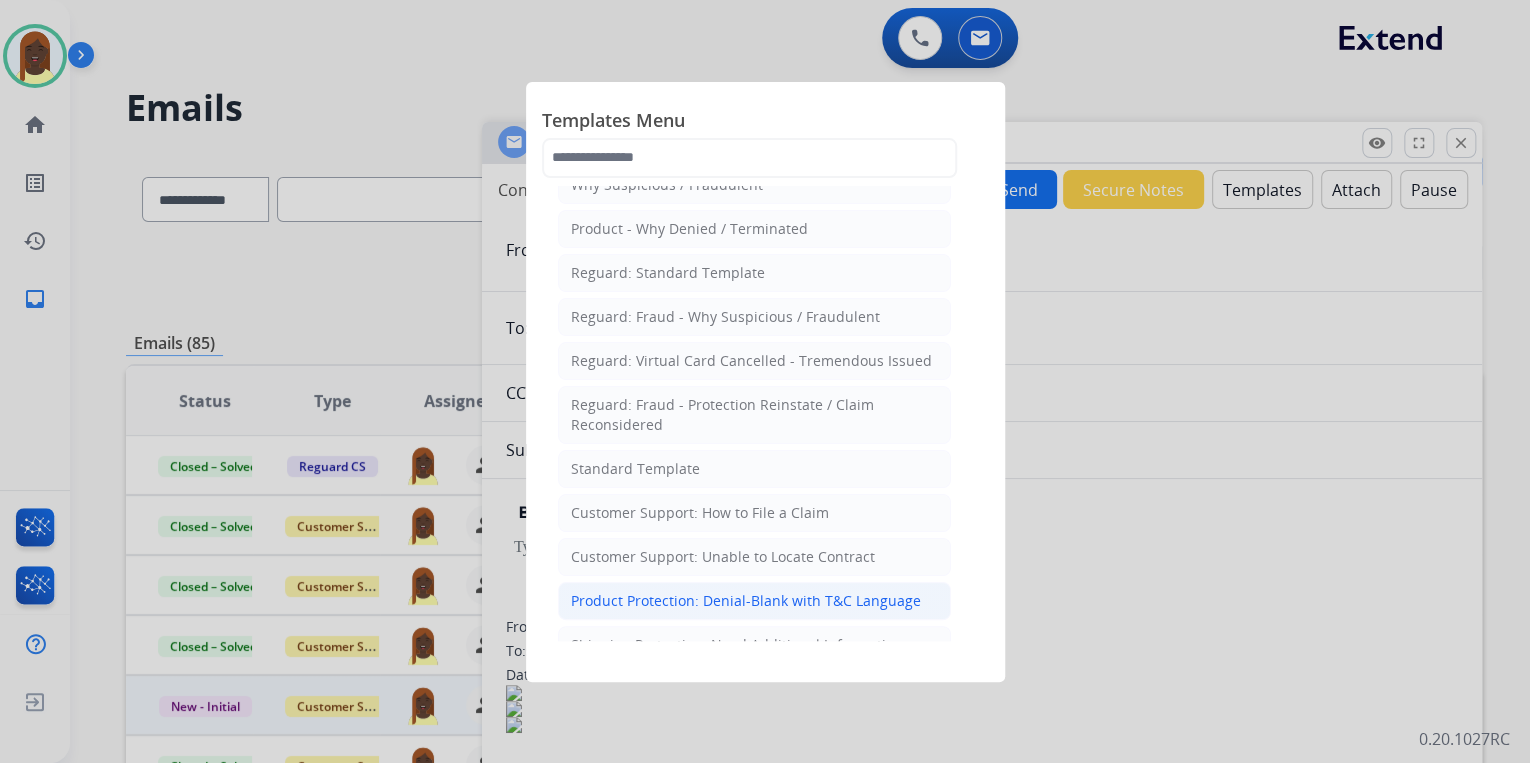 scroll, scrollTop: 160, scrollLeft: 0, axis: vertical 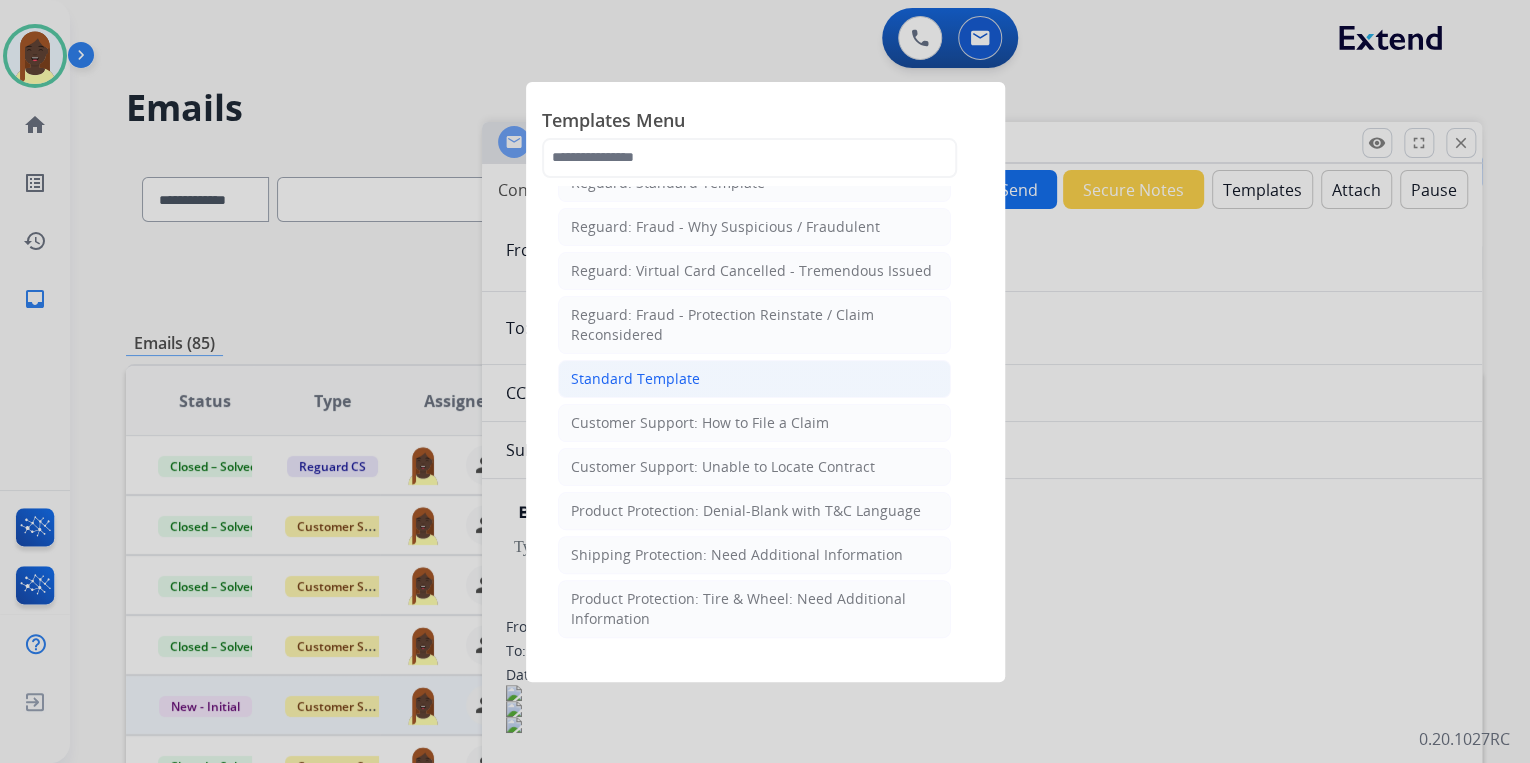 click on "Standard Template" 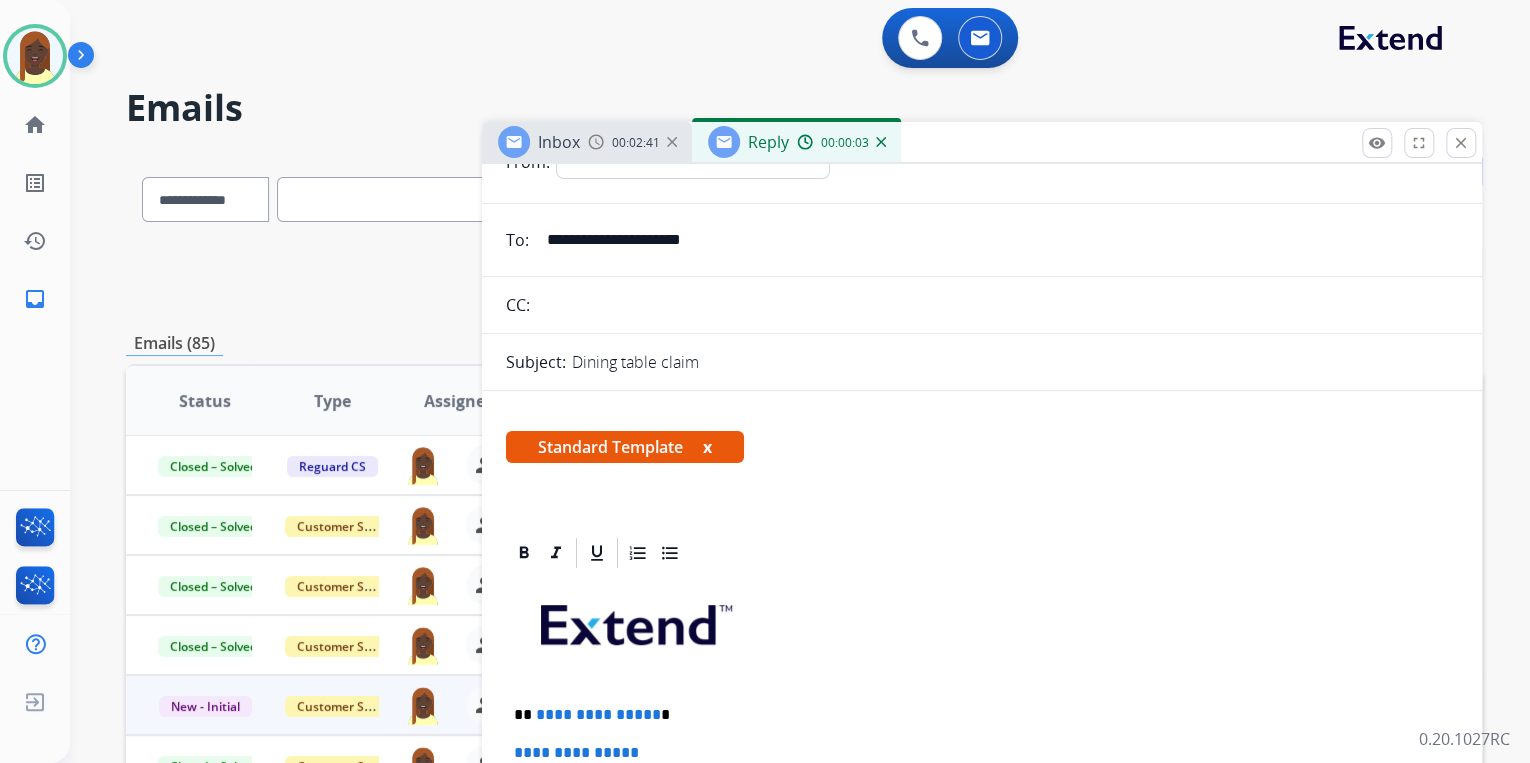 scroll, scrollTop: 320, scrollLeft: 0, axis: vertical 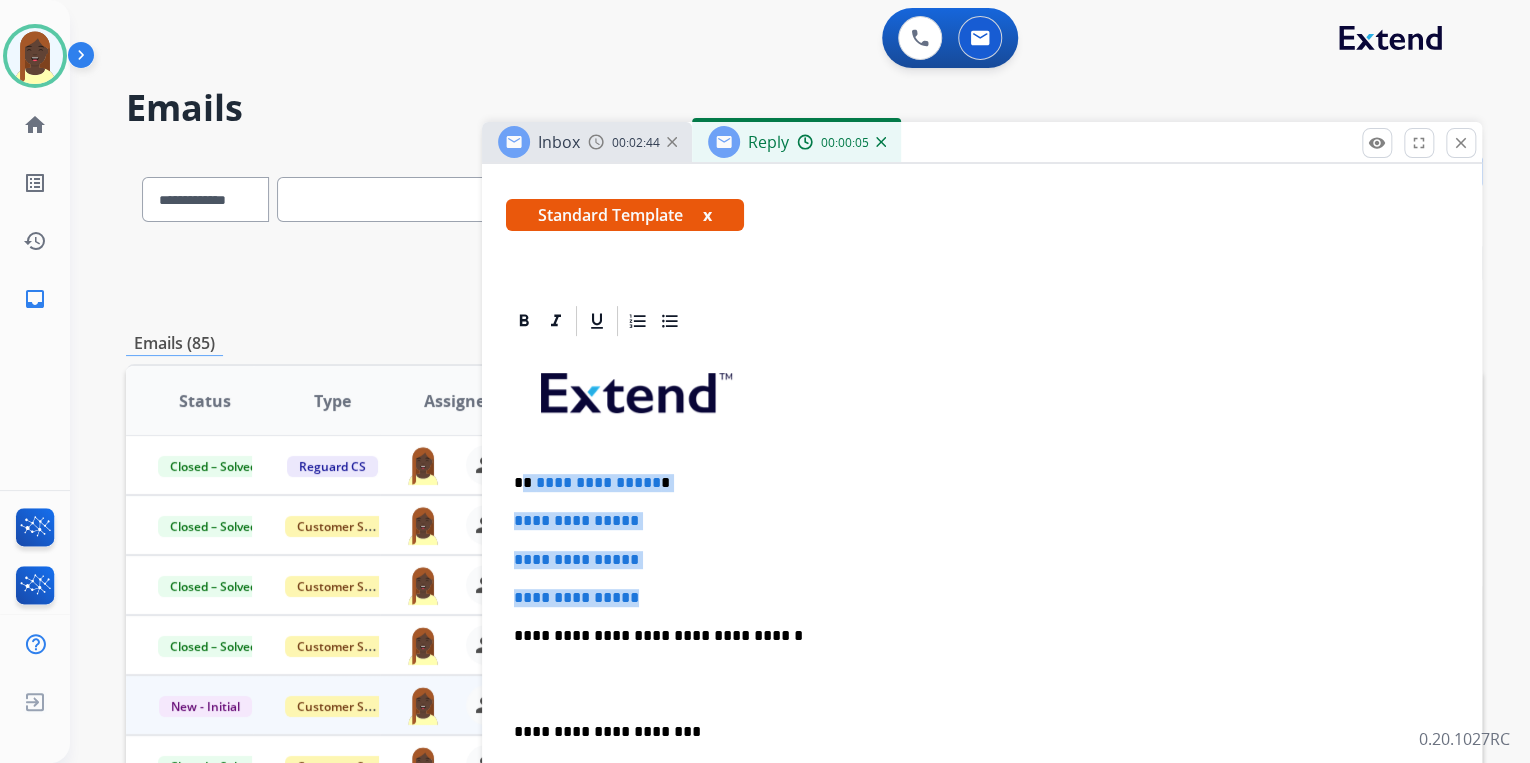drag, startPoint x: 524, startPoint y: 480, endPoint x: 692, endPoint y: 597, distance: 204.72665 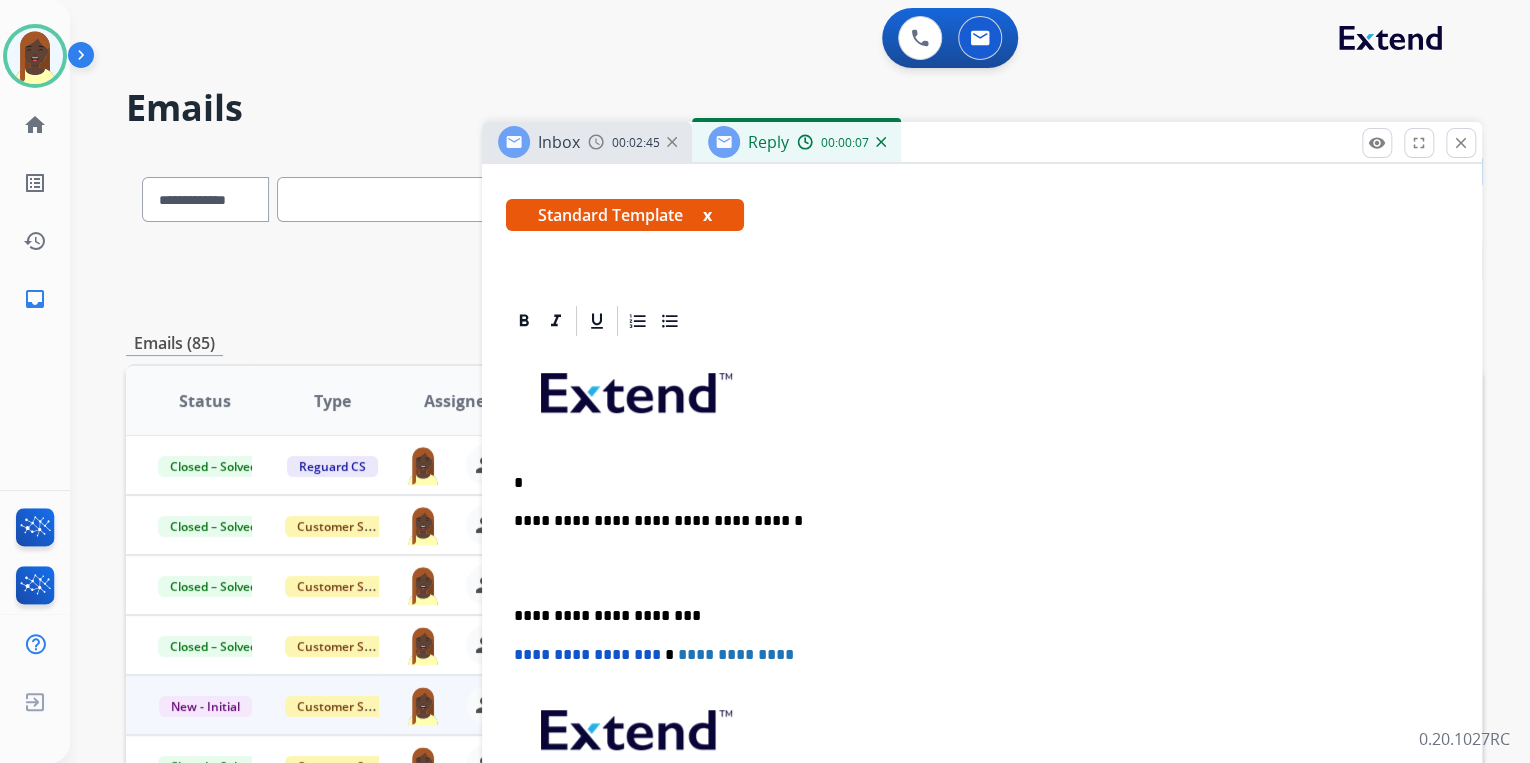 type 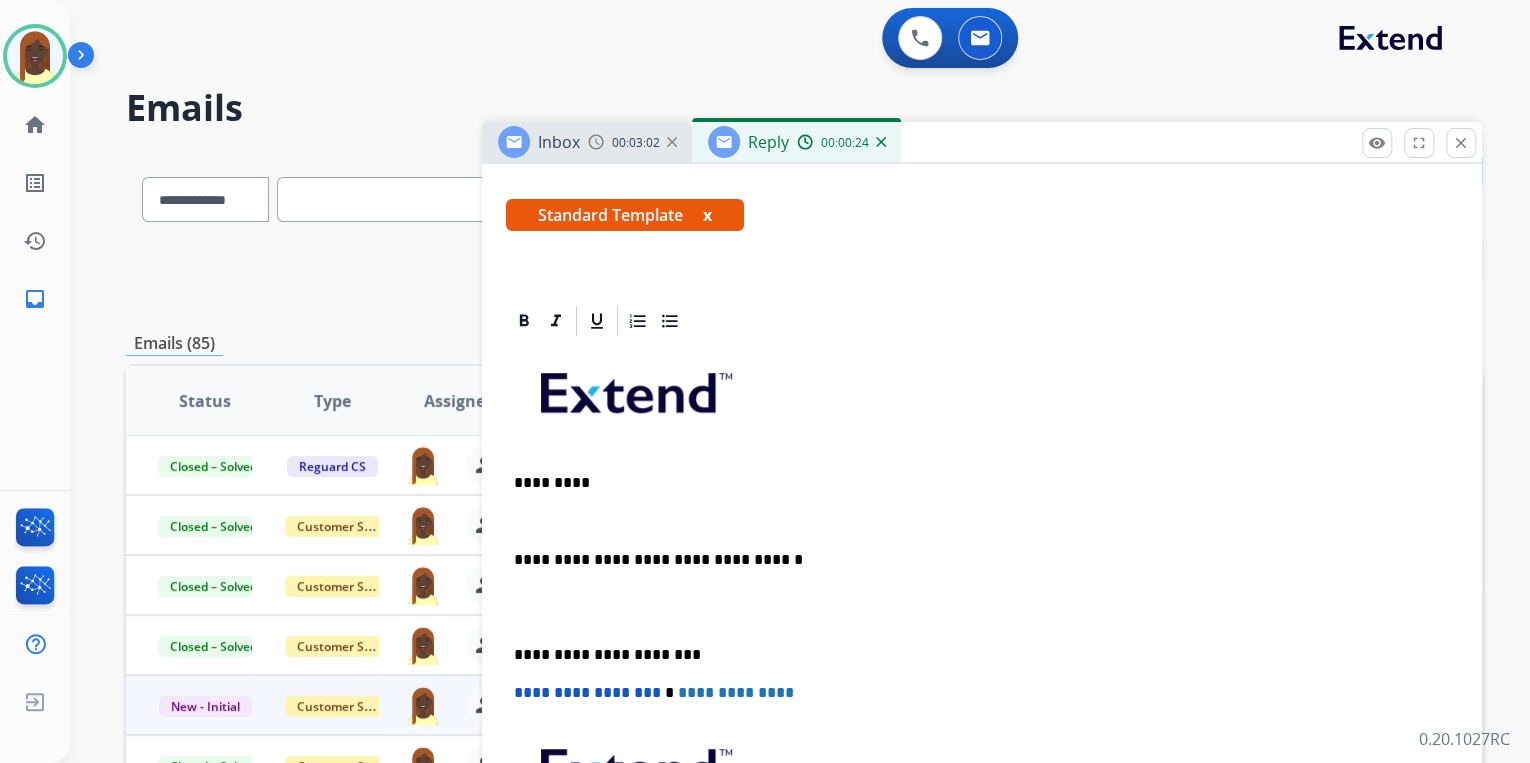 click at bounding box center [974, 521] 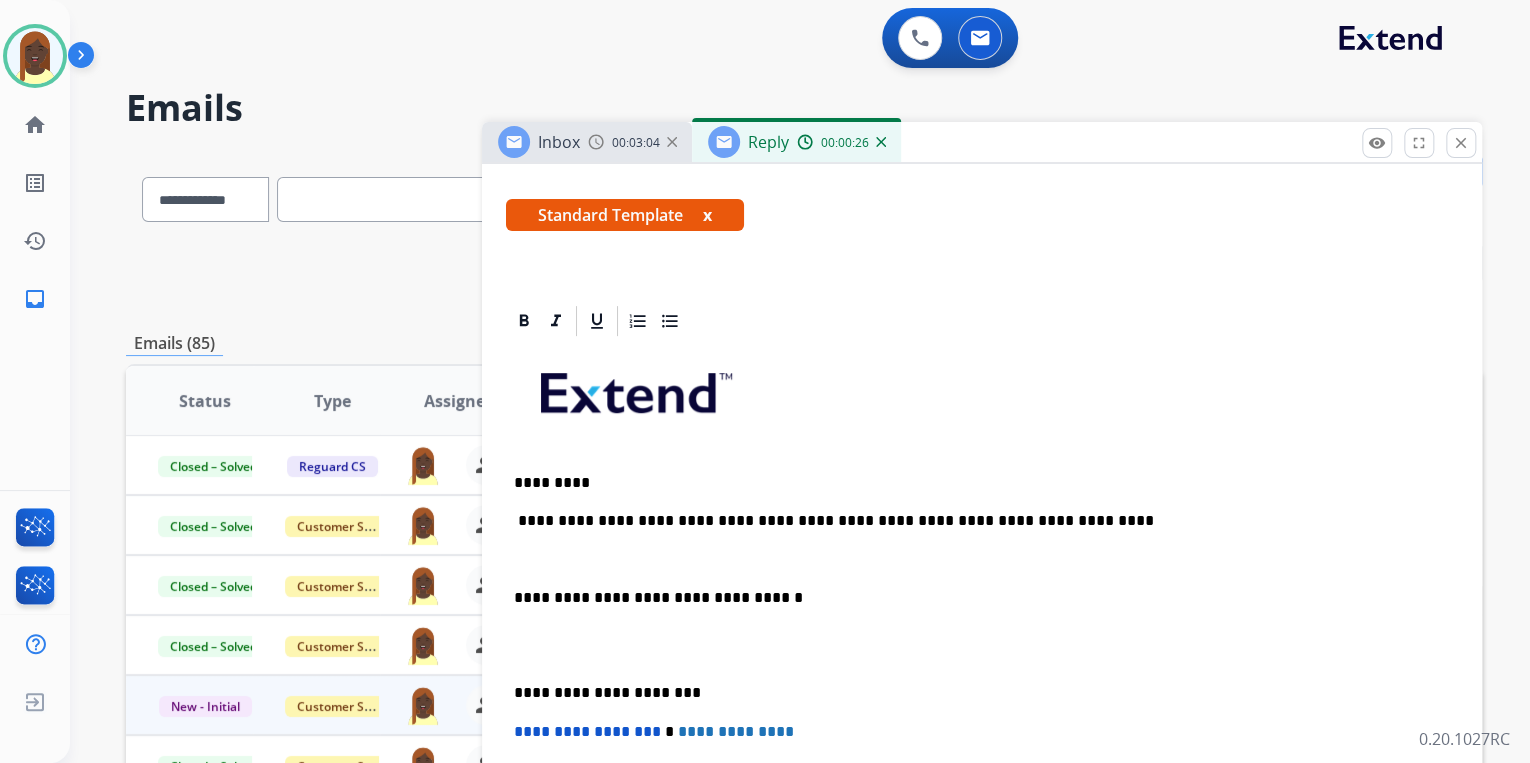 click on "**********" at bounding box center [974, 521] 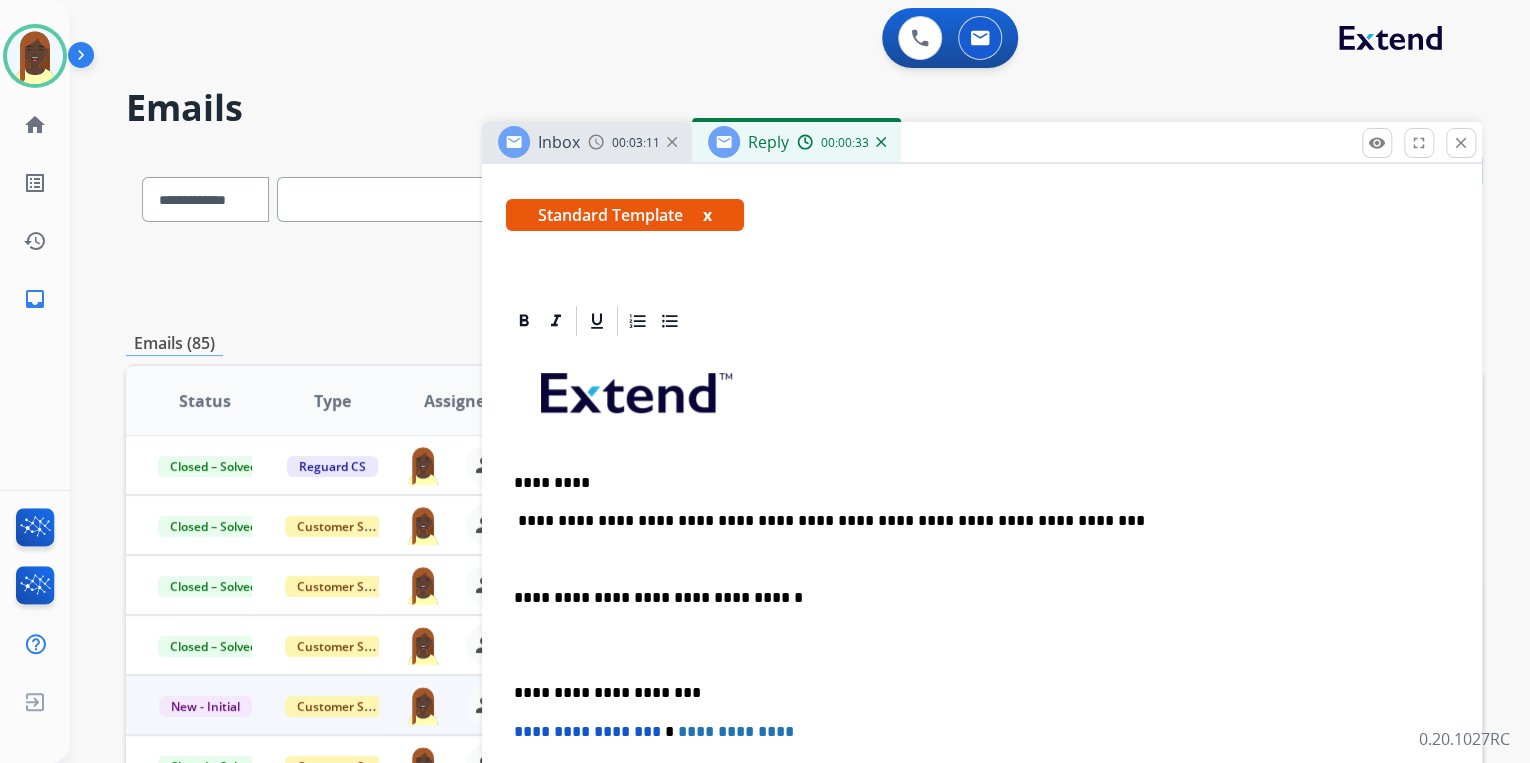click on "**********" at bounding box center [974, 521] 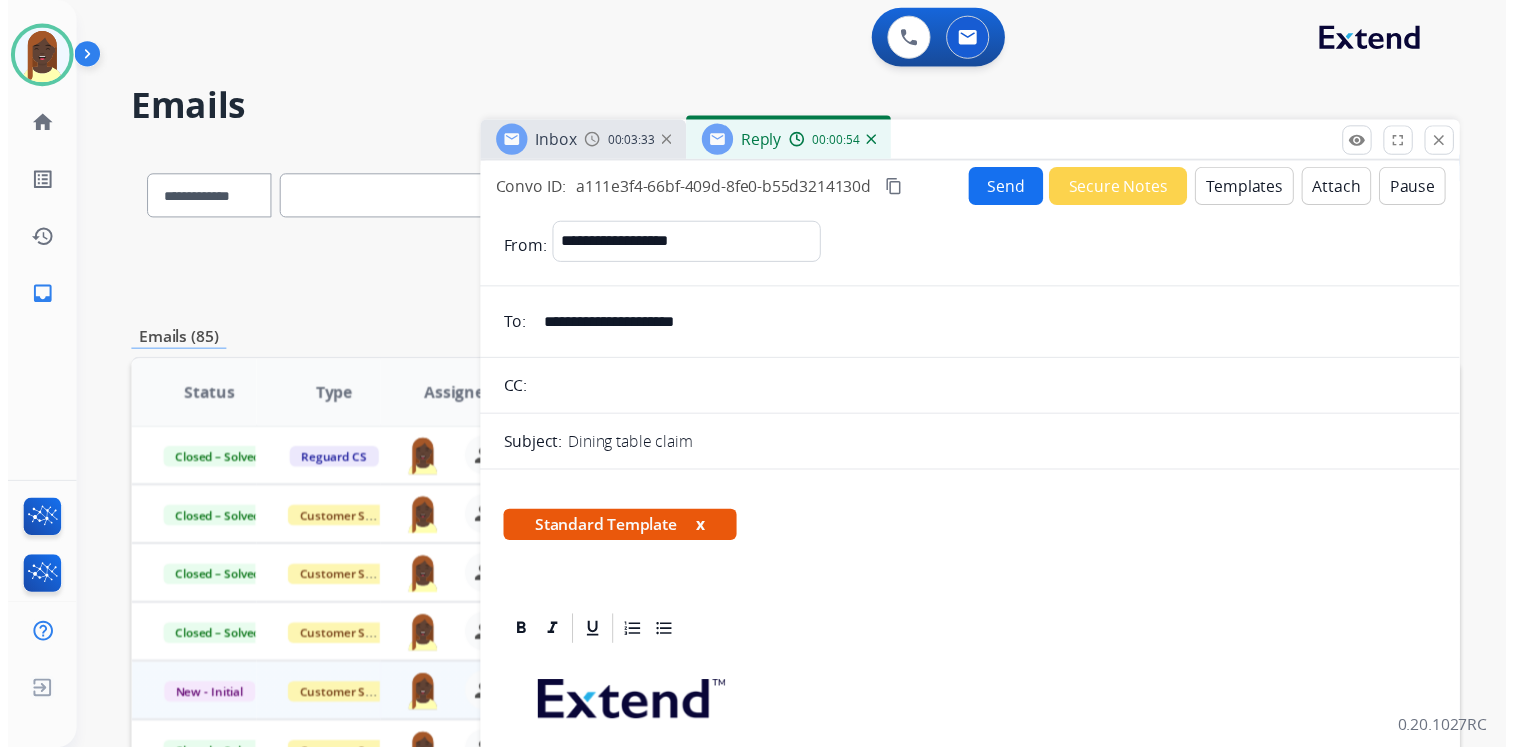 scroll, scrollTop: 0, scrollLeft: 0, axis: both 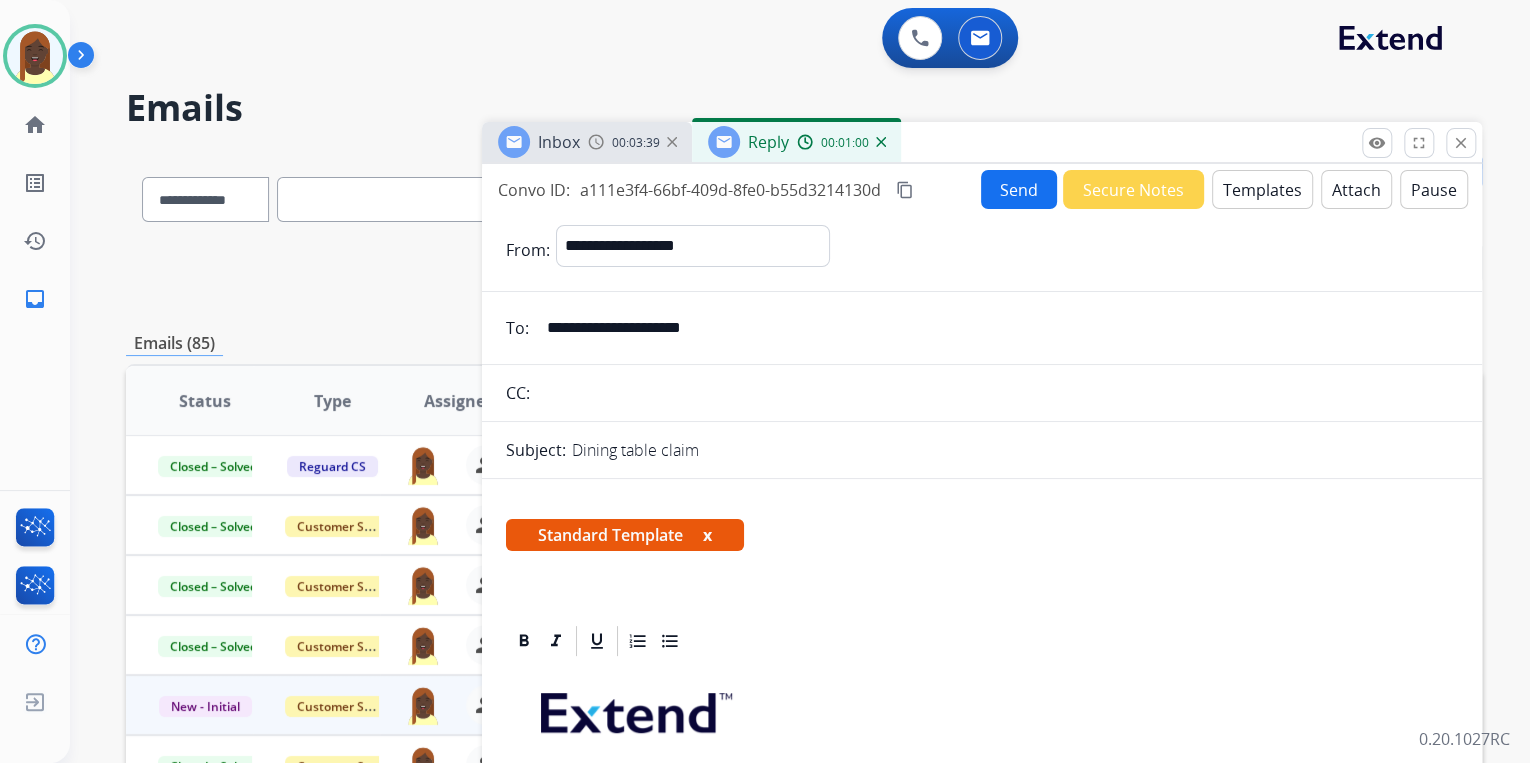 click on "Send" at bounding box center (1019, 189) 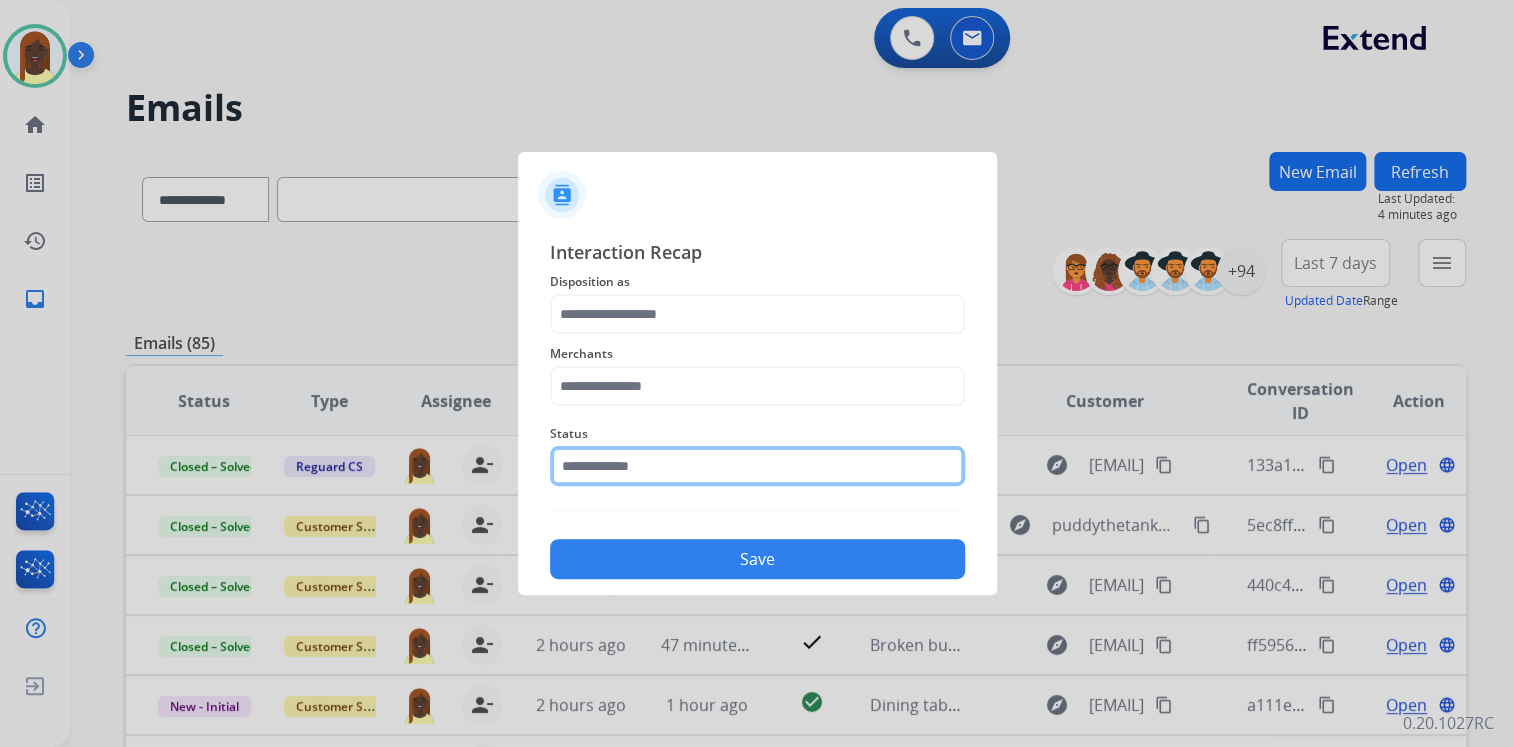 click 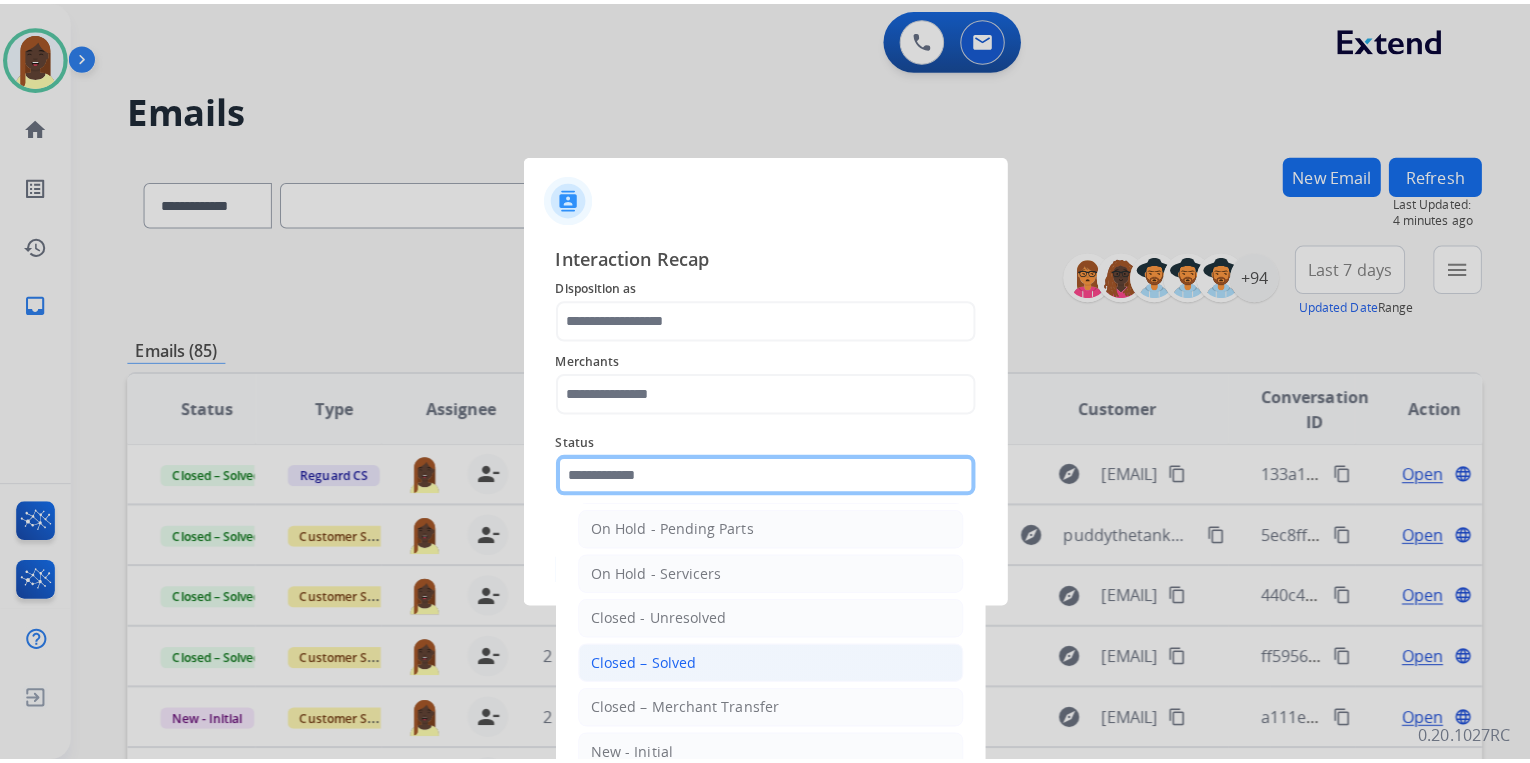 scroll, scrollTop: 116, scrollLeft: 0, axis: vertical 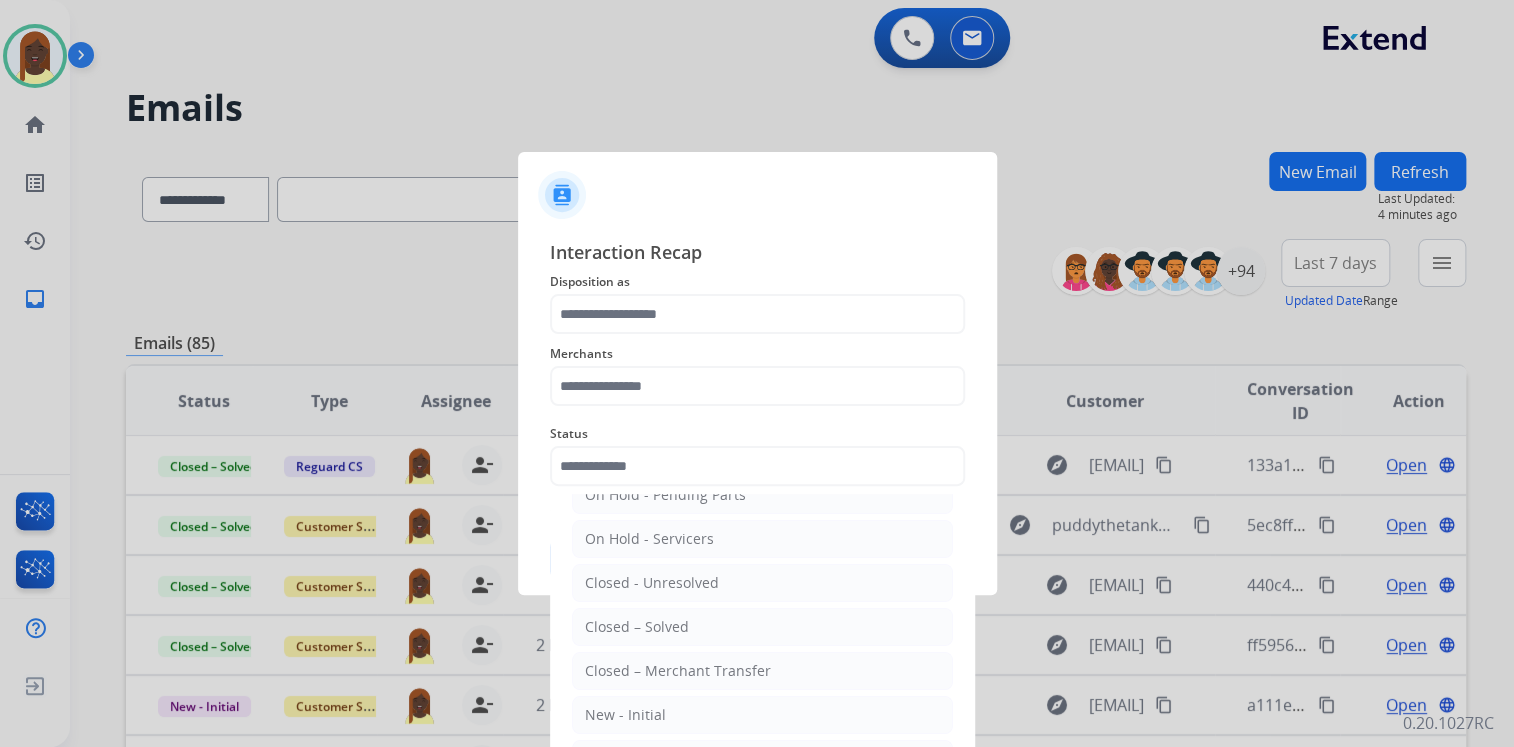 drag, startPoint x: 657, startPoint y: 630, endPoint x: 659, endPoint y: 612, distance: 18.110771 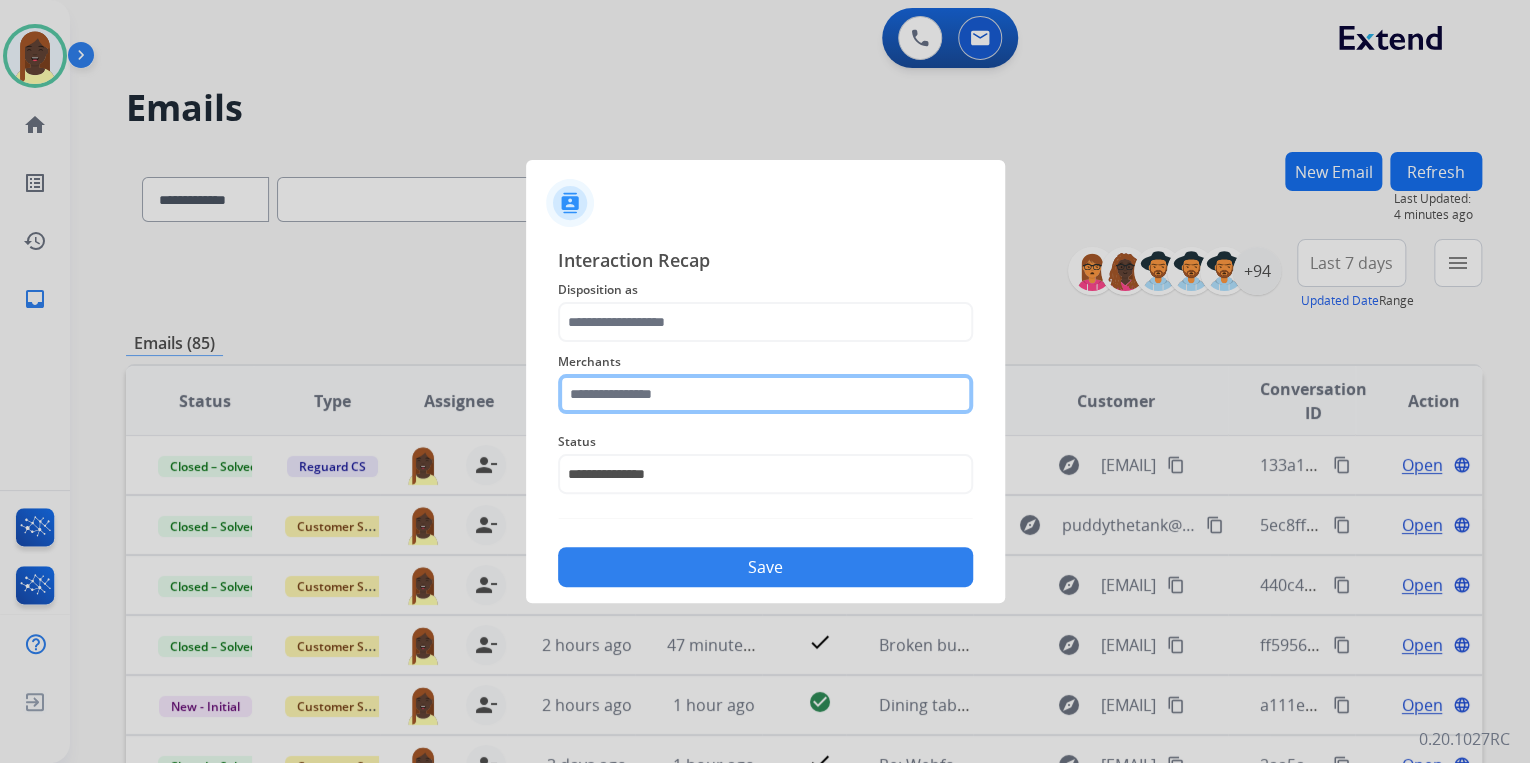 click 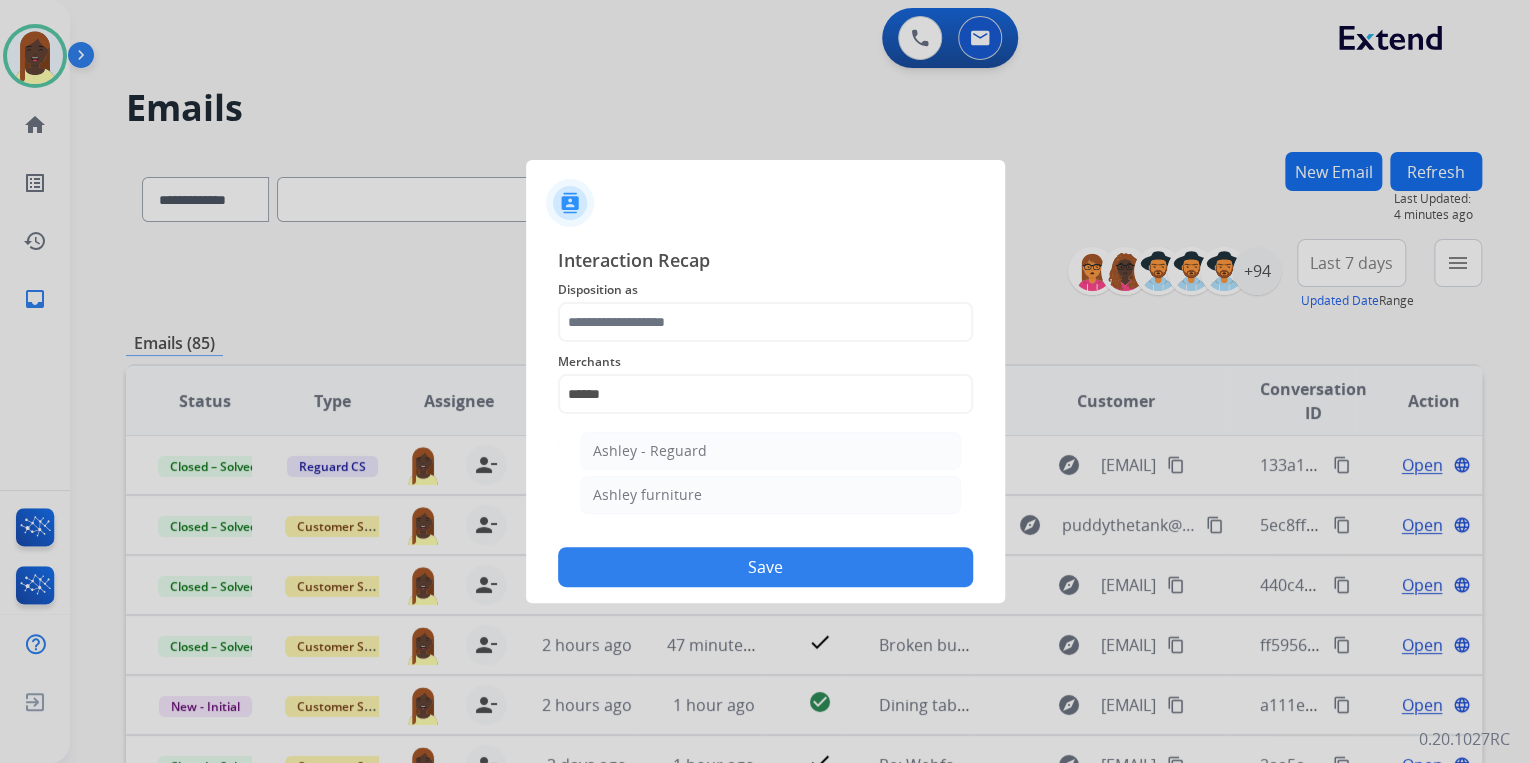 drag, startPoint x: 645, startPoint y: 491, endPoint x: 648, endPoint y: 463, distance: 28.160255 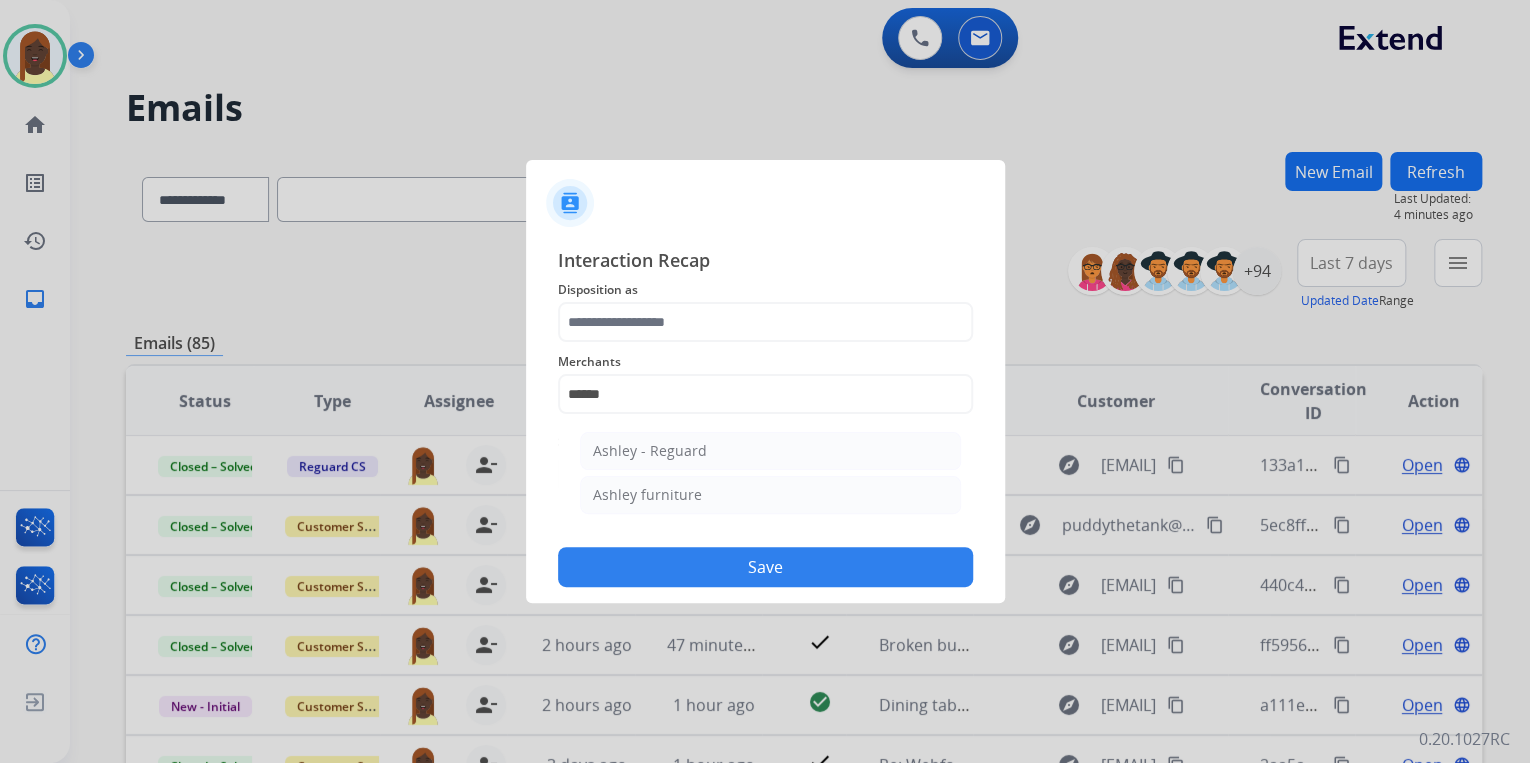 click on "Ashley furniture" 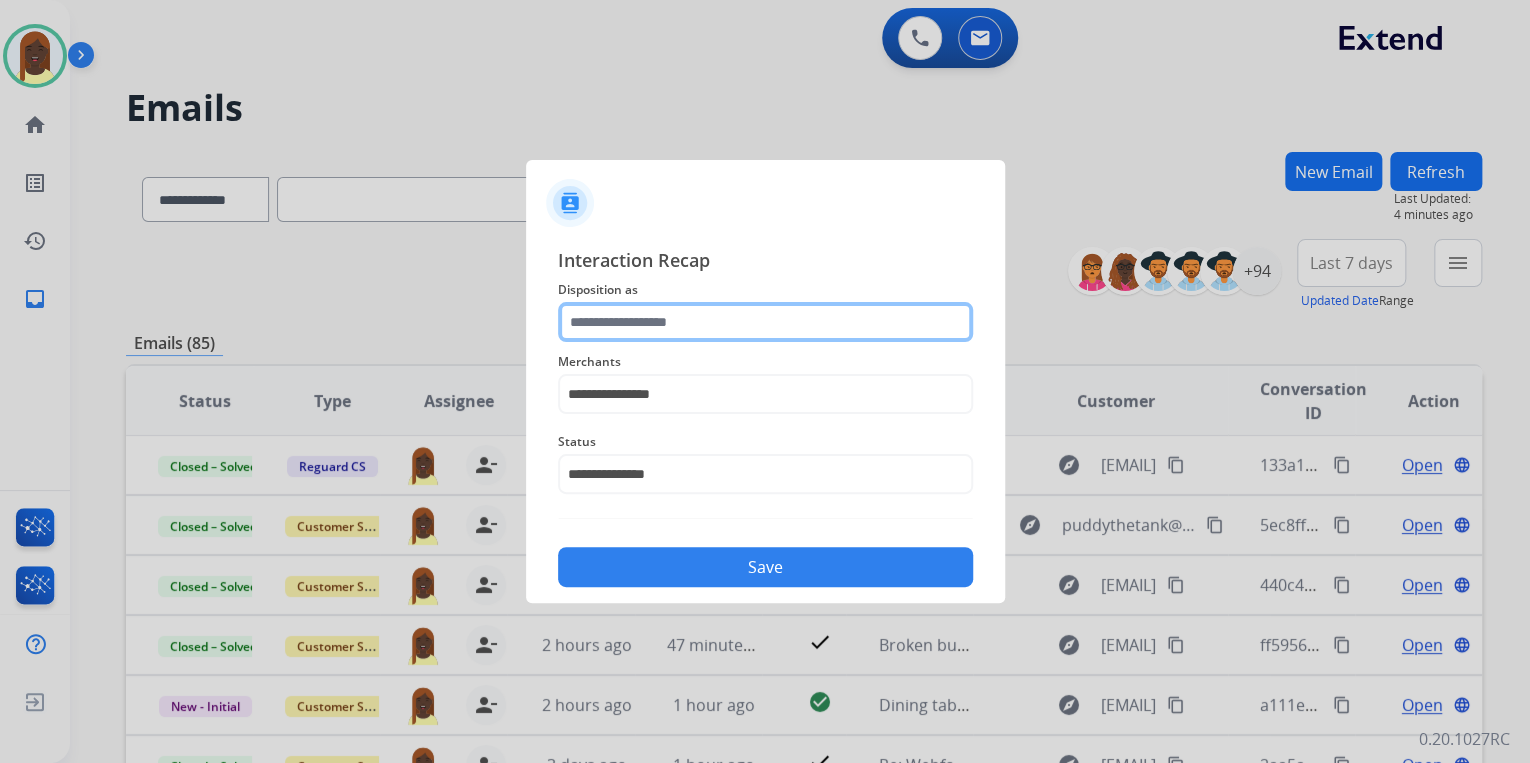 click 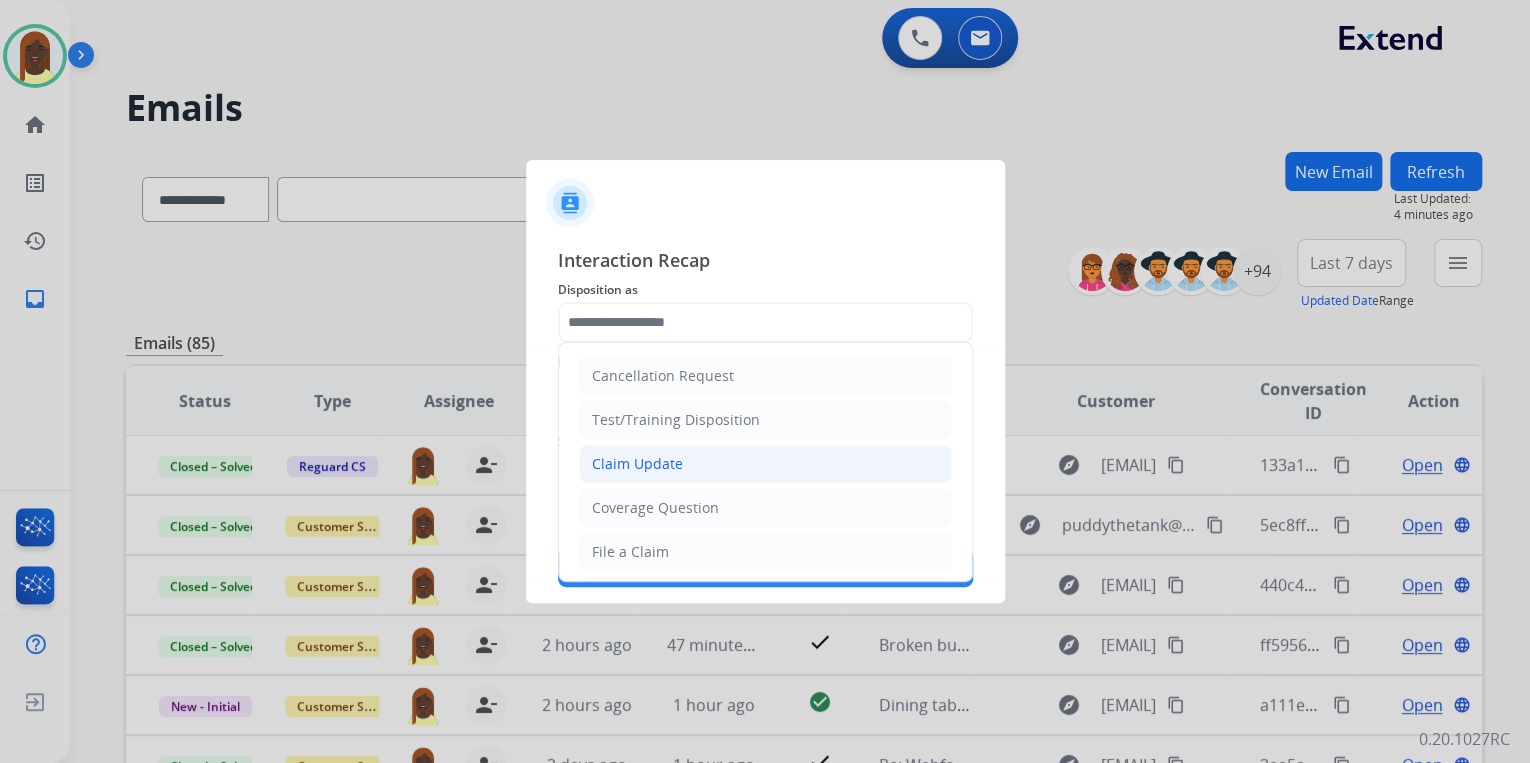 drag, startPoint x: 654, startPoint y: 452, endPoint x: 676, endPoint y: 534, distance: 84.89994 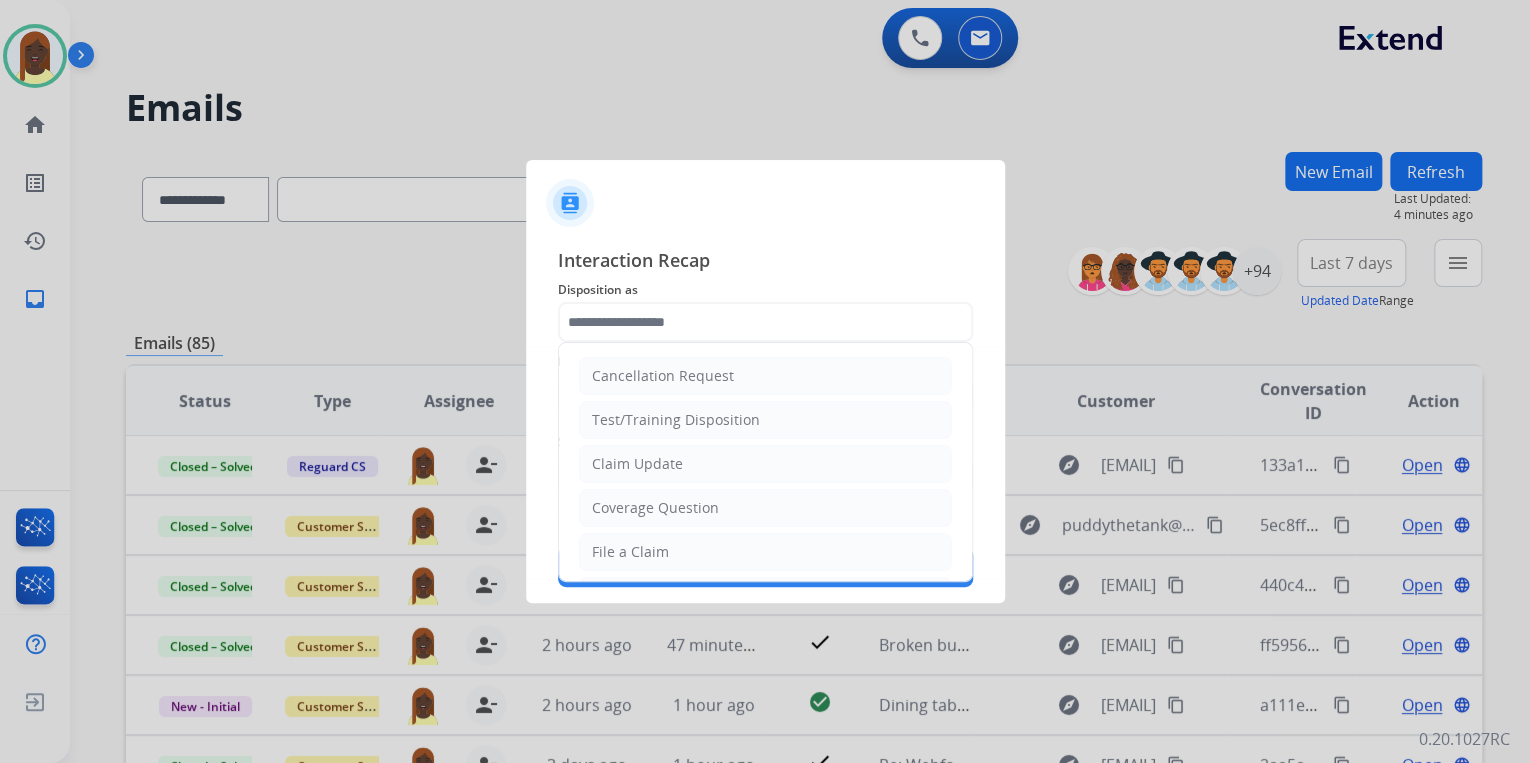type on "**********" 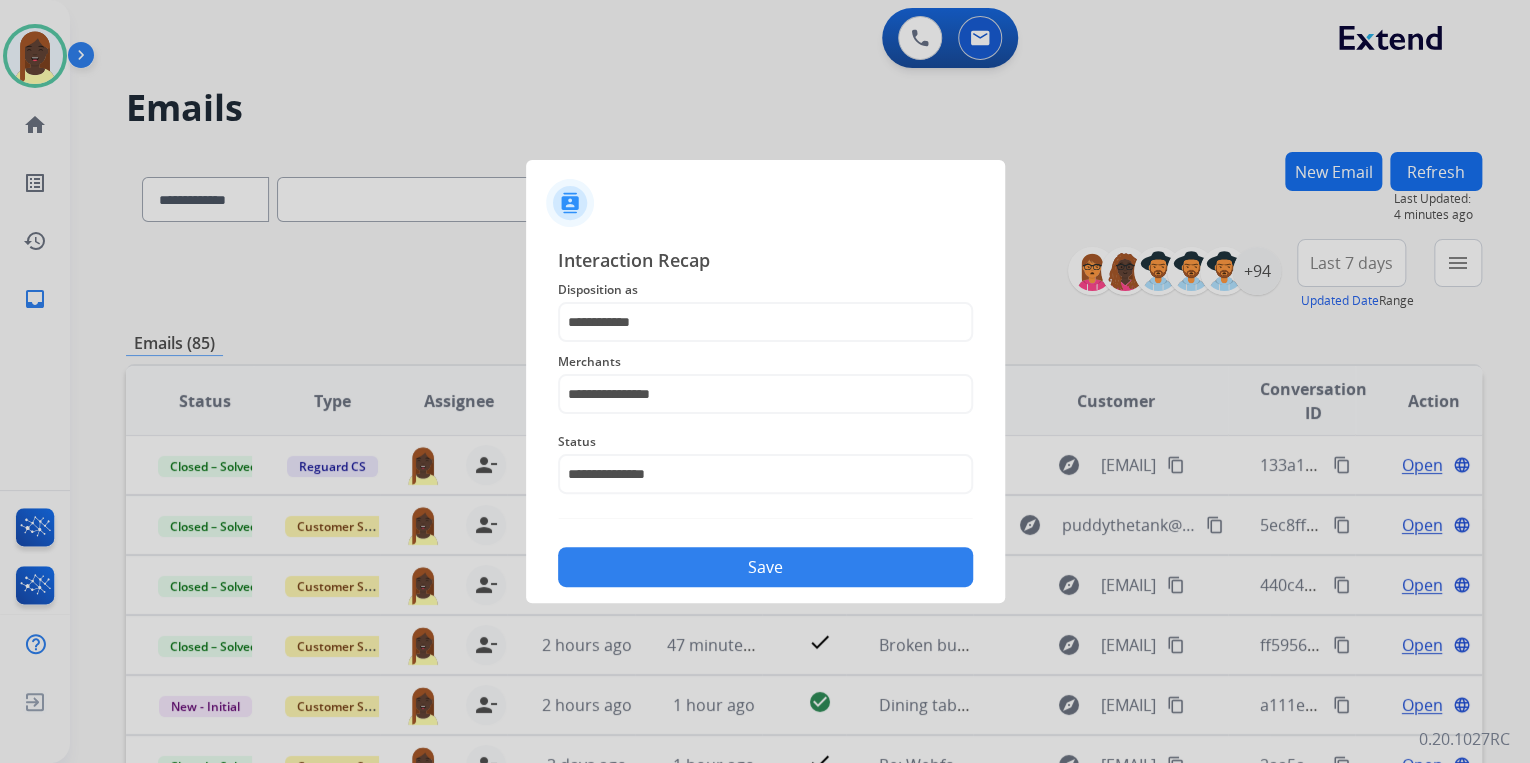 click on "Save" 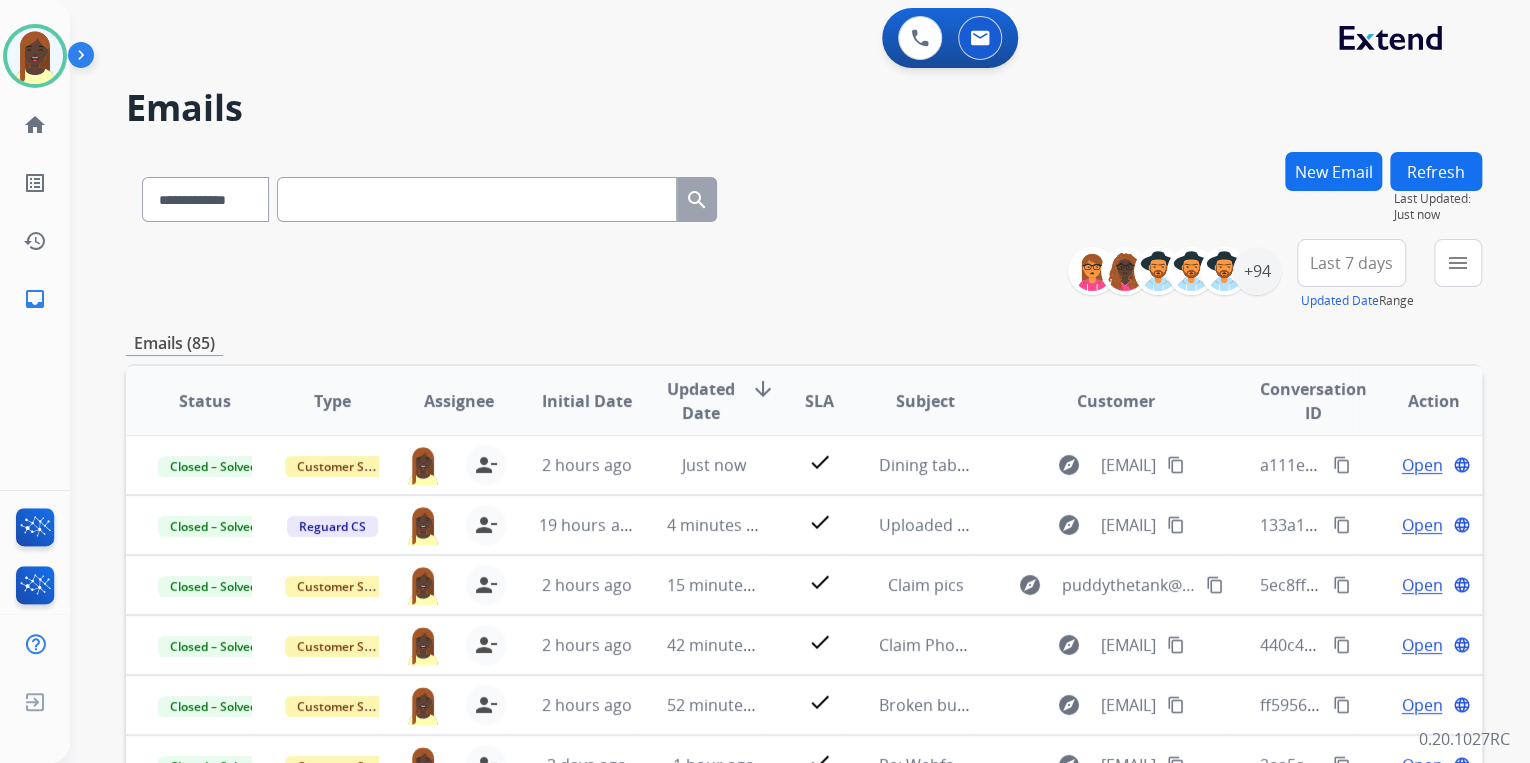 click on "**********" at bounding box center [804, 275] 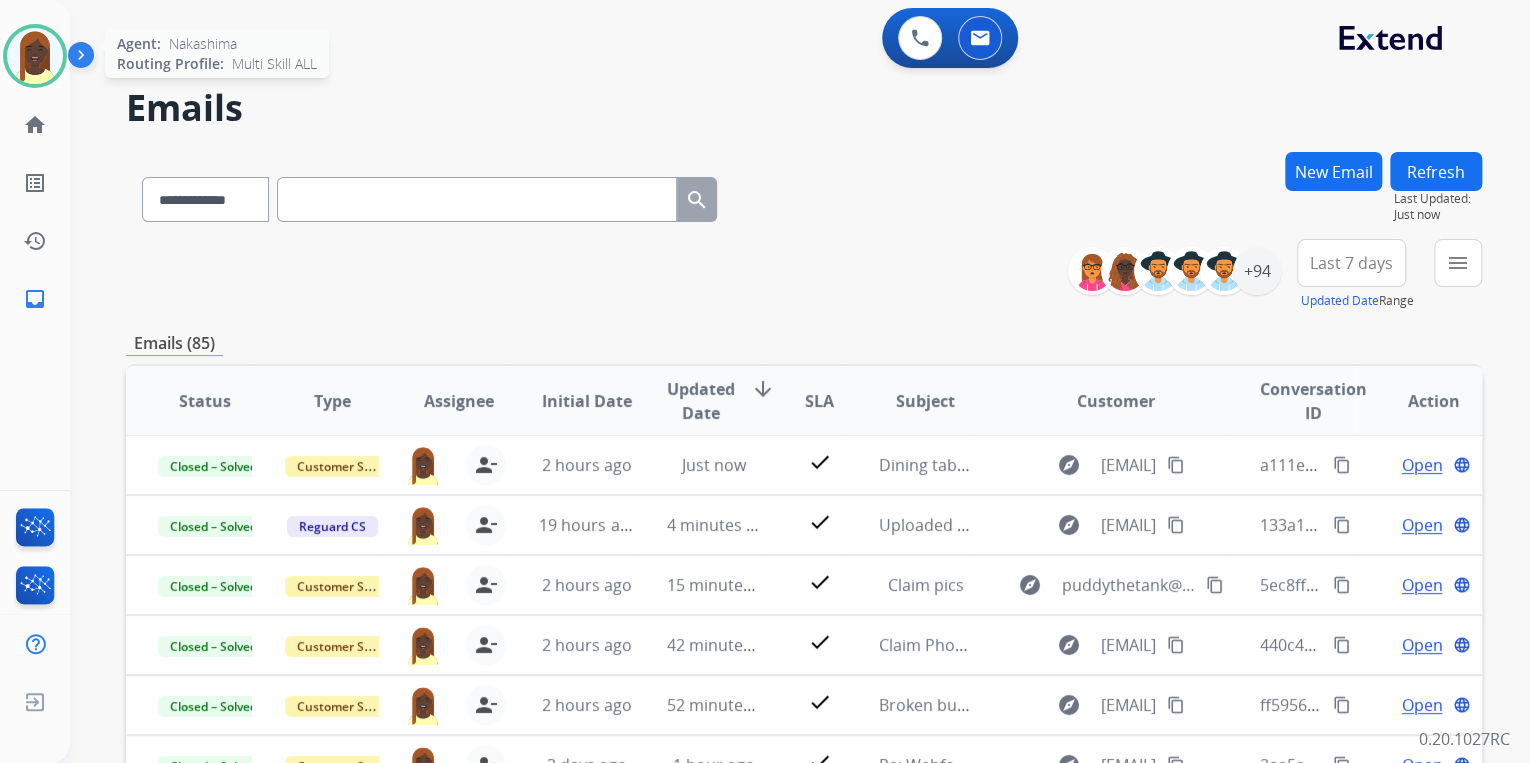 click at bounding box center (35, 56) 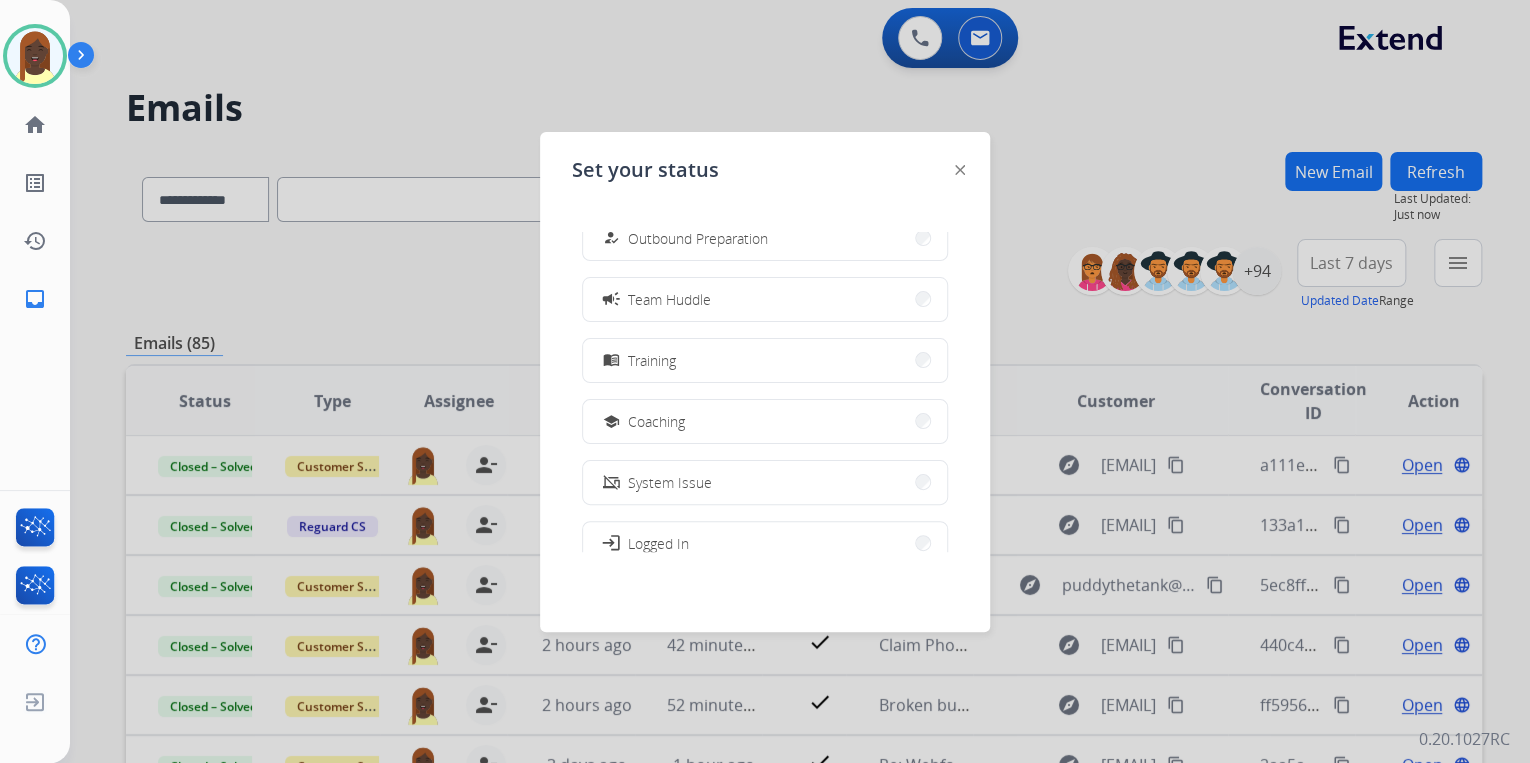 scroll, scrollTop: 160, scrollLeft: 0, axis: vertical 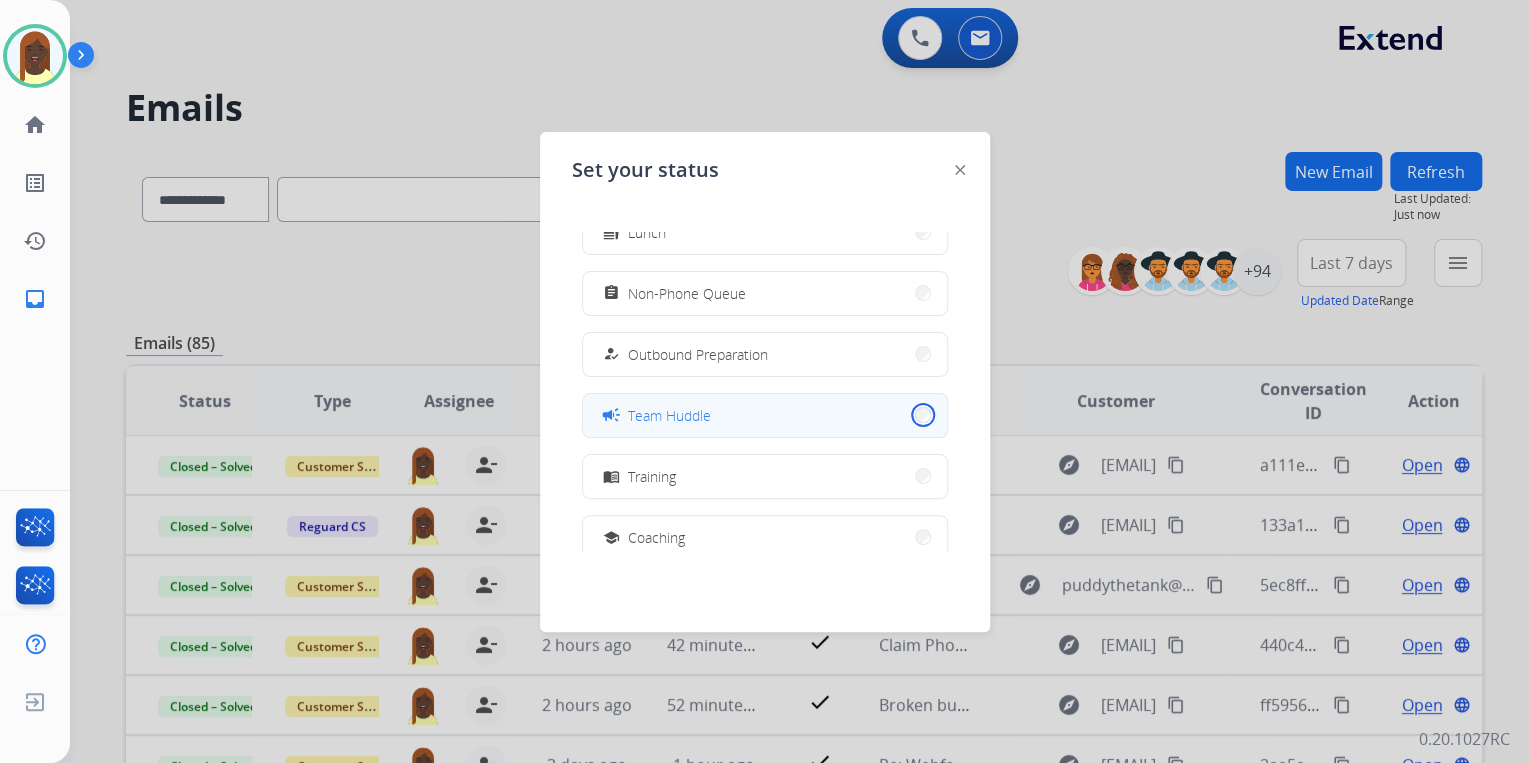 click on "campaign Team Huddle" at bounding box center [765, 415] 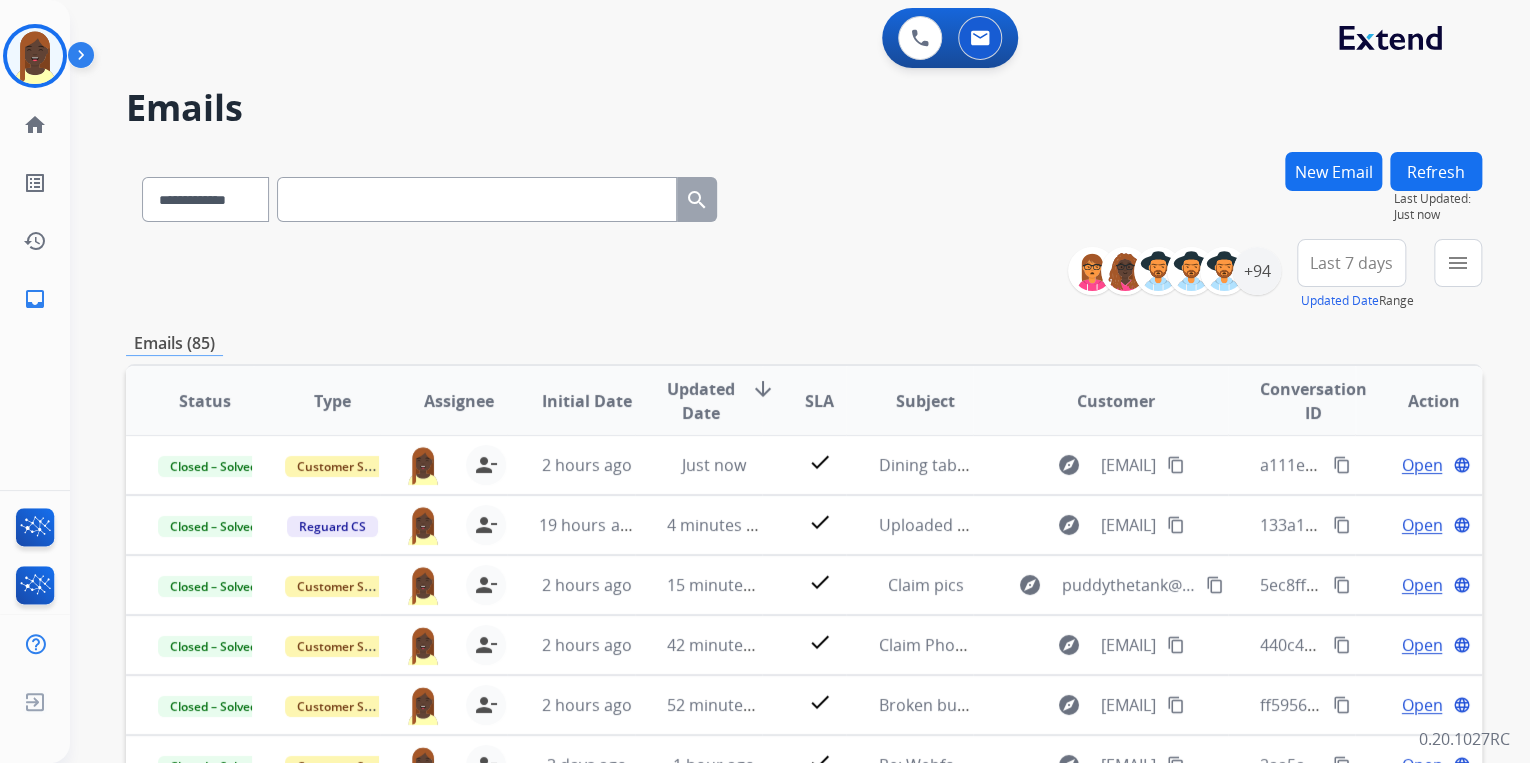 click on "**********" at bounding box center (804, 195) 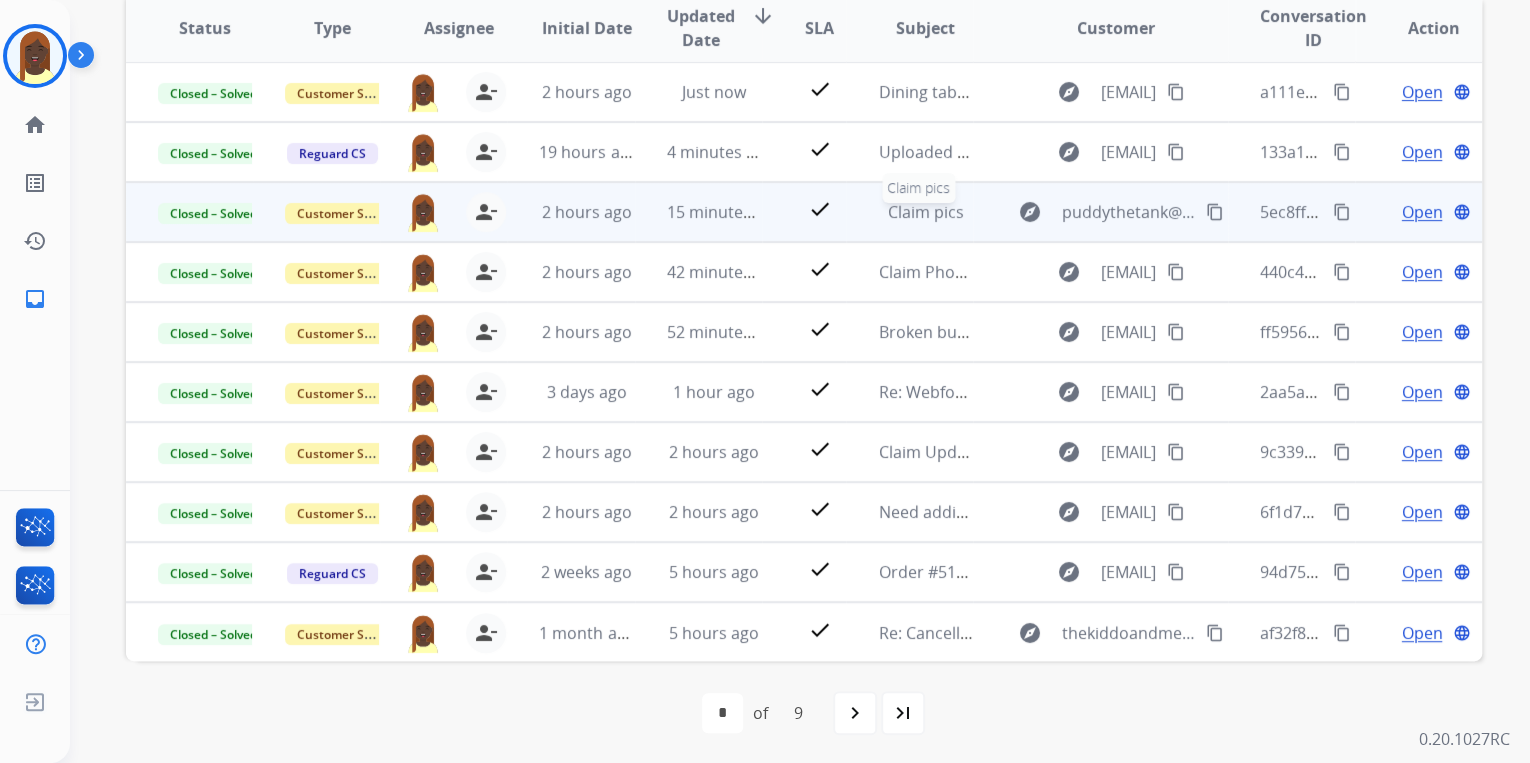 scroll, scrollTop: 374, scrollLeft: 0, axis: vertical 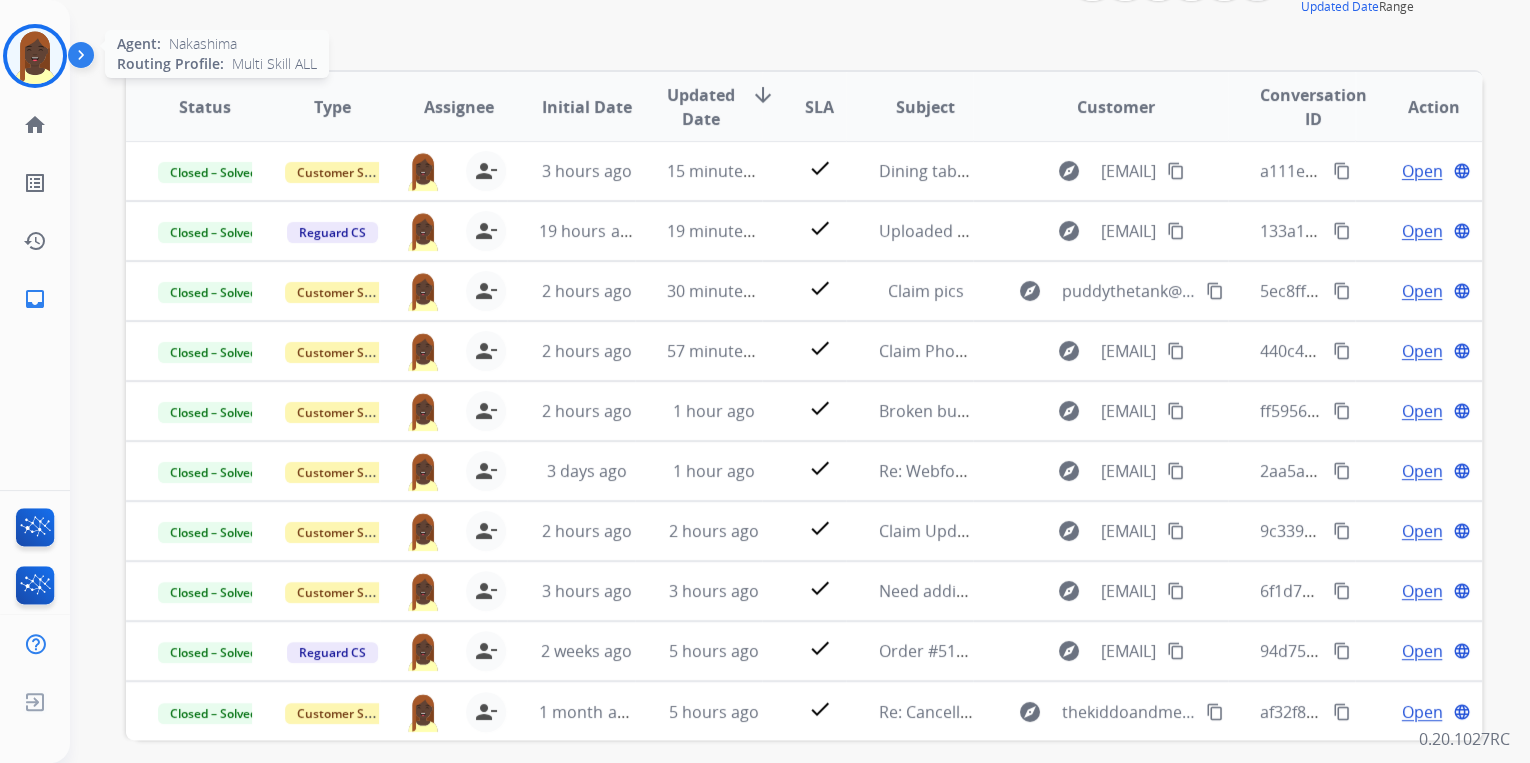 click at bounding box center [35, 56] 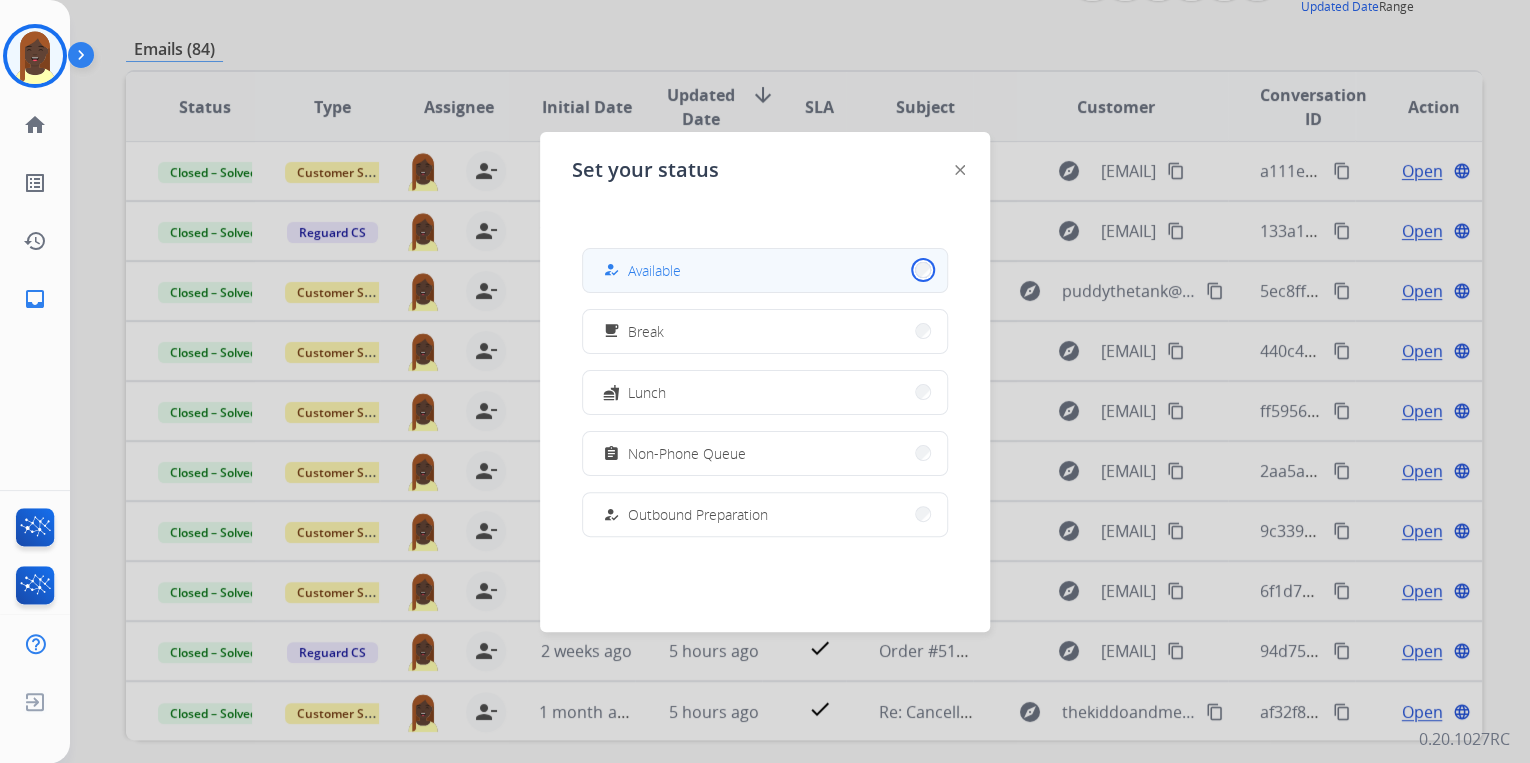 click on "how_to_reg Available" at bounding box center (765, 270) 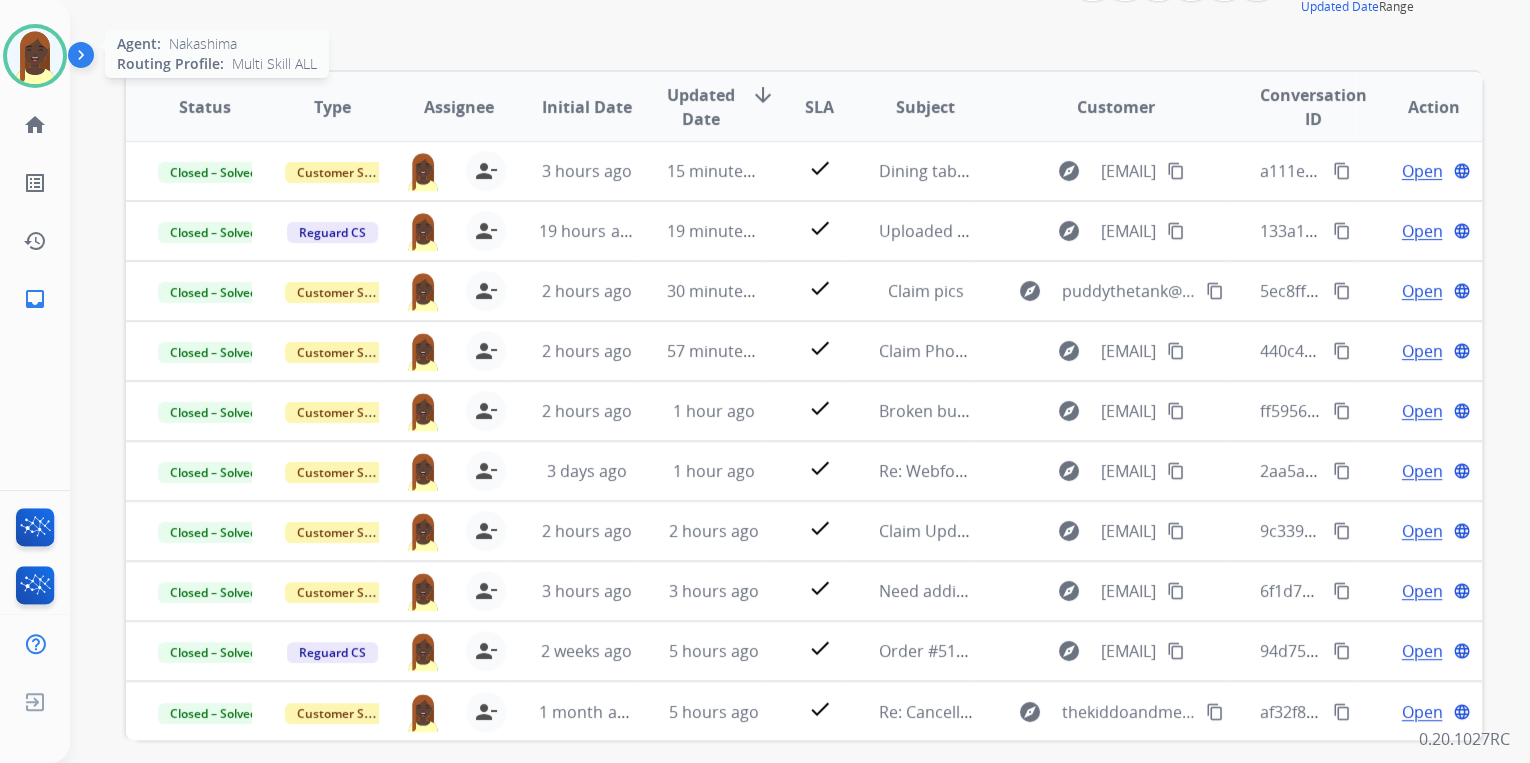 click at bounding box center (35, 56) 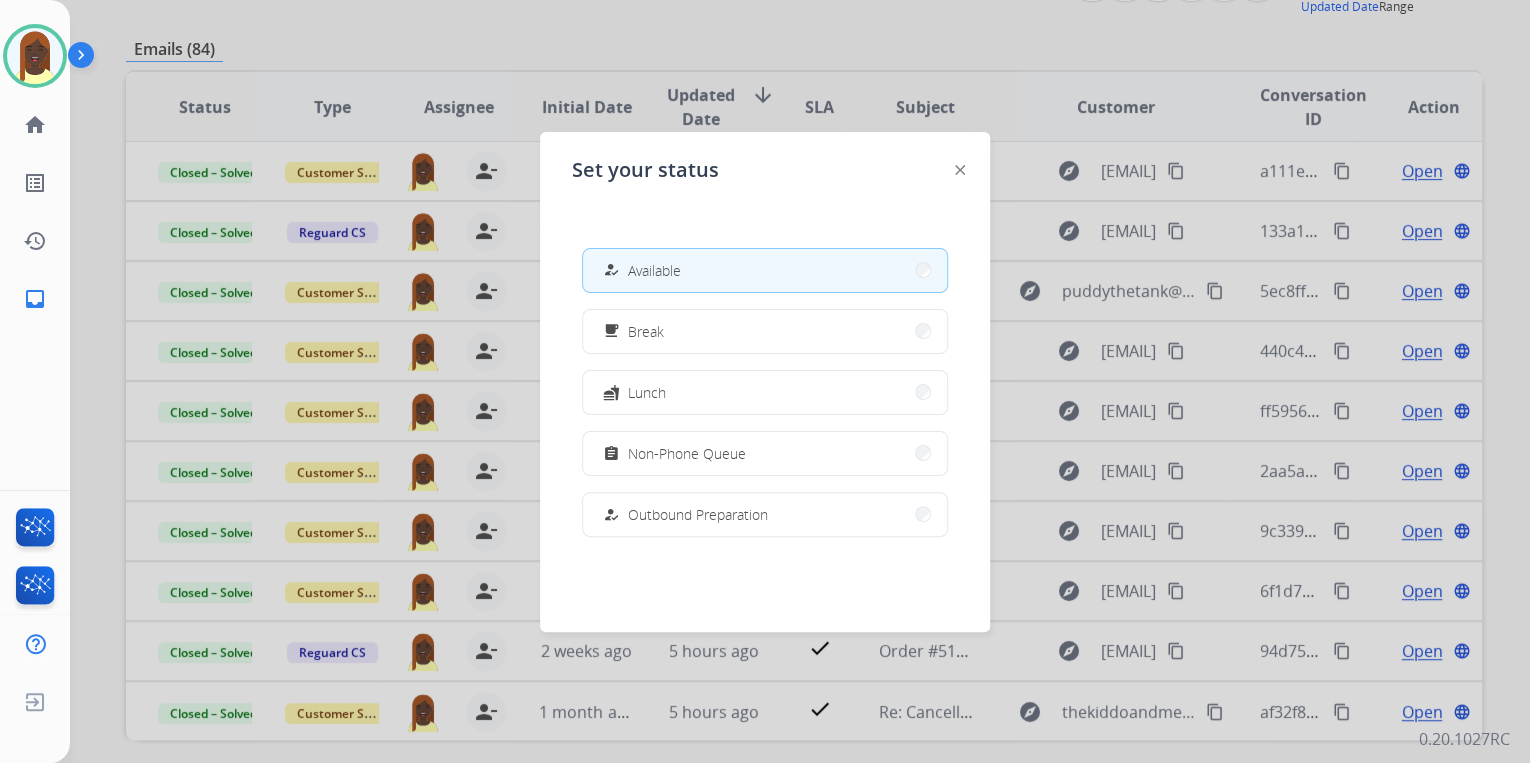 click at bounding box center [765, 381] 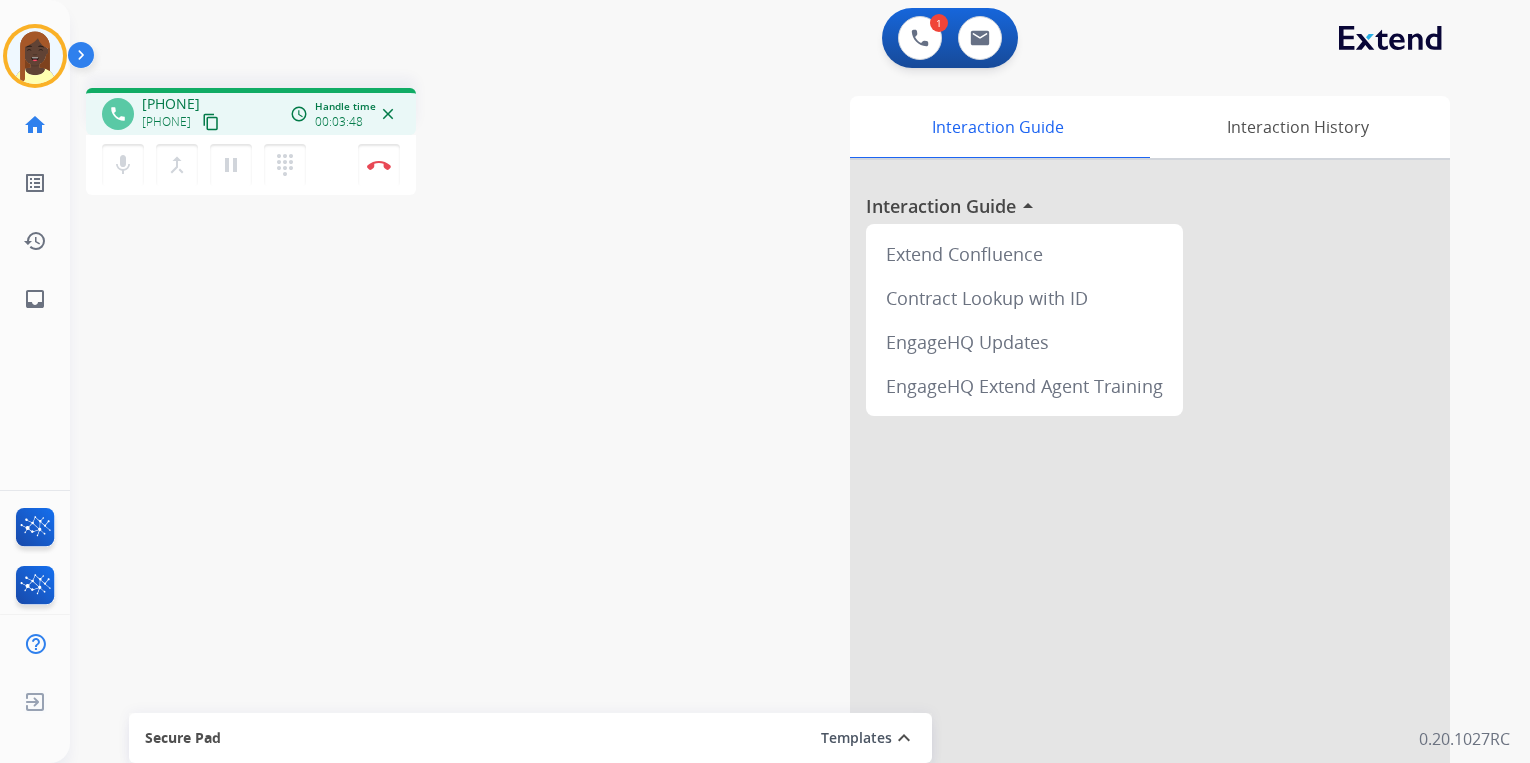 scroll, scrollTop: 0, scrollLeft: 0, axis: both 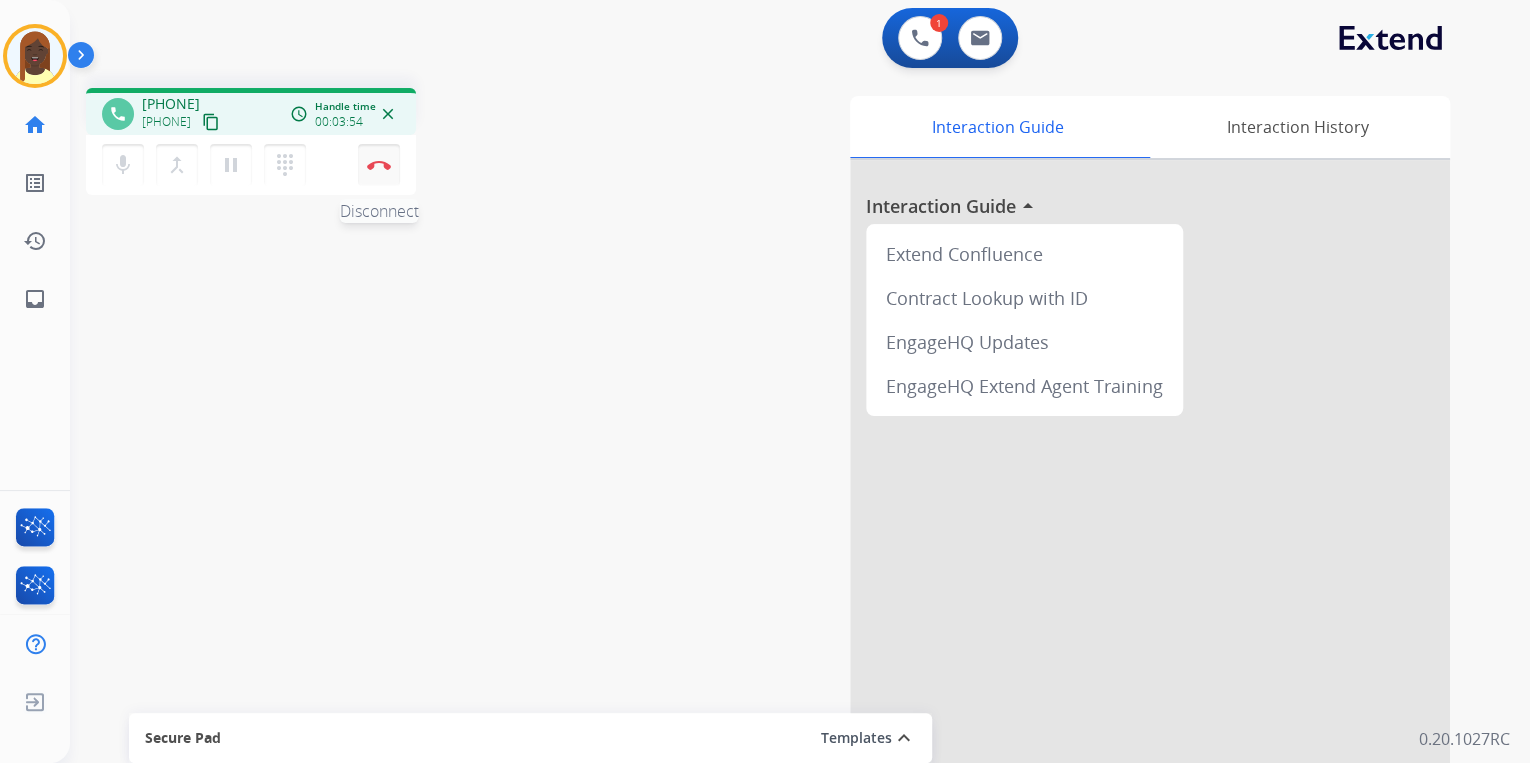 click on "Disconnect" at bounding box center (379, 165) 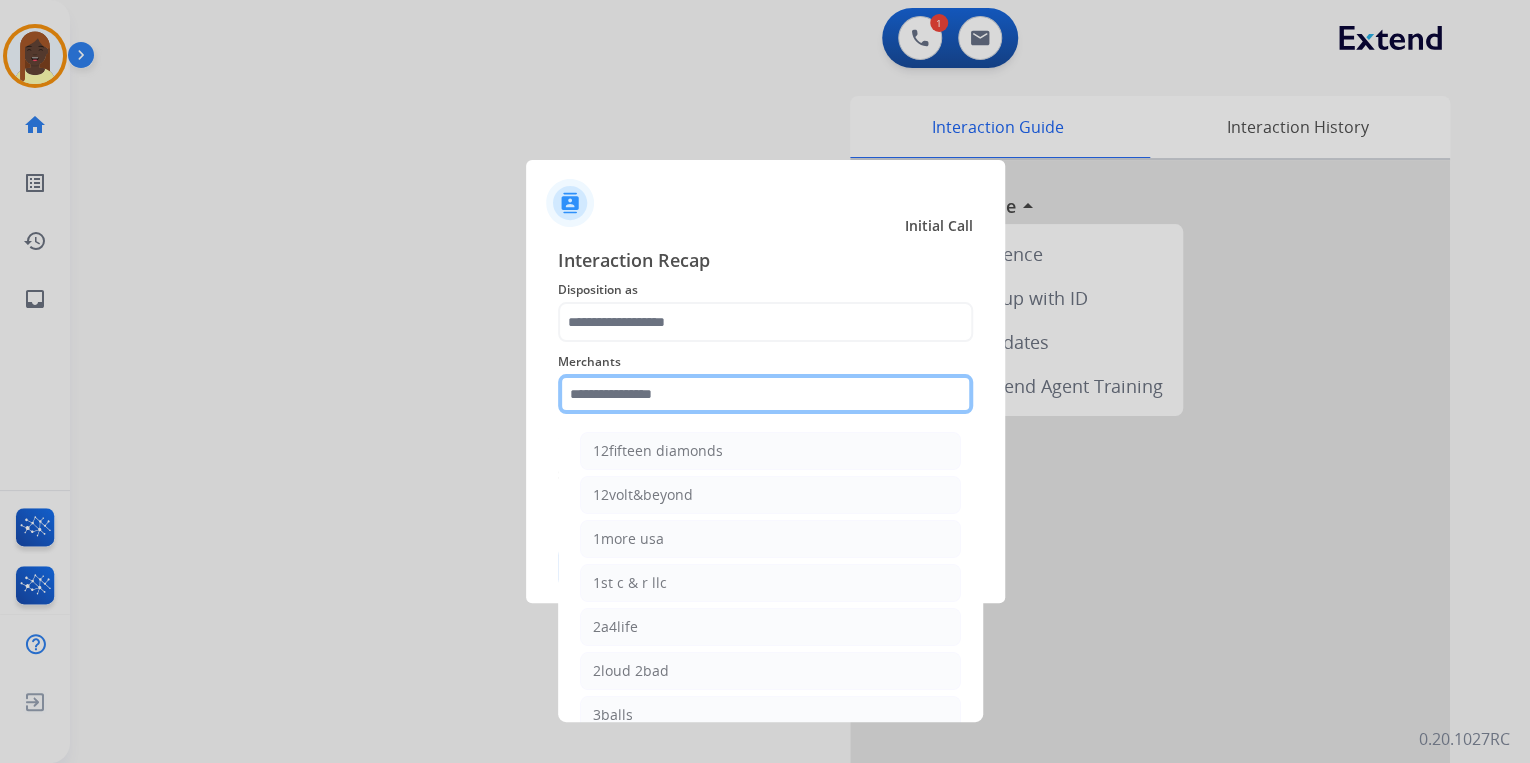click 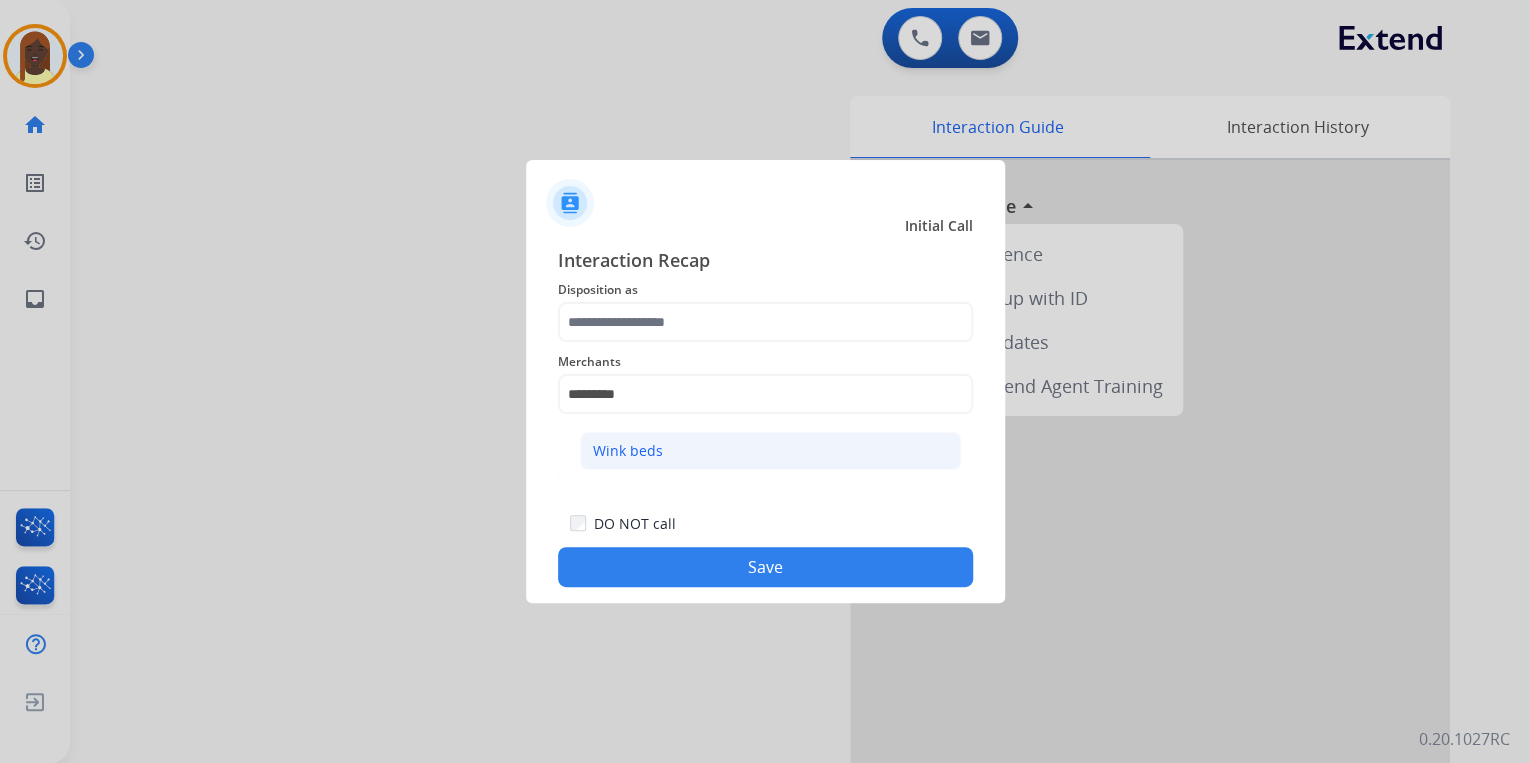 click on "Wink beds" 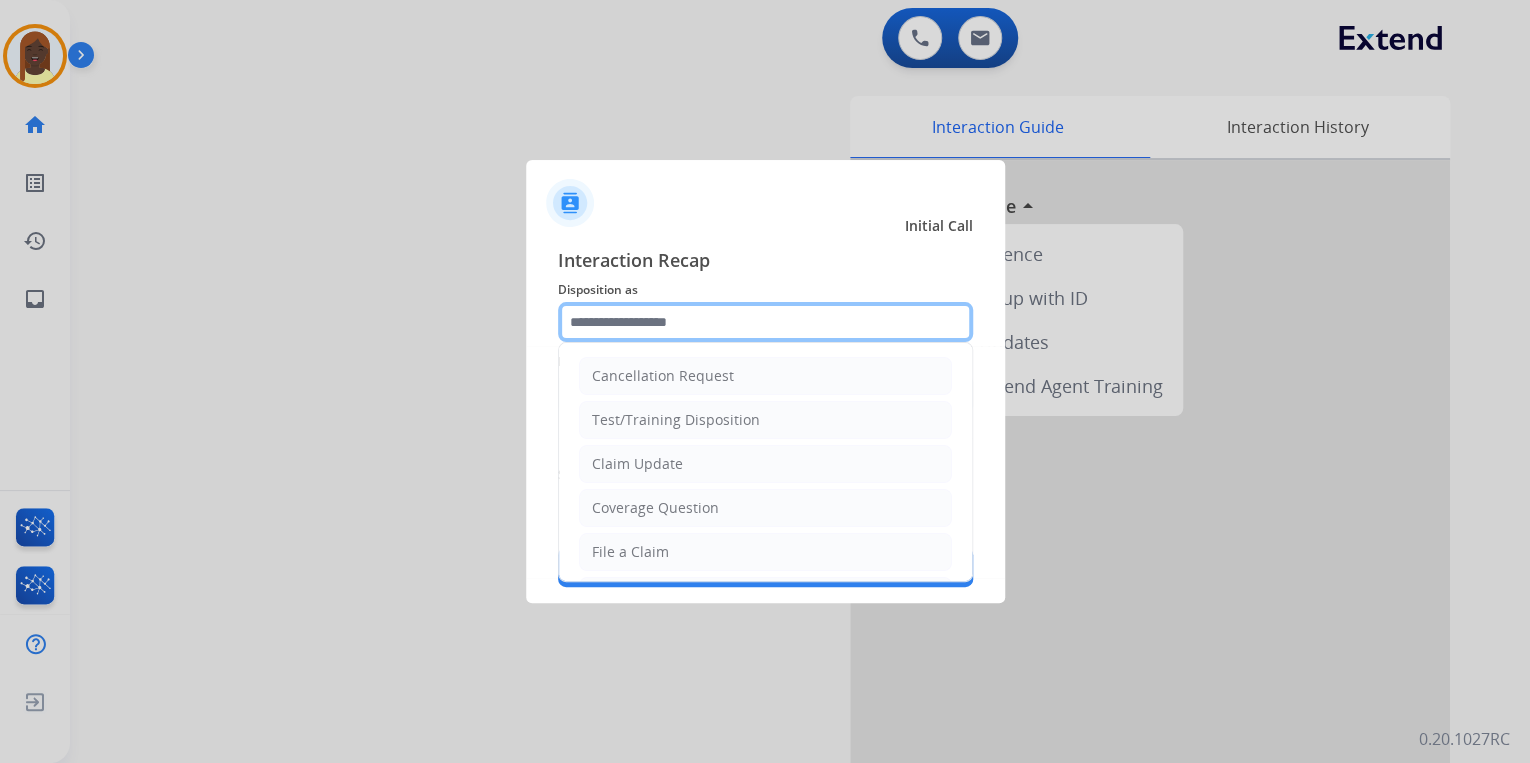 click 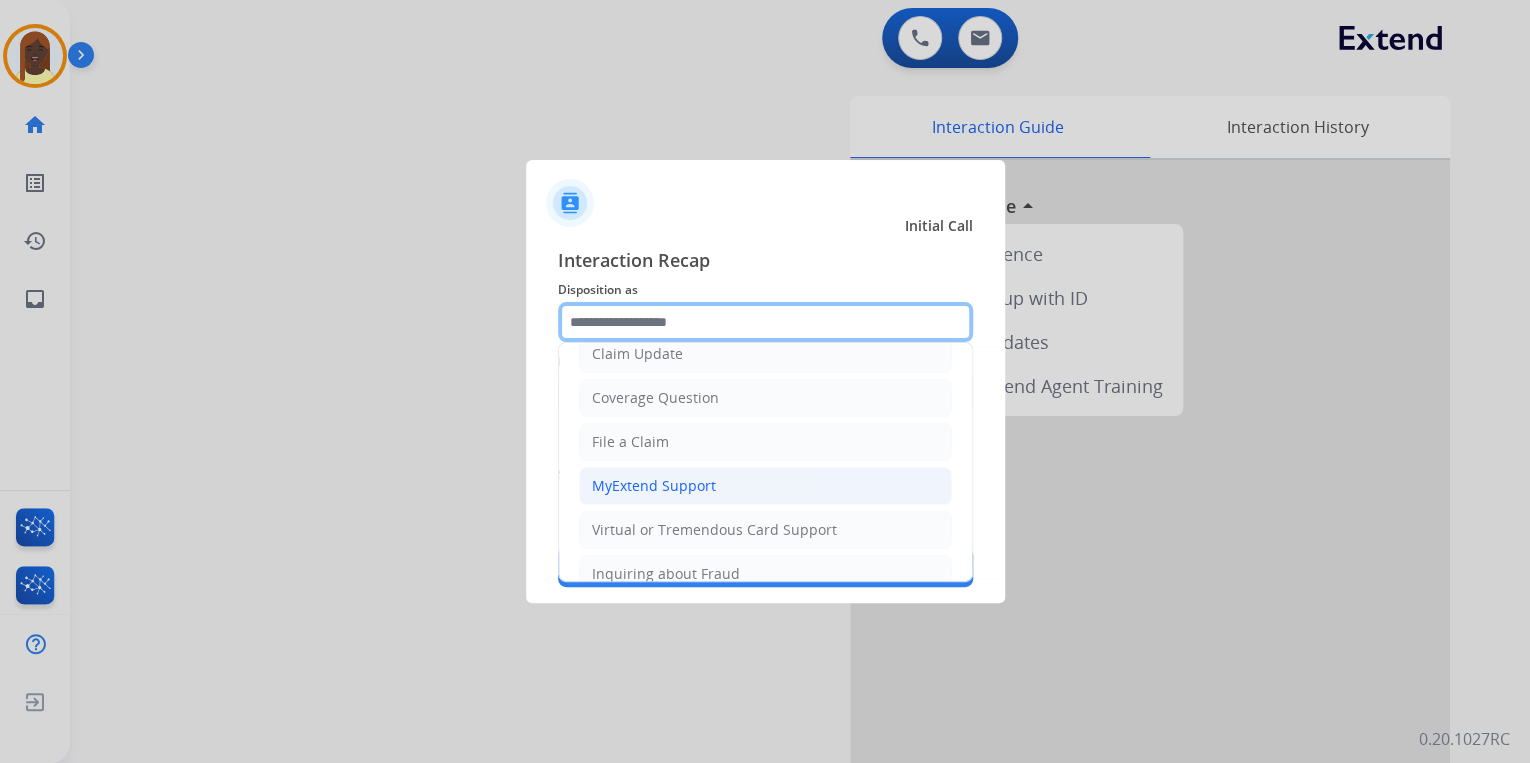 scroll, scrollTop: 66, scrollLeft: 0, axis: vertical 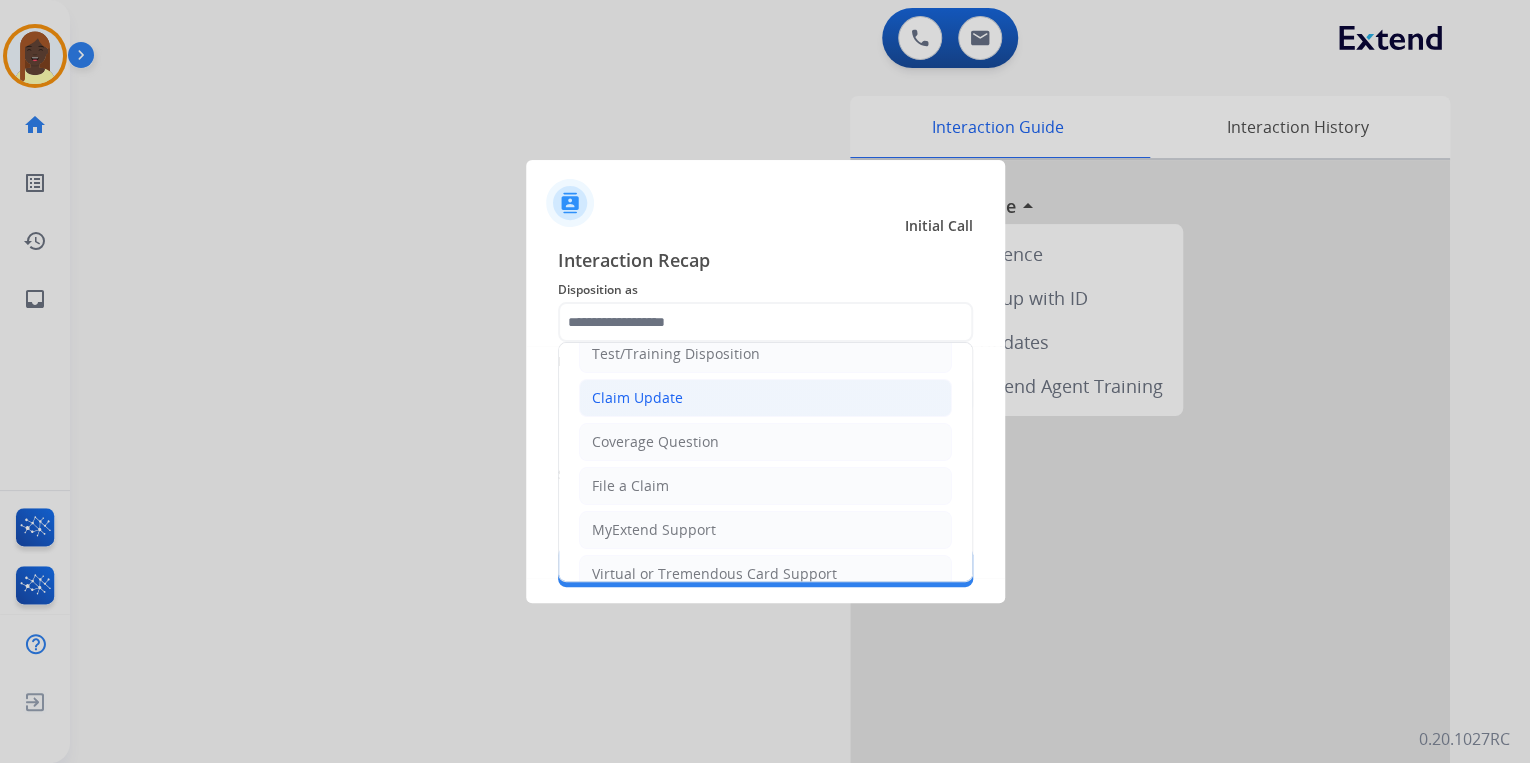 click on "Claim Update" 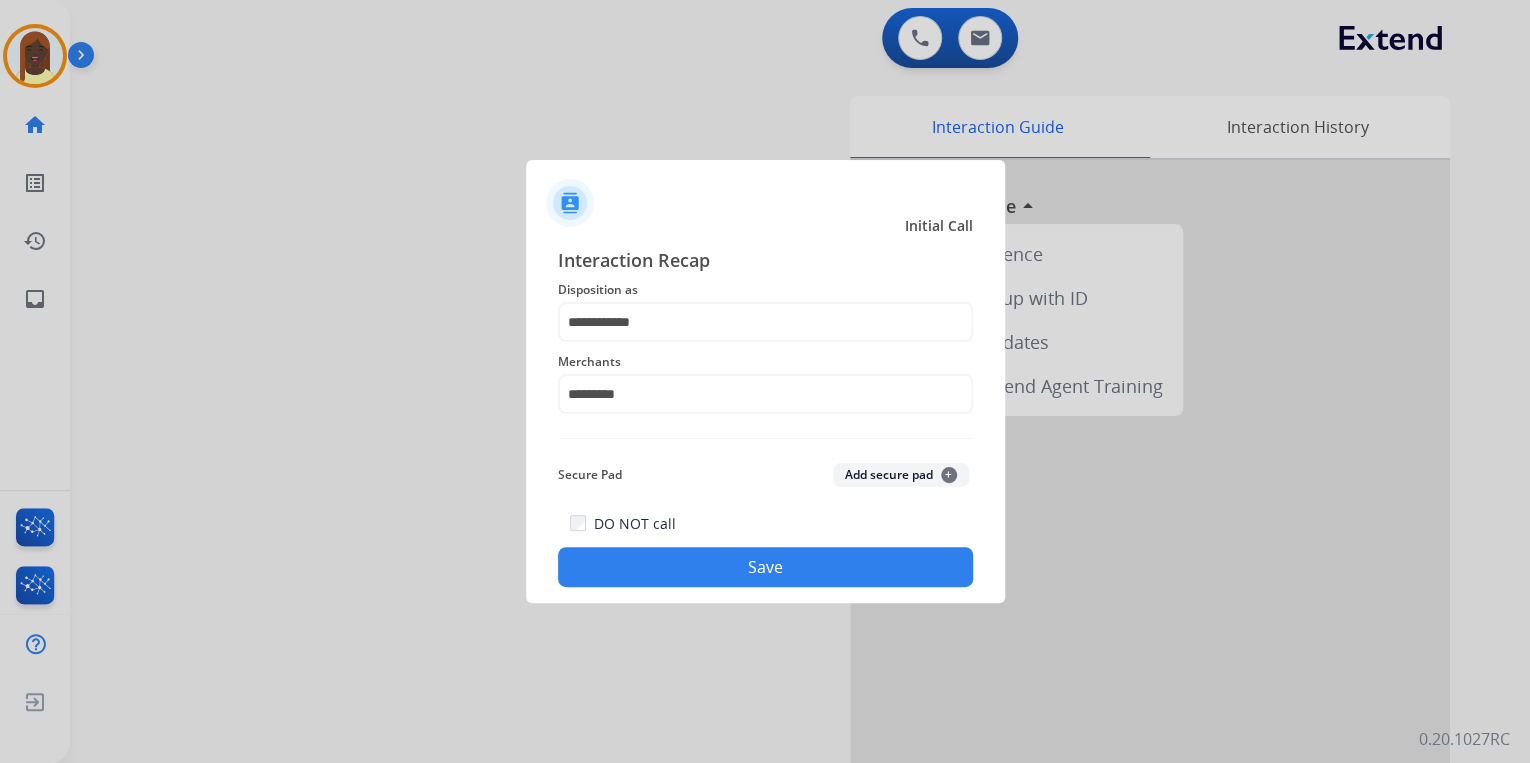 click on "Save" 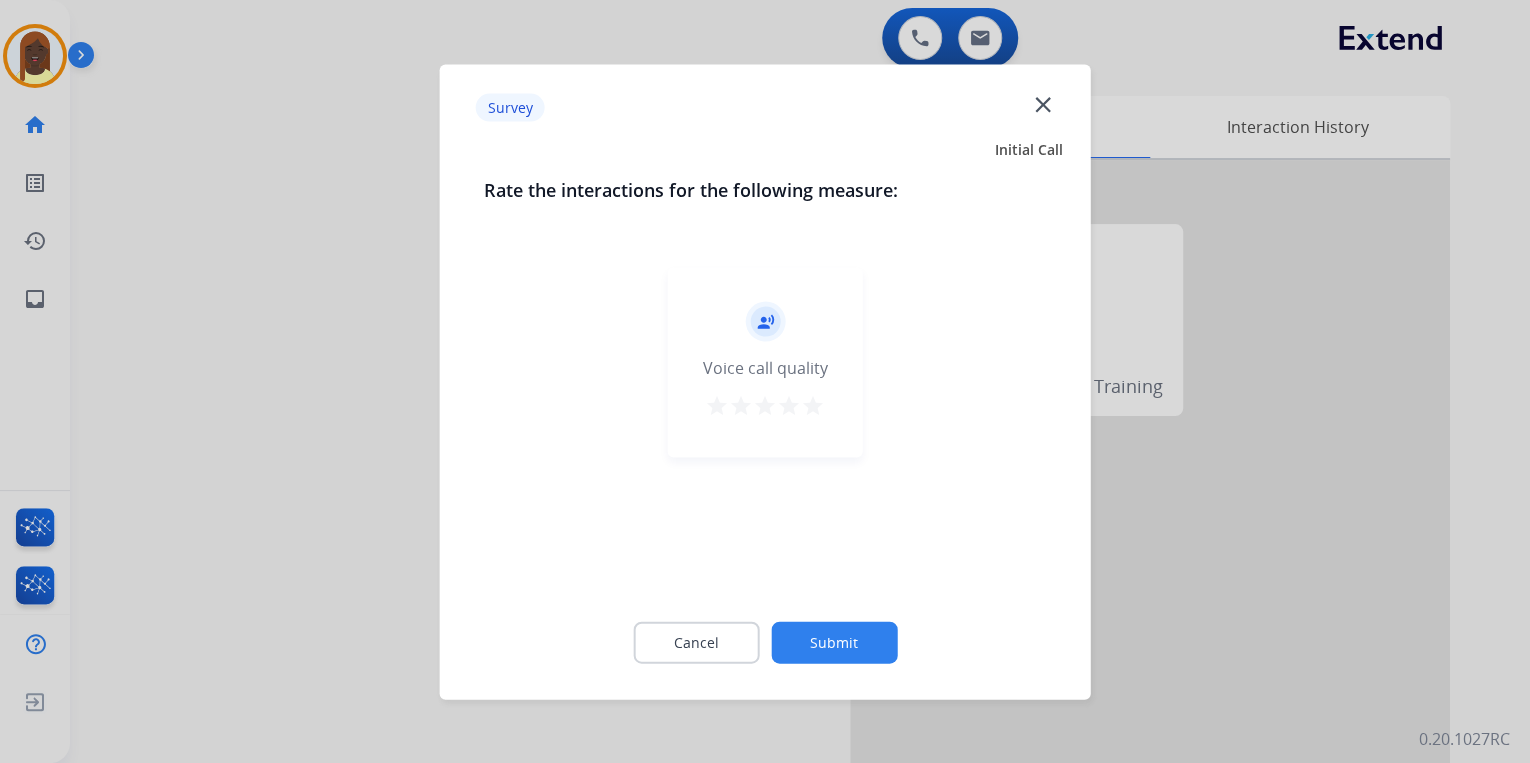 click on "star" at bounding box center (813, 405) 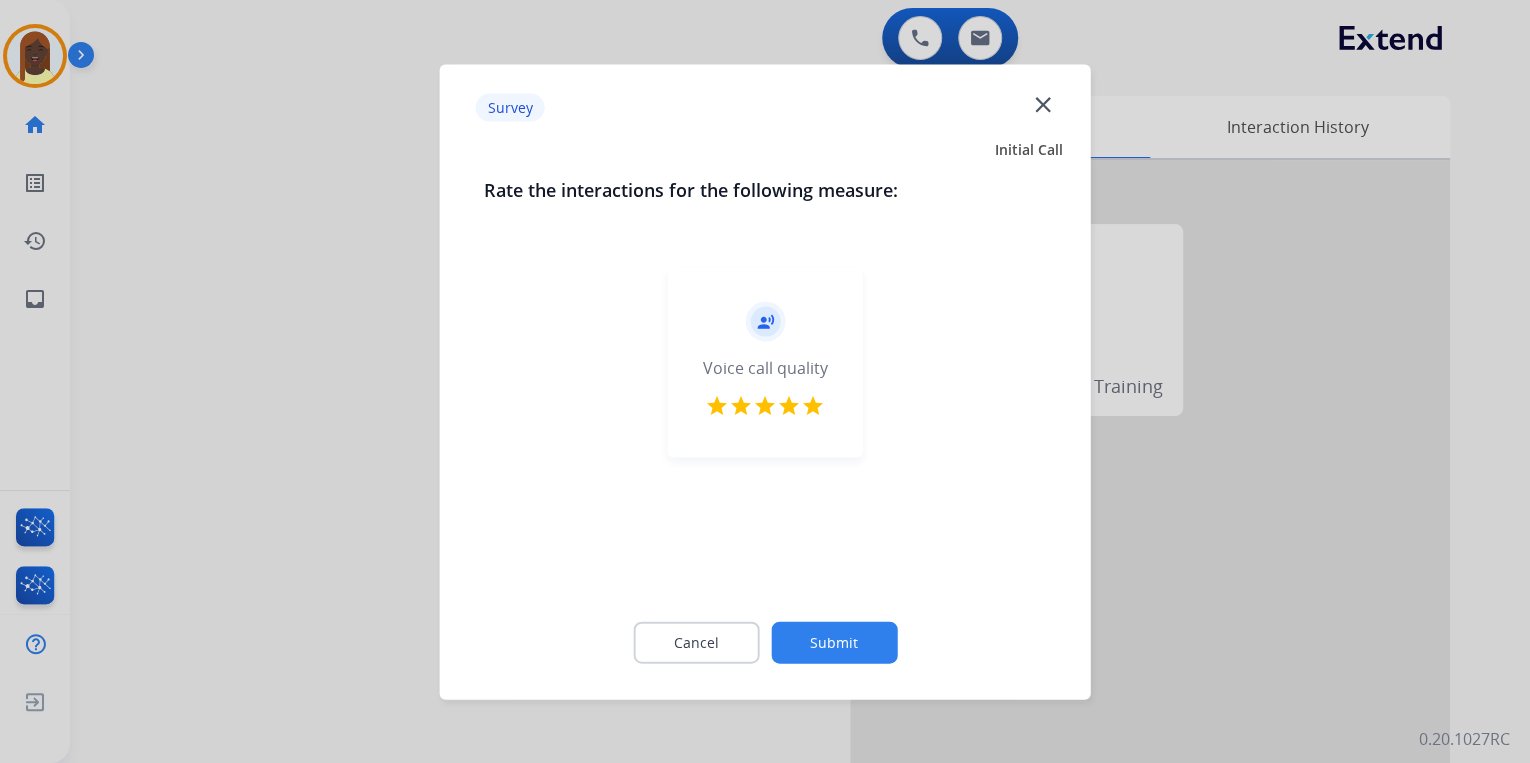click on "Submit" 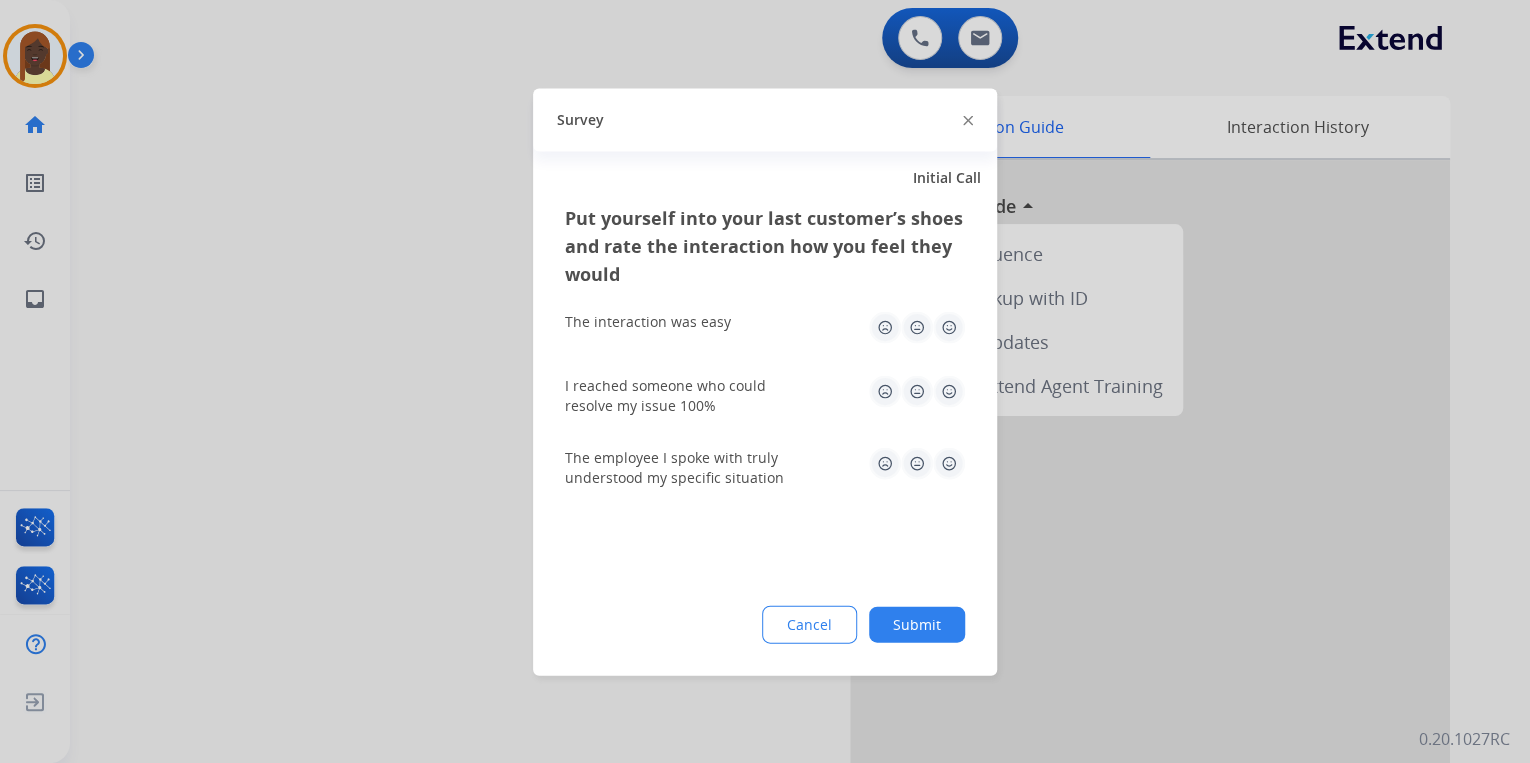 click 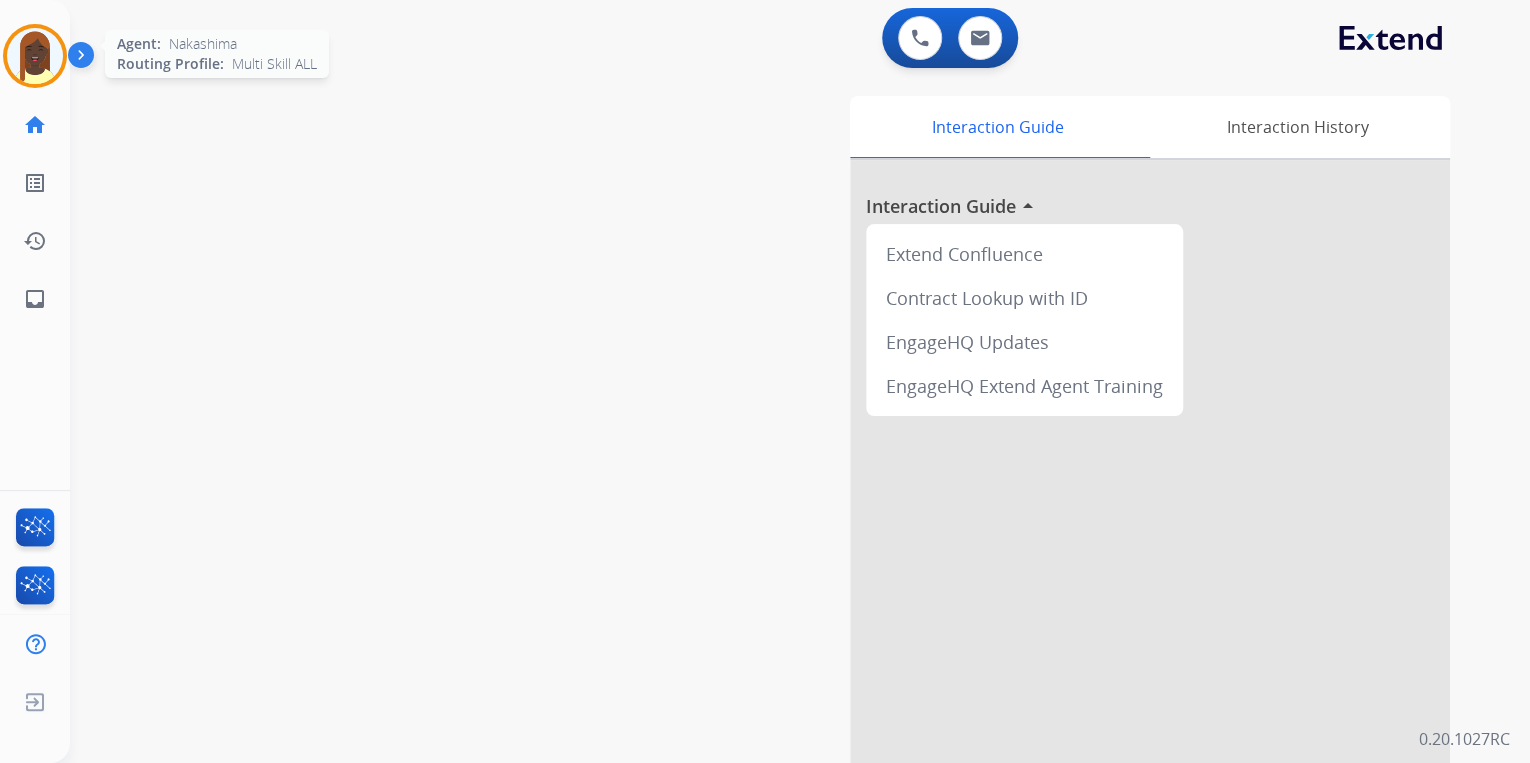 drag, startPoint x: 28, startPoint y: 60, endPoint x: 52, endPoint y: 70, distance: 26 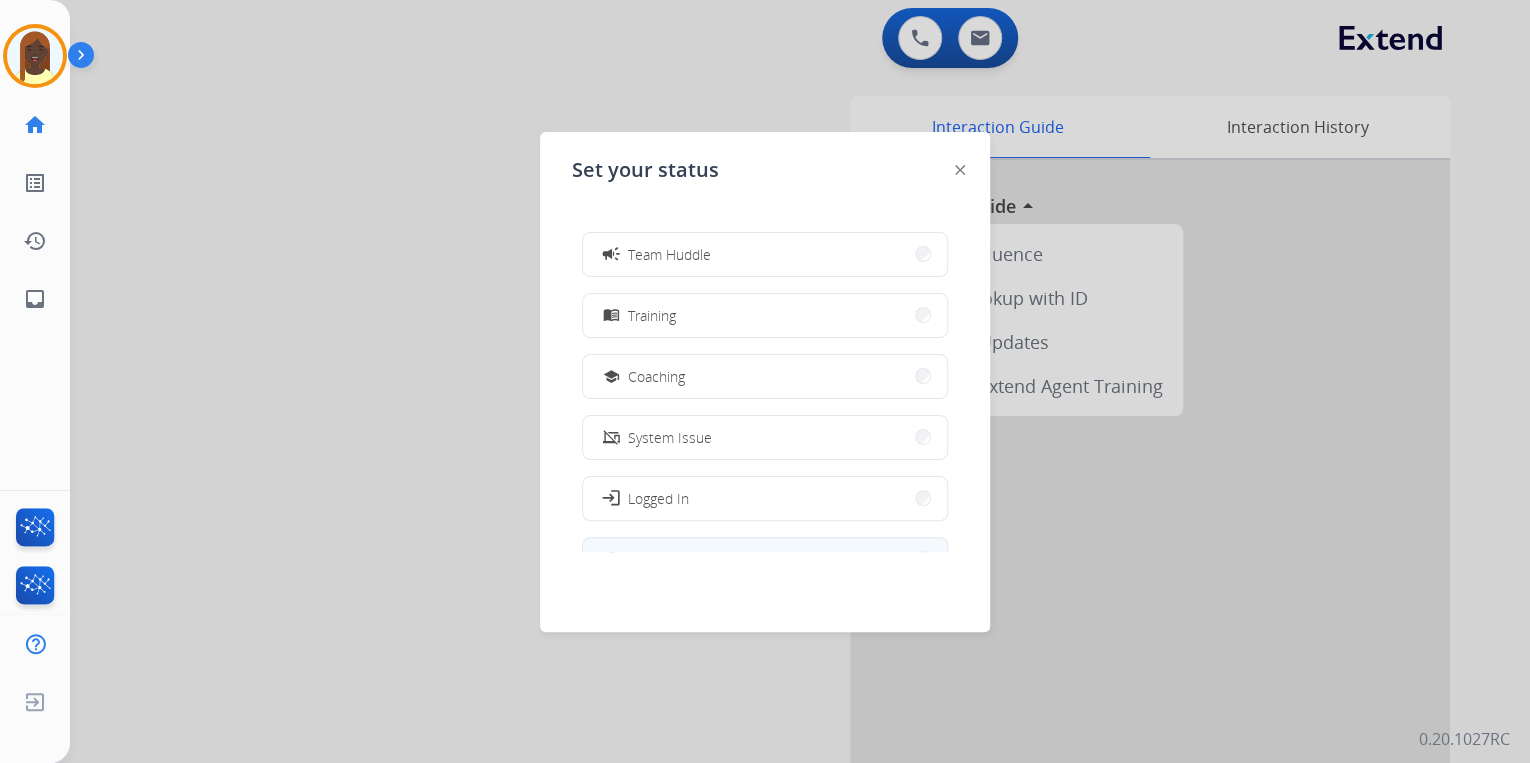 scroll, scrollTop: 376, scrollLeft: 0, axis: vertical 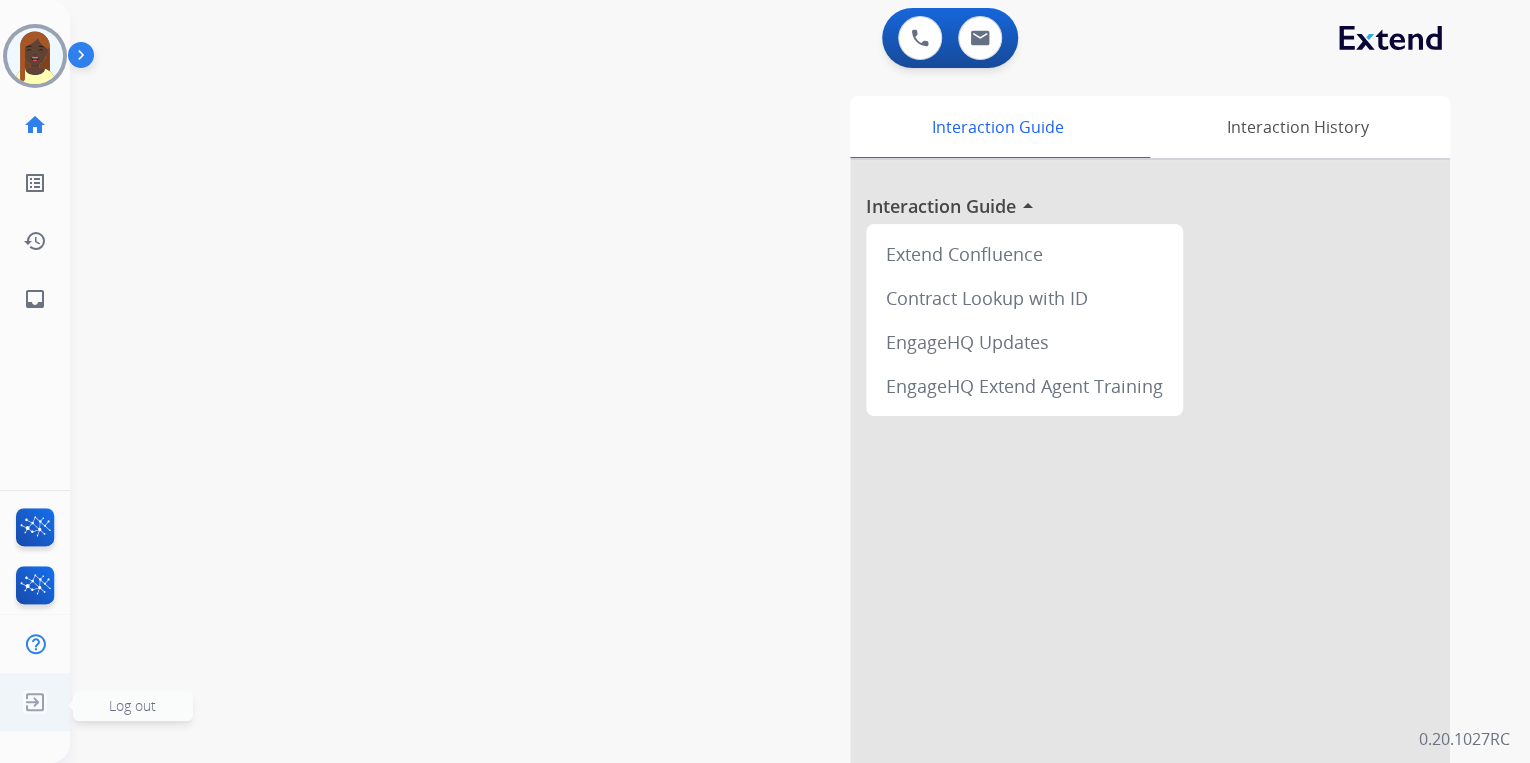 click 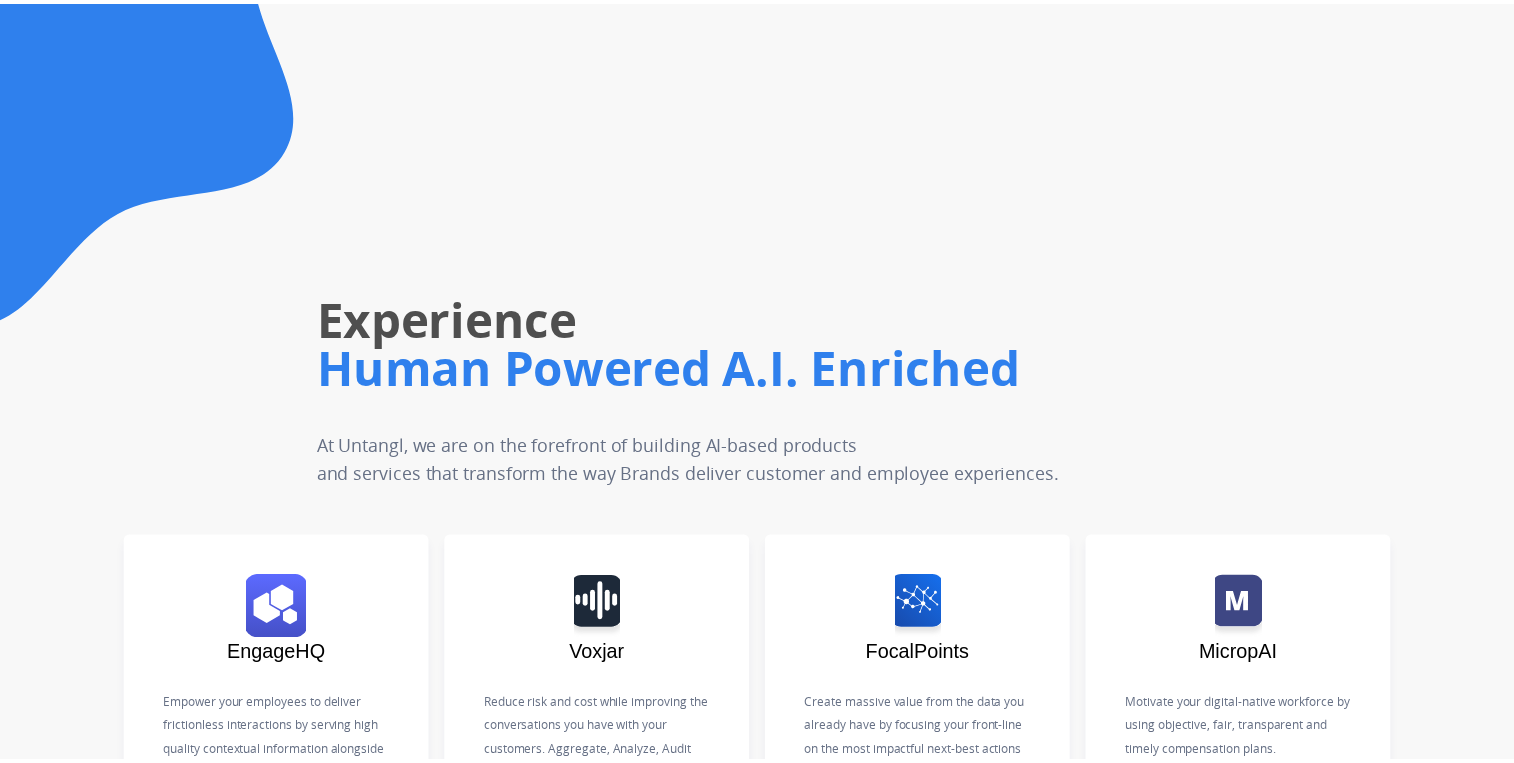 scroll, scrollTop: 0, scrollLeft: 0, axis: both 